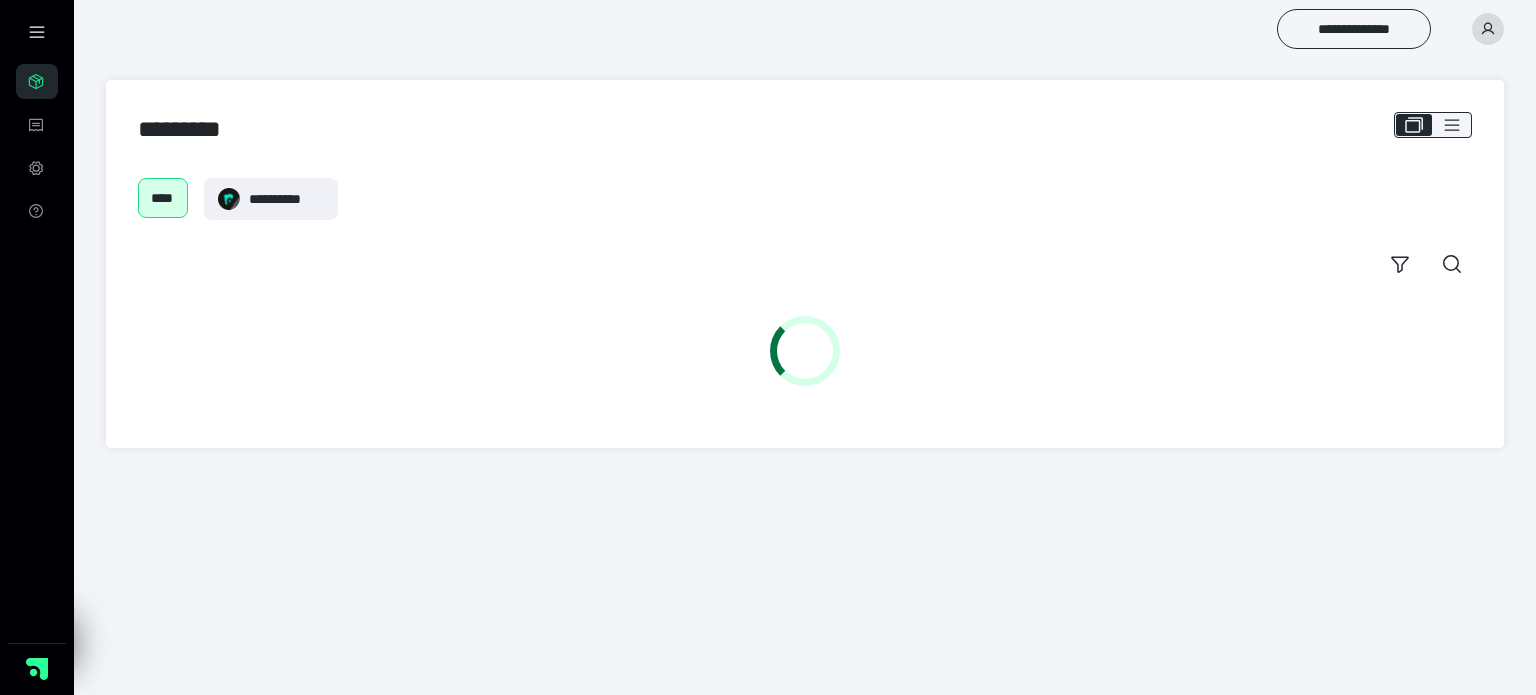 scroll, scrollTop: 0, scrollLeft: 0, axis: both 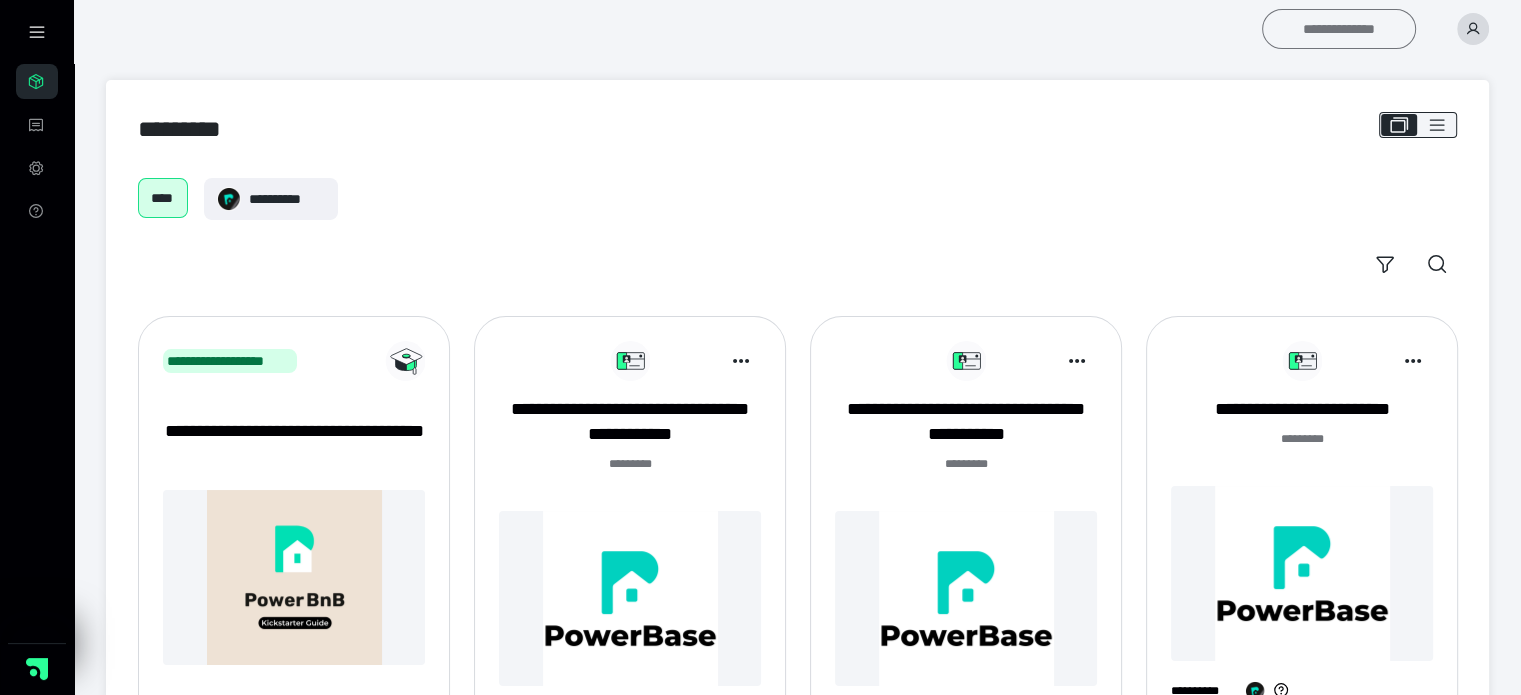 click on "**********" at bounding box center (1339, 29) 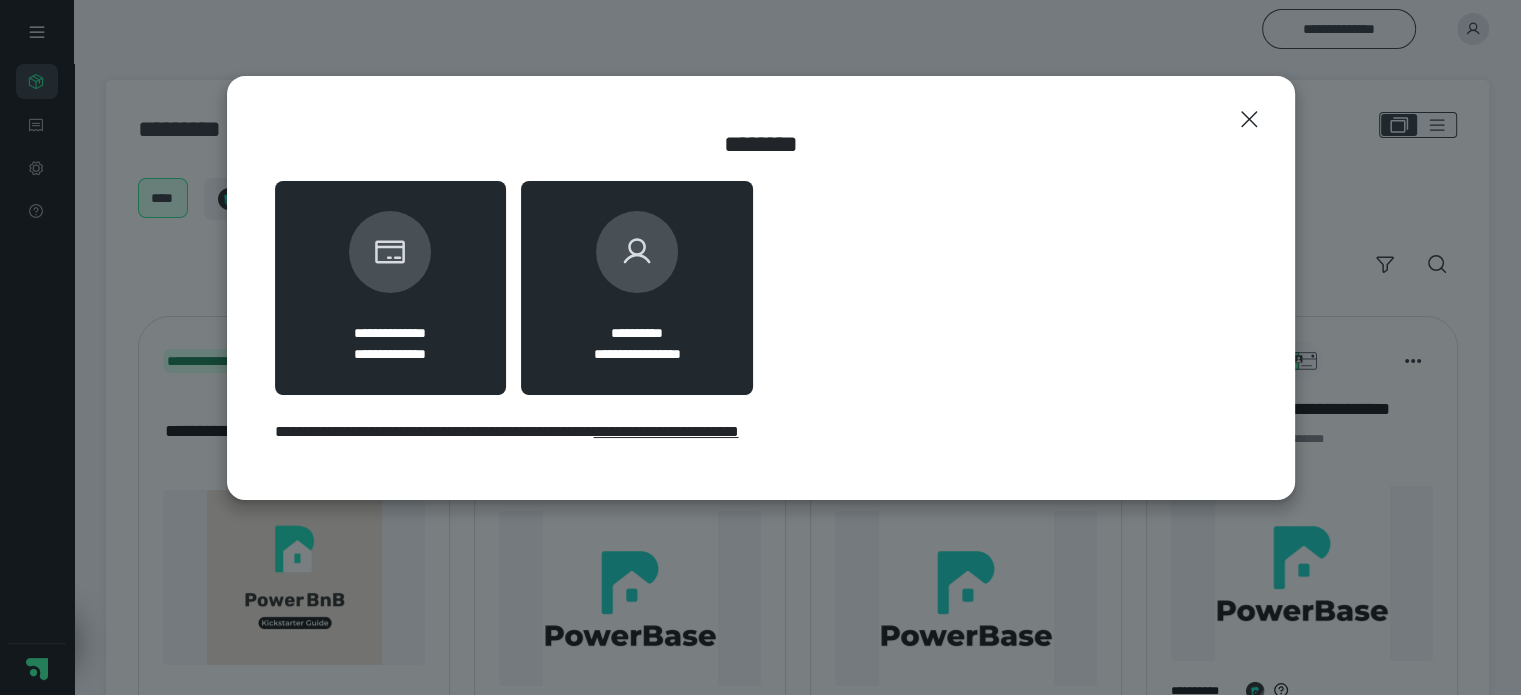 click 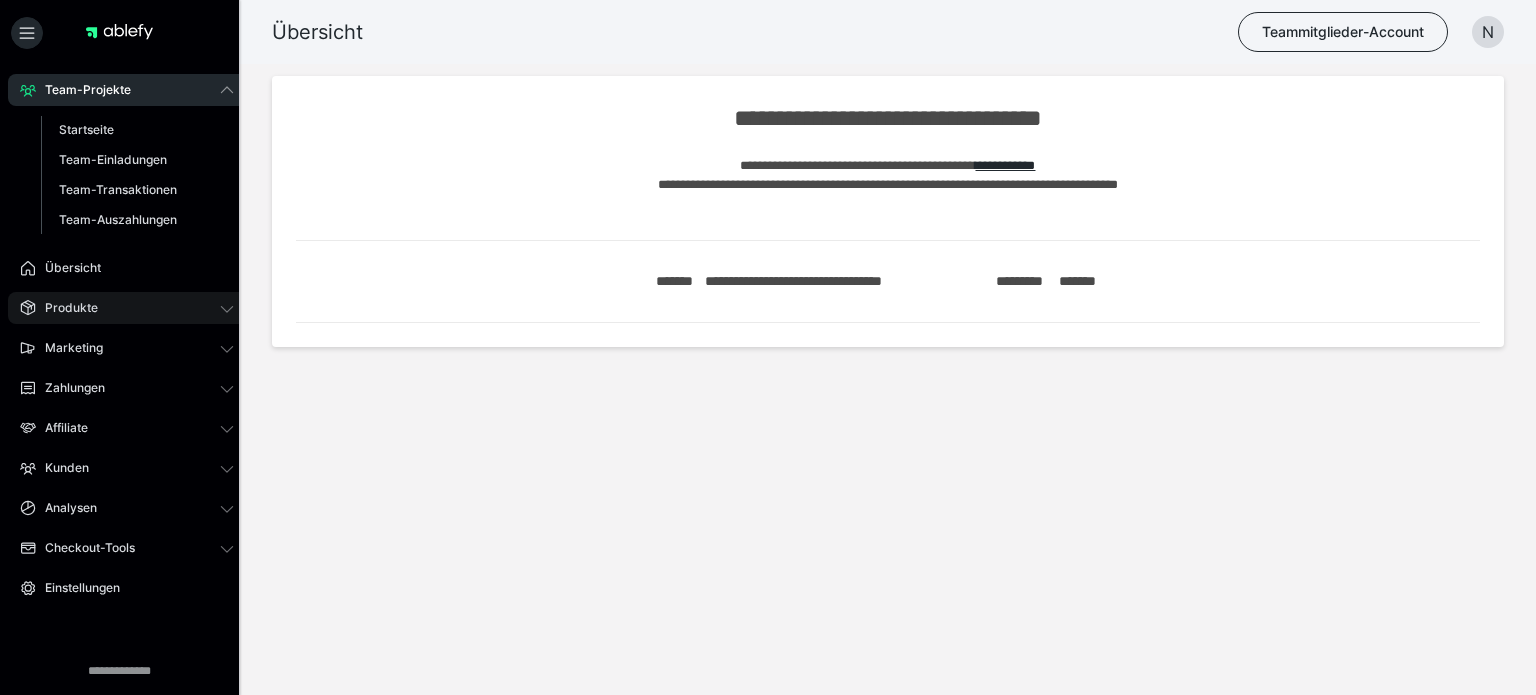 scroll, scrollTop: 0, scrollLeft: 0, axis: both 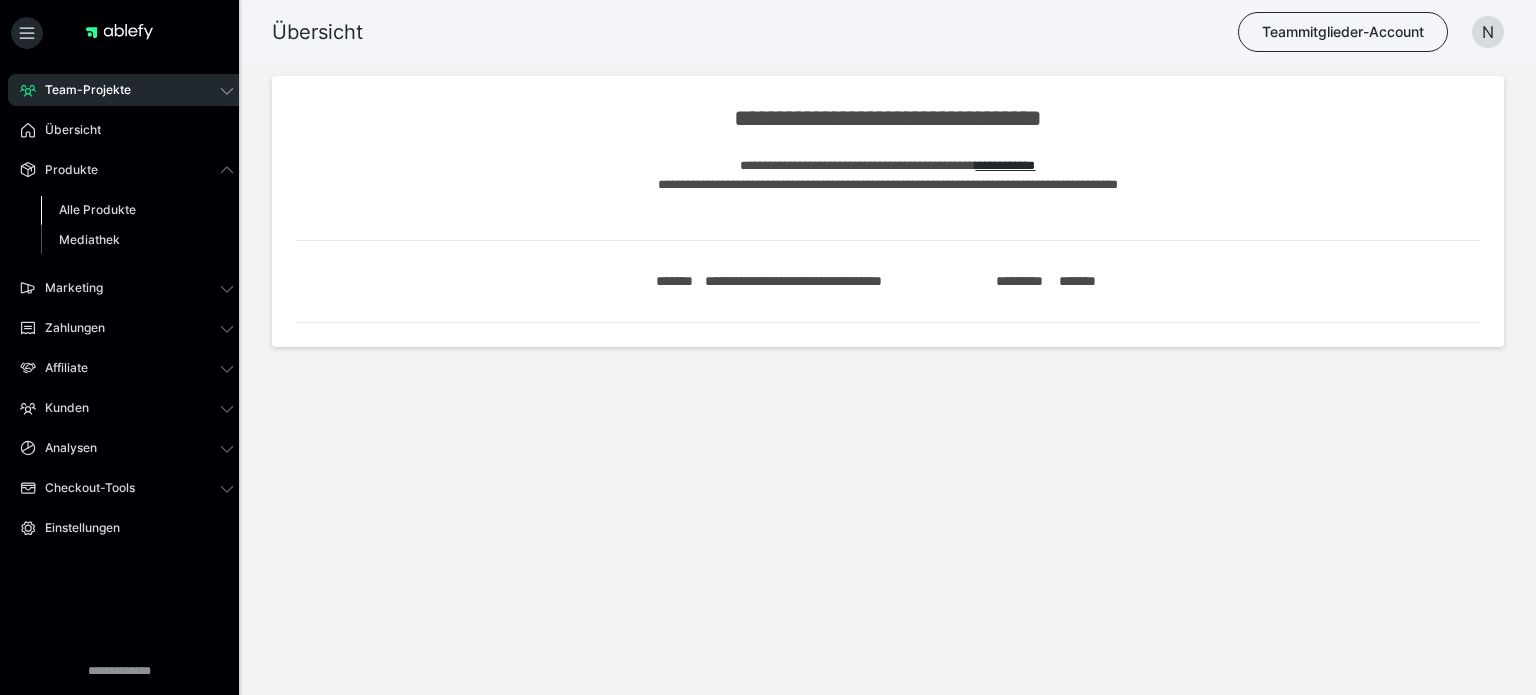 click on "Alle Produkte" at bounding box center (97, 209) 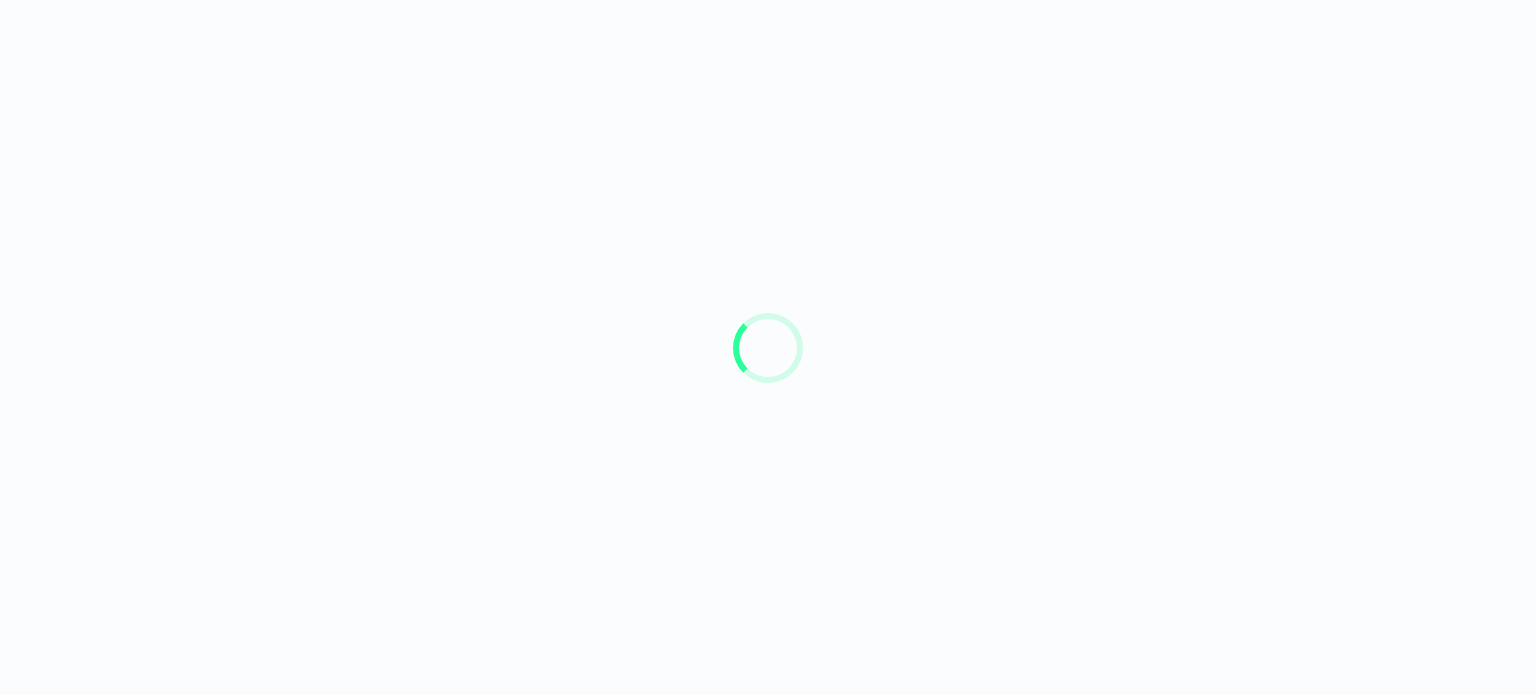 scroll, scrollTop: 0, scrollLeft: 0, axis: both 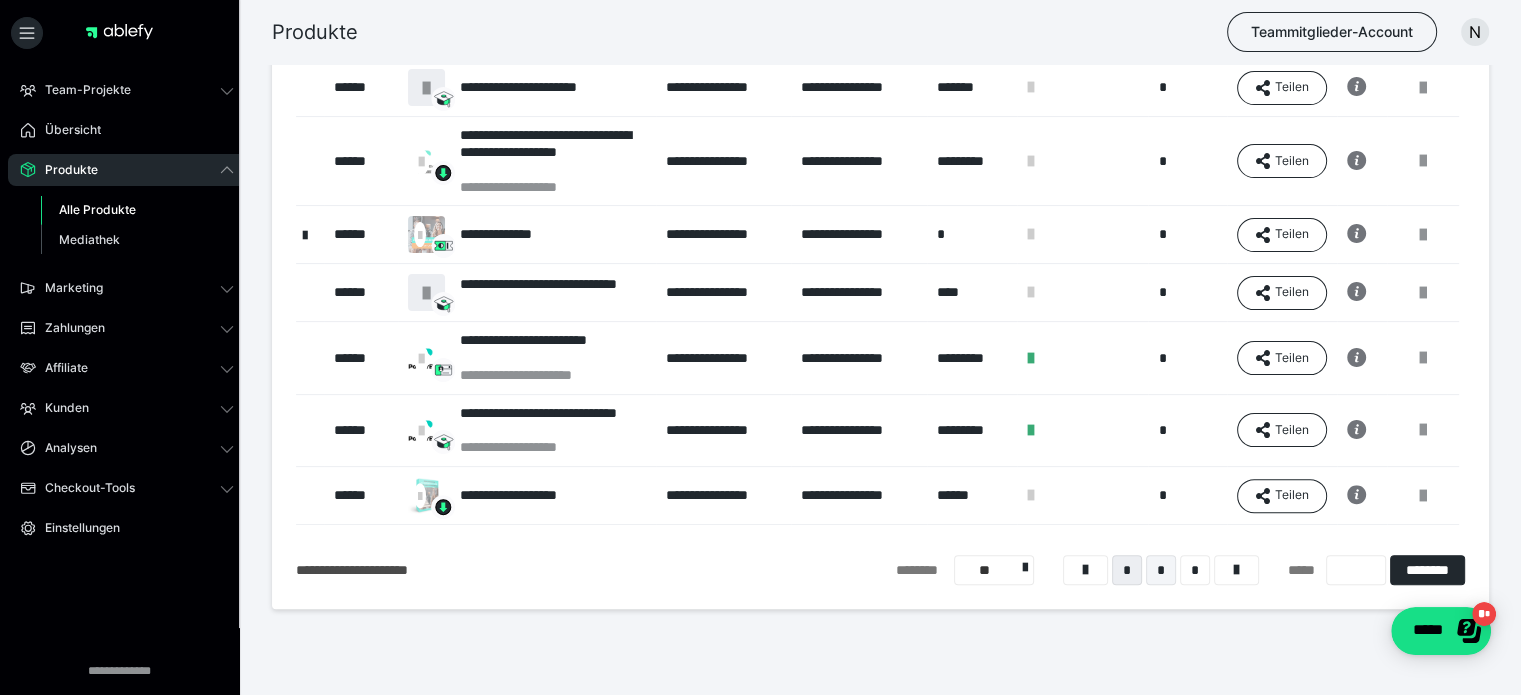 click on "*" at bounding box center (1161, 570) 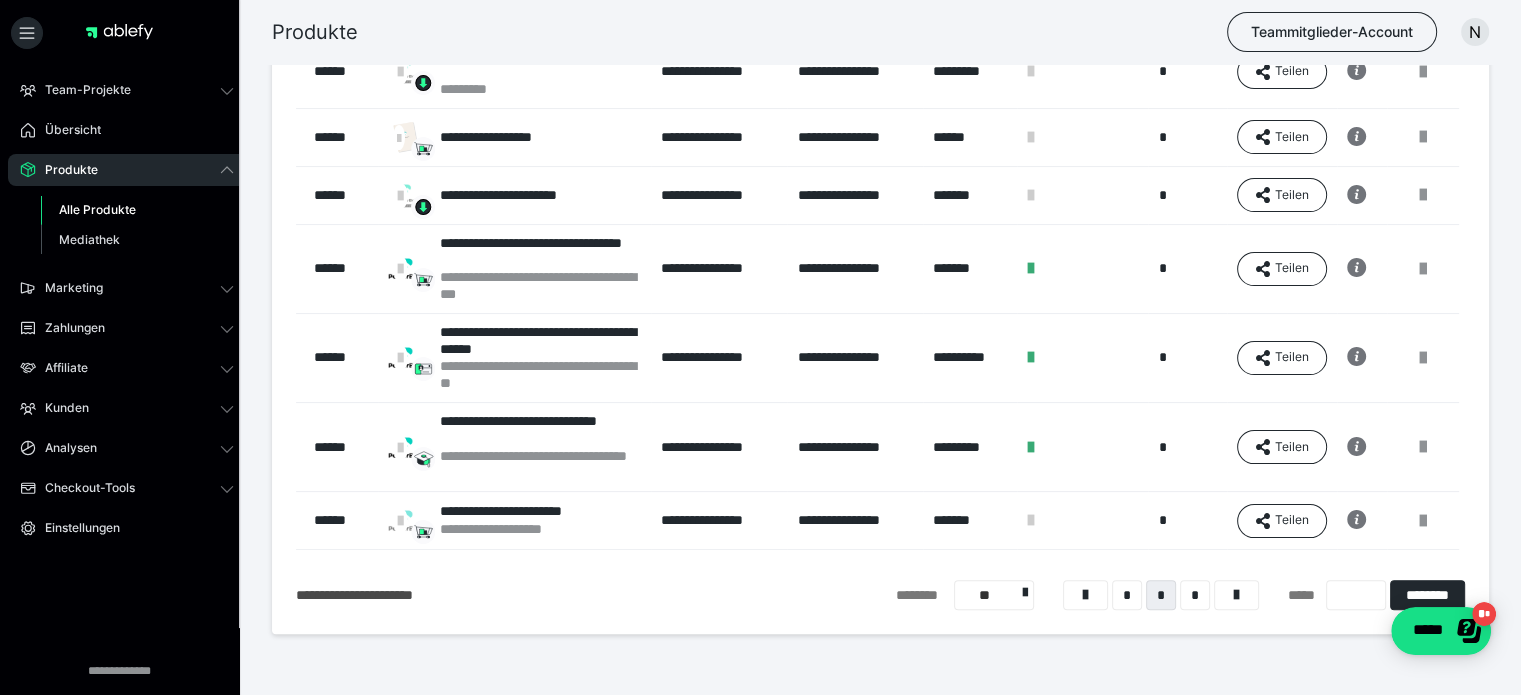 scroll, scrollTop: 440, scrollLeft: 0, axis: vertical 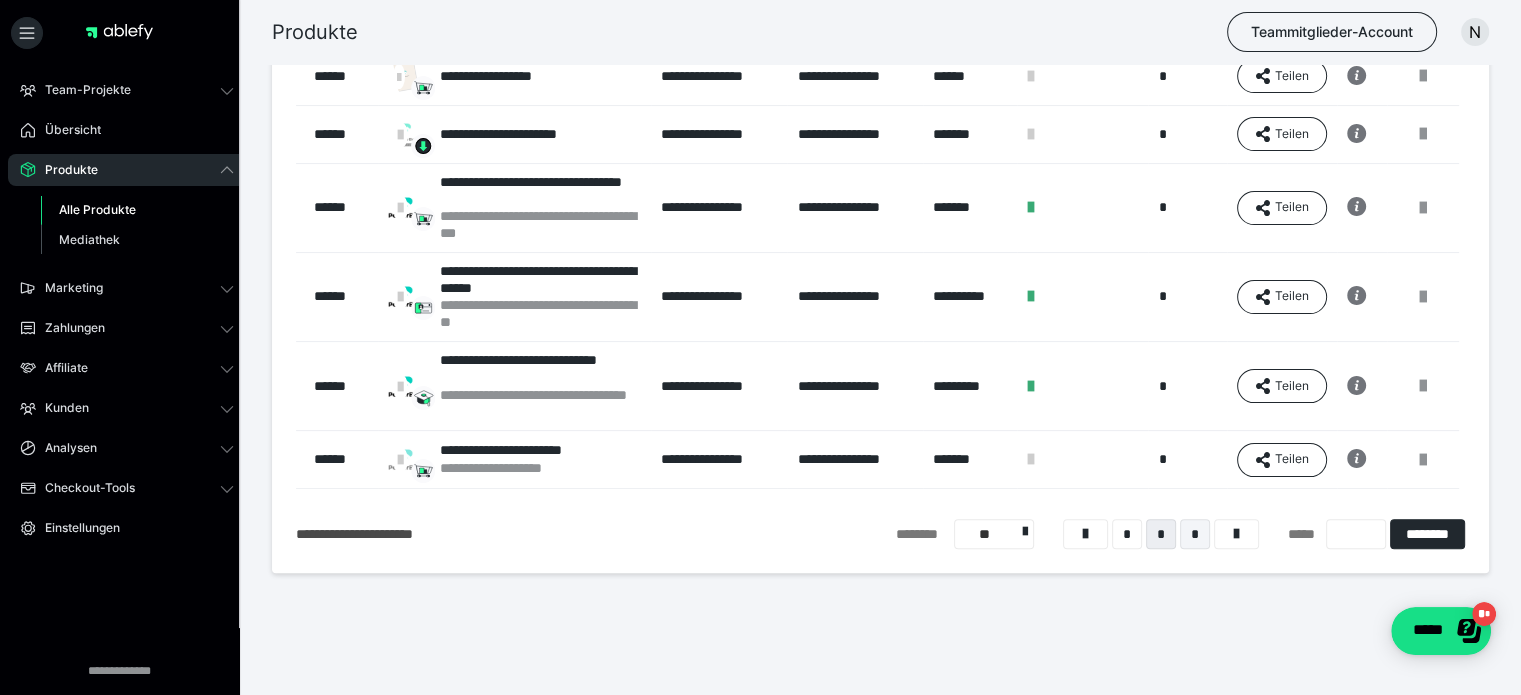 click on "*" at bounding box center (1195, 534) 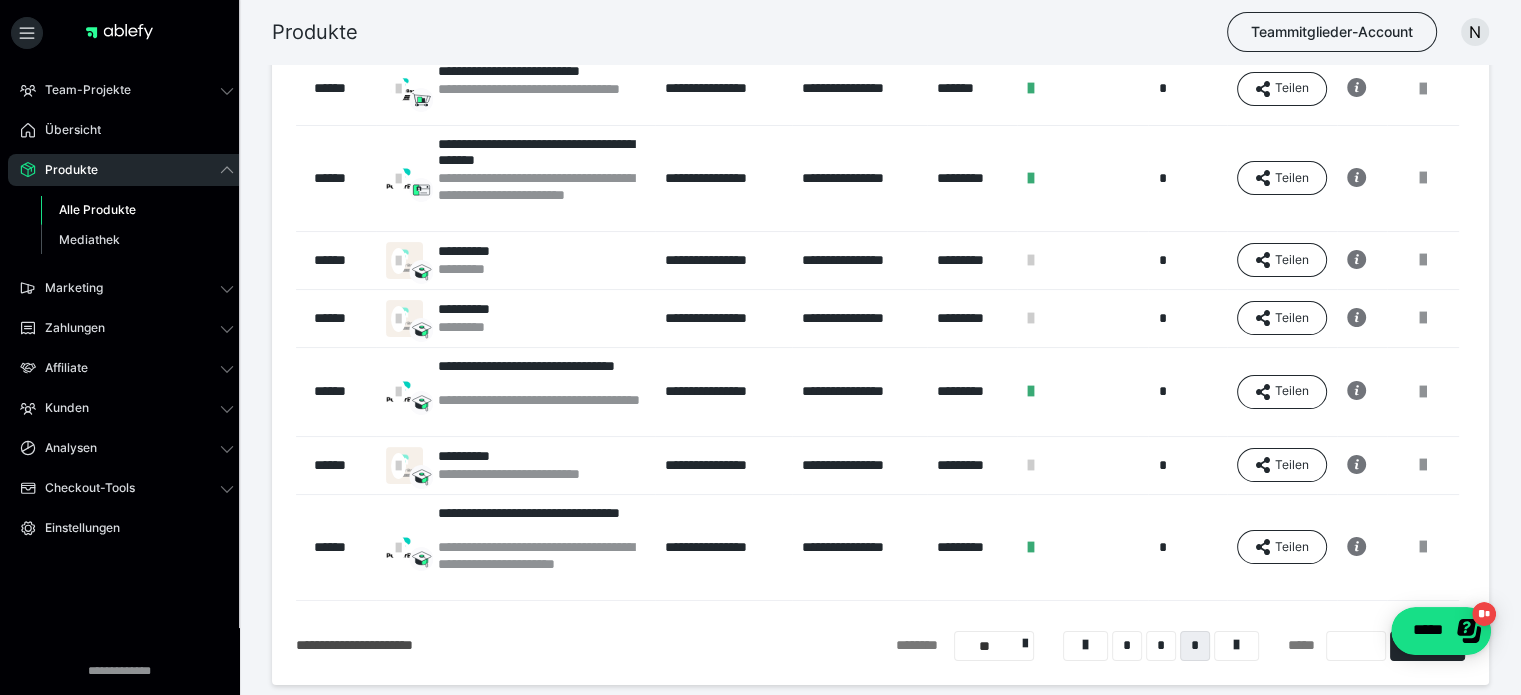 scroll, scrollTop: 216, scrollLeft: 0, axis: vertical 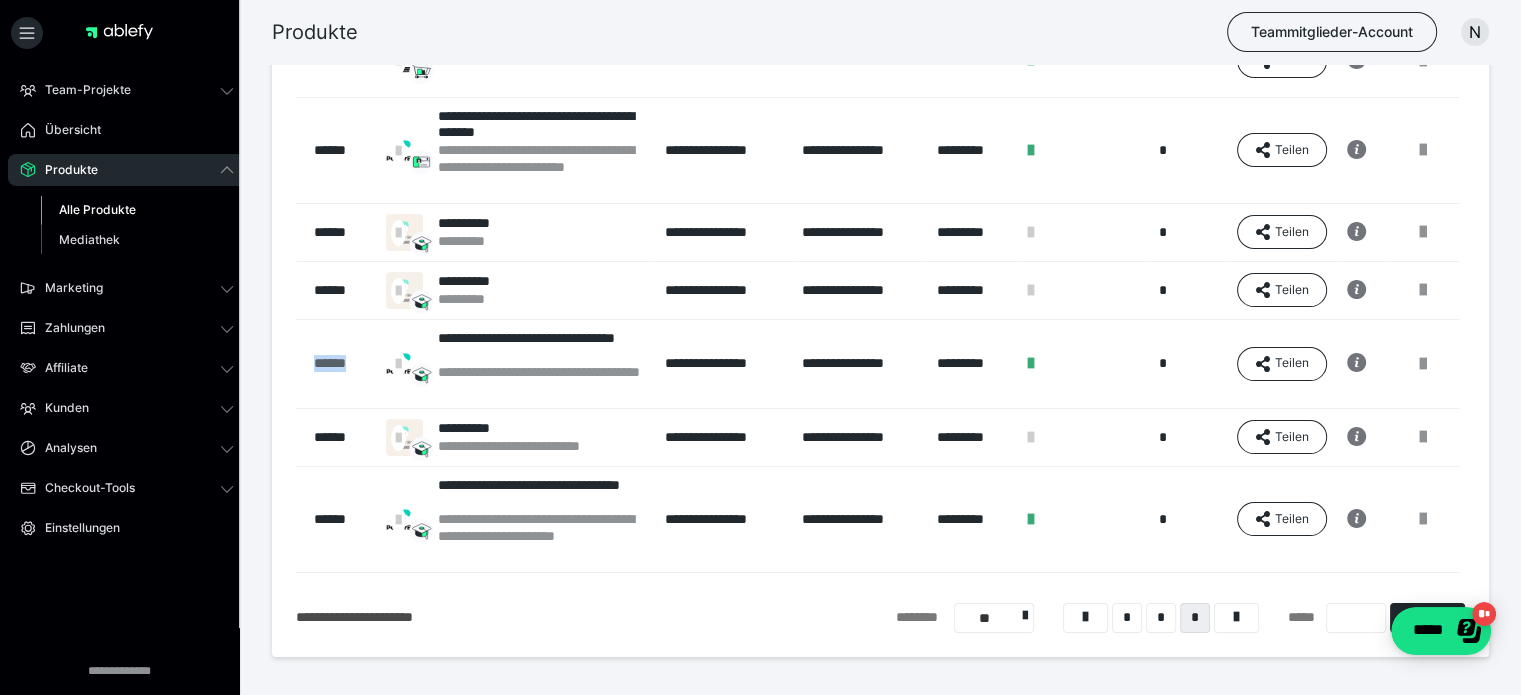drag, startPoint x: 310, startPoint y: 364, endPoint x: 361, endPoint y: 366, distance: 51.0392 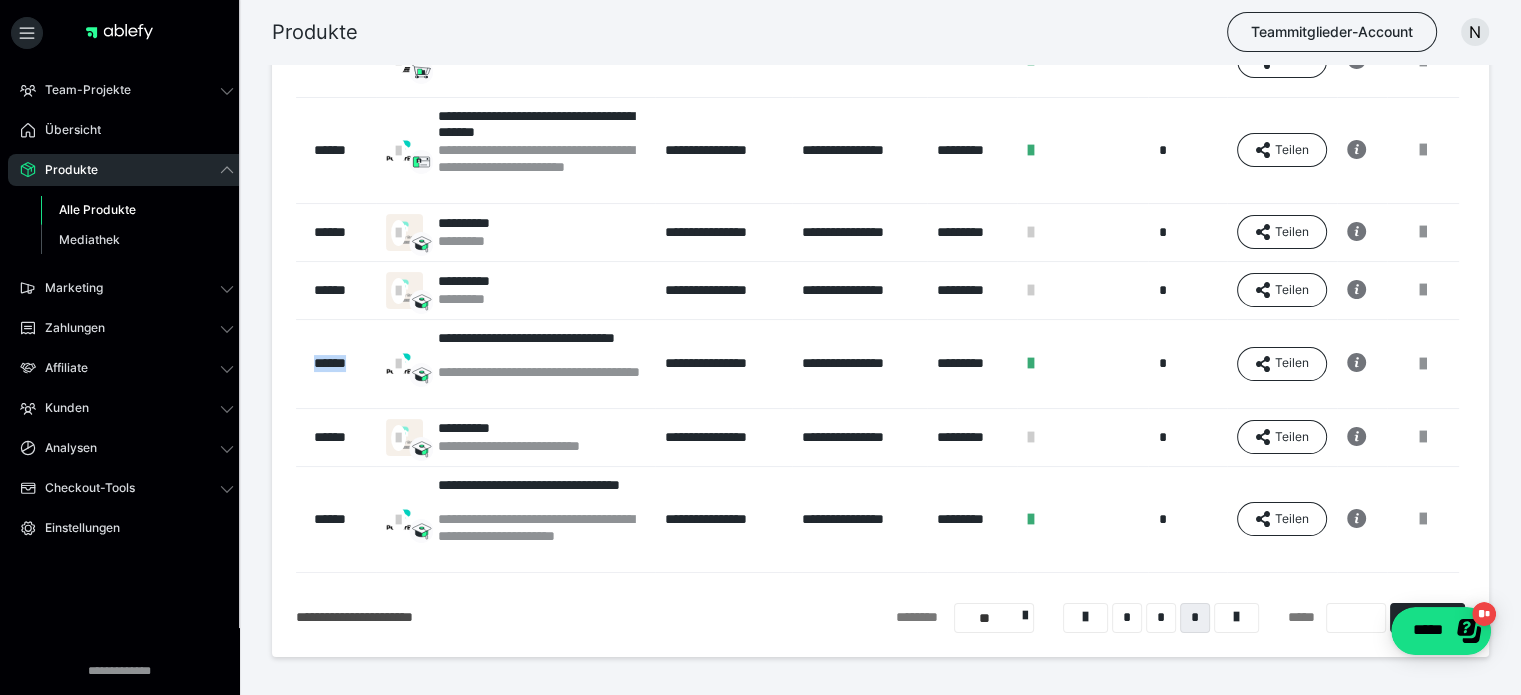 copy on "******" 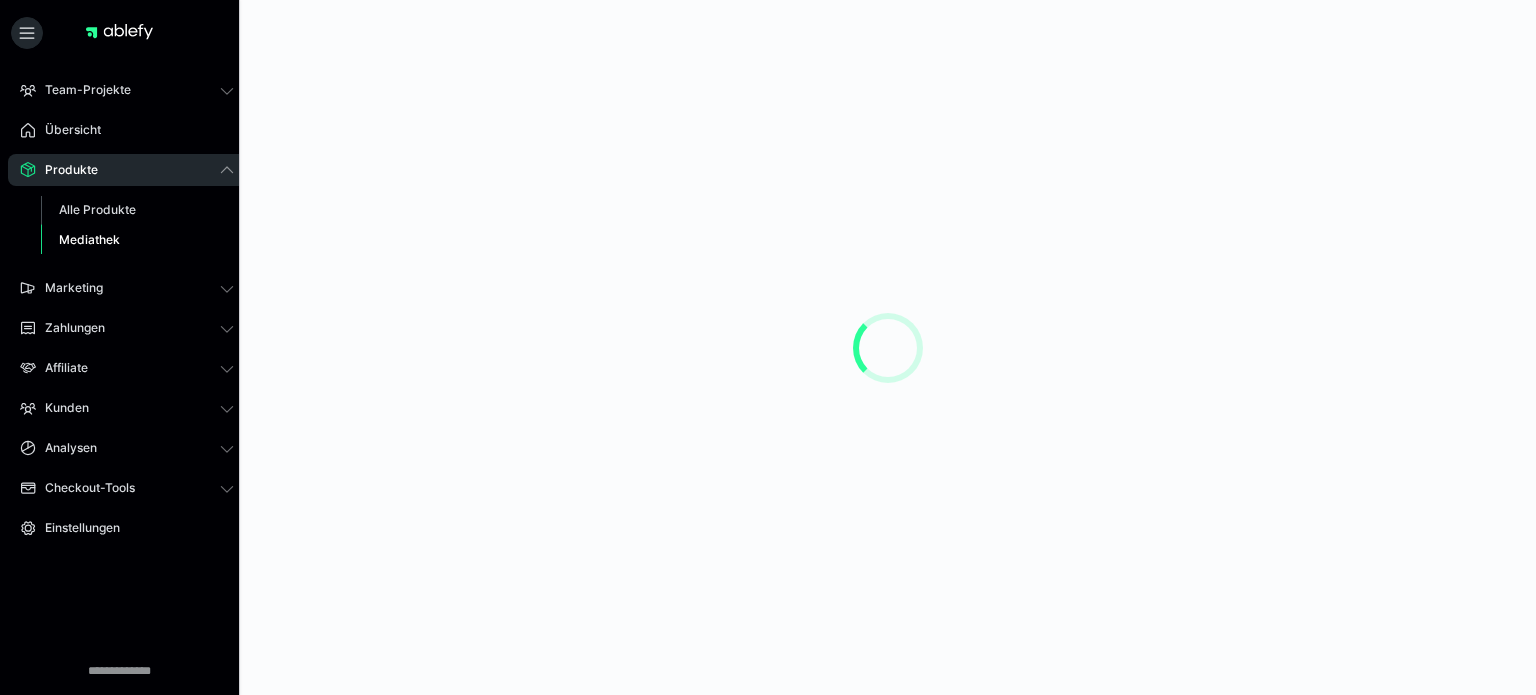 scroll, scrollTop: 0, scrollLeft: 0, axis: both 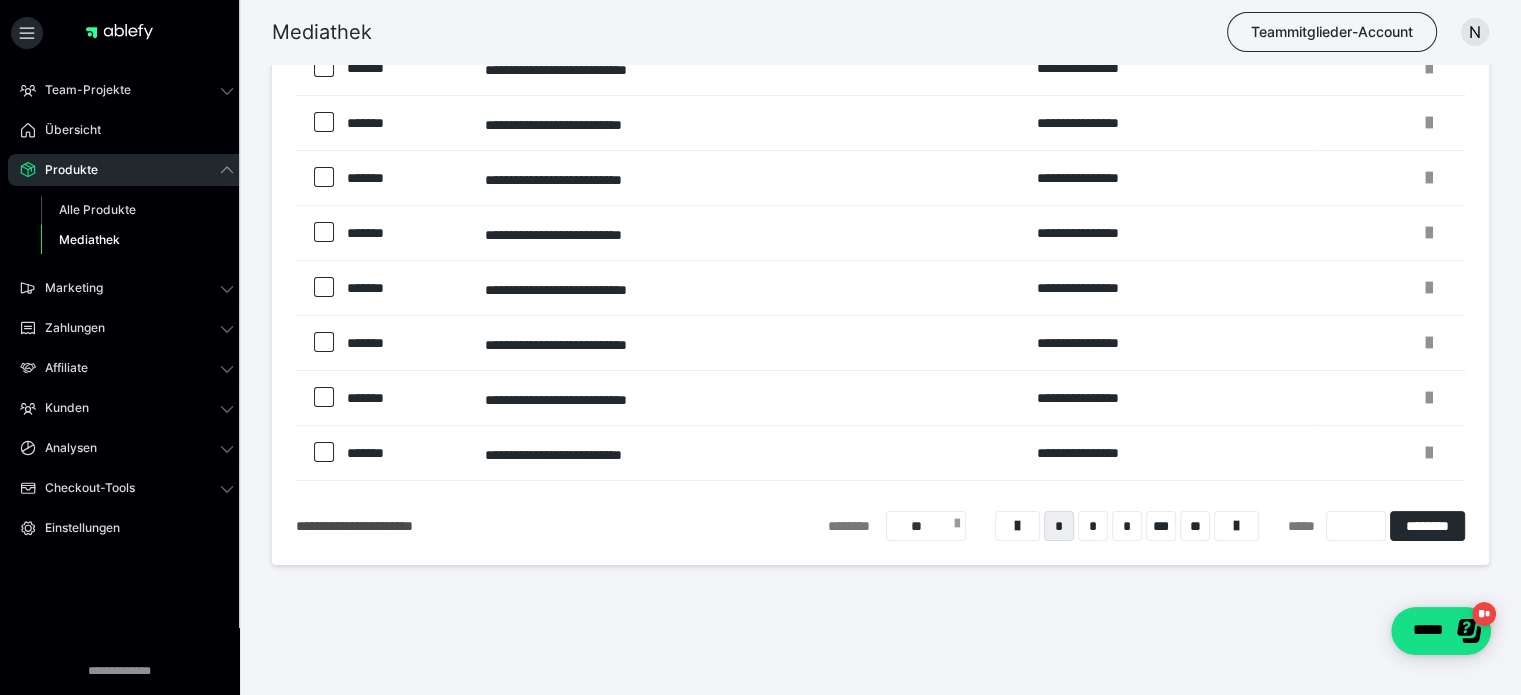 click at bounding box center [957, 527] 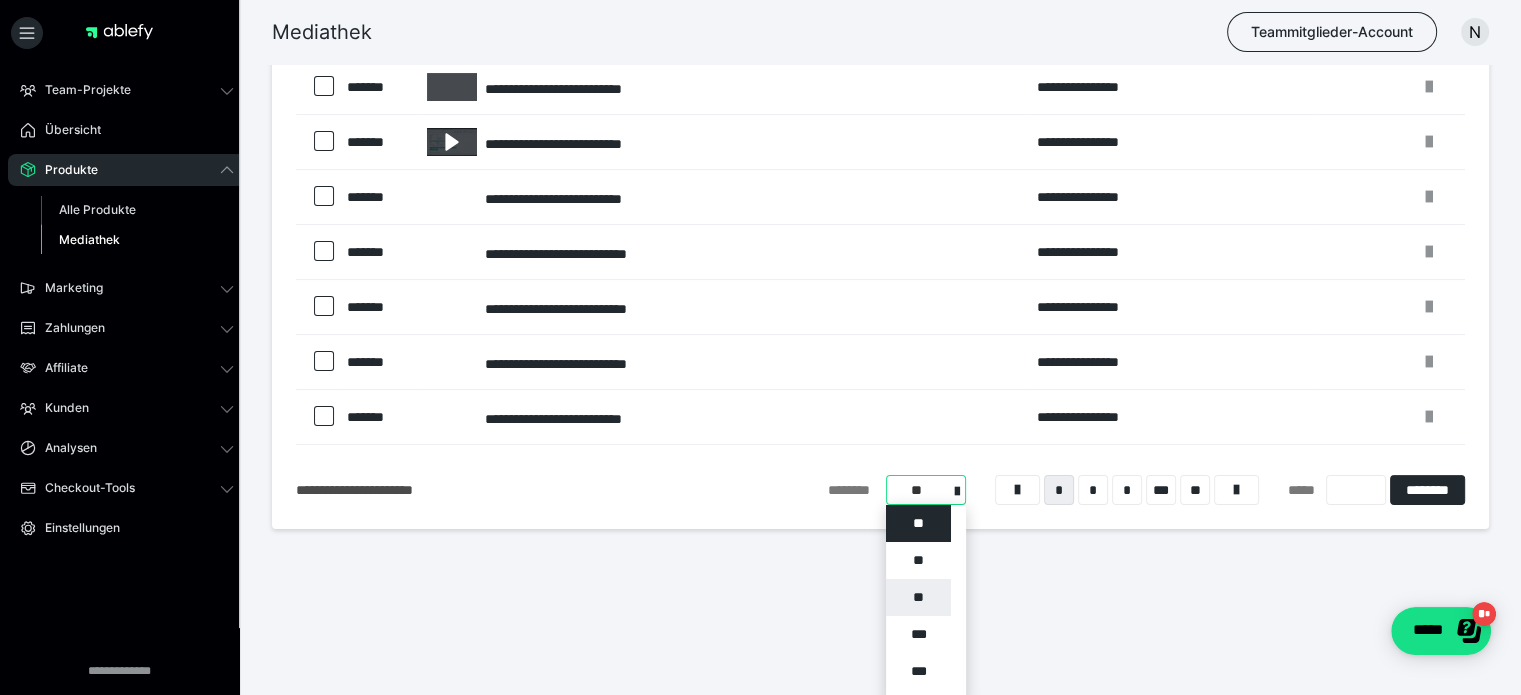 click on "**" at bounding box center [918, 597] 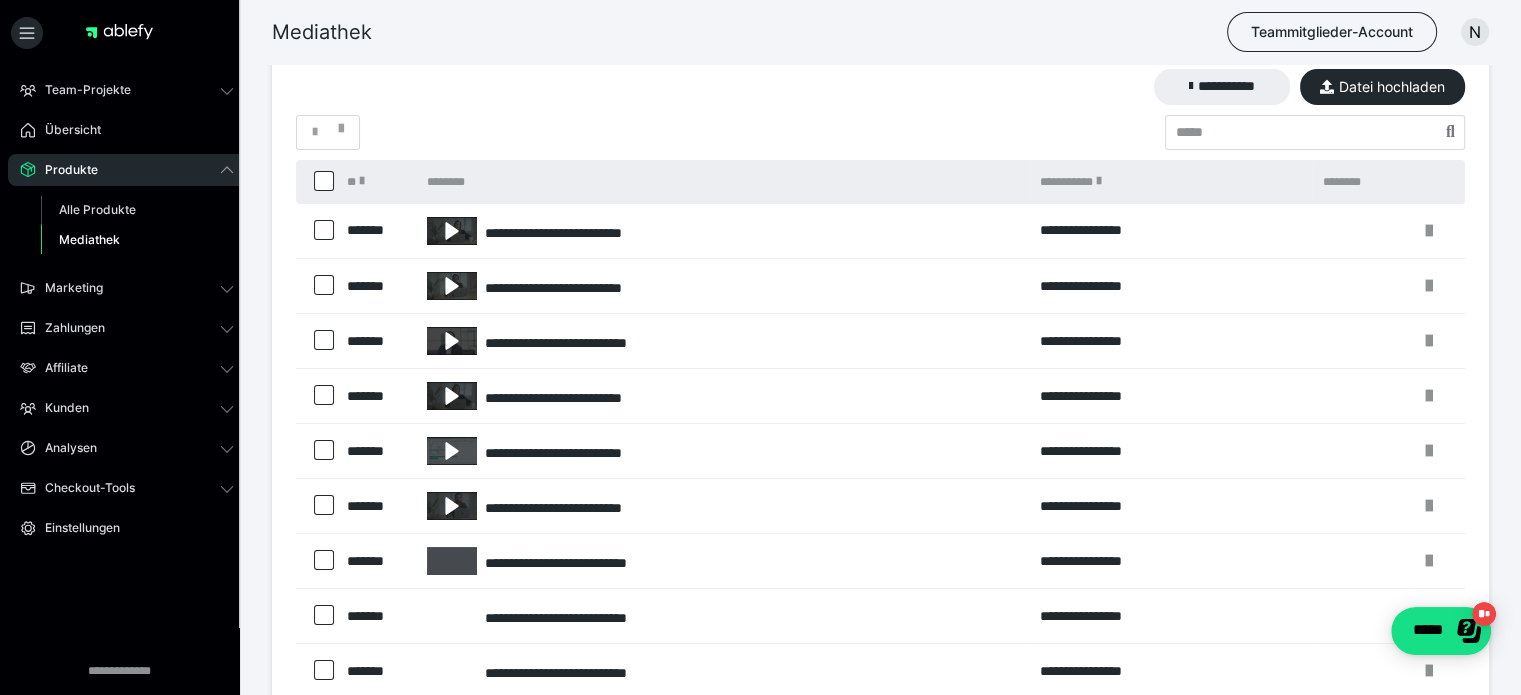 click on "*" at bounding box center [1127, 2999] 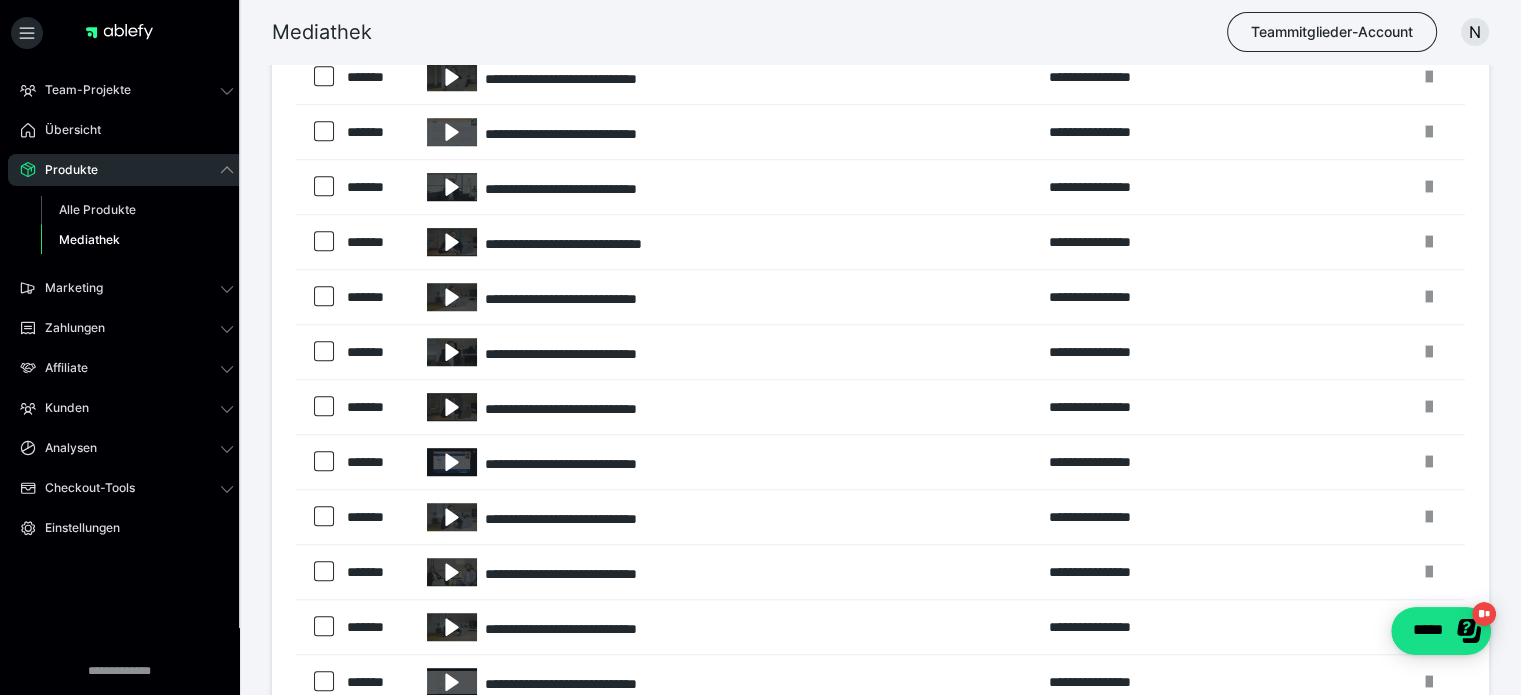 scroll, scrollTop: 952, scrollLeft: 0, axis: vertical 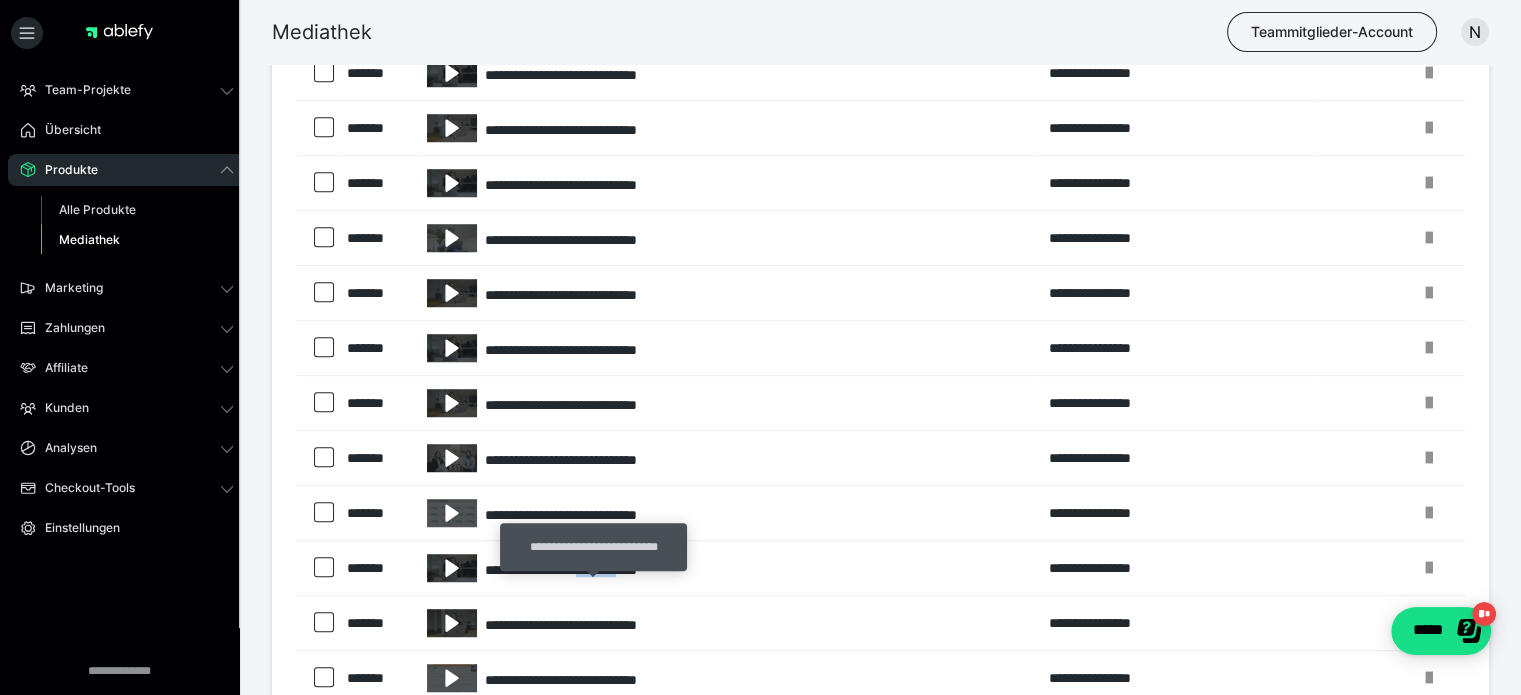 click on "**********" at bounding box center (728, 568) 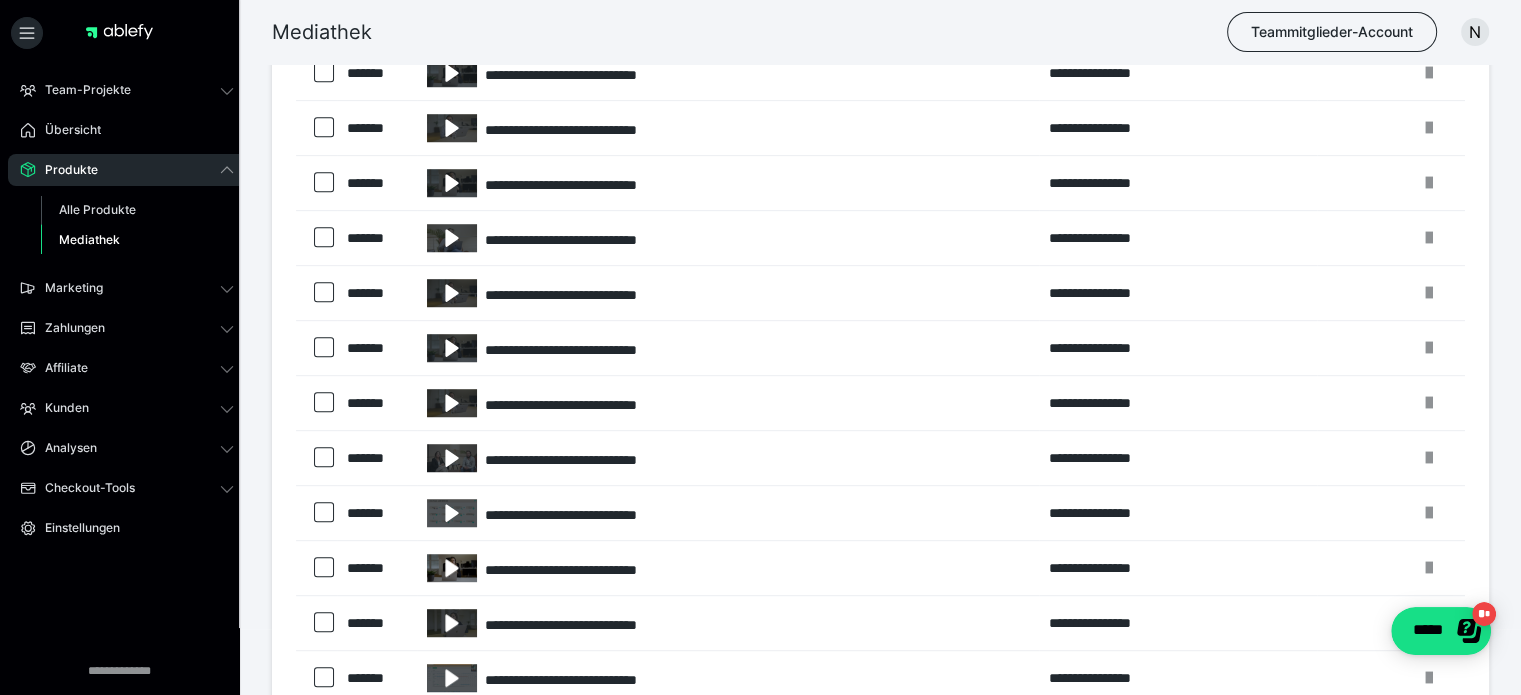 click at bounding box center [452, 568] 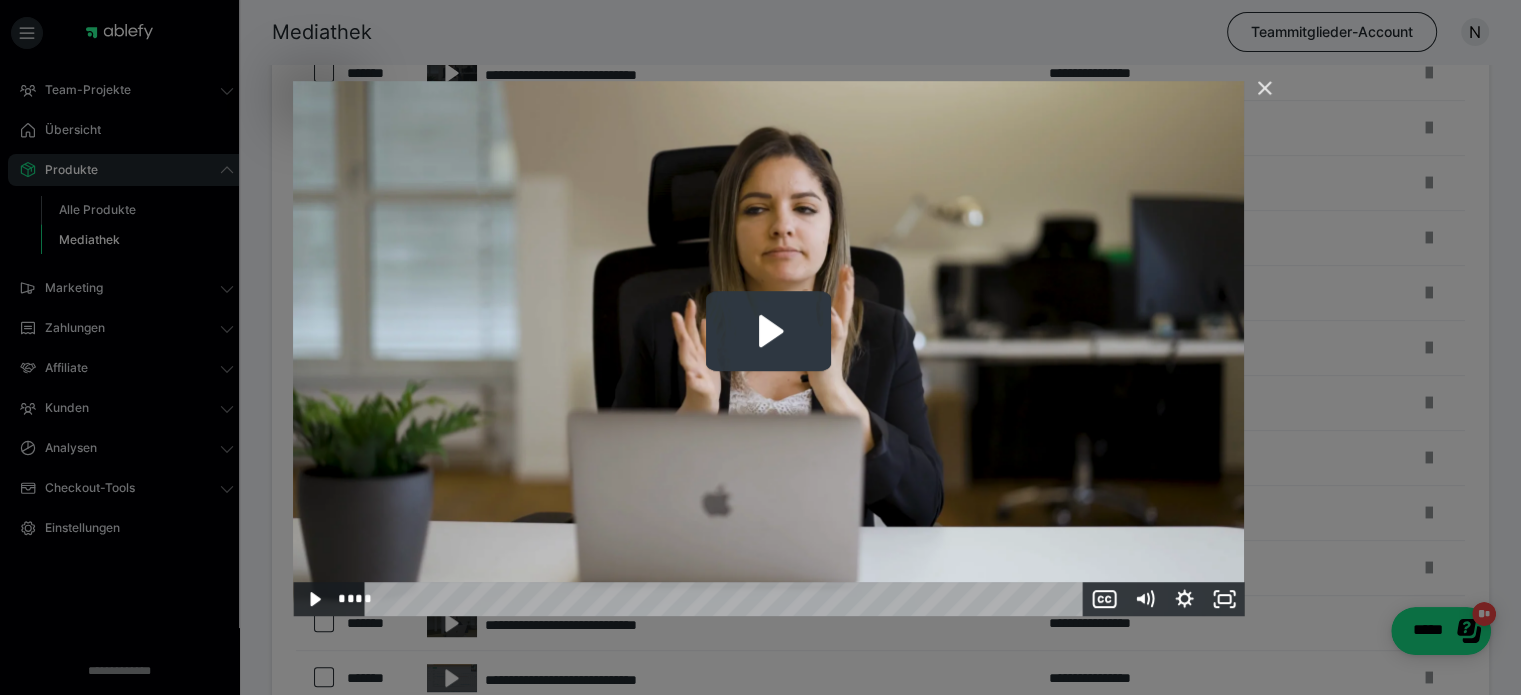 click 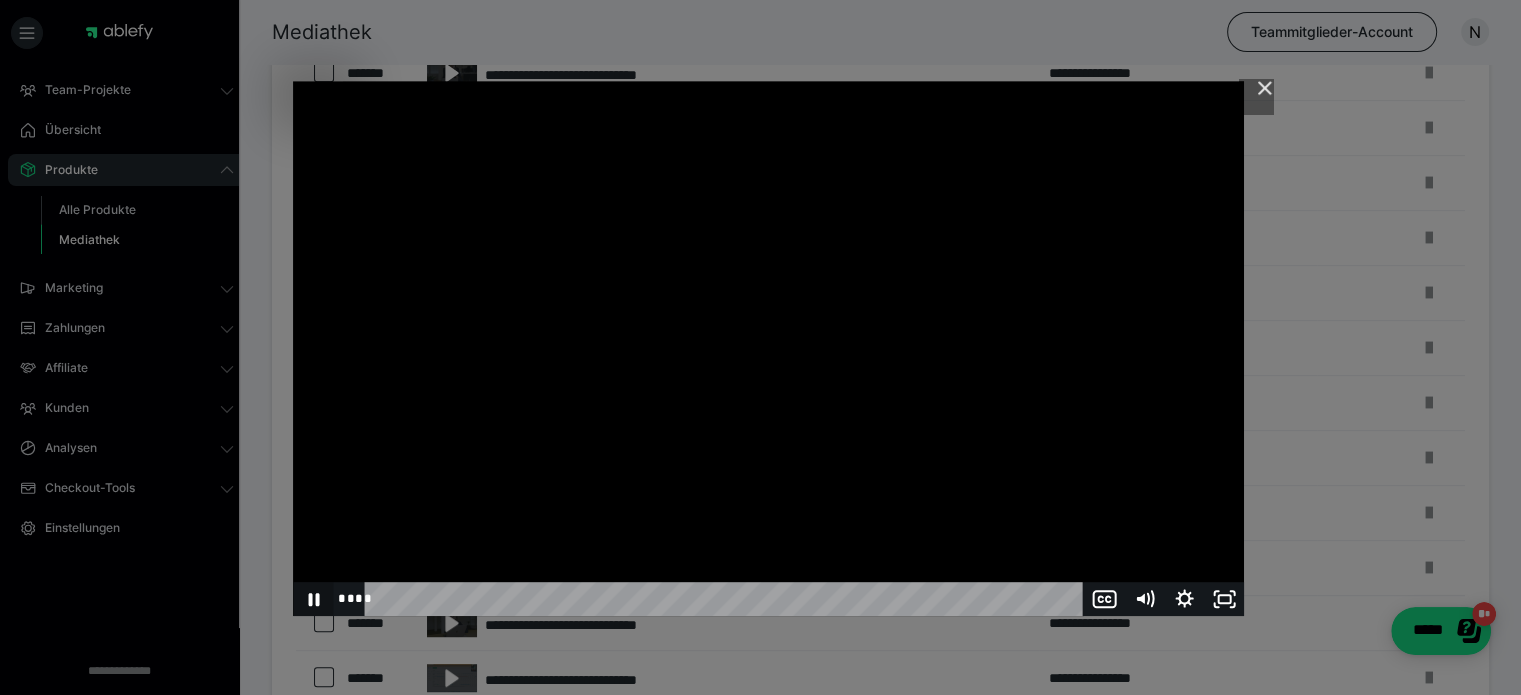 click 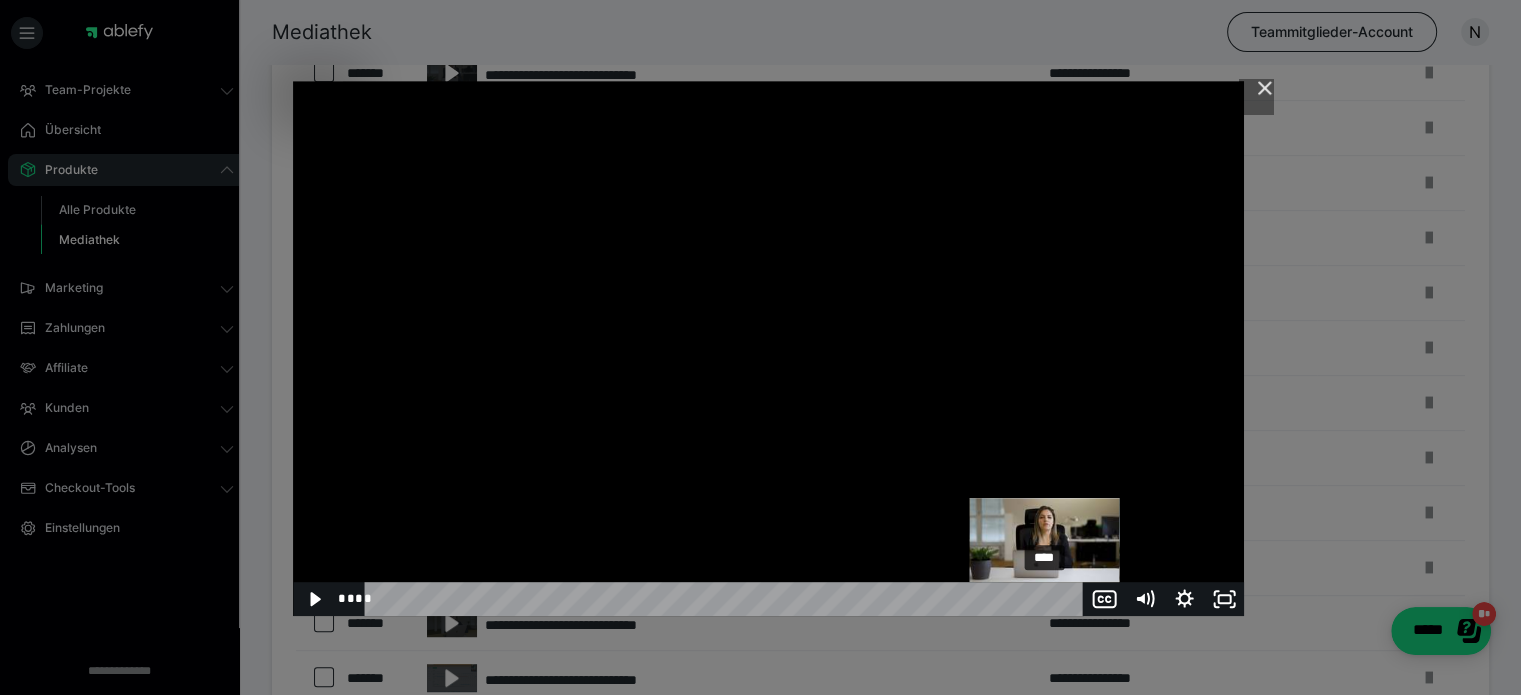 click on "****" at bounding box center (727, 599) 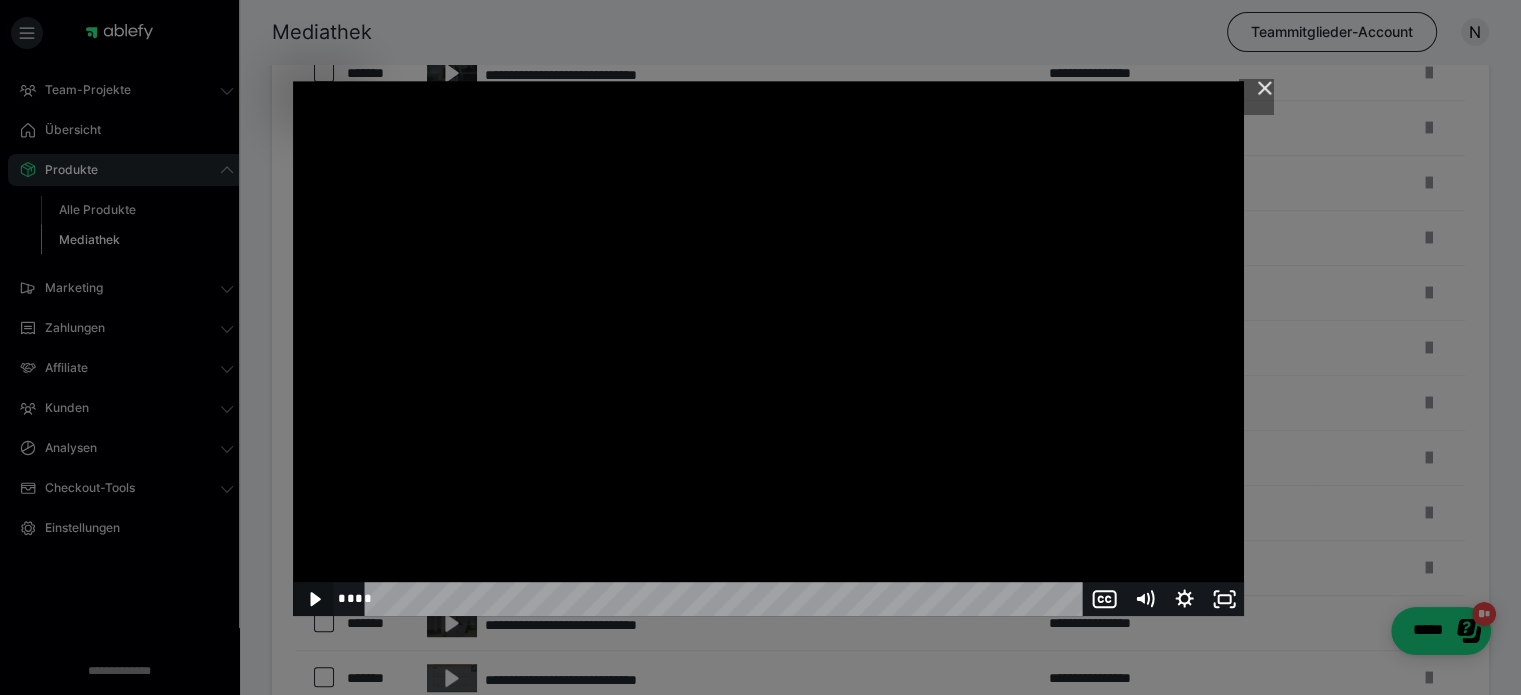 click 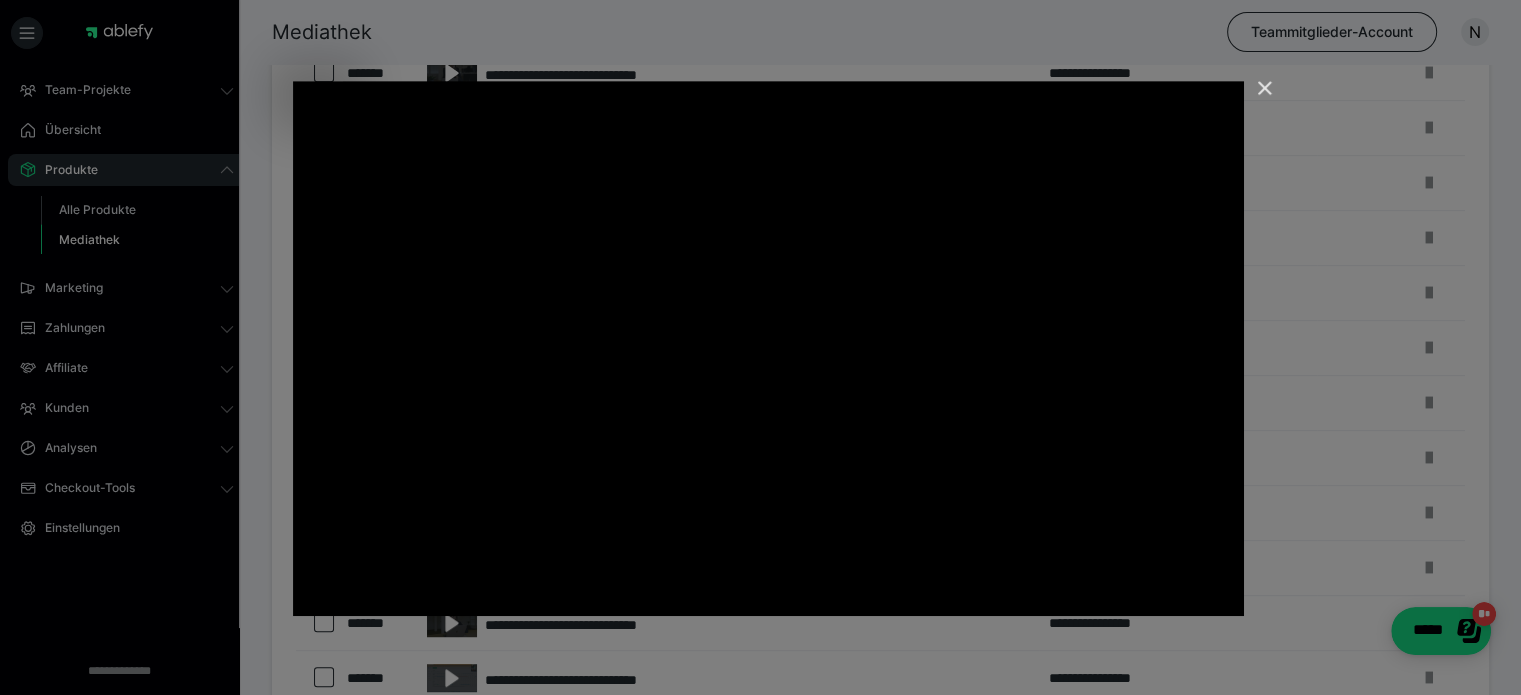click at bounding box center (1256, 97) 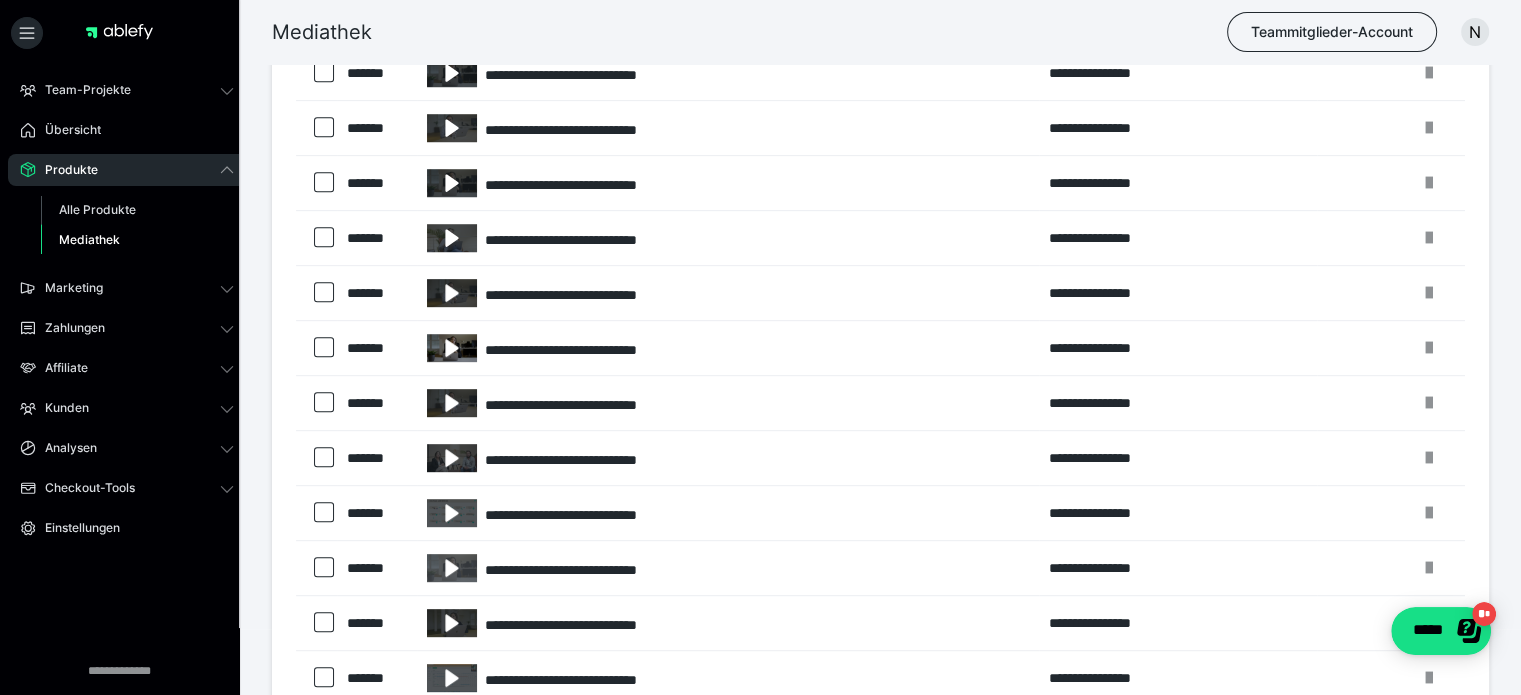 click at bounding box center (452, 348) 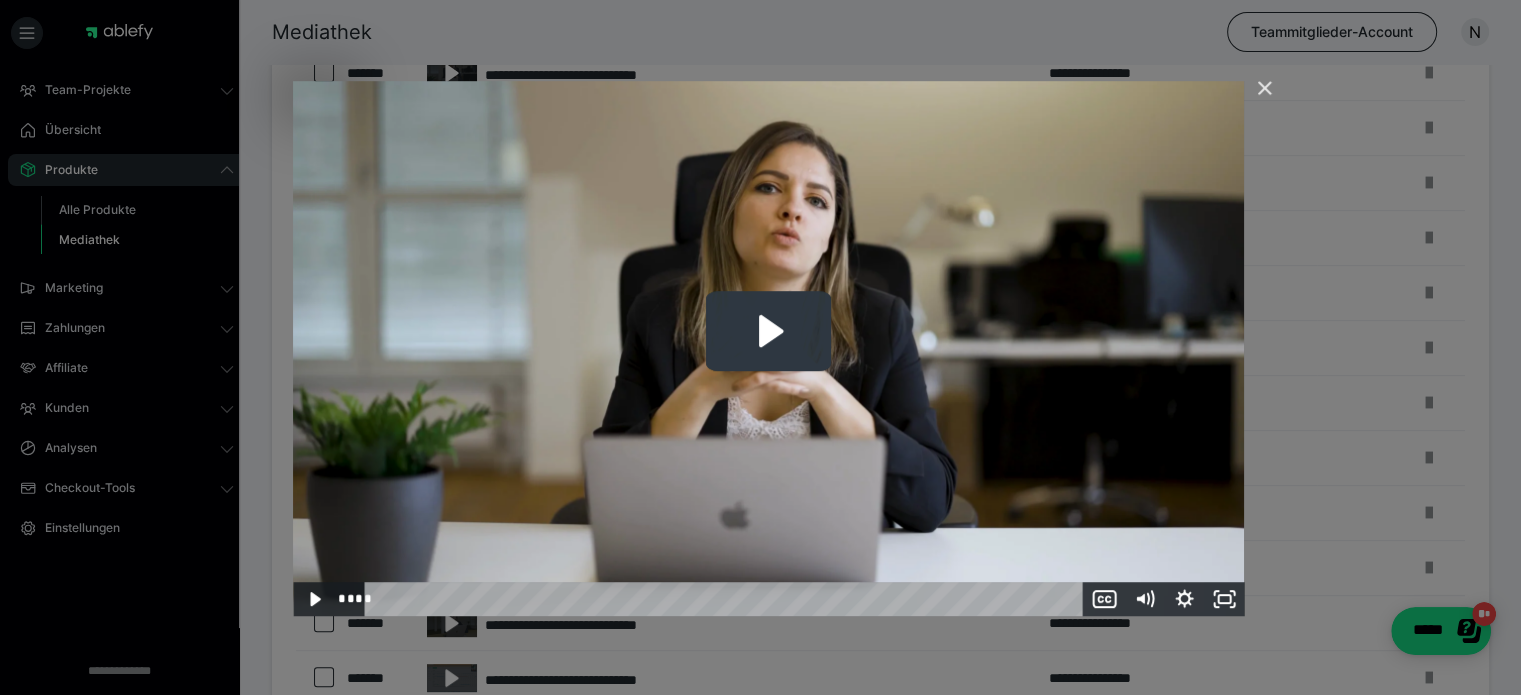 click 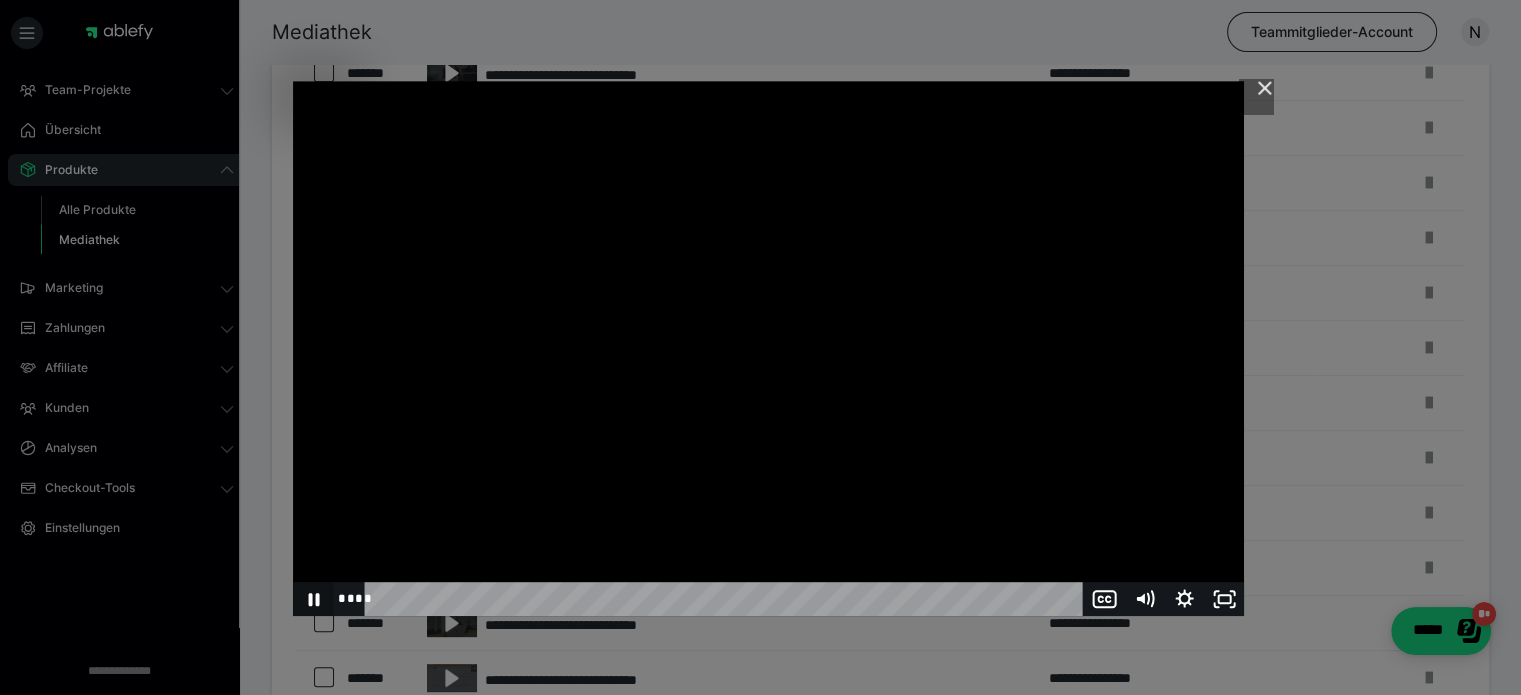 click 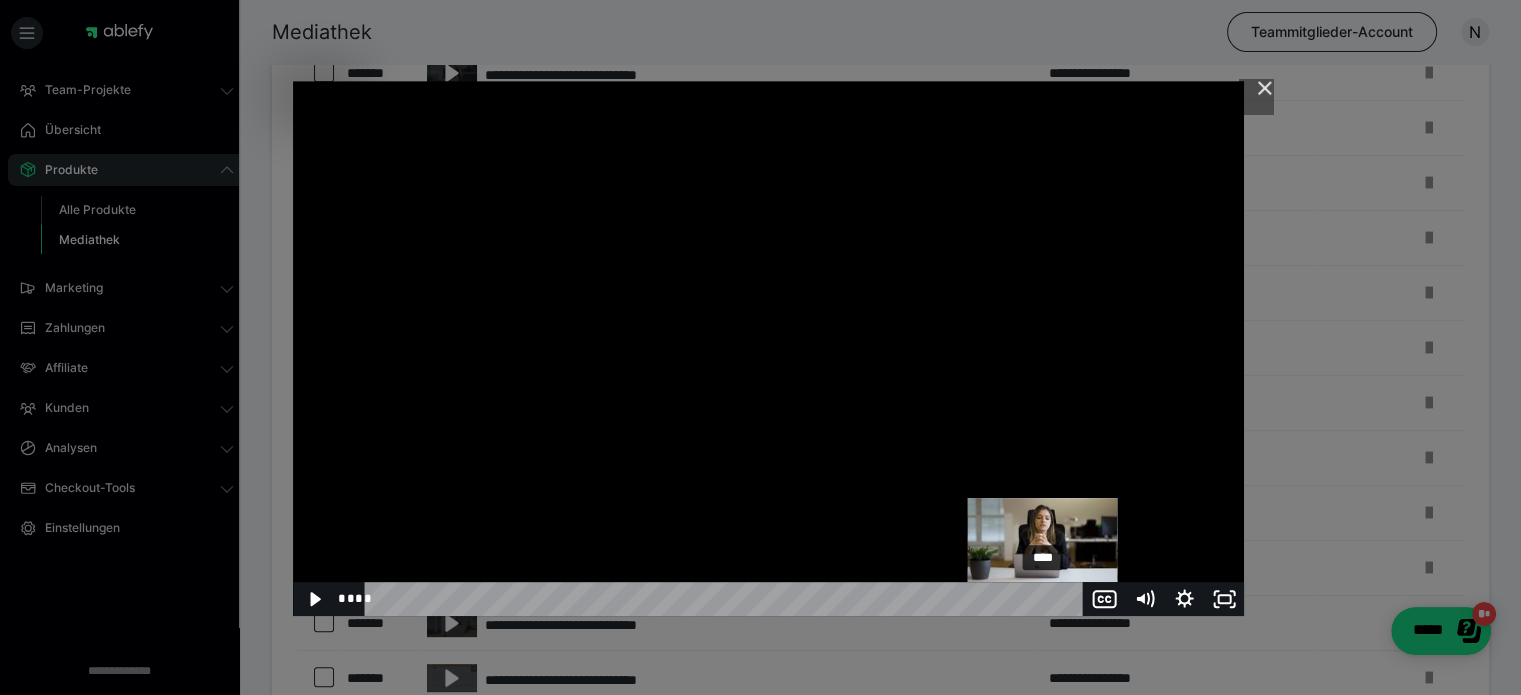 click on "****" at bounding box center [727, 599] 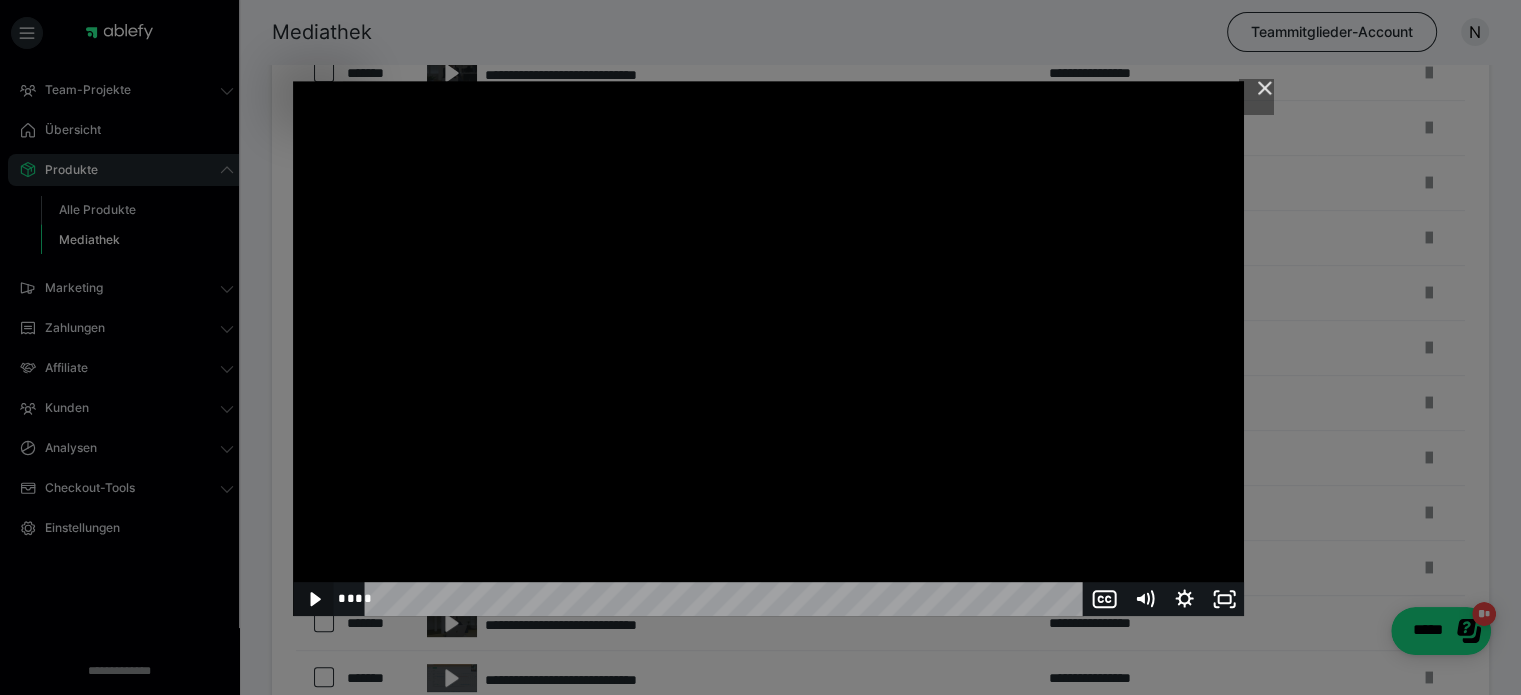 click 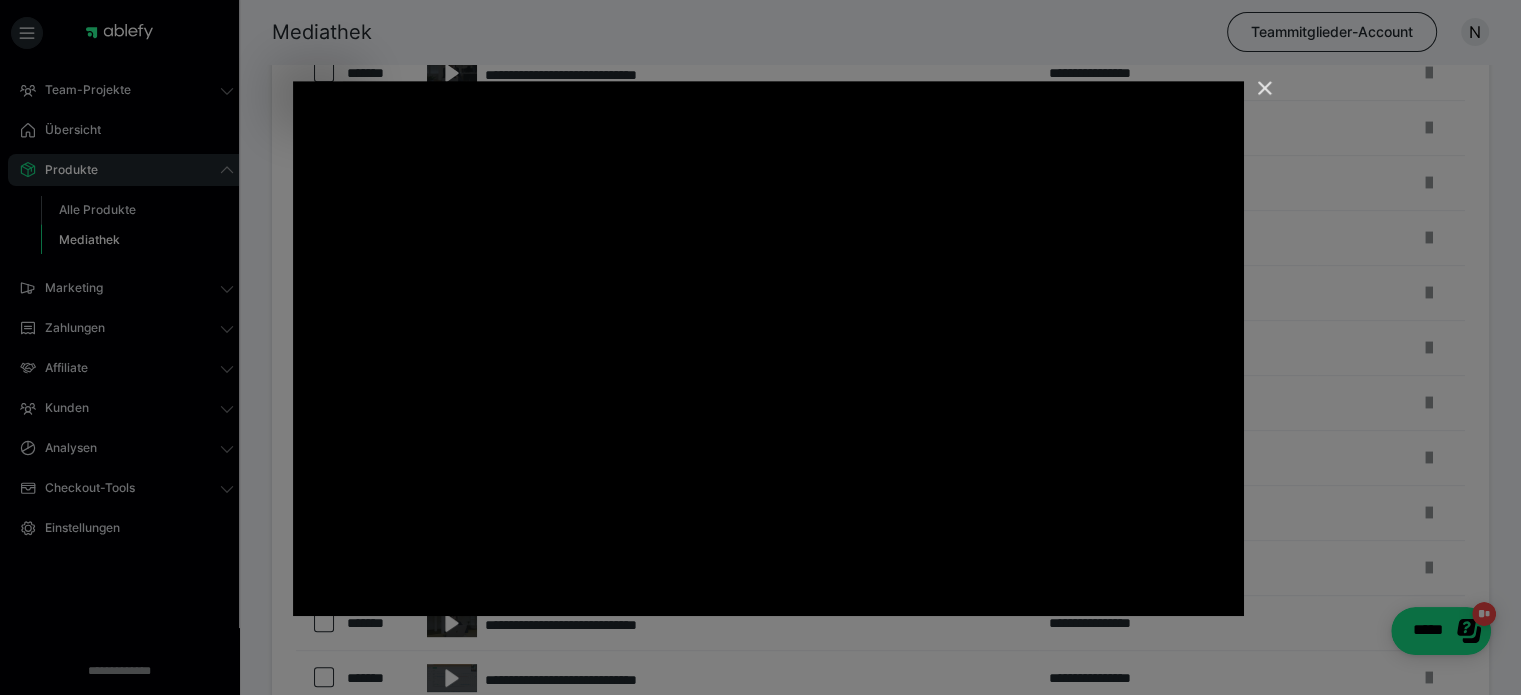 click at bounding box center [1256, 97] 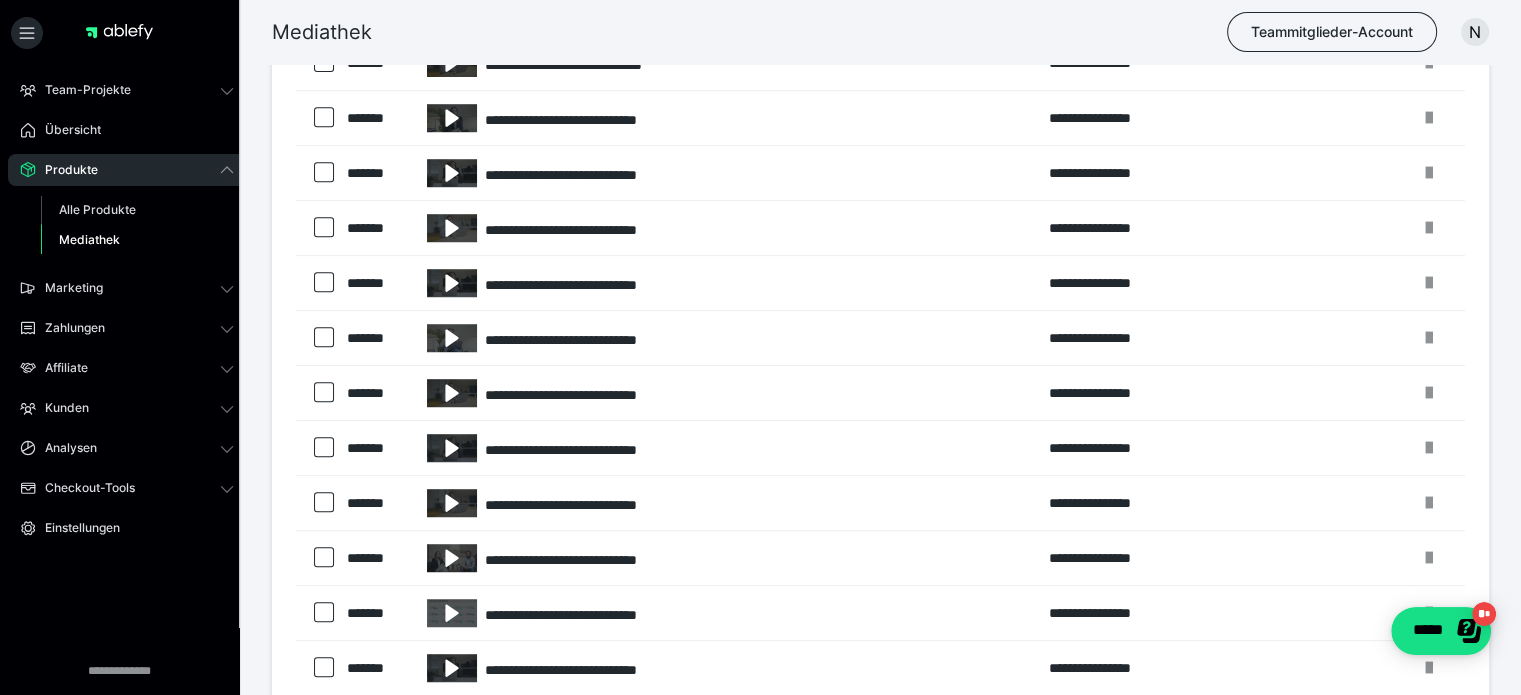 scroll, scrollTop: 752, scrollLeft: 0, axis: vertical 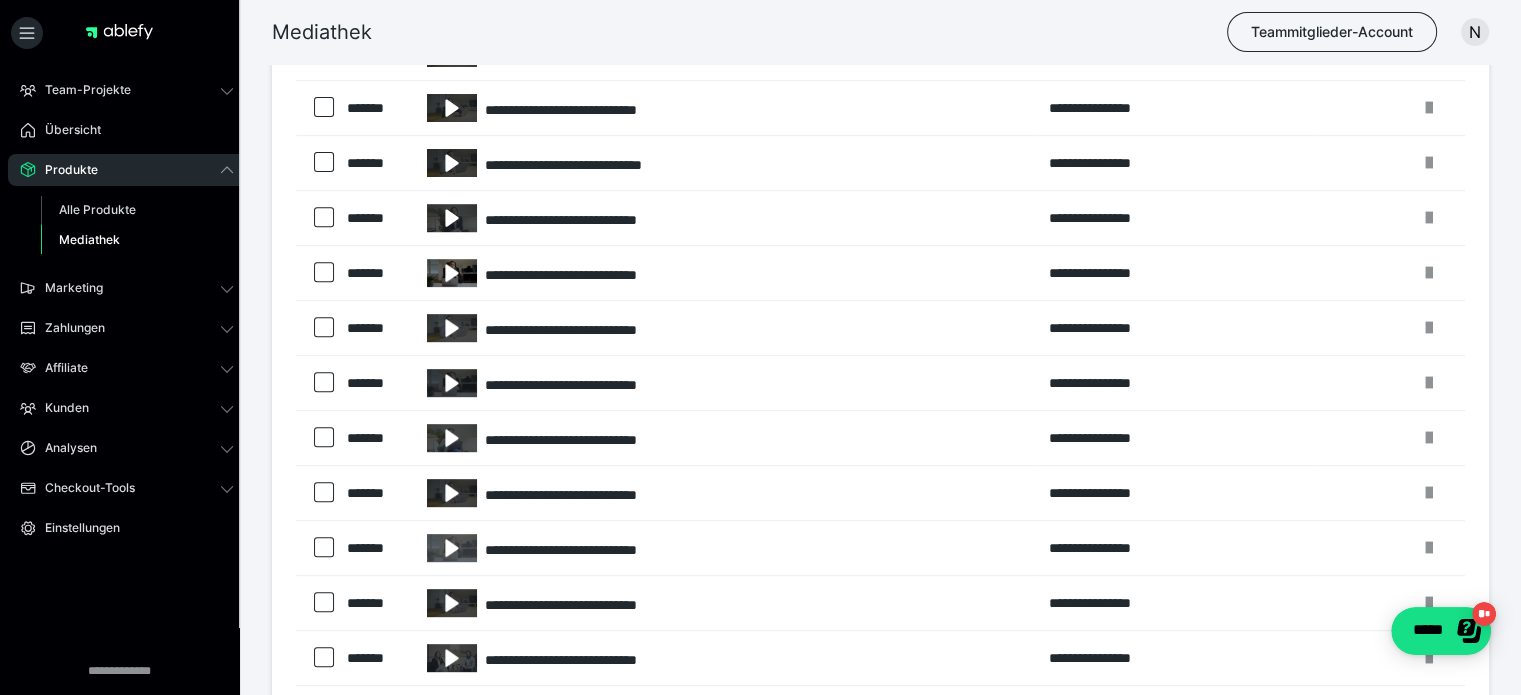 click at bounding box center (452, 273) 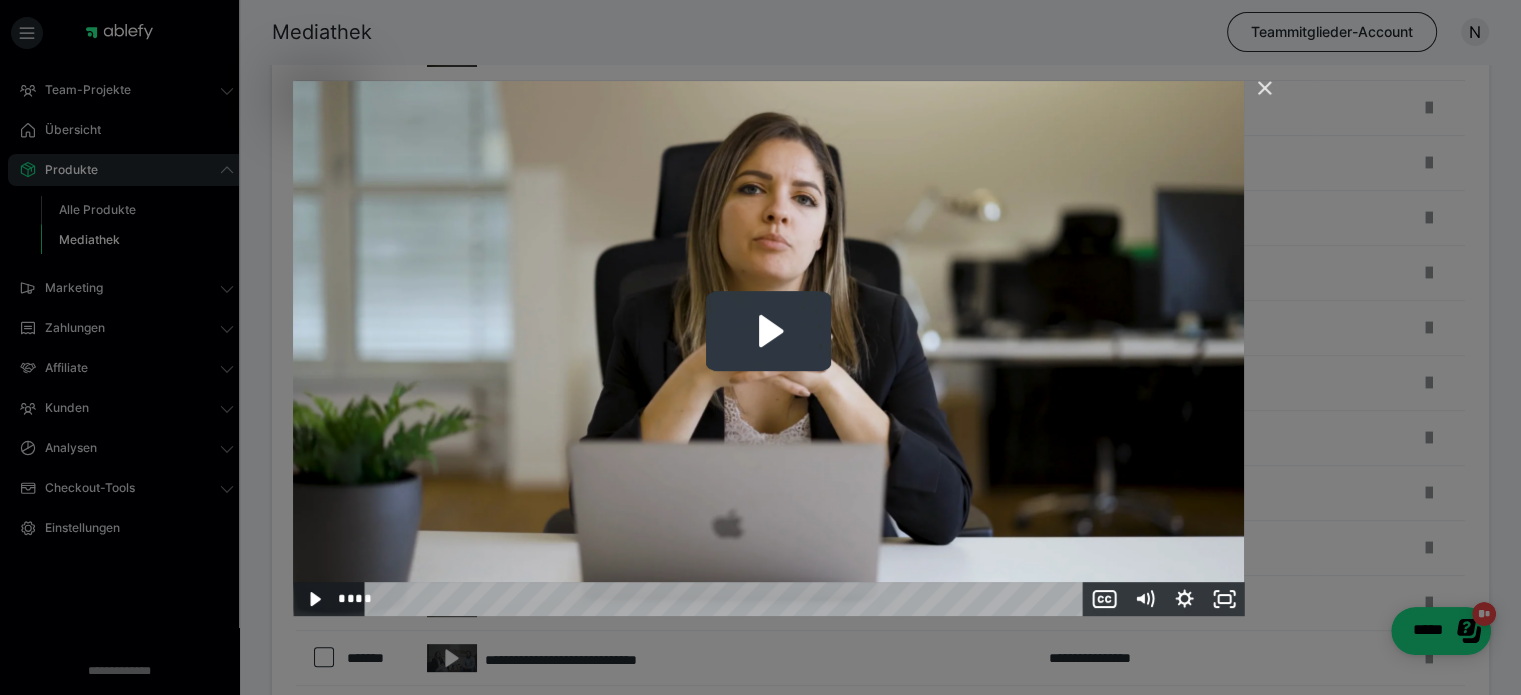 click 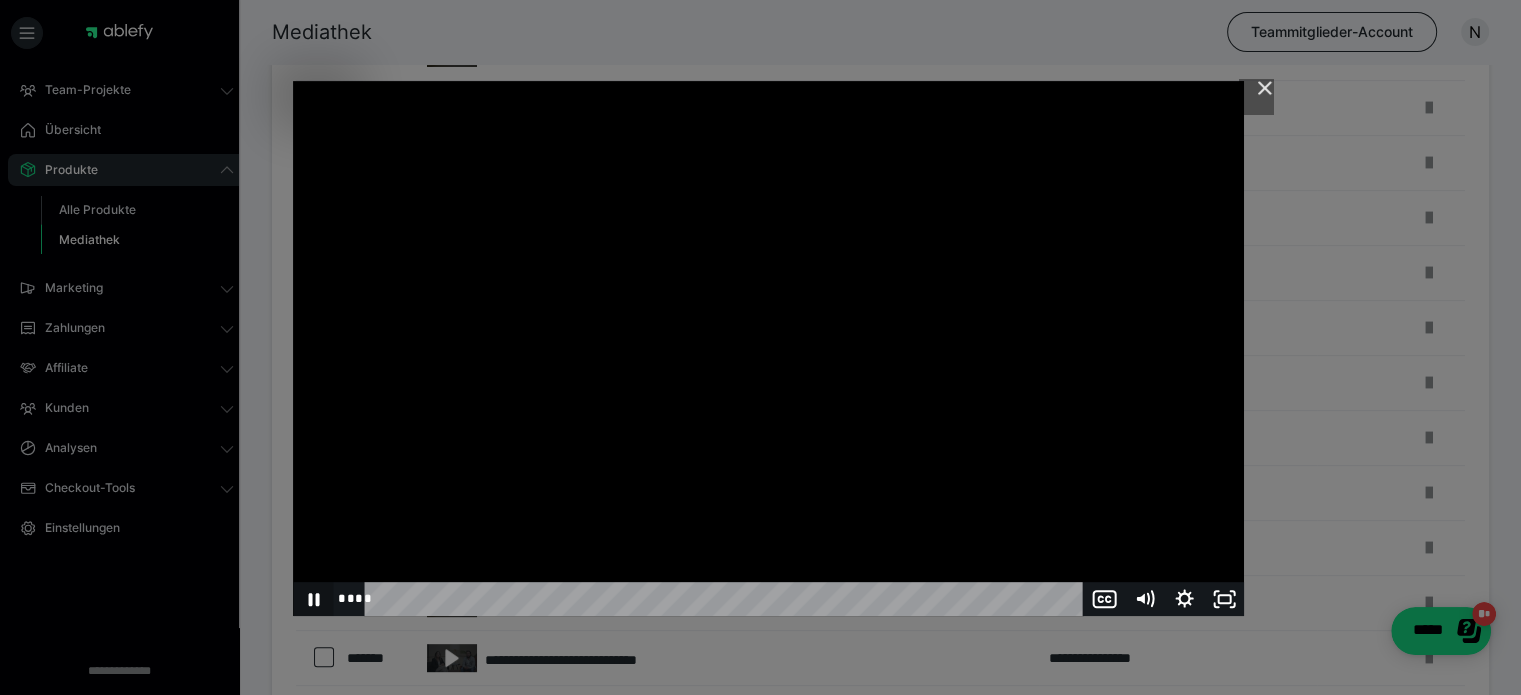 click 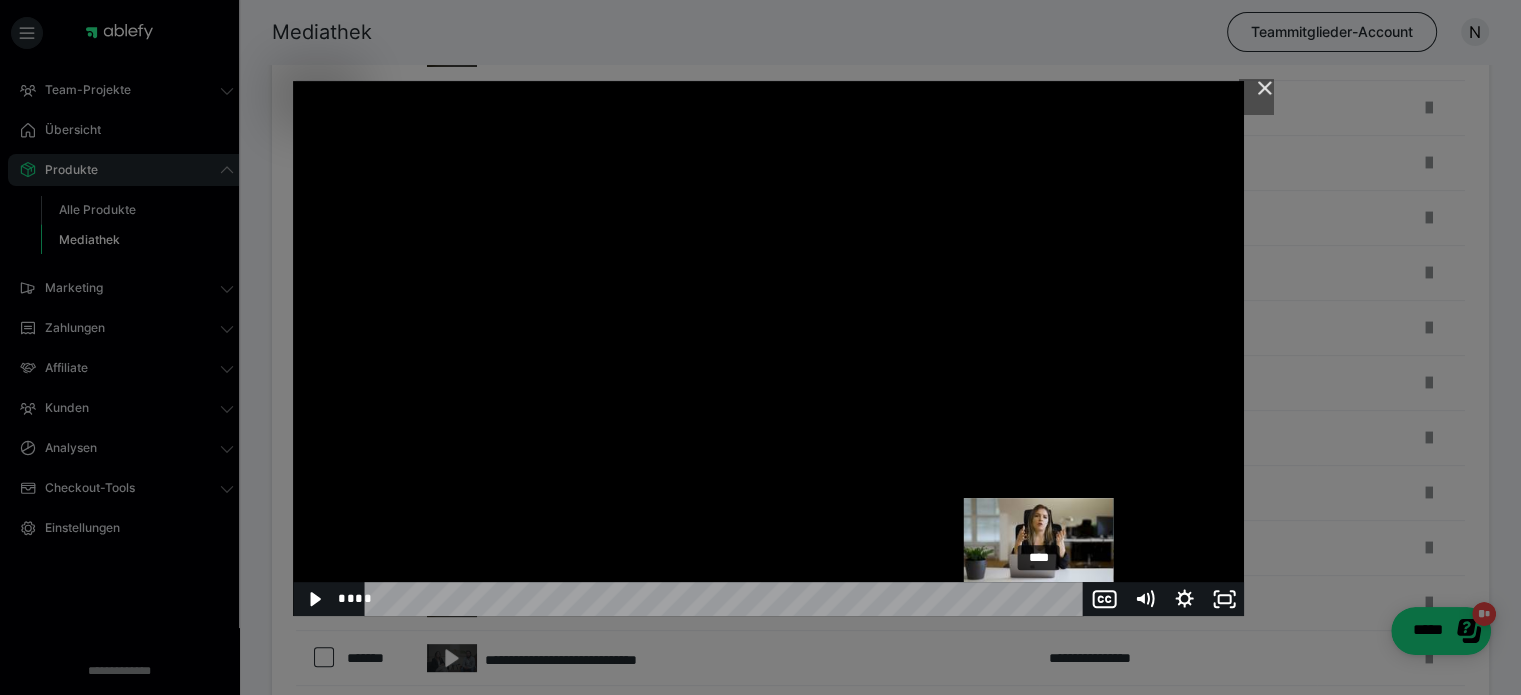 click on "****" at bounding box center [727, 599] 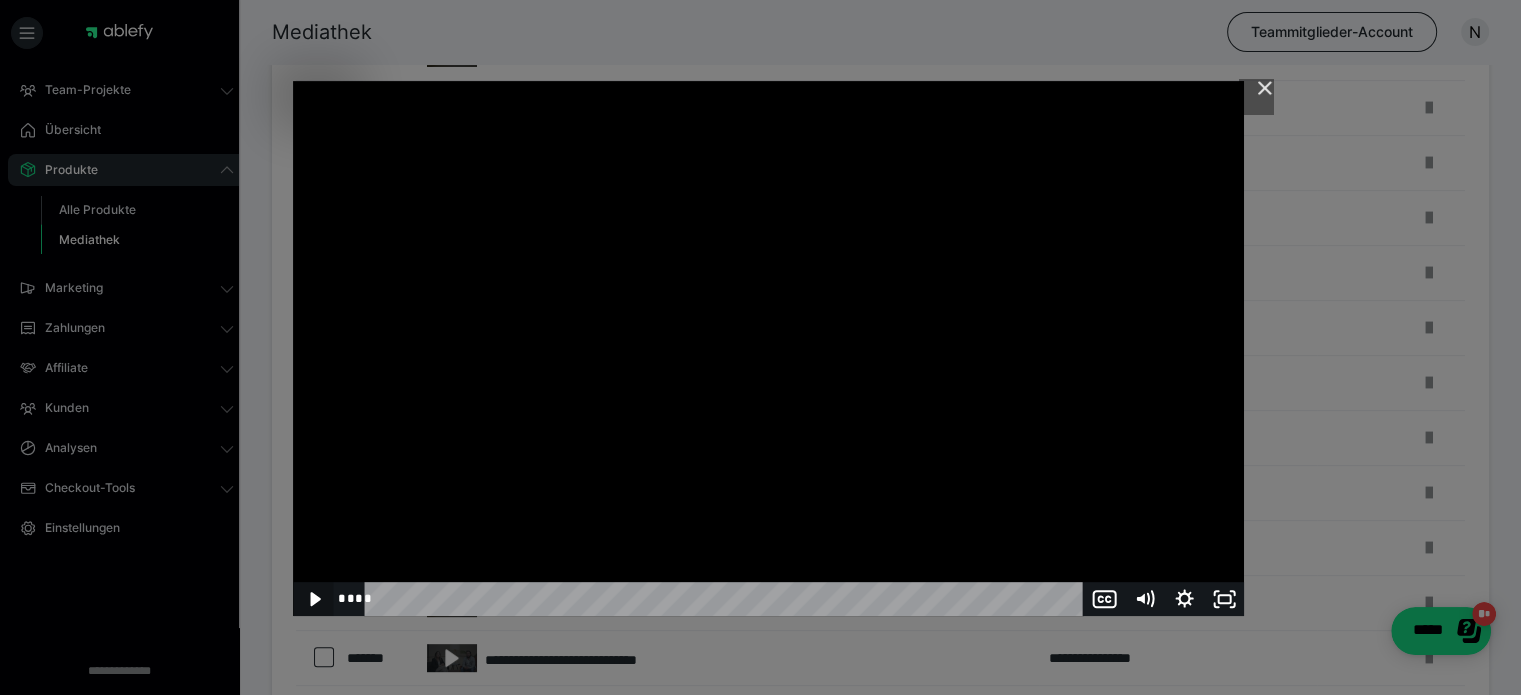 click 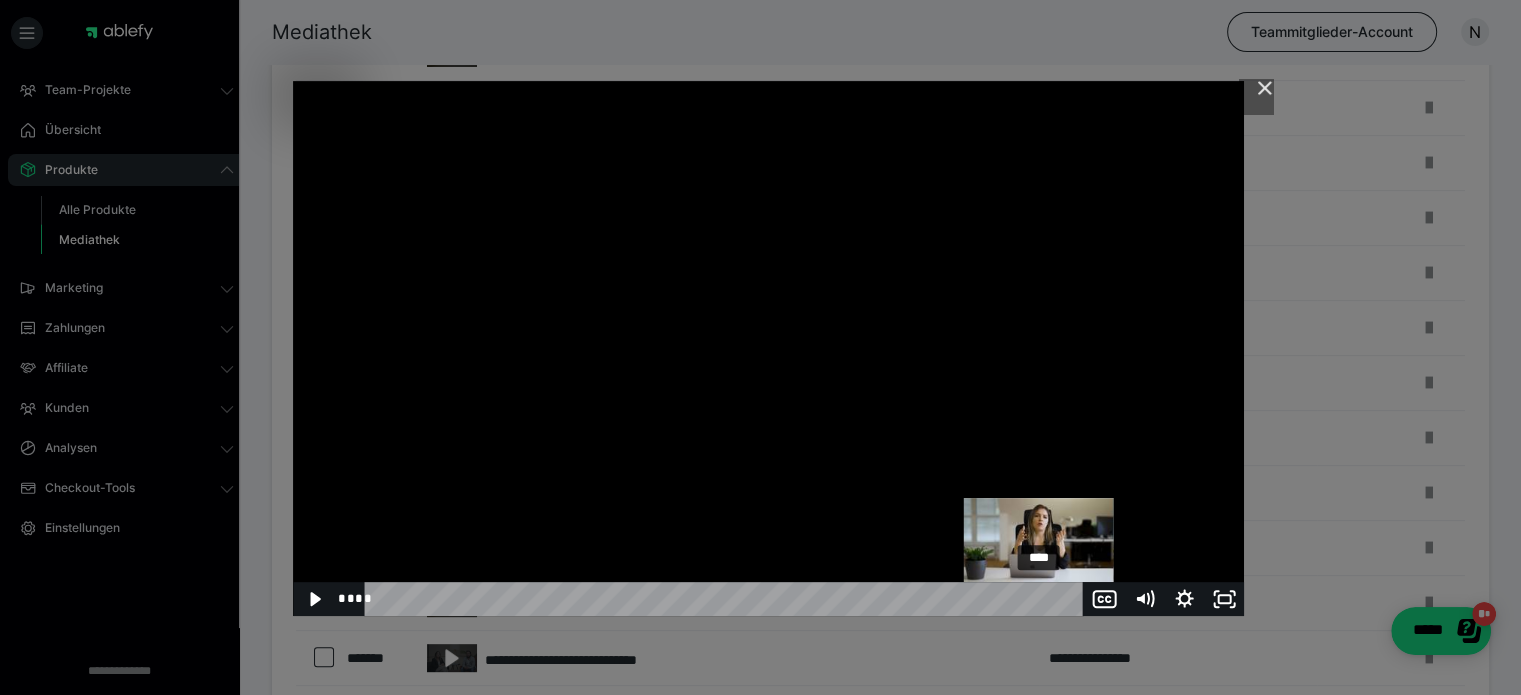 click on "****" at bounding box center [727, 599] 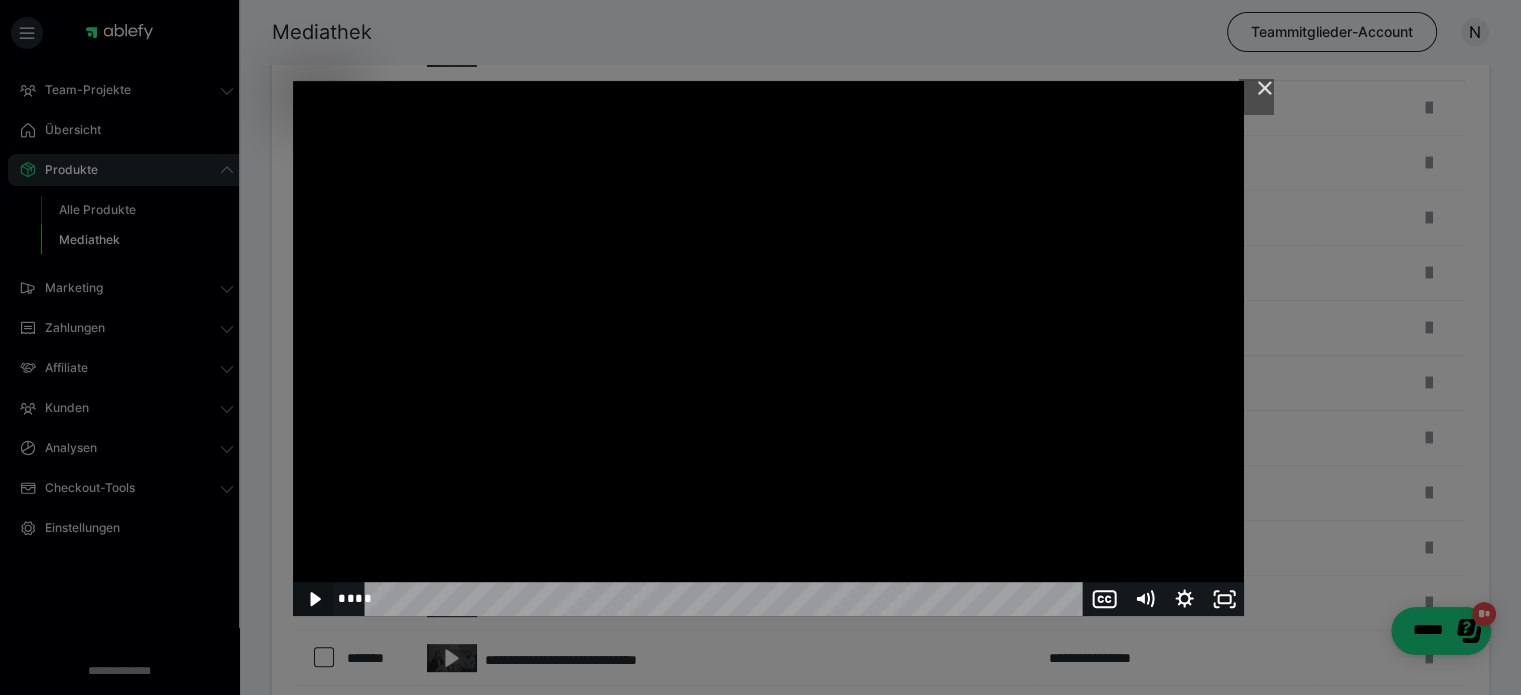 click 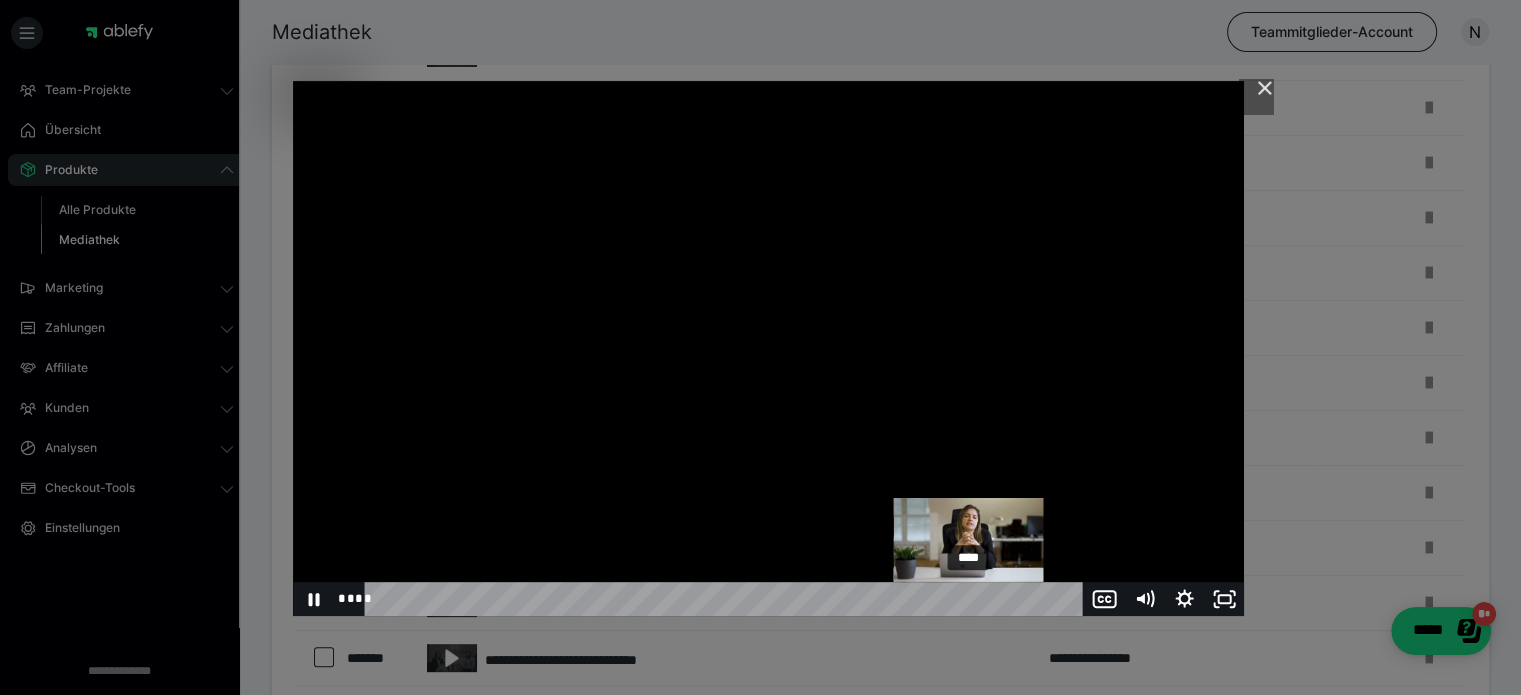 click at bounding box center (768, 348) 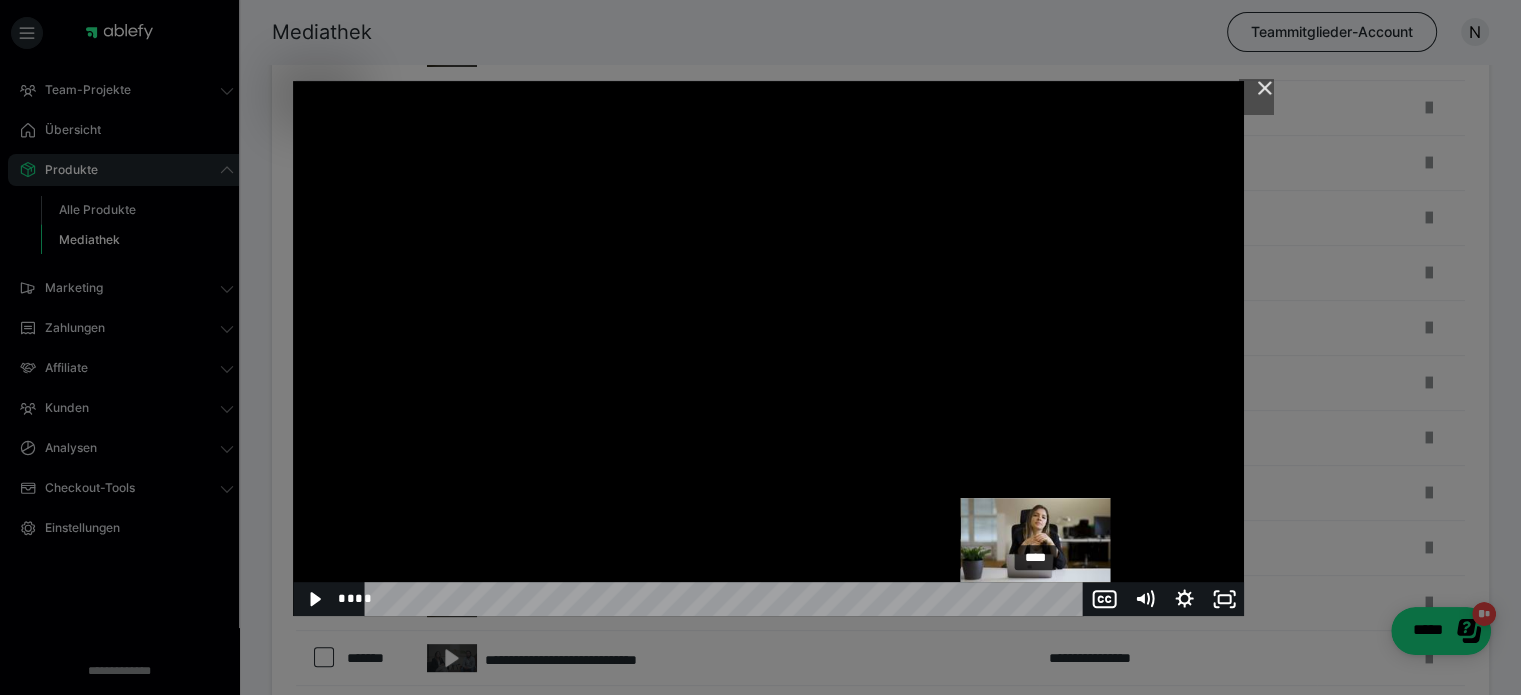 click at bounding box center (1042, 598) 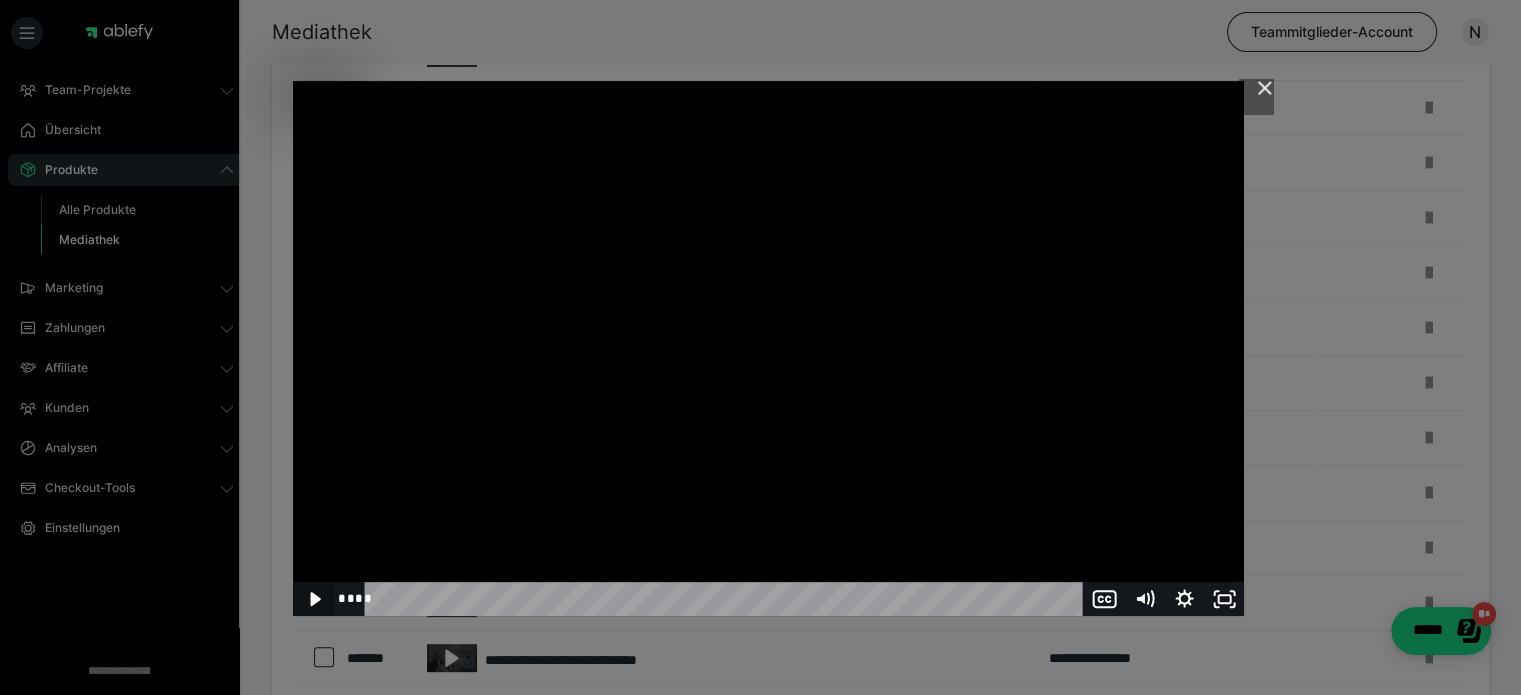 click 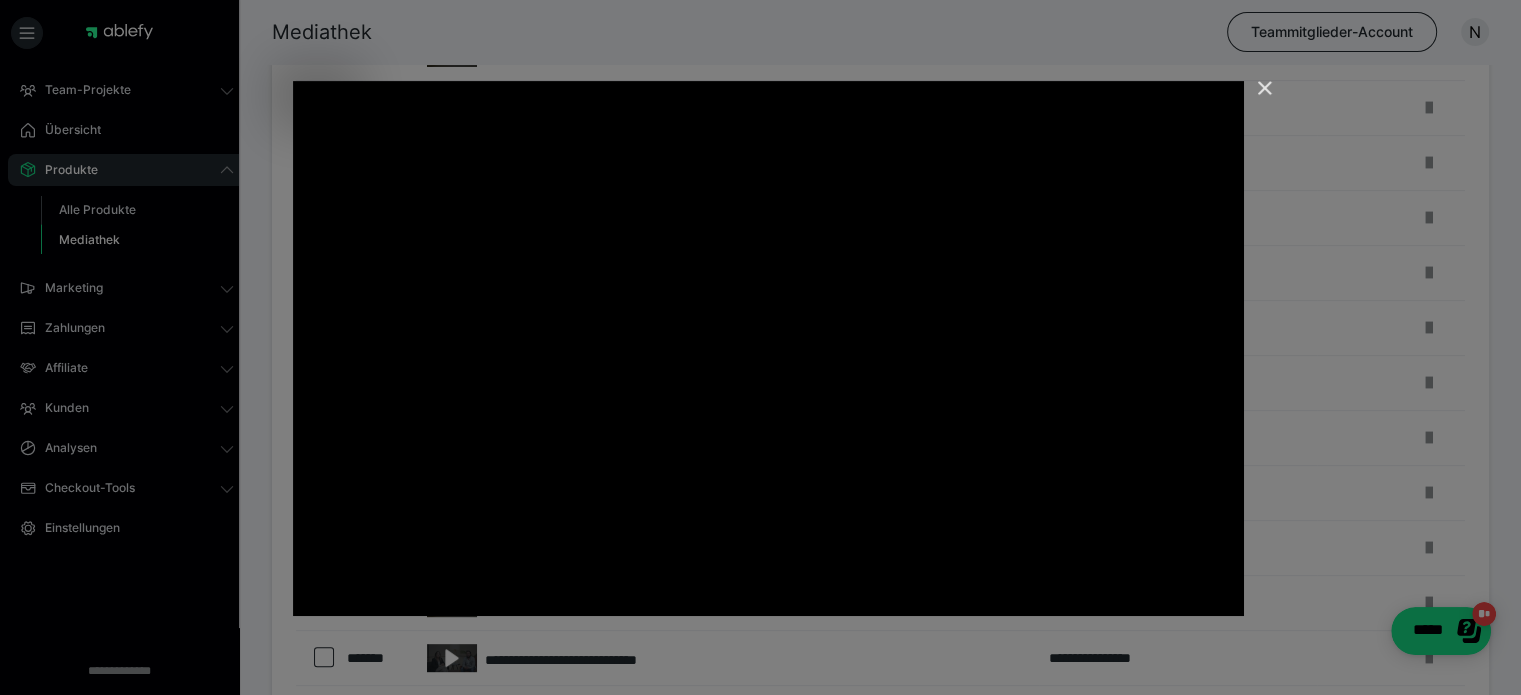 click at bounding box center [1256, 97] 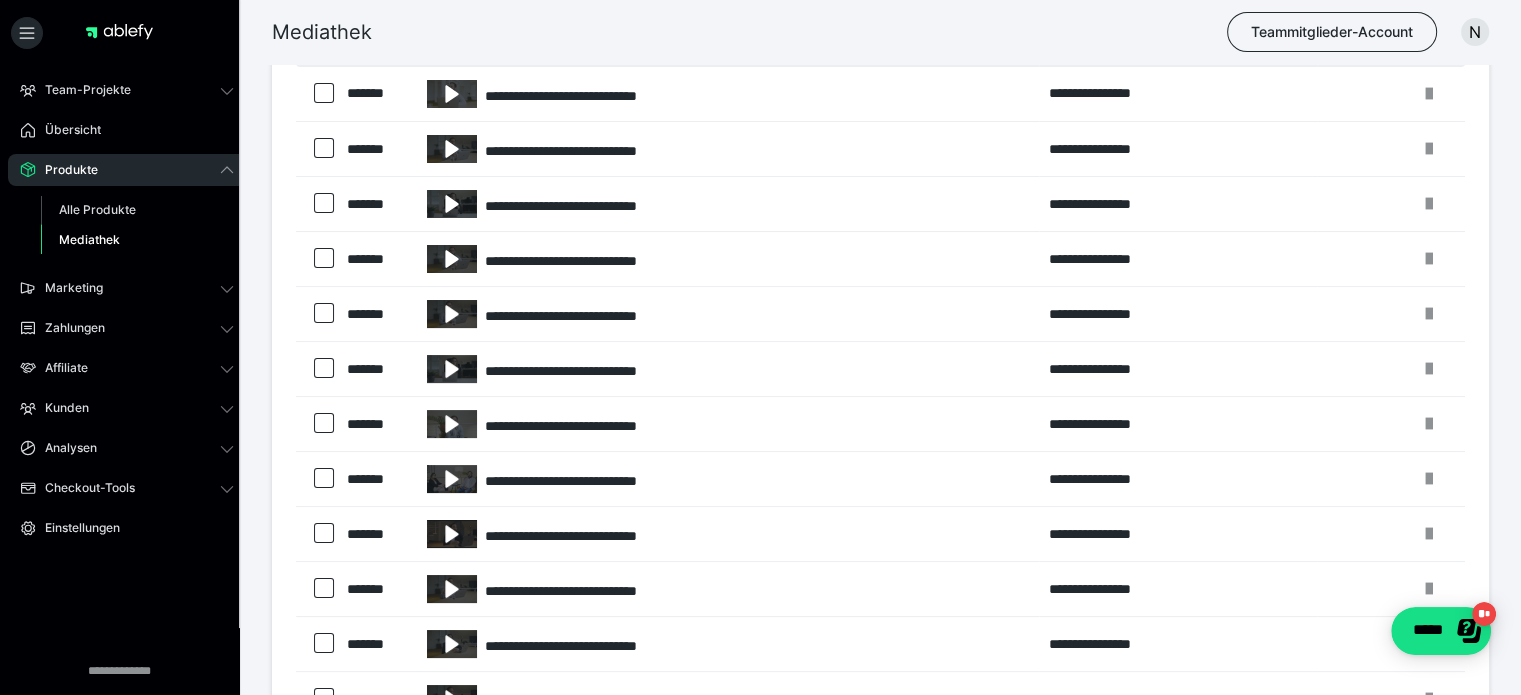 scroll, scrollTop: 52, scrollLeft: 0, axis: vertical 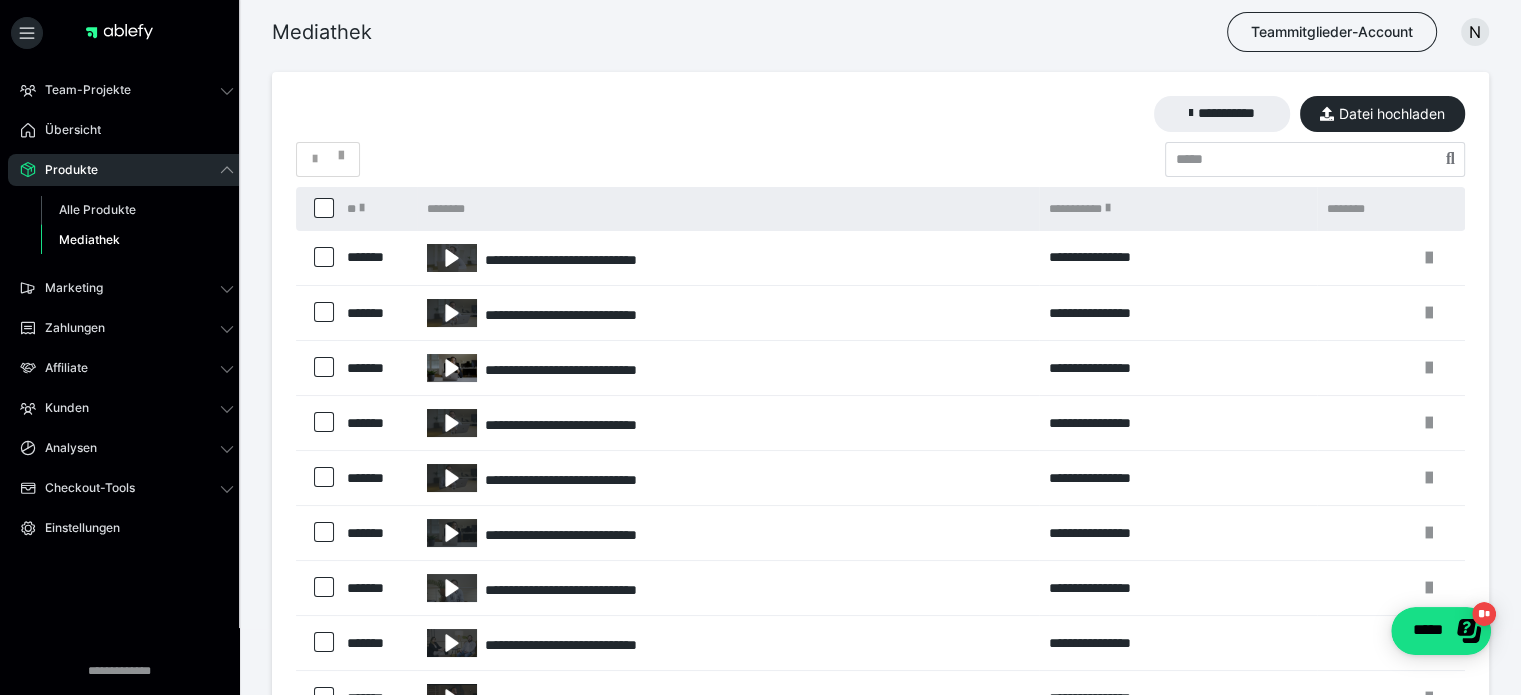 click at bounding box center [452, 368] 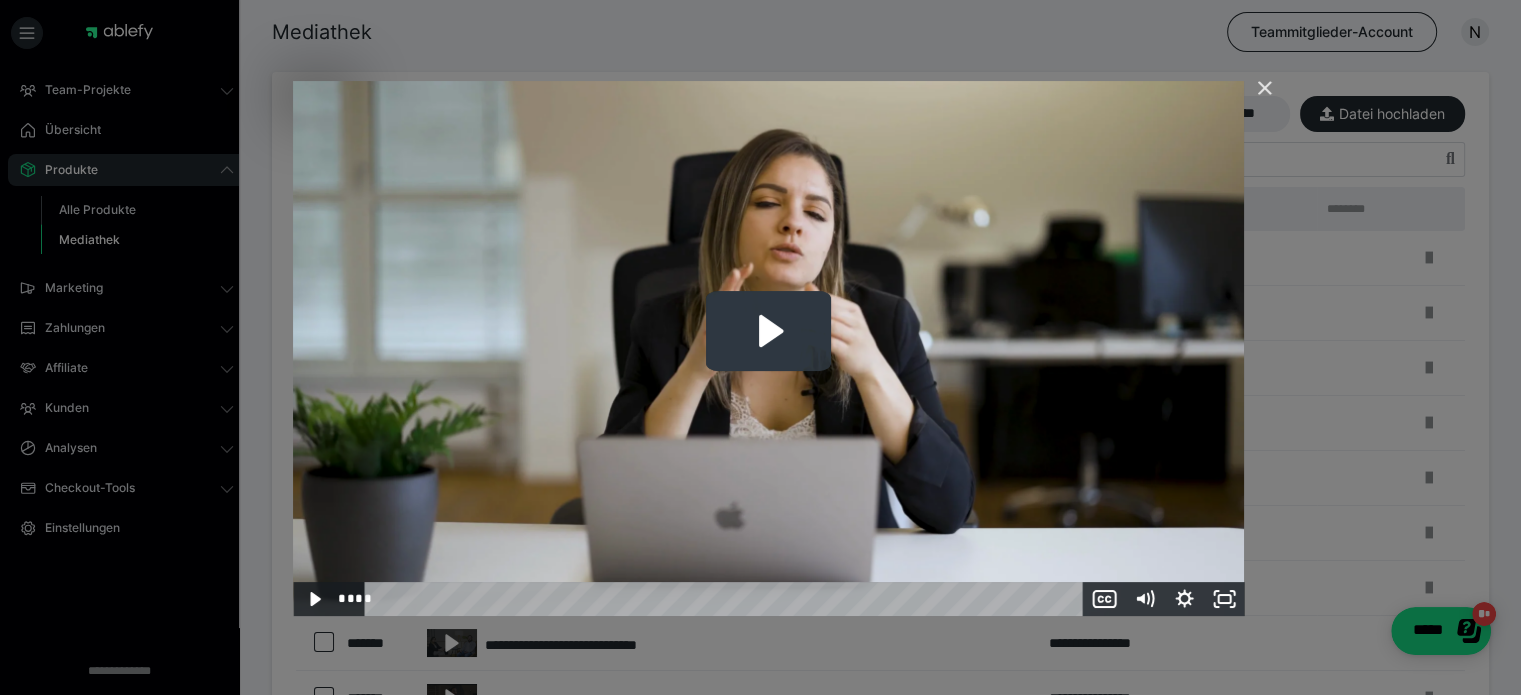 click 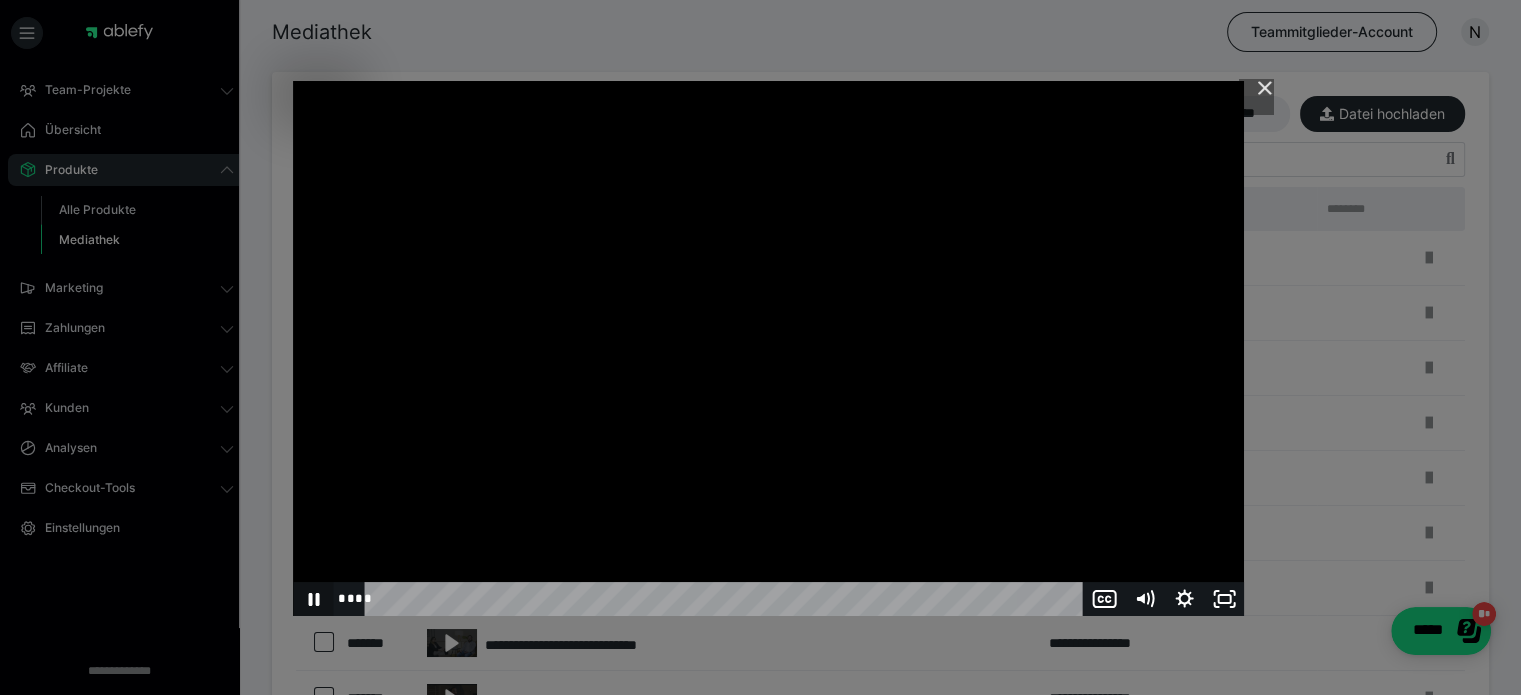 click 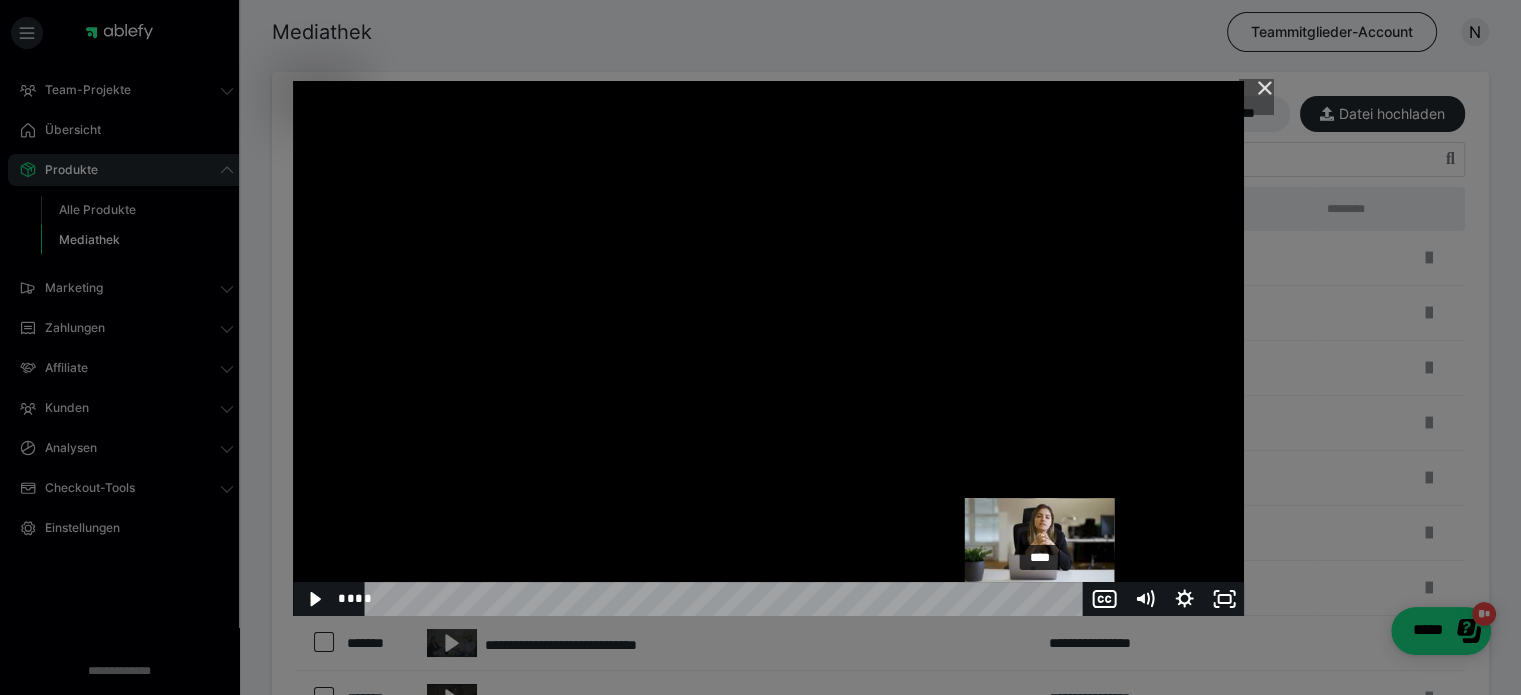 click on "****" at bounding box center [727, 599] 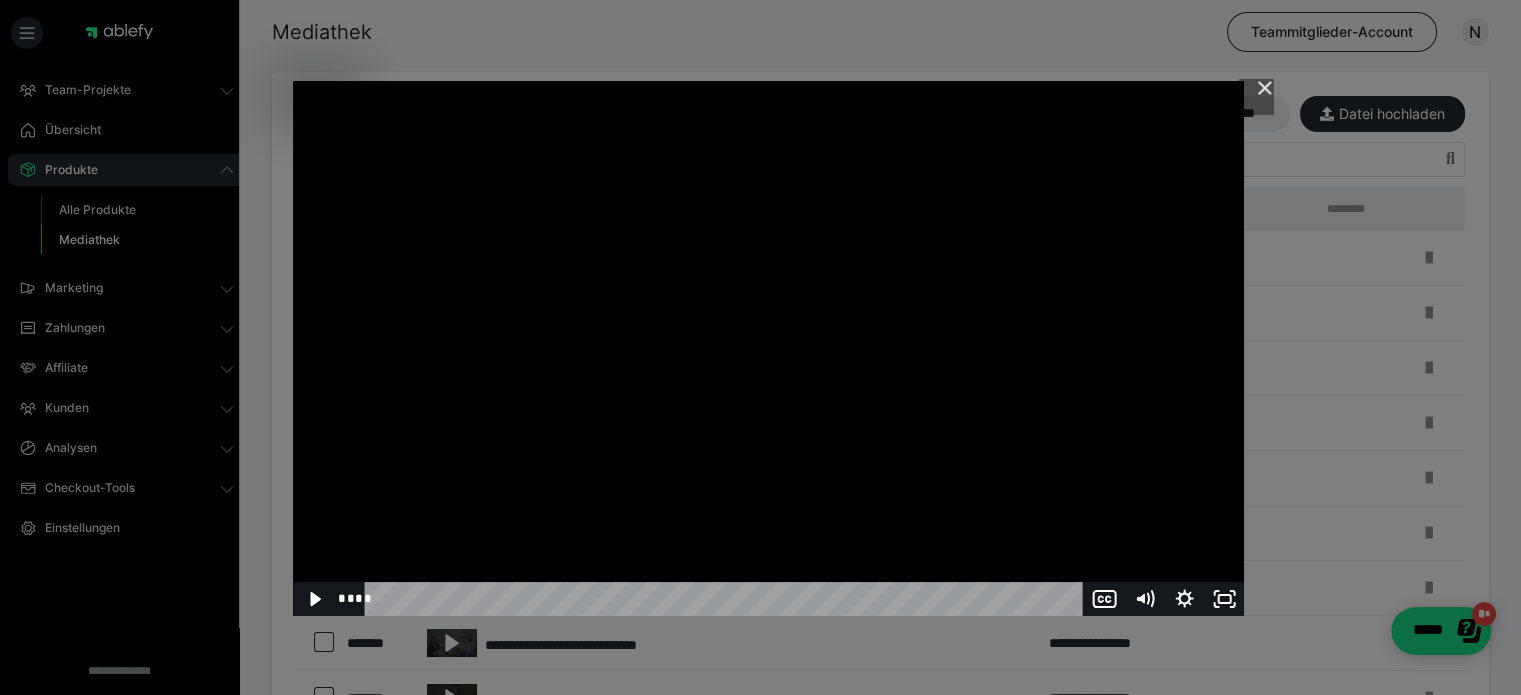 click at bounding box center [768, 348] 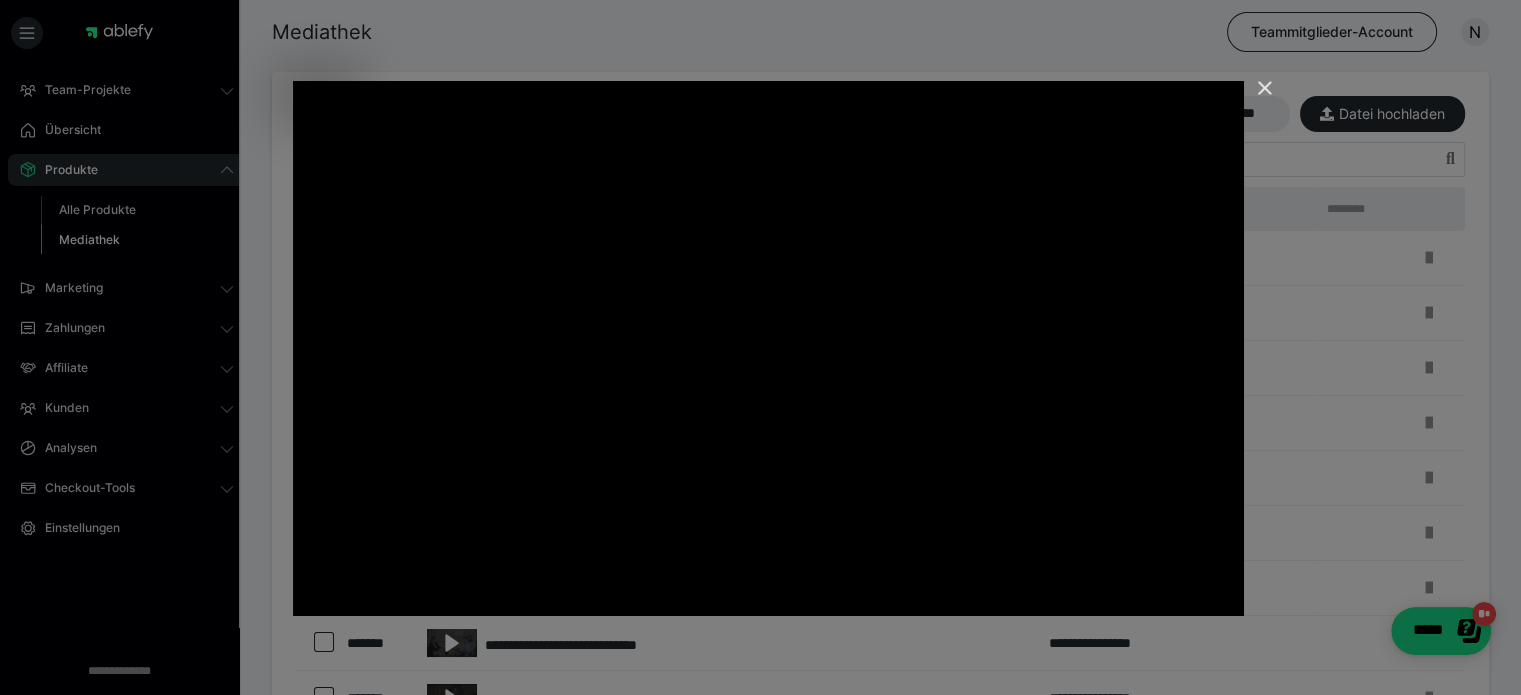 click at bounding box center [1256, 97] 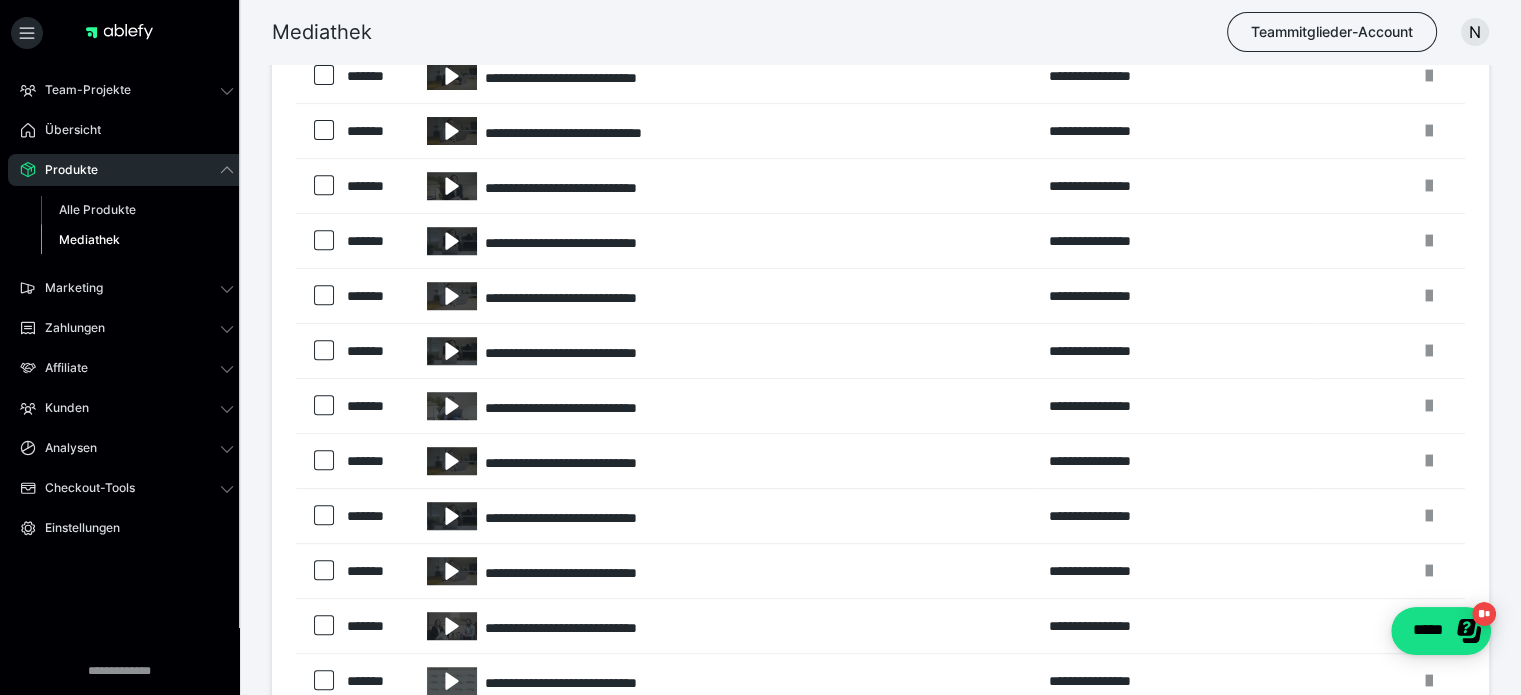 scroll, scrollTop: 984, scrollLeft: 0, axis: vertical 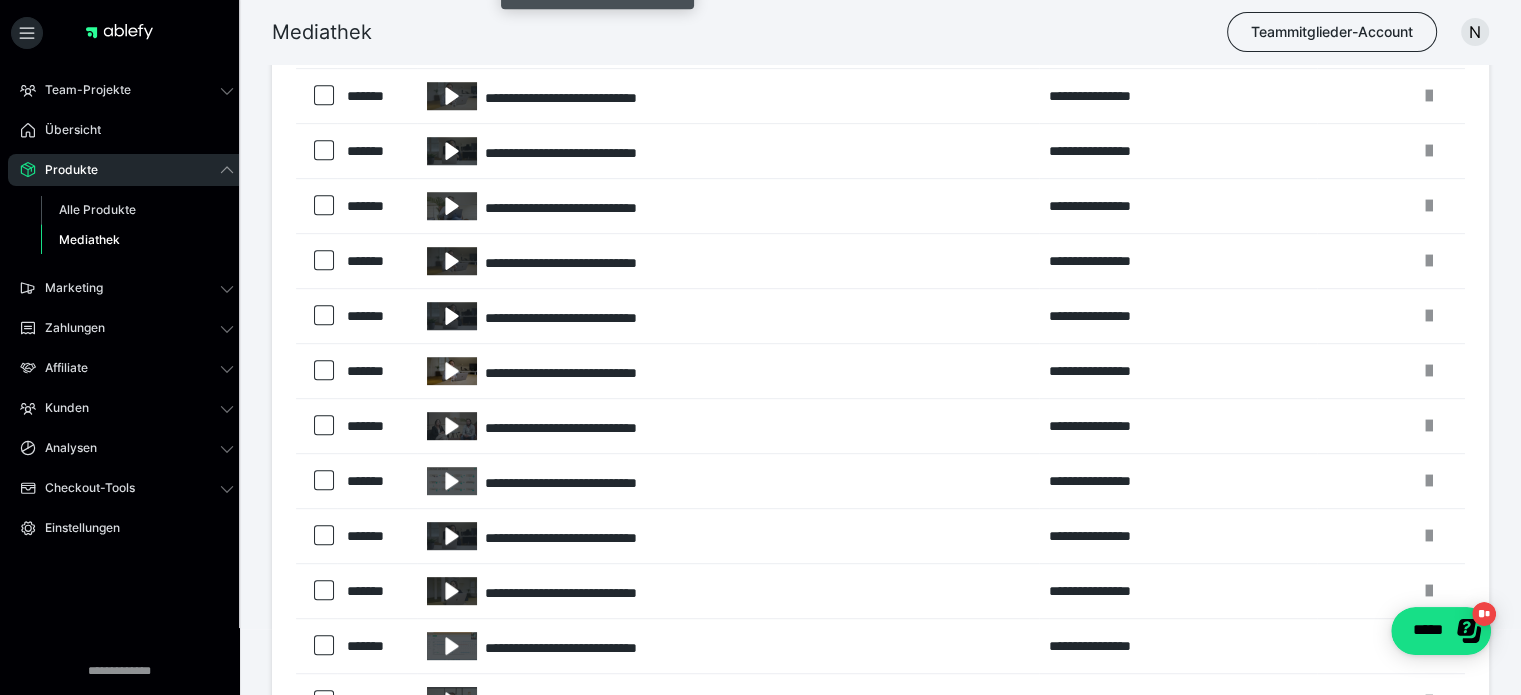 click at bounding box center [452, 371] 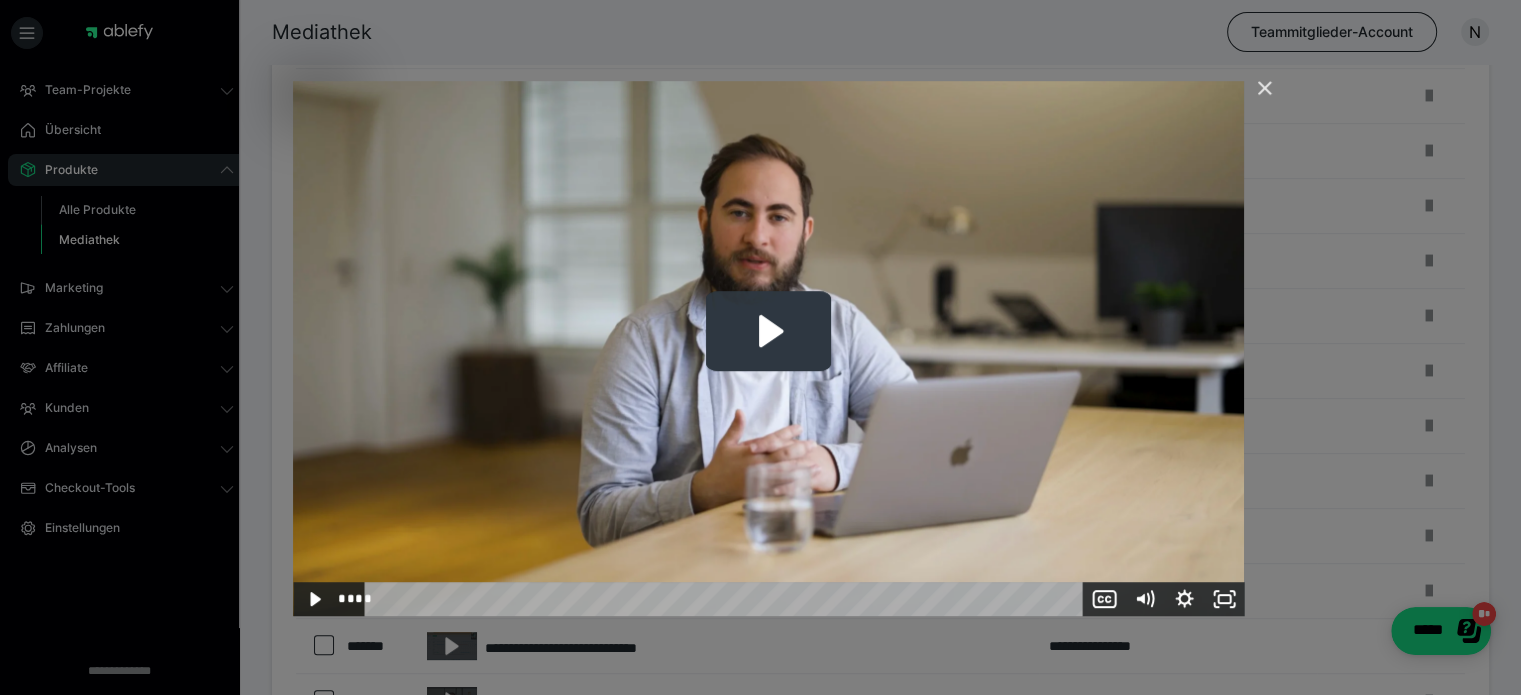click 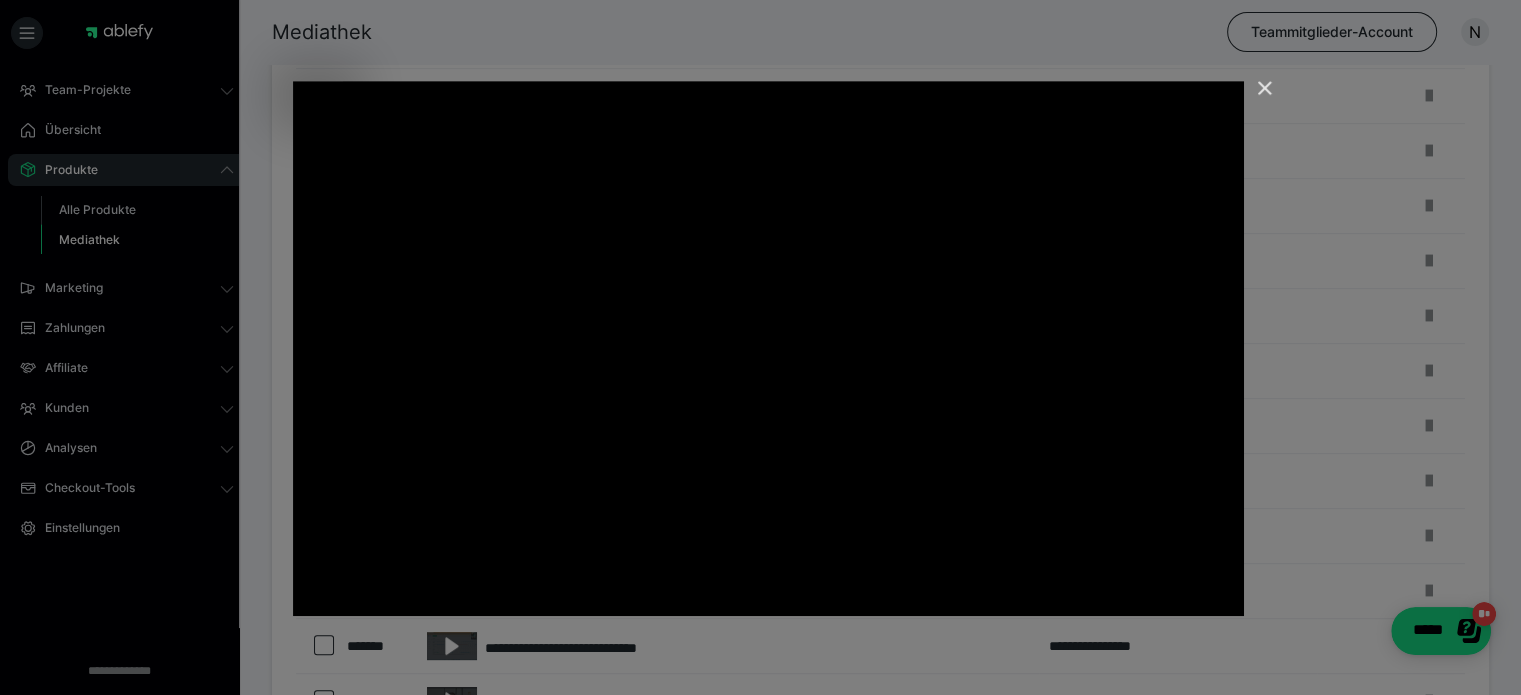 click at bounding box center [1256, 97] 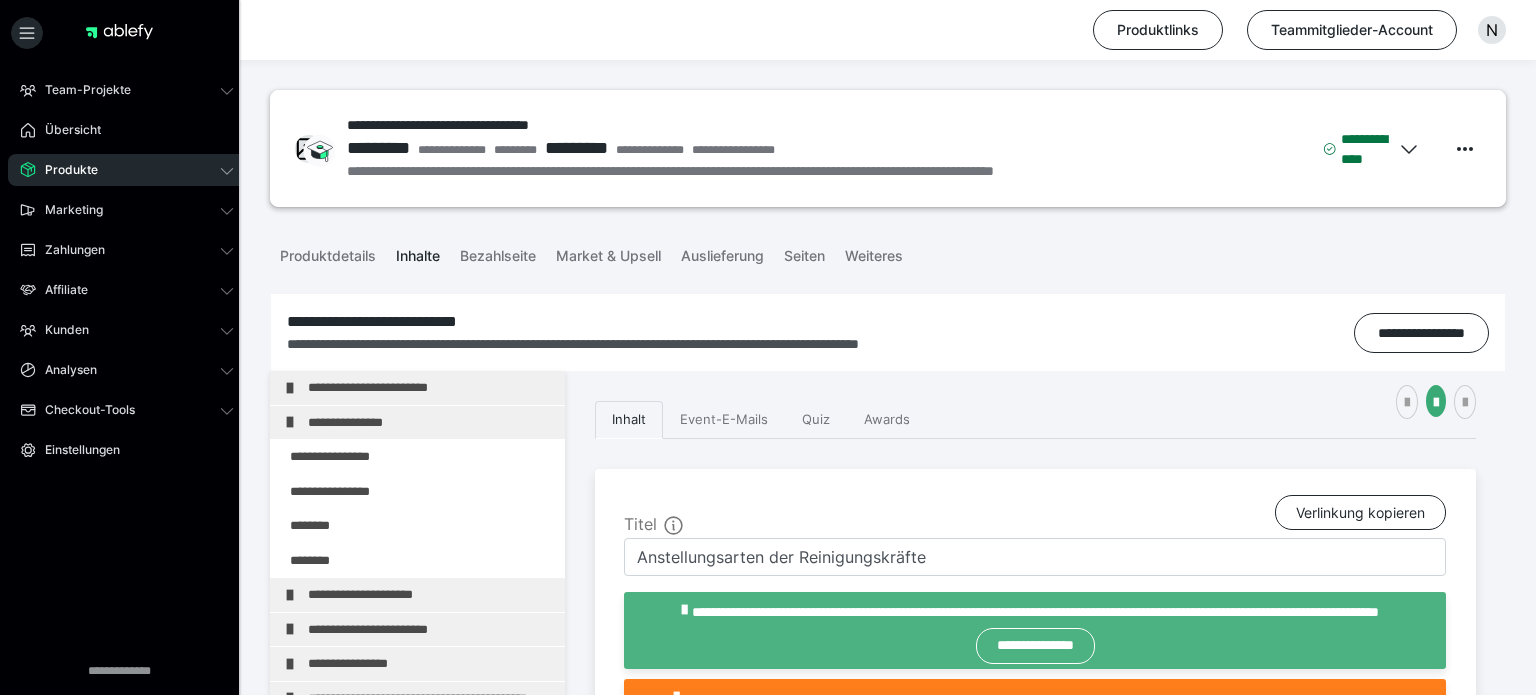 click at bounding box center (375, 1458) 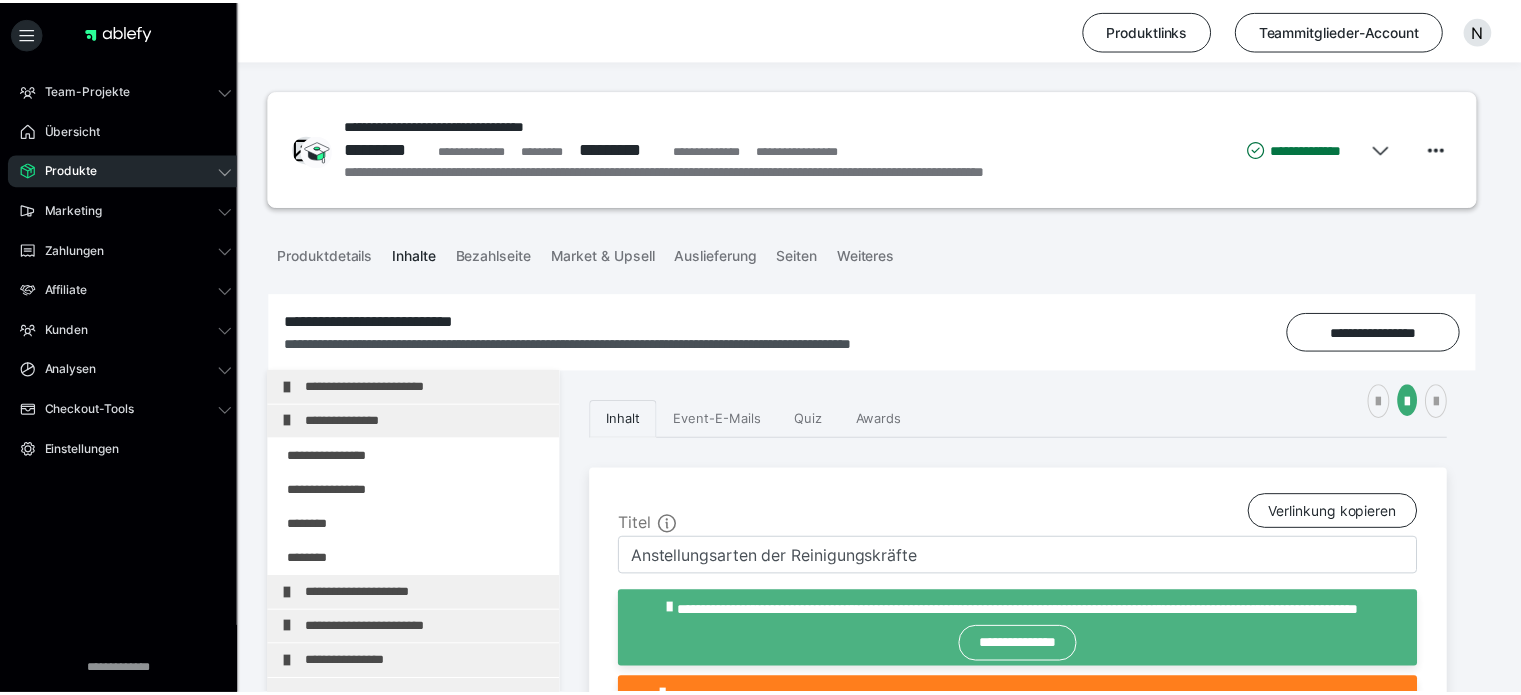 scroll, scrollTop: 0, scrollLeft: 0, axis: both 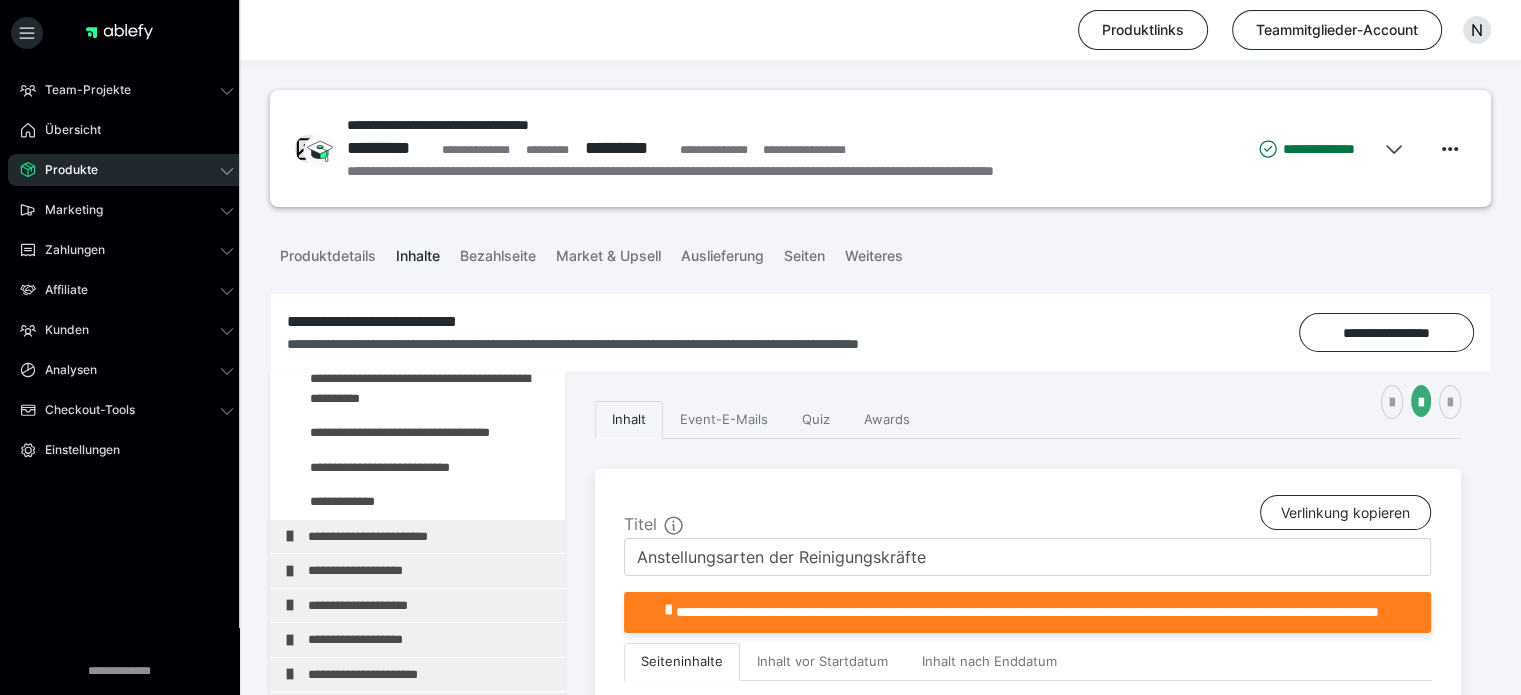 click at bounding box center (375, 388) 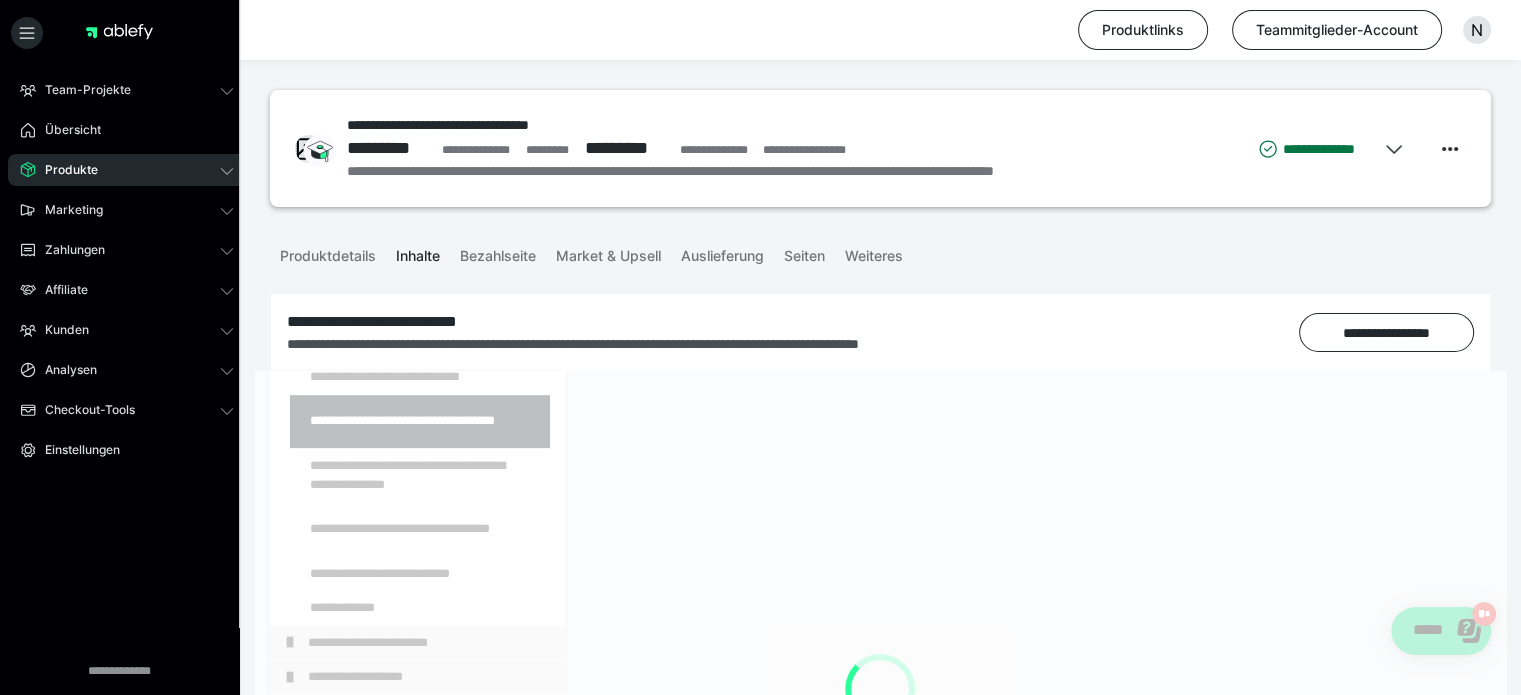 scroll, scrollTop: 0, scrollLeft: 0, axis: both 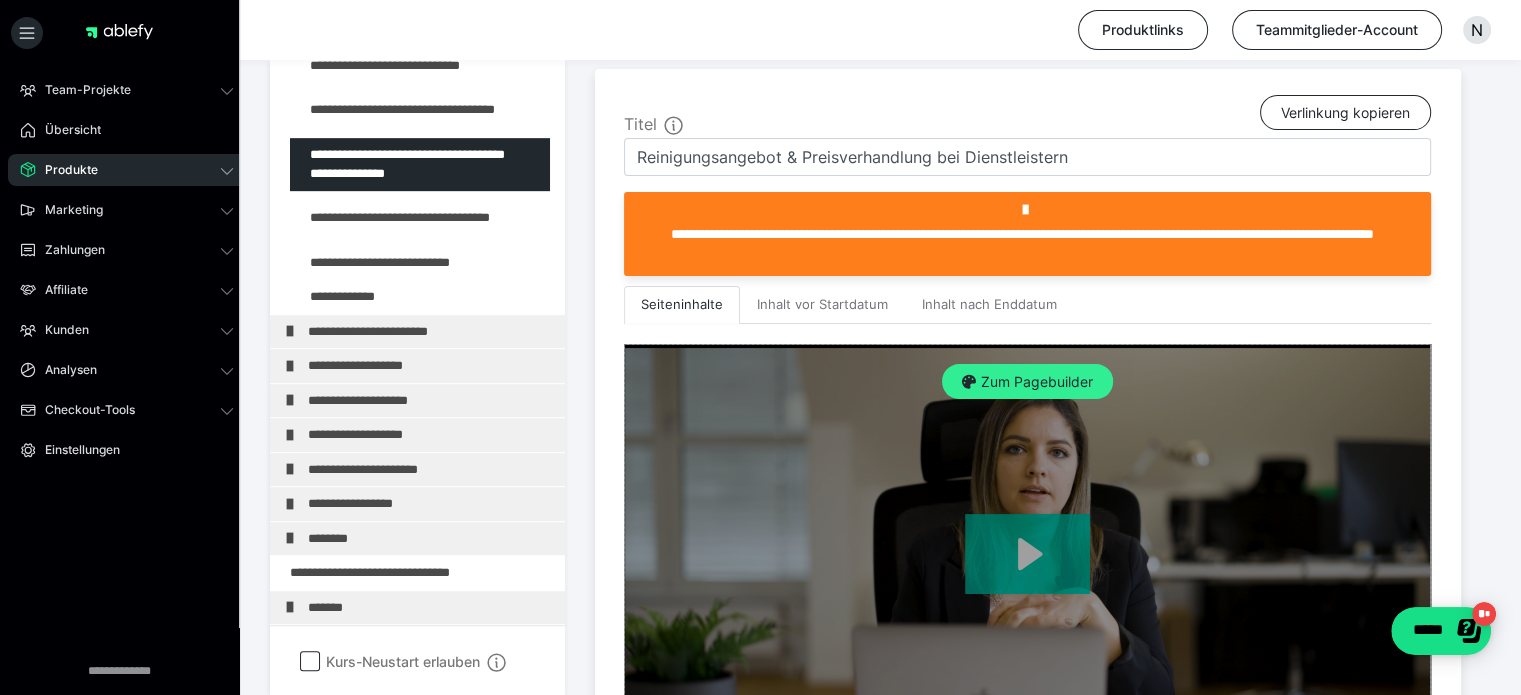 click on "Zum Pagebuilder" at bounding box center [1027, 382] 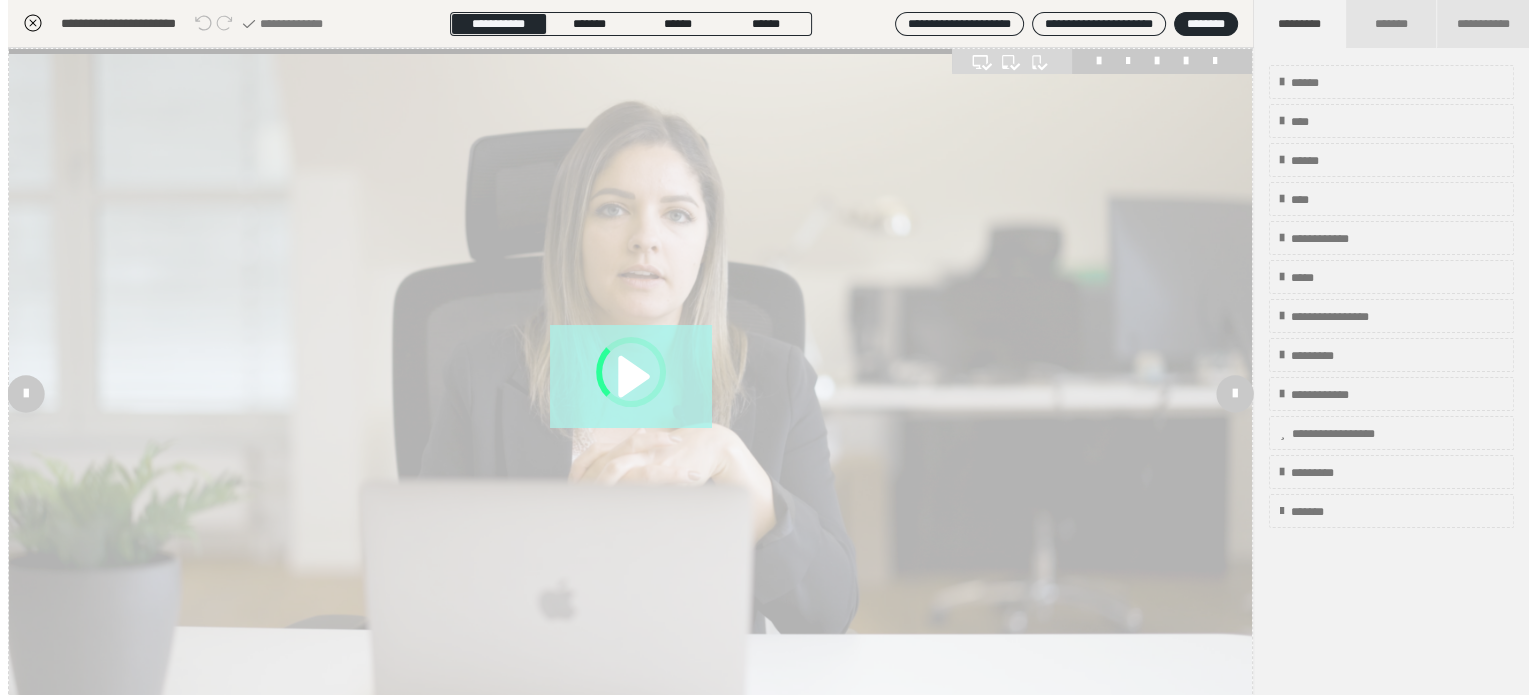 scroll, scrollTop: 311, scrollLeft: 0, axis: vertical 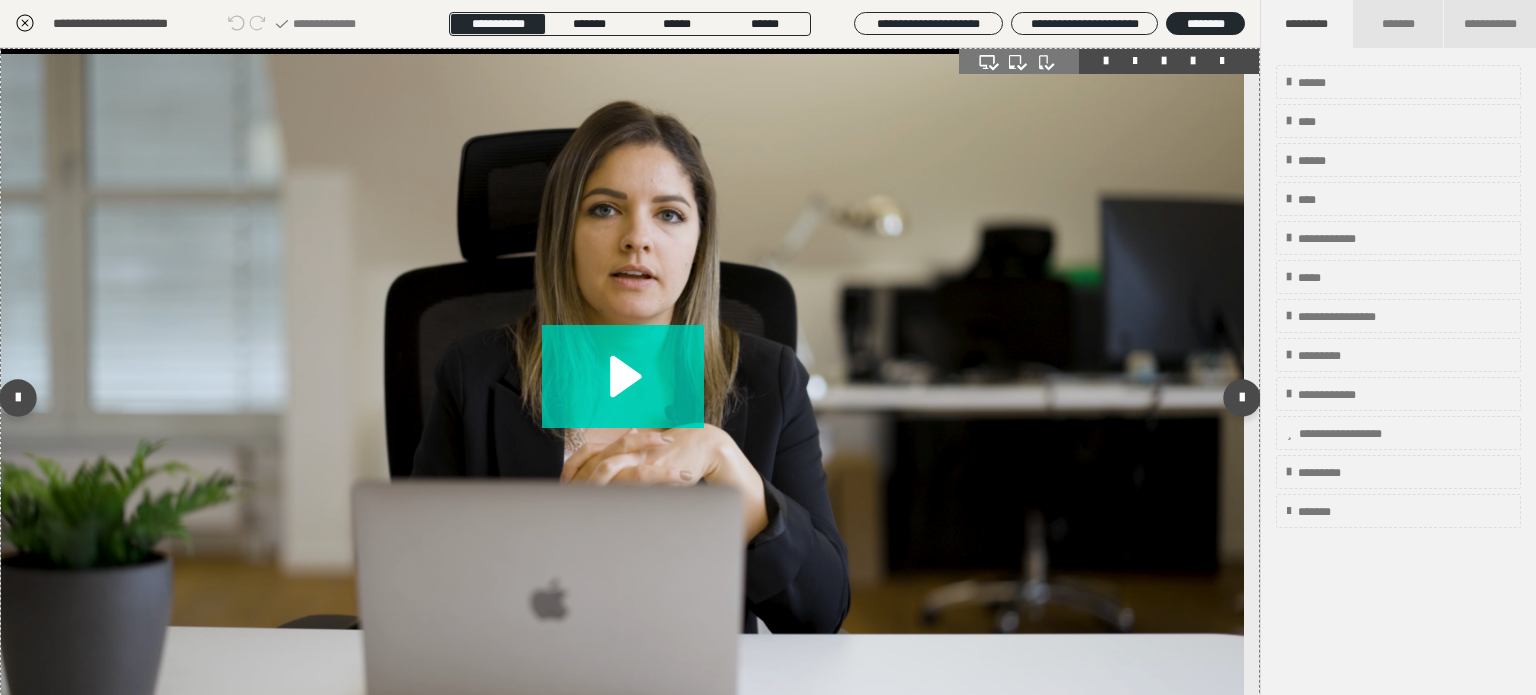 click at bounding box center [1193, 61] 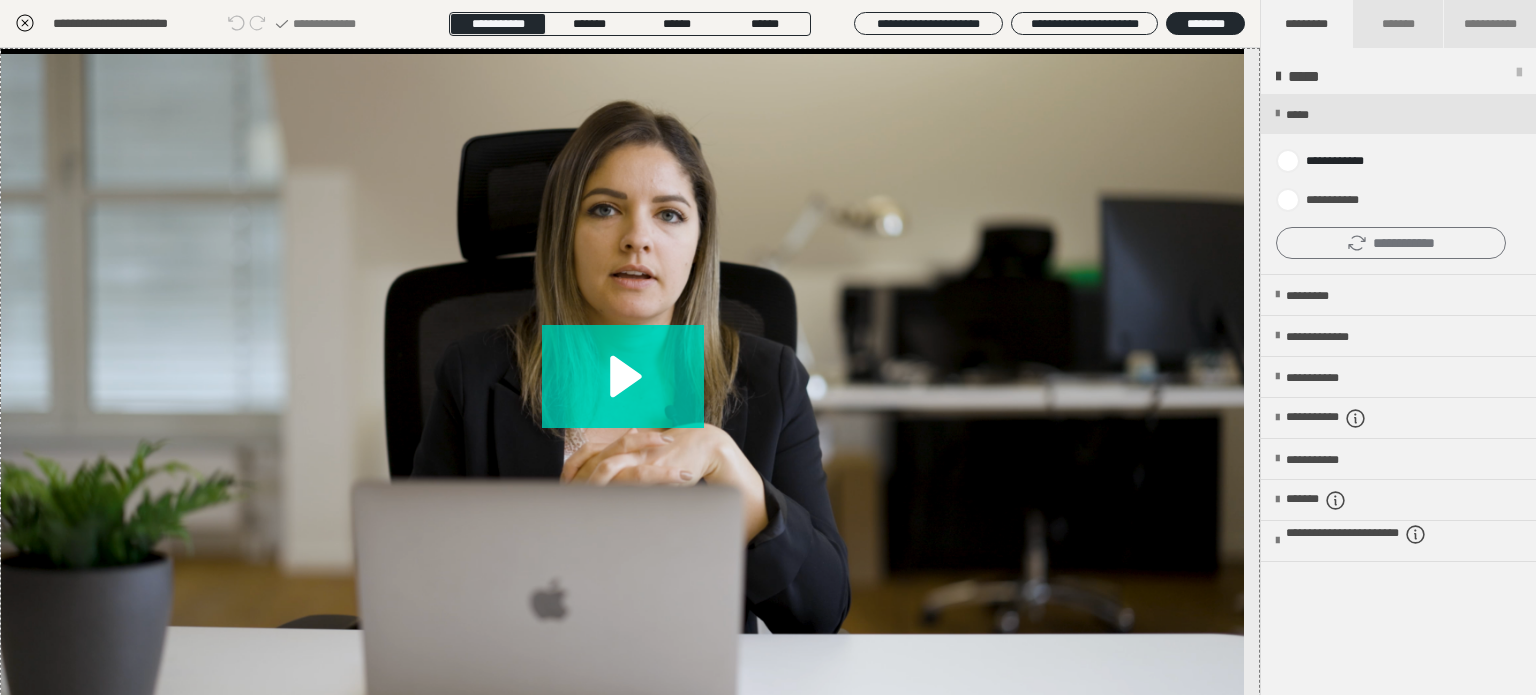 click on "**********" at bounding box center [1391, 243] 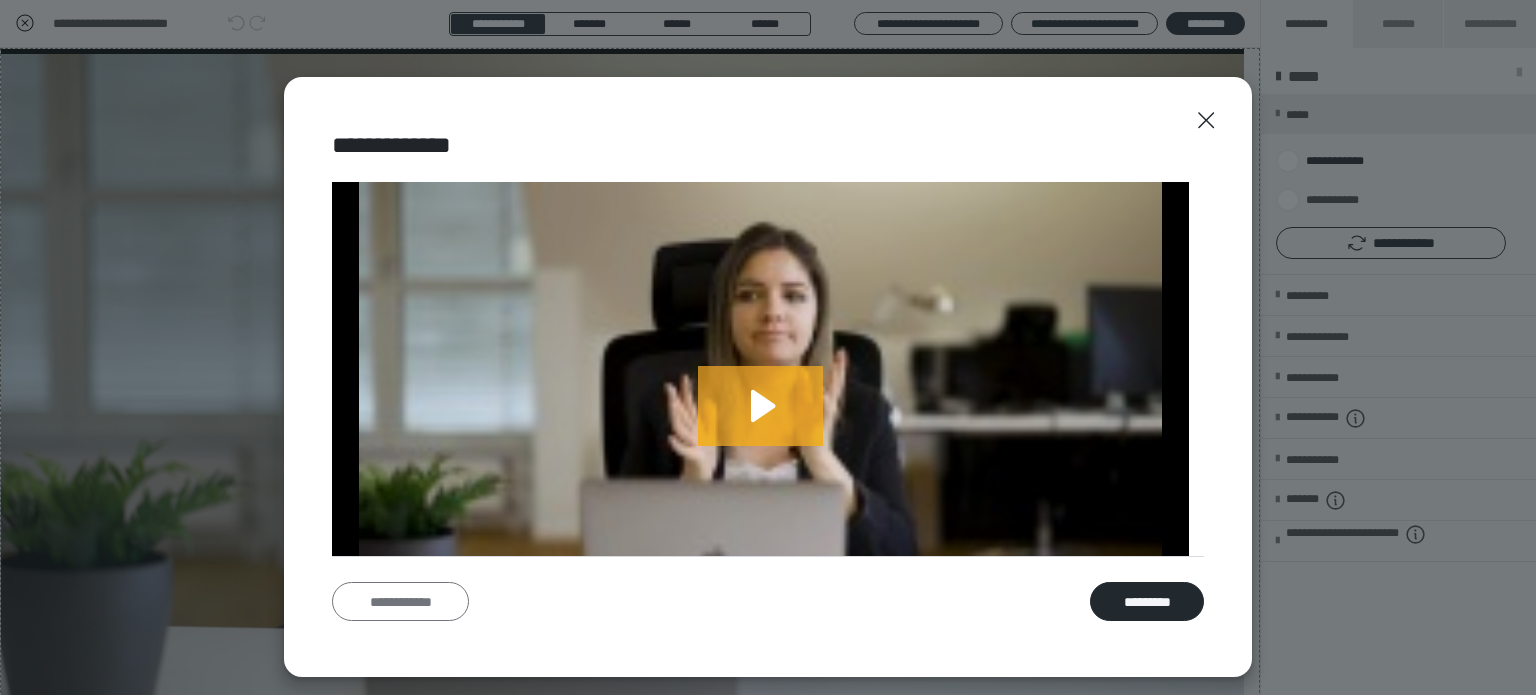 click on "**********" at bounding box center [400, 602] 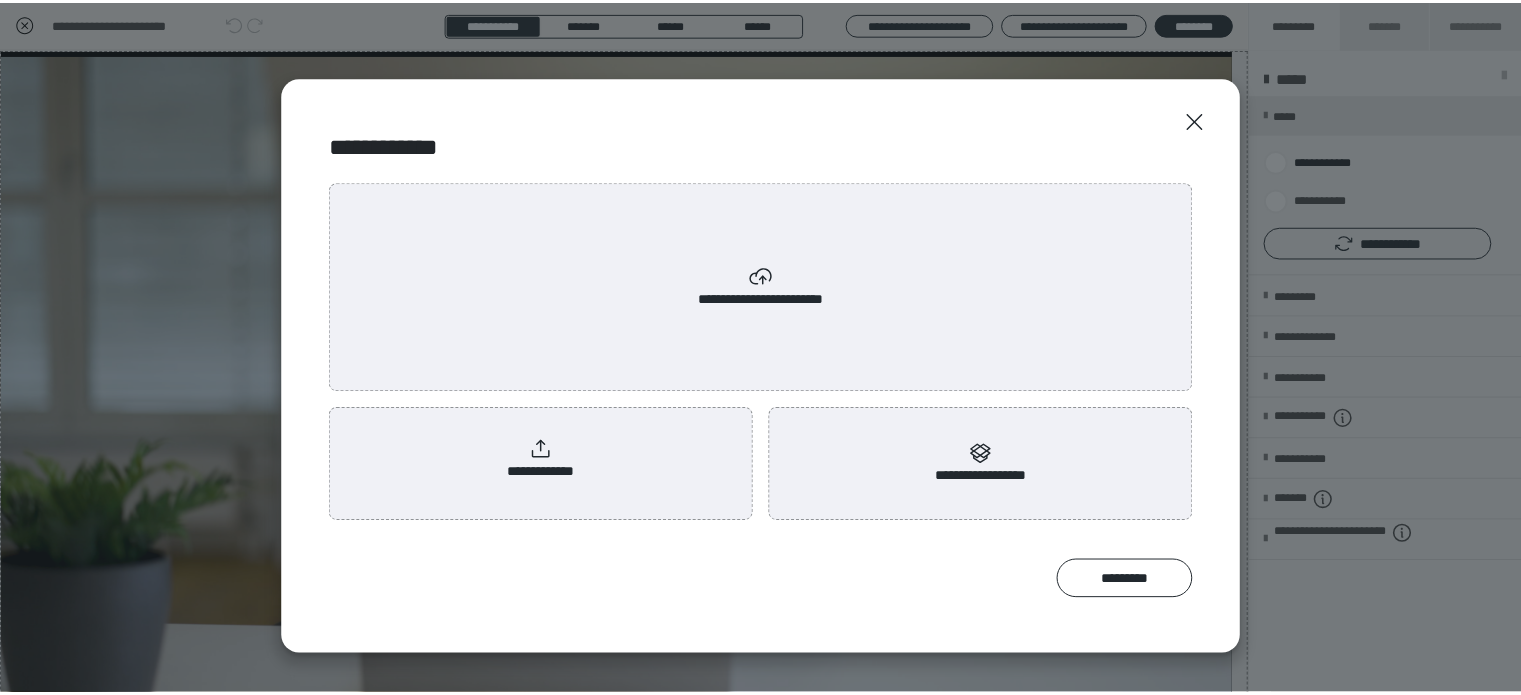 scroll, scrollTop: 0, scrollLeft: 0, axis: both 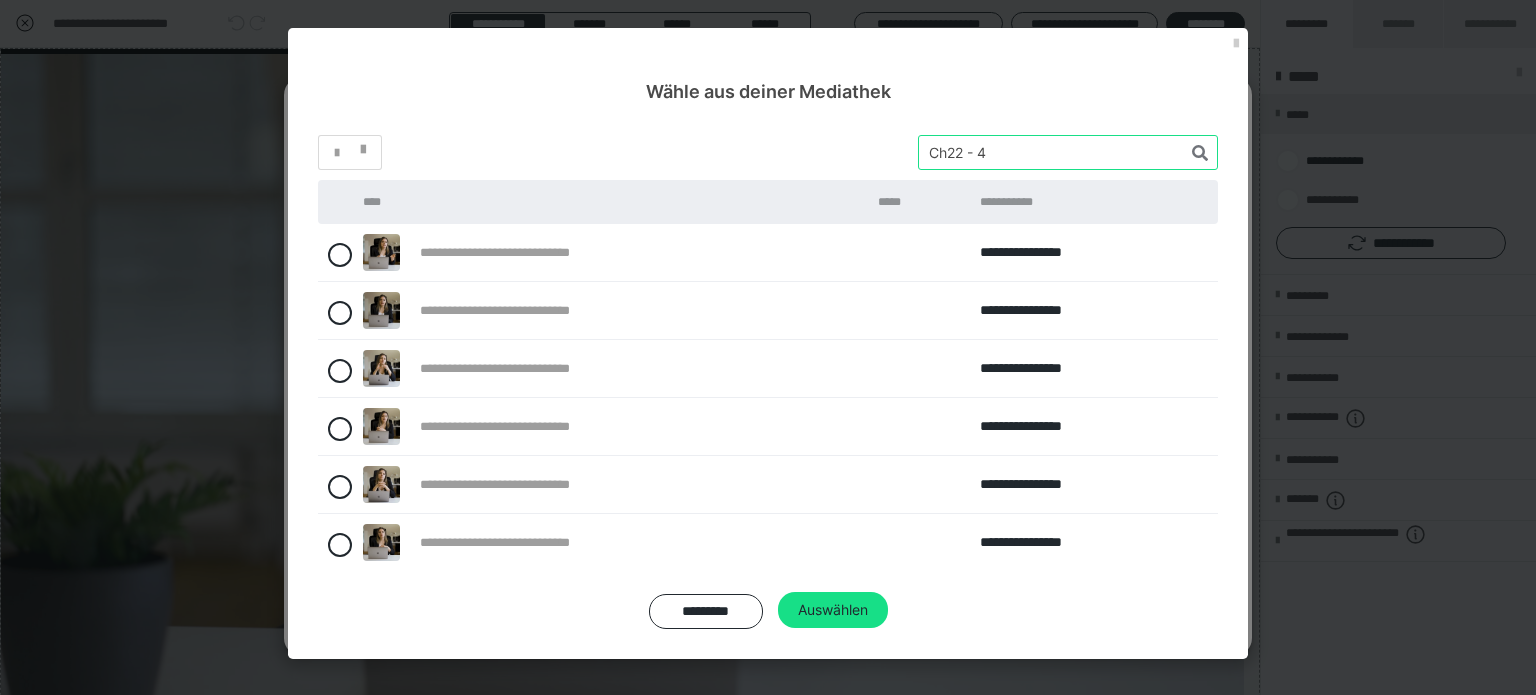 click on "*" at bounding box center [768, 152] 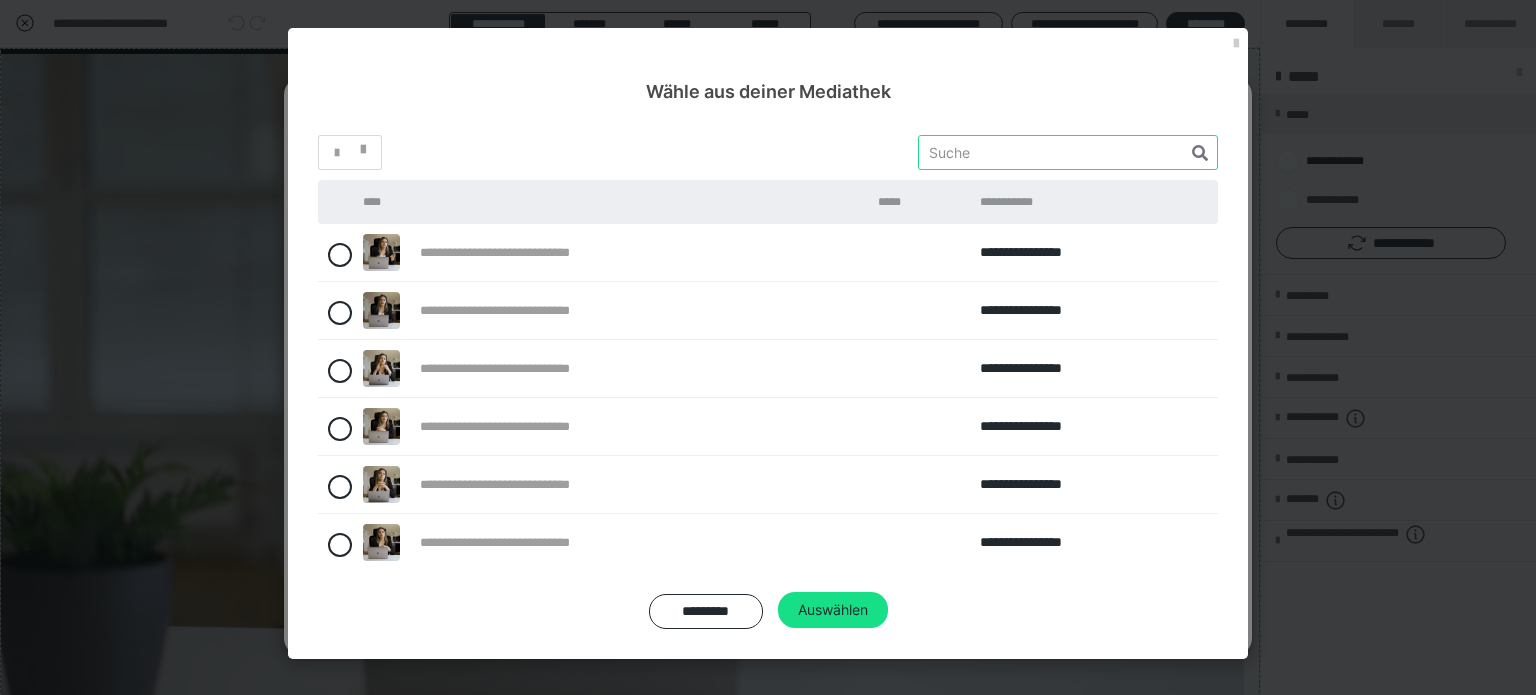 paste on "Ch22 - 5" 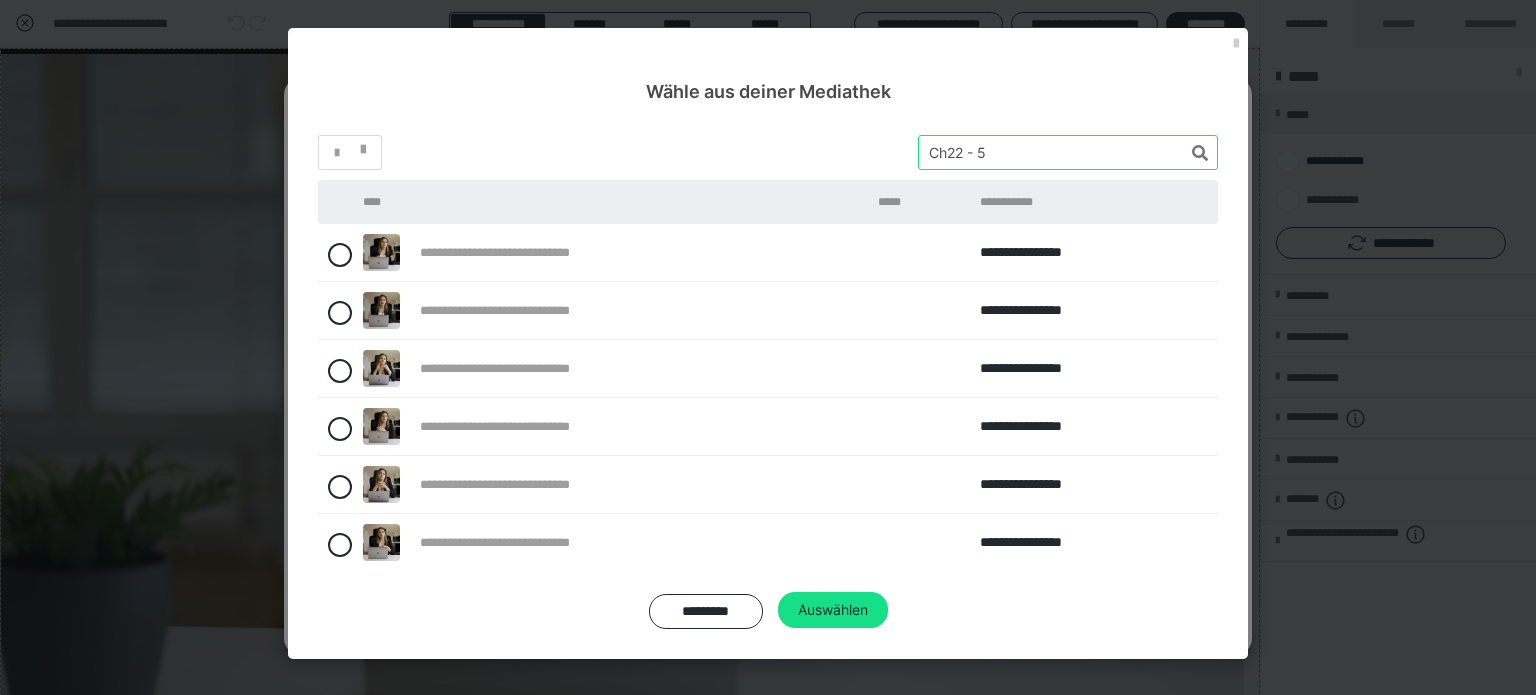 type on "Ch22 - 5" 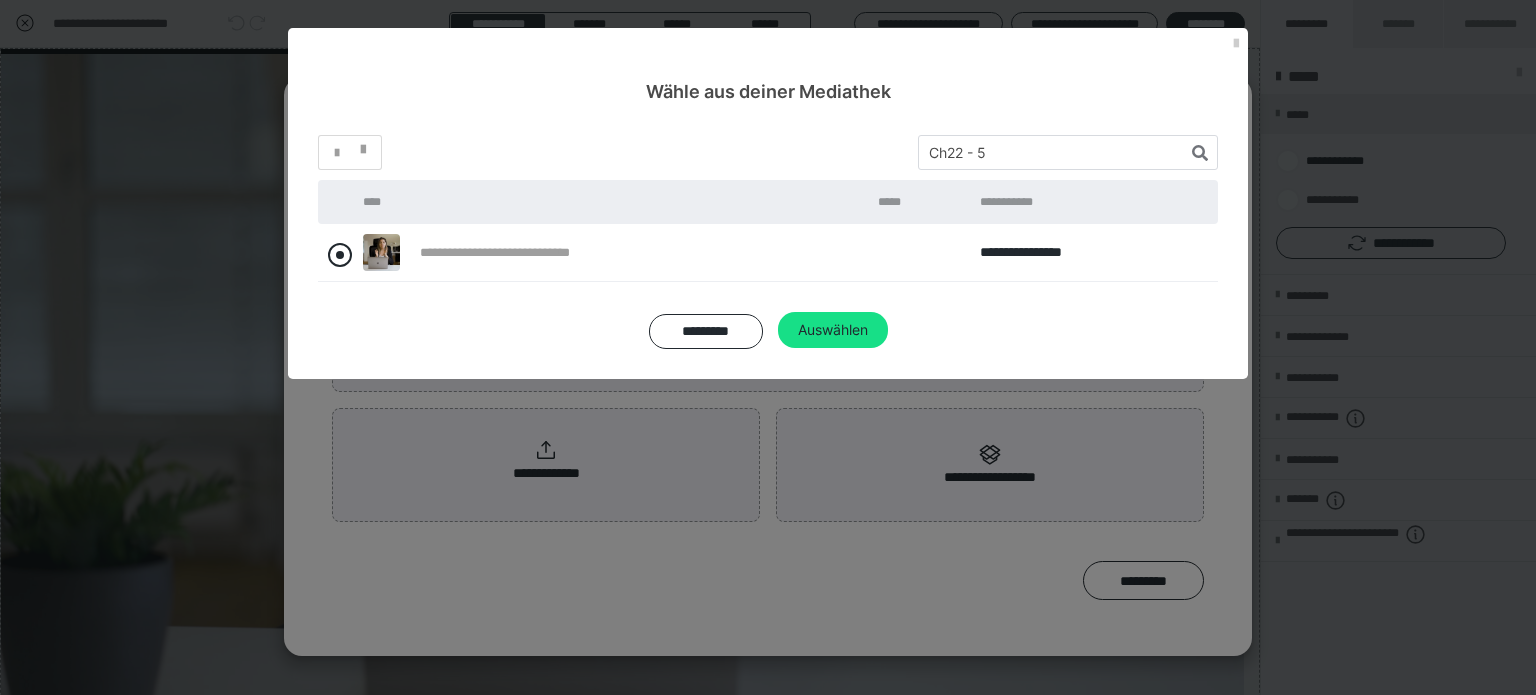 click at bounding box center [340, 255] 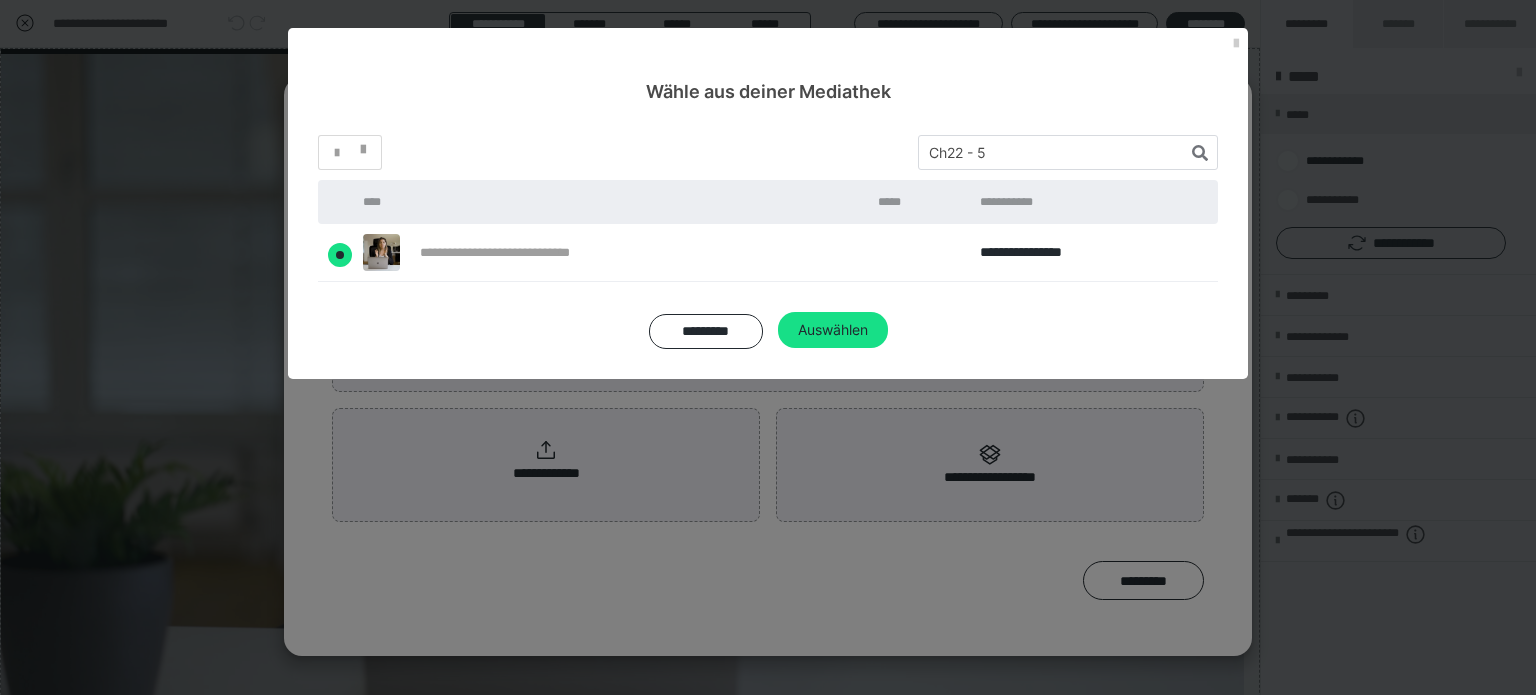 radio on "****" 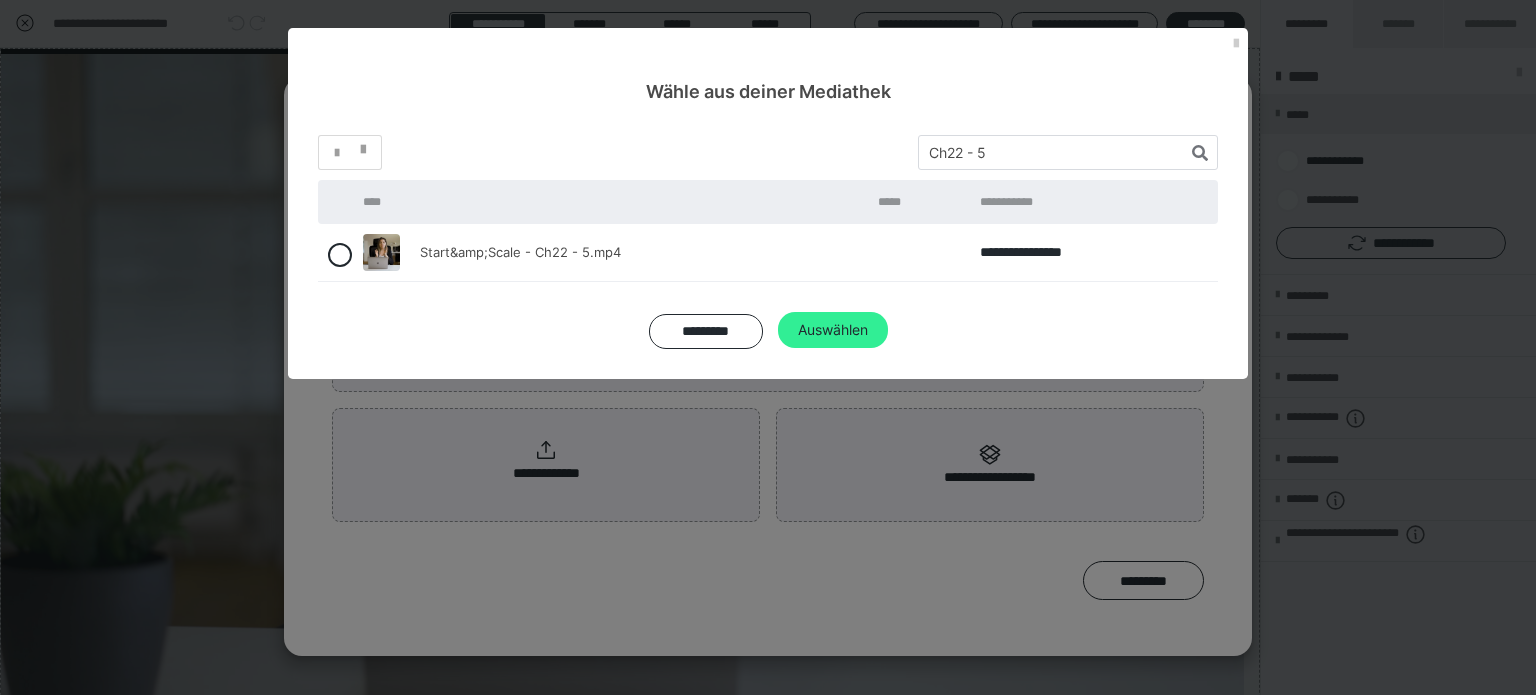 click on "Auswählen" at bounding box center (833, 330) 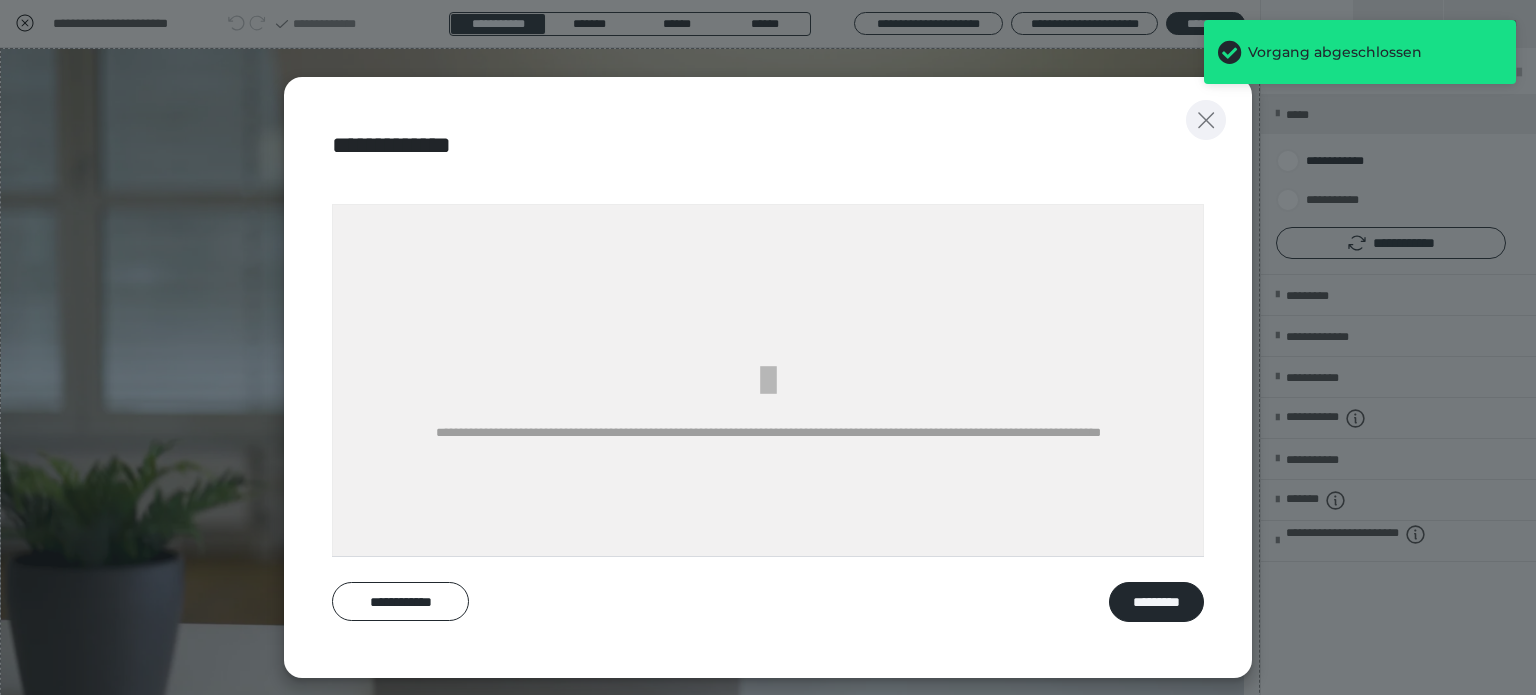 click 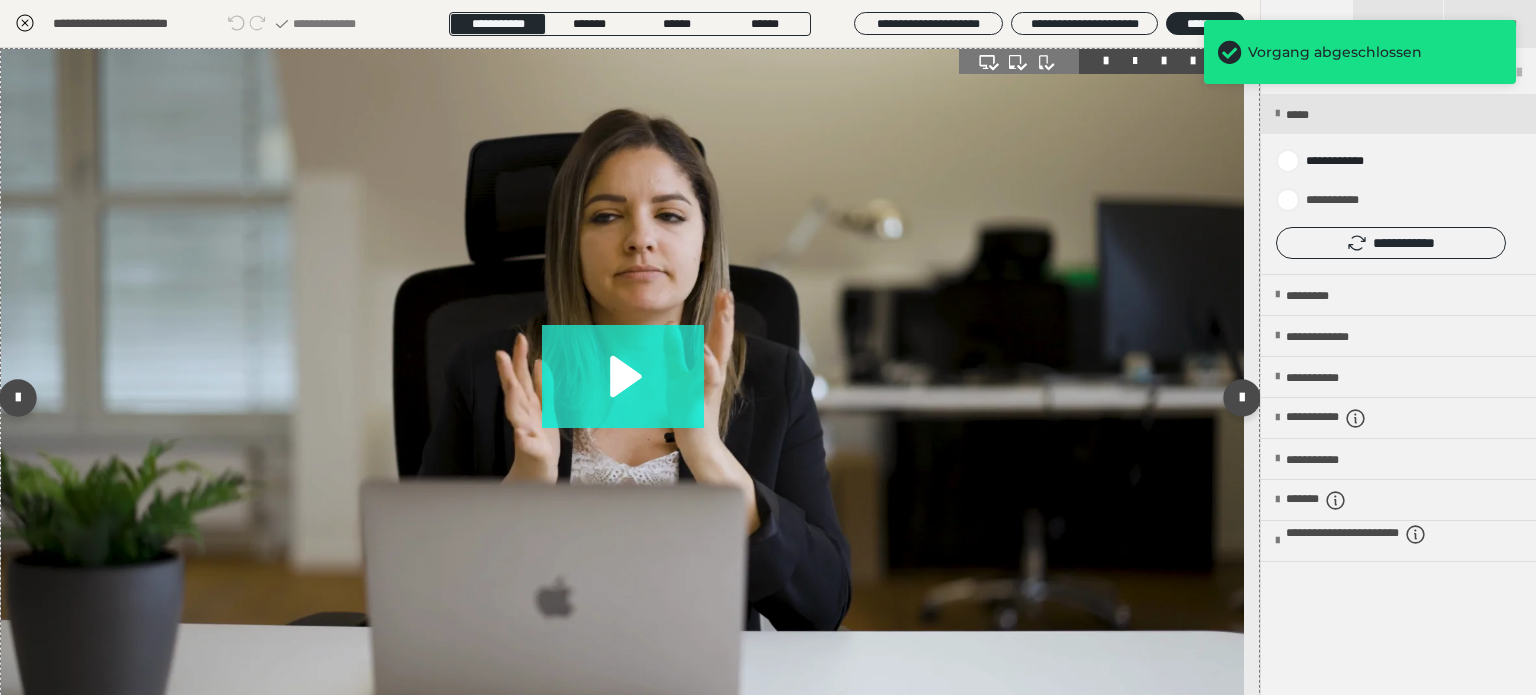 click 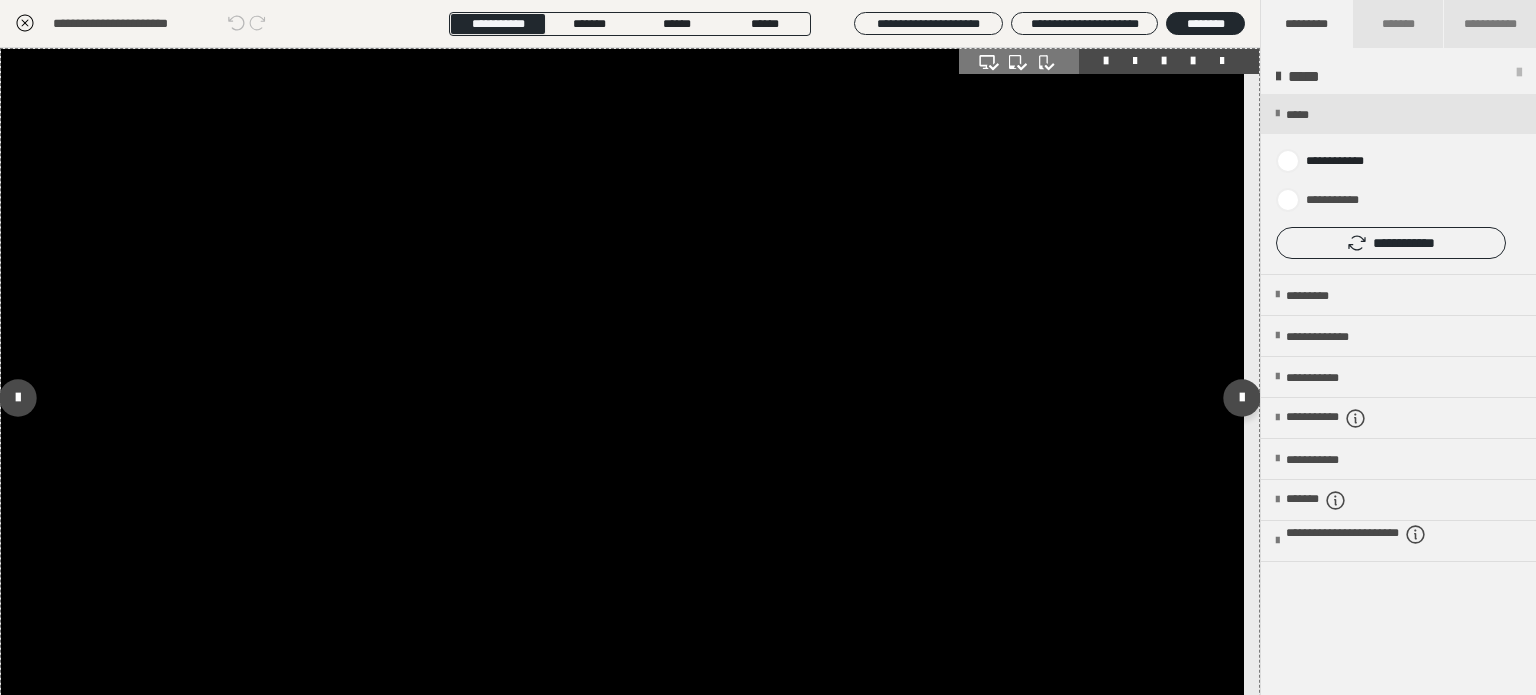 click at bounding box center [622, 398] 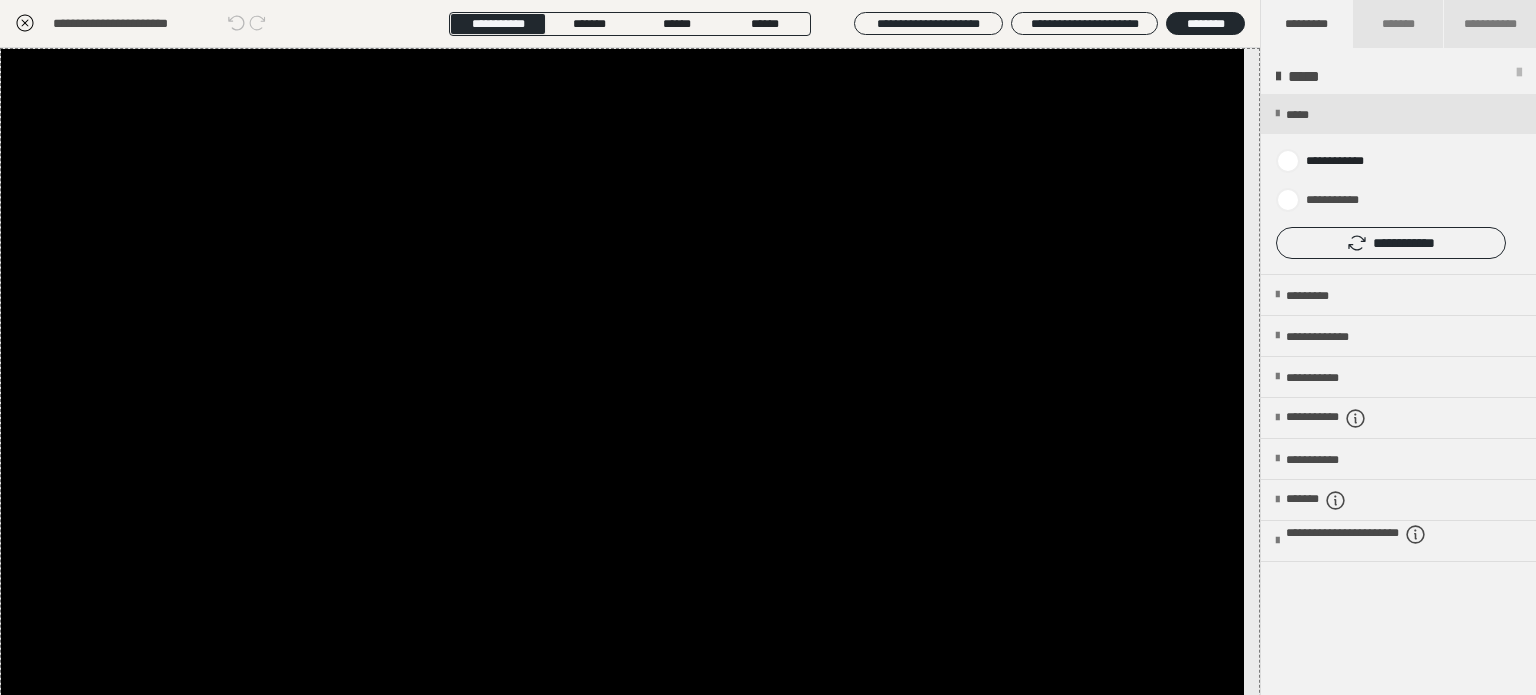 click 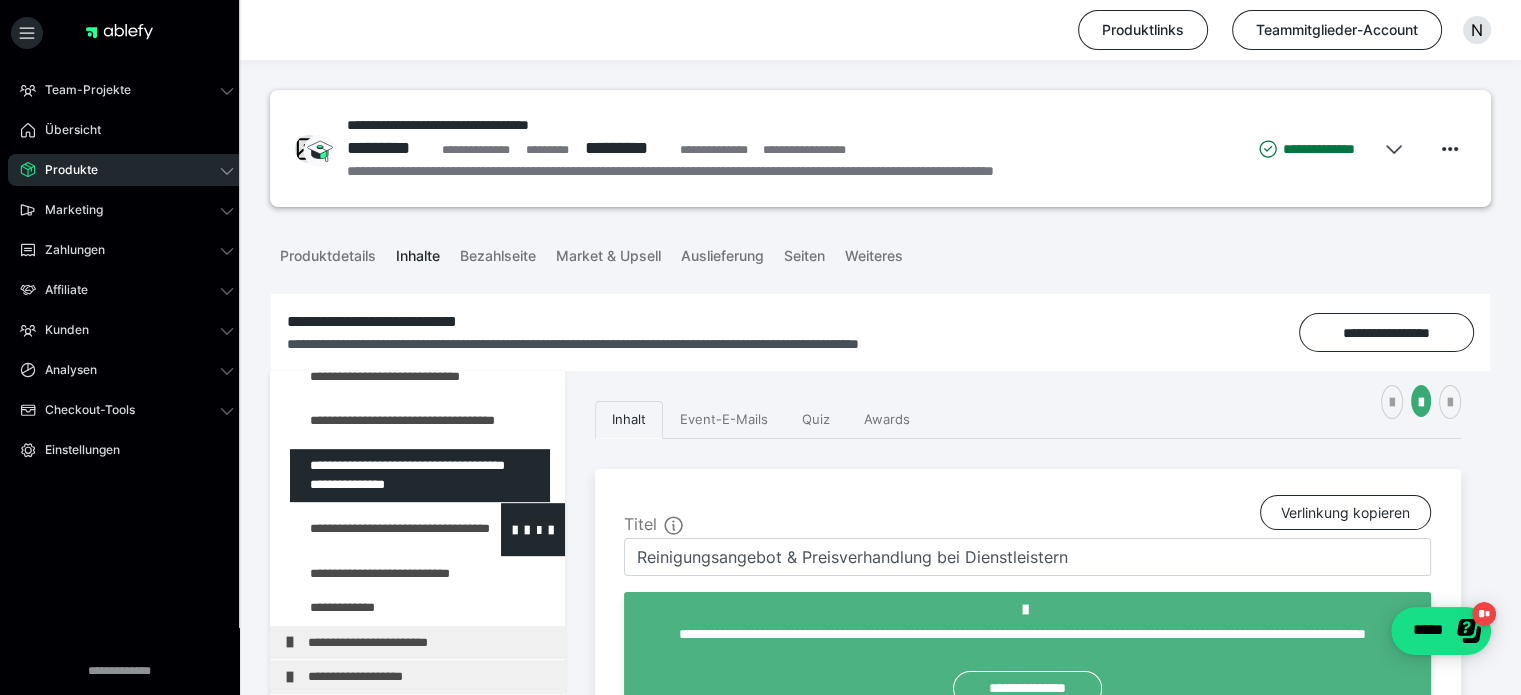 click at bounding box center (375, 529) 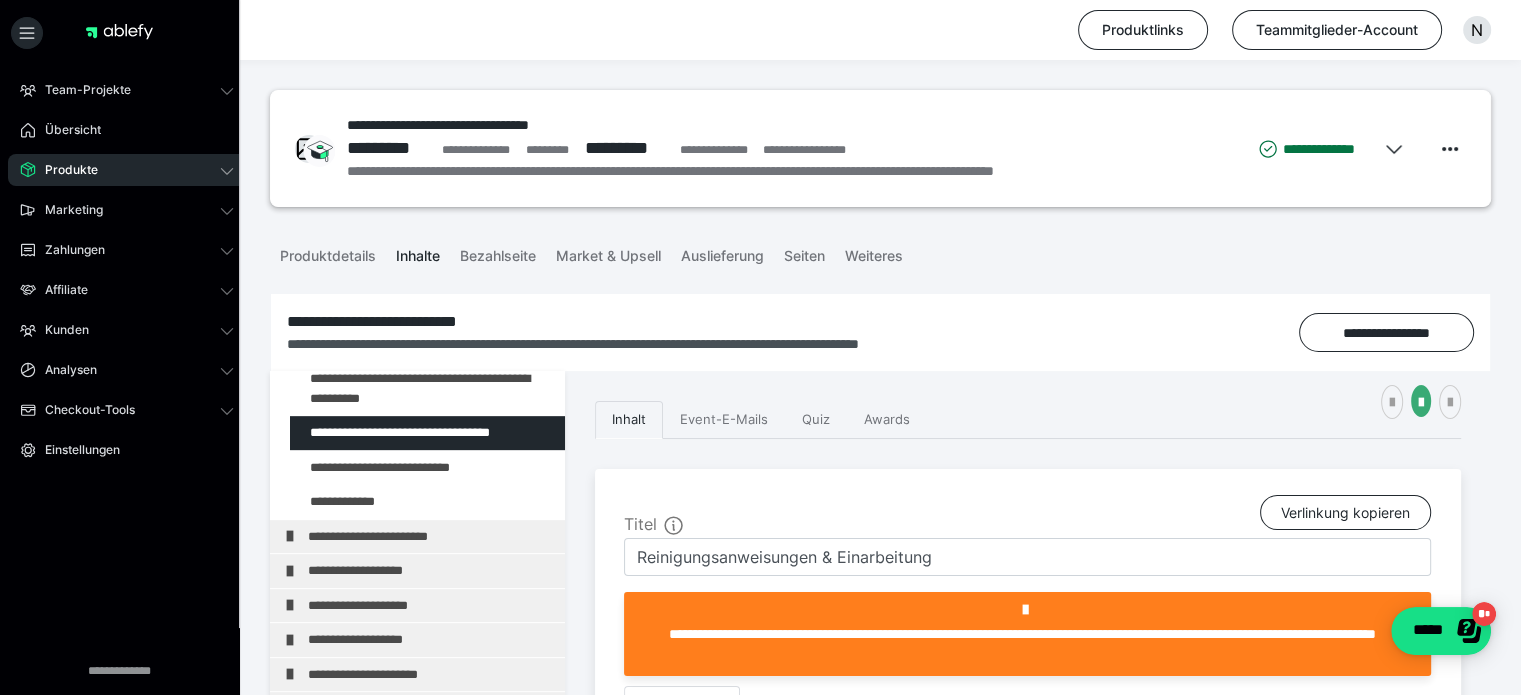 scroll, scrollTop: 519, scrollLeft: 0, axis: vertical 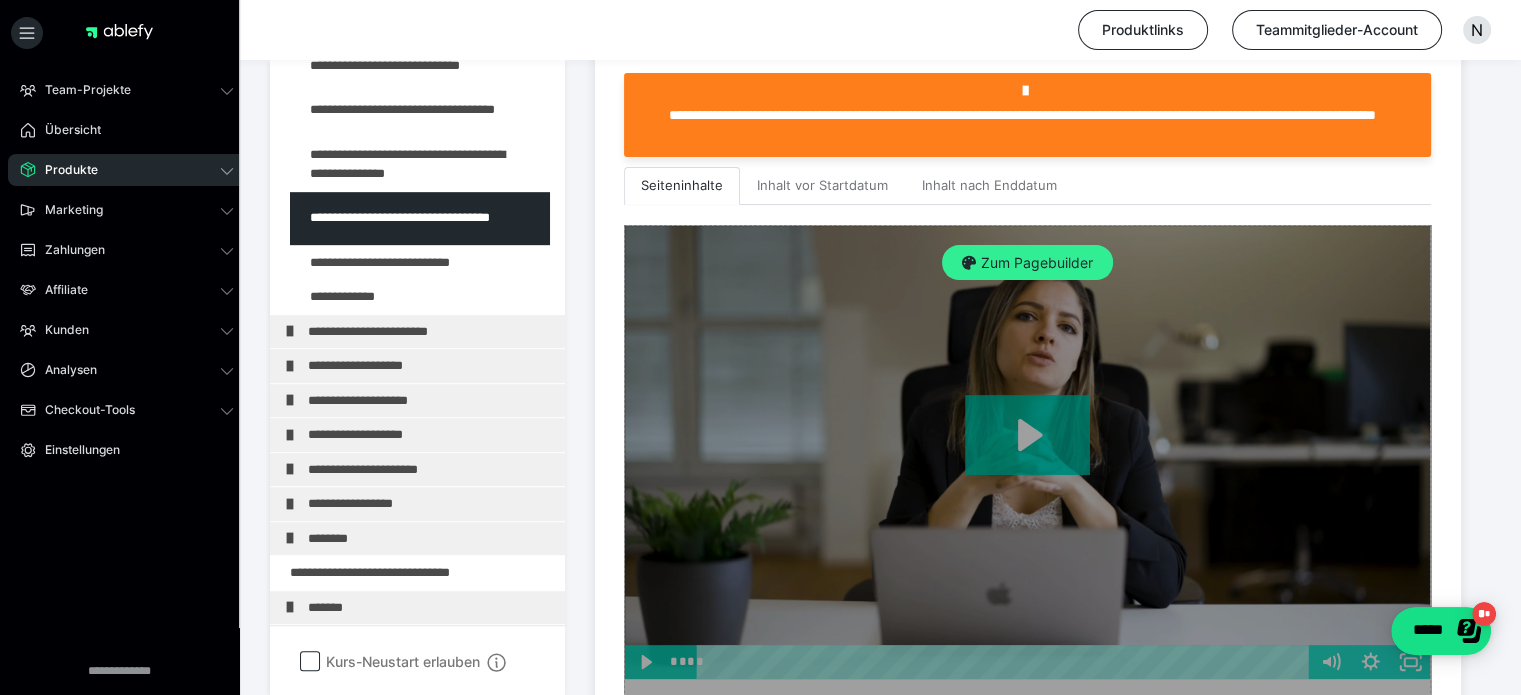 click on "Zum Pagebuilder" at bounding box center (1027, 263) 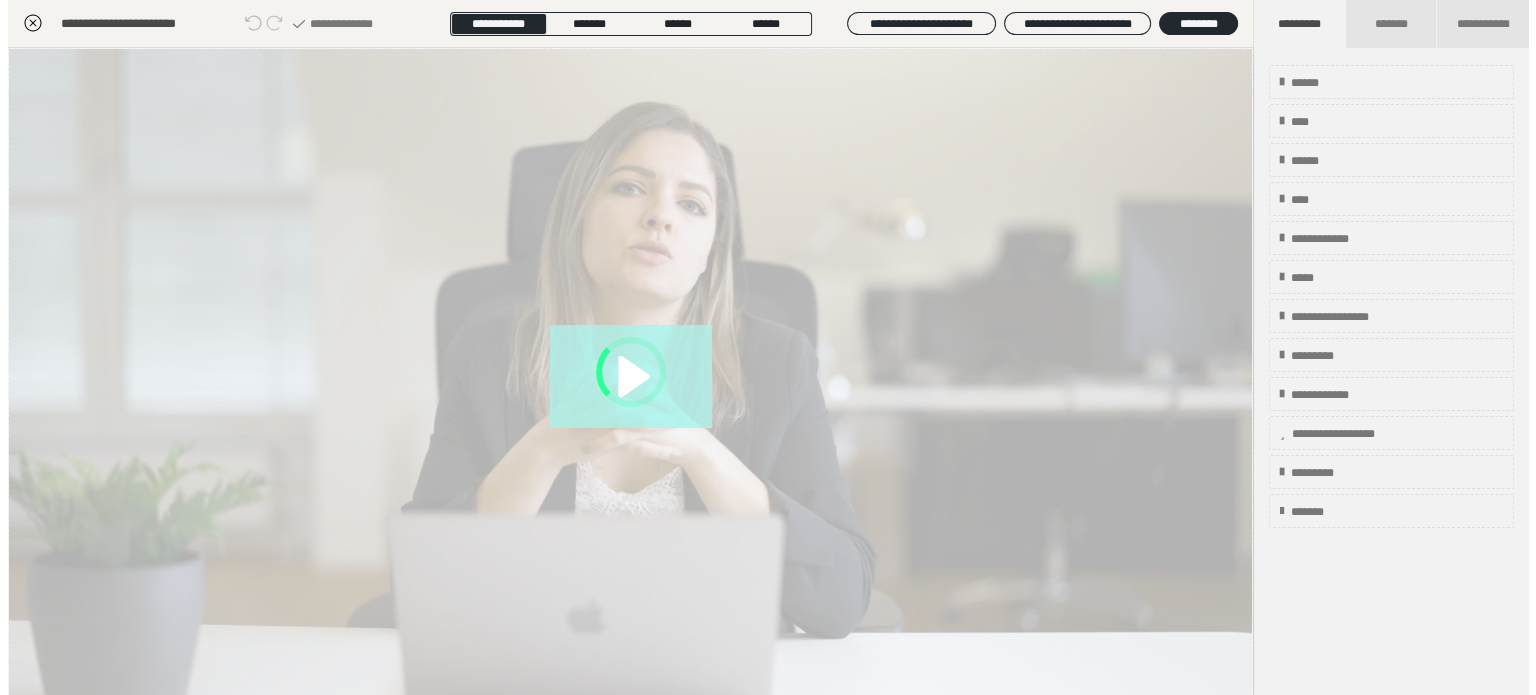 scroll, scrollTop: 311, scrollLeft: 0, axis: vertical 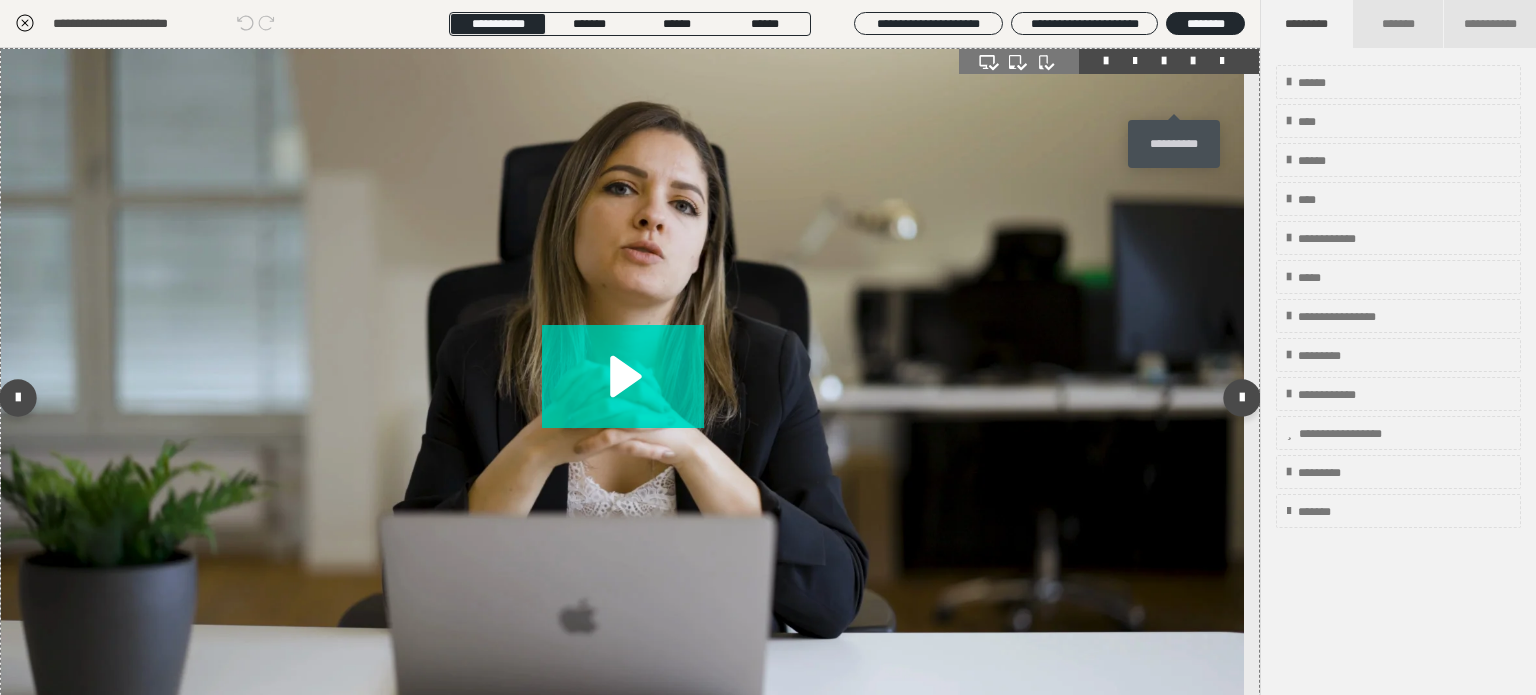 click at bounding box center [1193, 61] 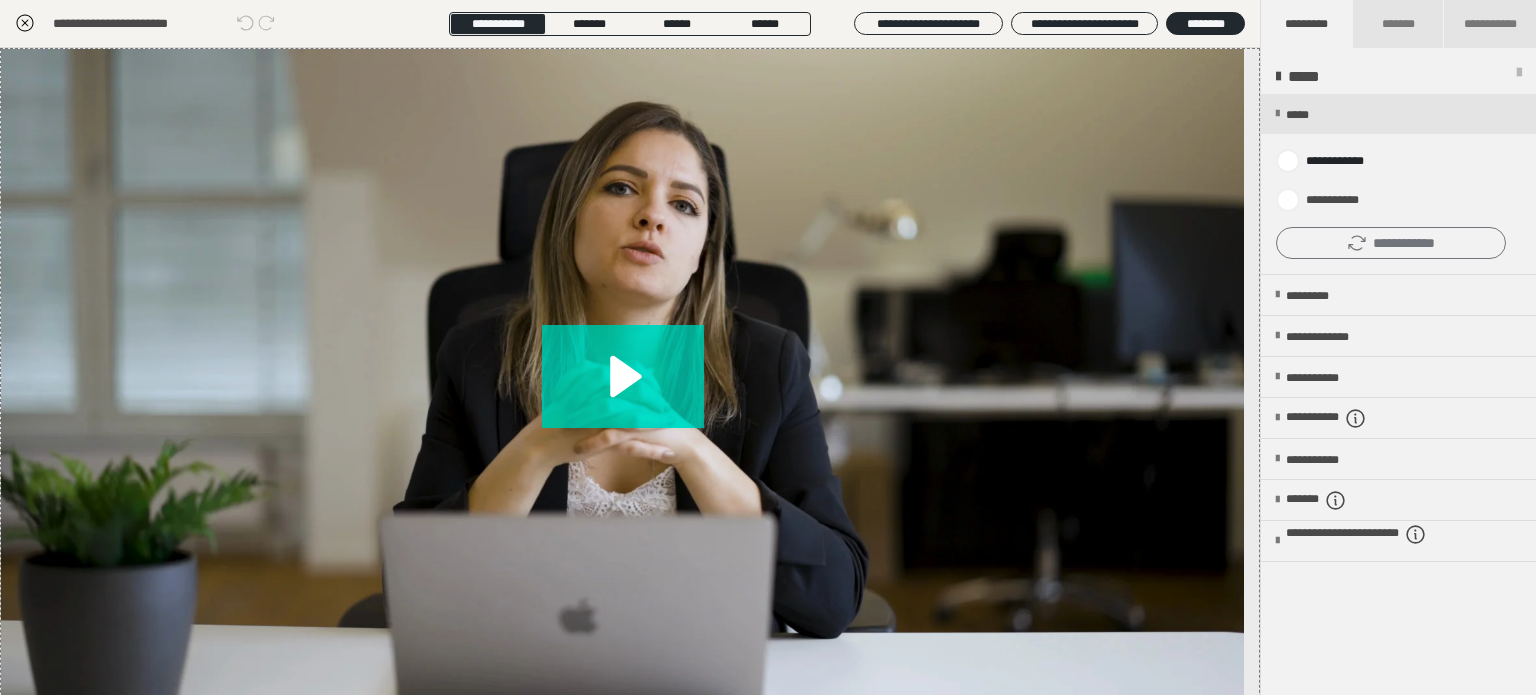 click on "**********" at bounding box center (1391, 243) 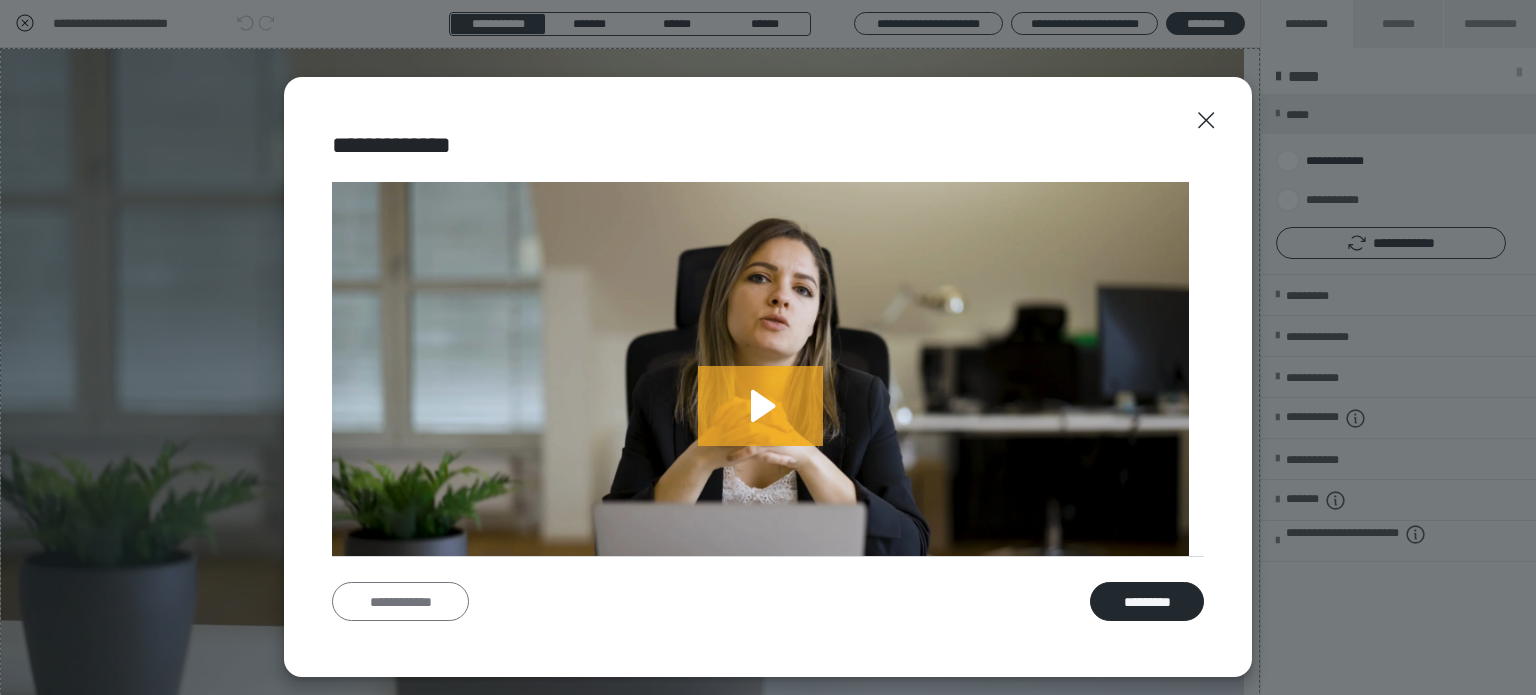click on "**********" at bounding box center (400, 602) 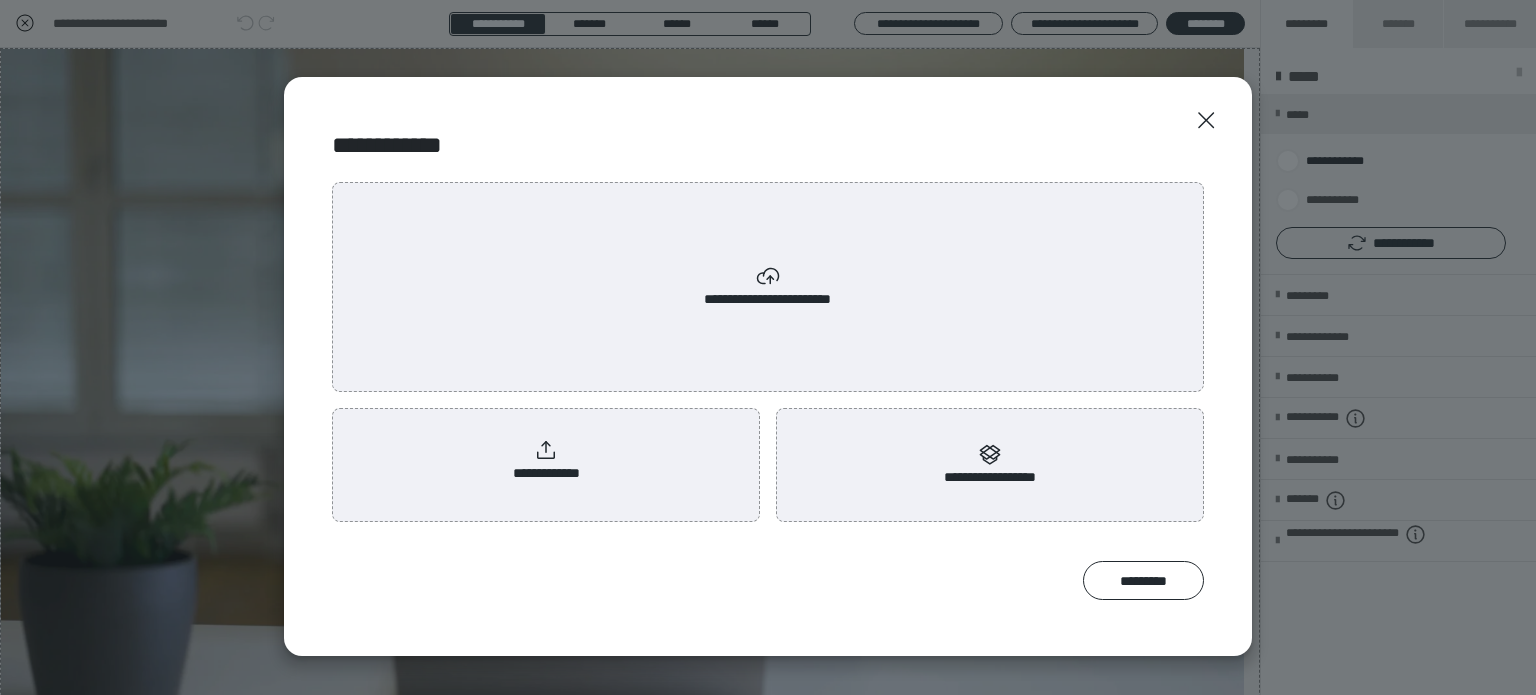 scroll, scrollTop: 0, scrollLeft: 0, axis: both 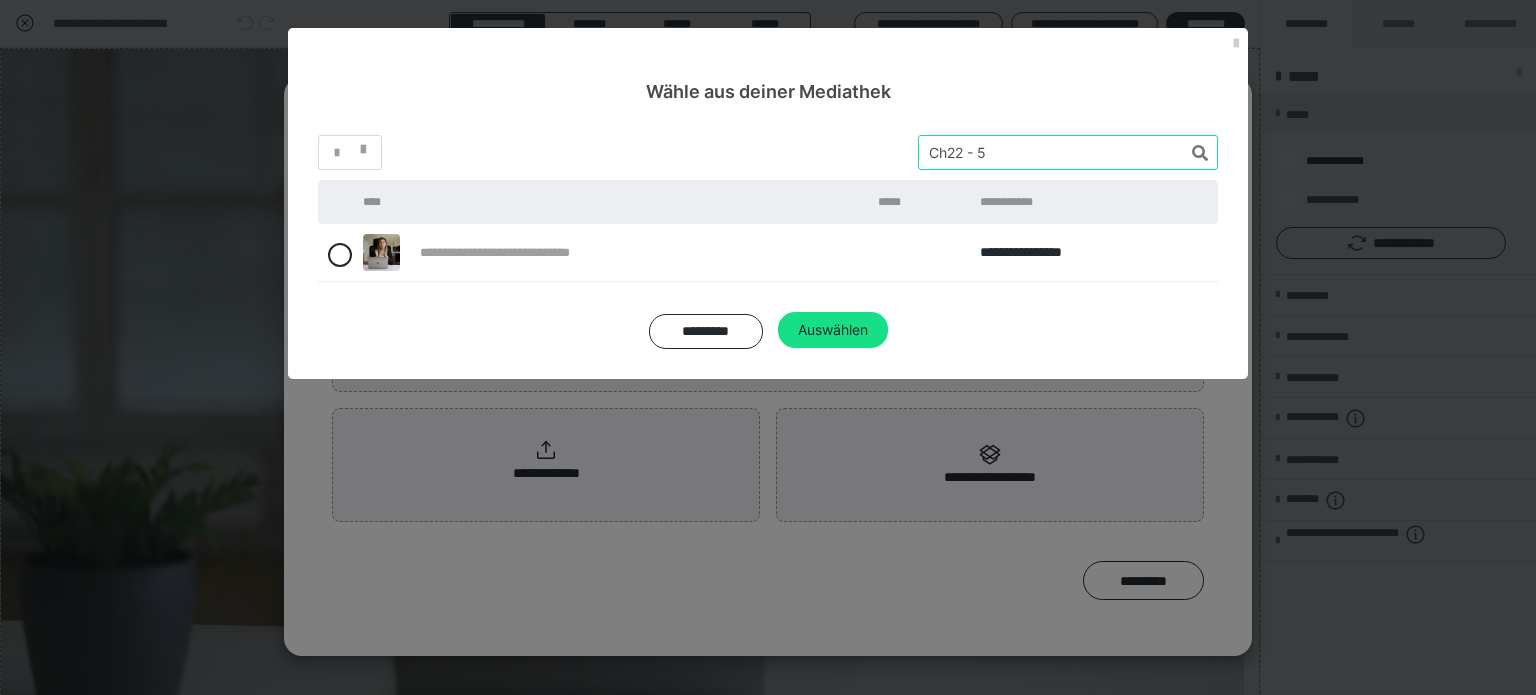click on "*" at bounding box center [768, 152] 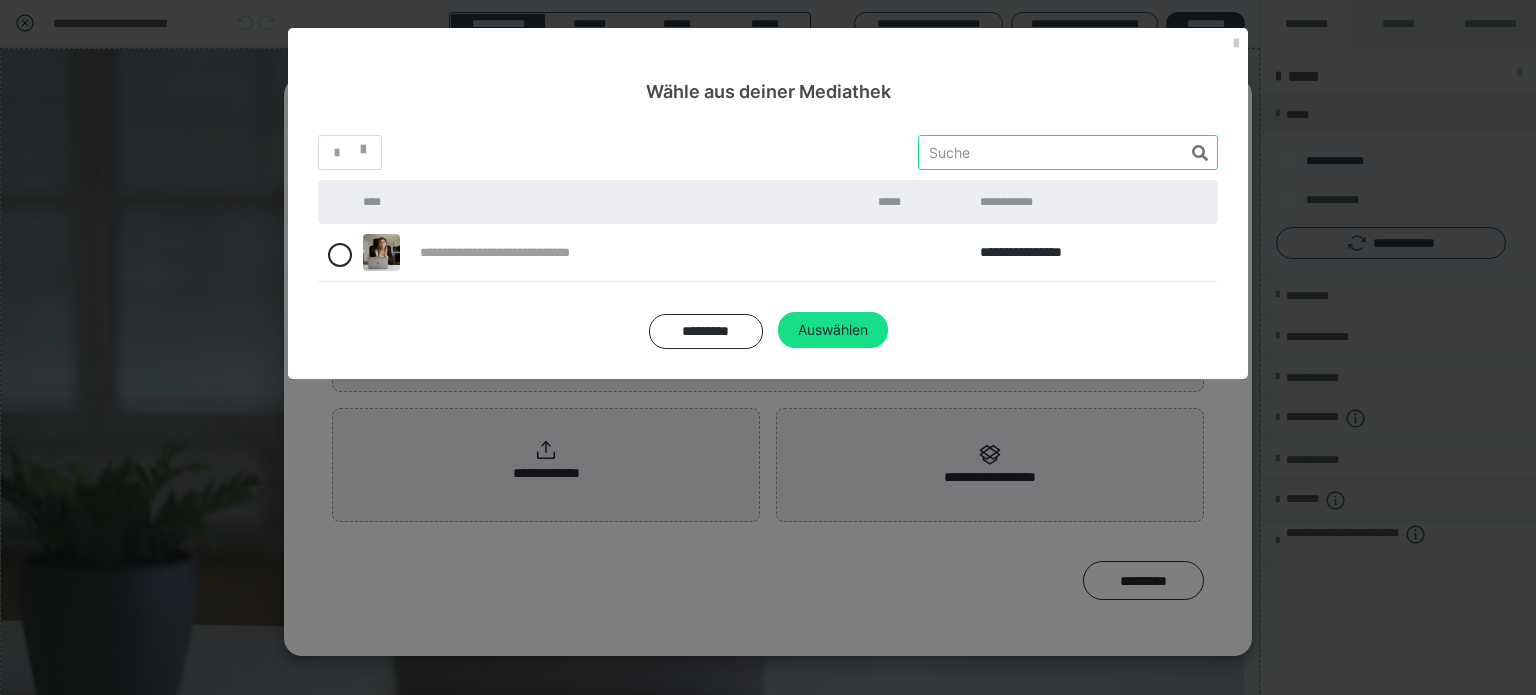 paste on "Ch22 - 6" 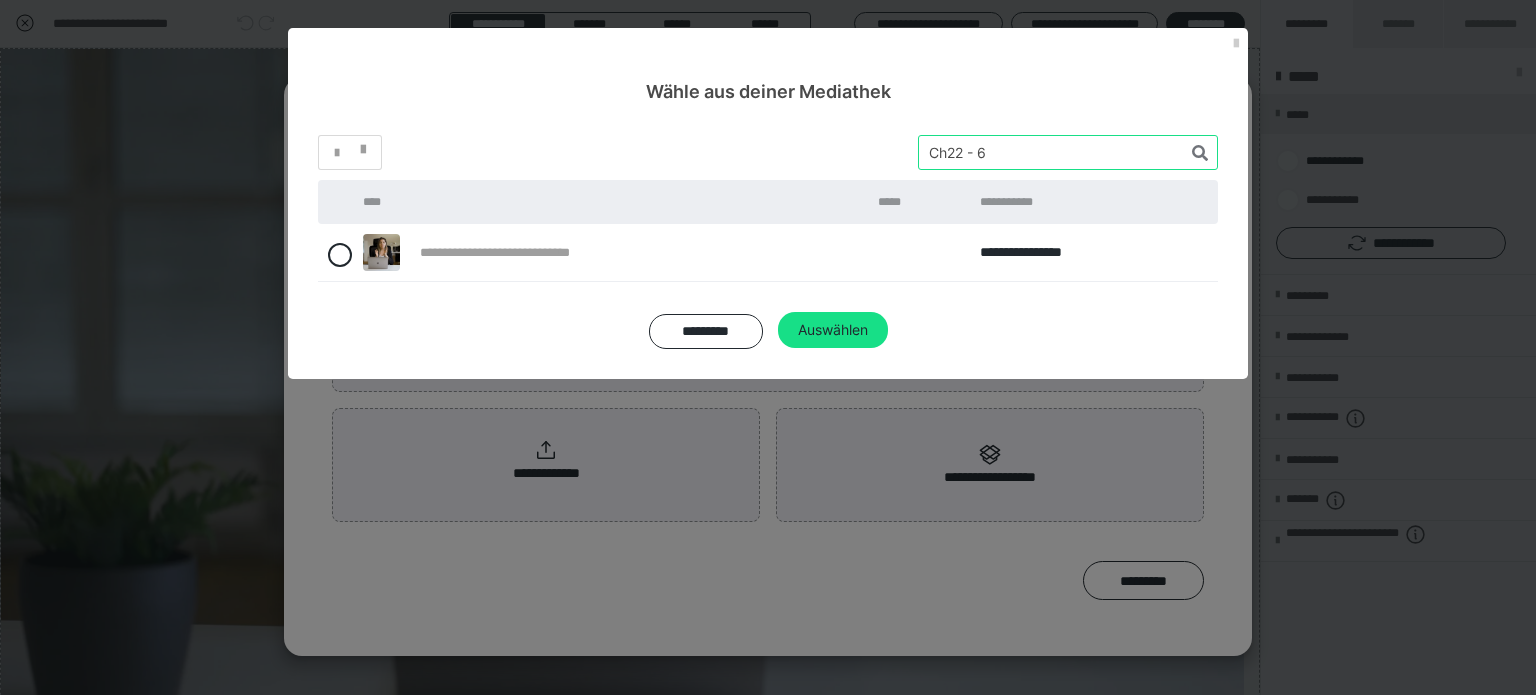 type on "Ch22 - 6" 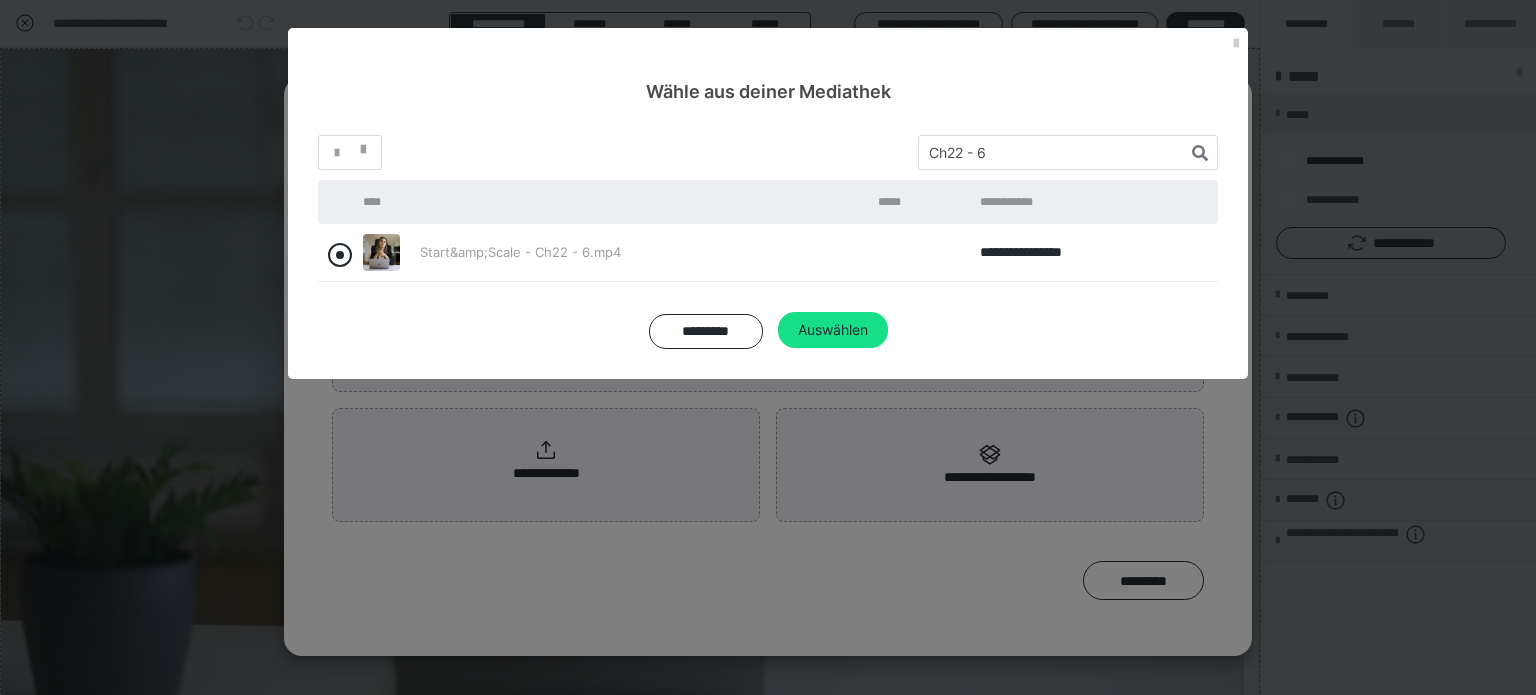 click at bounding box center (340, 255) 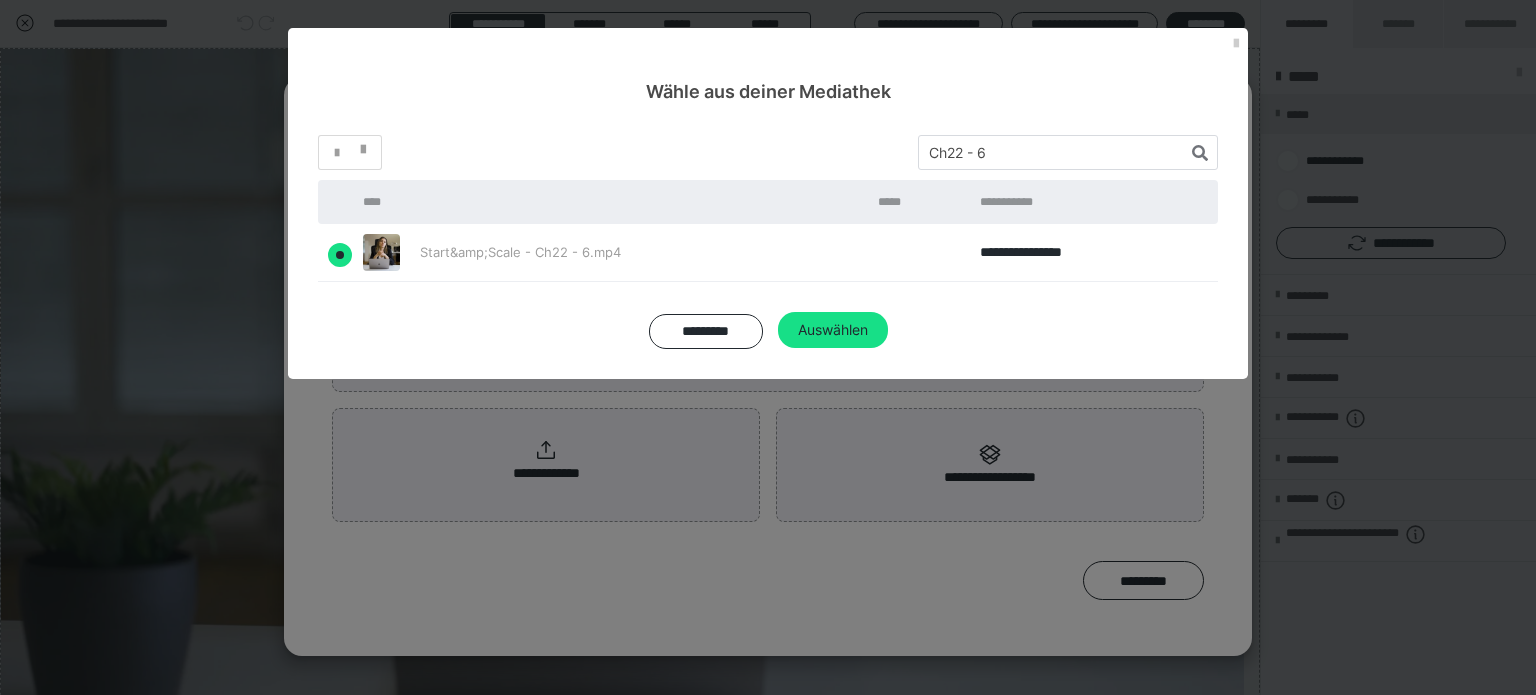radio on "true" 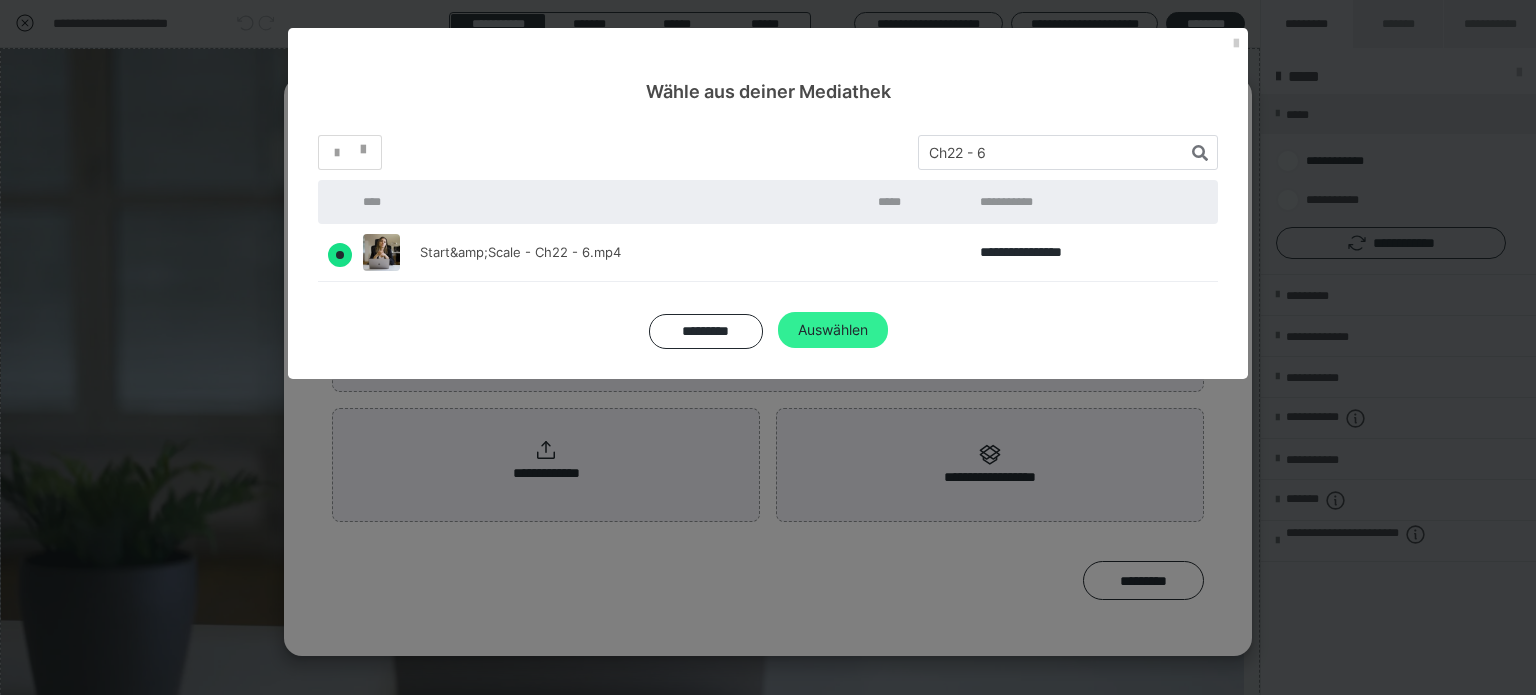 click on "Auswählen" at bounding box center [833, 330] 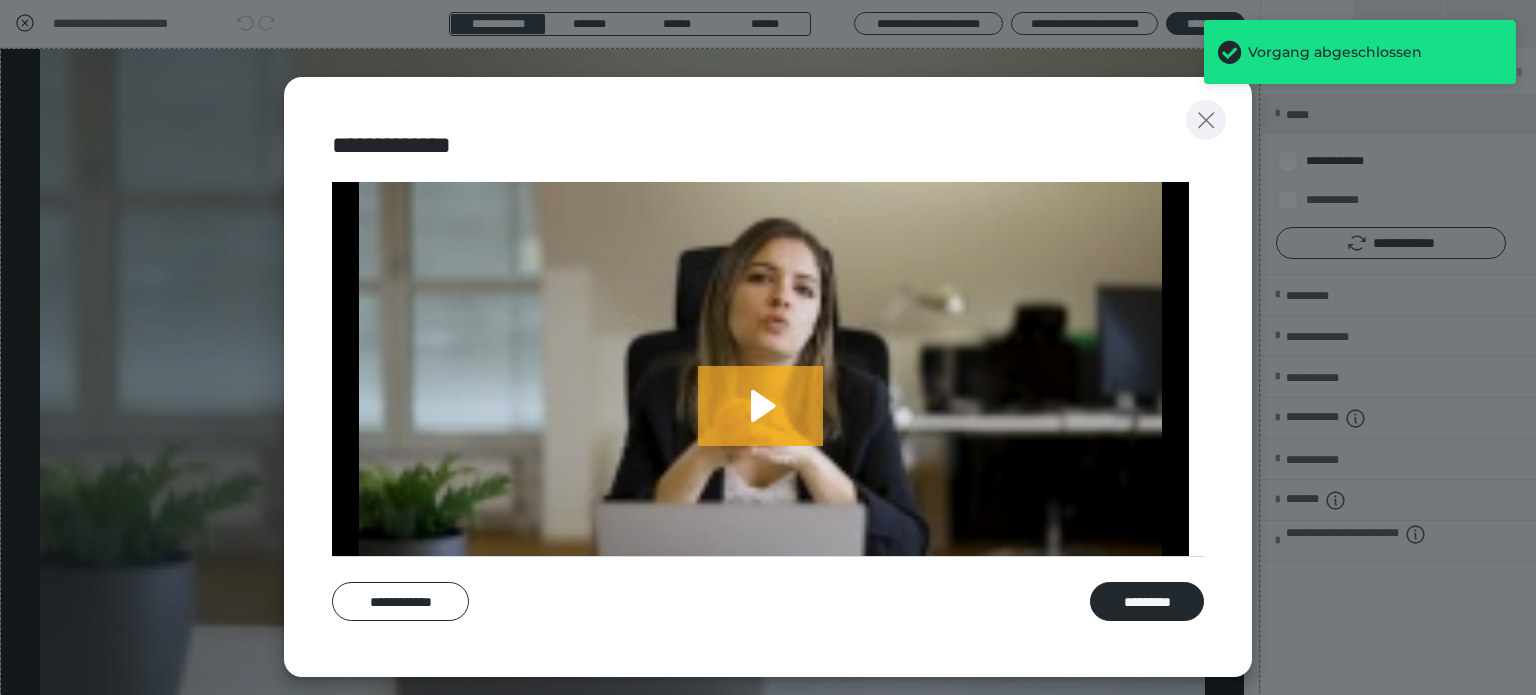 click 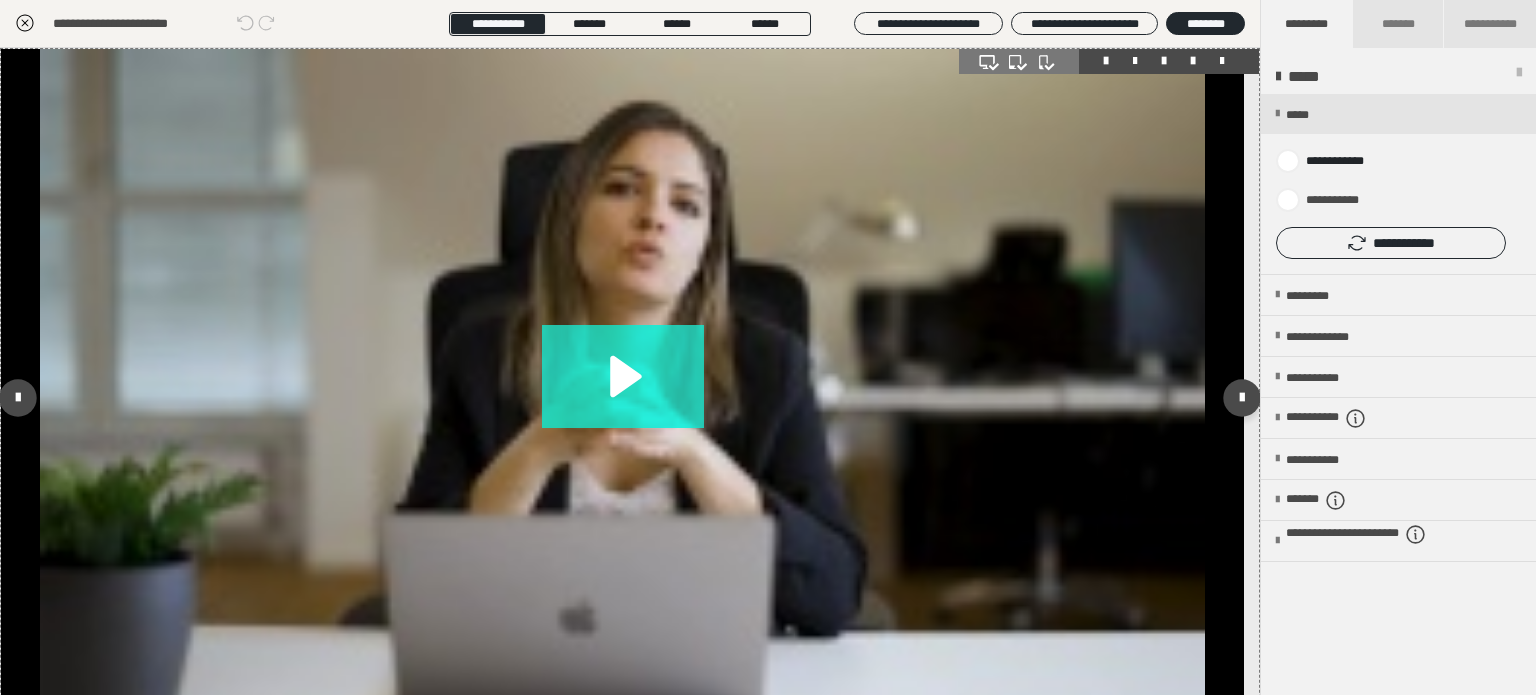 click 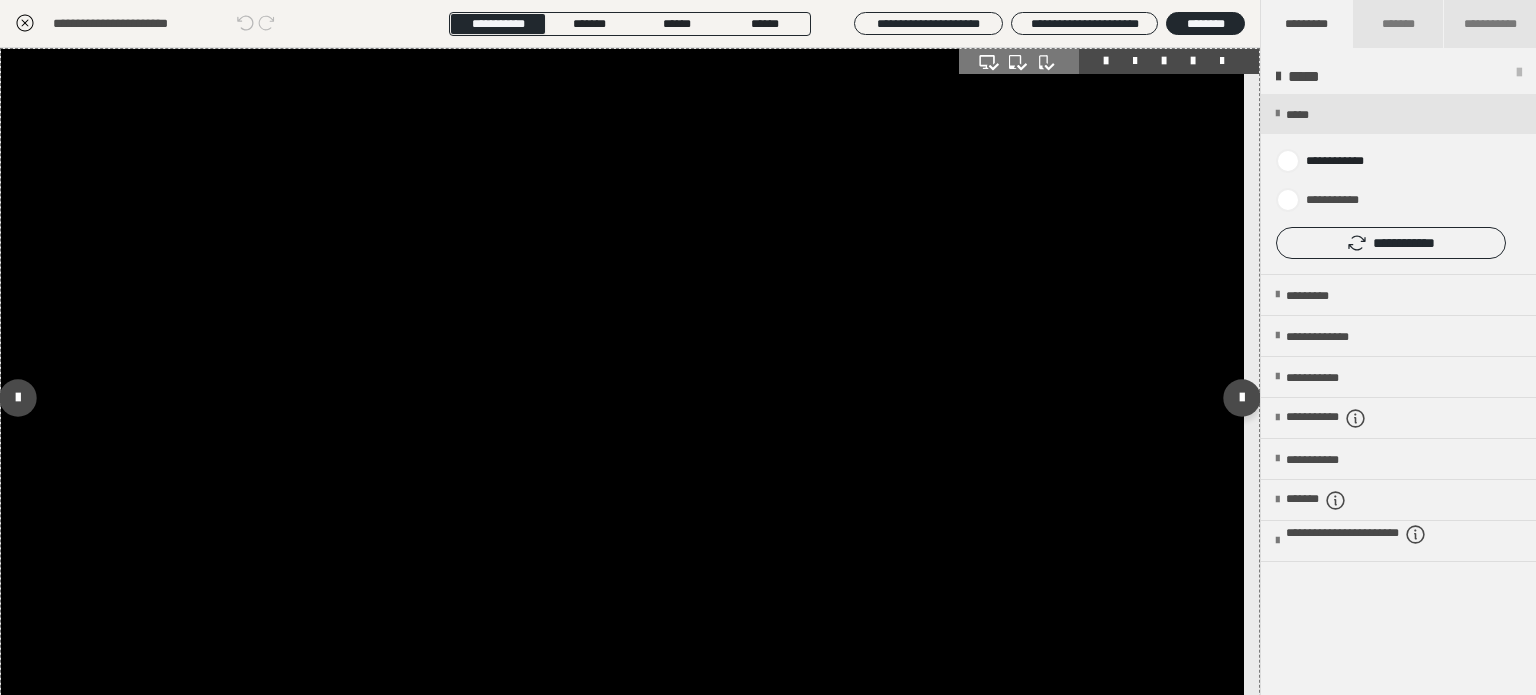 click at bounding box center (622, 398) 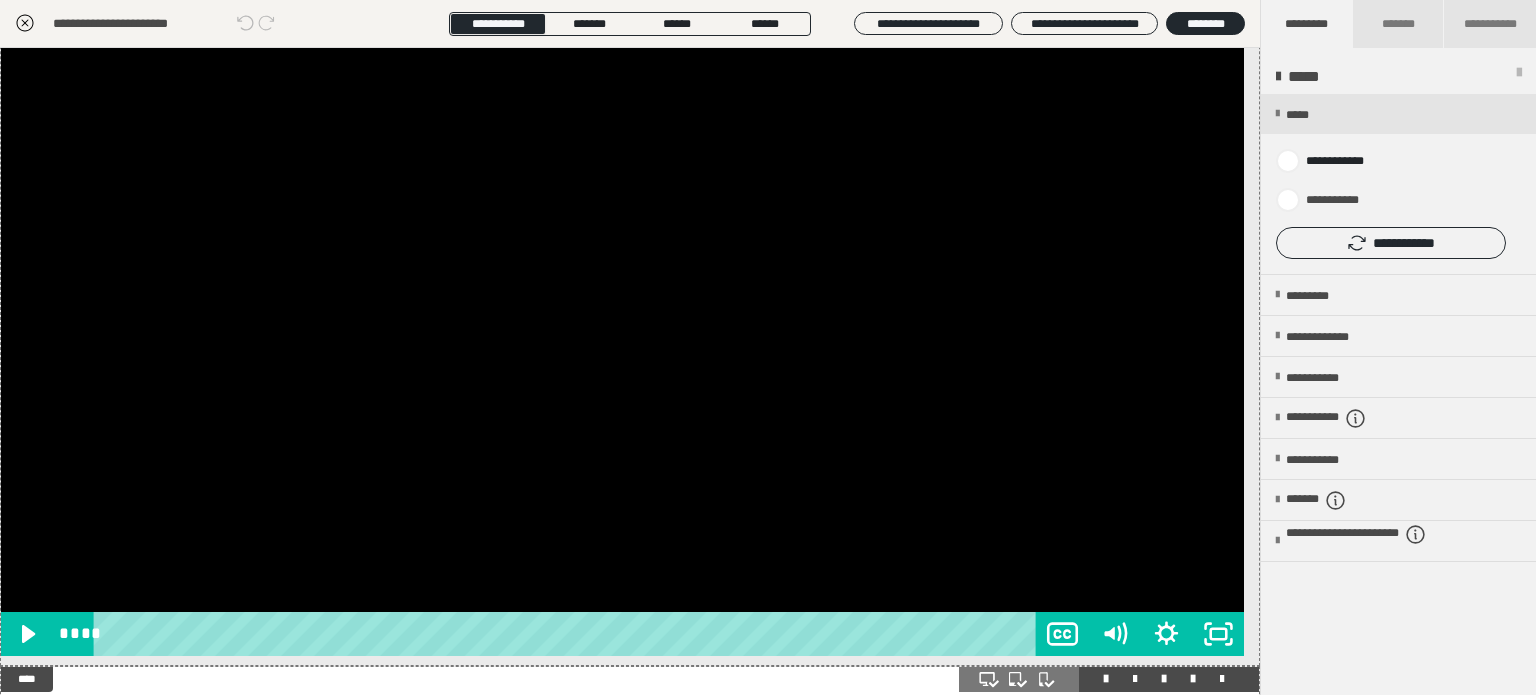scroll, scrollTop: 400, scrollLeft: 0, axis: vertical 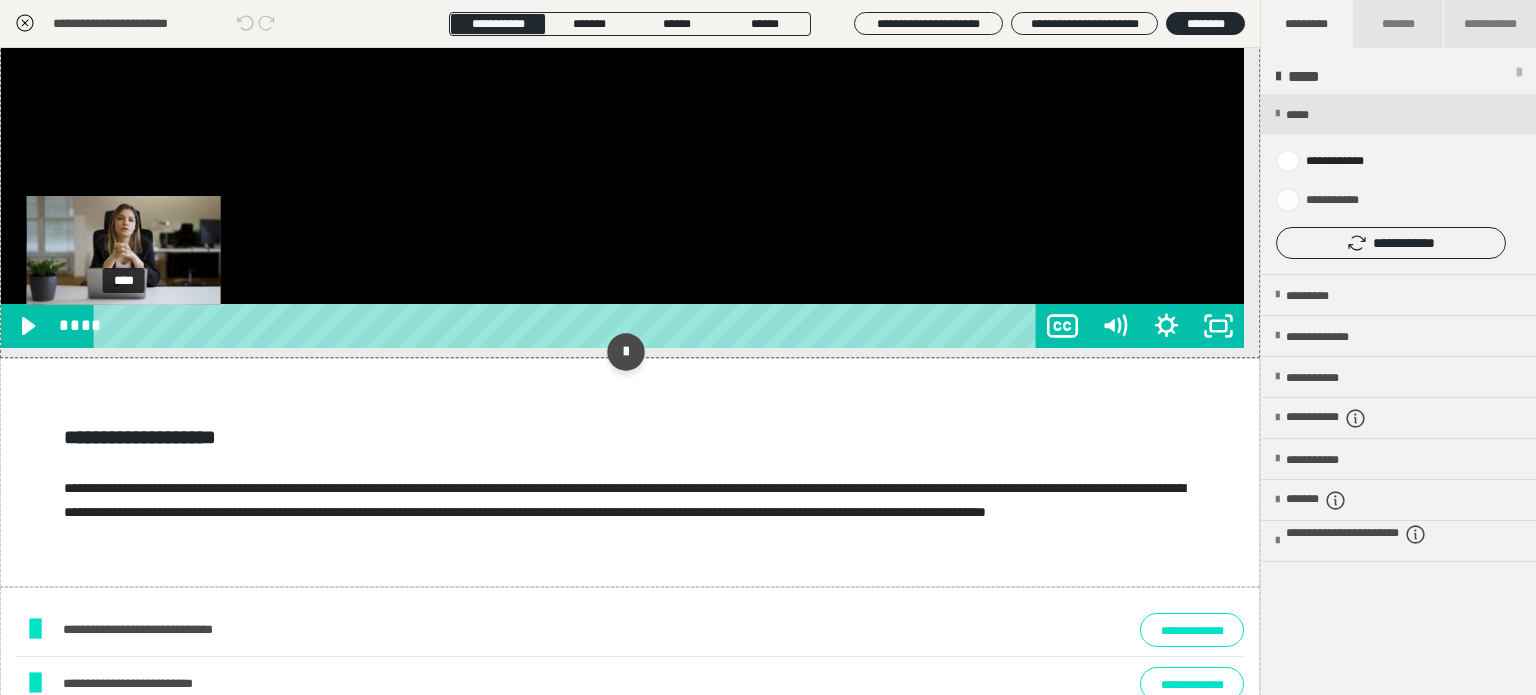 drag, startPoint x: 0, startPoint y: 287, endPoint x: 186, endPoint y: 228, distance: 195.13329 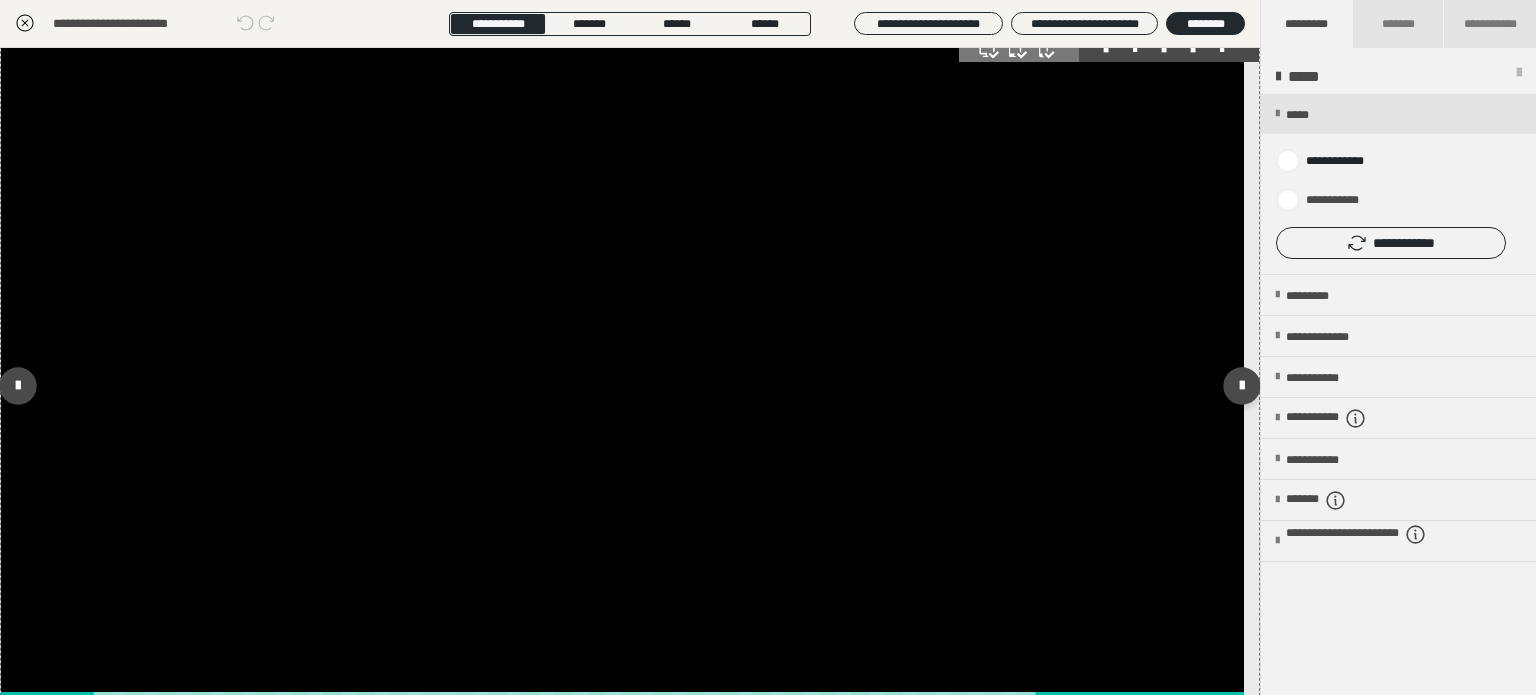 scroll, scrollTop: 0, scrollLeft: 0, axis: both 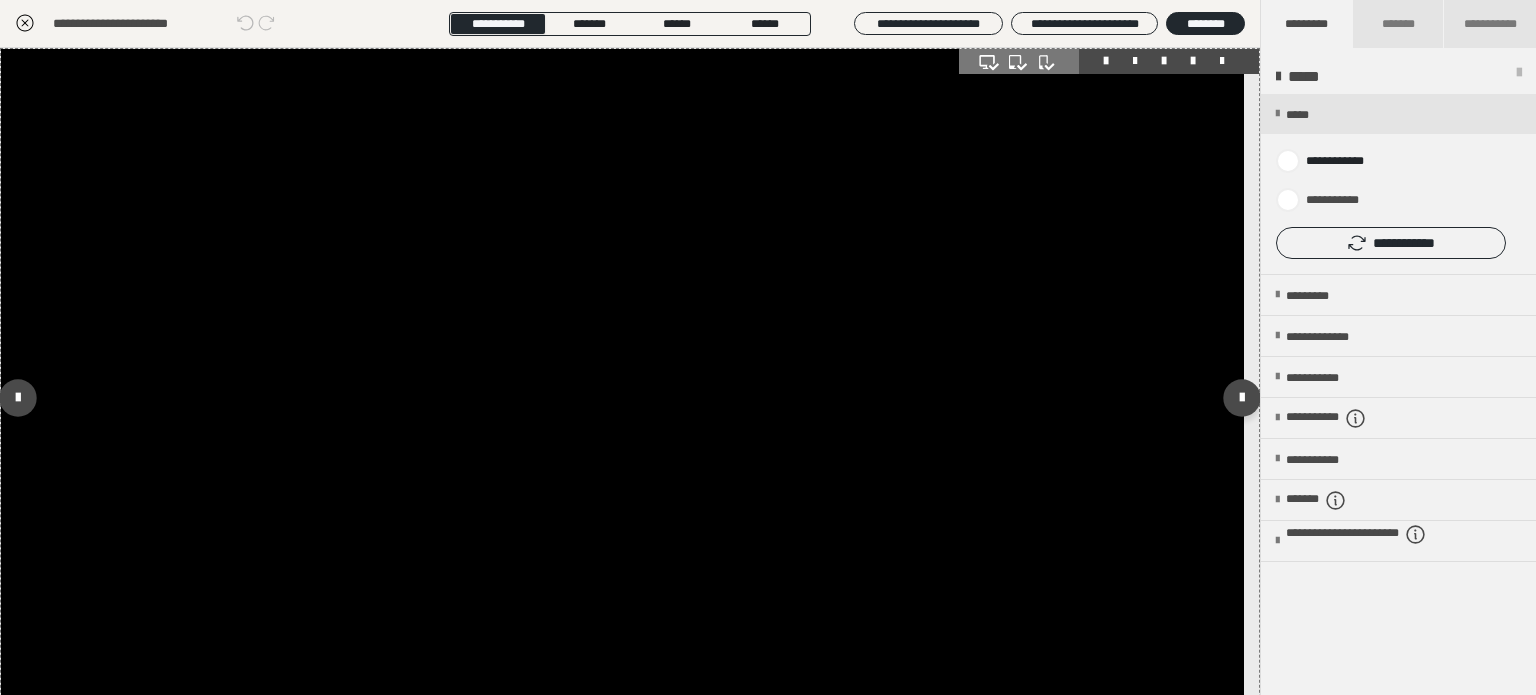 click at bounding box center (622, 398) 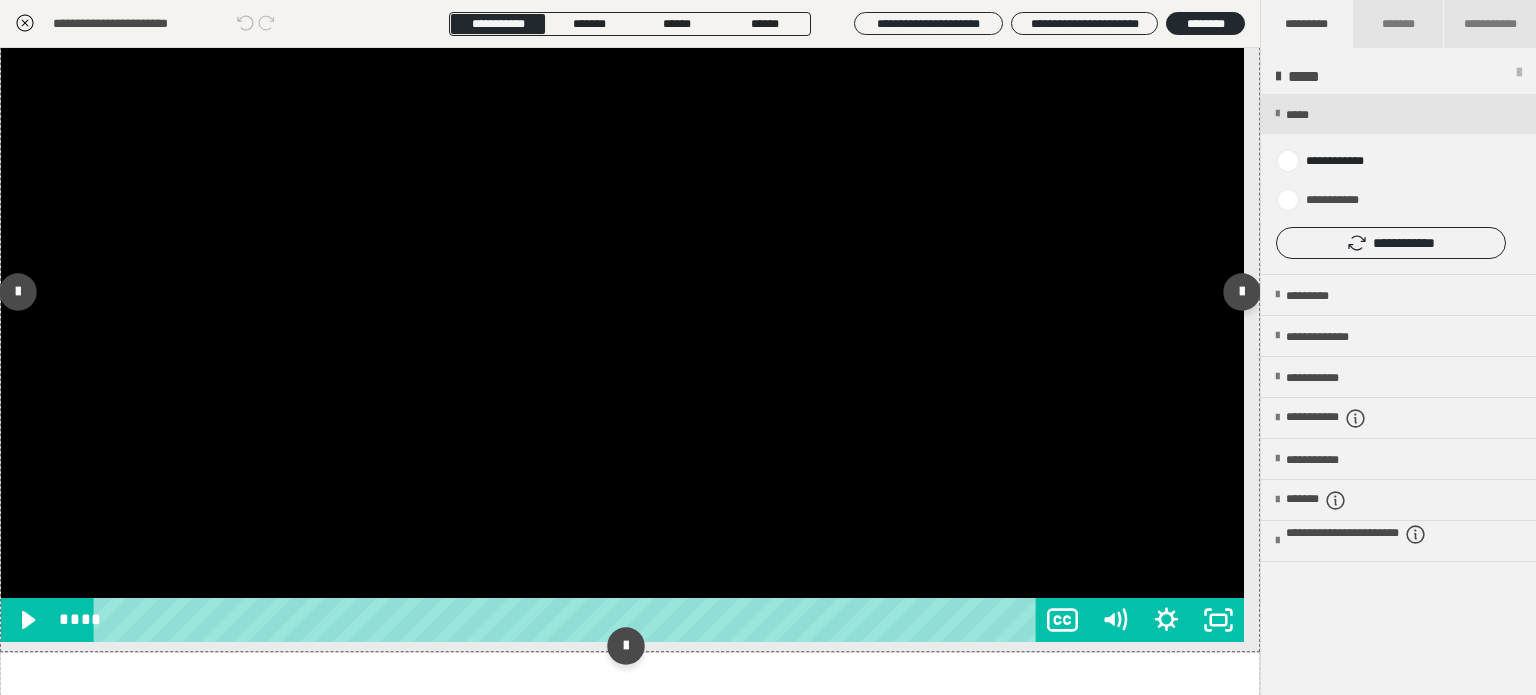 scroll, scrollTop: 200, scrollLeft: 0, axis: vertical 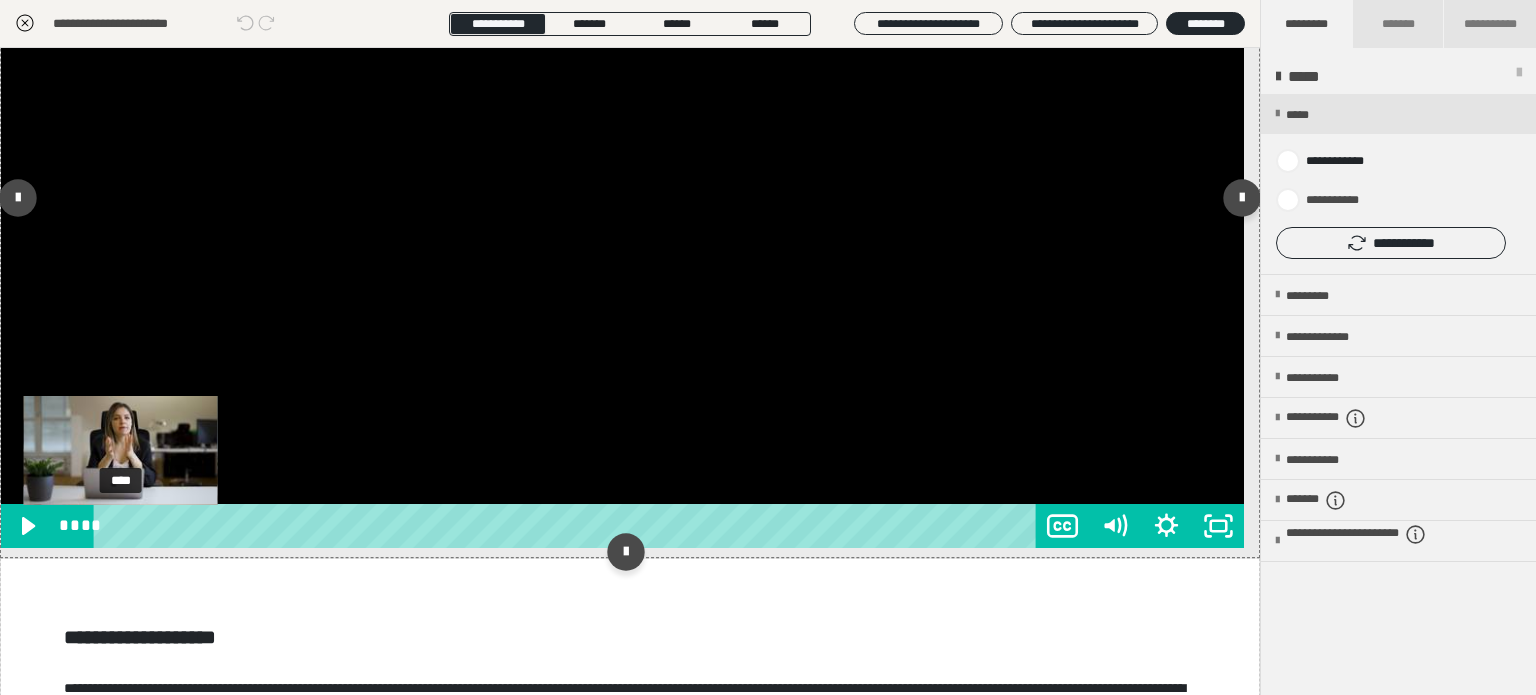 drag, startPoint x: 120, startPoint y: 523, endPoint x: 250, endPoint y: 303, distance: 255.53865 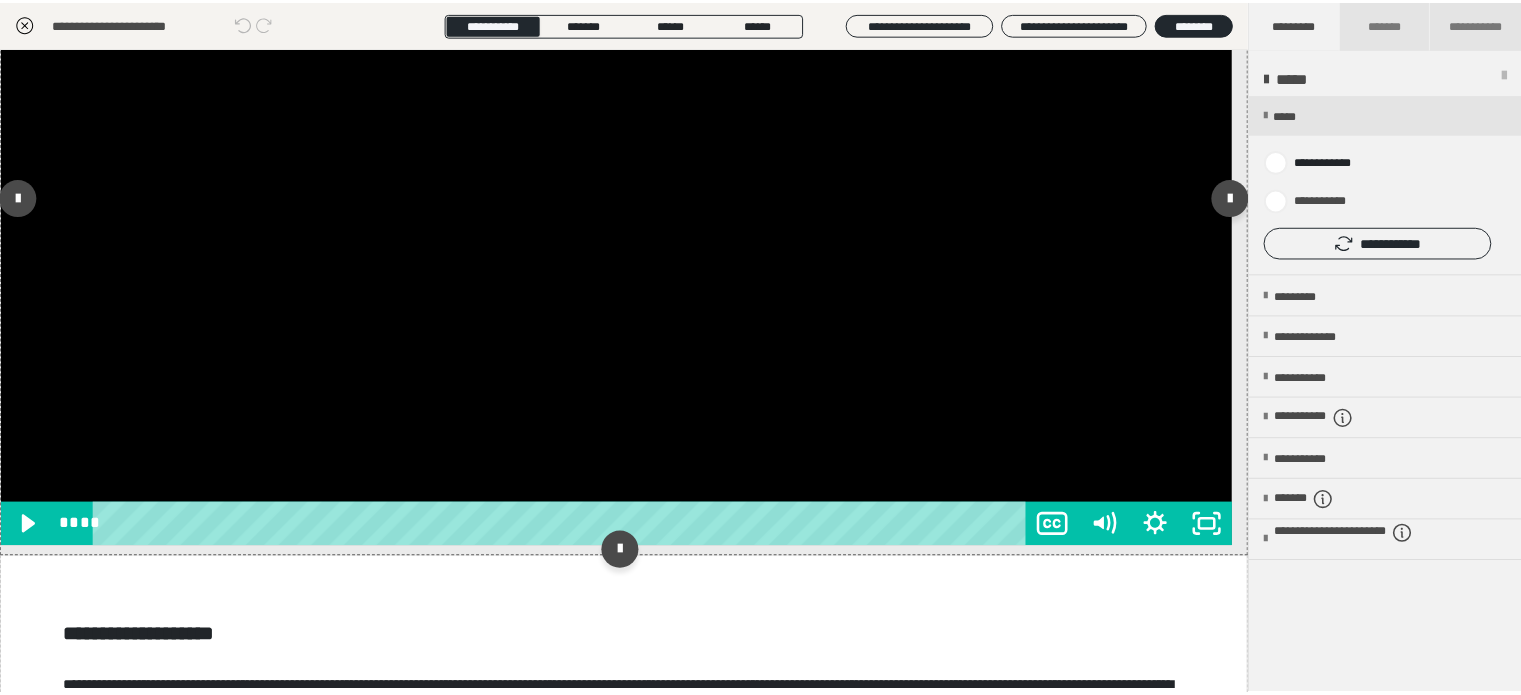 scroll, scrollTop: 0, scrollLeft: 0, axis: both 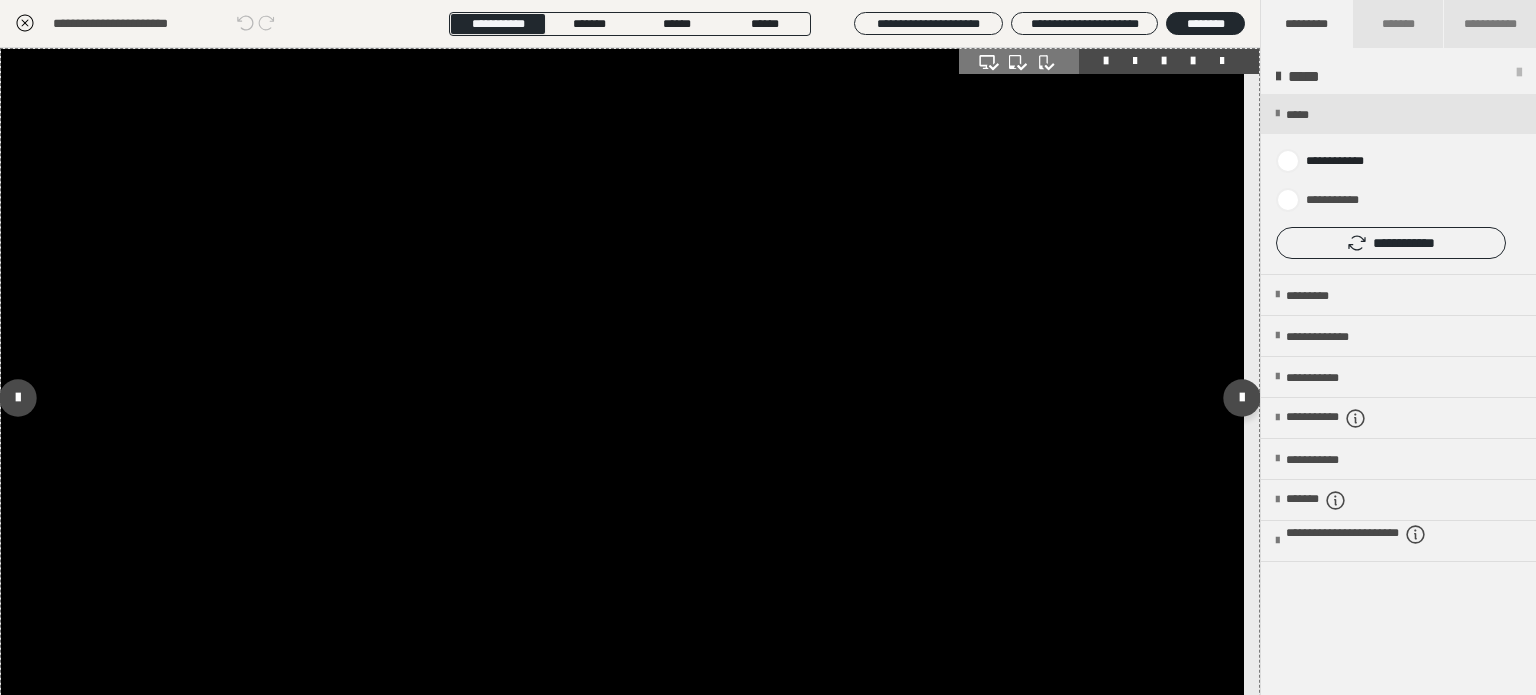 click at bounding box center (622, 398) 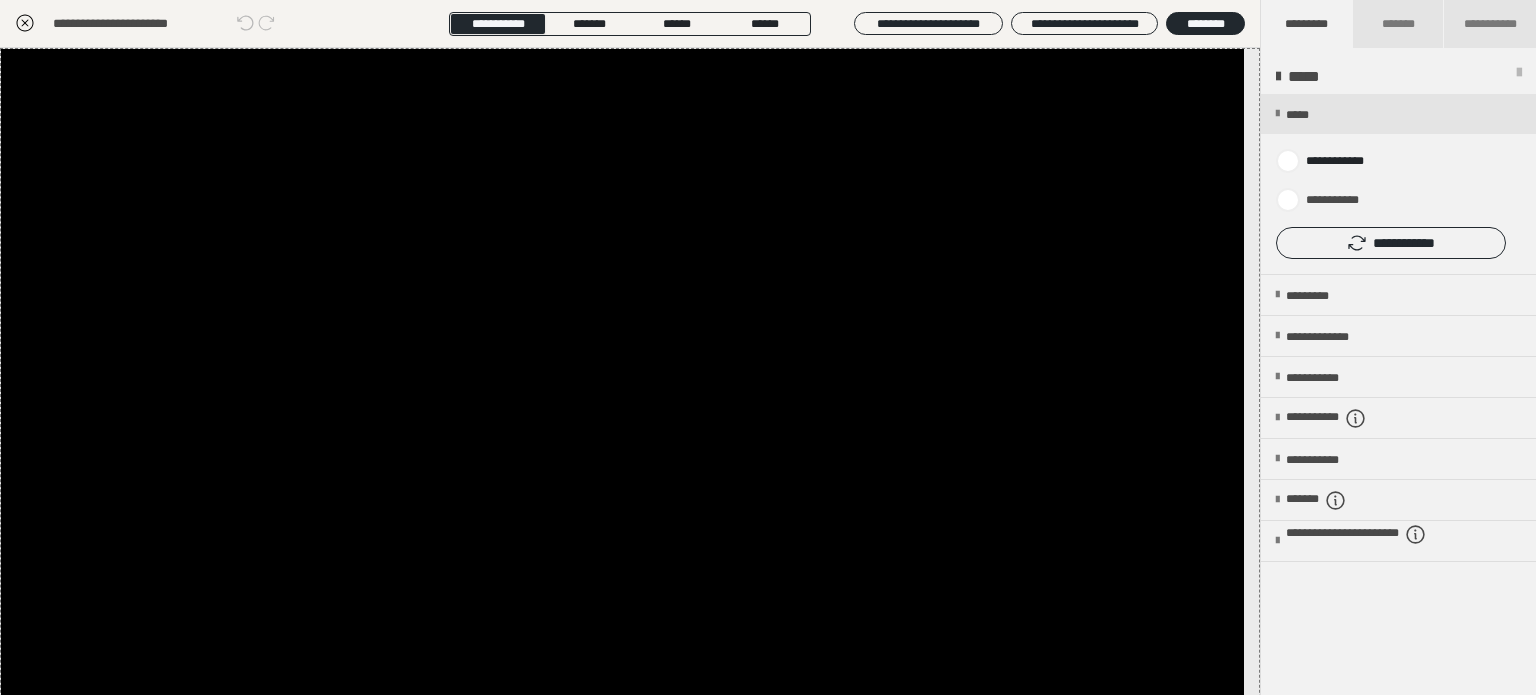 click 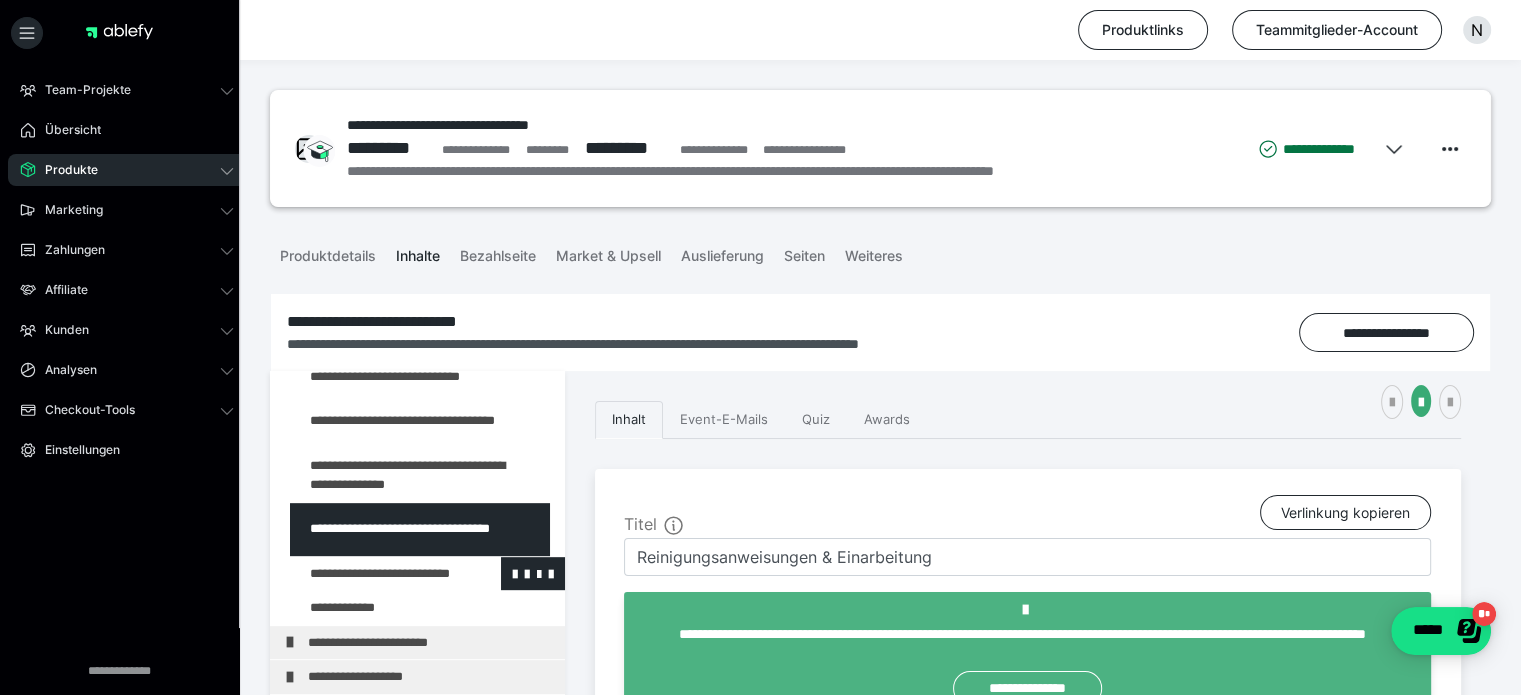 scroll, scrollTop: 1224, scrollLeft: 0, axis: vertical 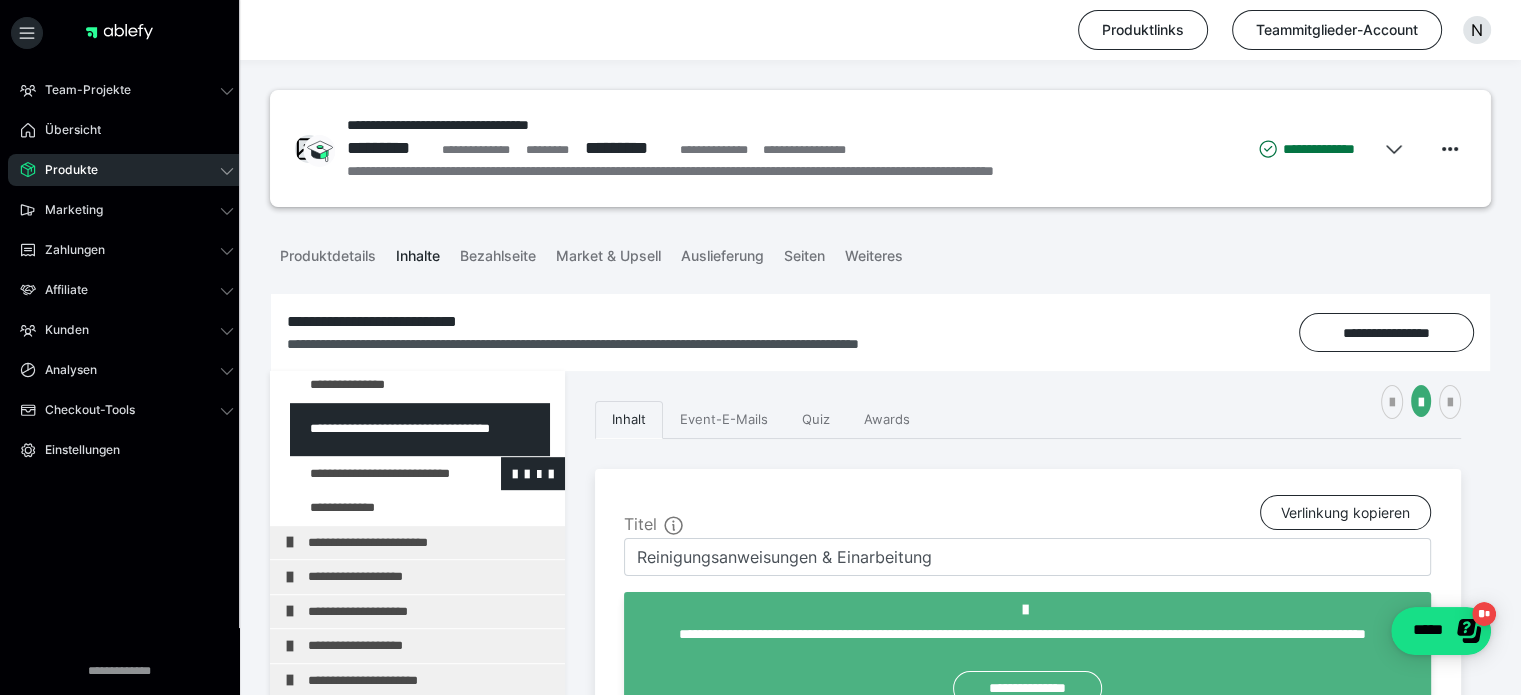 click at bounding box center (375, 474) 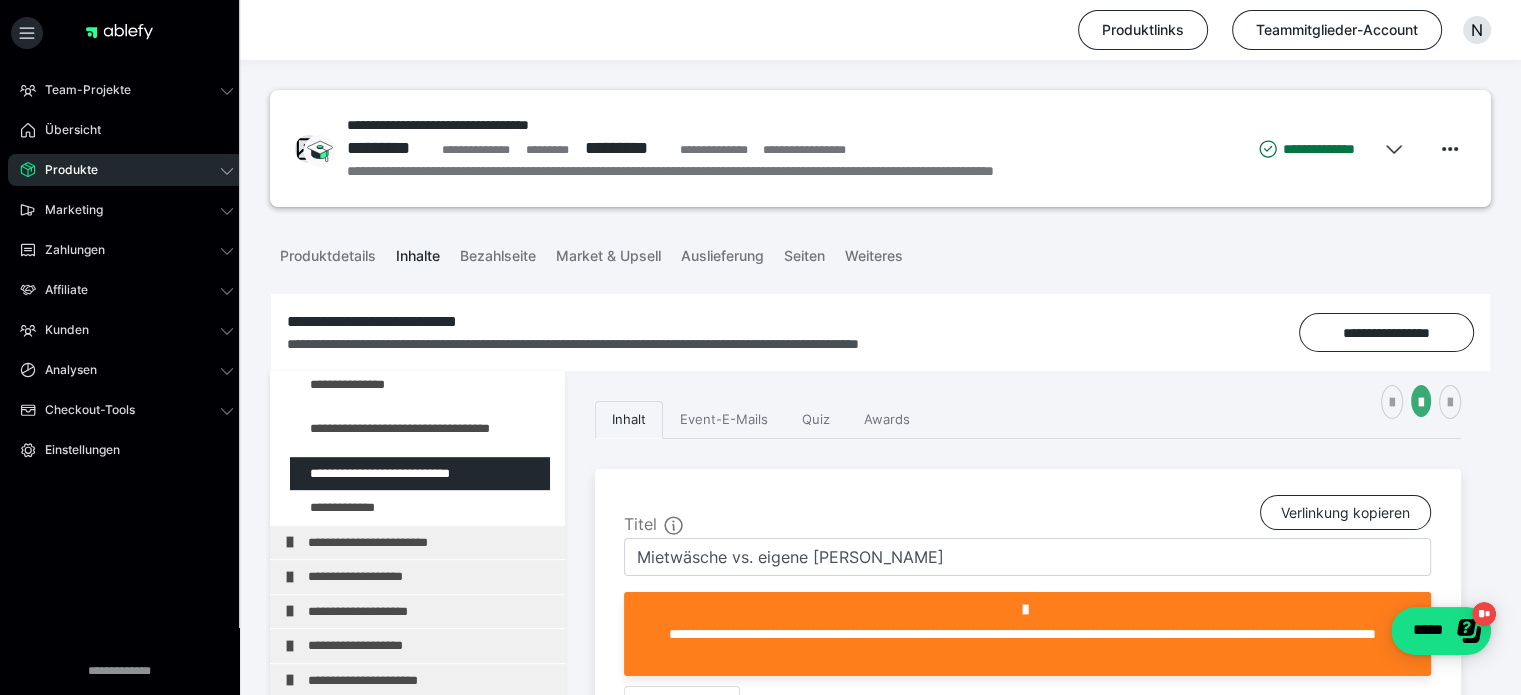 scroll, scrollTop: 500, scrollLeft: 0, axis: vertical 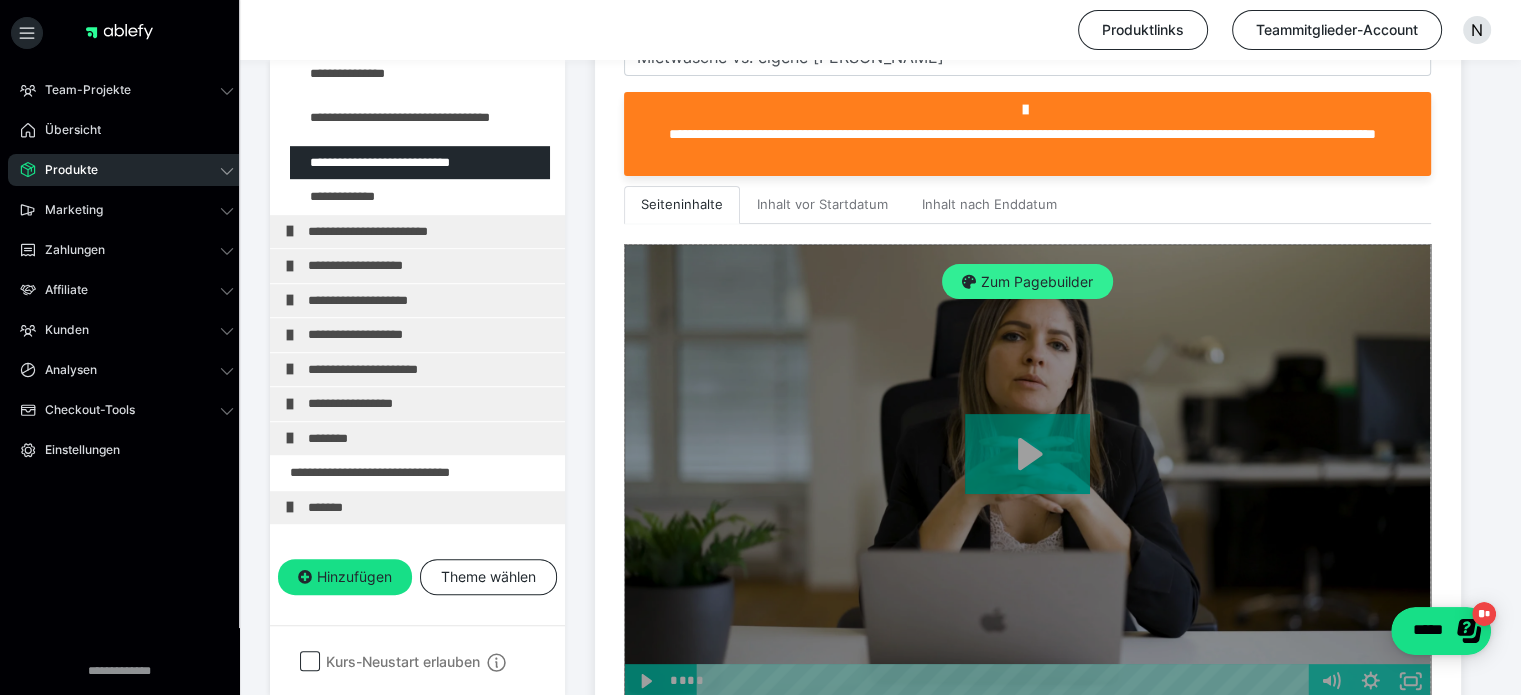 click on "Zum Pagebuilder" at bounding box center [1027, 282] 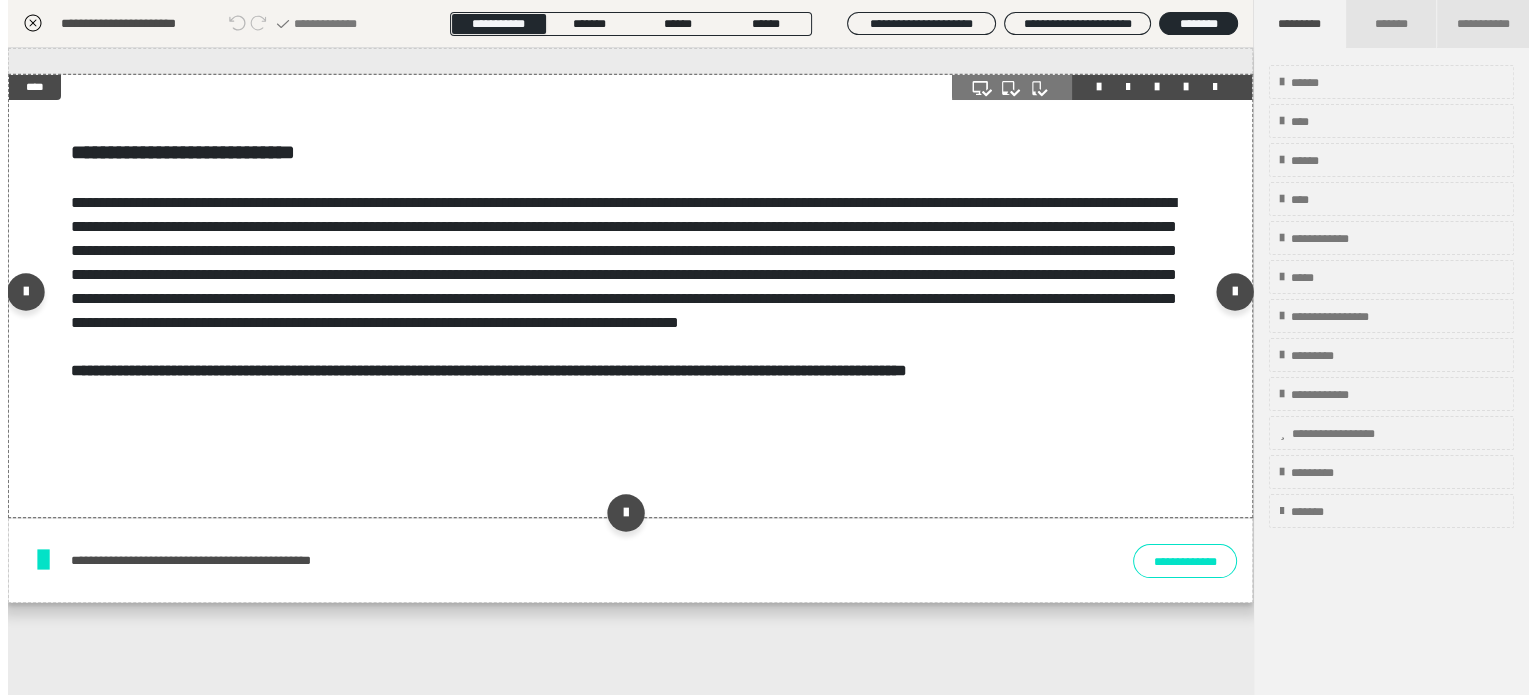 scroll, scrollTop: 311, scrollLeft: 0, axis: vertical 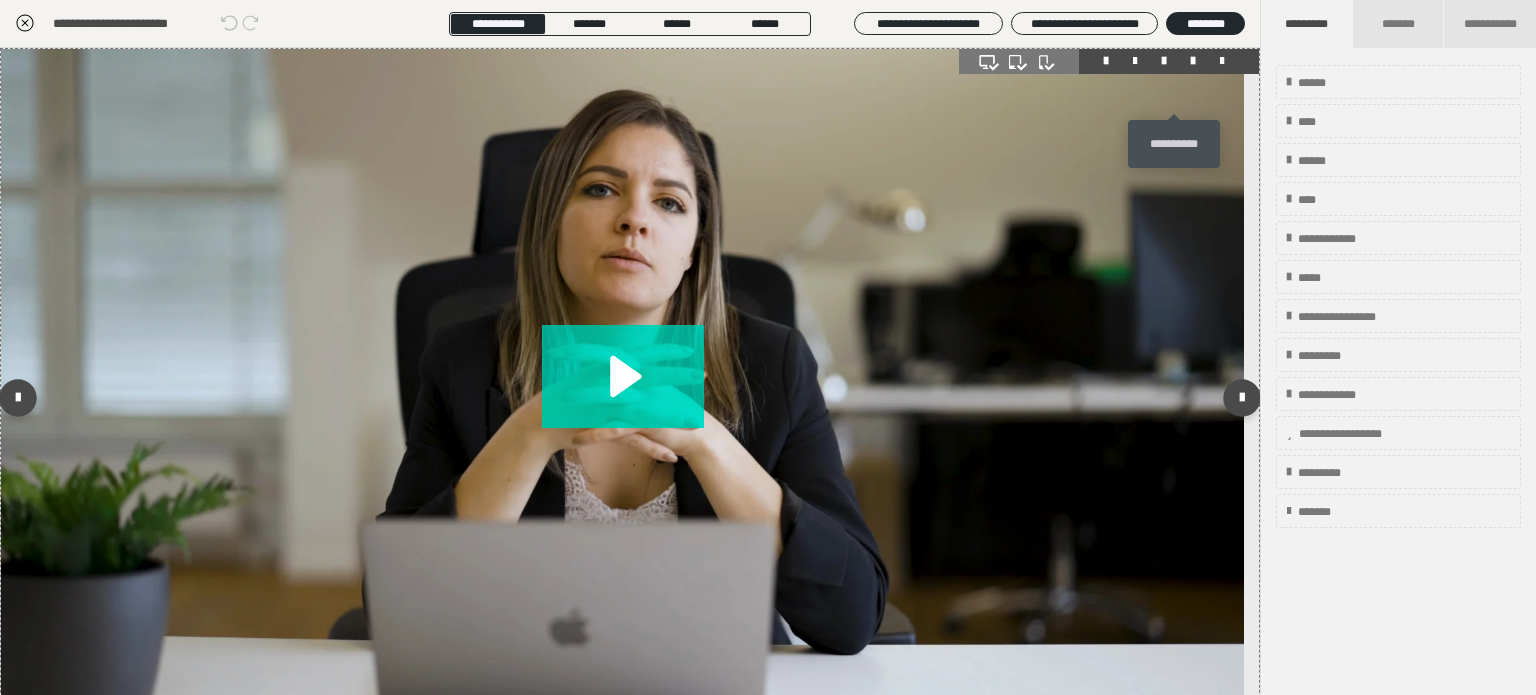 click at bounding box center (1193, 61) 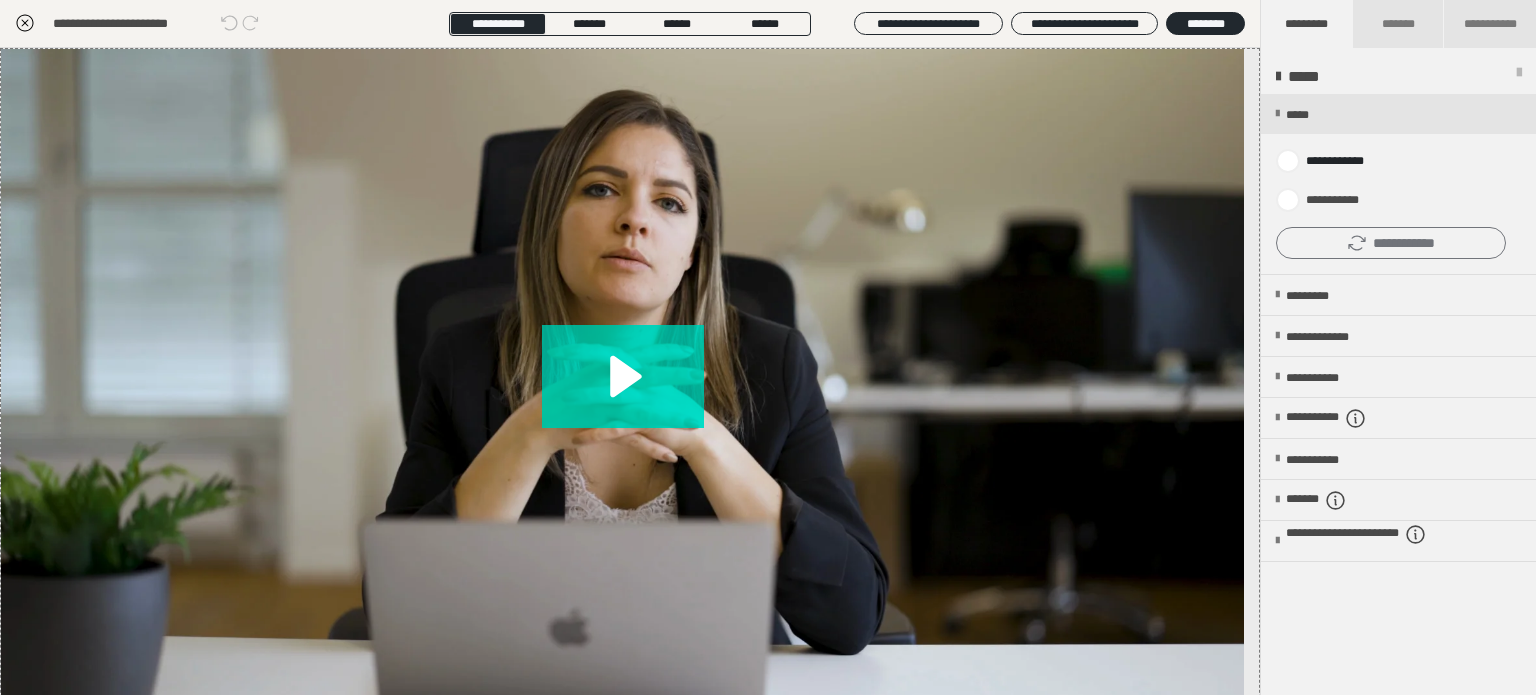 click on "**********" at bounding box center (1391, 243) 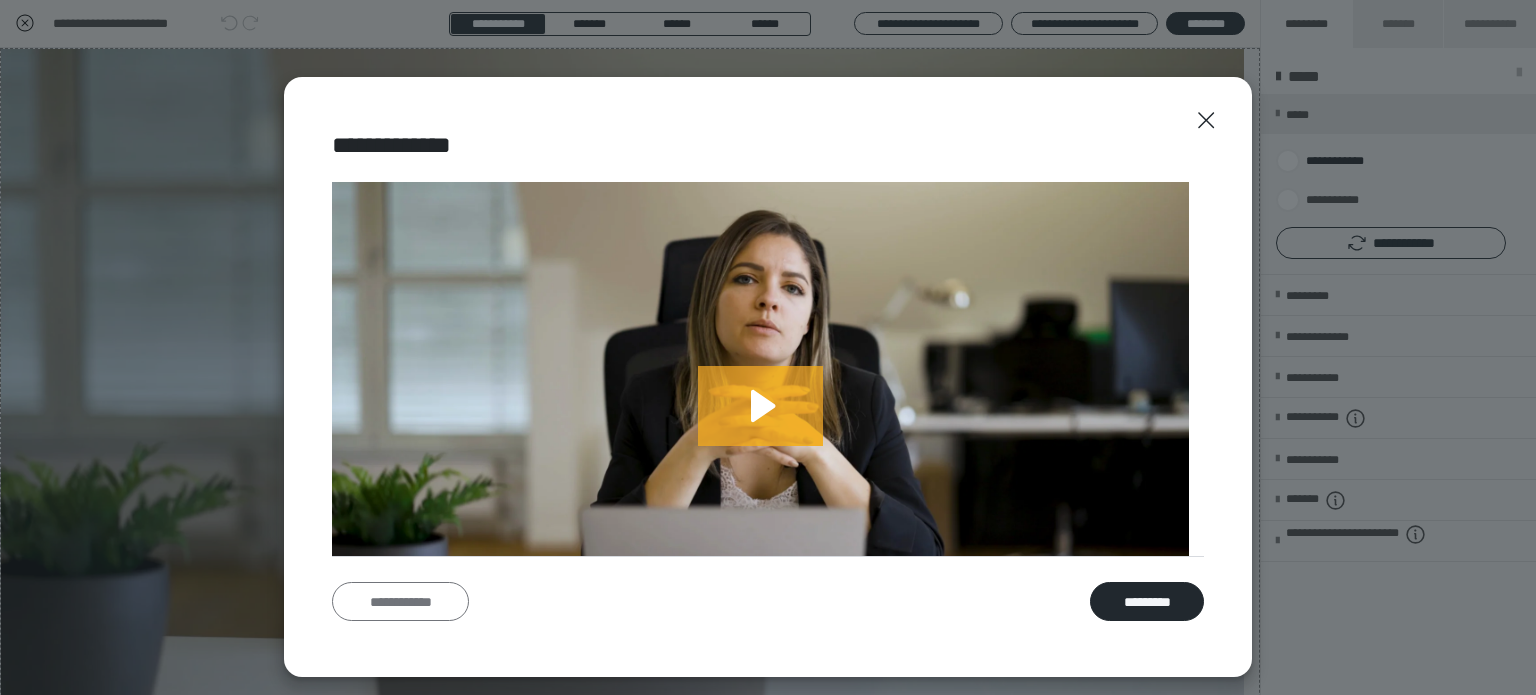 click on "**********" at bounding box center [400, 602] 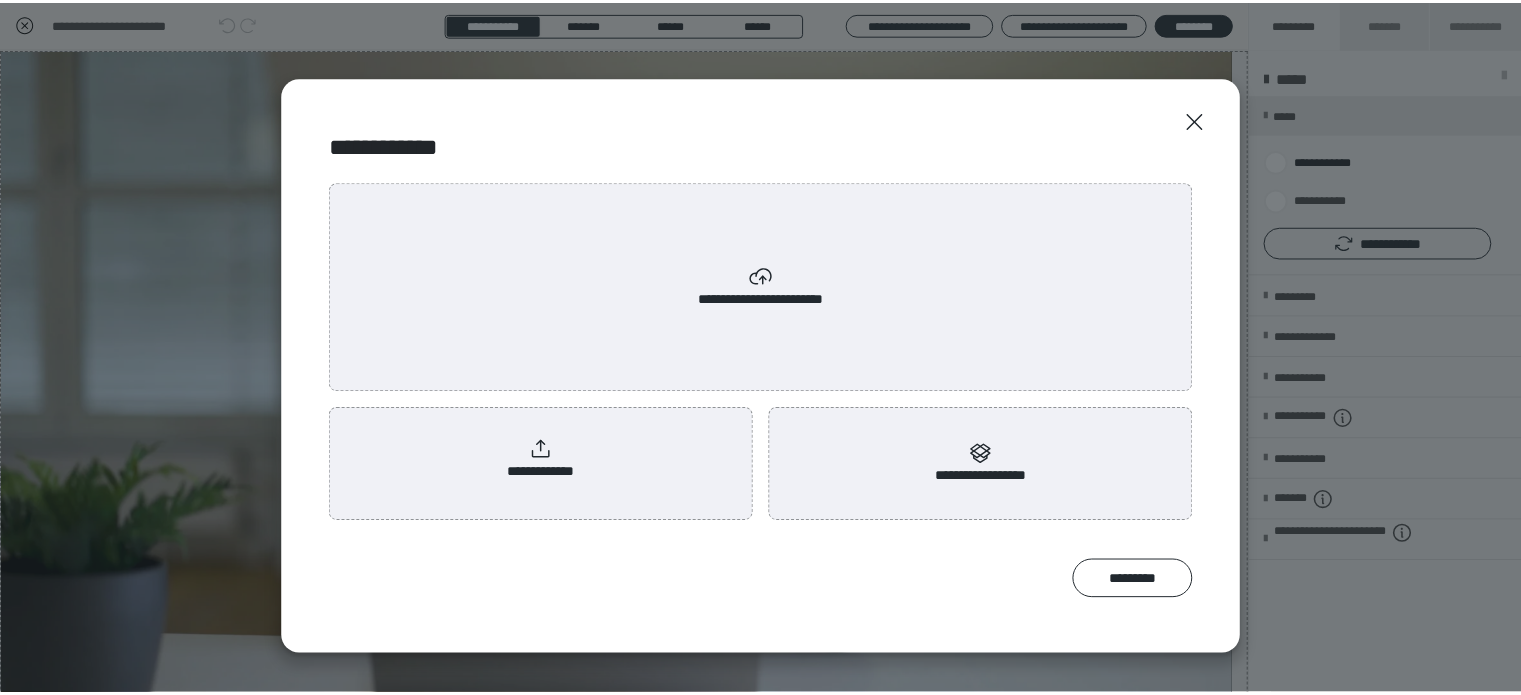 scroll, scrollTop: 0, scrollLeft: 0, axis: both 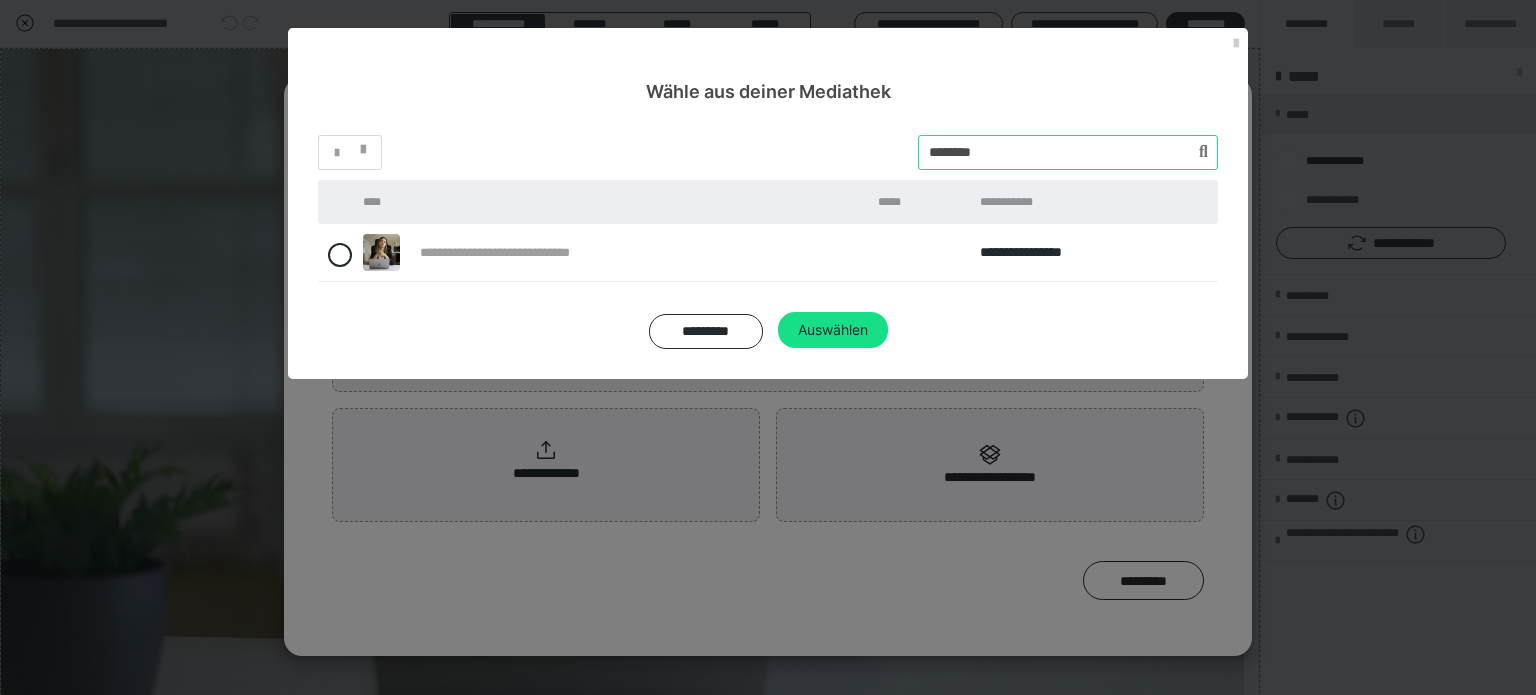 drag, startPoint x: 935, startPoint y: 154, endPoint x: 880, endPoint y: 145, distance: 55.7315 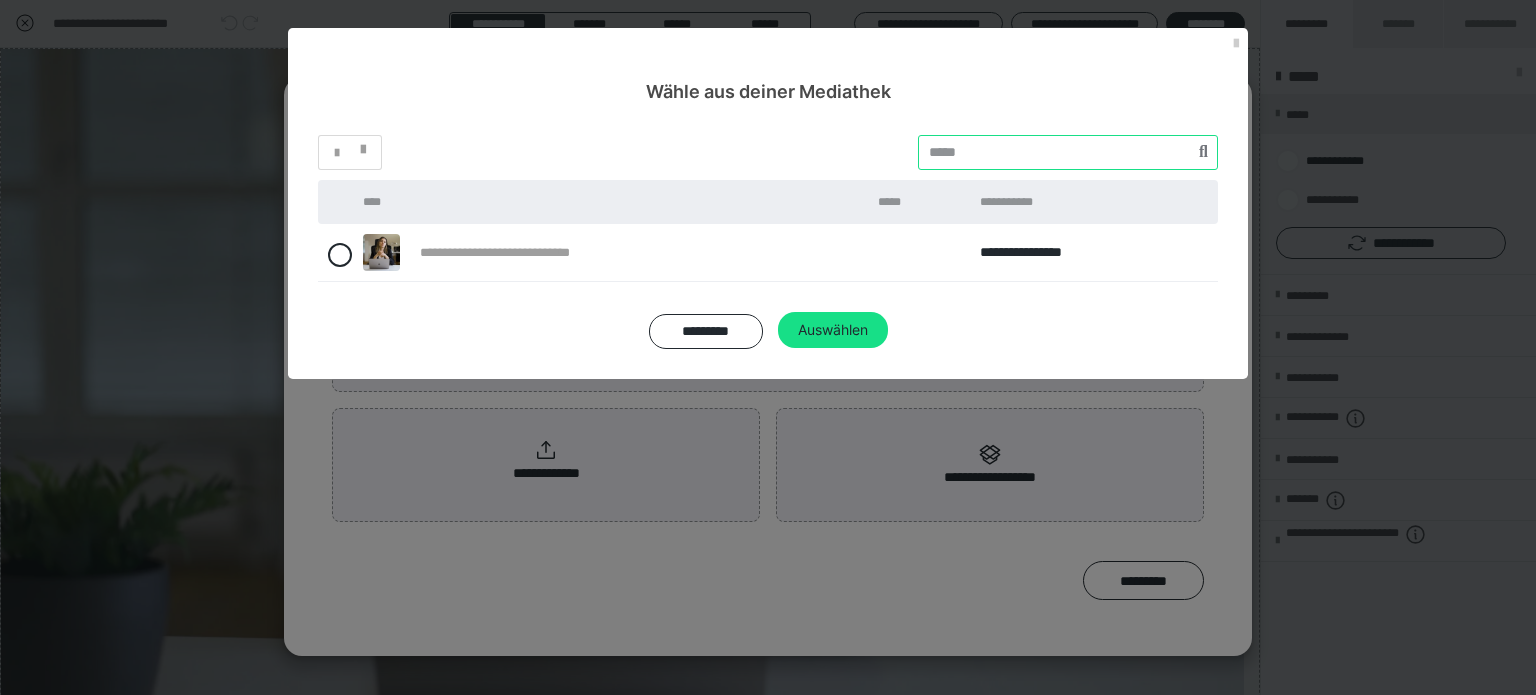 paste on "********" 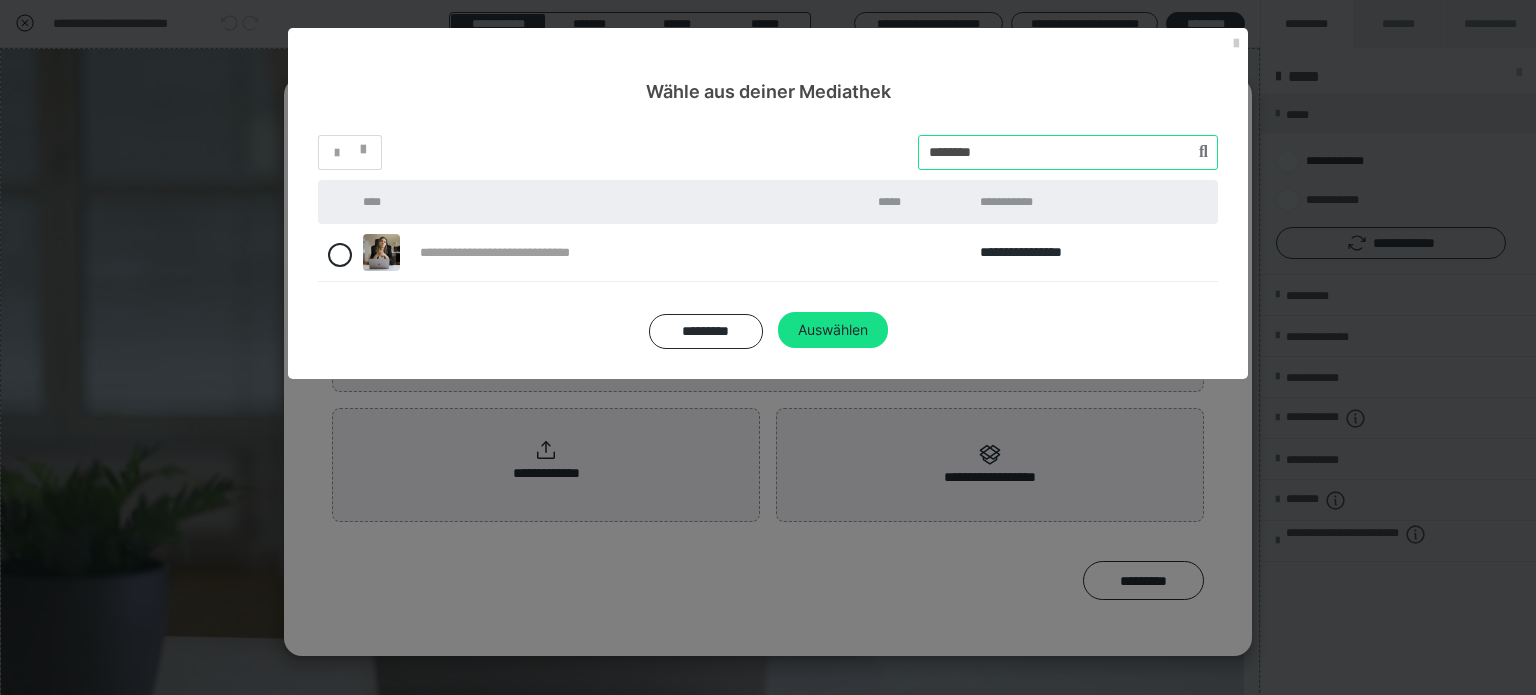 type on "********" 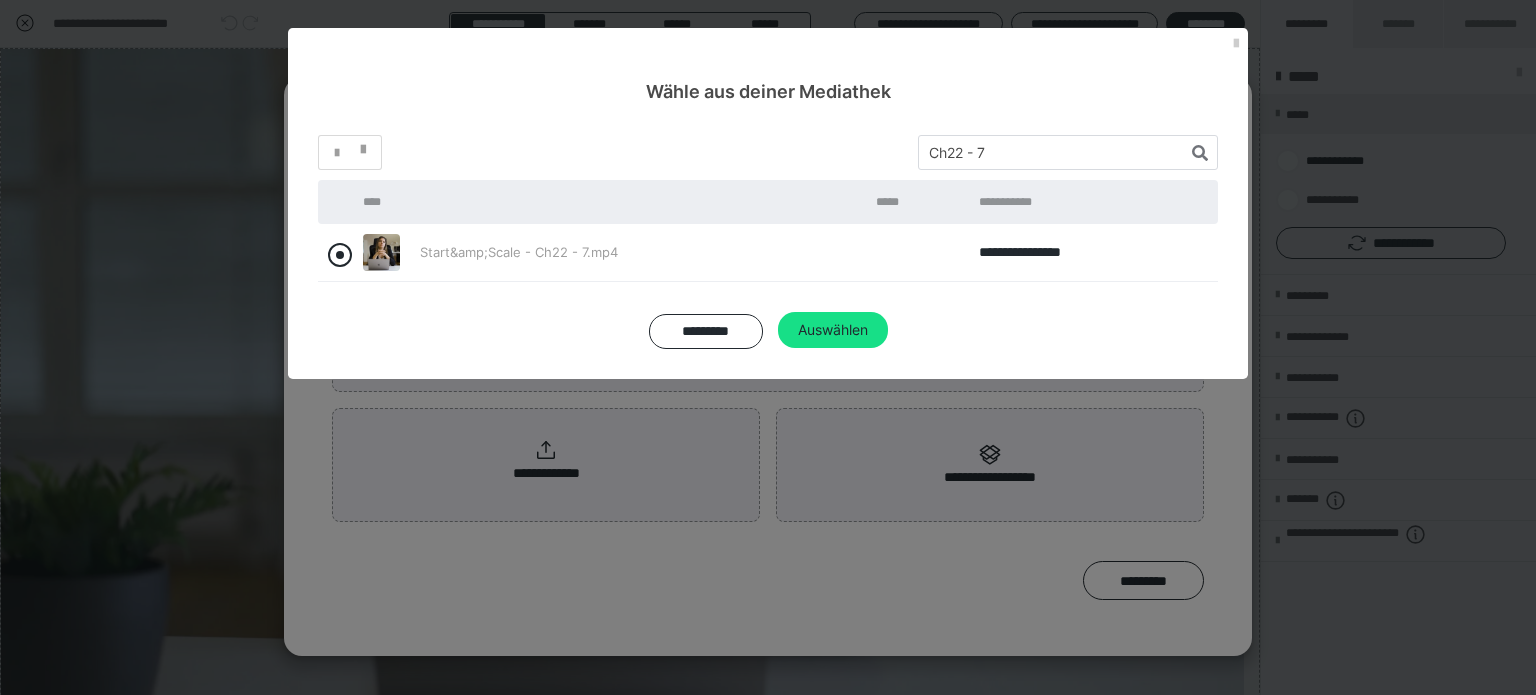 click at bounding box center (340, 255) 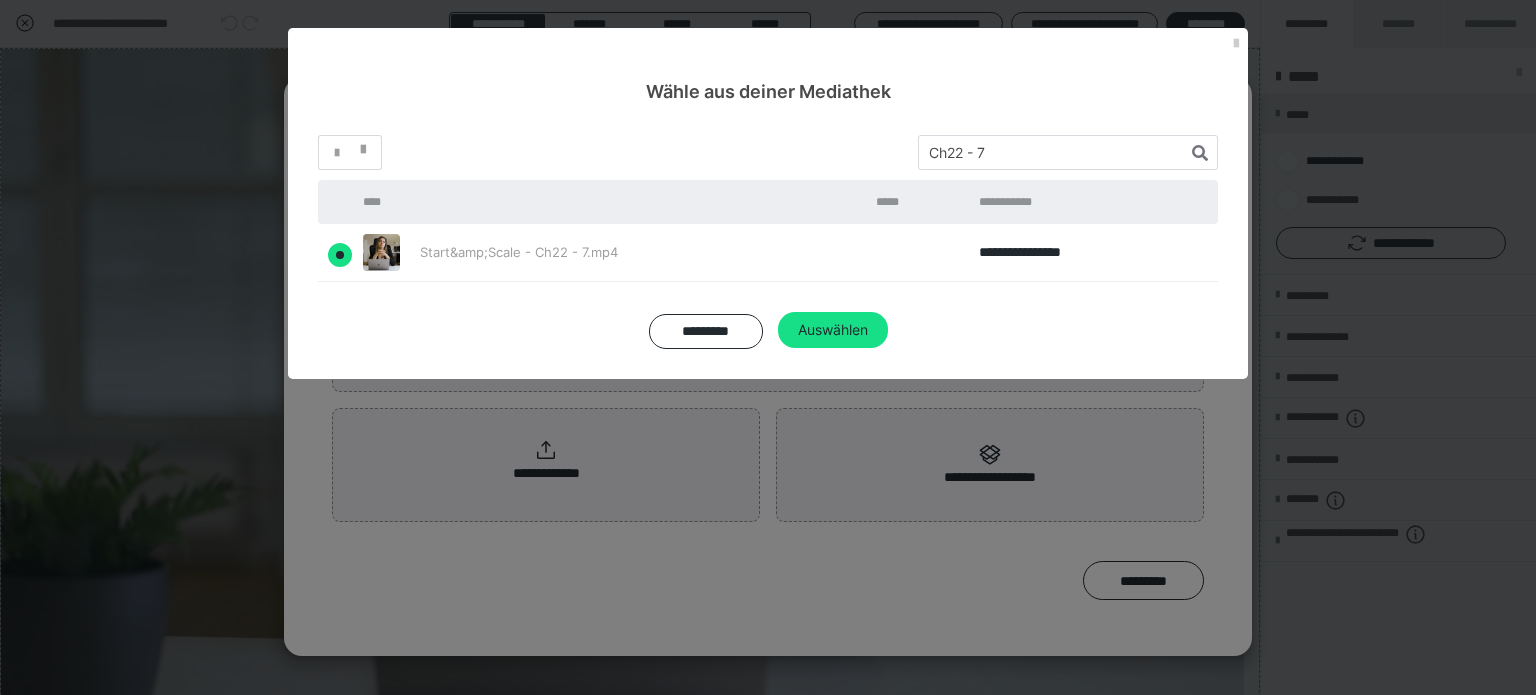 radio on "true" 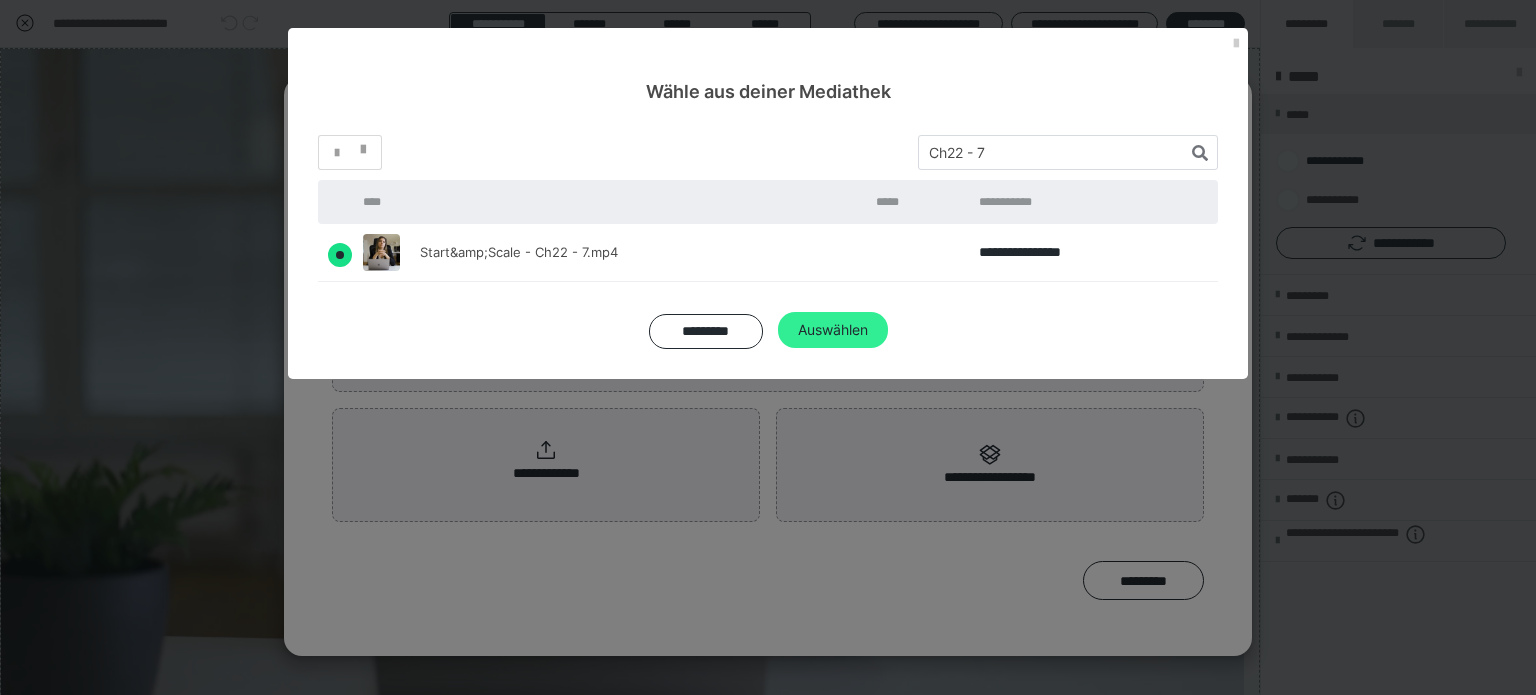 click on "Auswählen" at bounding box center [833, 330] 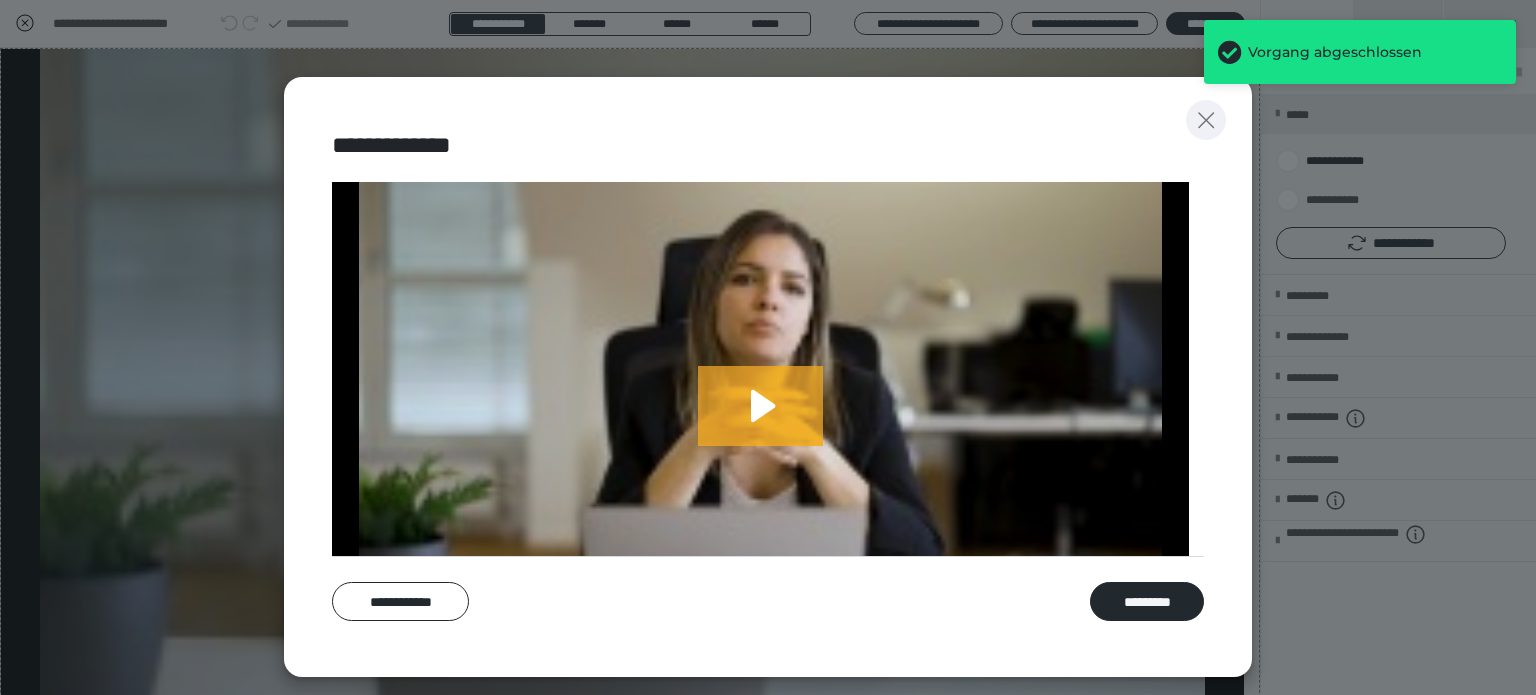 click 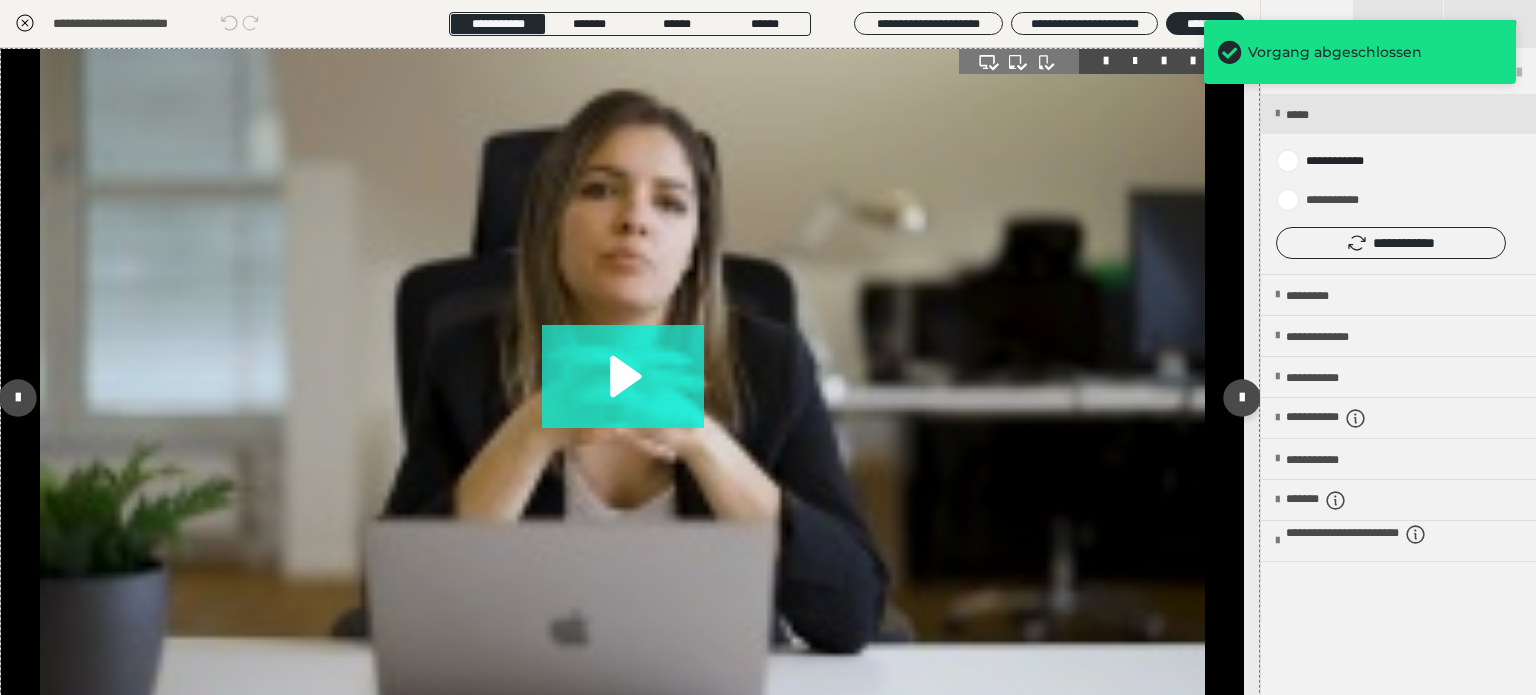 click 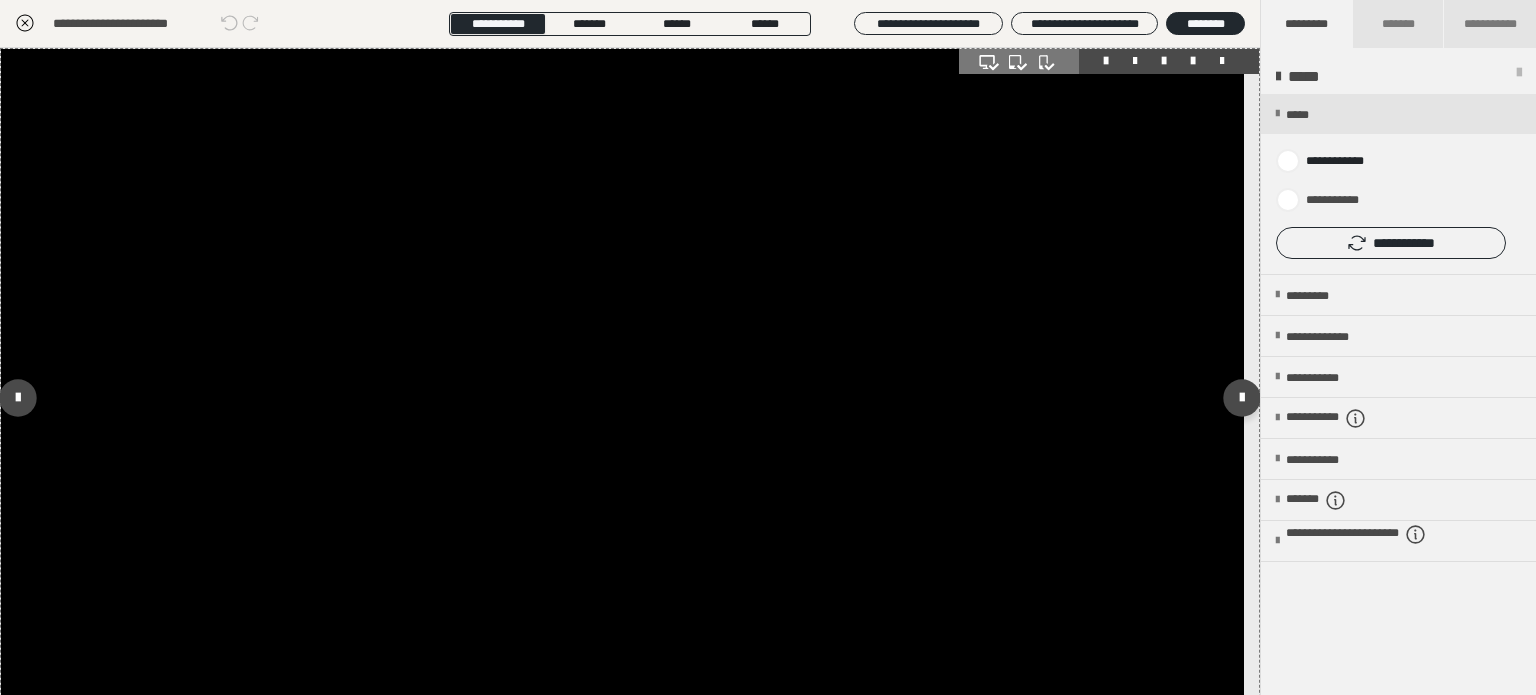 click at bounding box center (622, 398) 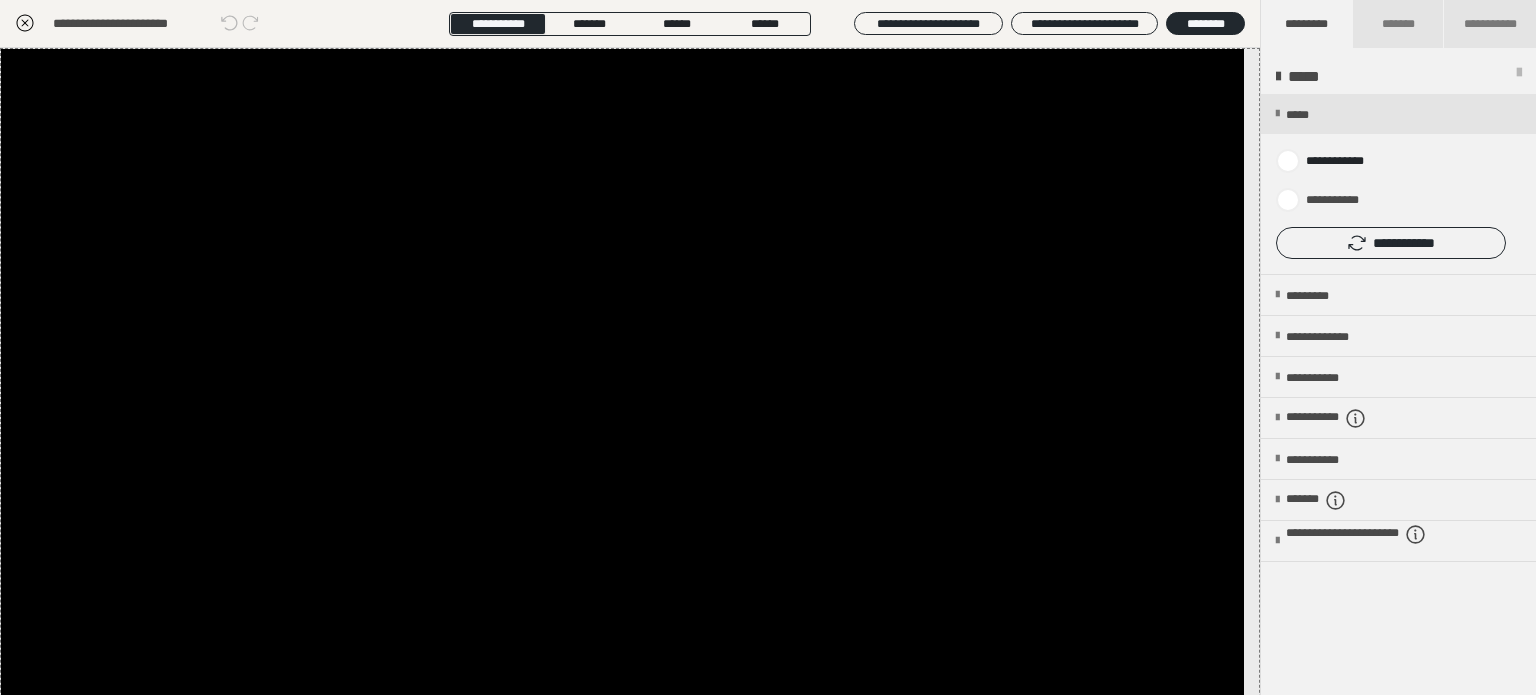 click 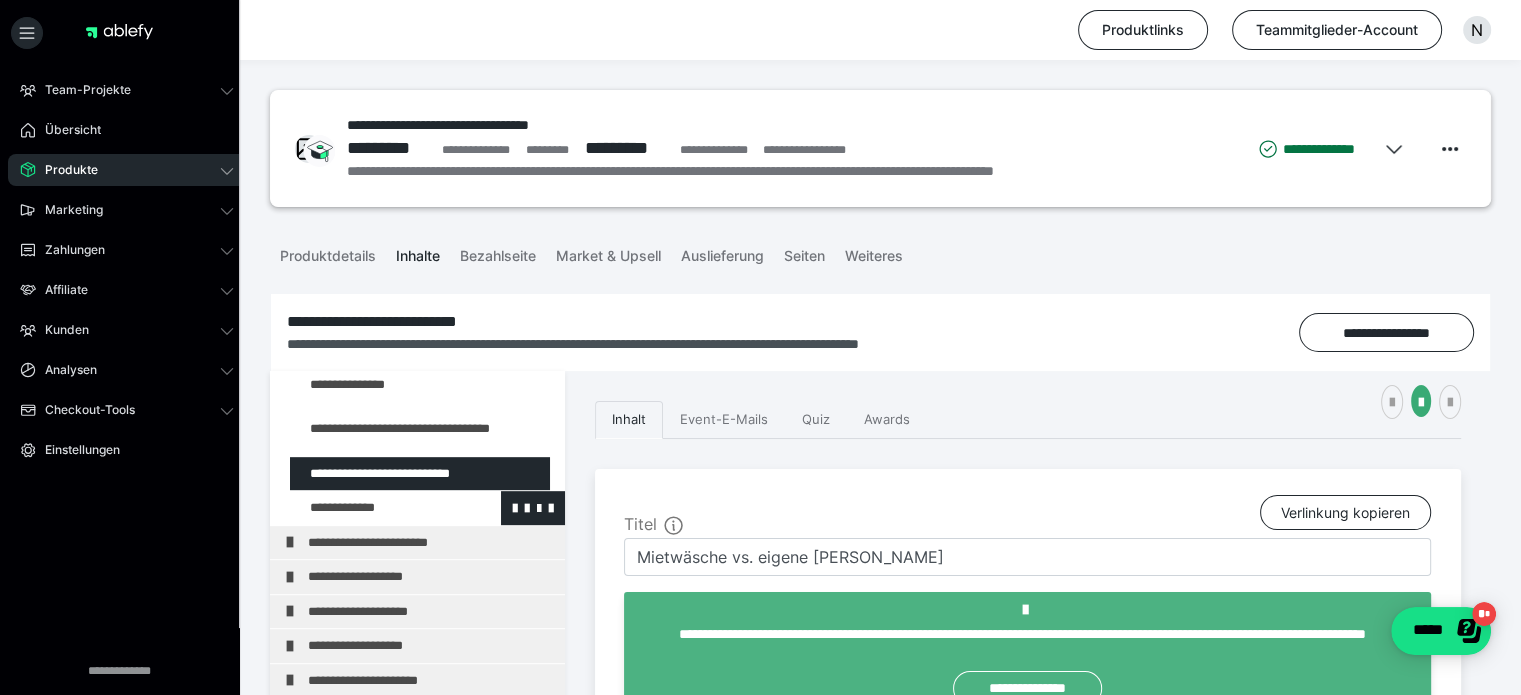 click at bounding box center (375, 508) 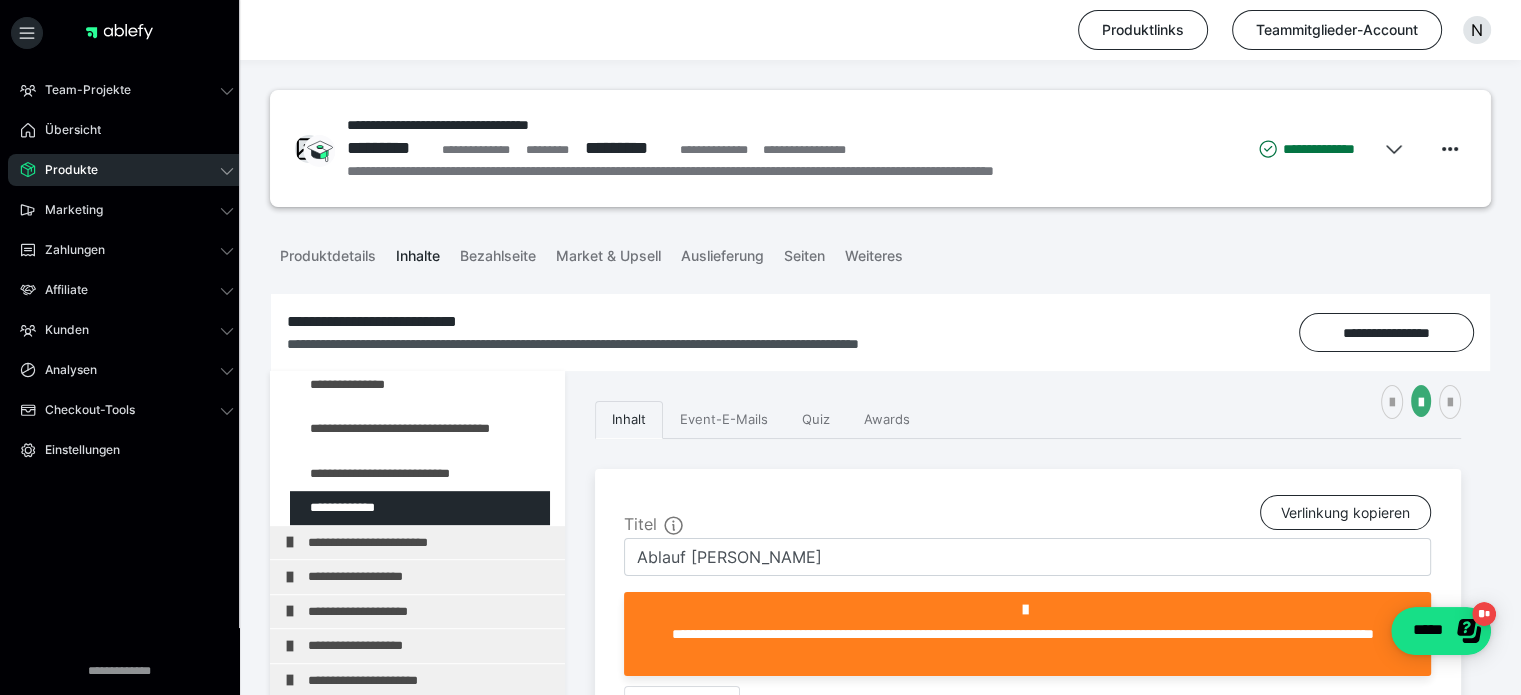 scroll, scrollTop: 500, scrollLeft: 0, axis: vertical 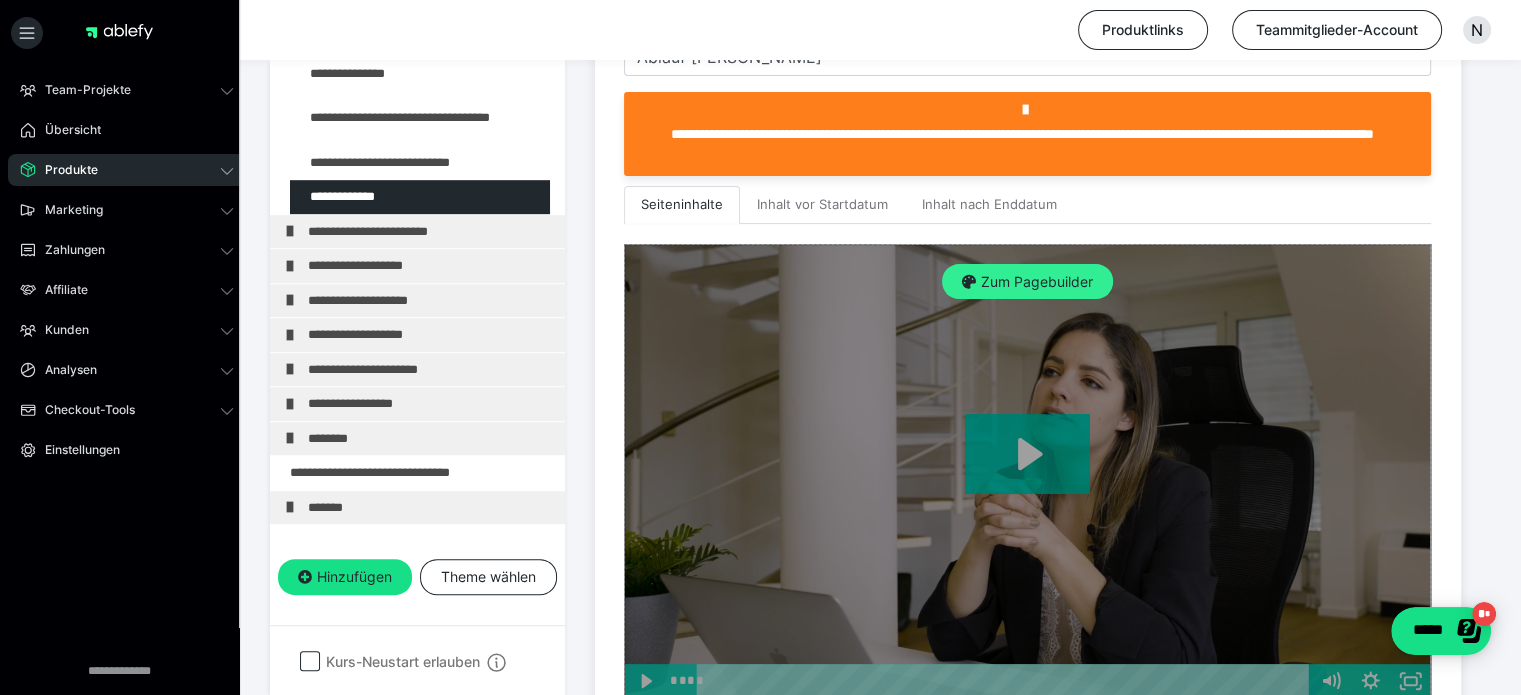 click on "Zum Pagebuilder" at bounding box center [1027, 282] 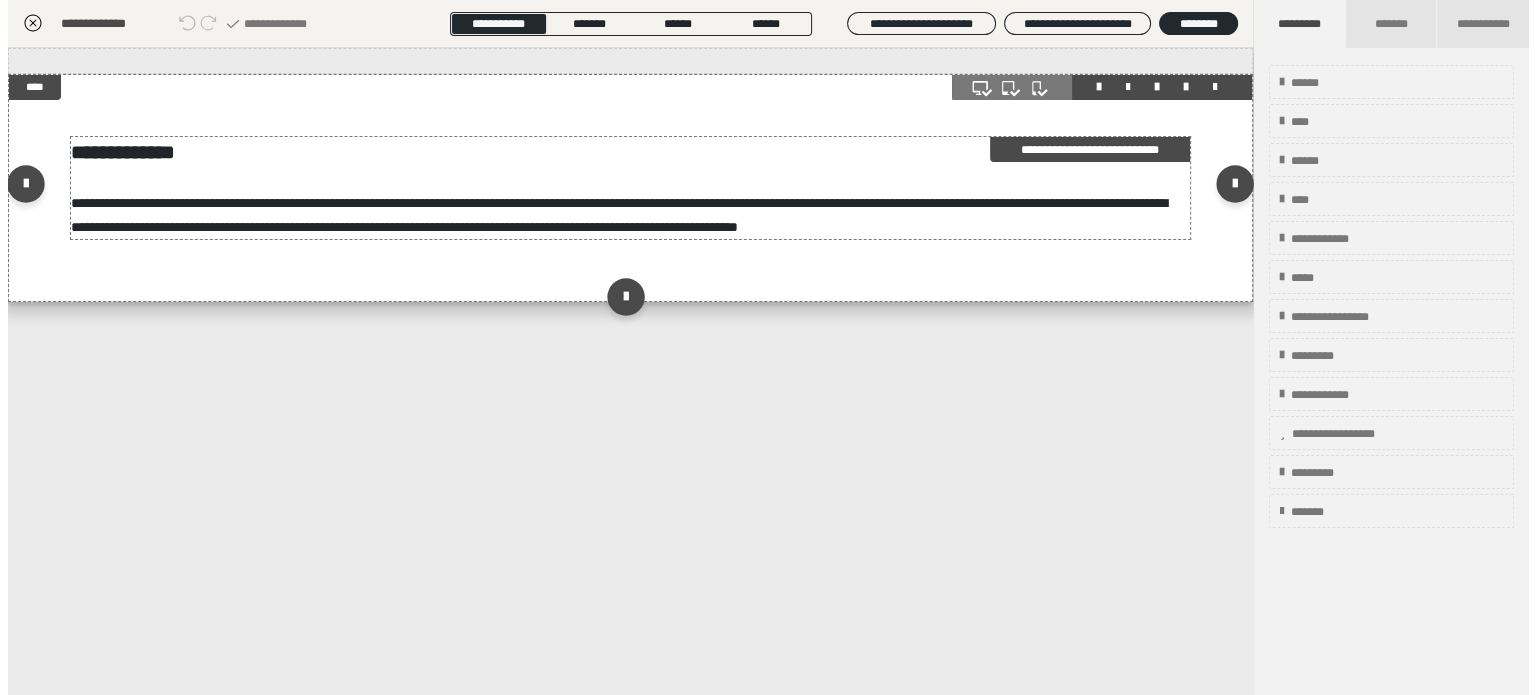 scroll, scrollTop: 311, scrollLeft: 0, axis: vertical 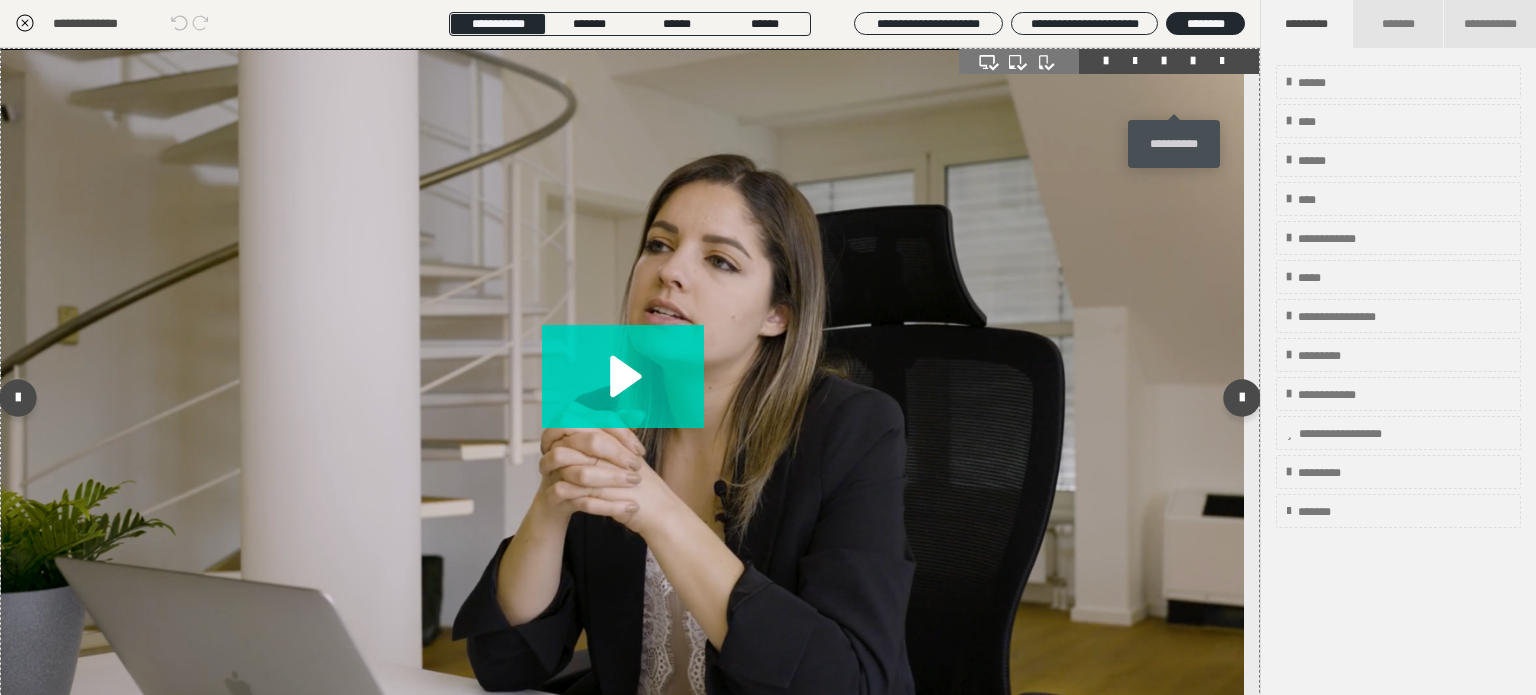 click at bounding box center [1193, 61] 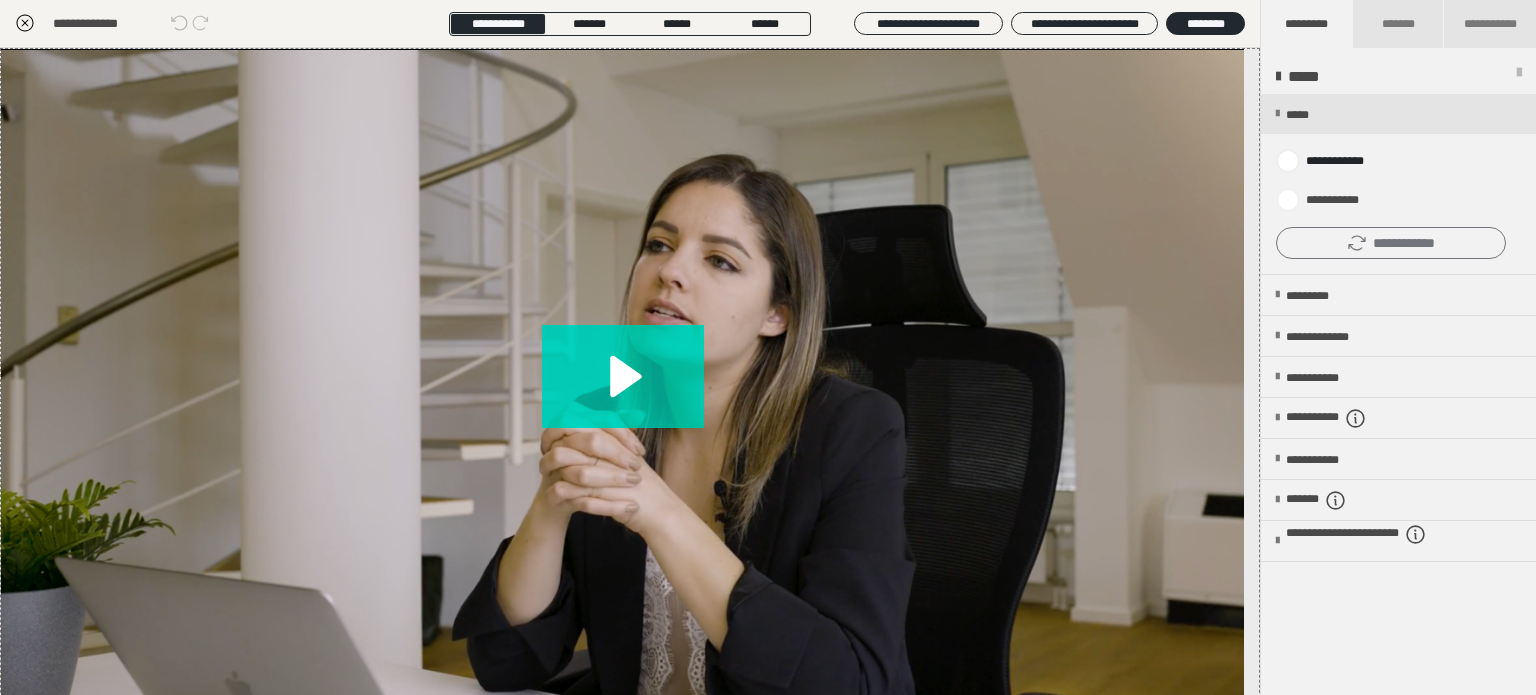 click on "**********" at bounding box center [1391, 243] 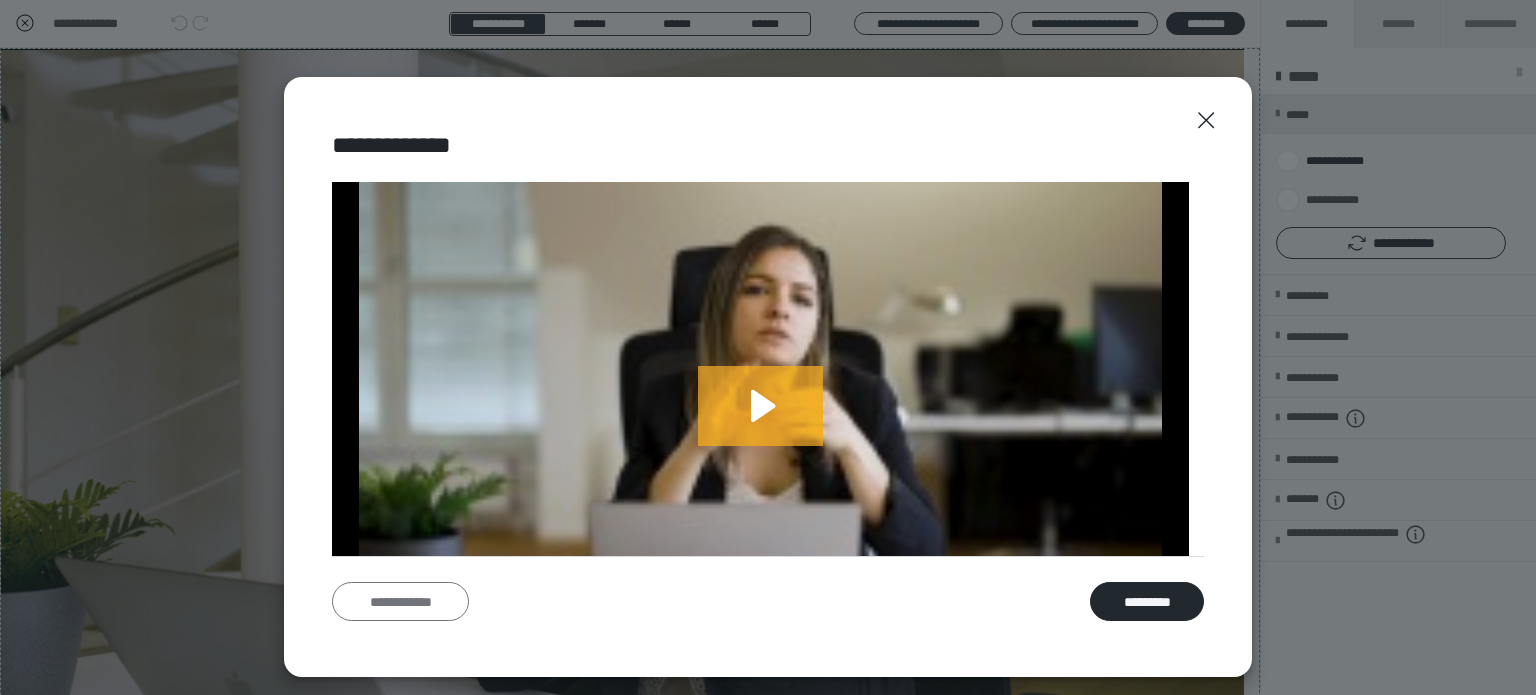 click on "**********" at bounding box center (400, 602) 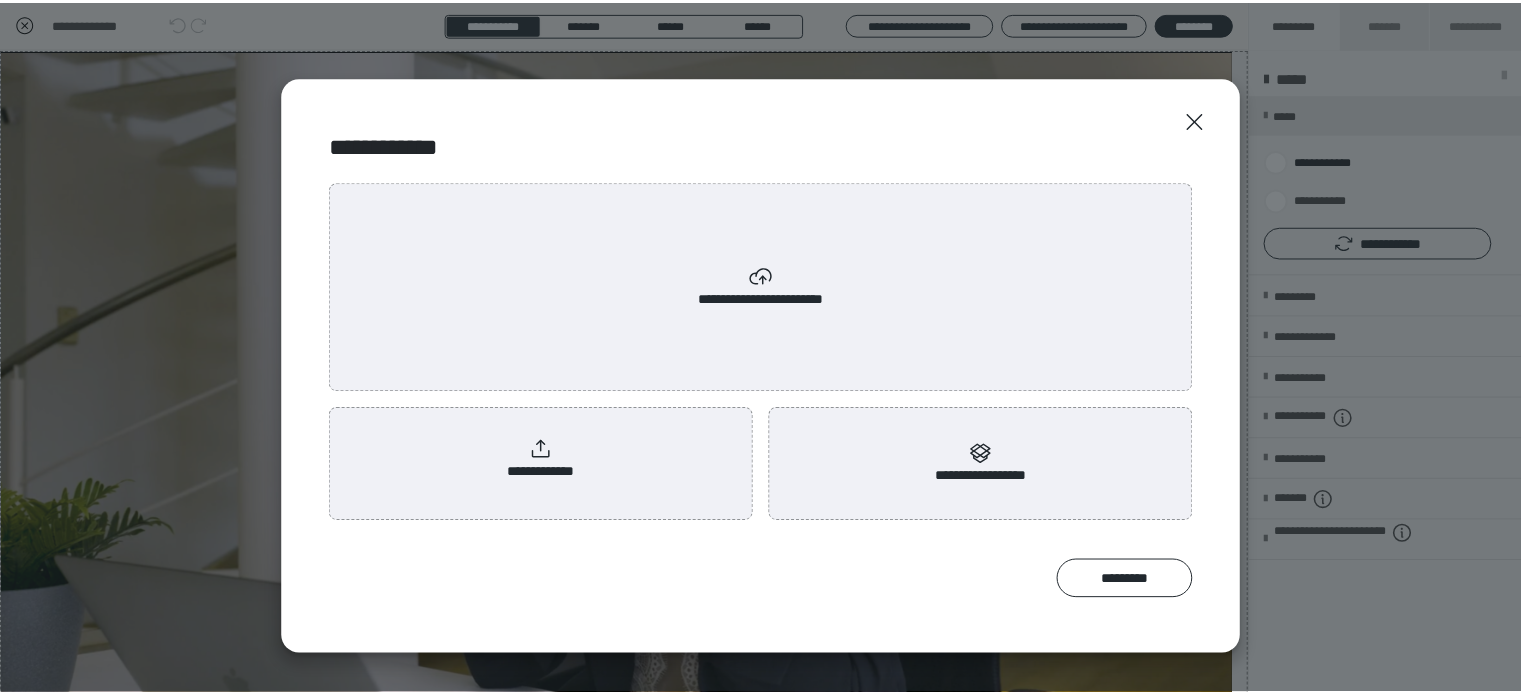 scroll, scrollTop: 0, scrollLeft: 0, axis: both 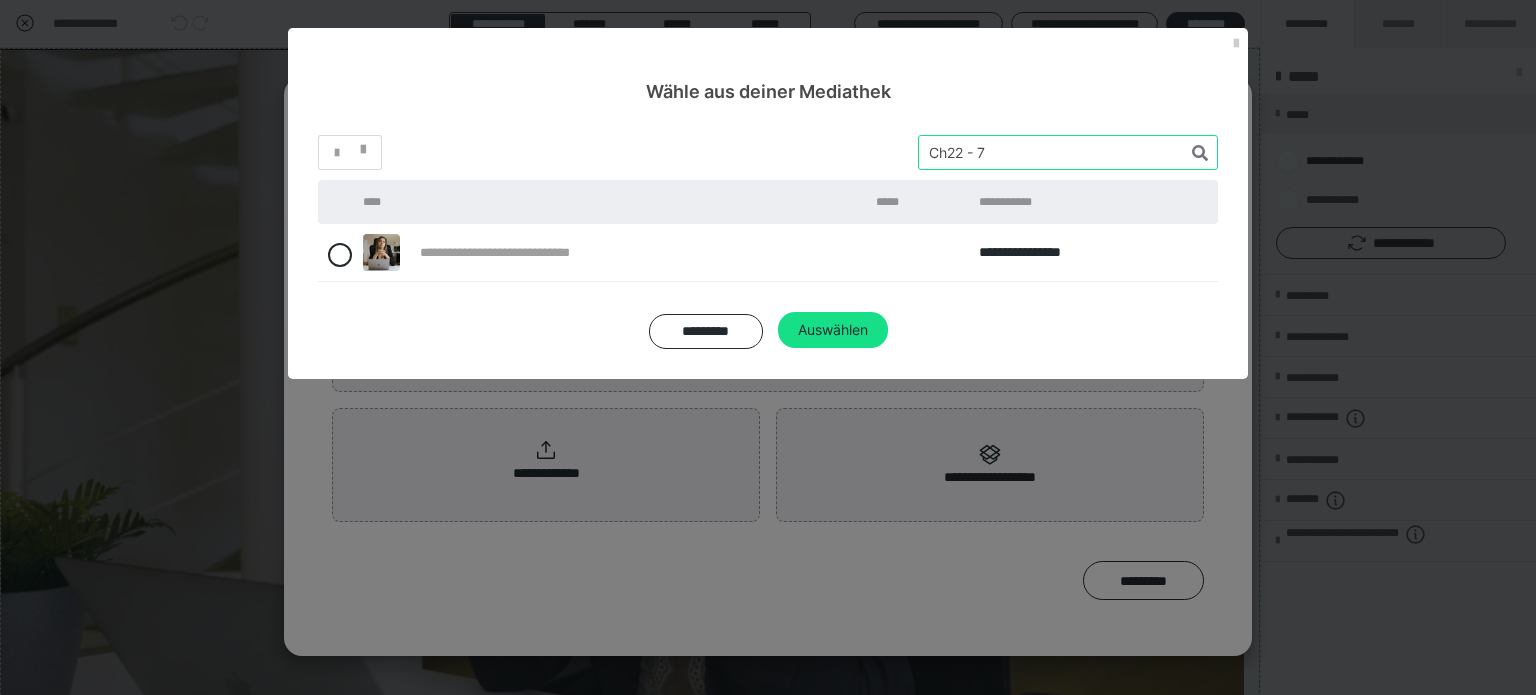 drag, startPoint x: 853, startPoint y: 136, endPoint x: 840, endPoint y: 127, distance: 15.811388 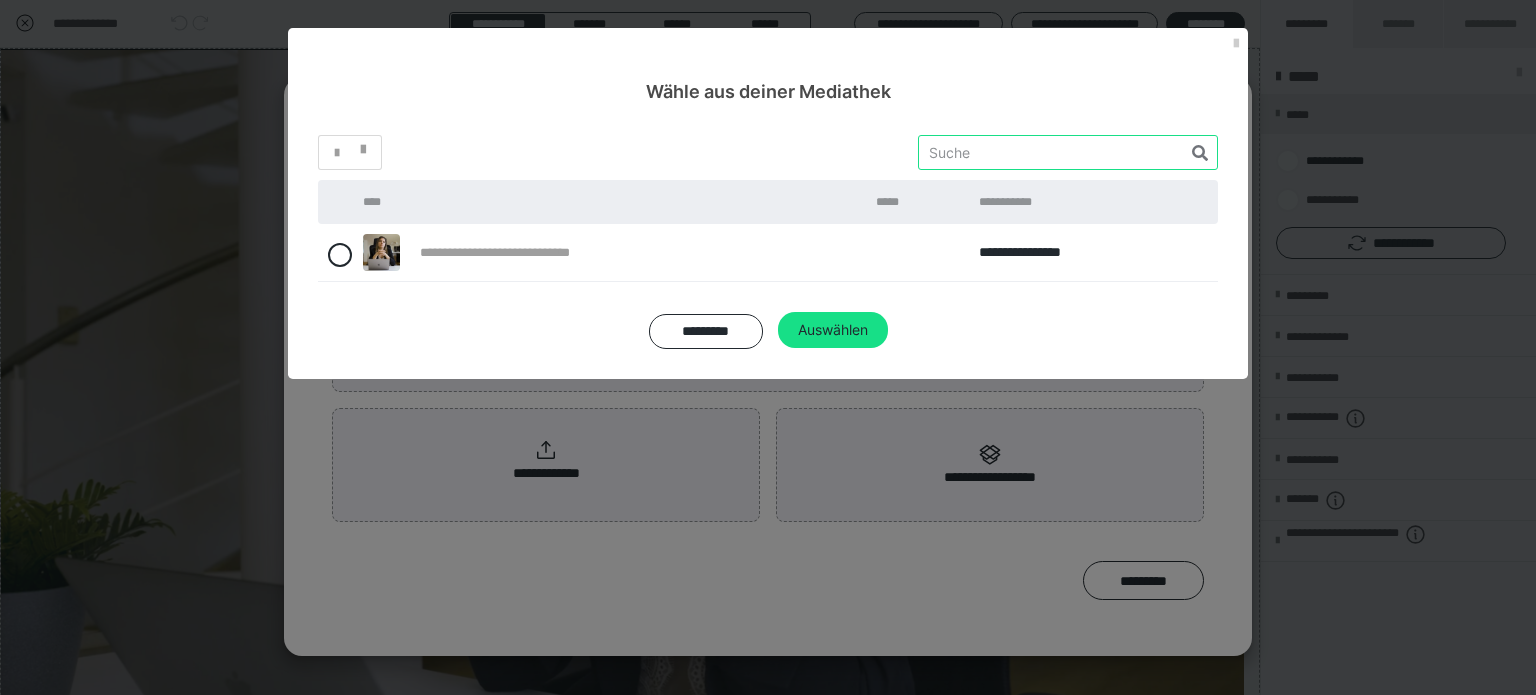 paste on "Ch22 - 8" 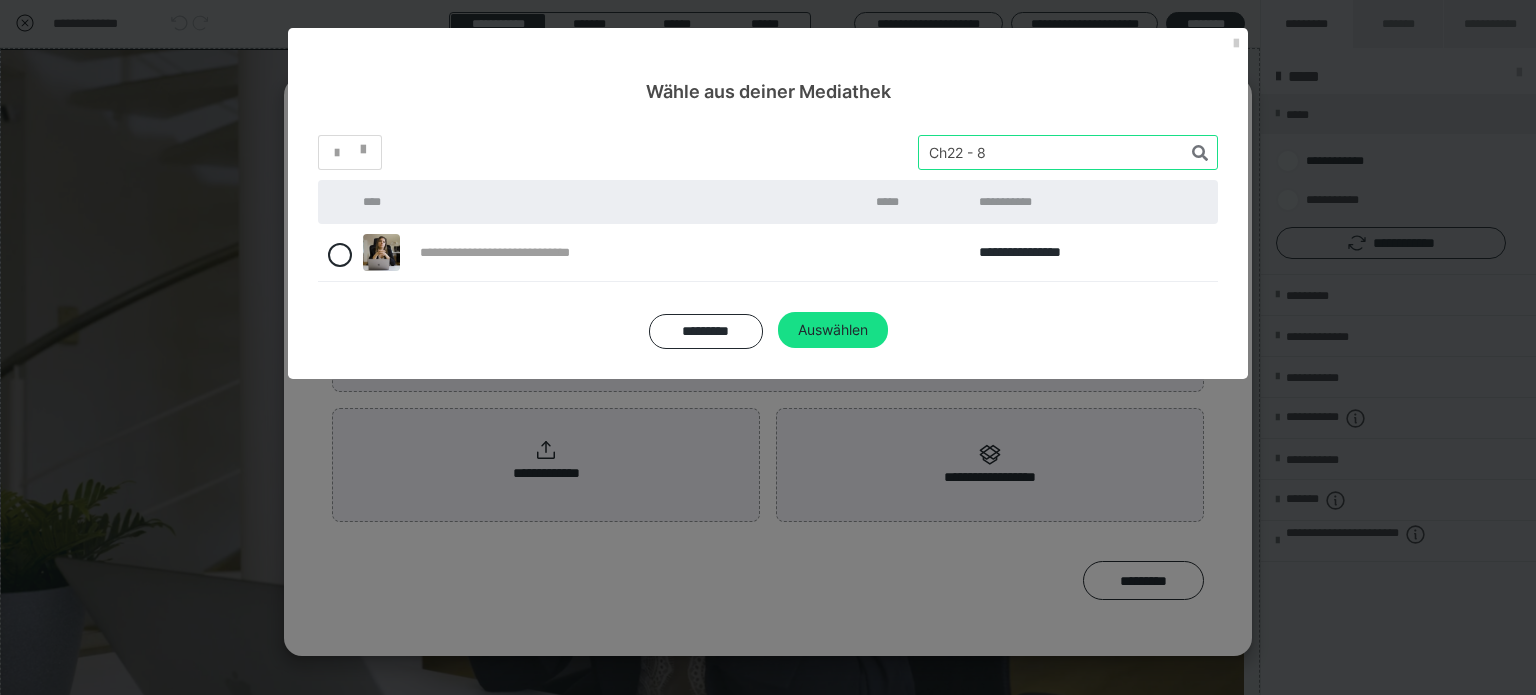 type on "Ch22 - 8" 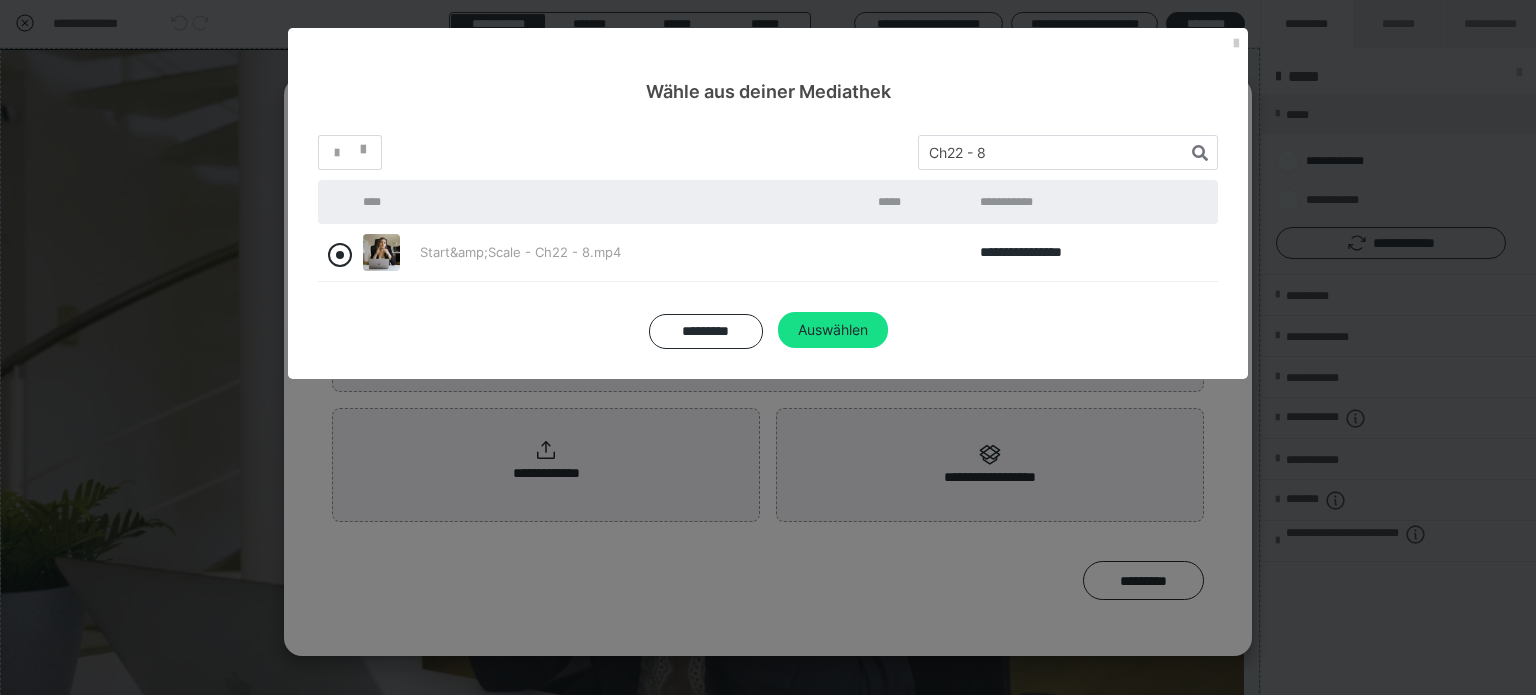 click at bounding box center [340, 255] 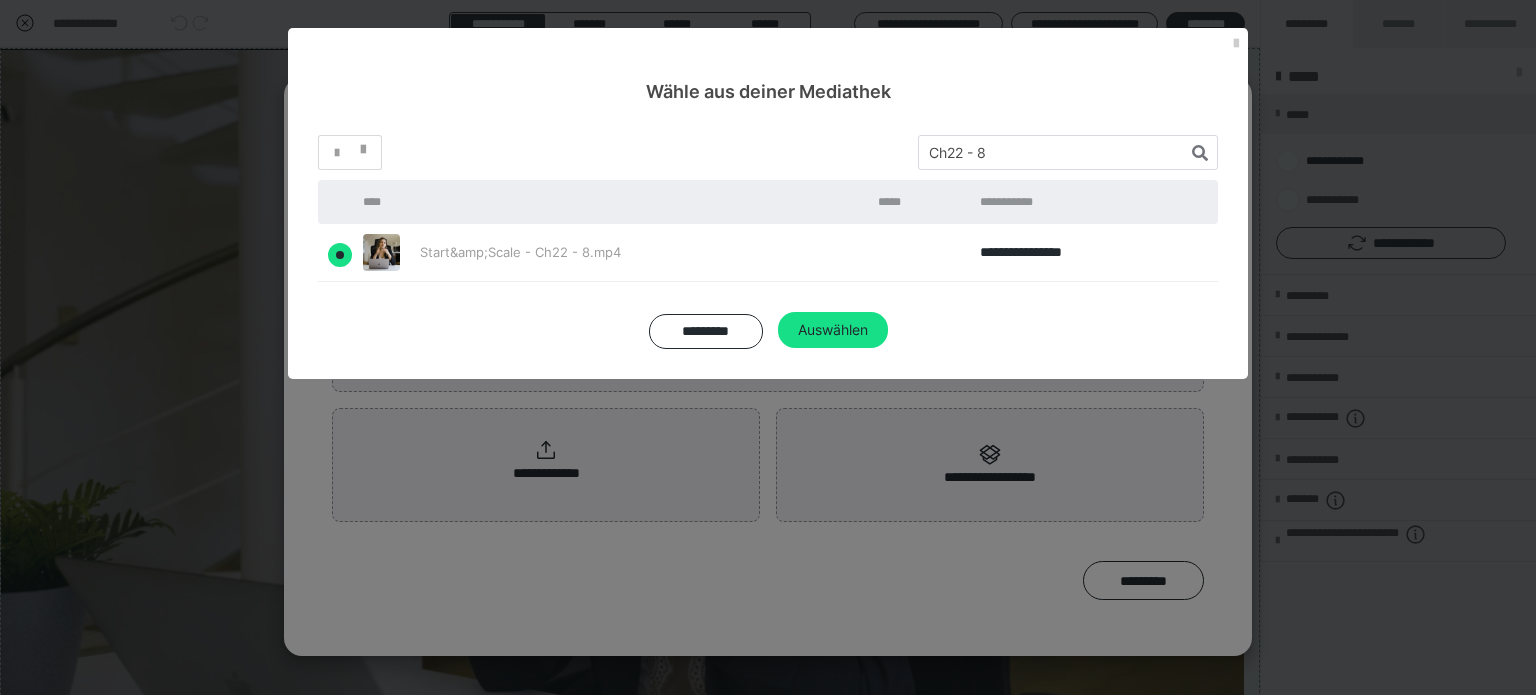 radio on "true" 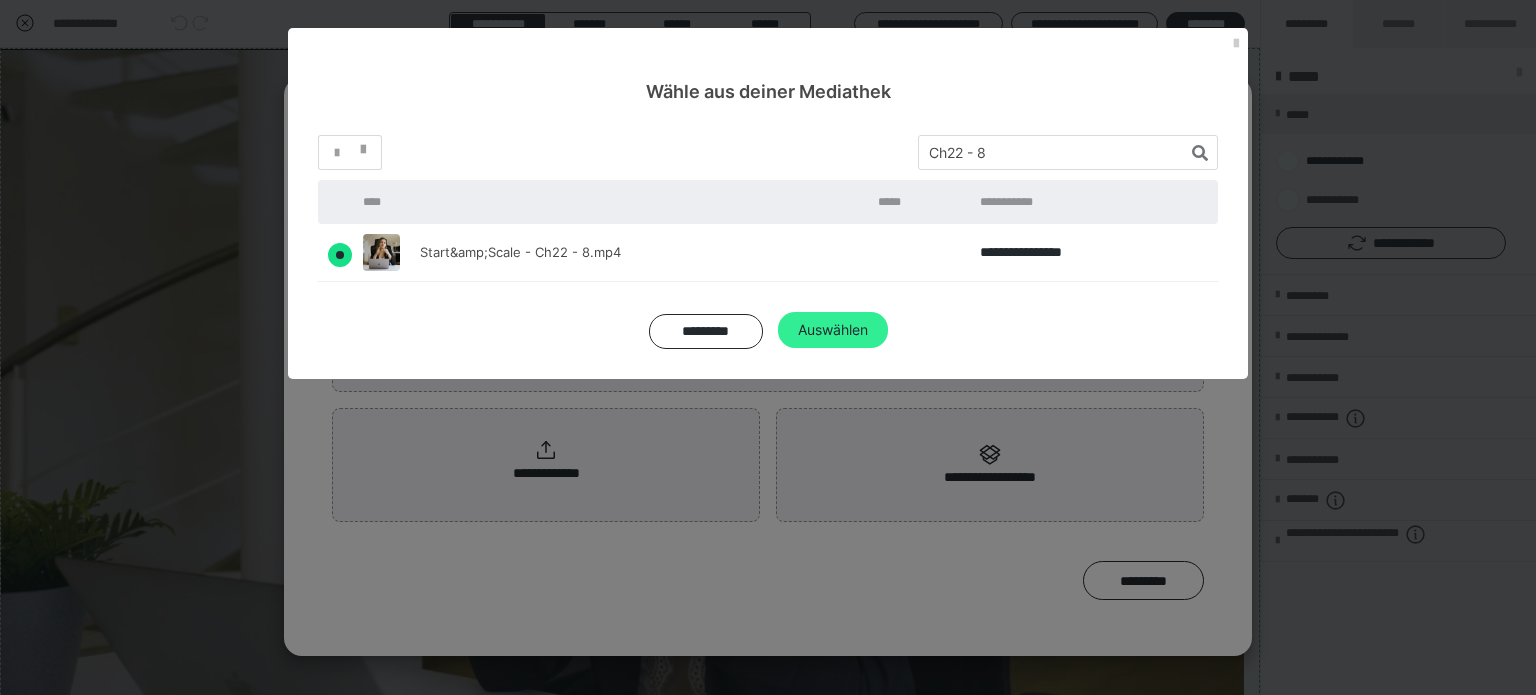 click on "Auswählen" at bounding box center (833, 330) 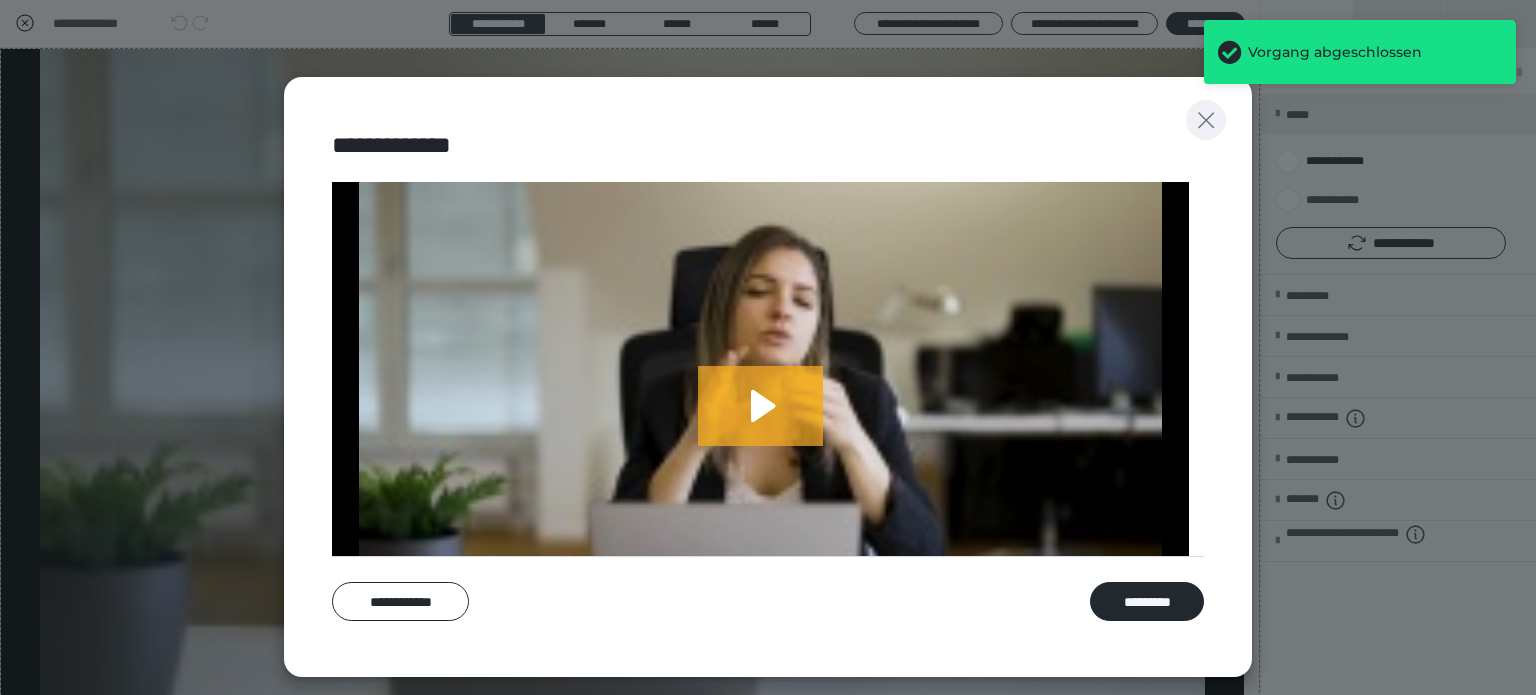 click 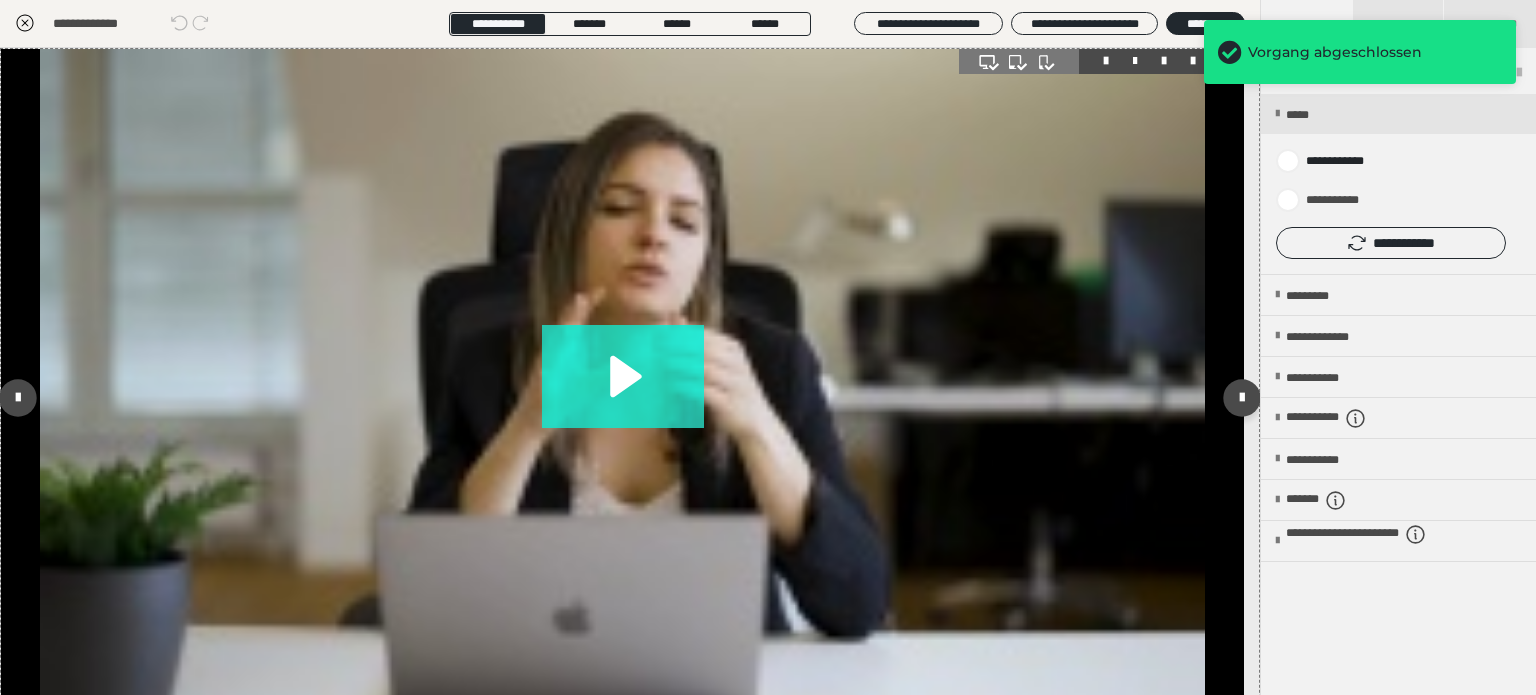 click 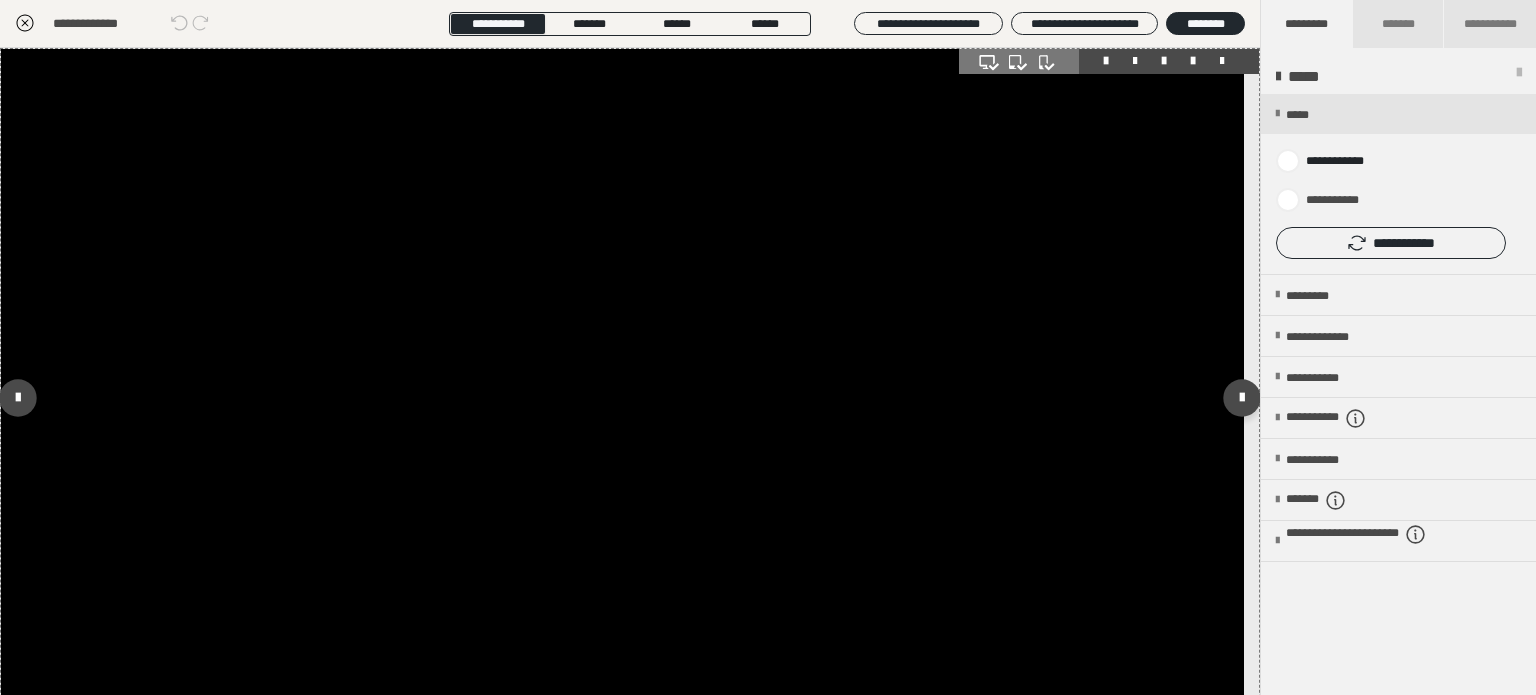 click at bounding box center (622, 398) 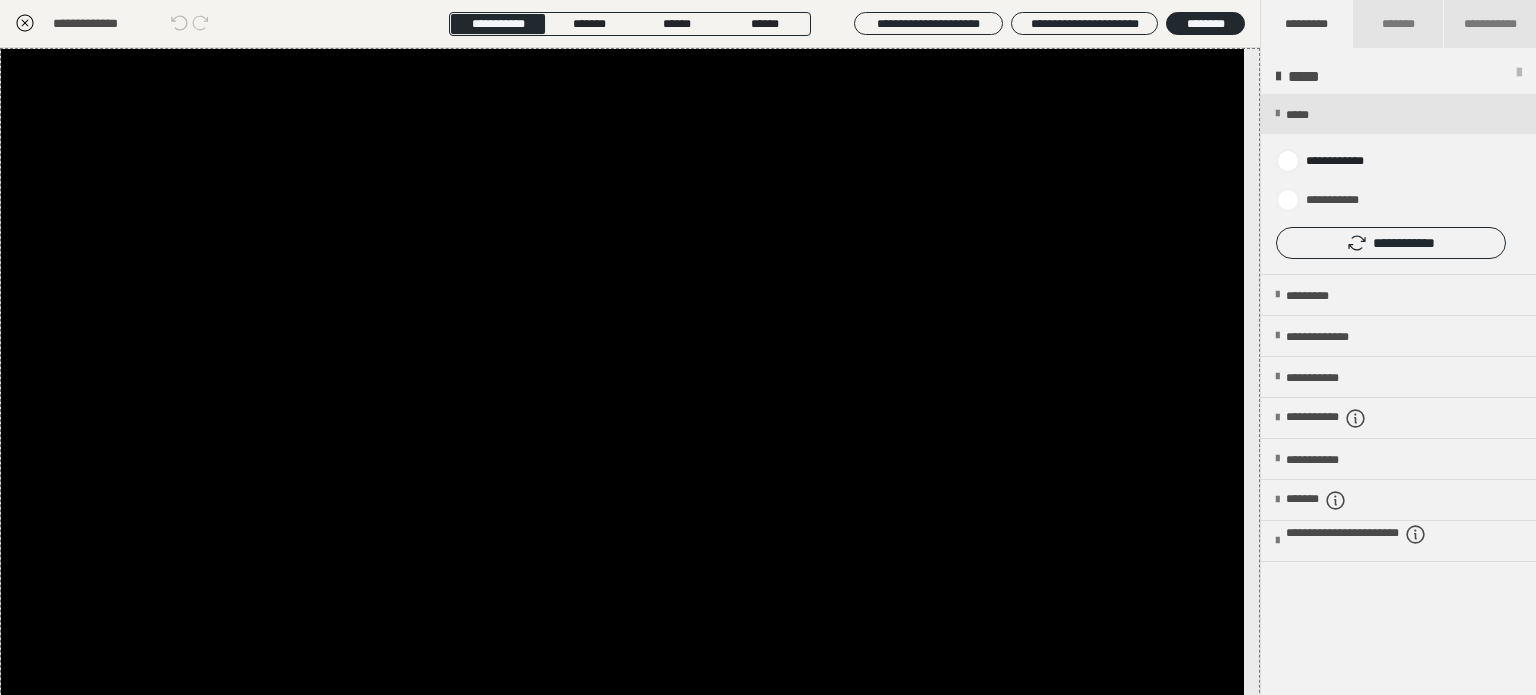 click 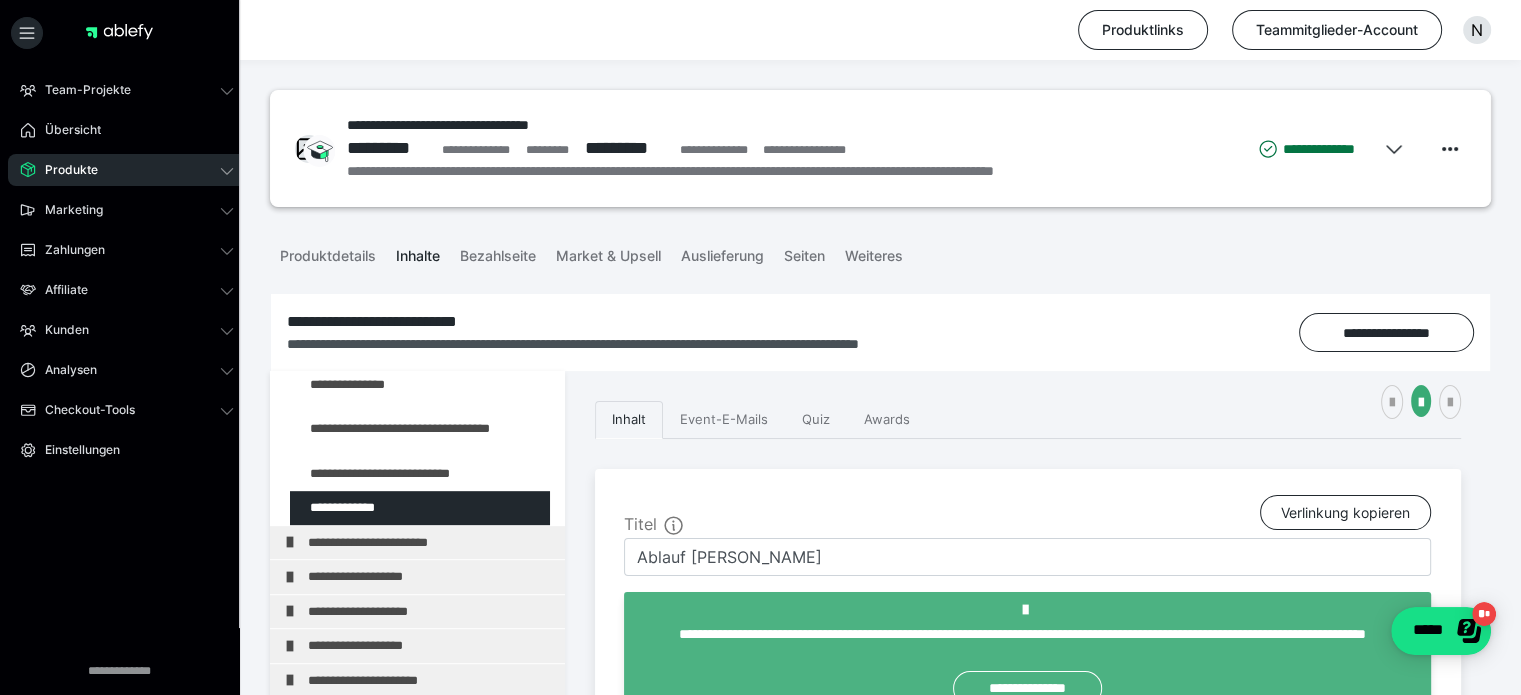 scroll, scrollTop: 924, scrollLeft: 0, axis: vertical 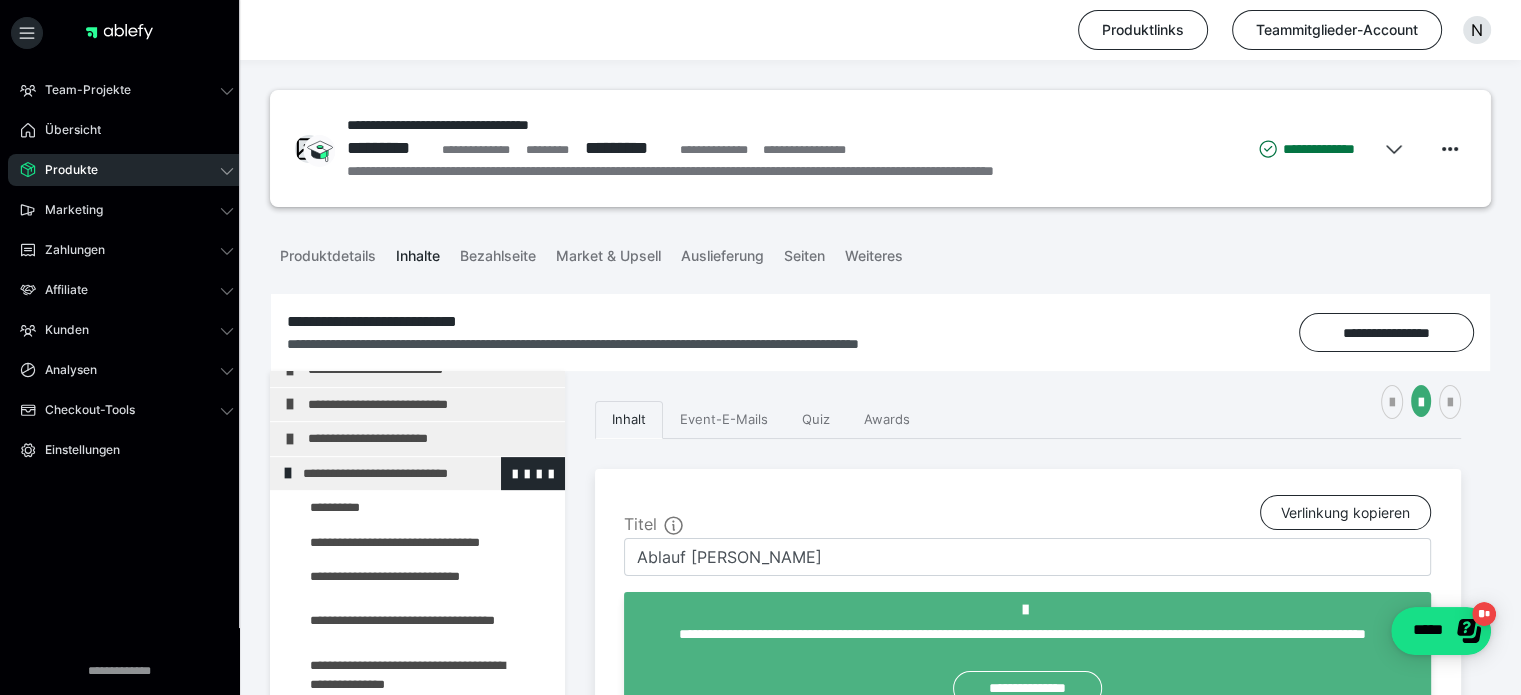 click on "**********" at bounding box center [418, 474] 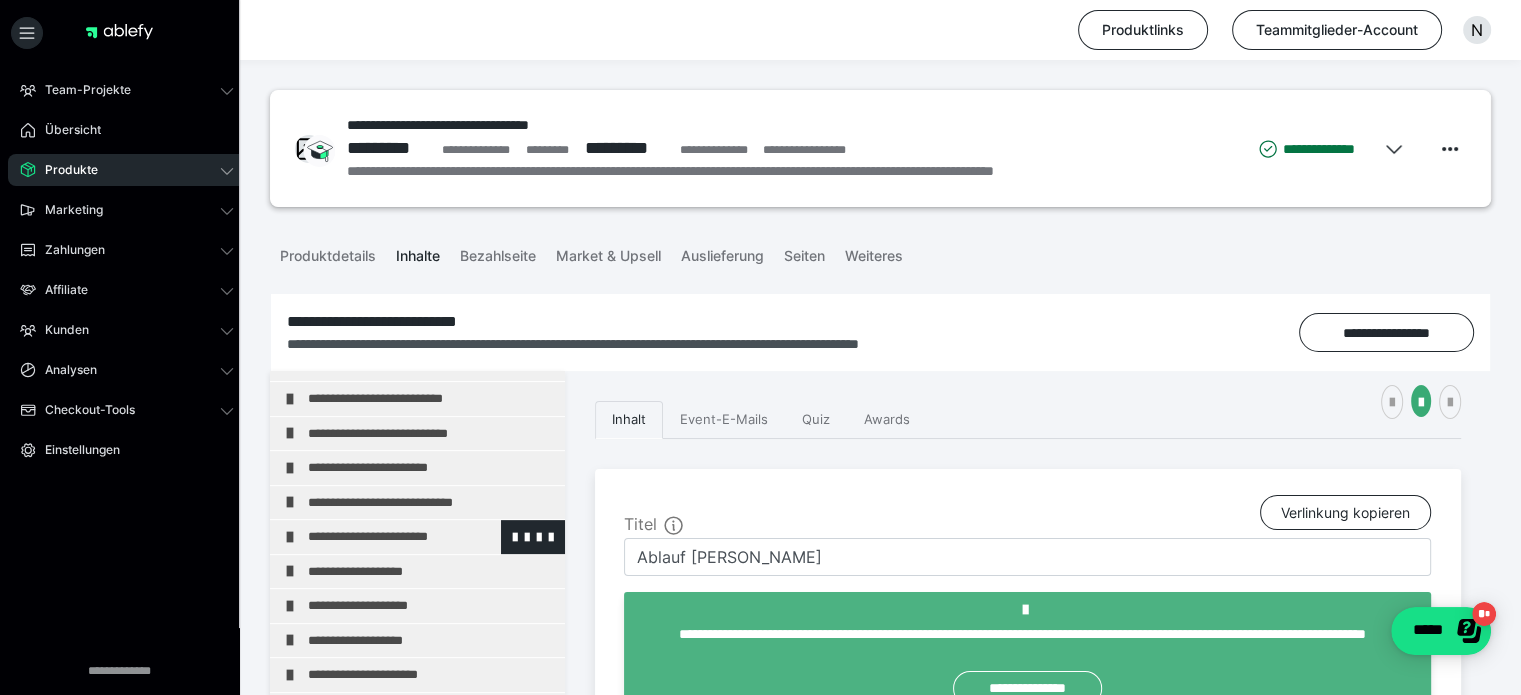 click on "**********" at bounding box center (423, 537) 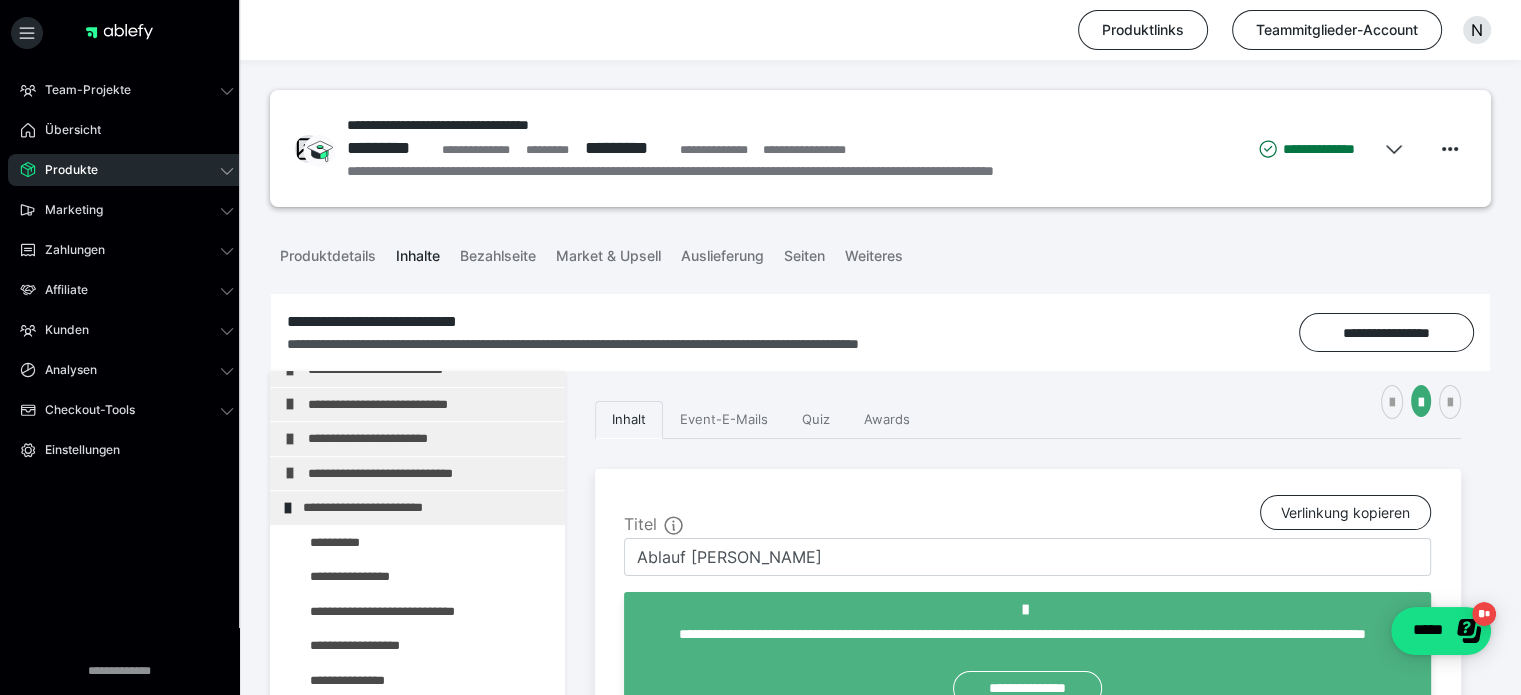 scroll, scrollTop: 1024, scrollLeft: 0, axis: vertical 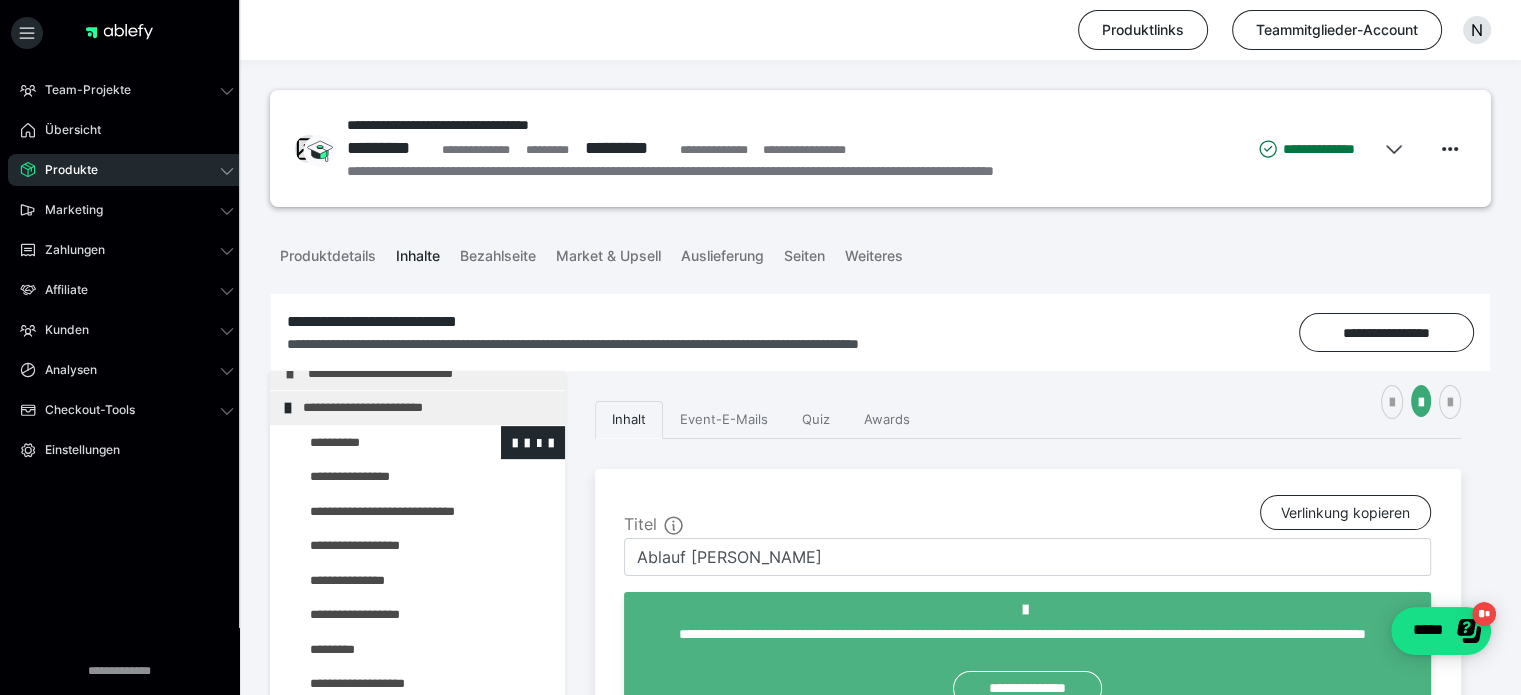 click at bounding box center [375, 443] 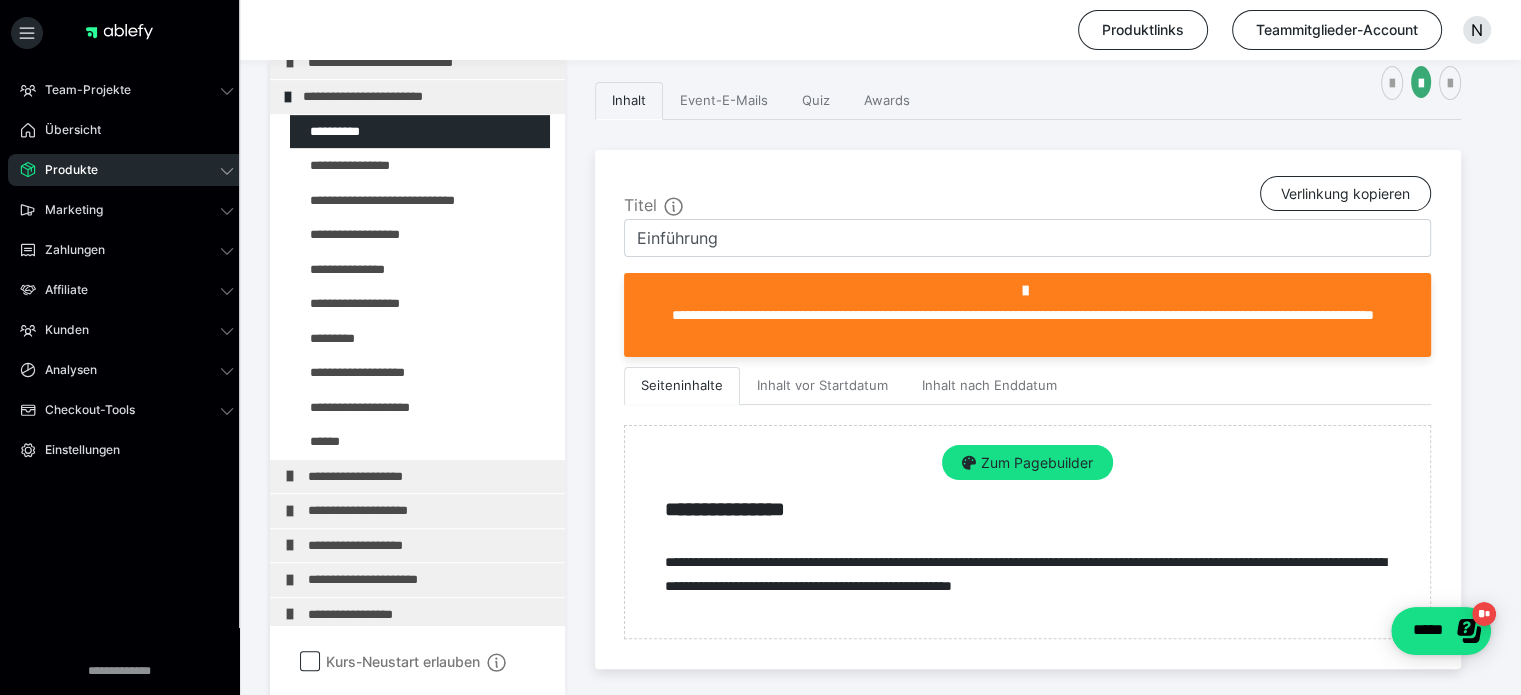scroll, scrollTop: 419, scrollLeft: 0, axis: vertical 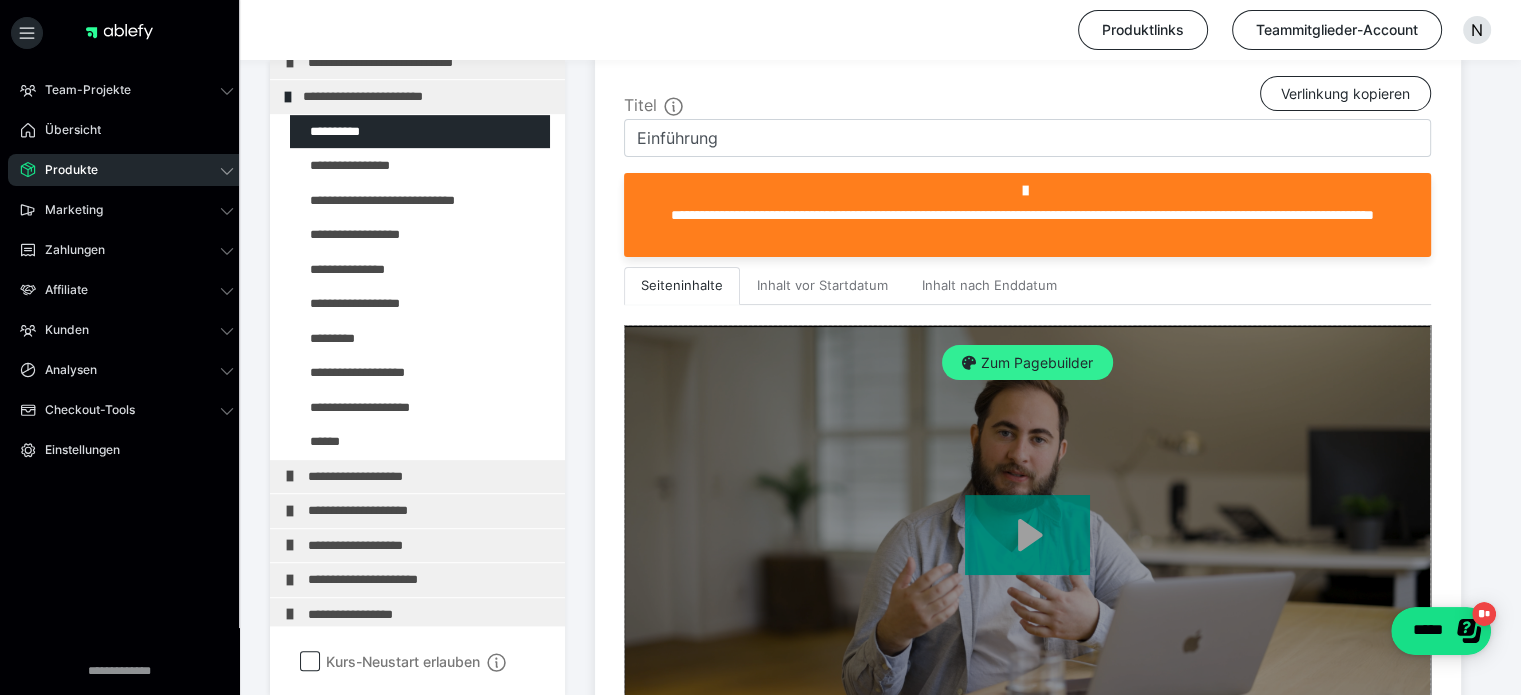 click on "Zum Pagebuilder" at bounding box center (1027, 363) 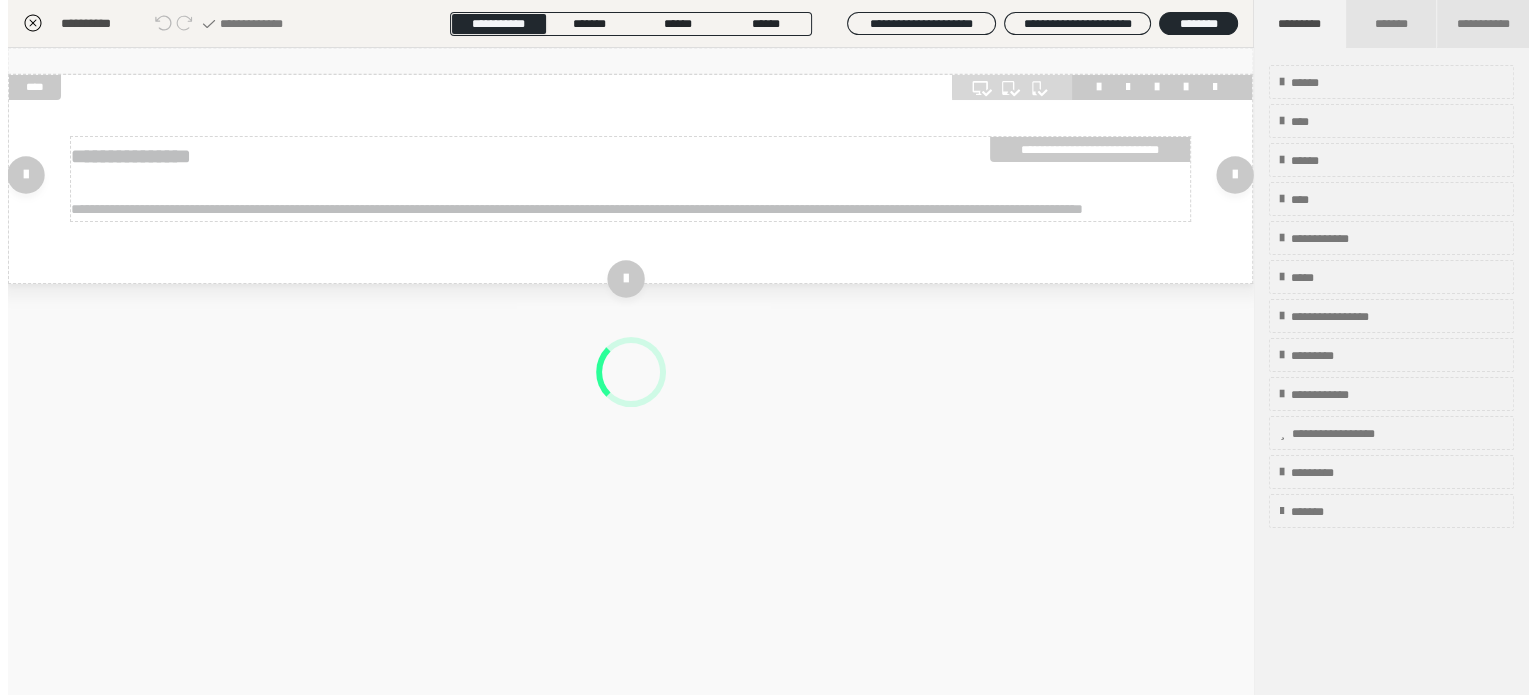 scroll, scrollTop: 311, scrollLeft: 0, axis: vertical 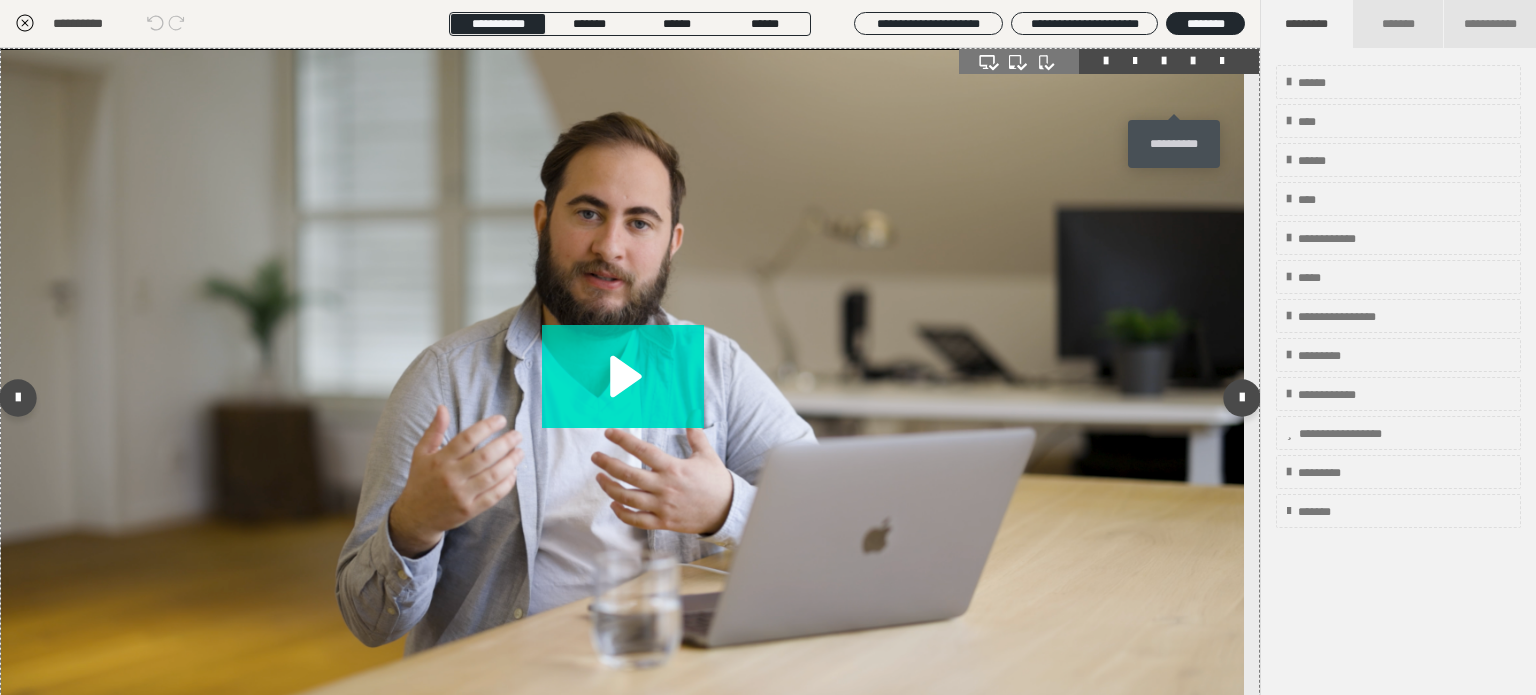 click at bounding box center (1193, 61) 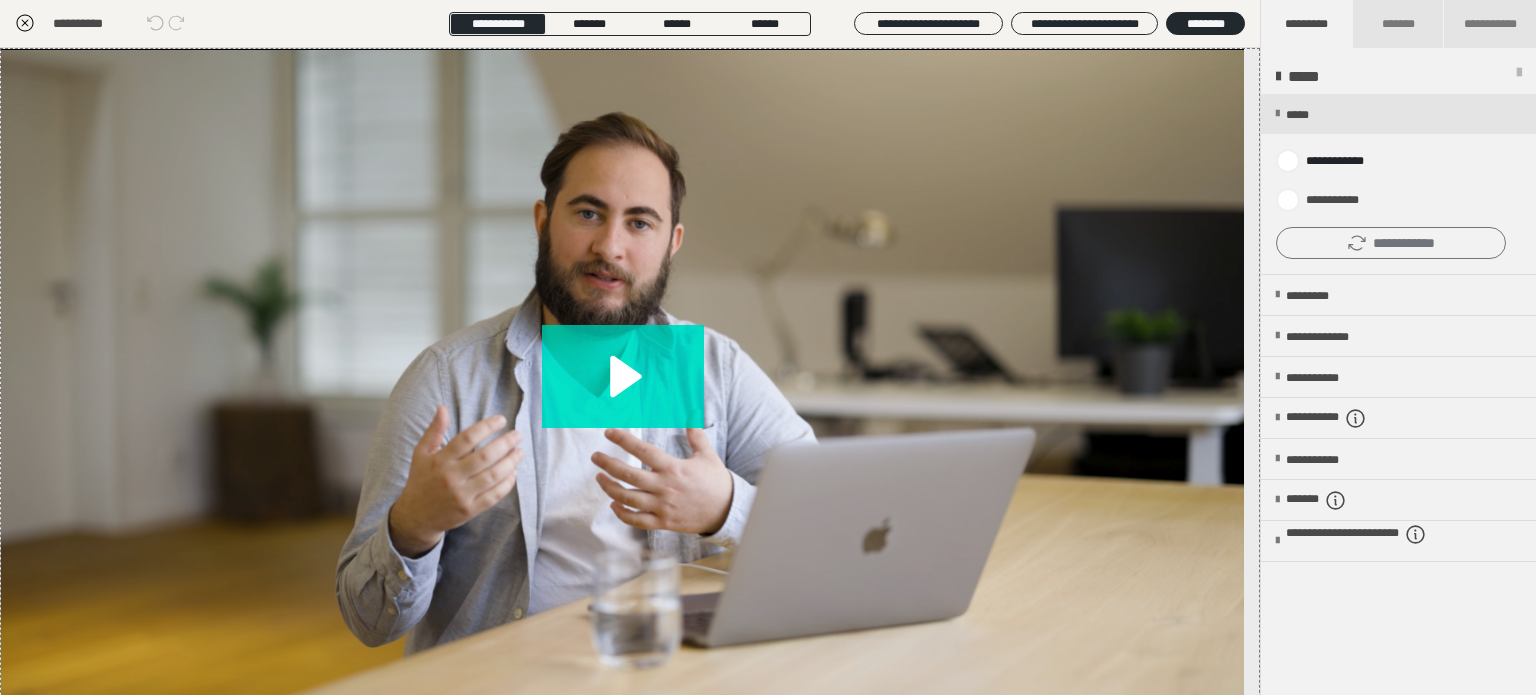 click on "**********" at bounding box center (1391, 243) 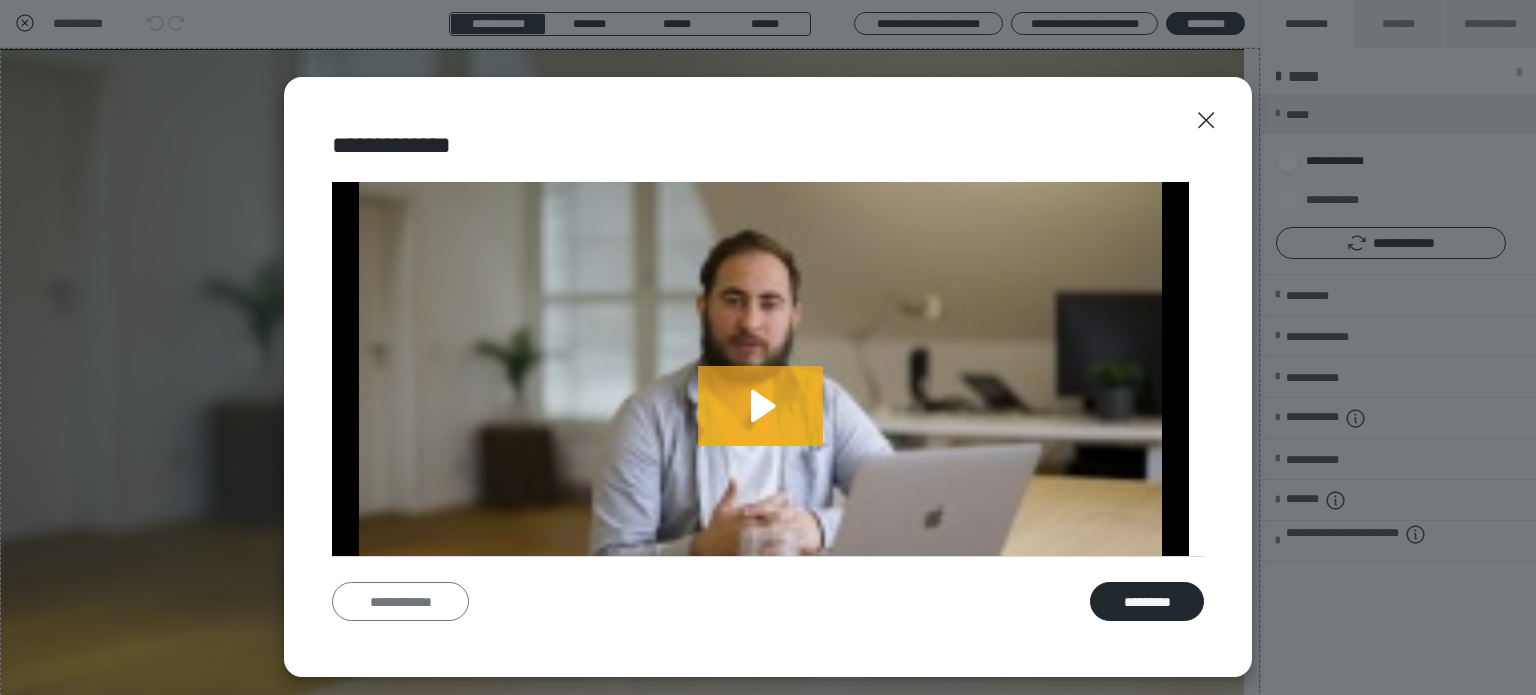 click on "**********" at bounding box center (400, 602) 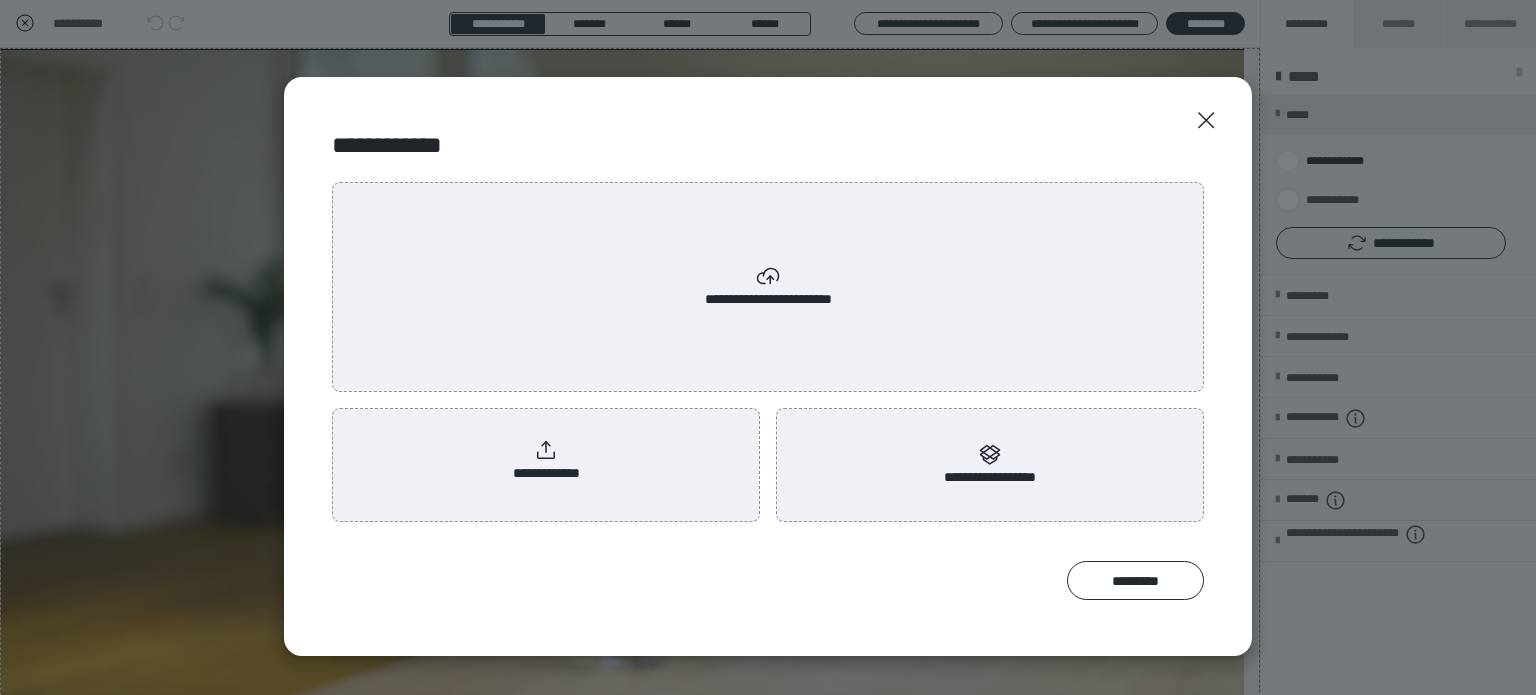 scroll, scrollTop: 0, scrollLeft: 0, axis: both 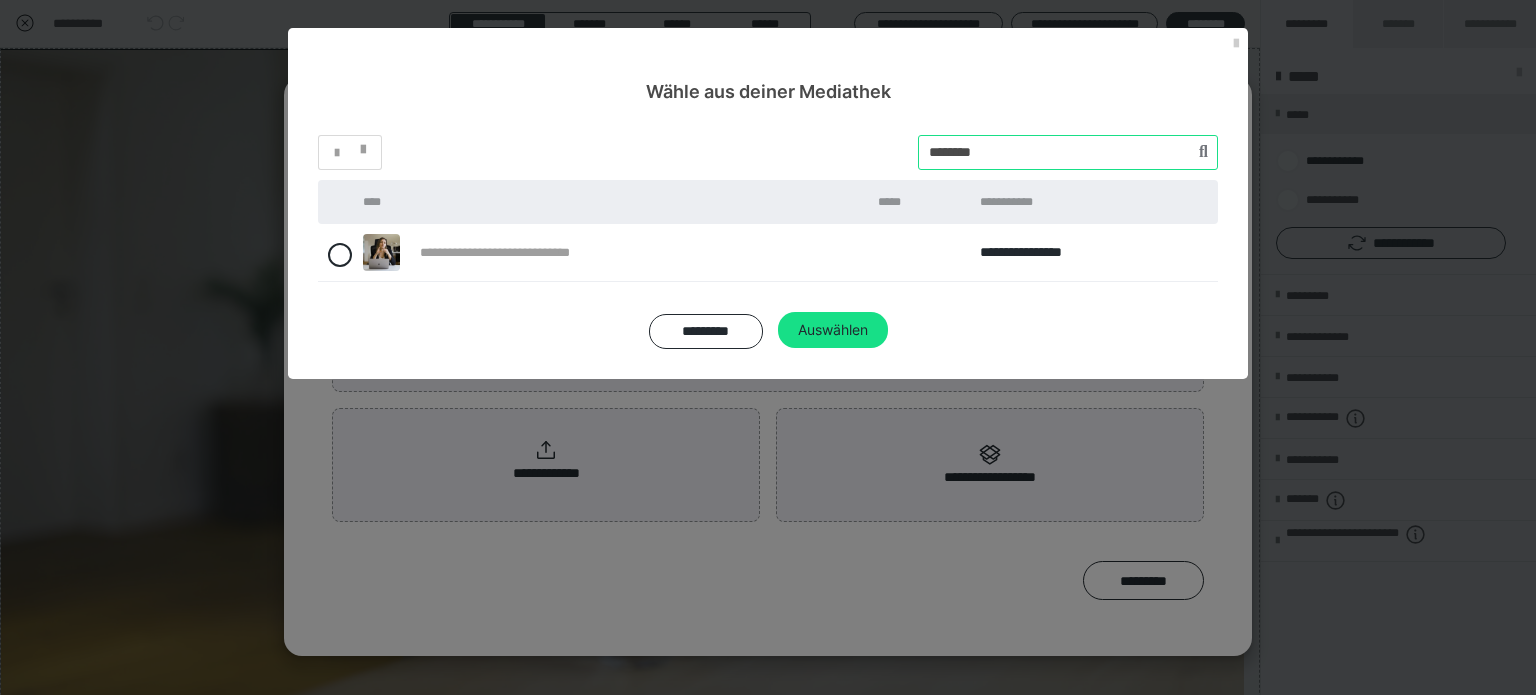 drag, startPoint x: 1008, startPoint y: 151, endPoint x: 860, endPoint y: 145, distance: 148.12157 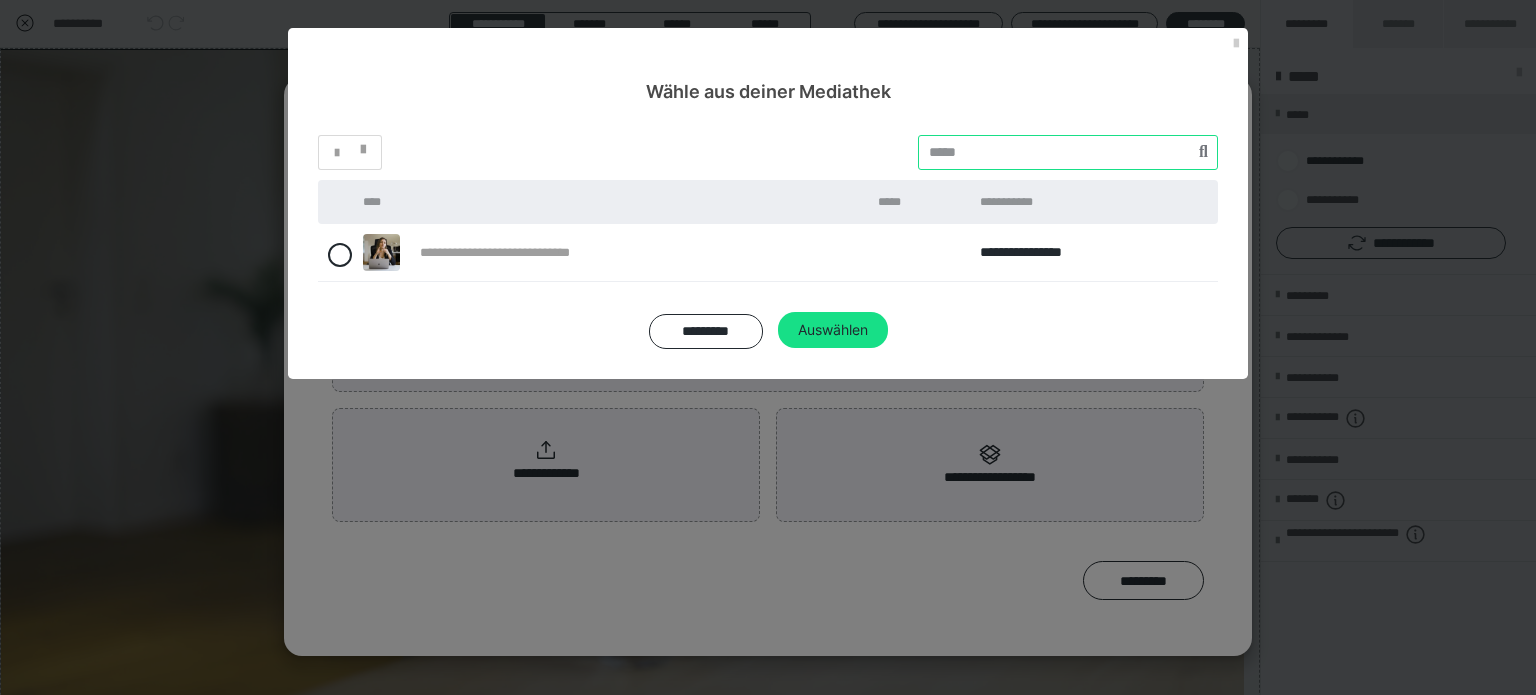 paste on "********" 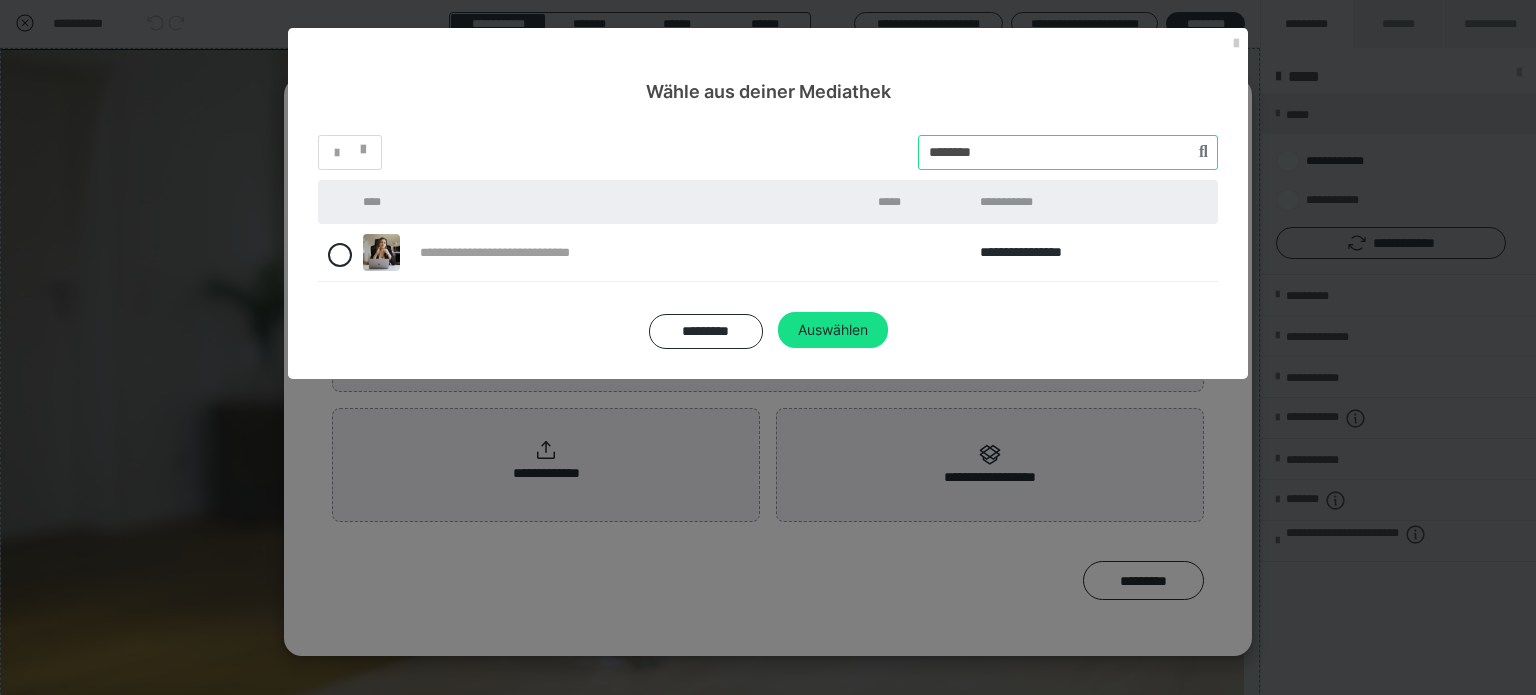 type on "********" 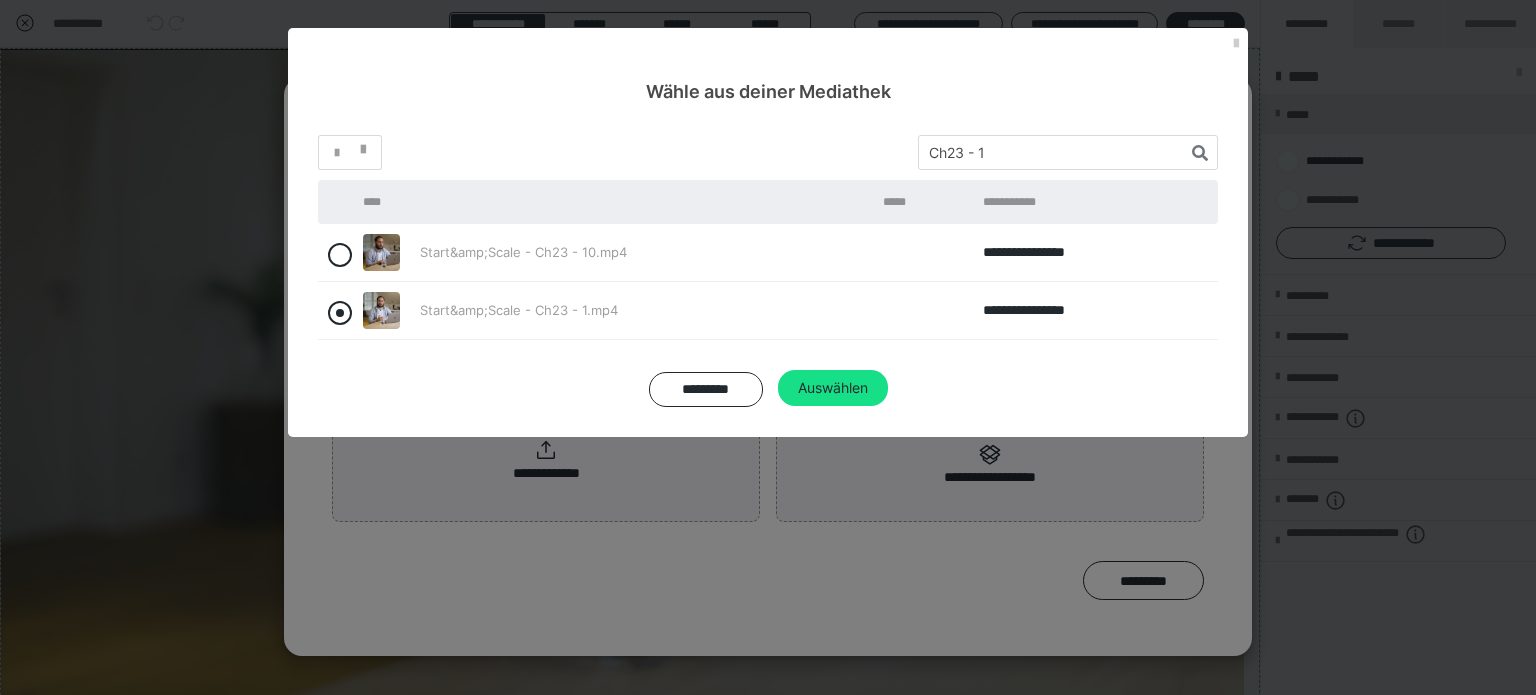 click at bounding box center (340, 313) 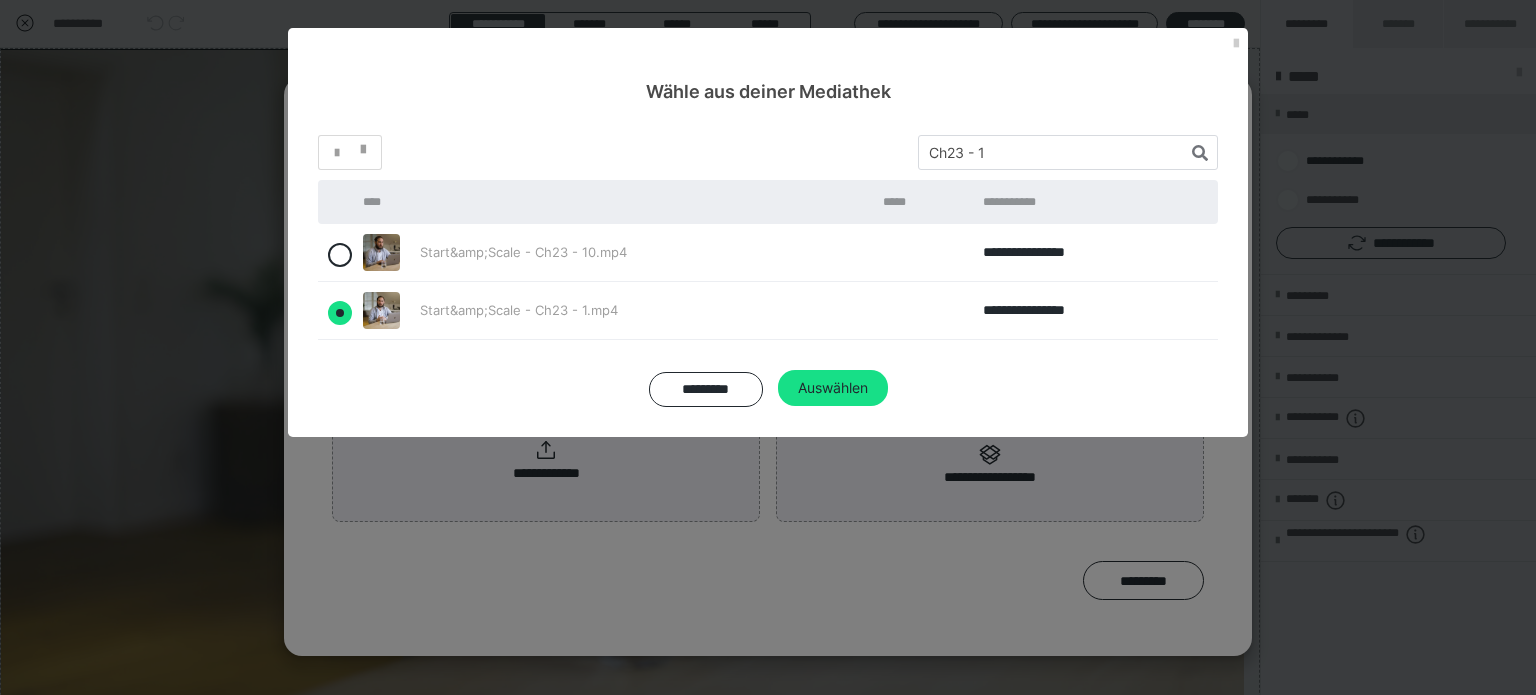radio on "true" 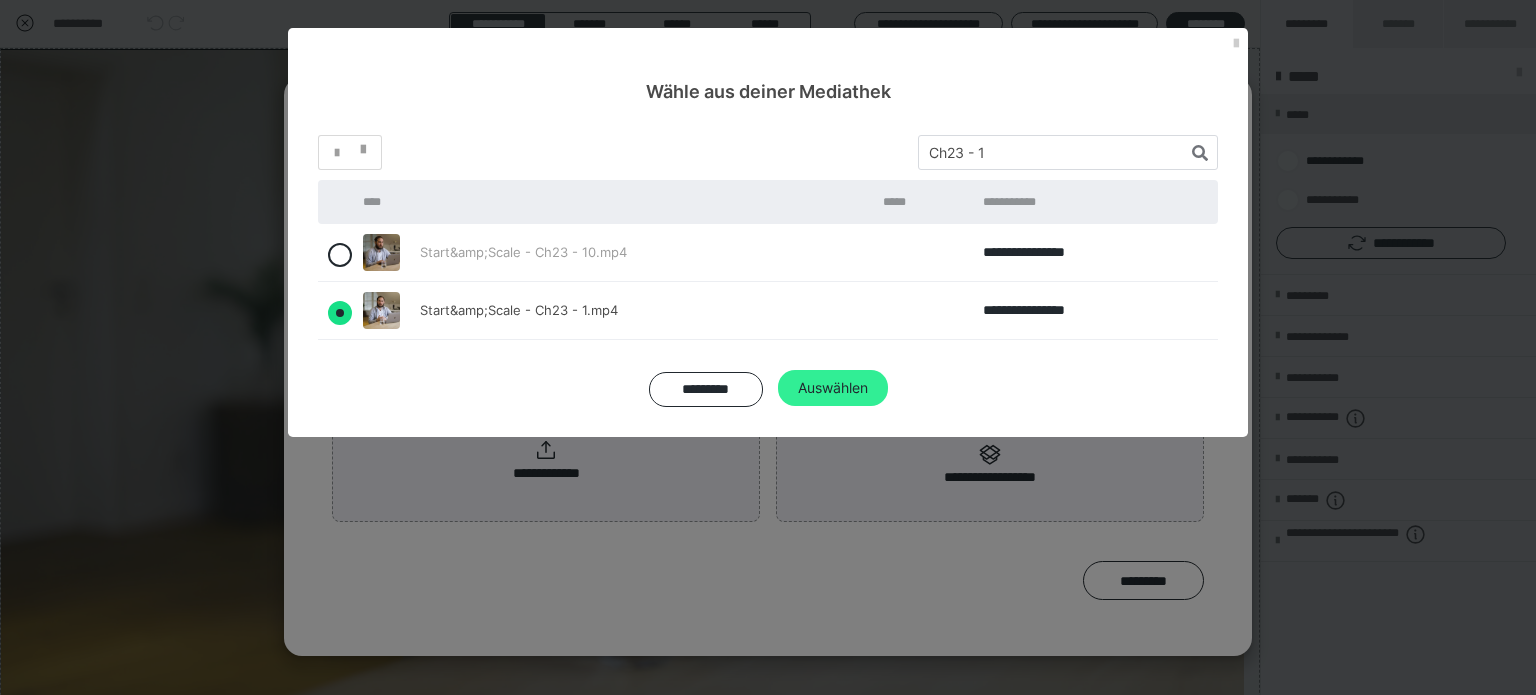 click on "Auswählen" at bounding box center (833, 388) 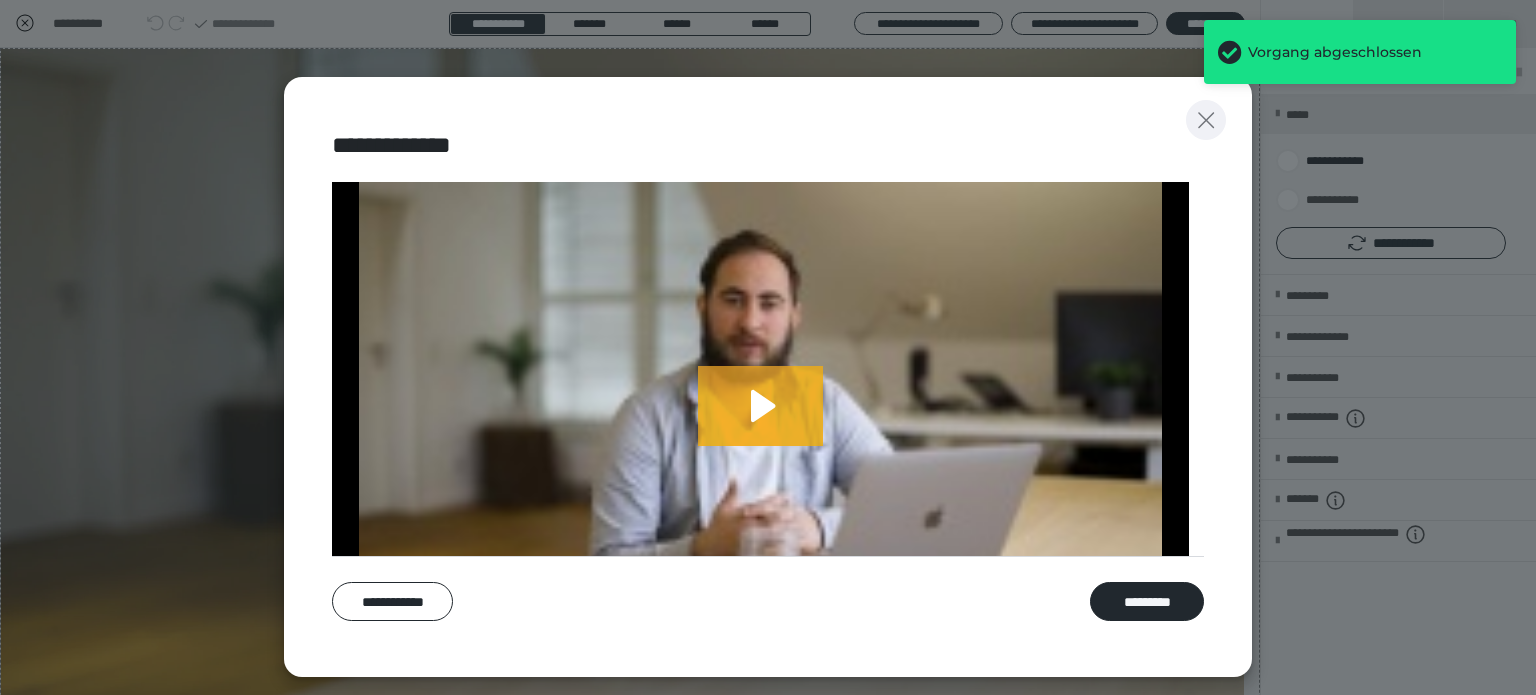 click 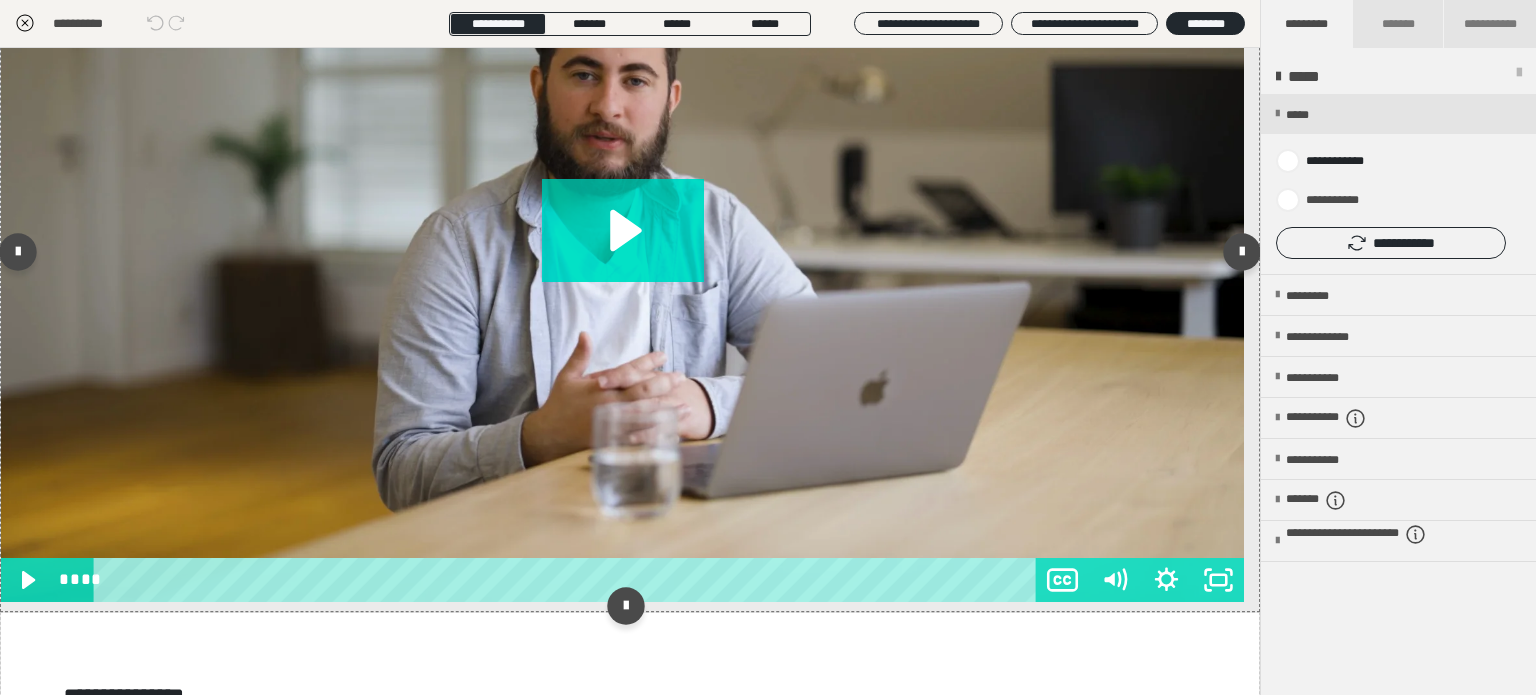 scroll, scrollTop: 0, scrollLeft: 0, axis: both 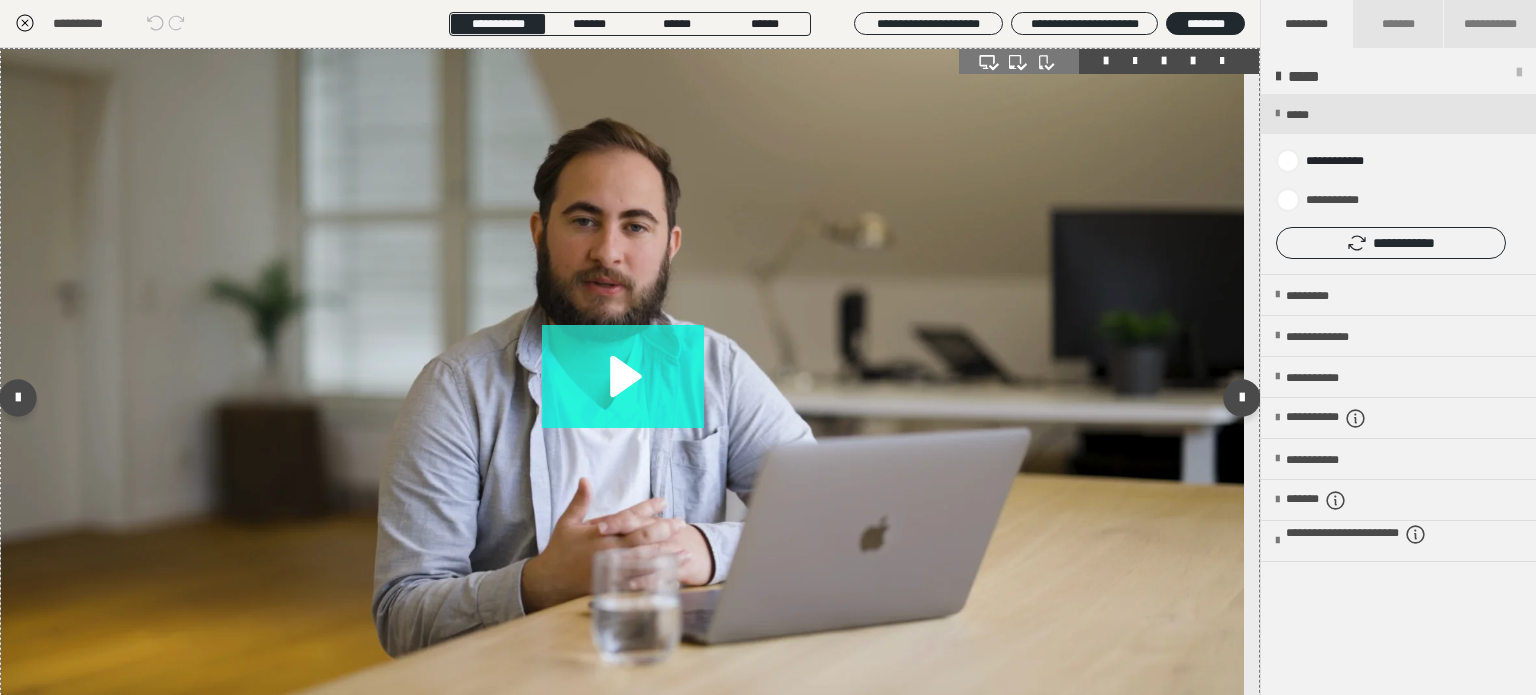 click 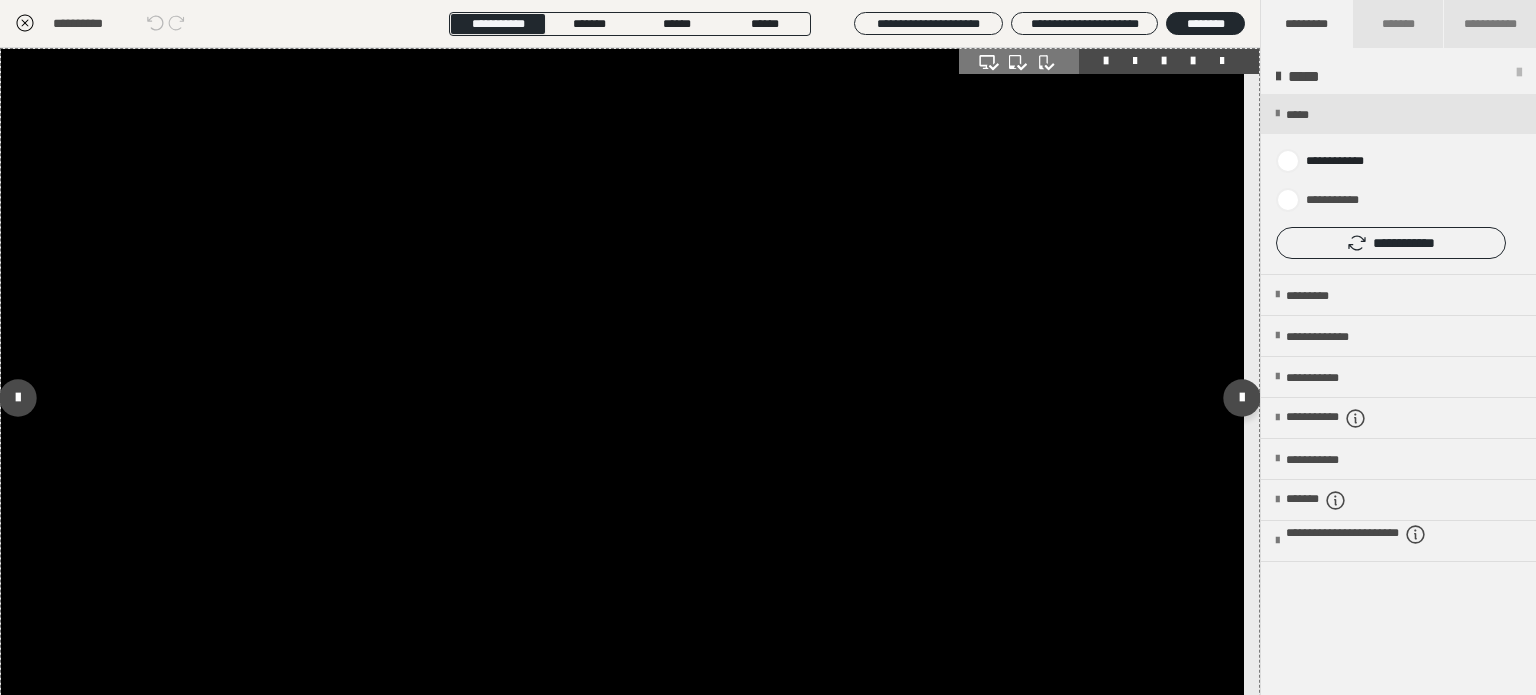 click at bounding box center [622, 398] 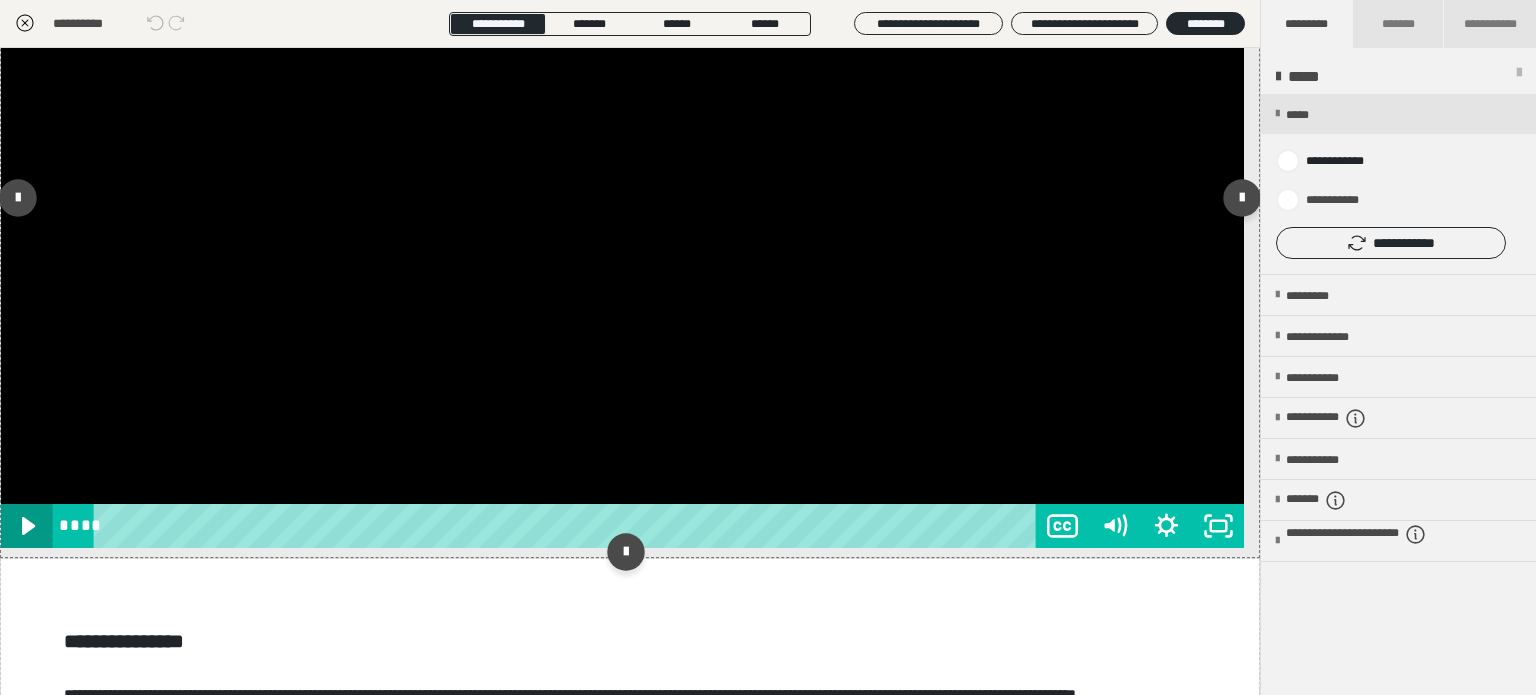 click on "**** ****" at bounding box center (622, 526) 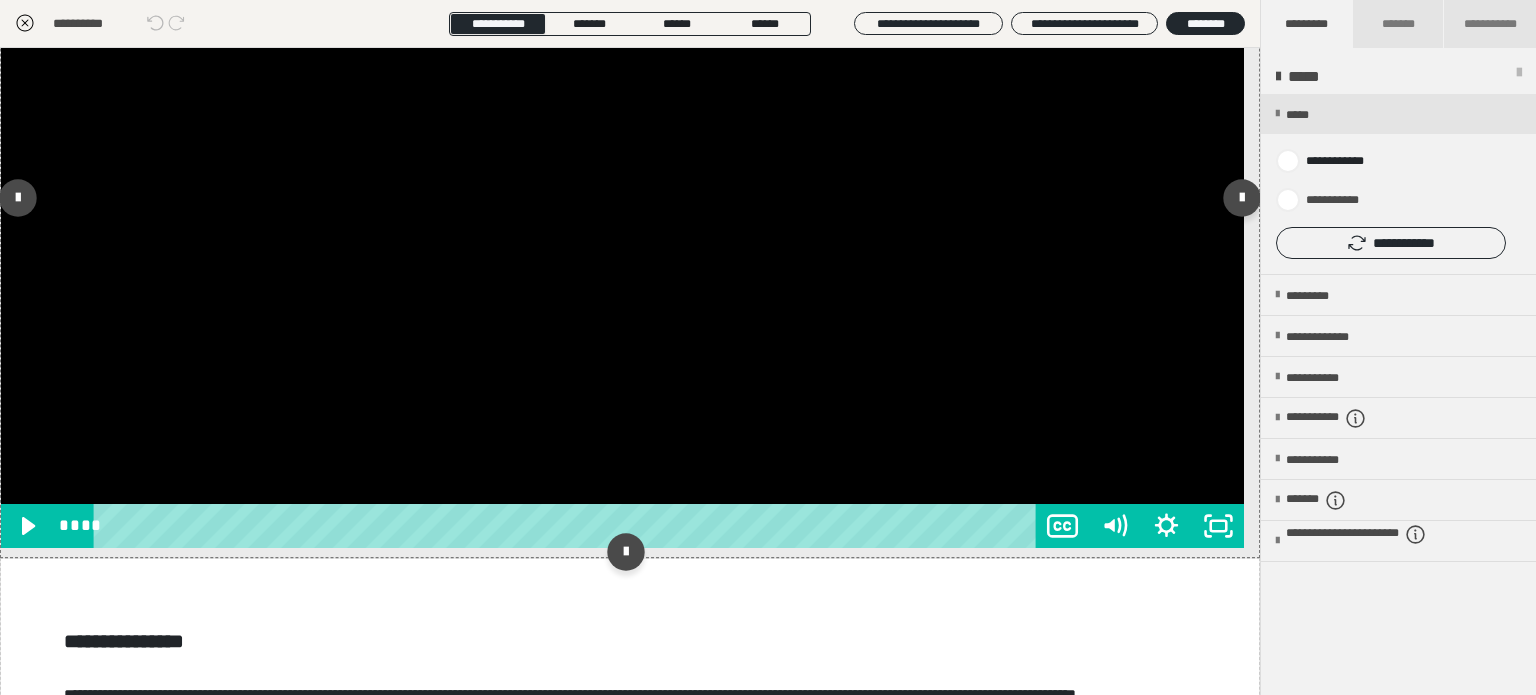 scroll, scrollTop: 100, scrollLeft: 0, axis: vertical 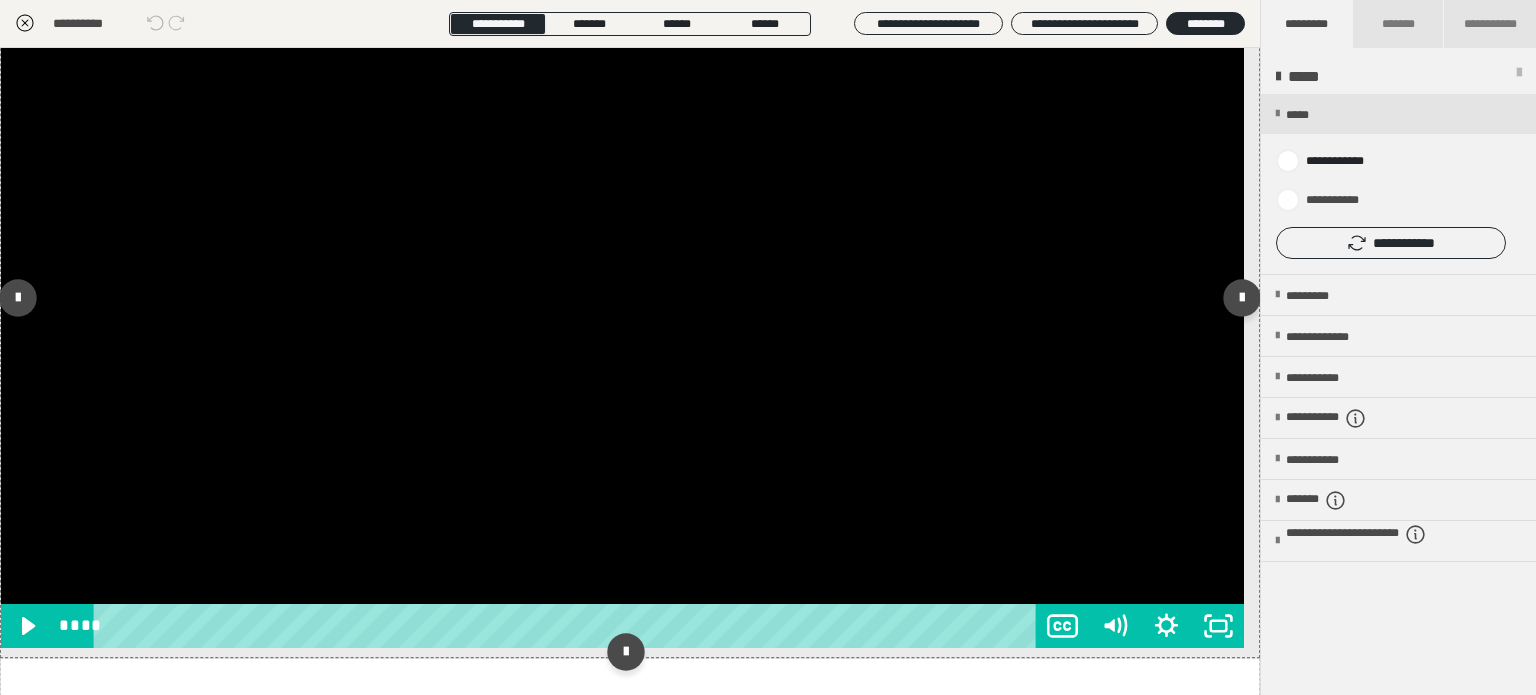 click at bounding box center [622, 298] 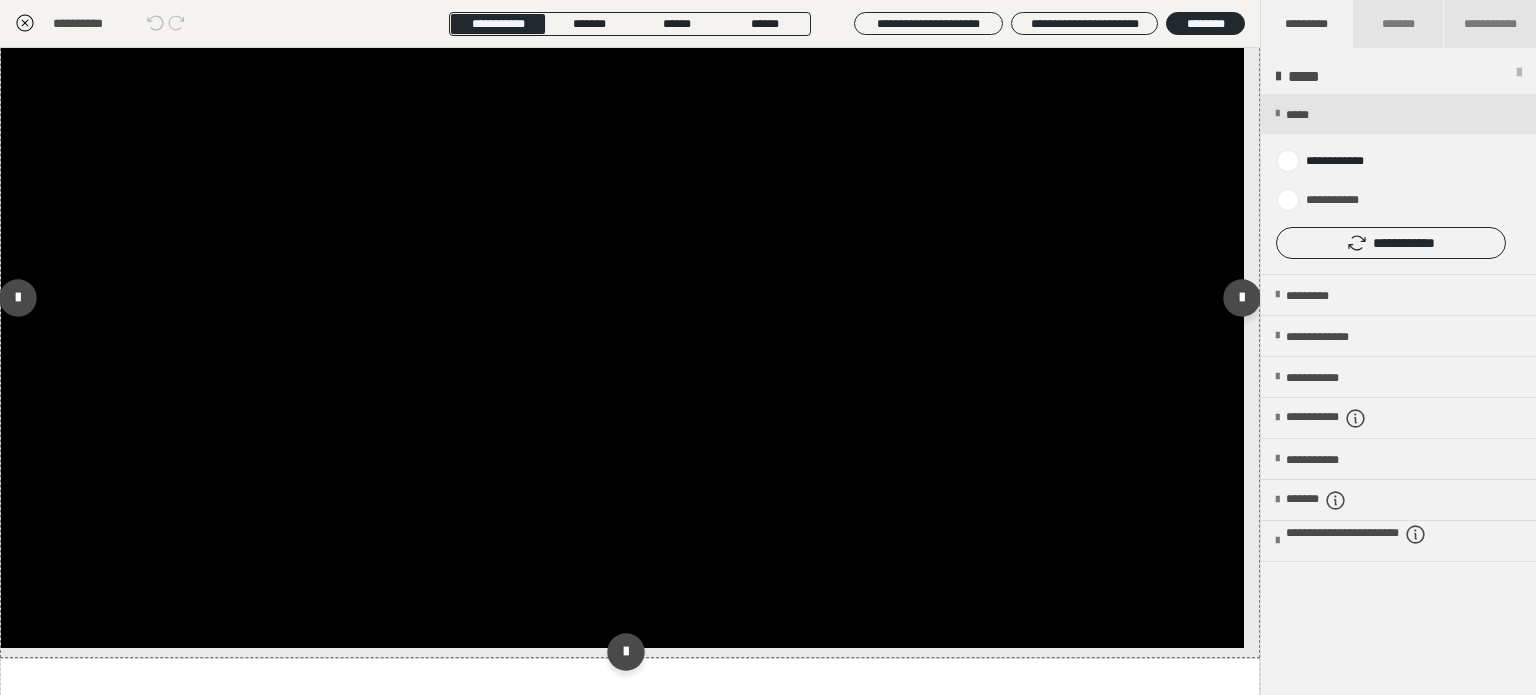 drag, startPoint x: 440, startPoint y: 219, endPoint x: 452, endPoint y: 223, distance: 12.649111 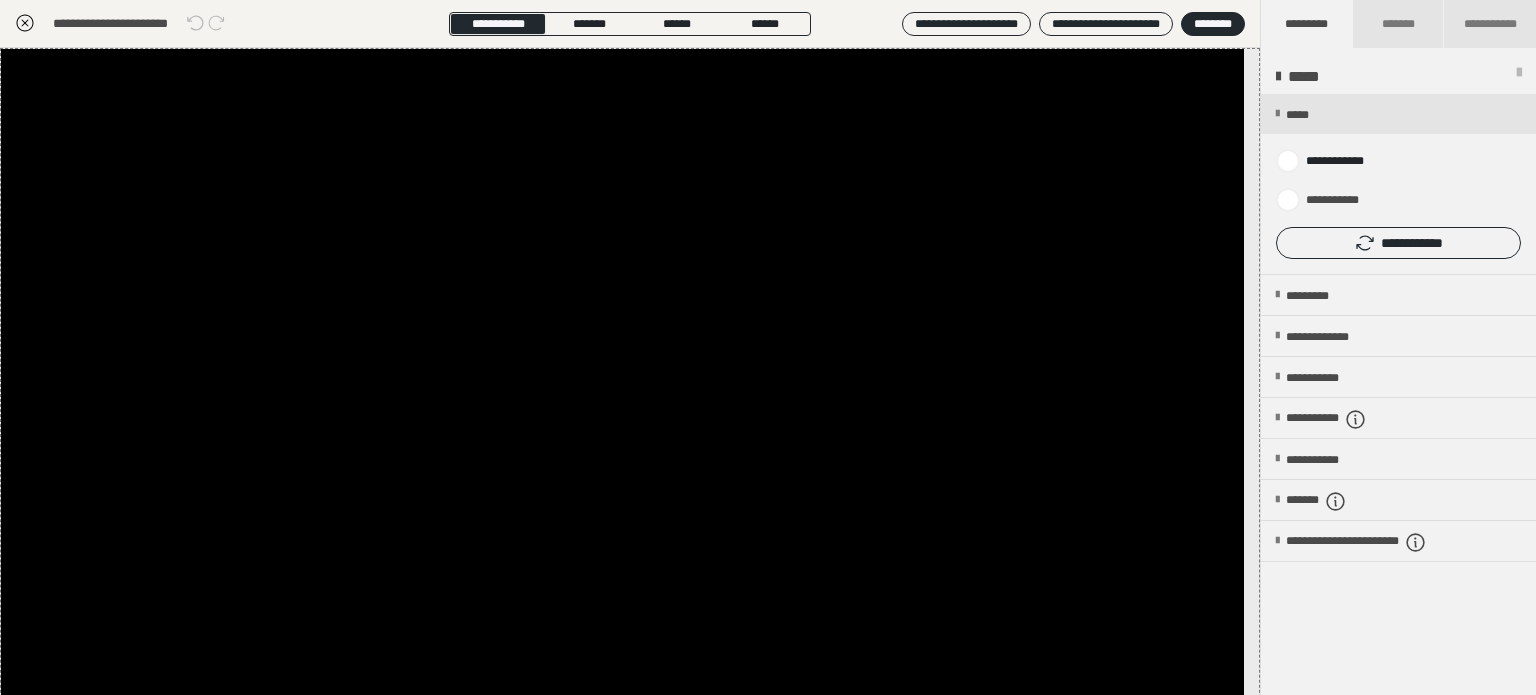 click 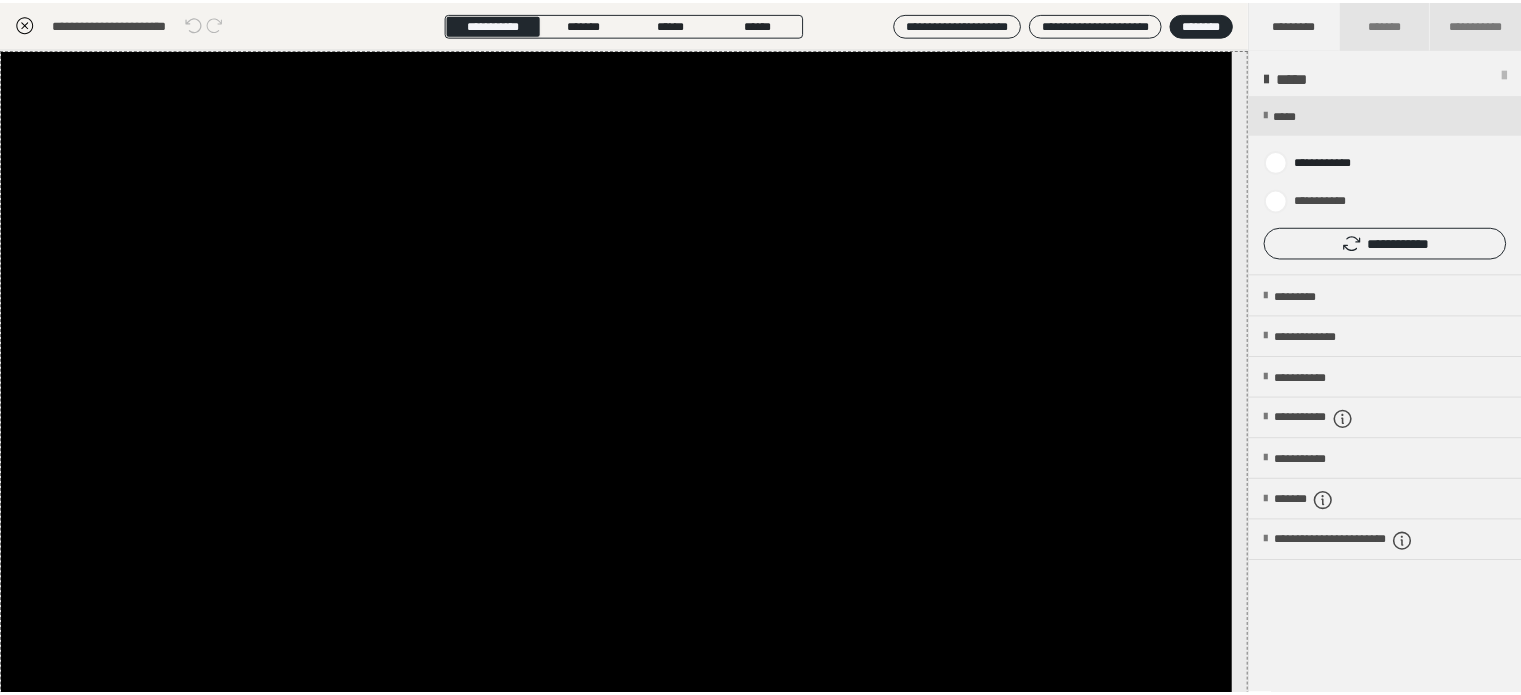 scroll, scrollTop: 0, scrollLeft: 0, axis: both 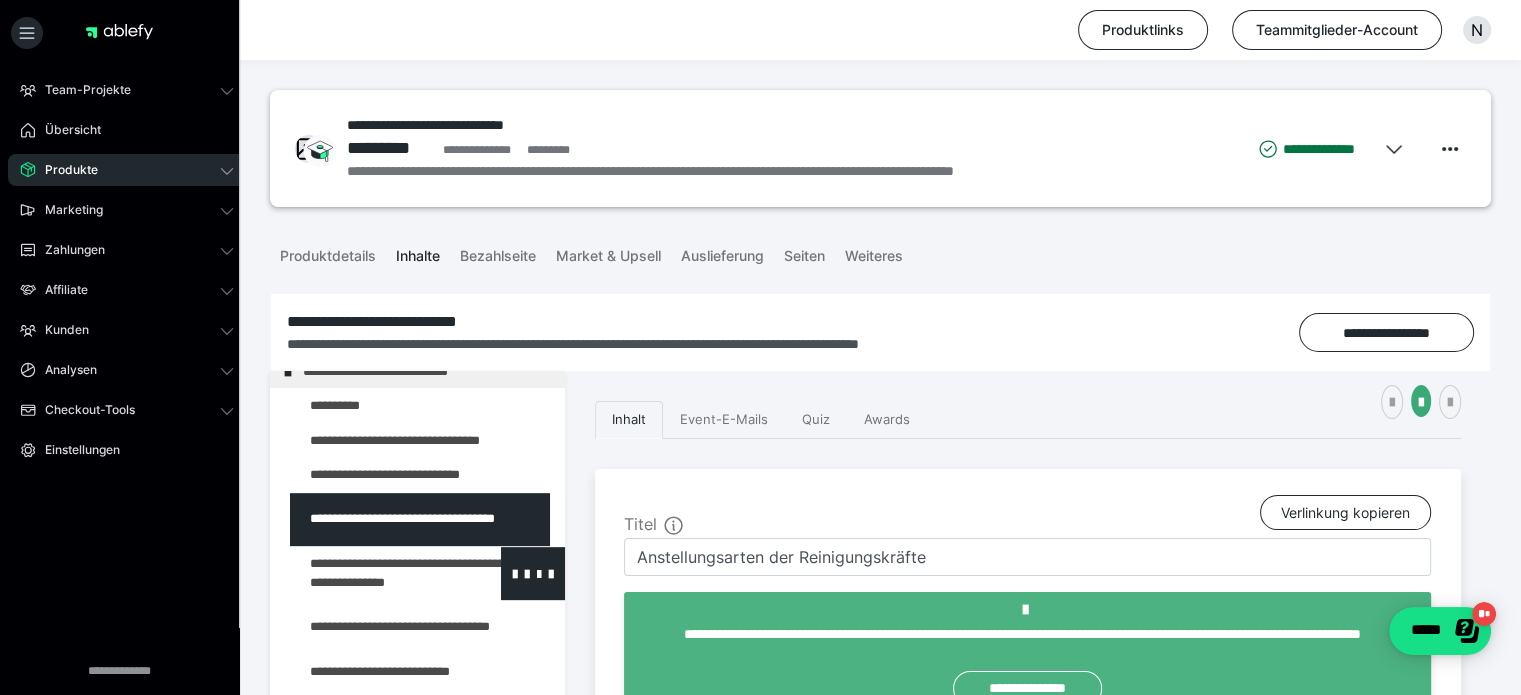 click at bounding box center [375, 573] 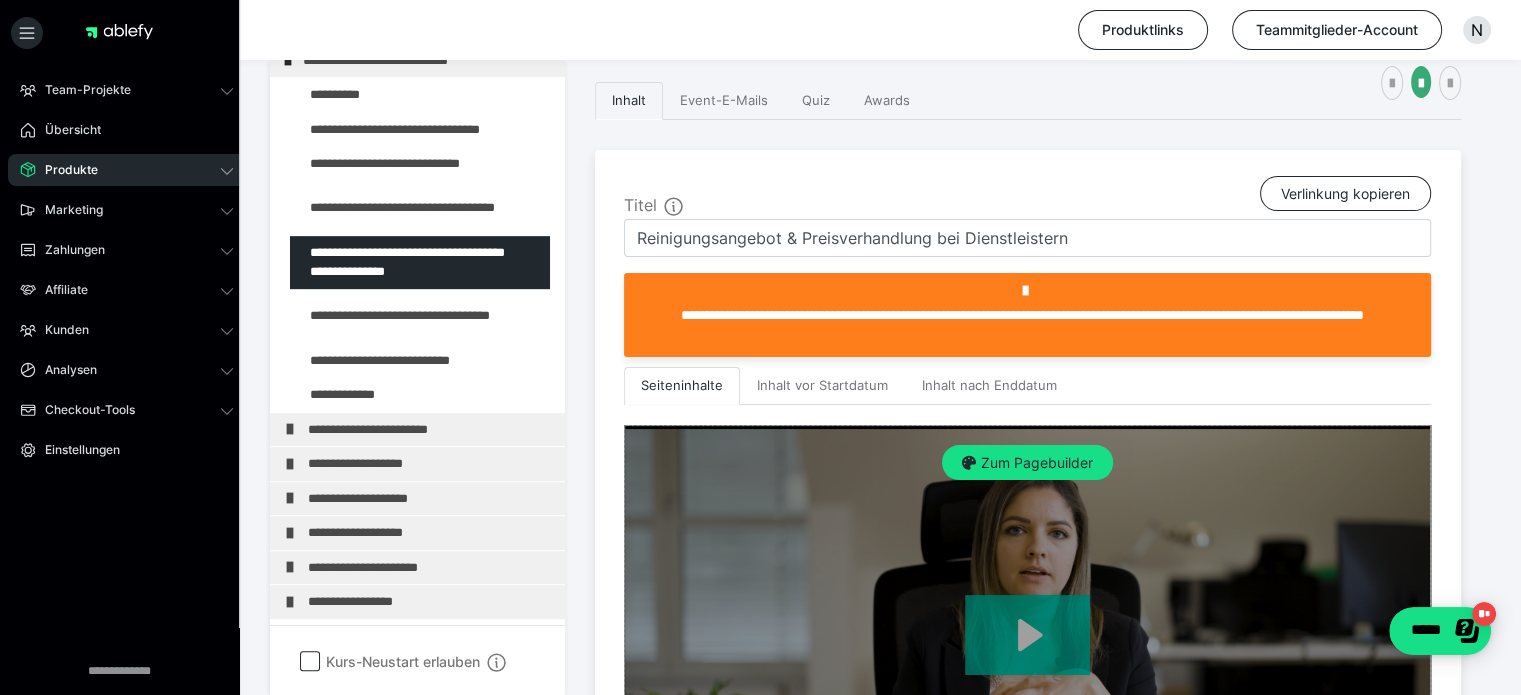 scroll, scrollTop: 419, scrollLeft: 0, axis: vertical 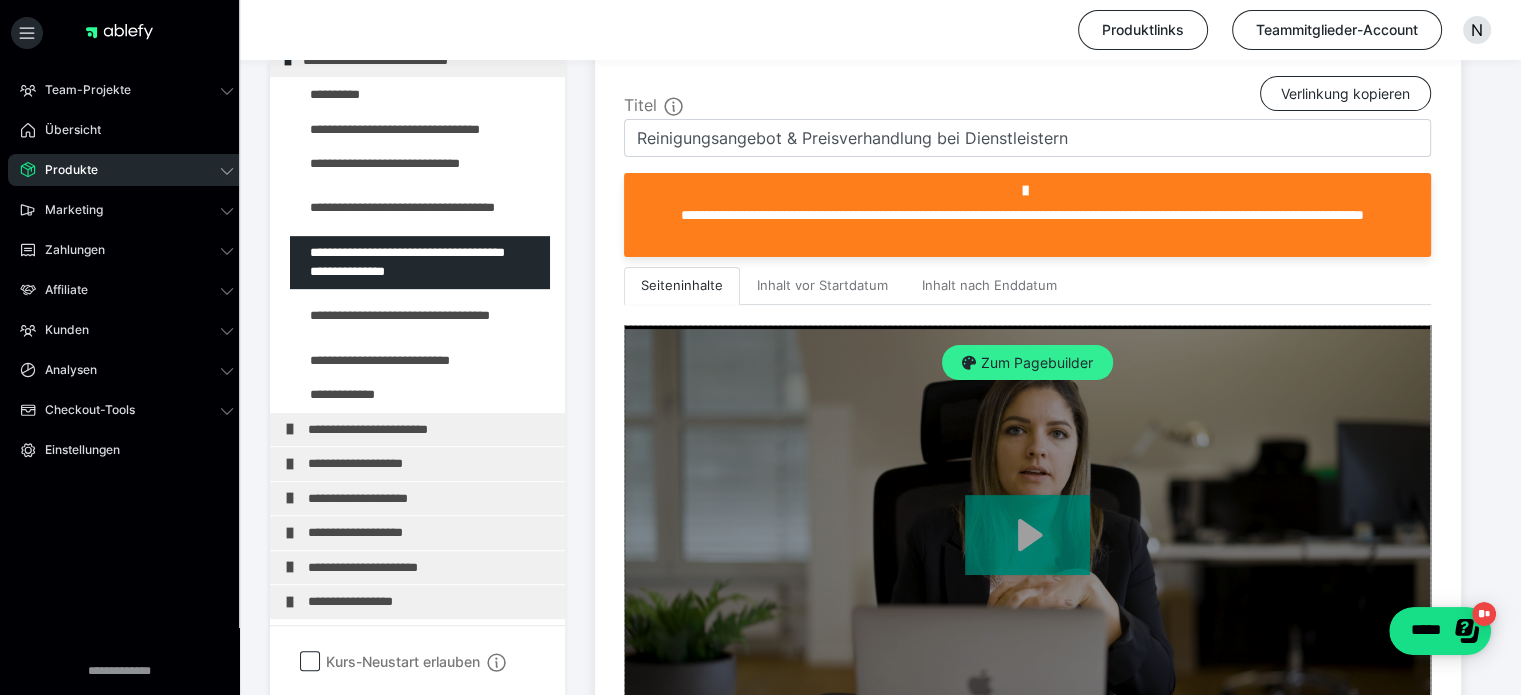 click on "Zum Pagebuilder" at bounding box center [1027, 363] 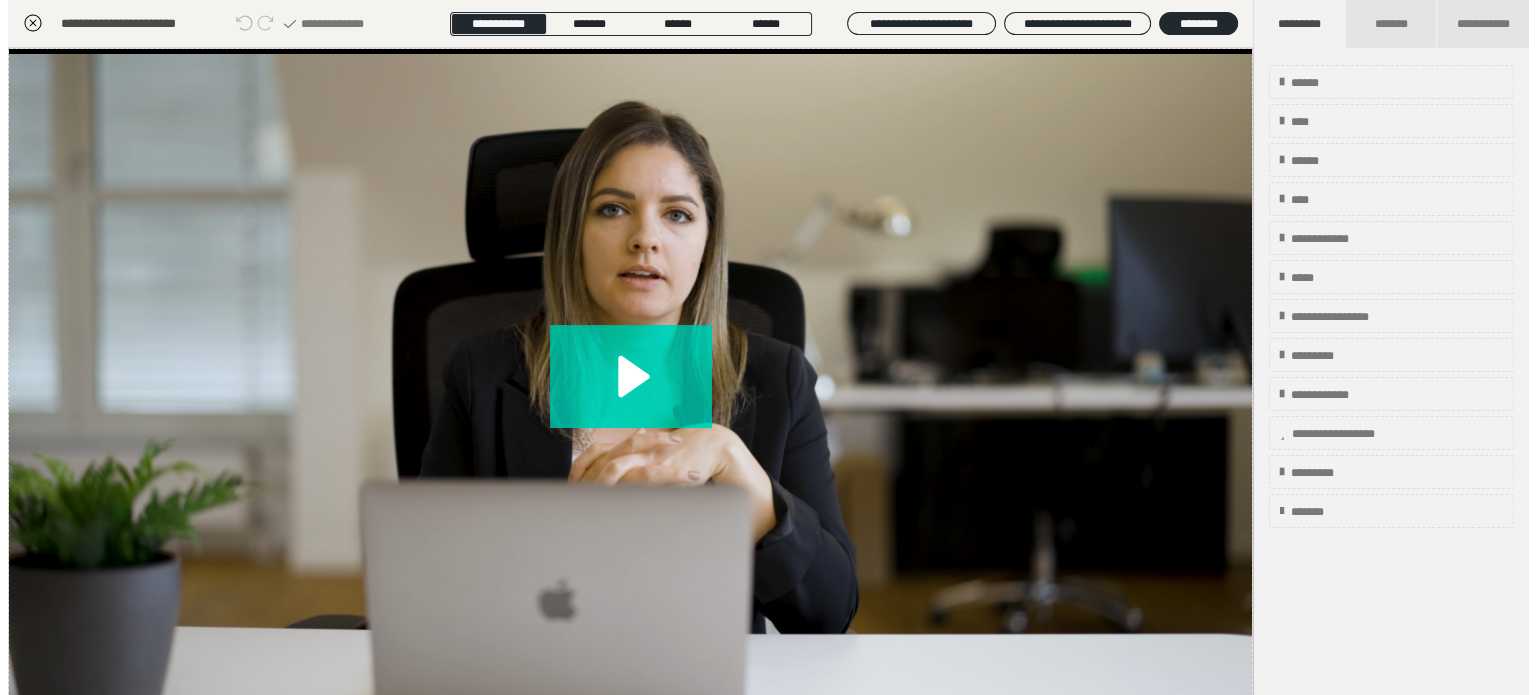 scroll, scrollTop: 311, scrollLeft: 0, axis: vertical 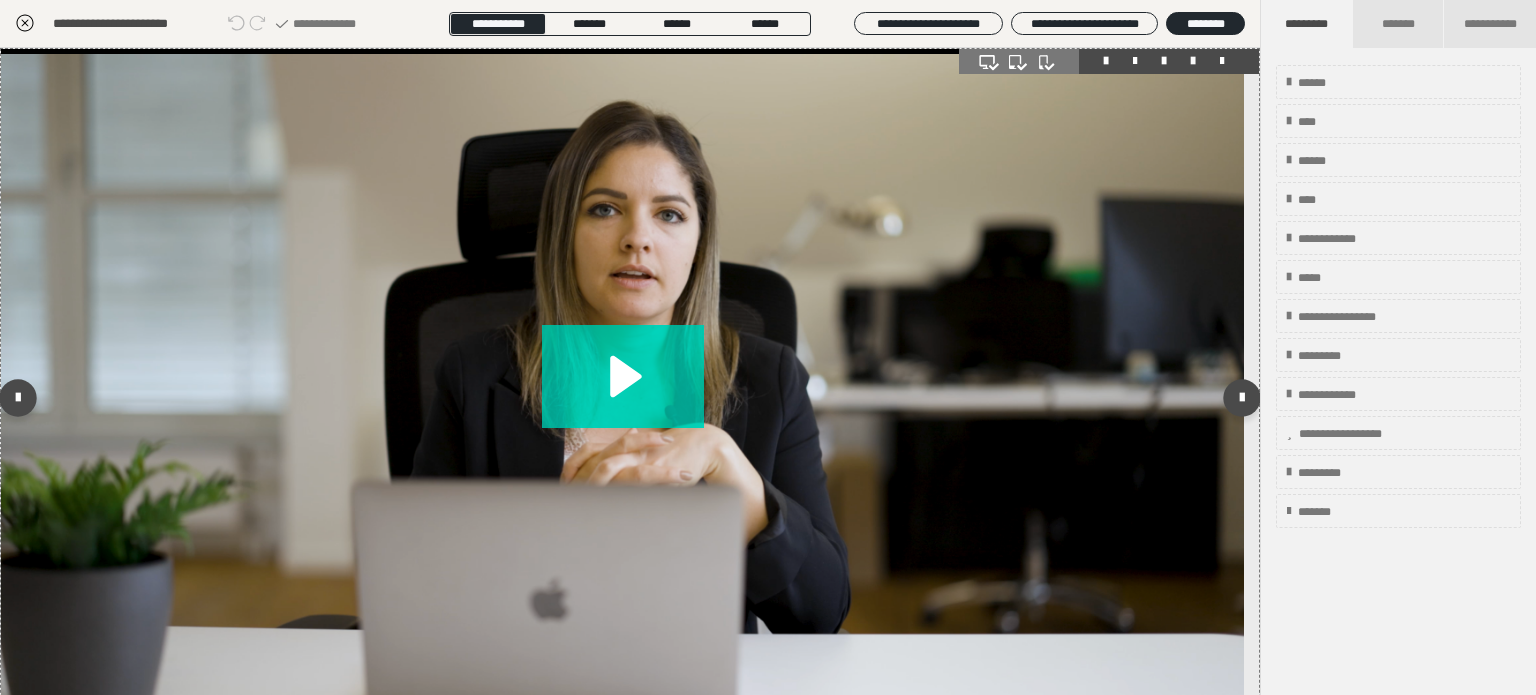 click at bounding box center (1193, 61) 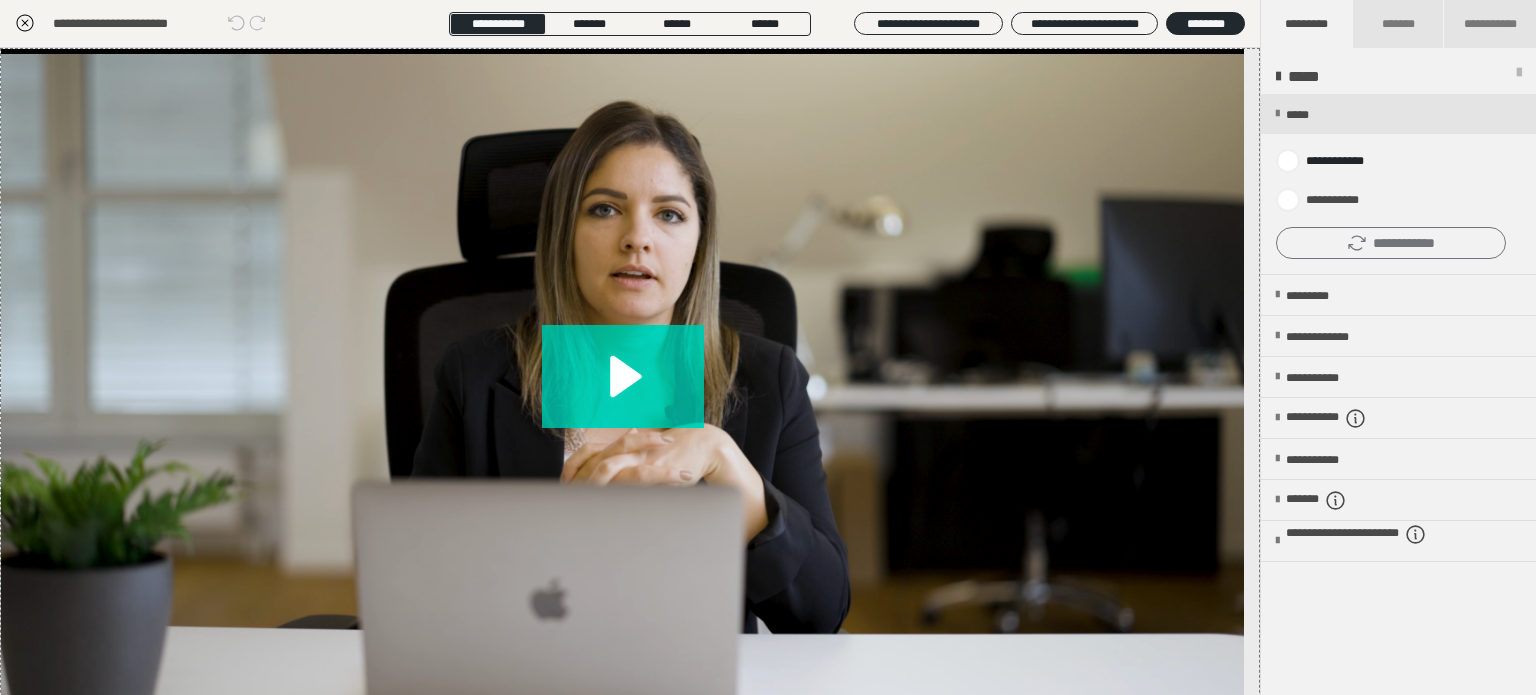 click on "**********" at bounding box center [1391, 243] 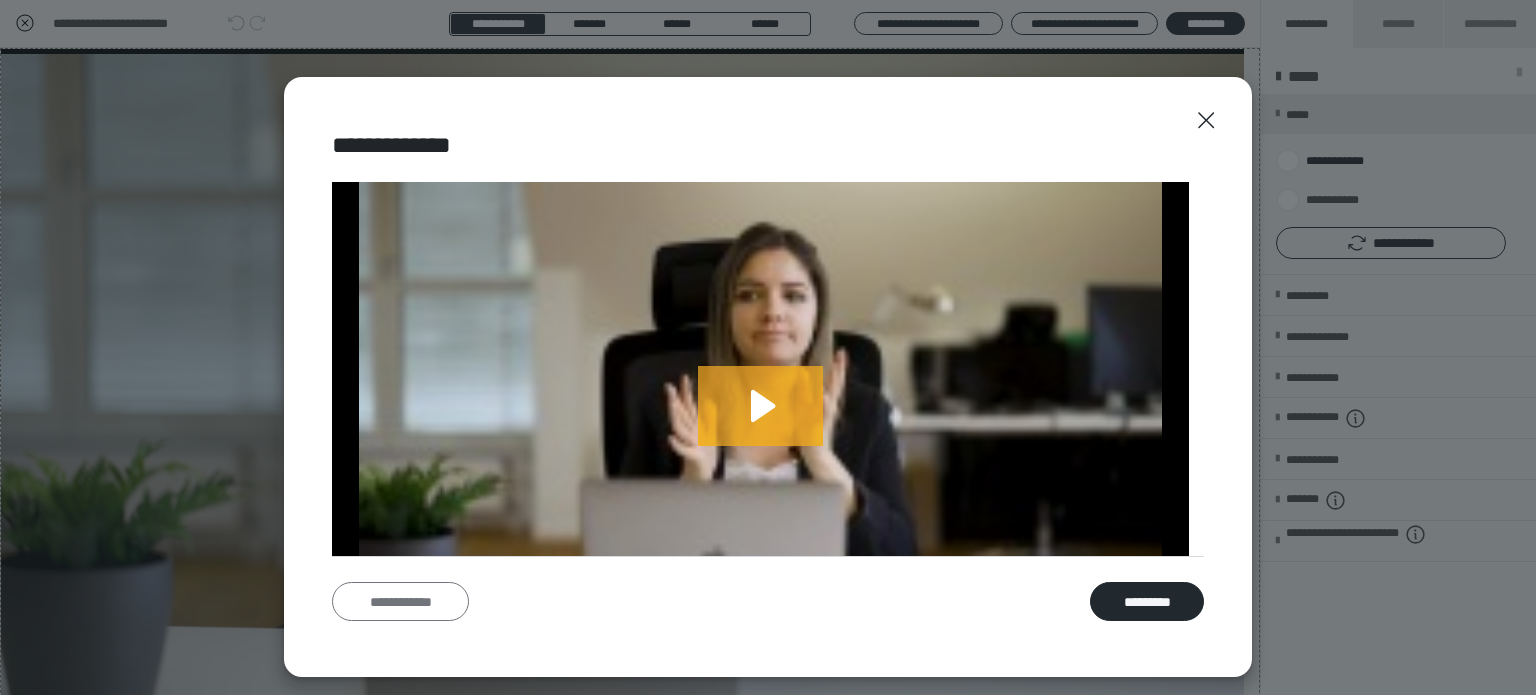 click on "**********" at bounding box center [400, 602] 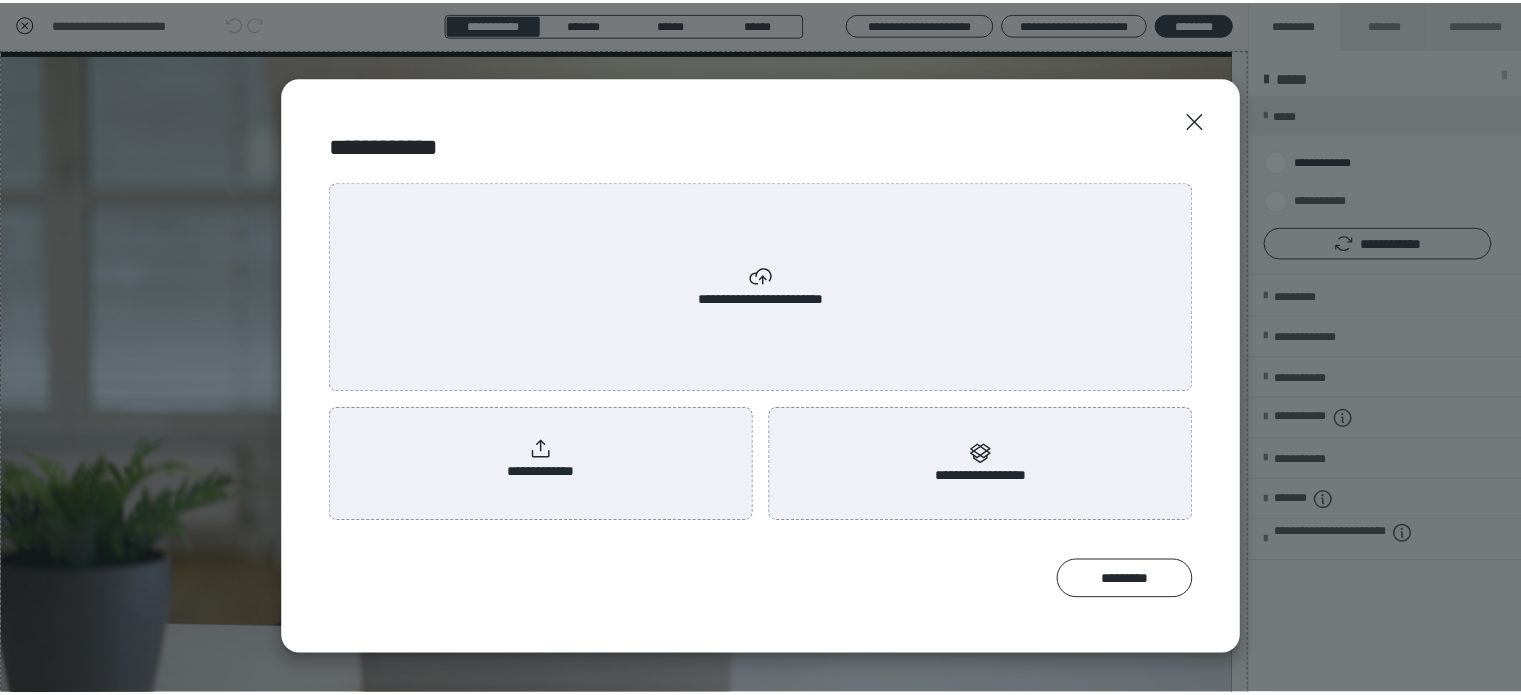 scroll, scrollTop: 0, scrollLeft: 0, axis: both 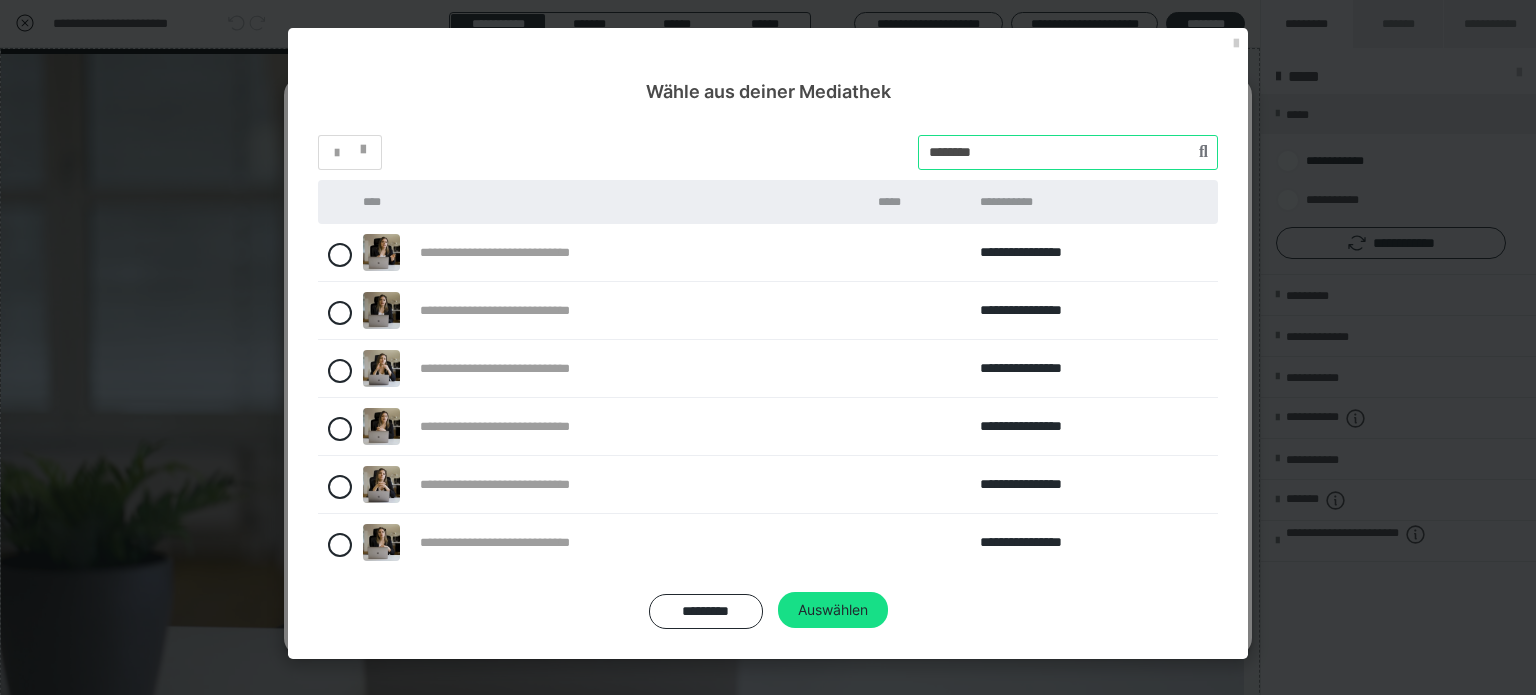 drag, startPoint x: 1026, startPoint y: 148, endPoint x: 882, endPoint y: 145, distance: 144.03125 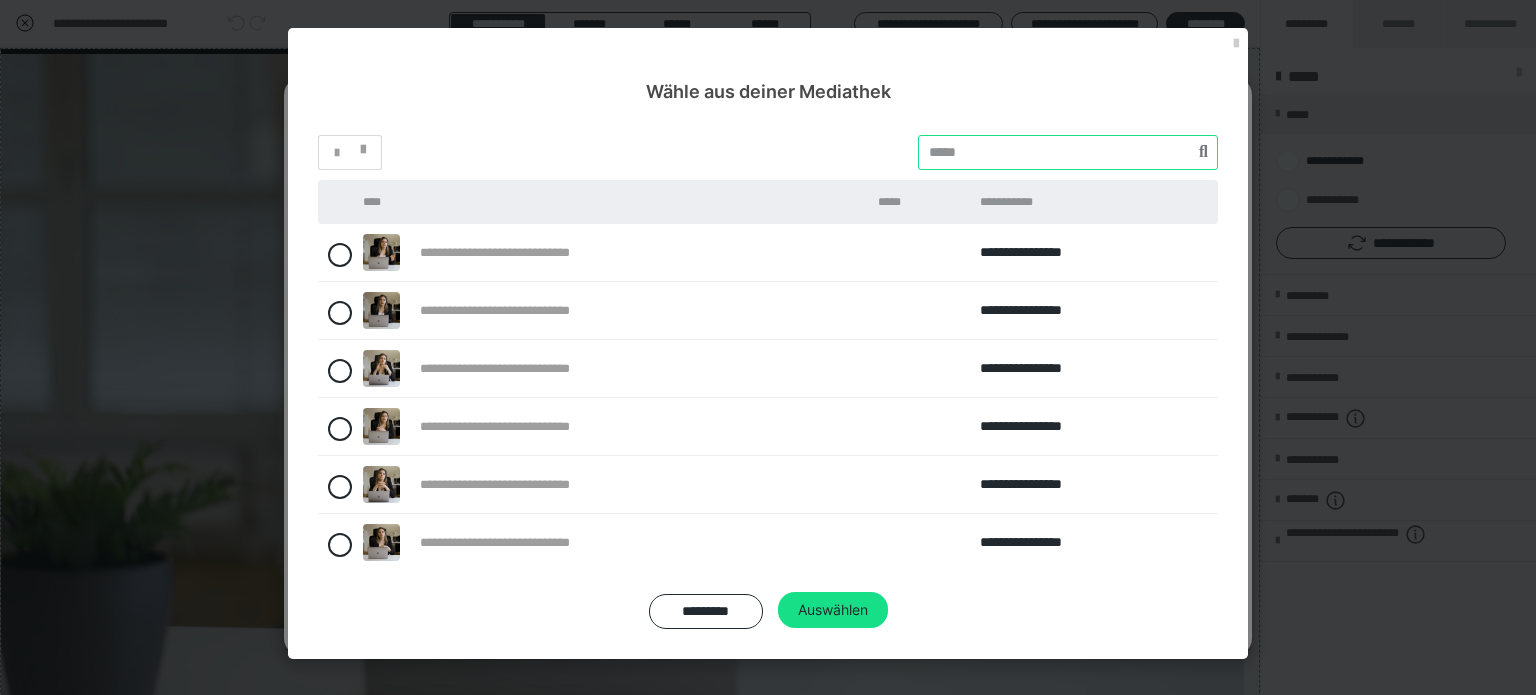 paste on "********" 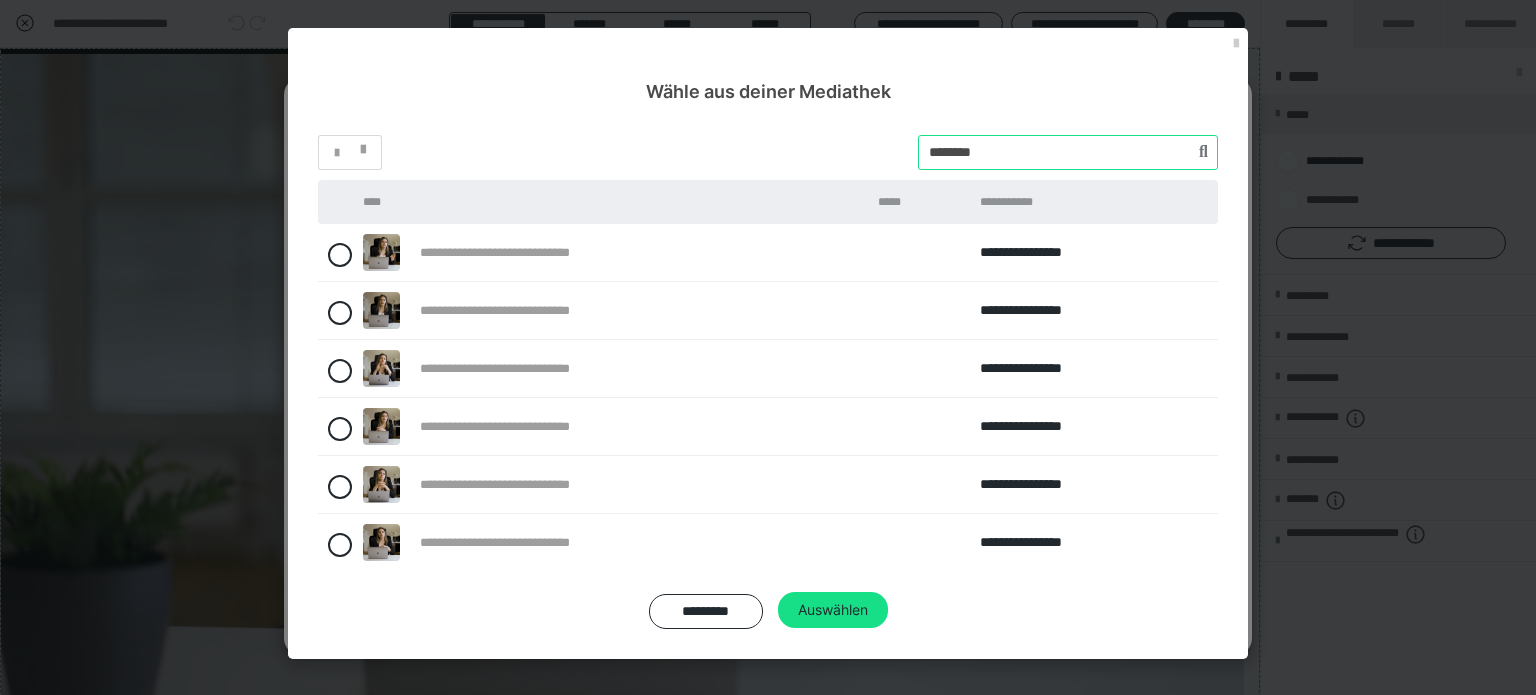 type on "********" 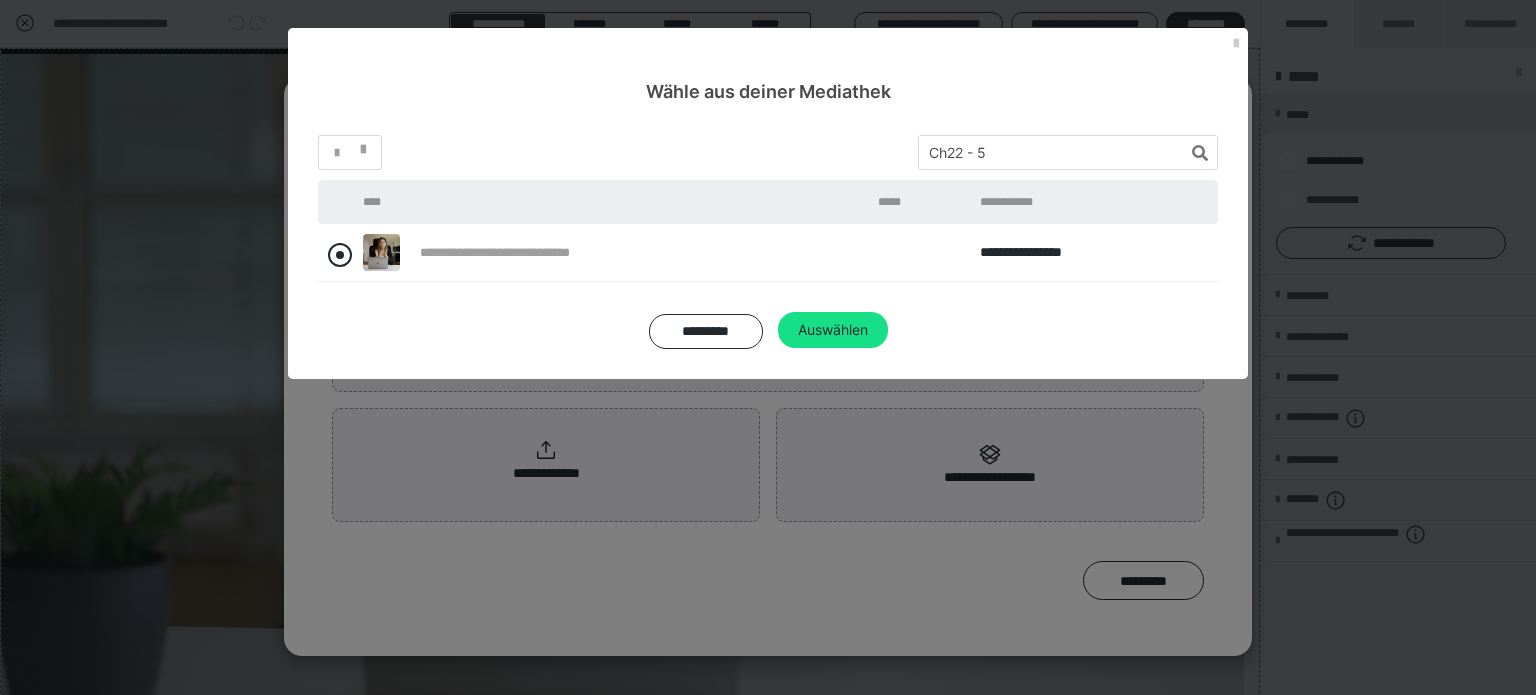 click at bounding box center (340, 255) 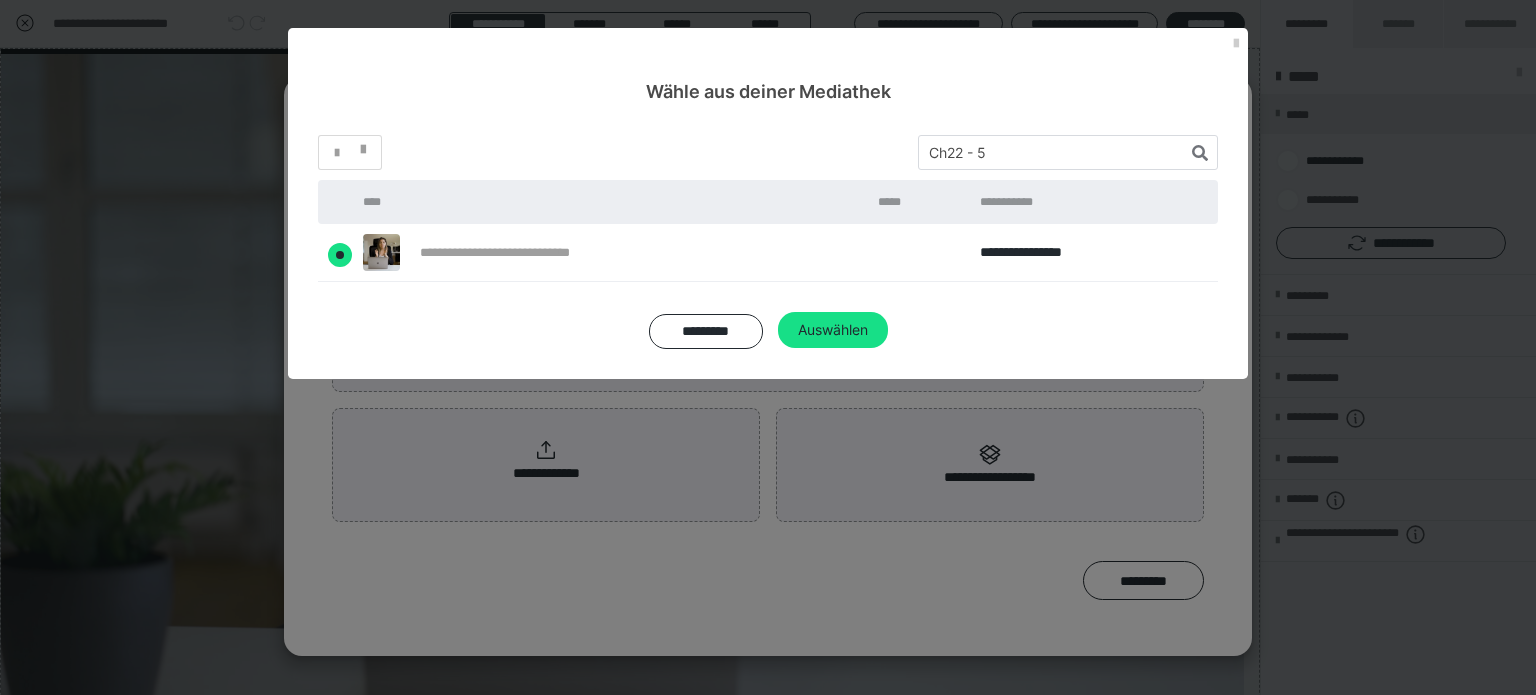 radio on "****" 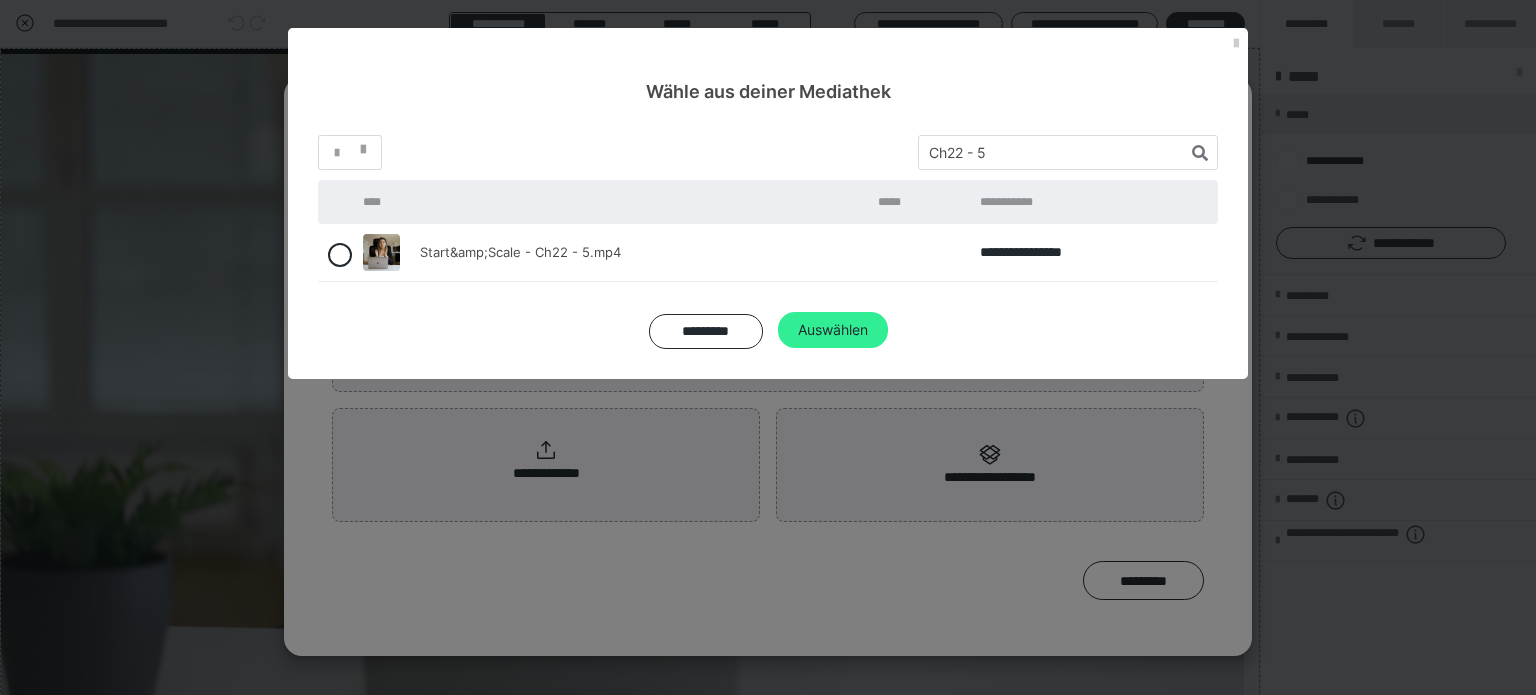 click on "Auswählen" at bounding box center [833, 330] 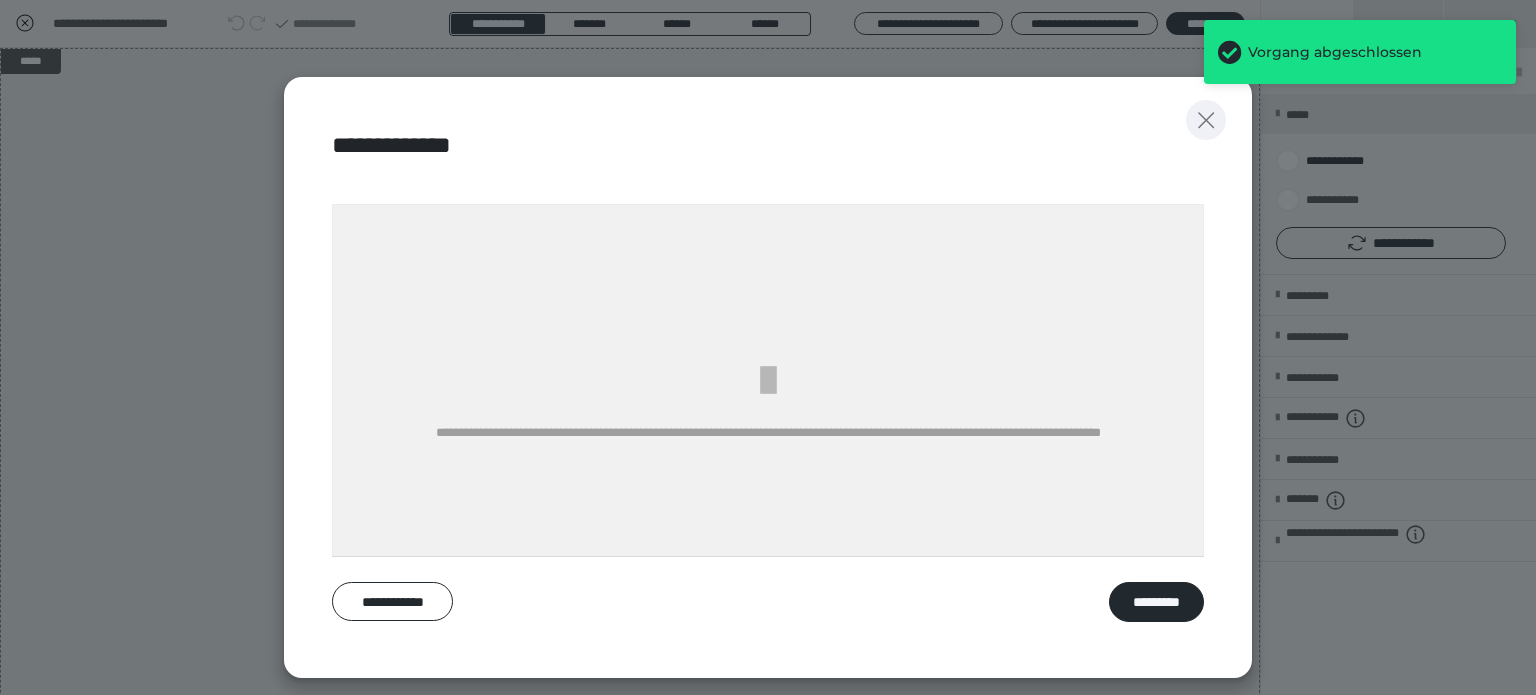 click 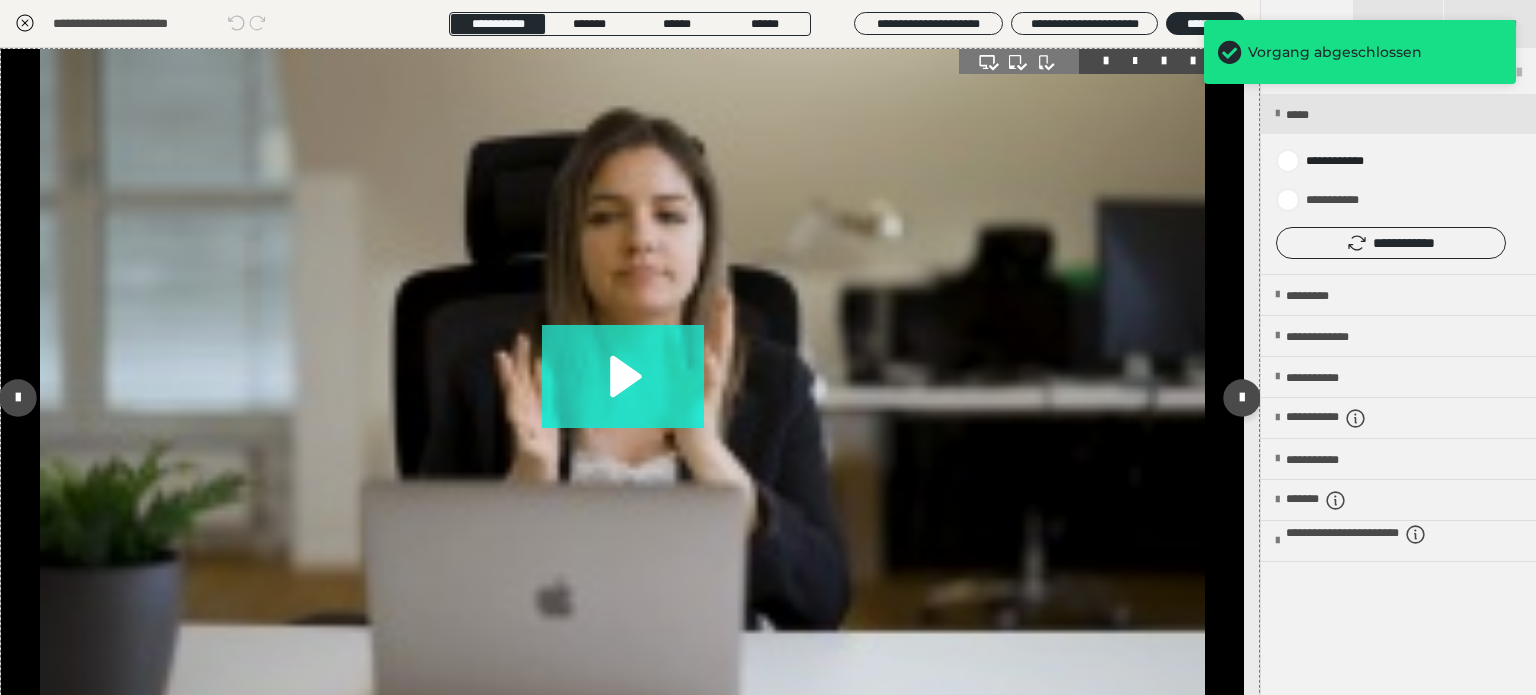 click 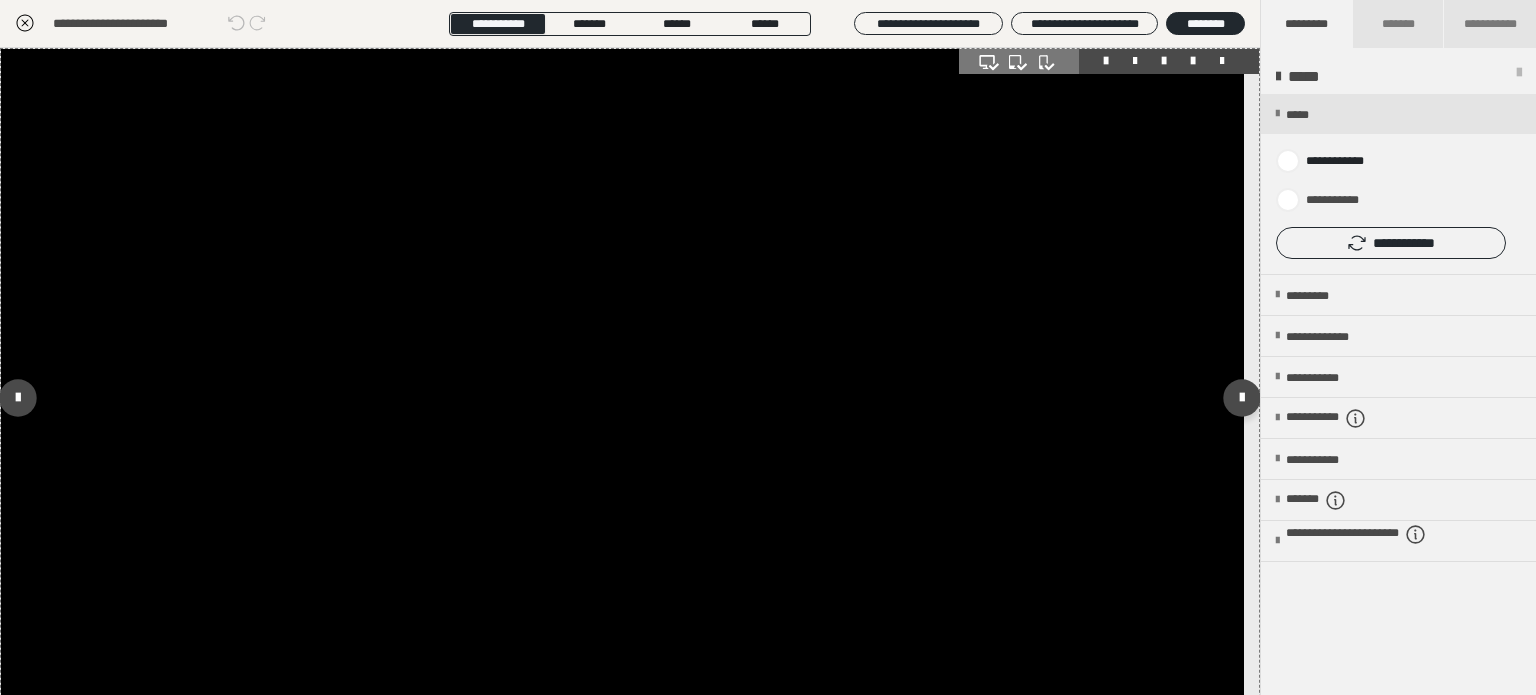 click at bounding box center (622, 398) 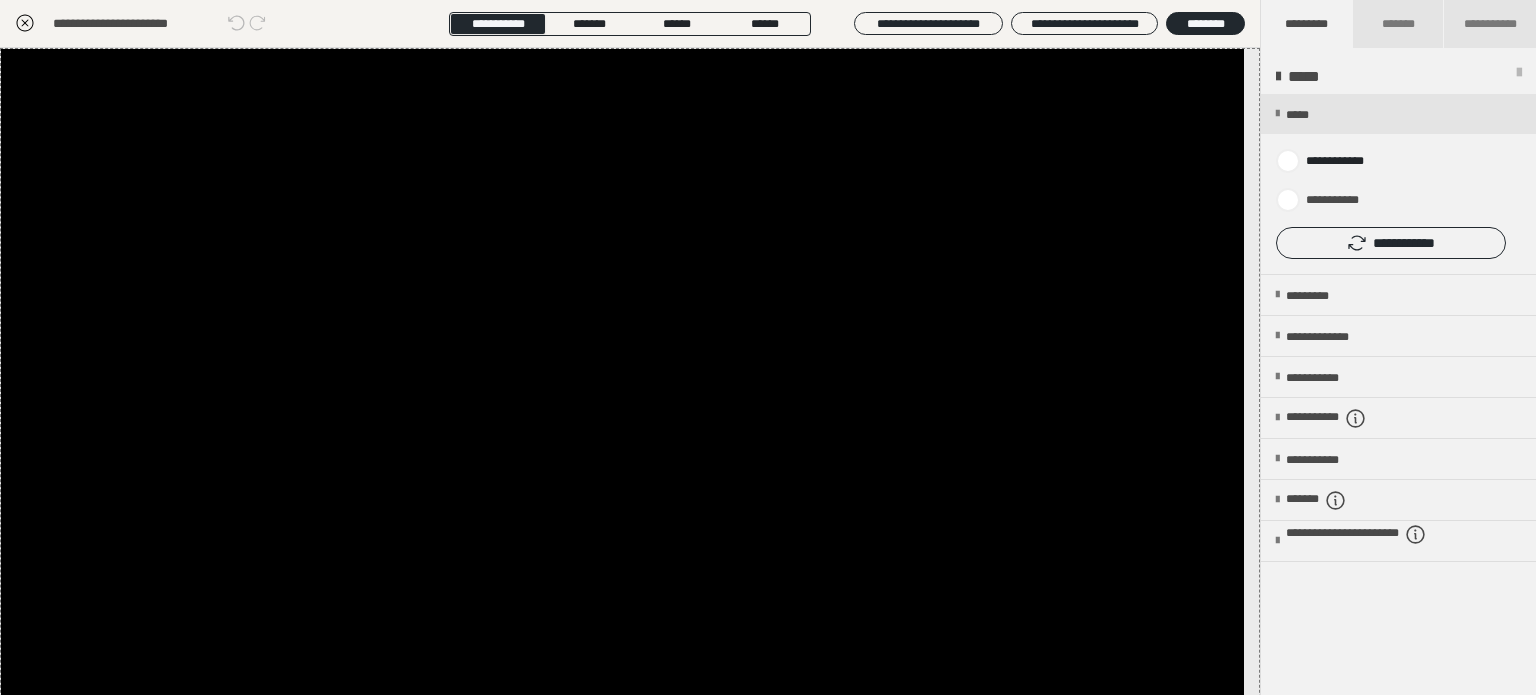 click 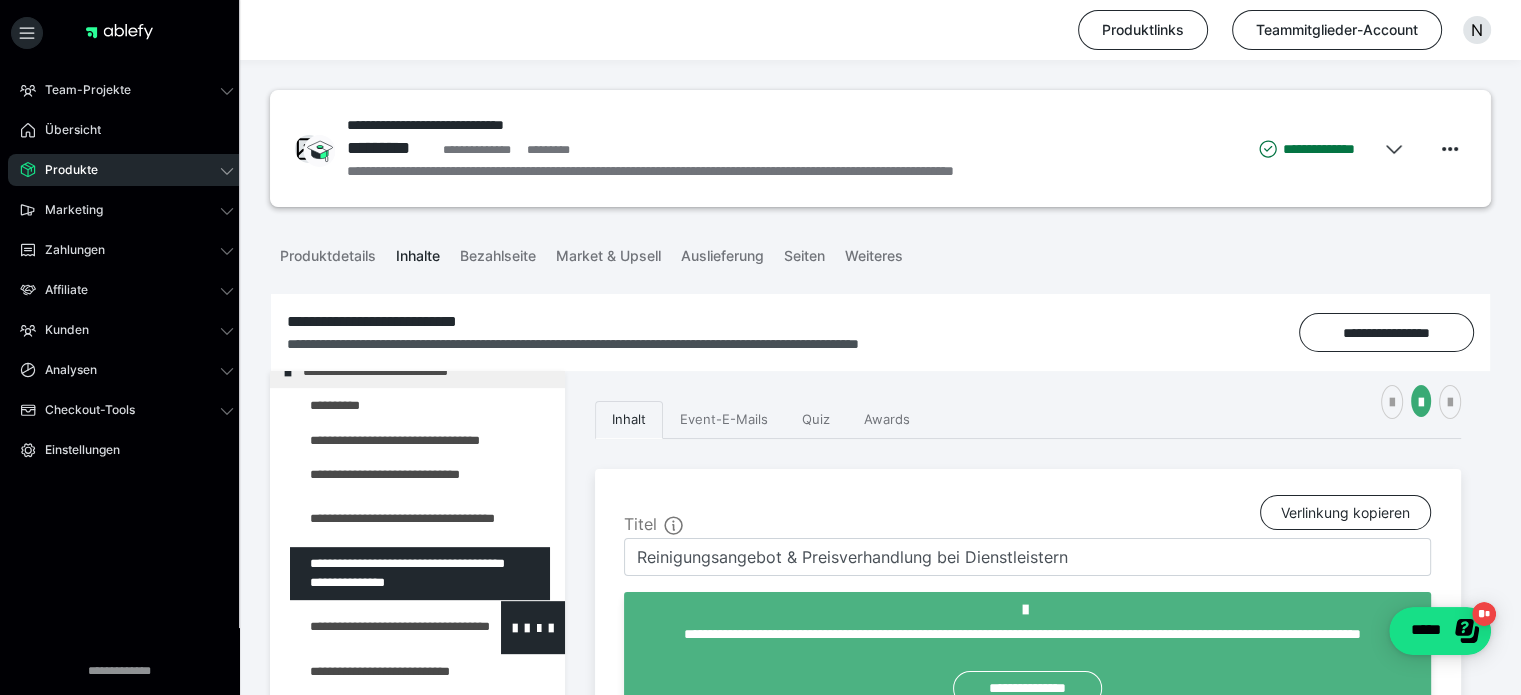 scroll, scrollTop: 1126, scrollLeft: 0, axis: vertical 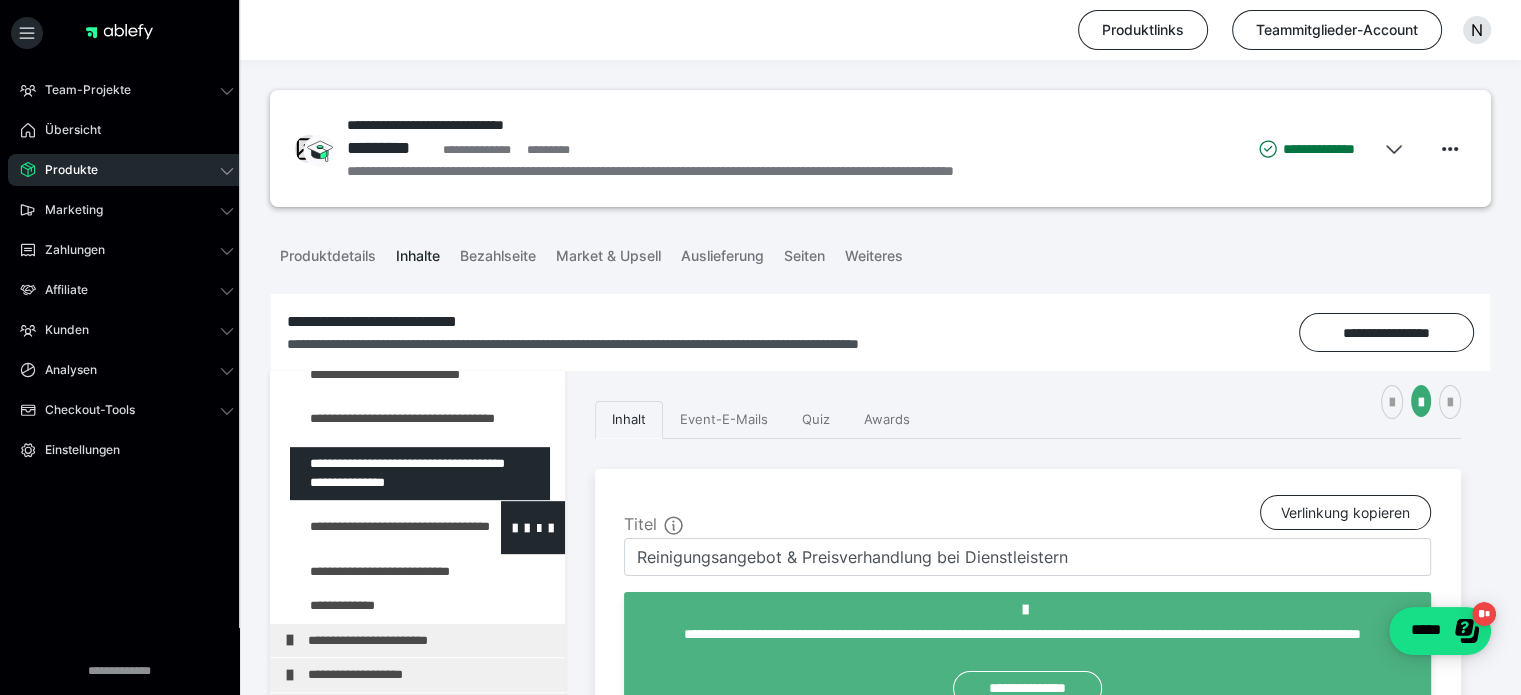 click at bounding box center [375, 527] 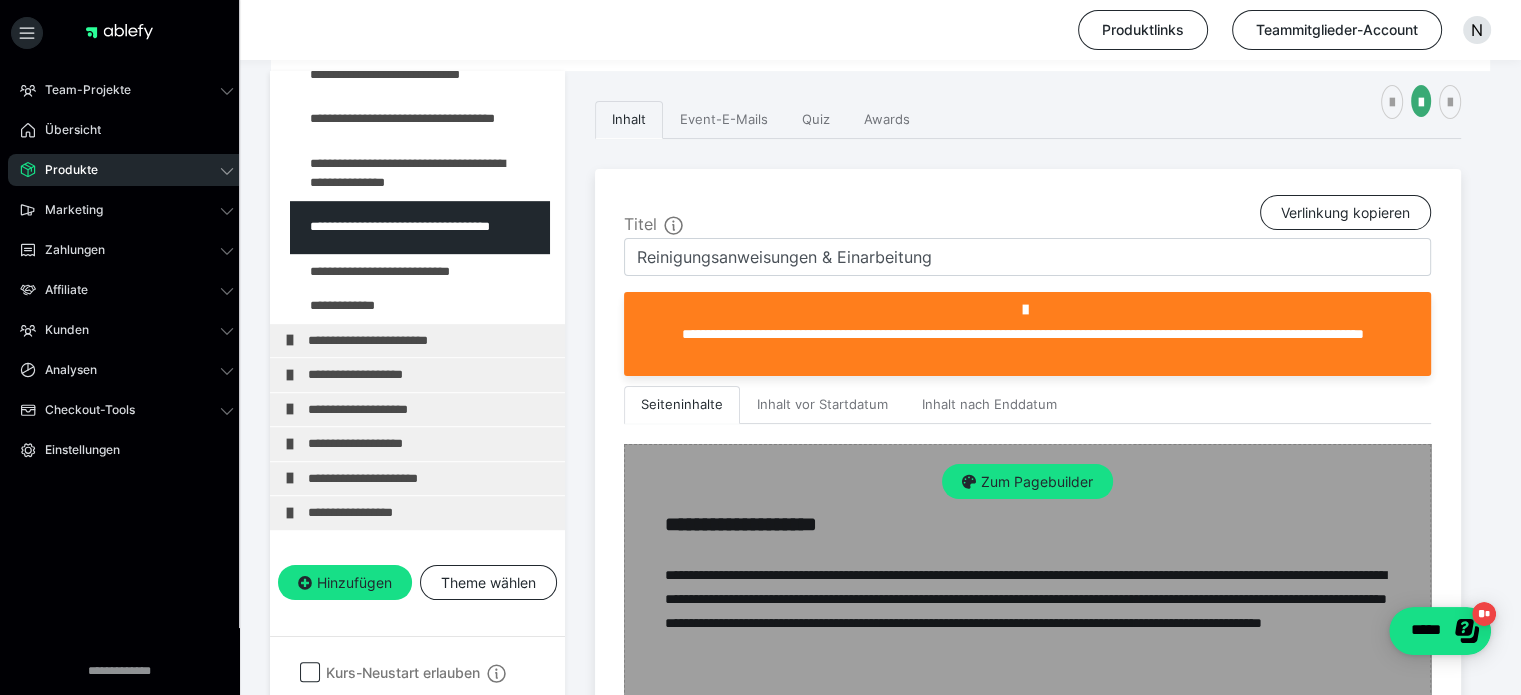 scroll, scrollTop: 500, scrollLeft: 0, axis: vertical 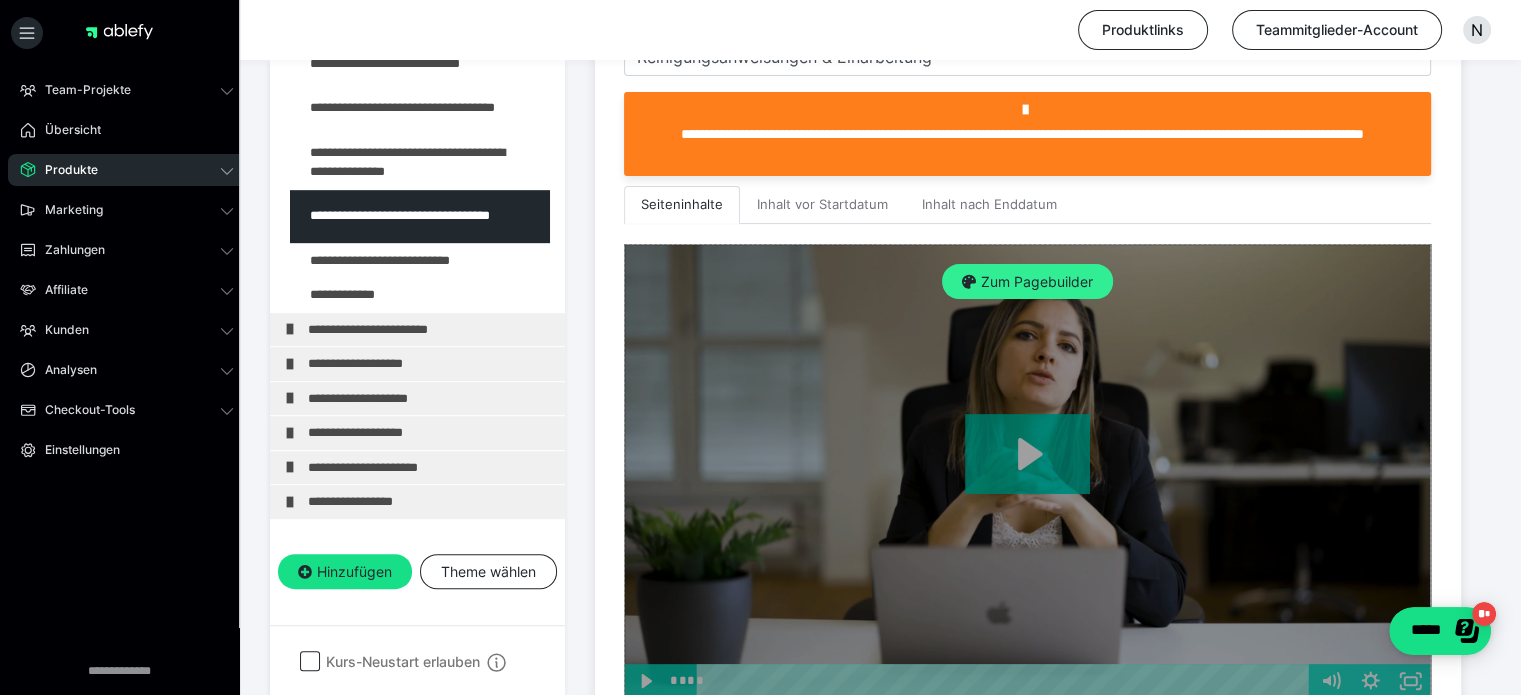 click on "Zum Pagebuilder" at bounding box center [1027, 282] 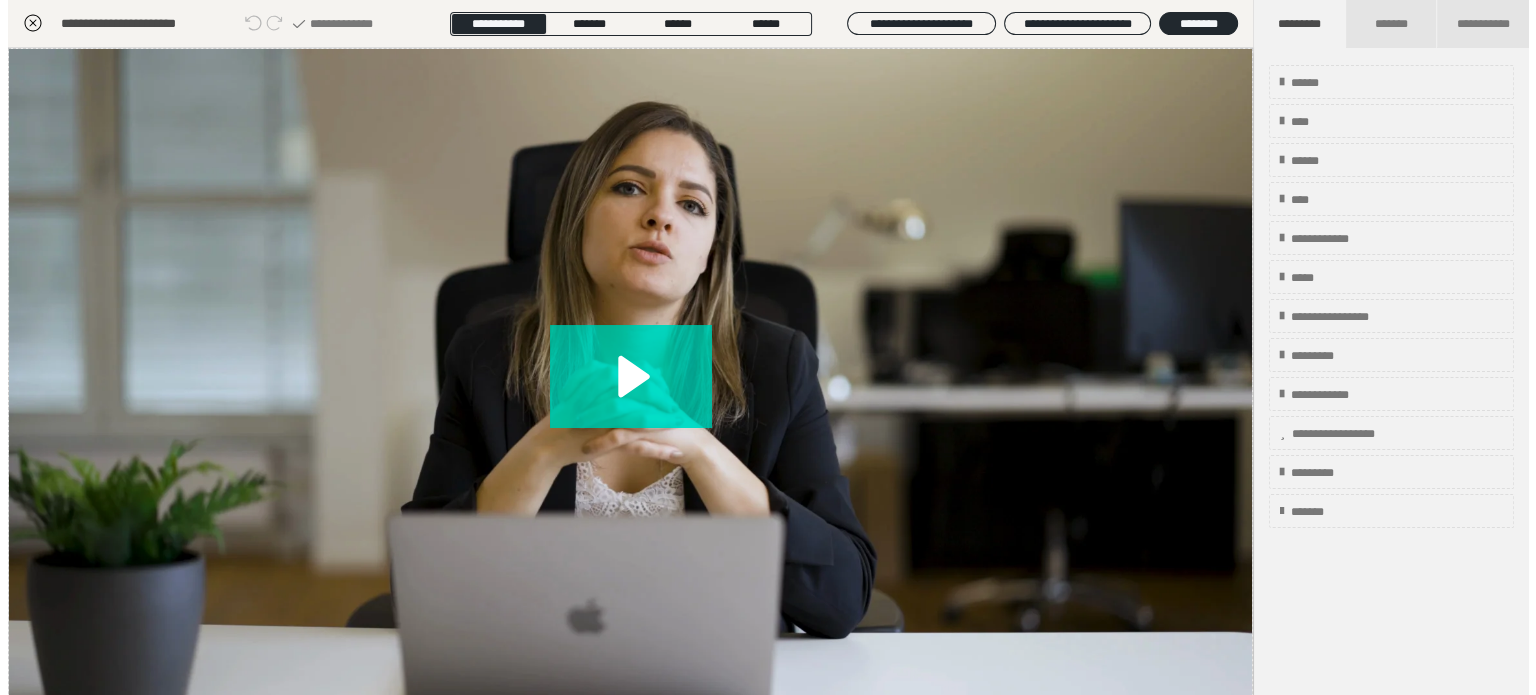 scroll, scrollTop: 311, scrollLeft: 0, axis: vertical 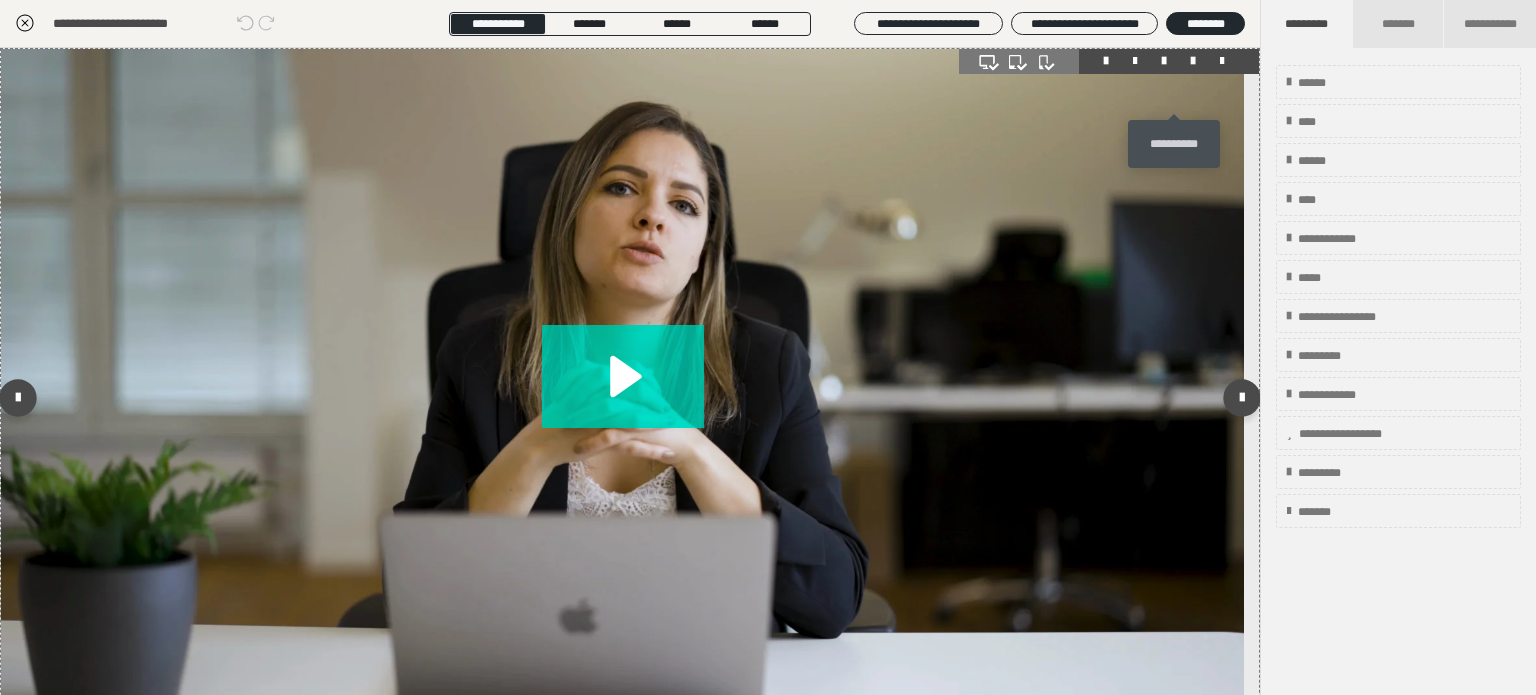 click at bounding box center (1193, 61) 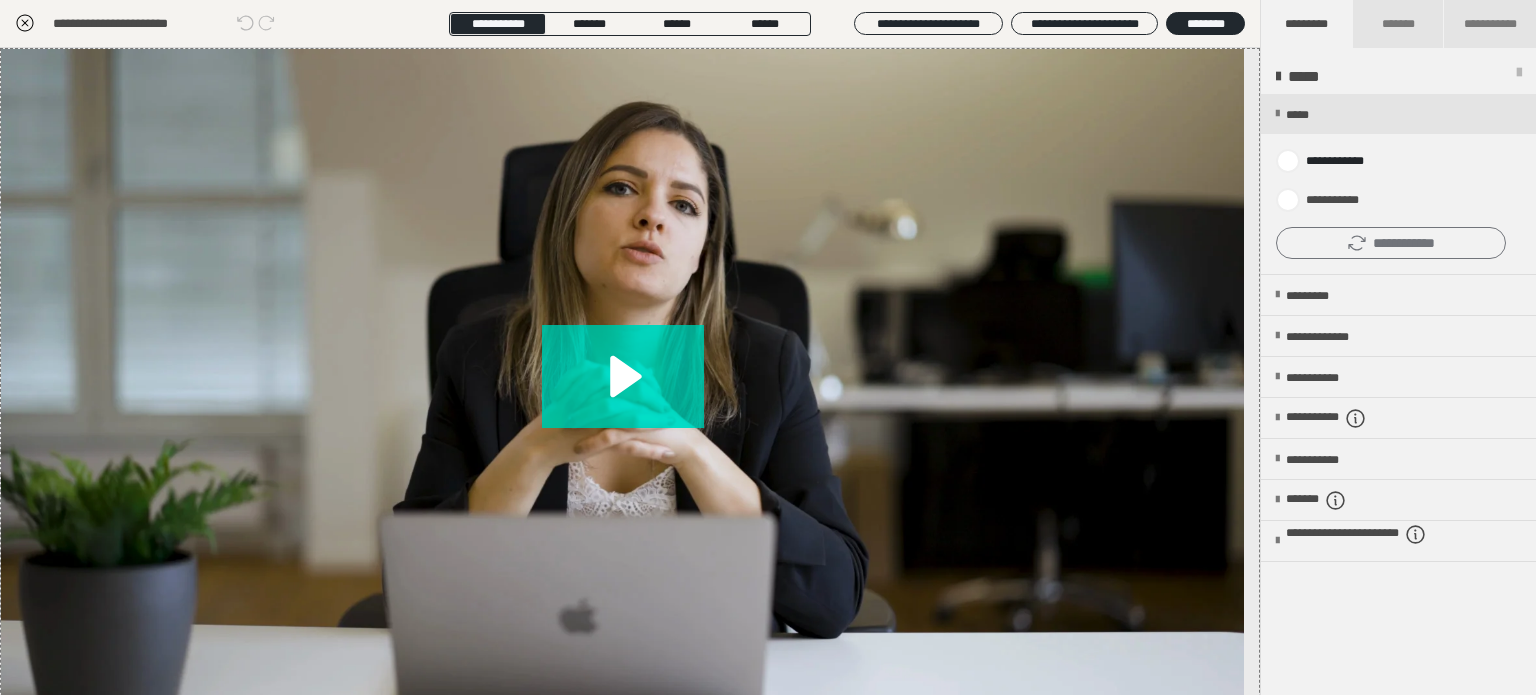 click on "**********" at bounding box center [1391, 243] 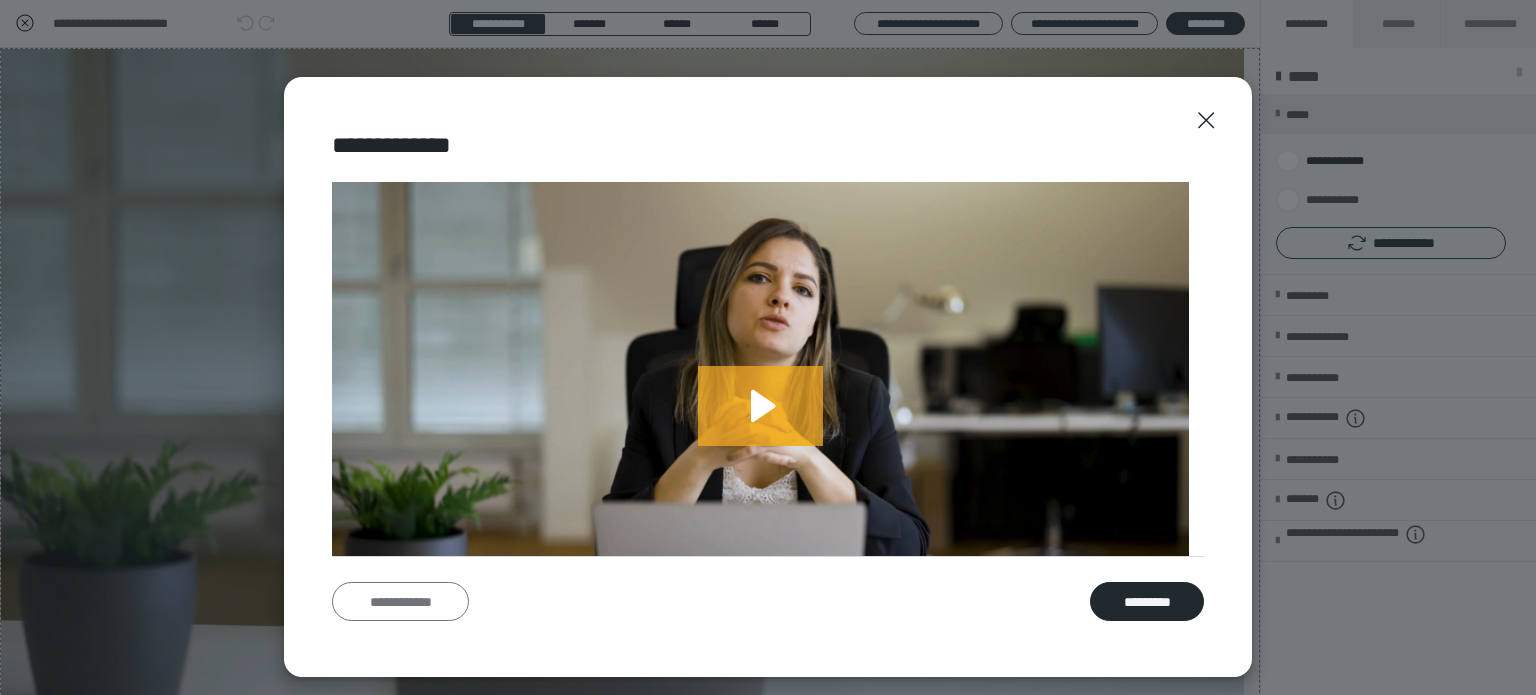 click on "**********" at bounding box center (400, 602) 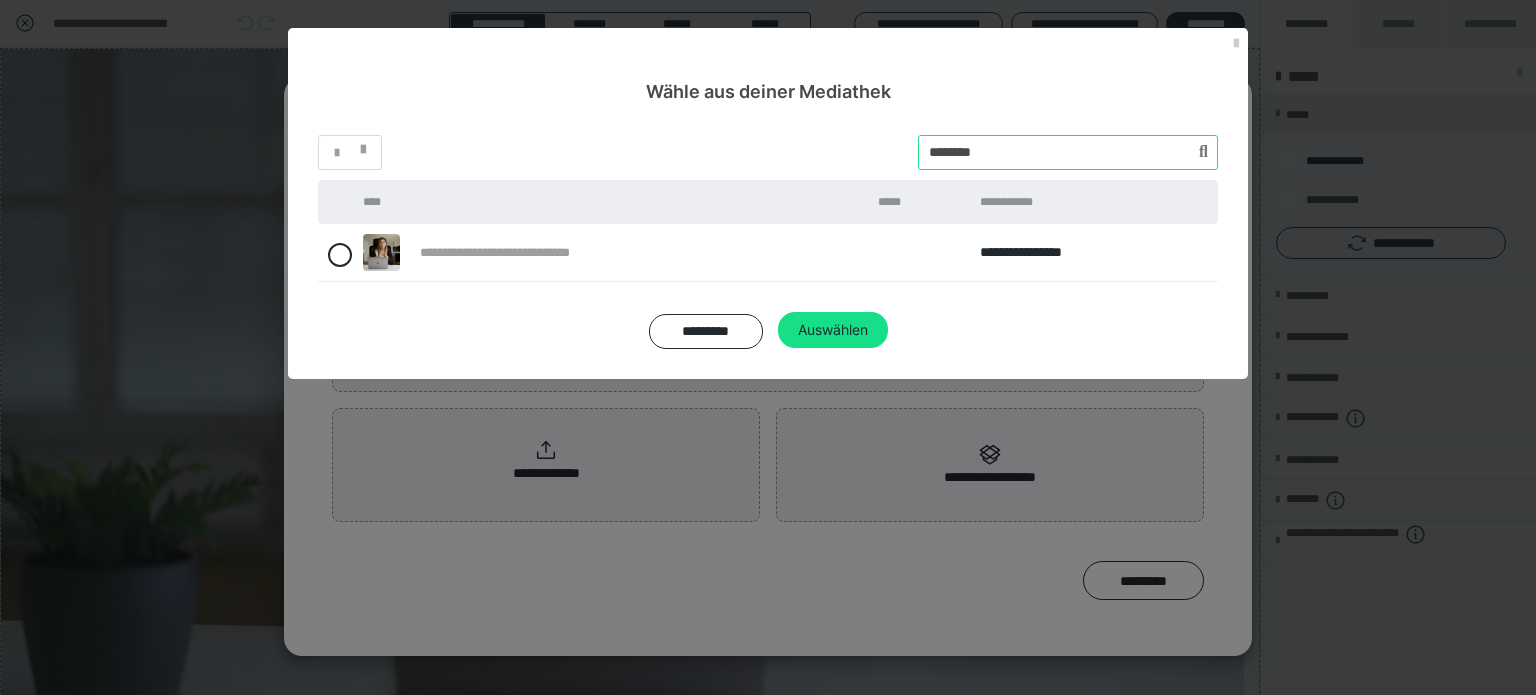 click on "**********" at bounding box center (768, 242) 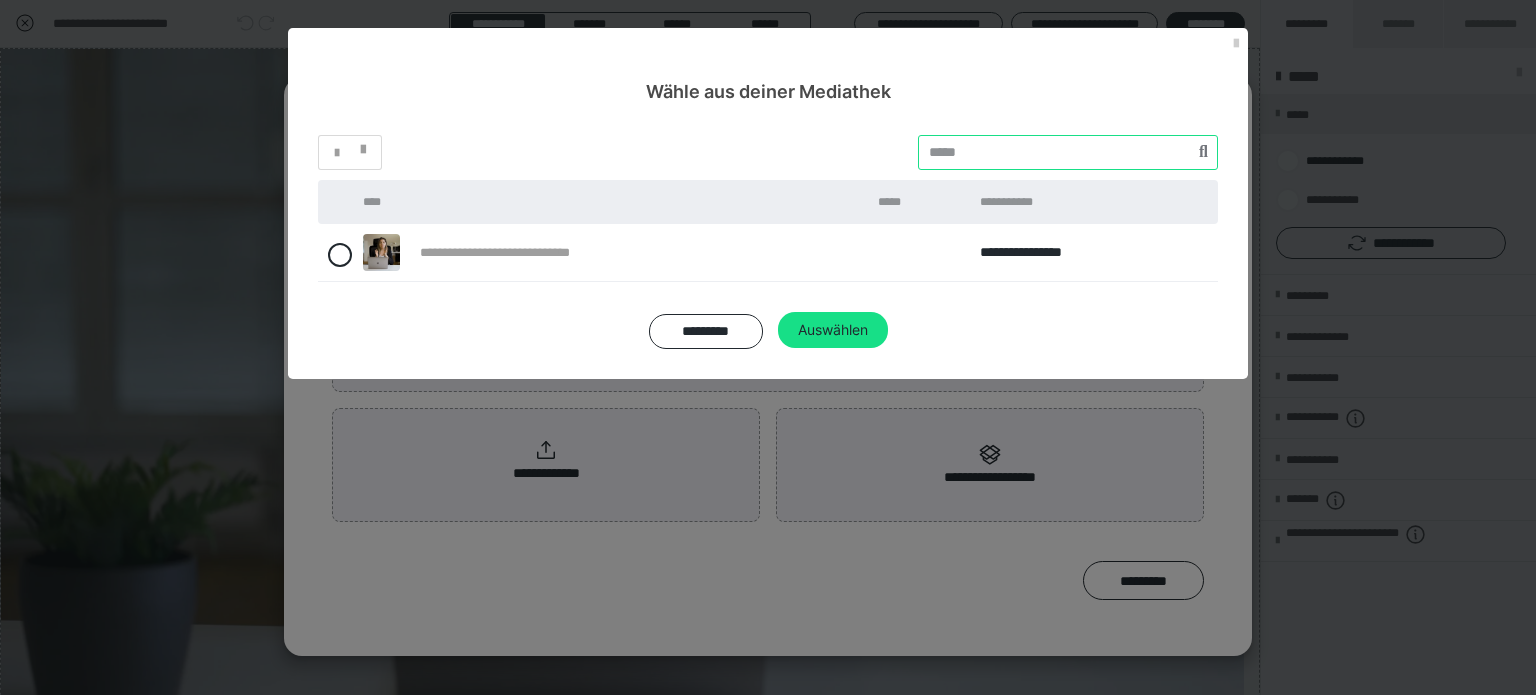 paste on "********" 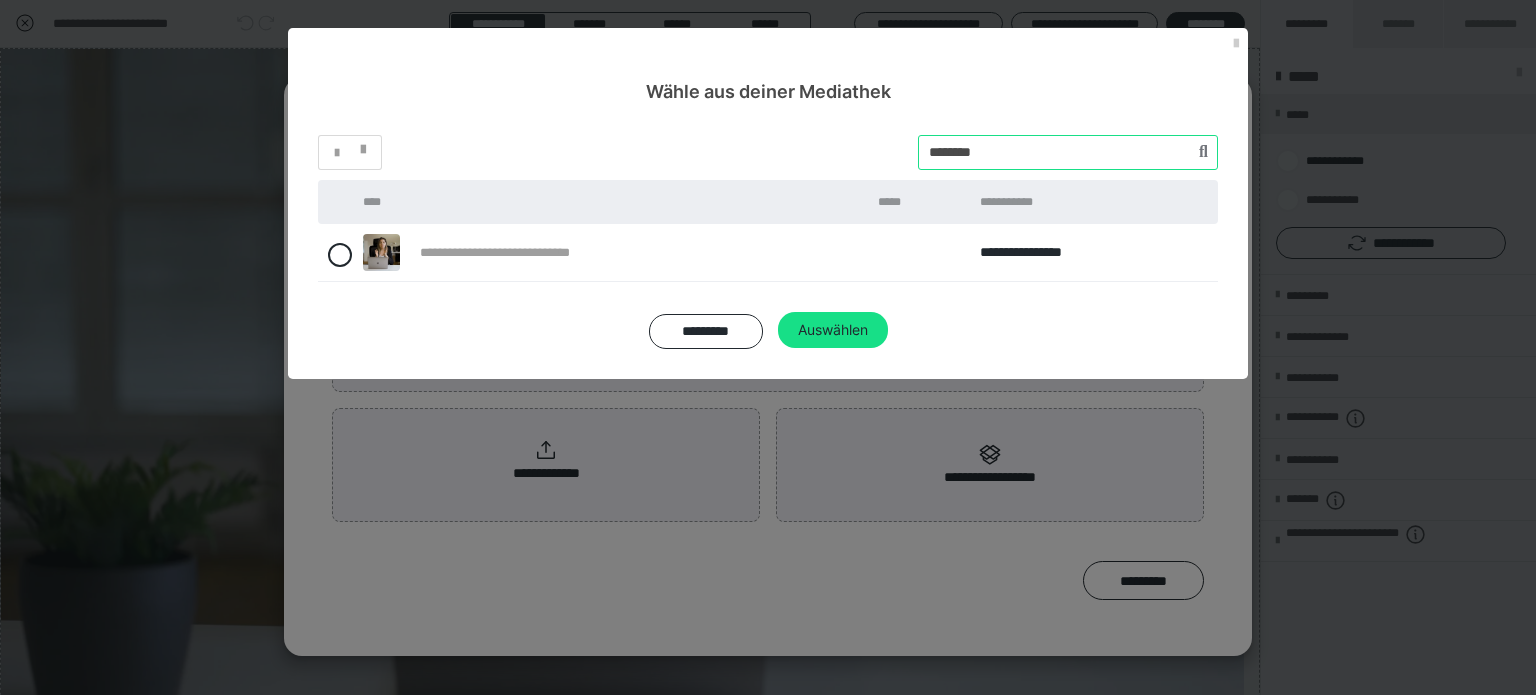 type on "********" 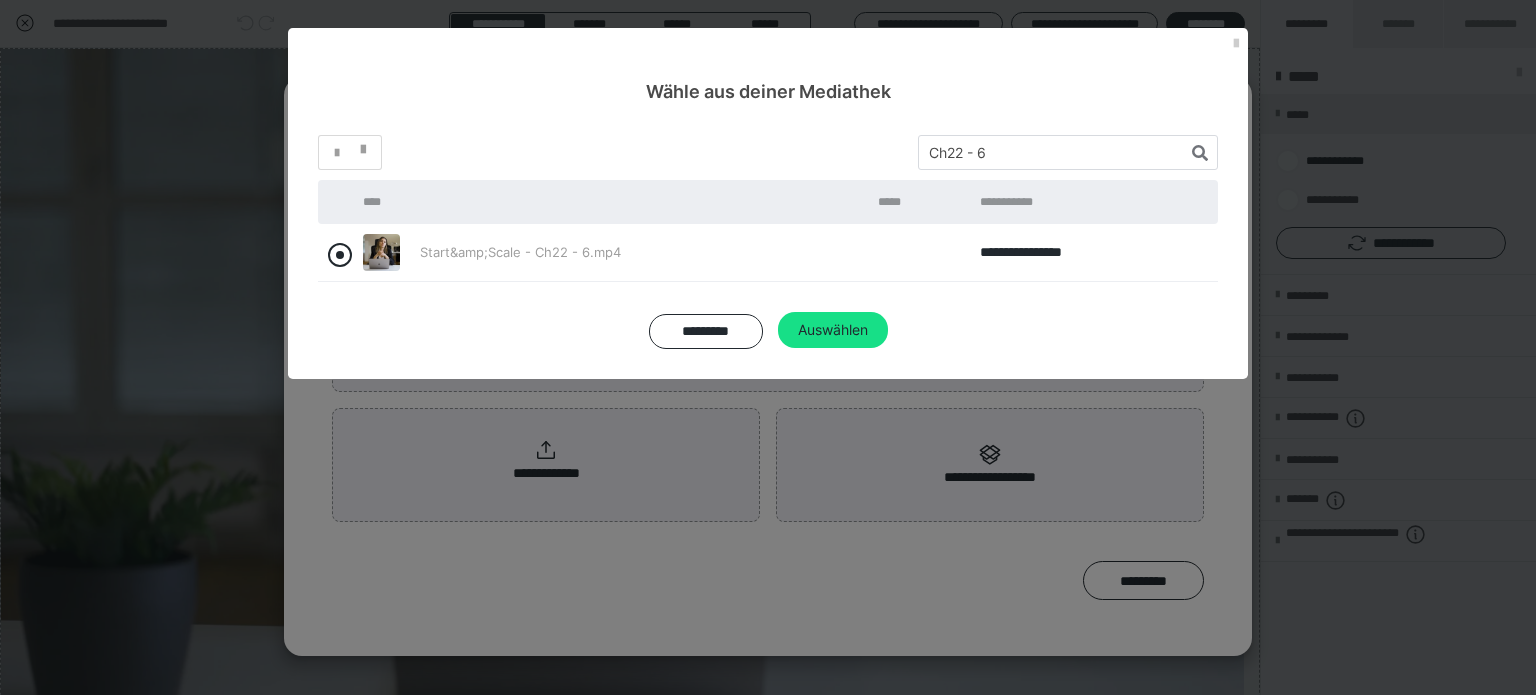 click at bounding box center (340, 255) 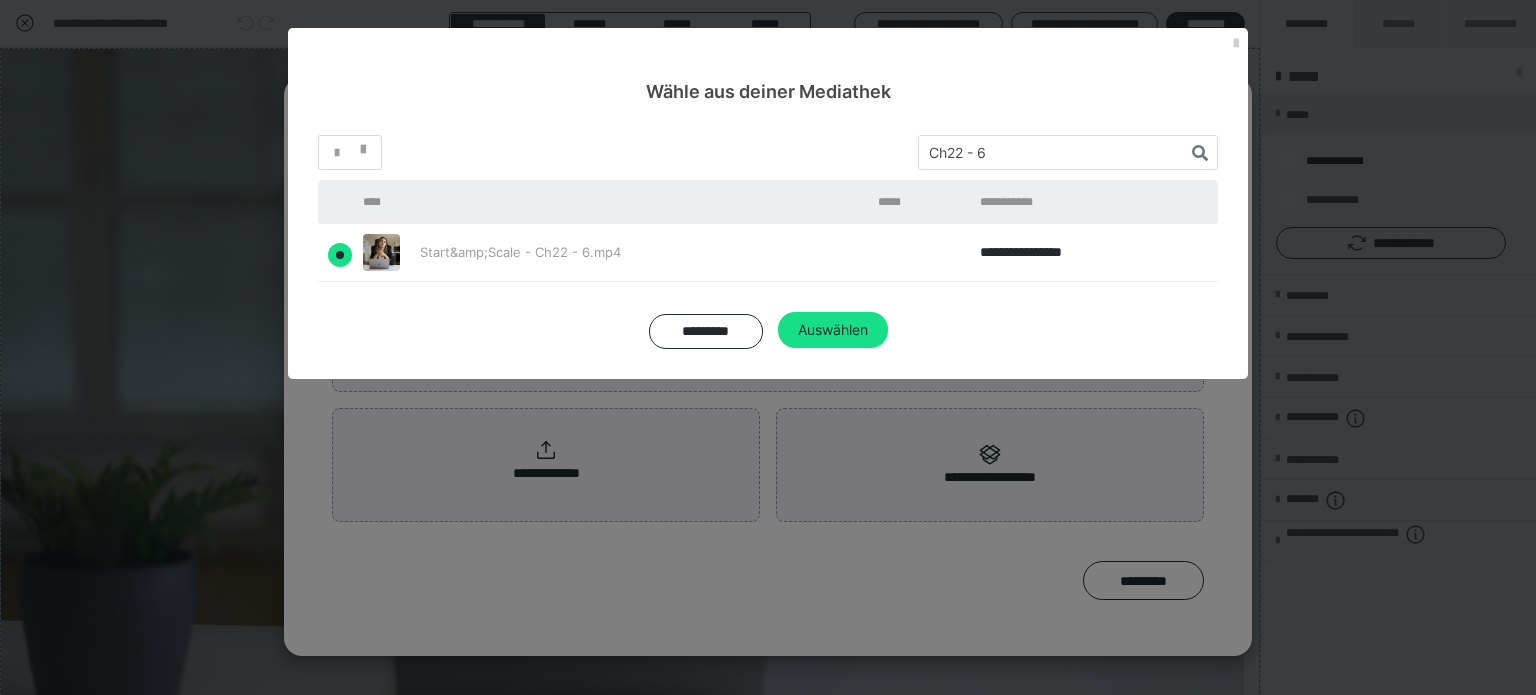 radio on "true" 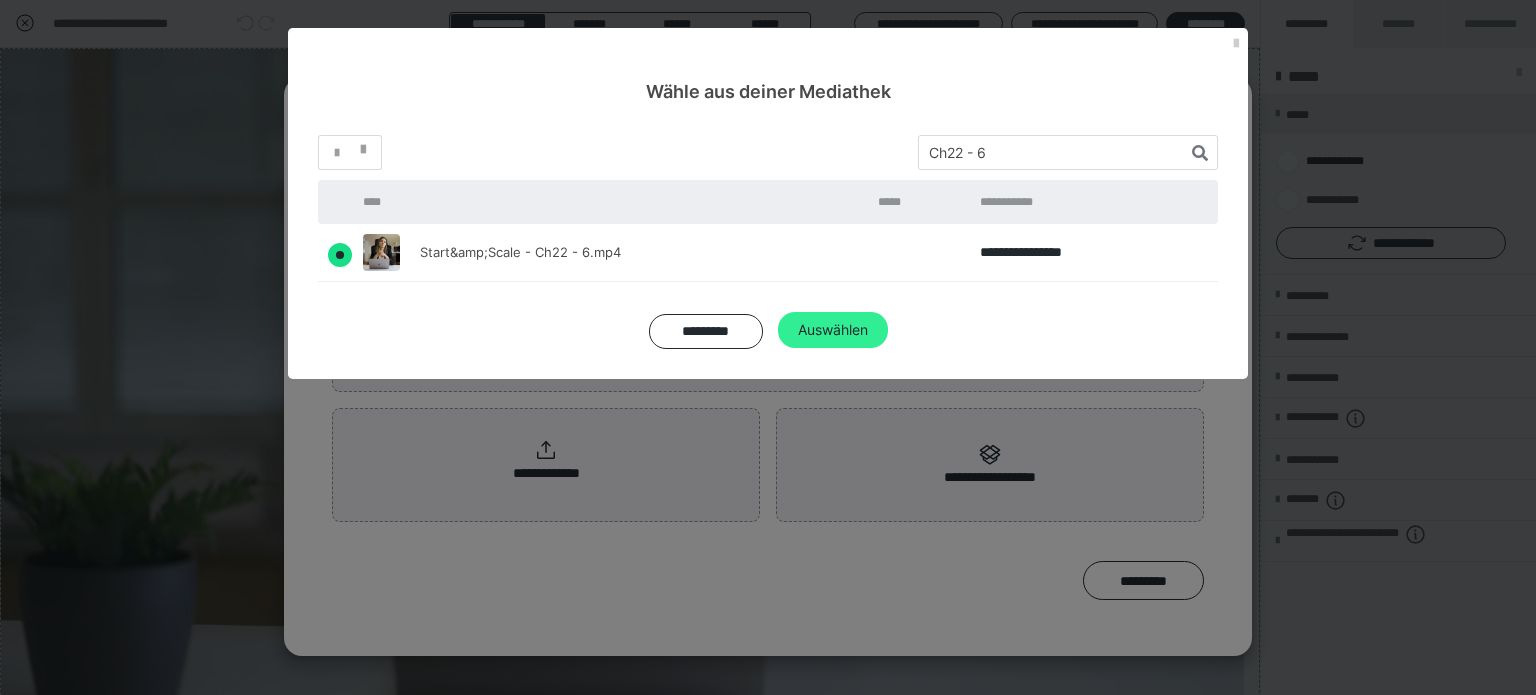 click on "Auswählen" at bounding box center (833, 330) 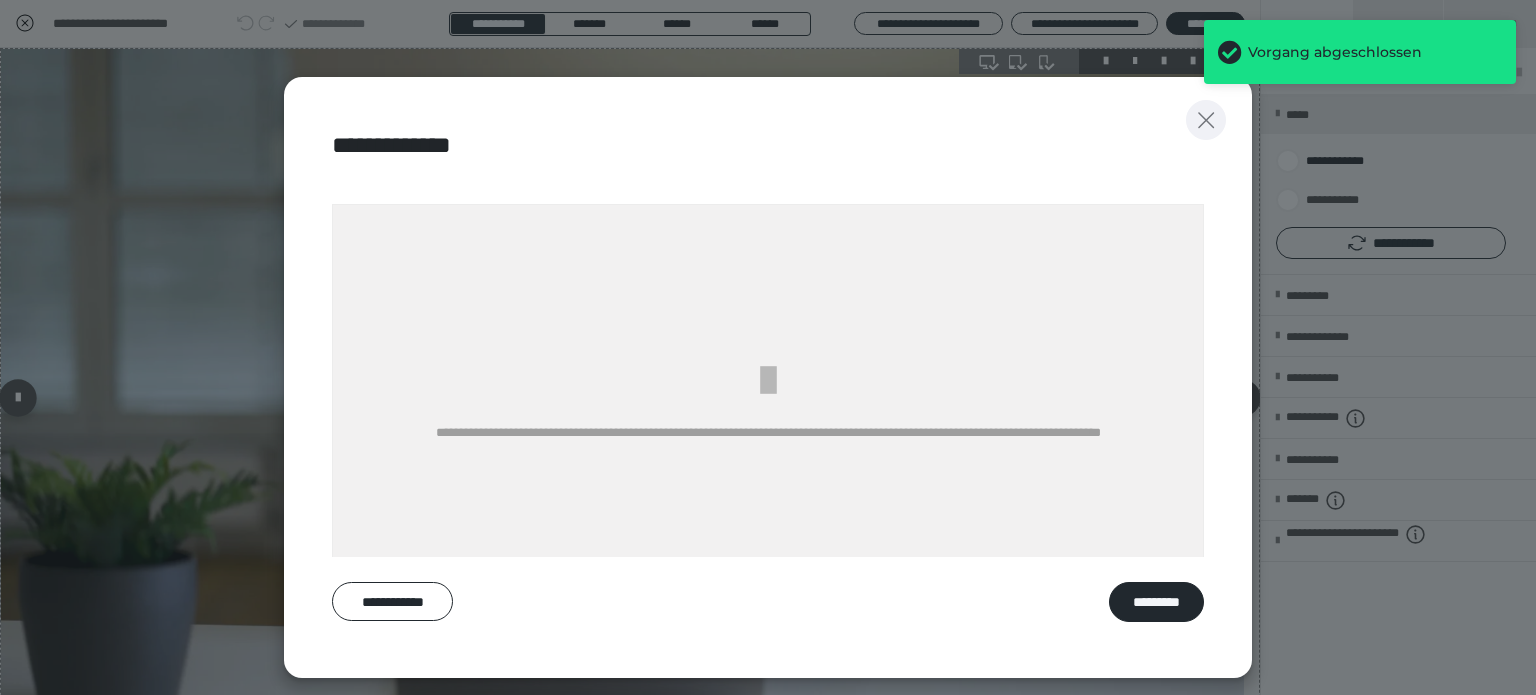 click 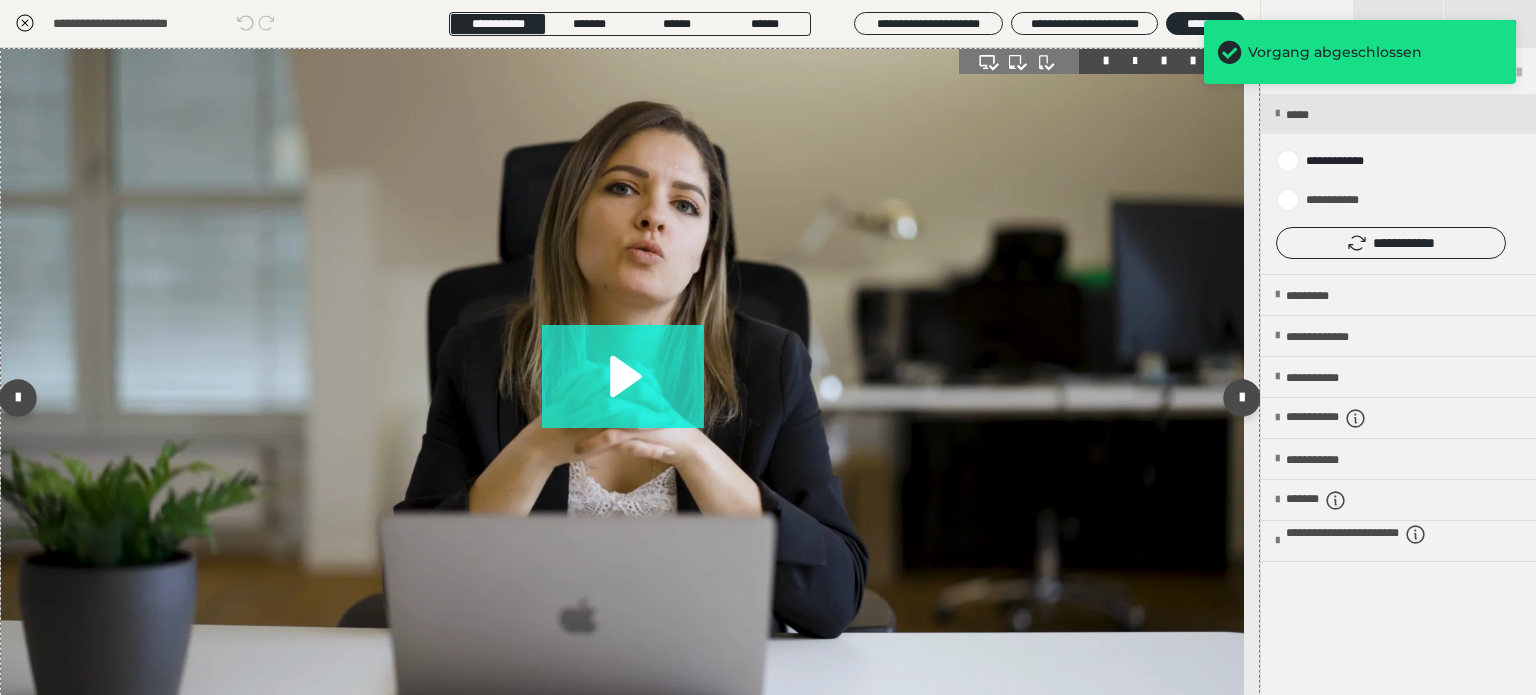 click 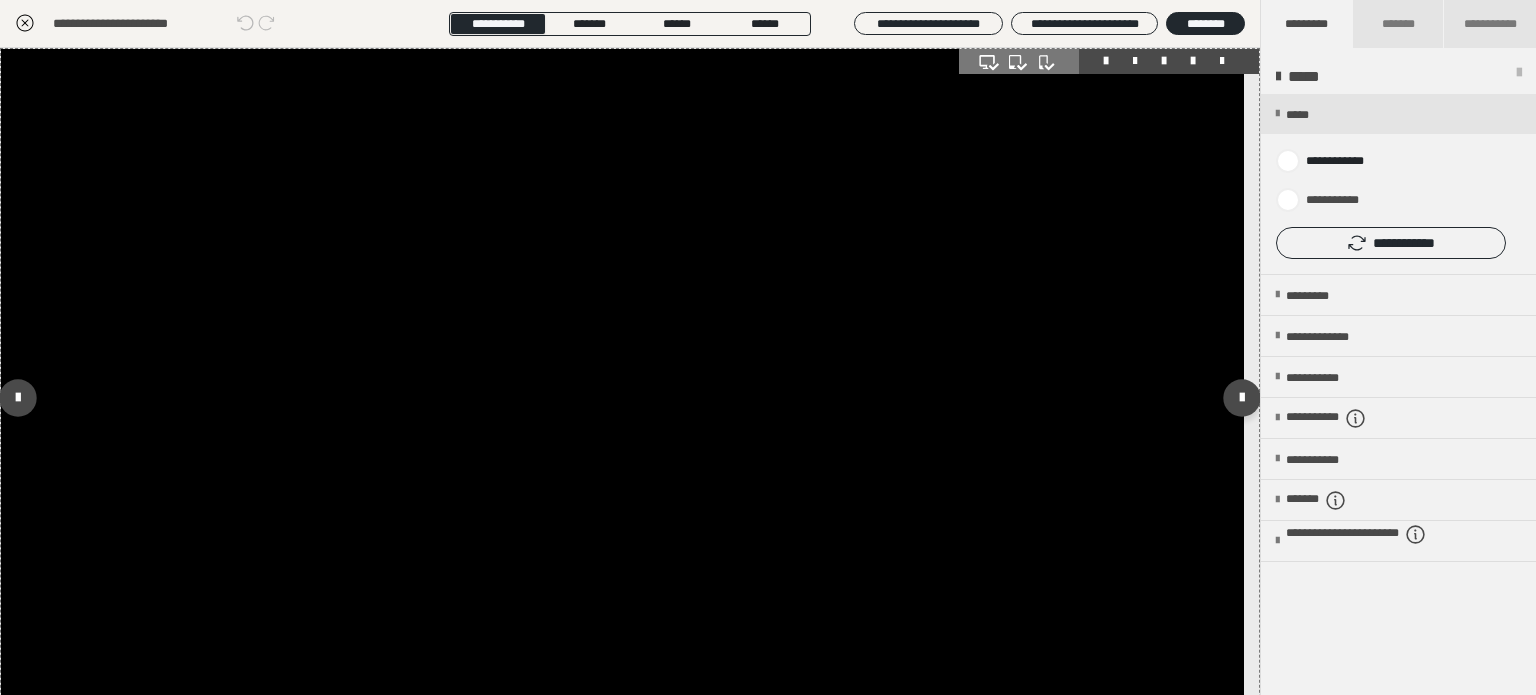 click at bounding box center (622, 398) 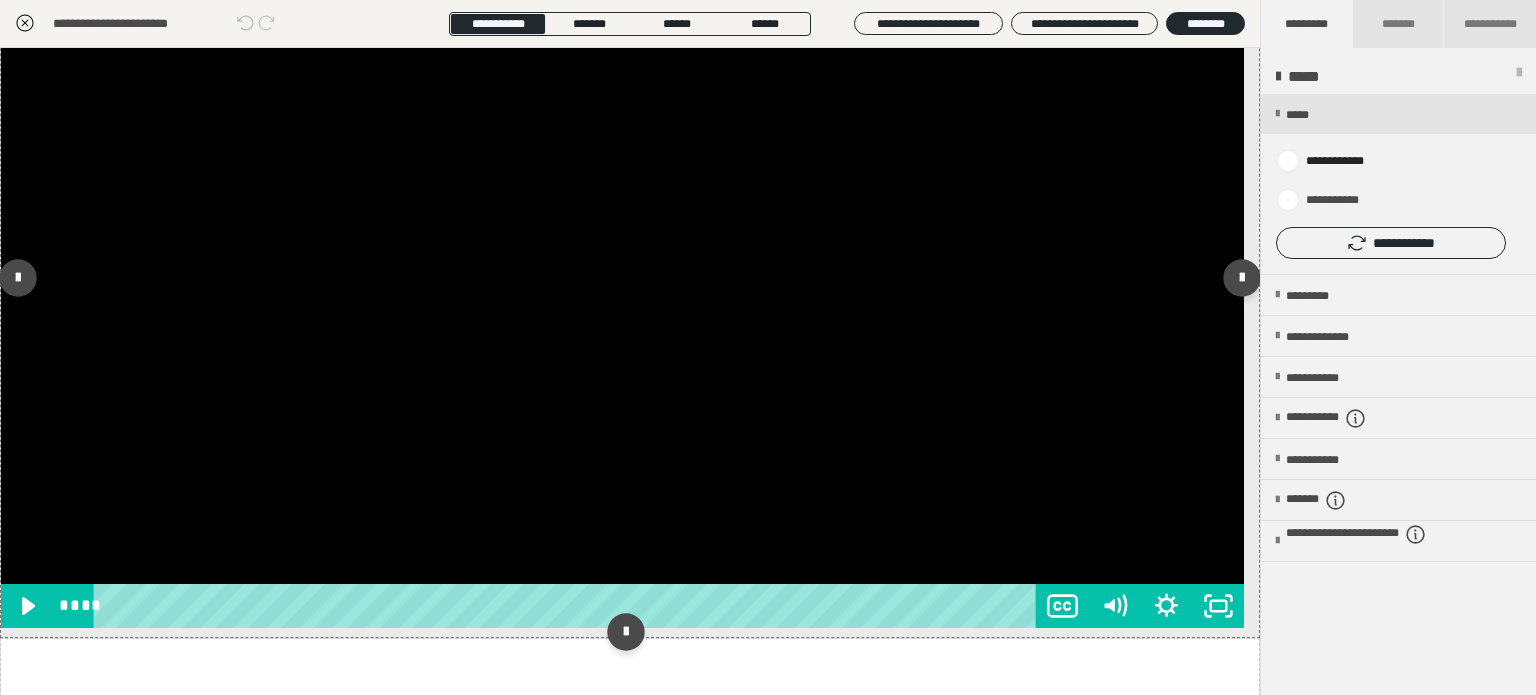 scroll, scrollTop: 200, scrollLeft: 0, axis: vertical 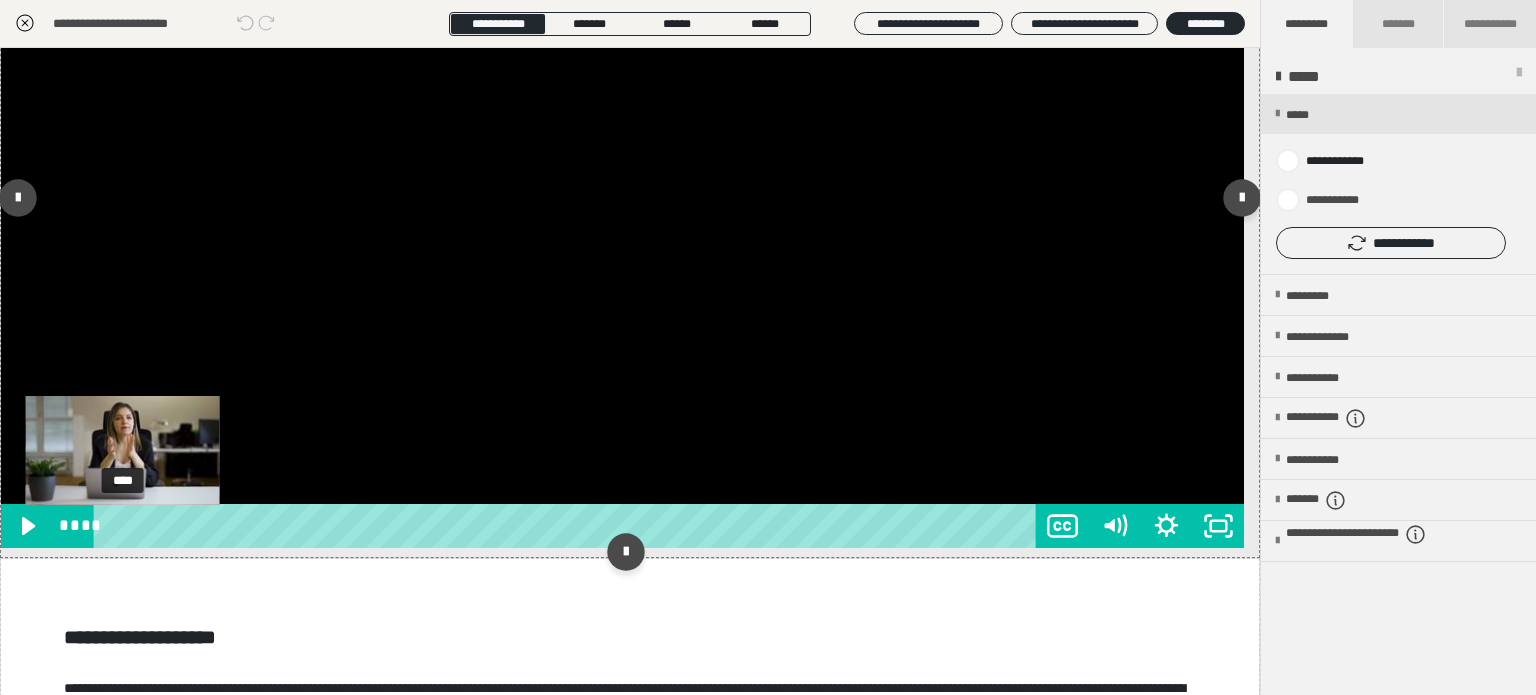 drag, startPoint x: 42, startPoint y: 519, endPoint x: 17, endPoint y: 483, distance: 43.829212 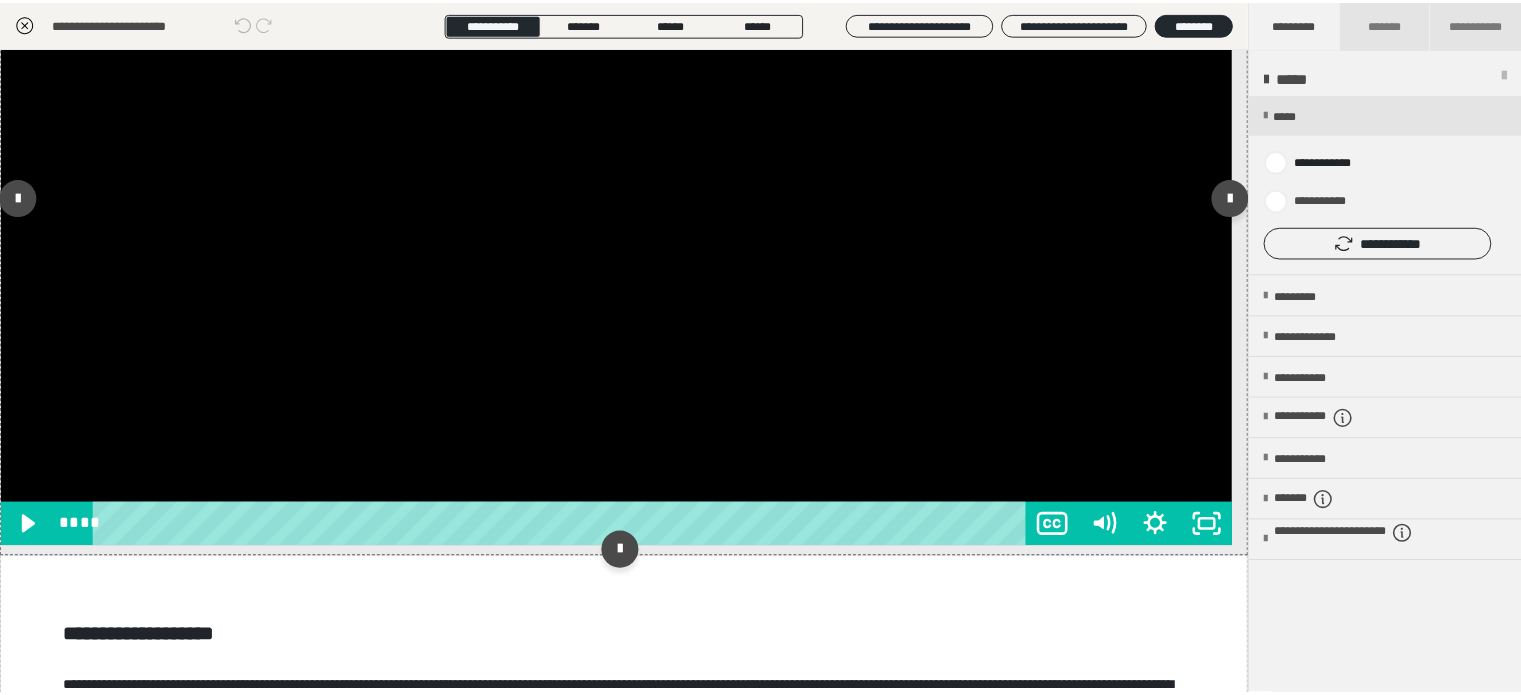 scroll, scrollTop: 0, scrollLeft: 0, axis: both 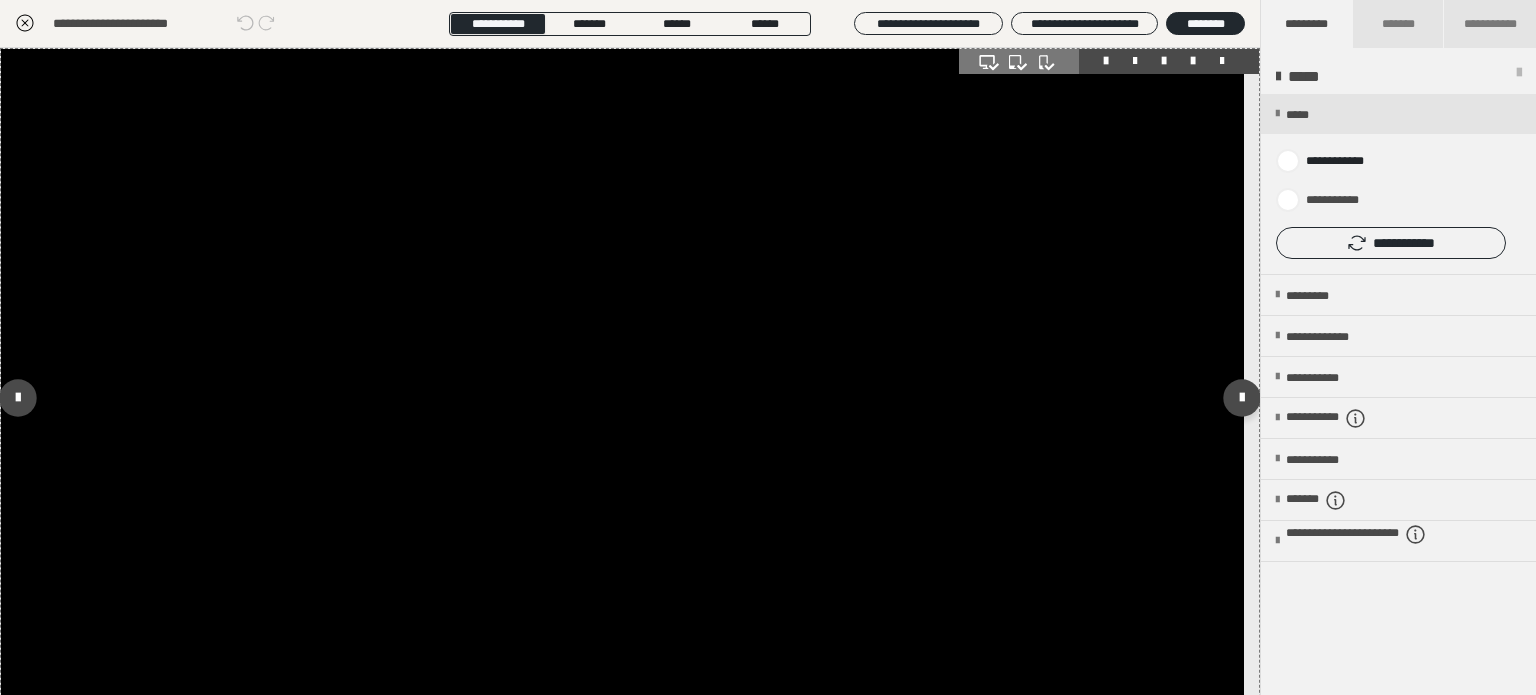 click at bounding box center (622, 398) 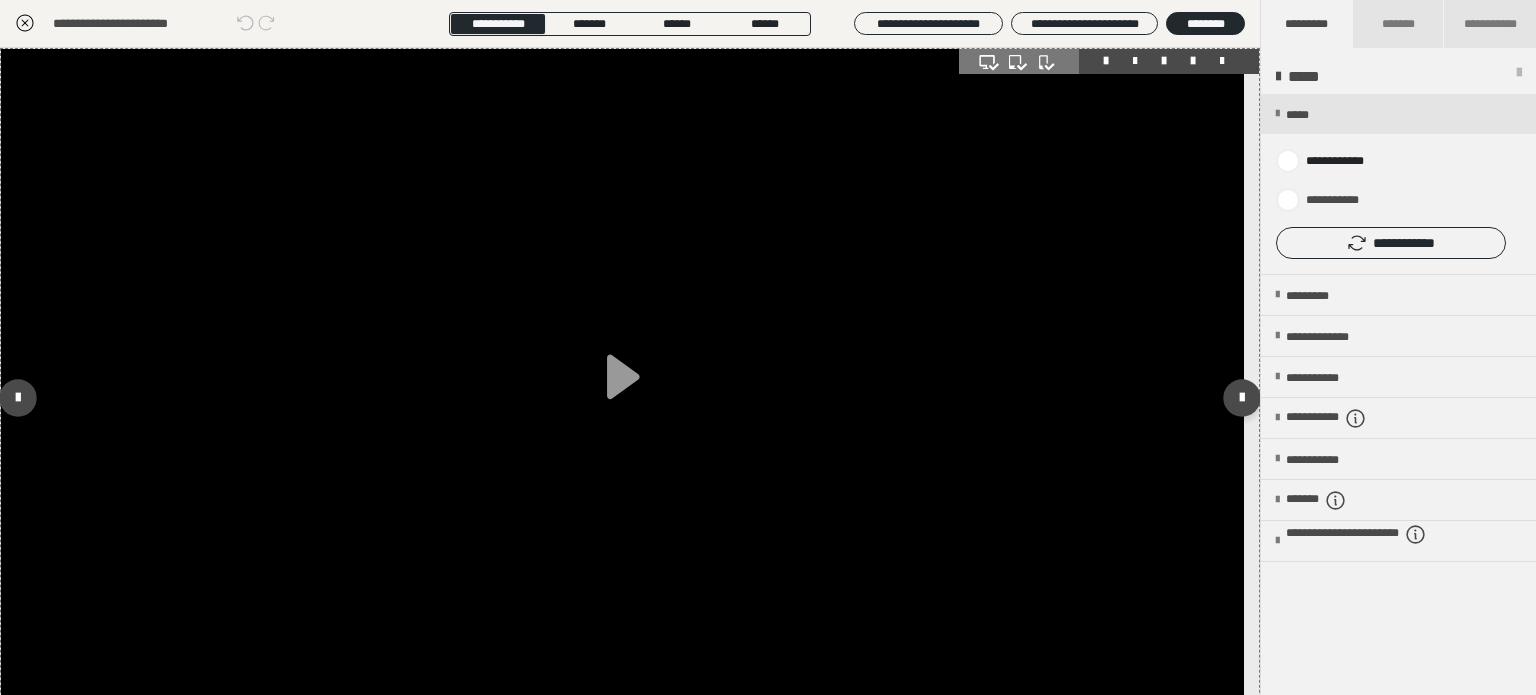 click at bounding box center (622, 398) 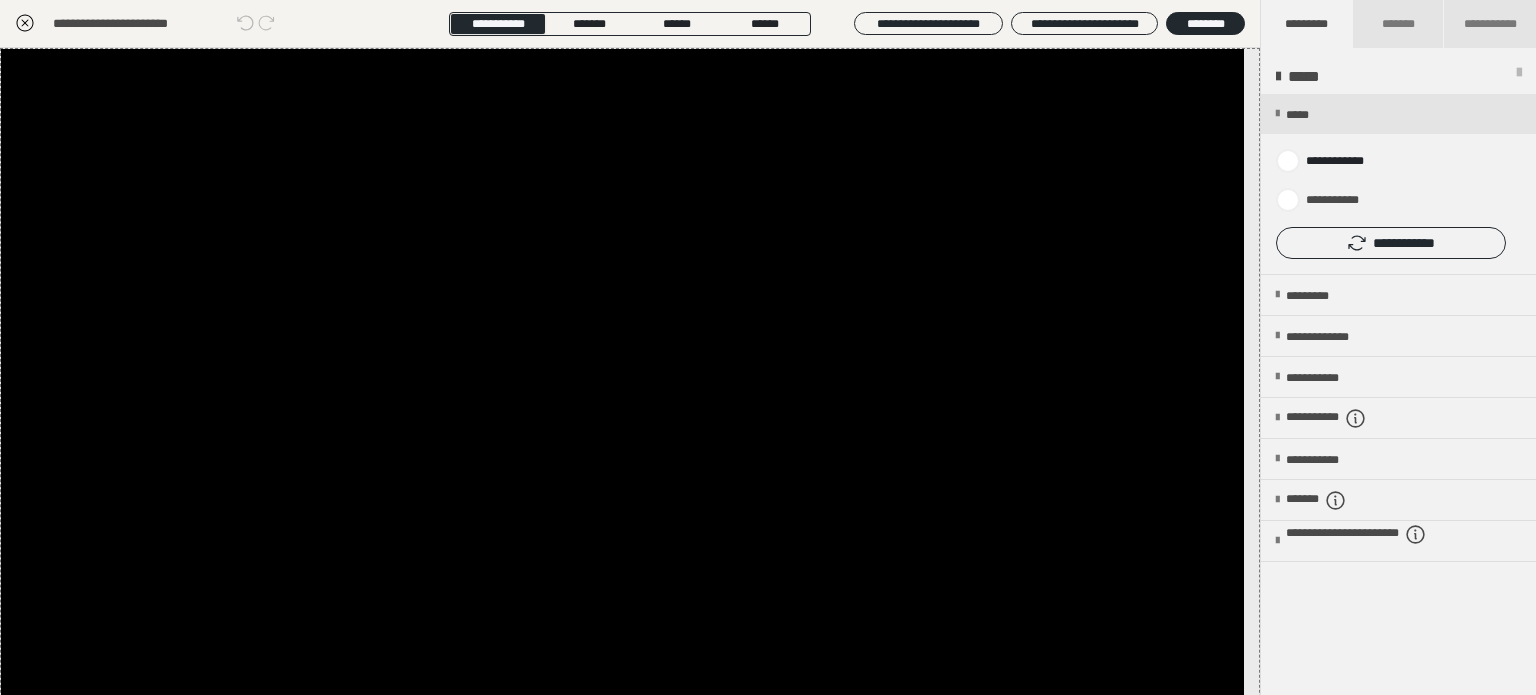 click 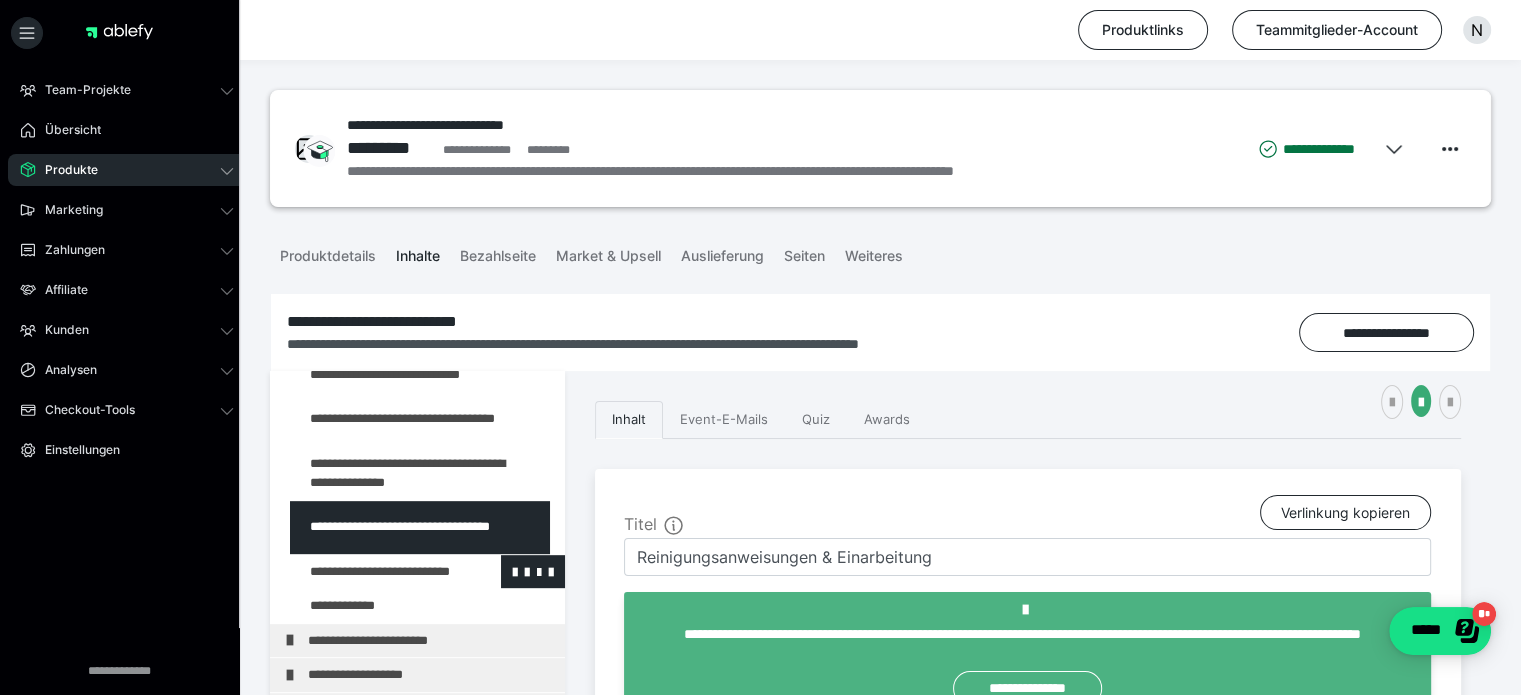 click at bounding box center (375, 572) 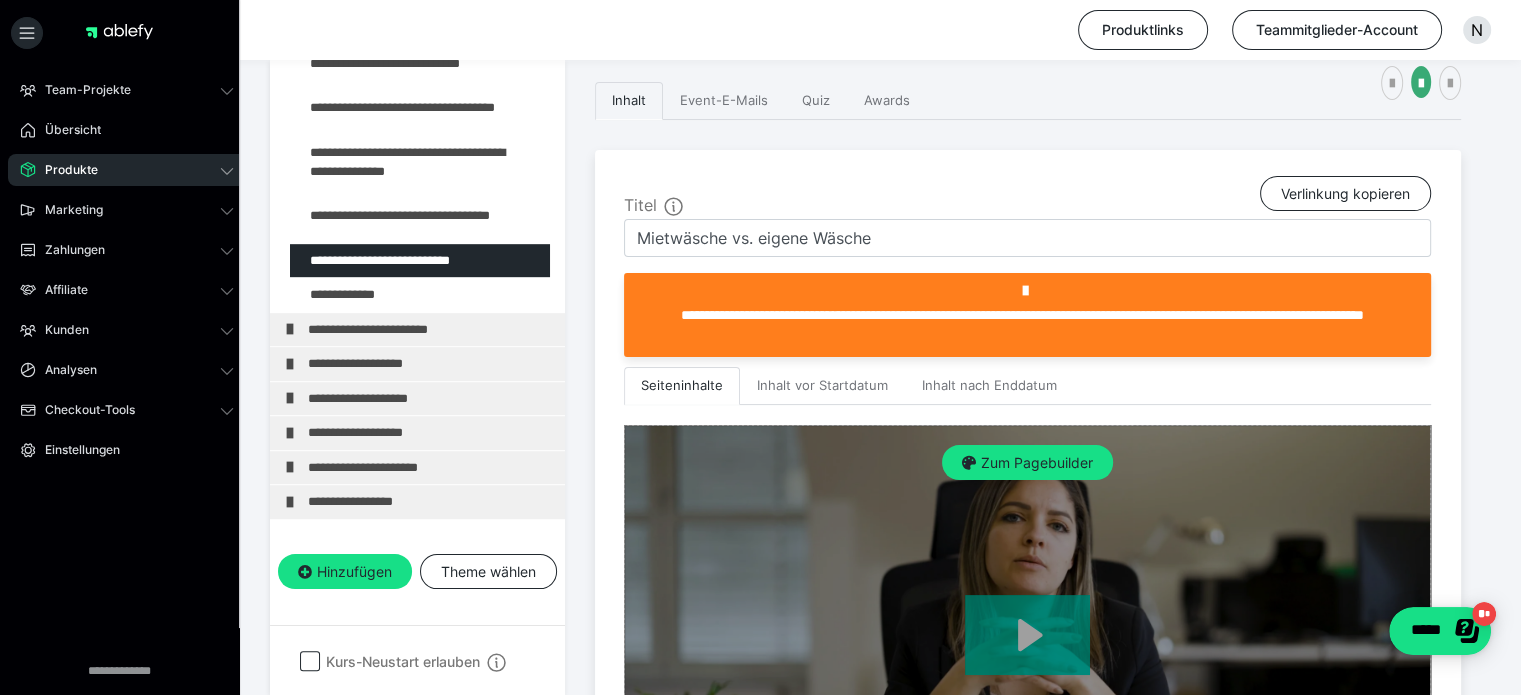 scroll, scrollTop: 519, scrollLeft: 0, axis: vertical 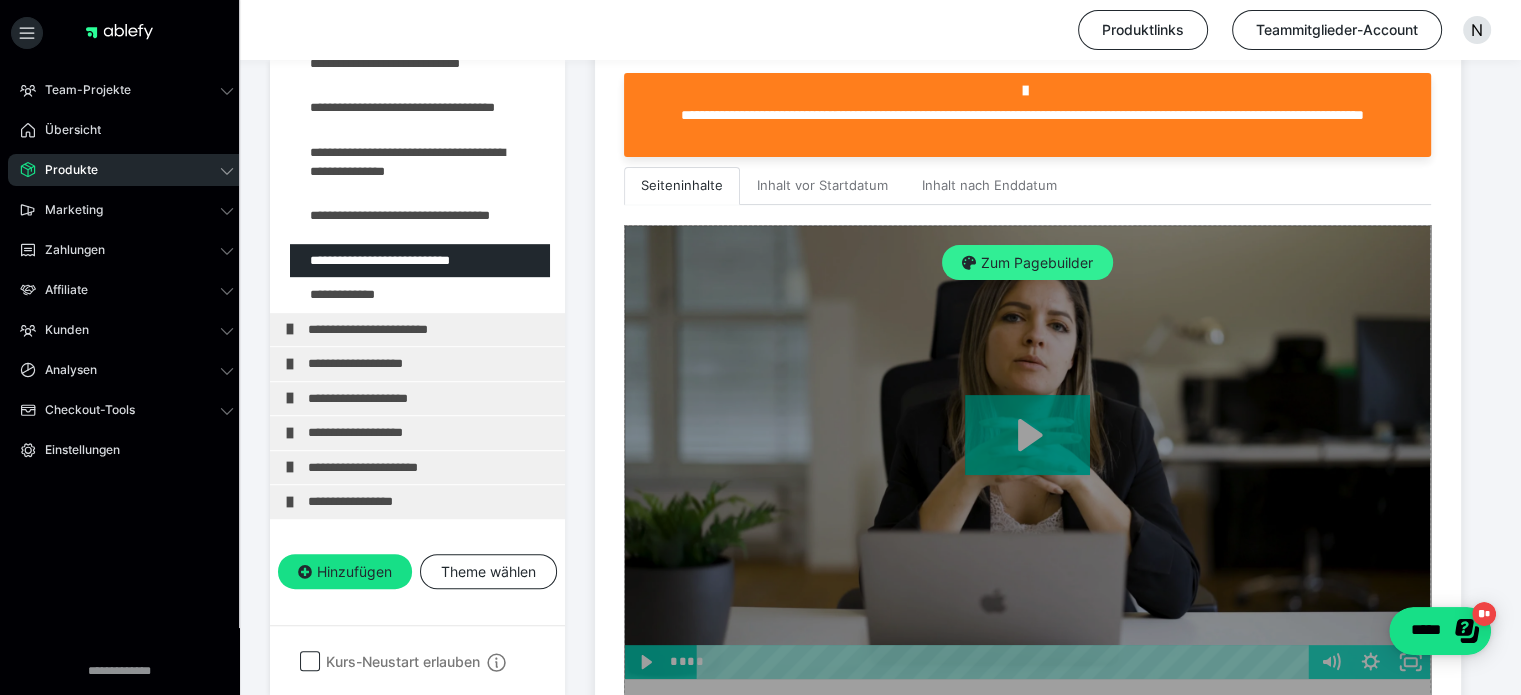 click on "Zum Pagebuilder" at bounding box center [1027, 263] 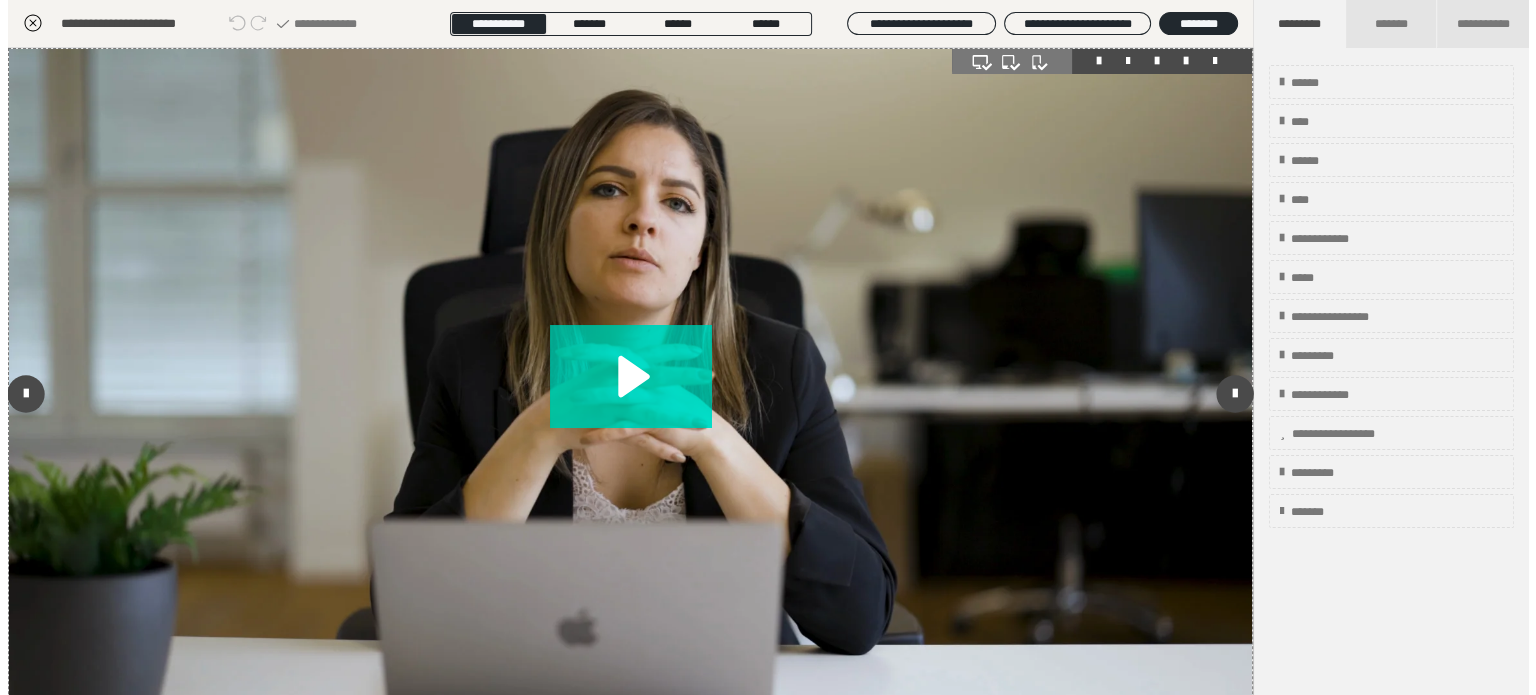 scroll, scrollTop: 311, scrollLeft: 0, axis: vertical 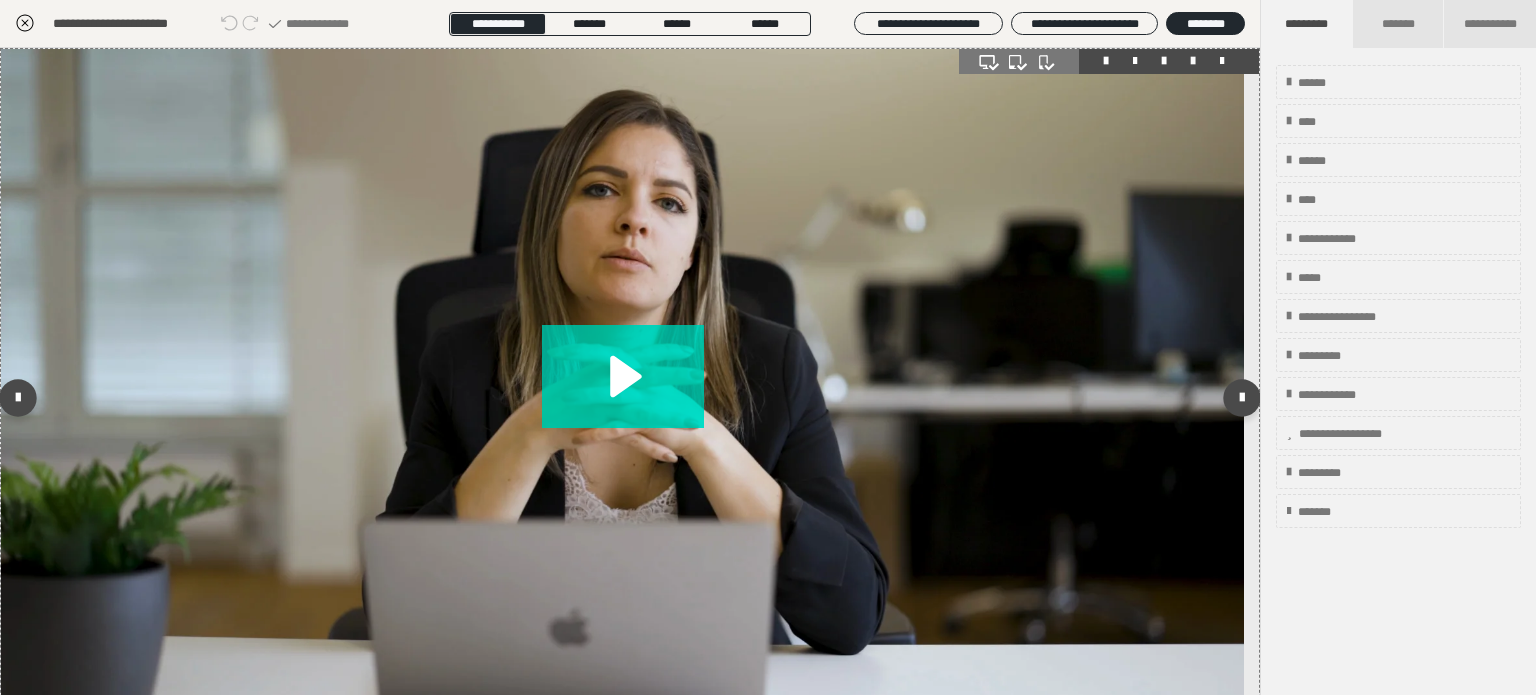 click at bounding box center (1193, 61) 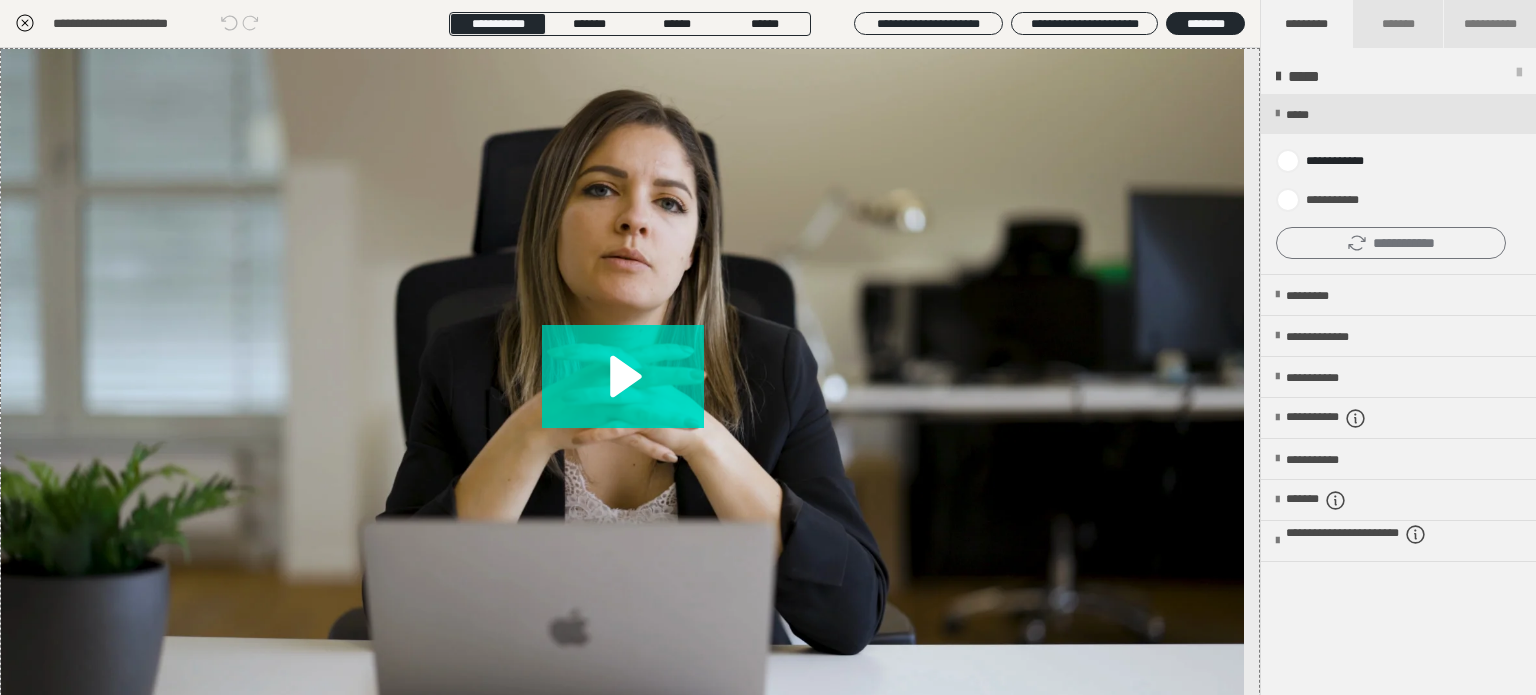 click on "**********" at bounding box center [1391, 243] 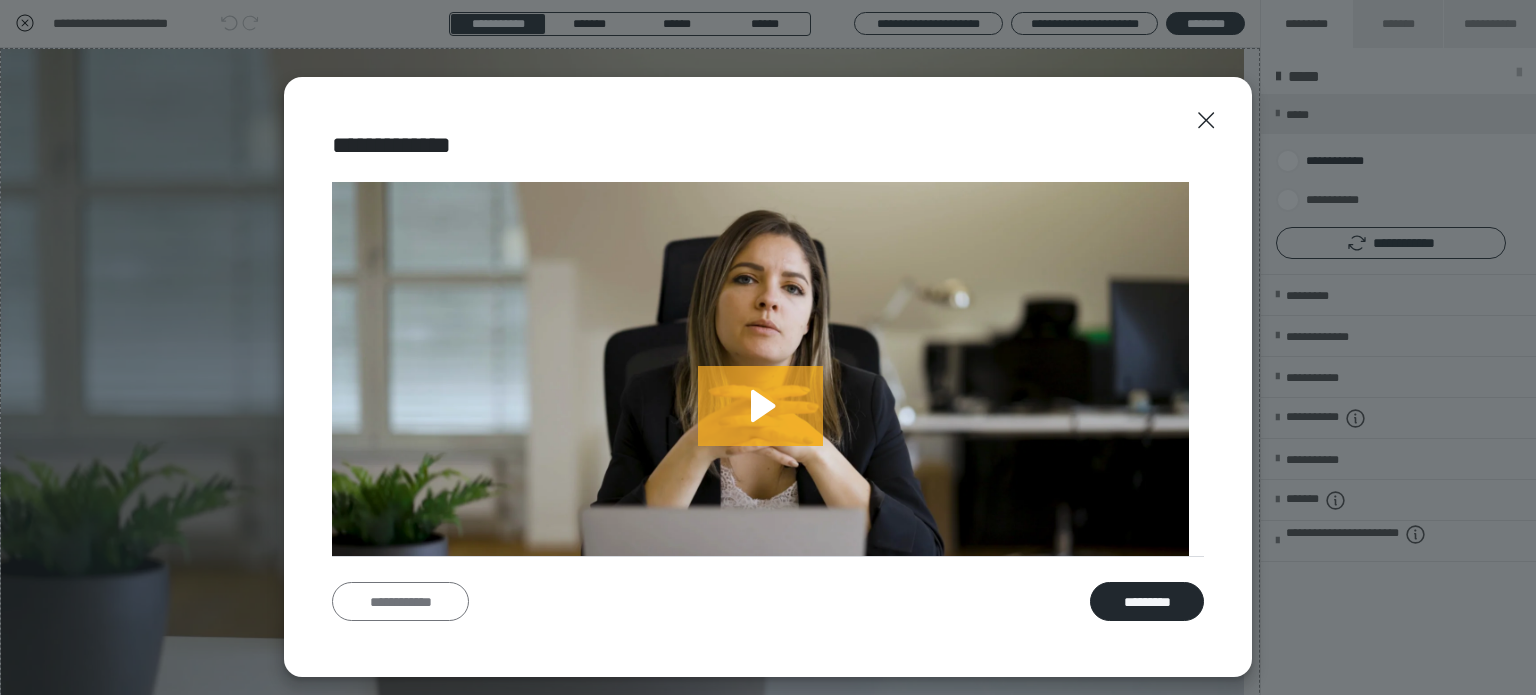 click on "**********" at bounding box center [400, 602] 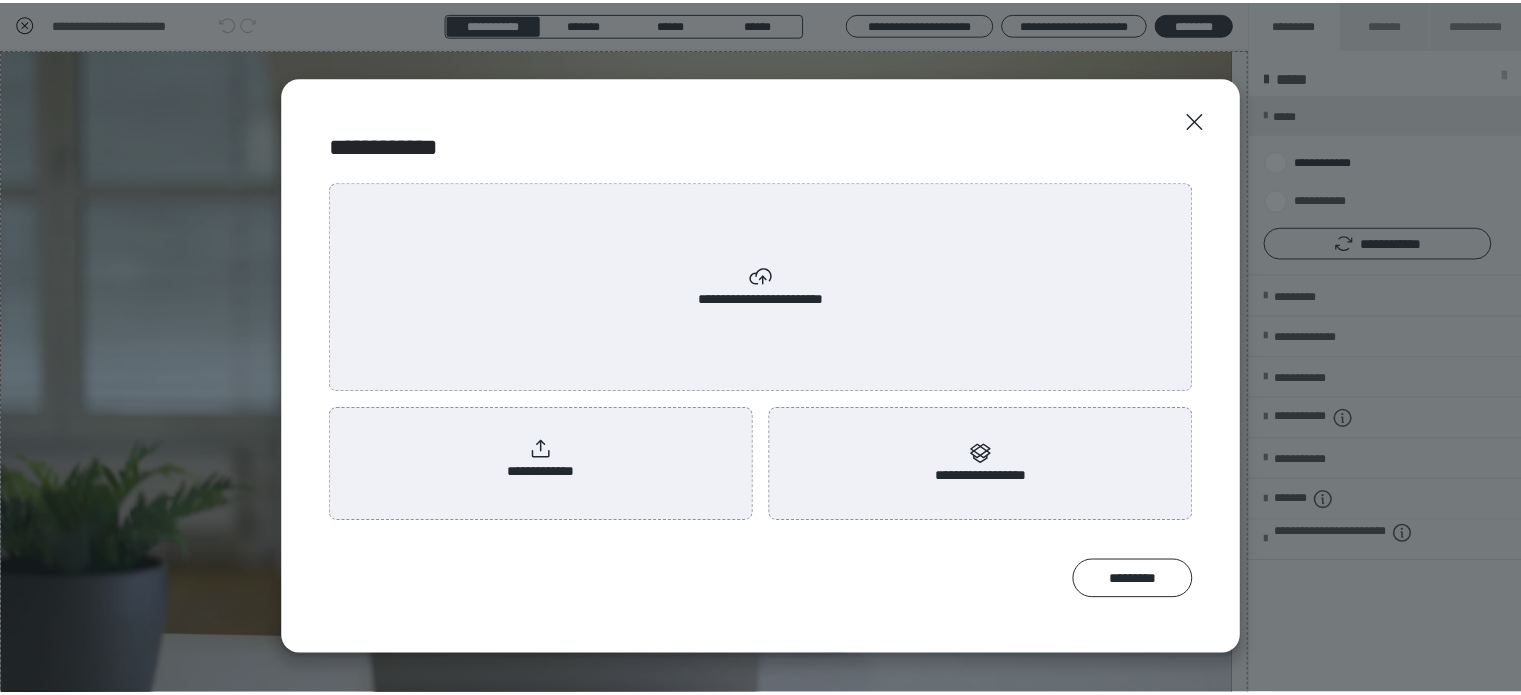 scroll, scrollTop: 0, scrollLeft: 0, axis: both 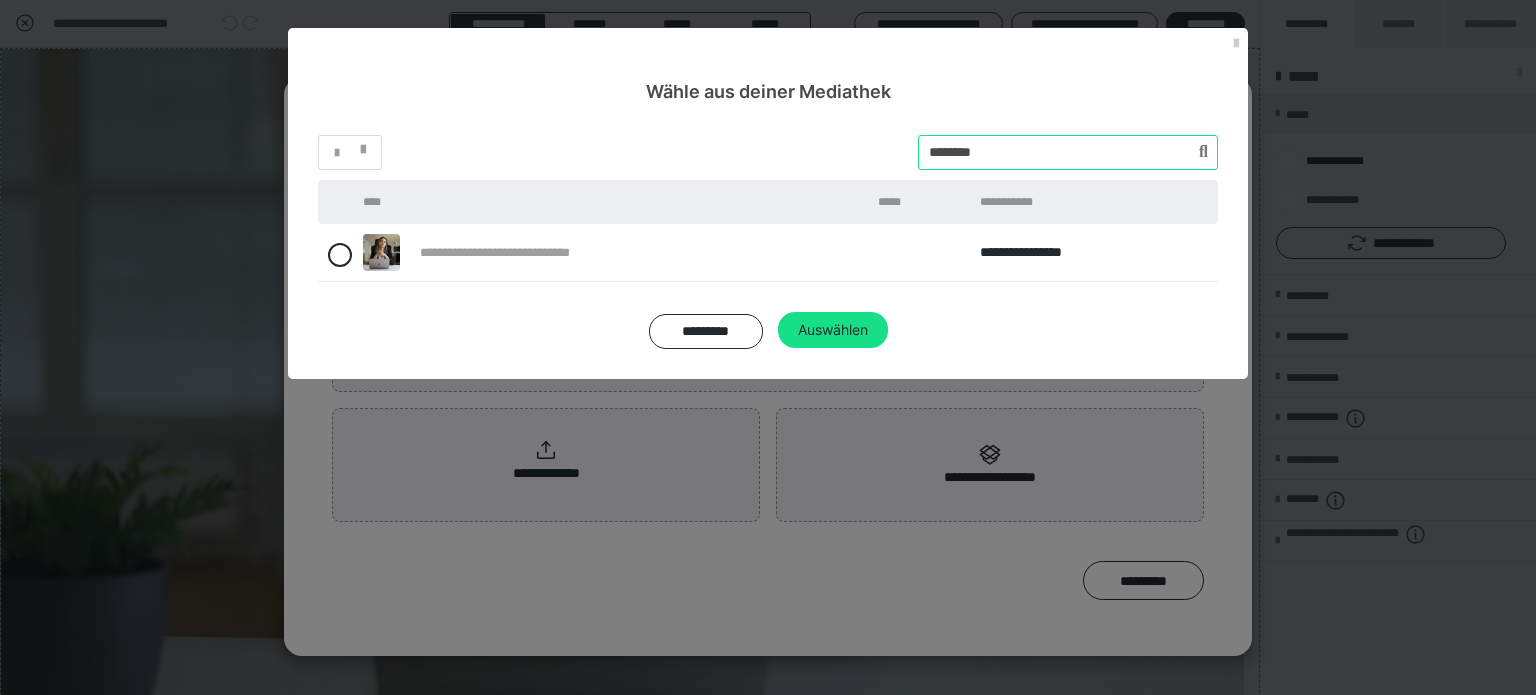 drag, startPoint x: 1010, startPoint y: 151, endPoint x: 873, endPoint y: 154, distance: 137.03284 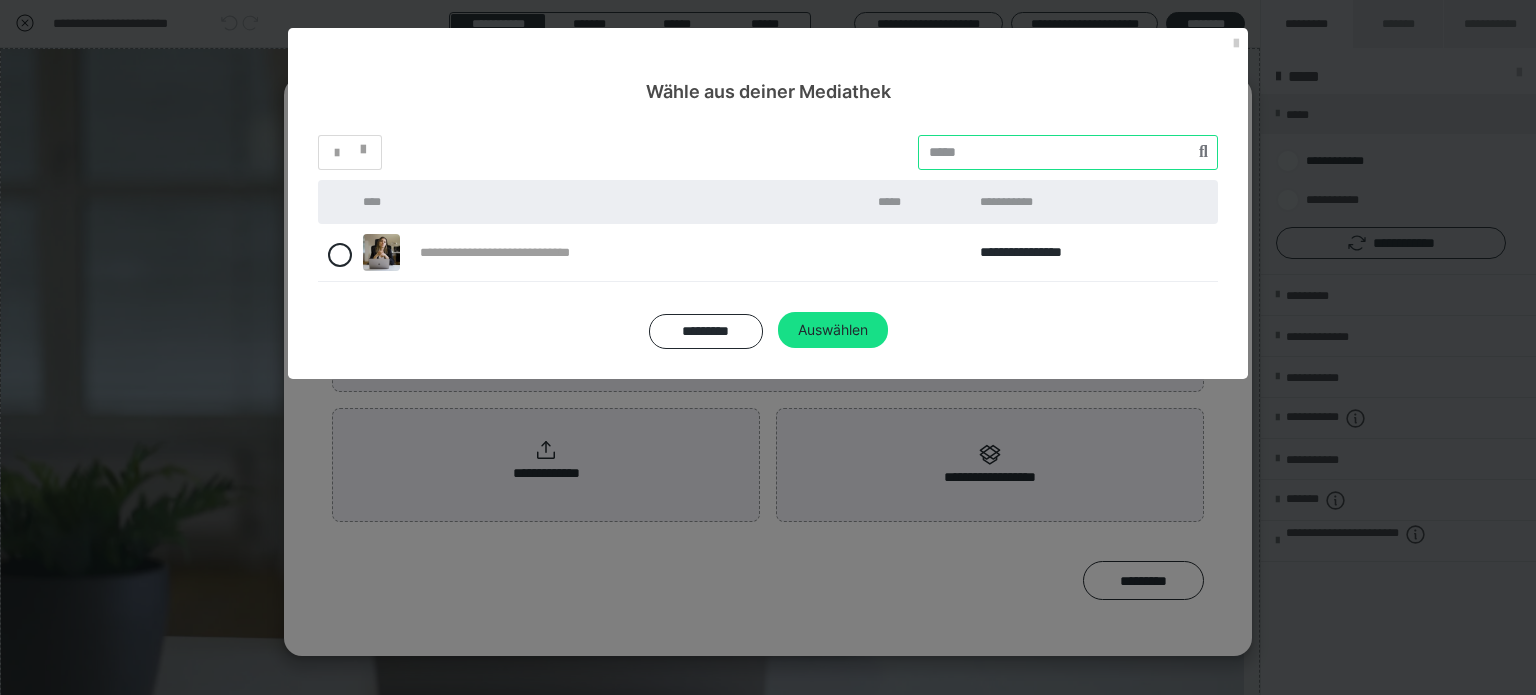 paste on "********" 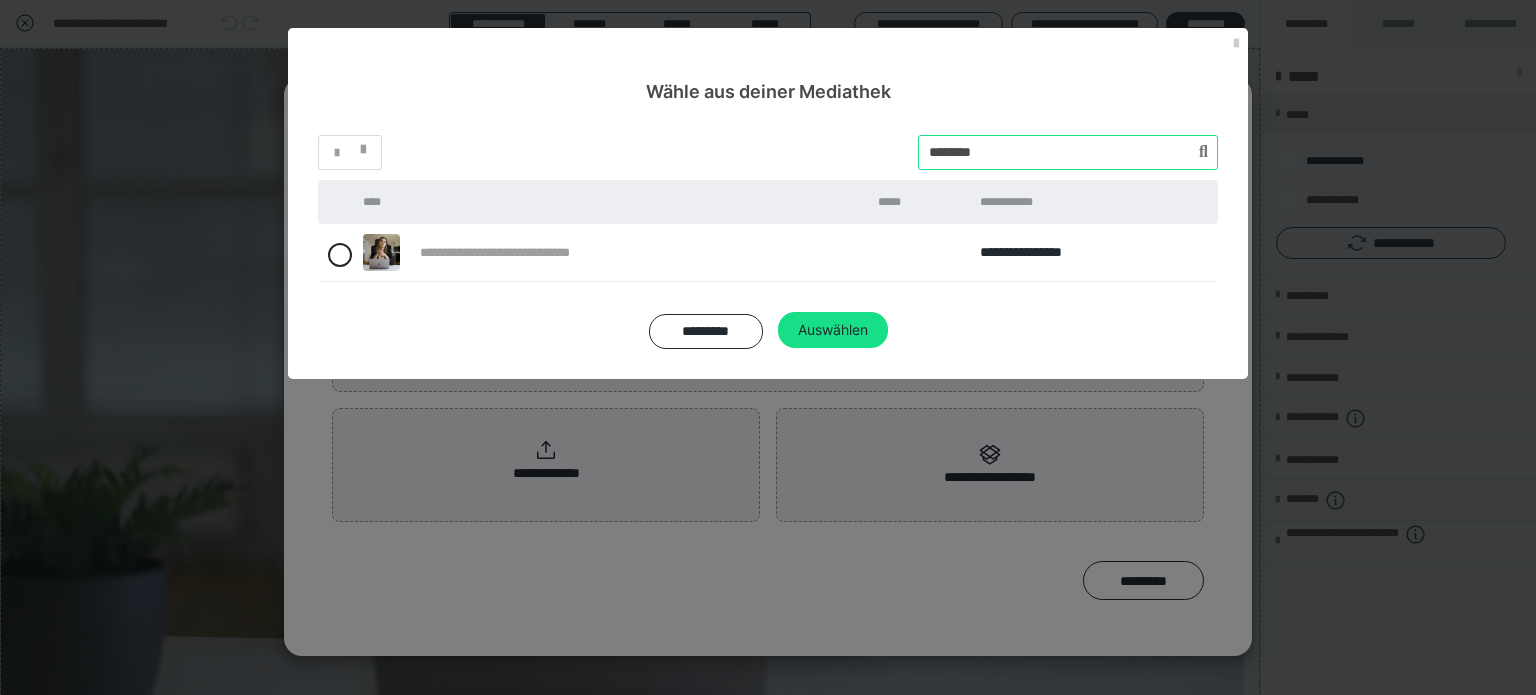 type on "********" 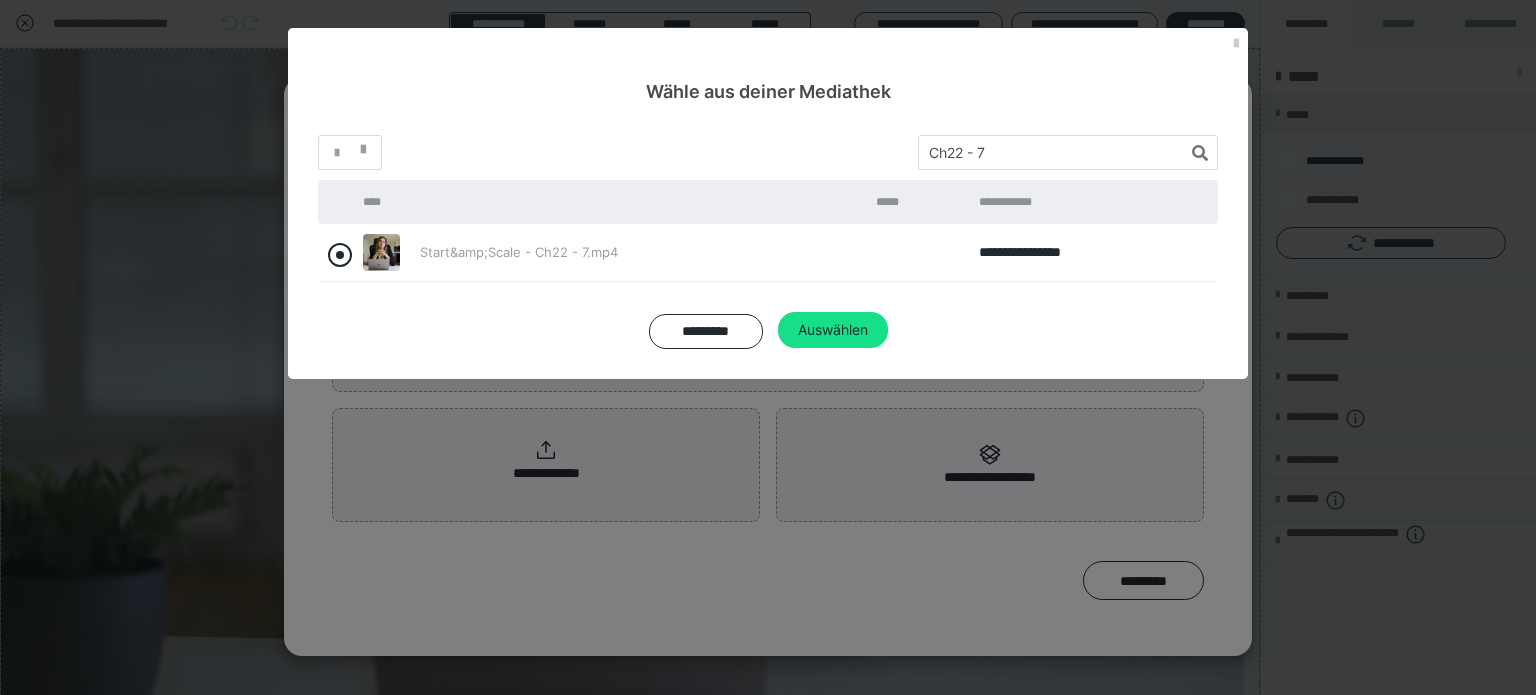 click at bounding box center (340, 255) 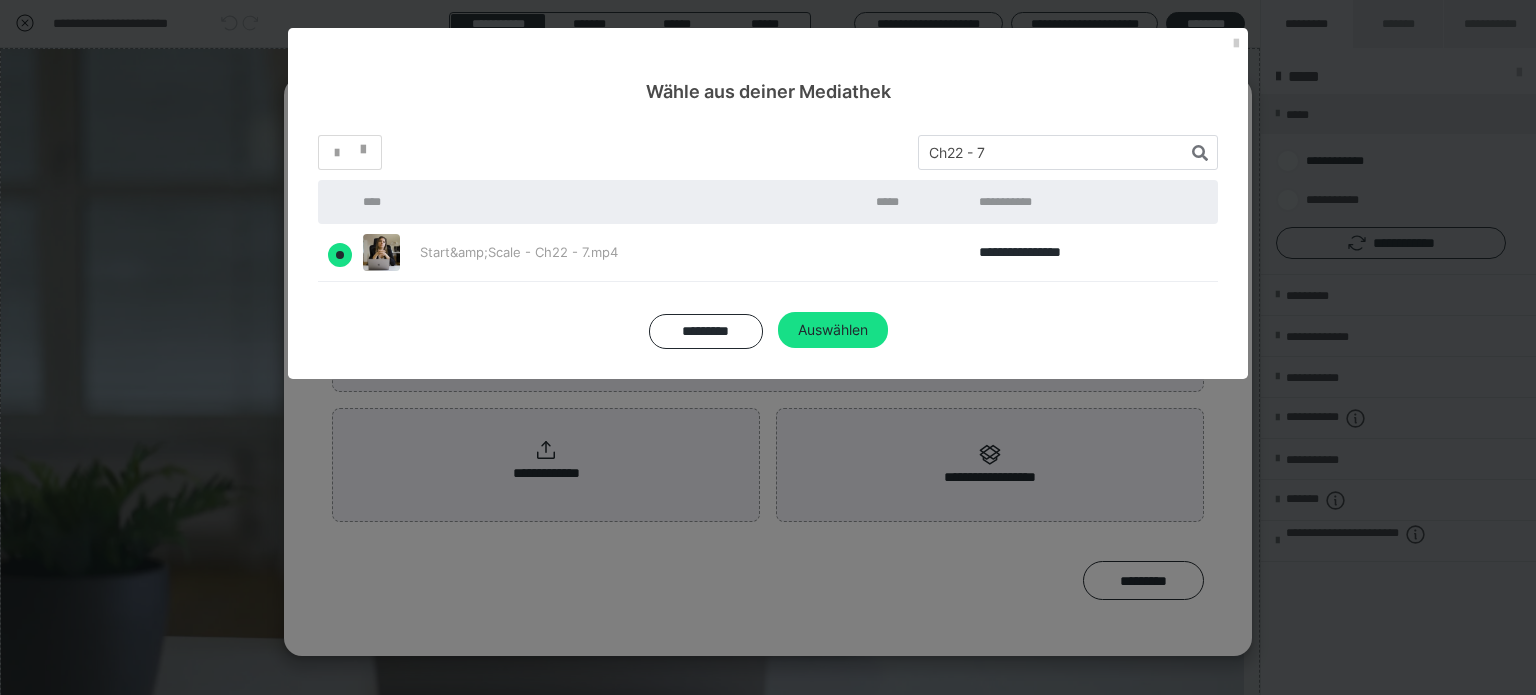 radio on "true" 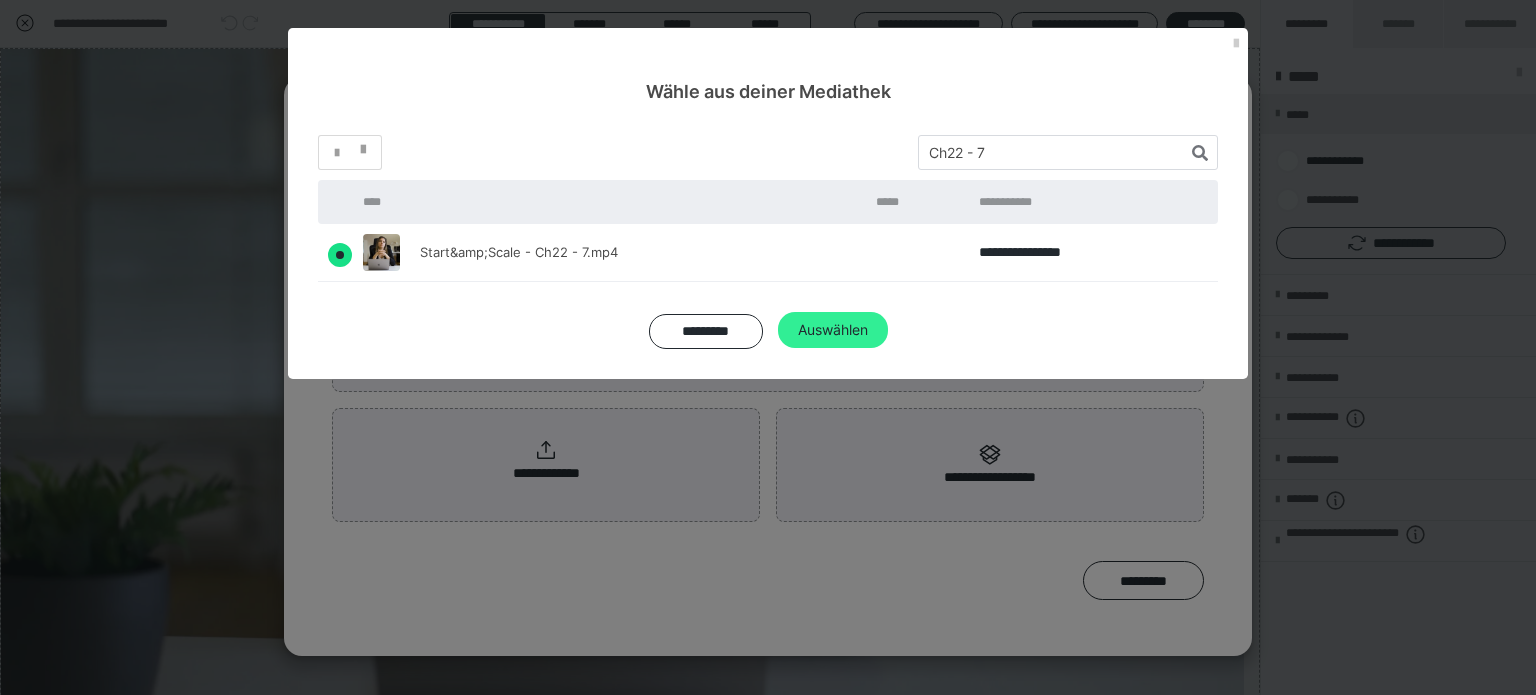 click on "Auswählen" at bounding box center [833, 330] 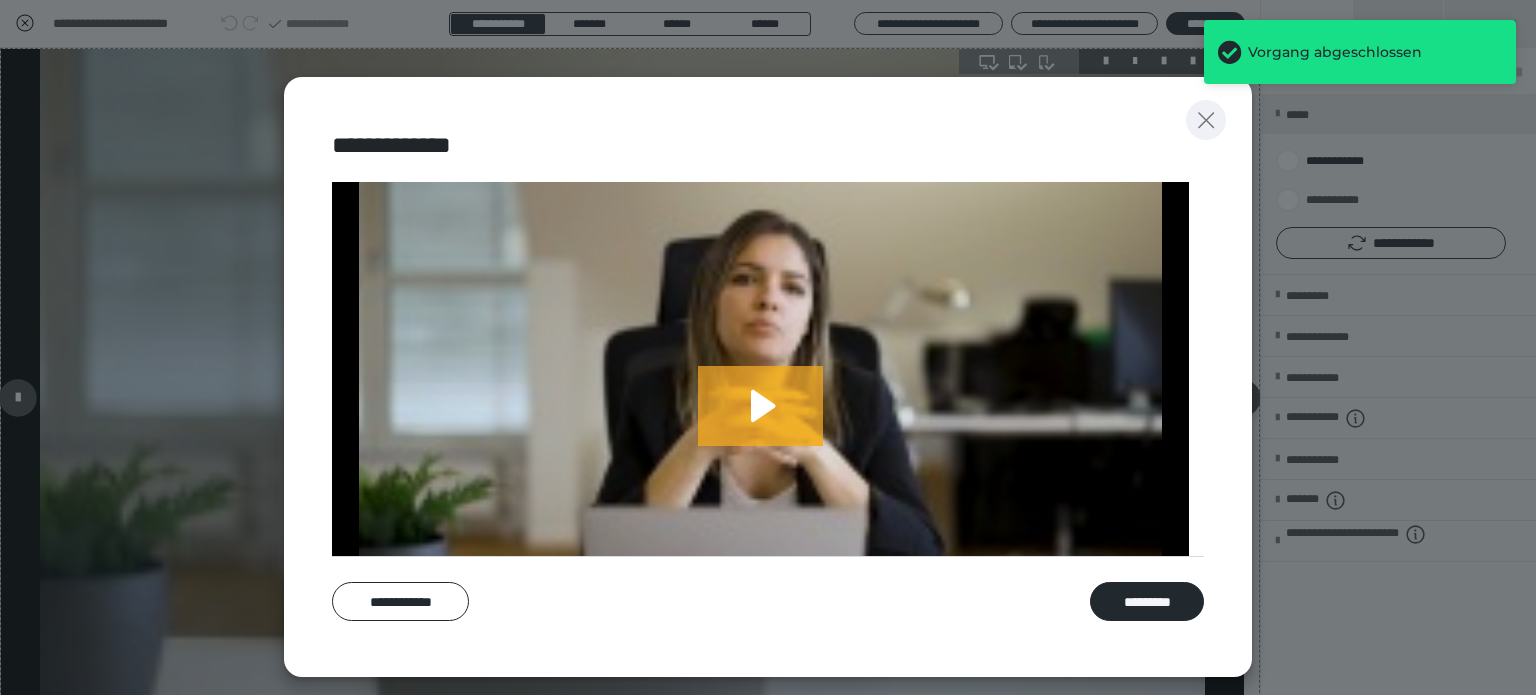 click 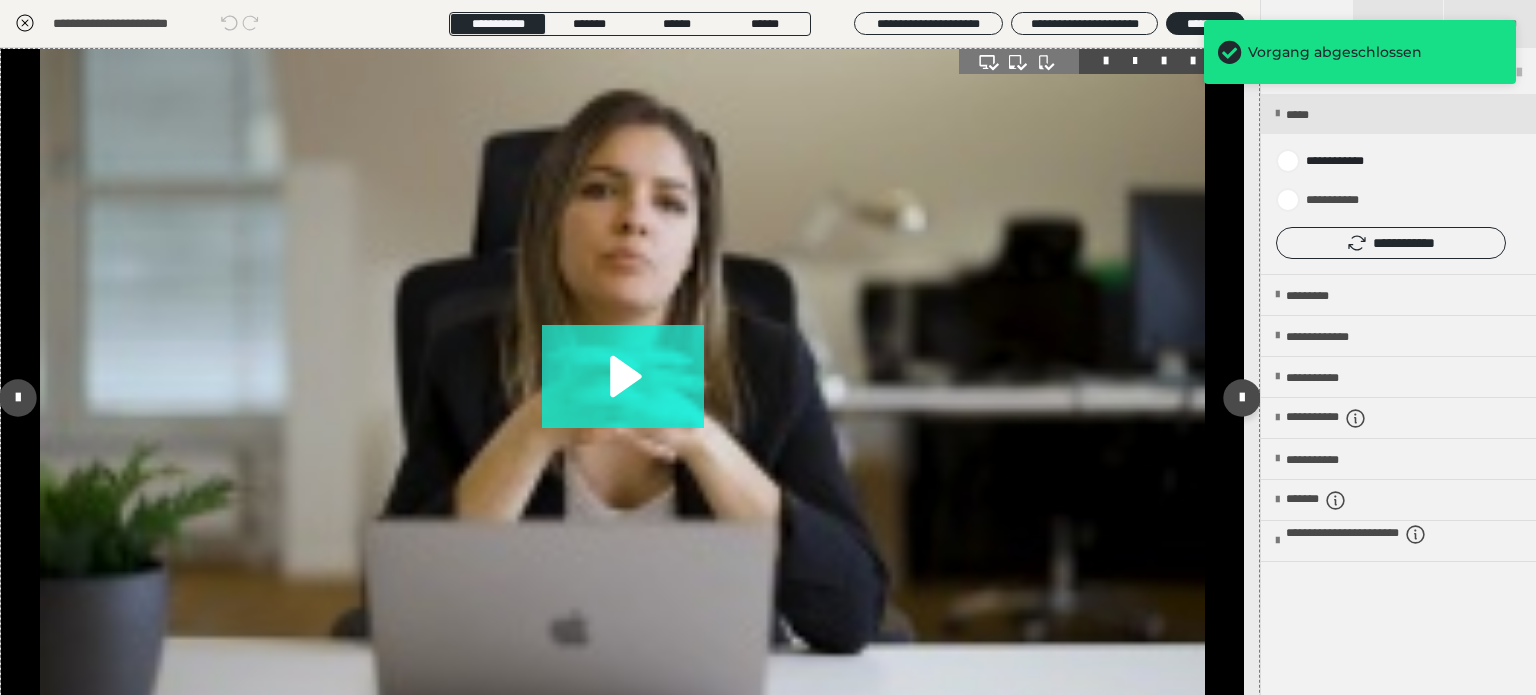 click 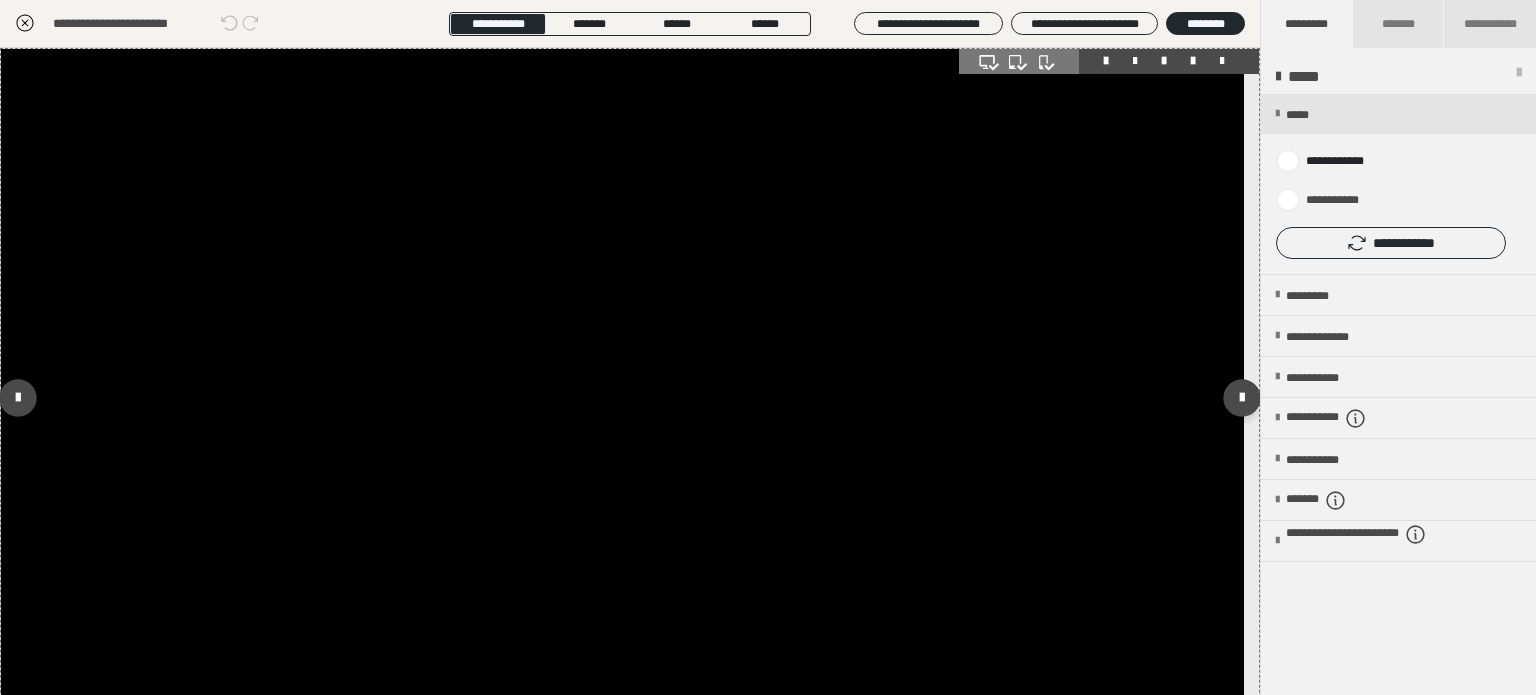 click at bounding box center [622, 398] 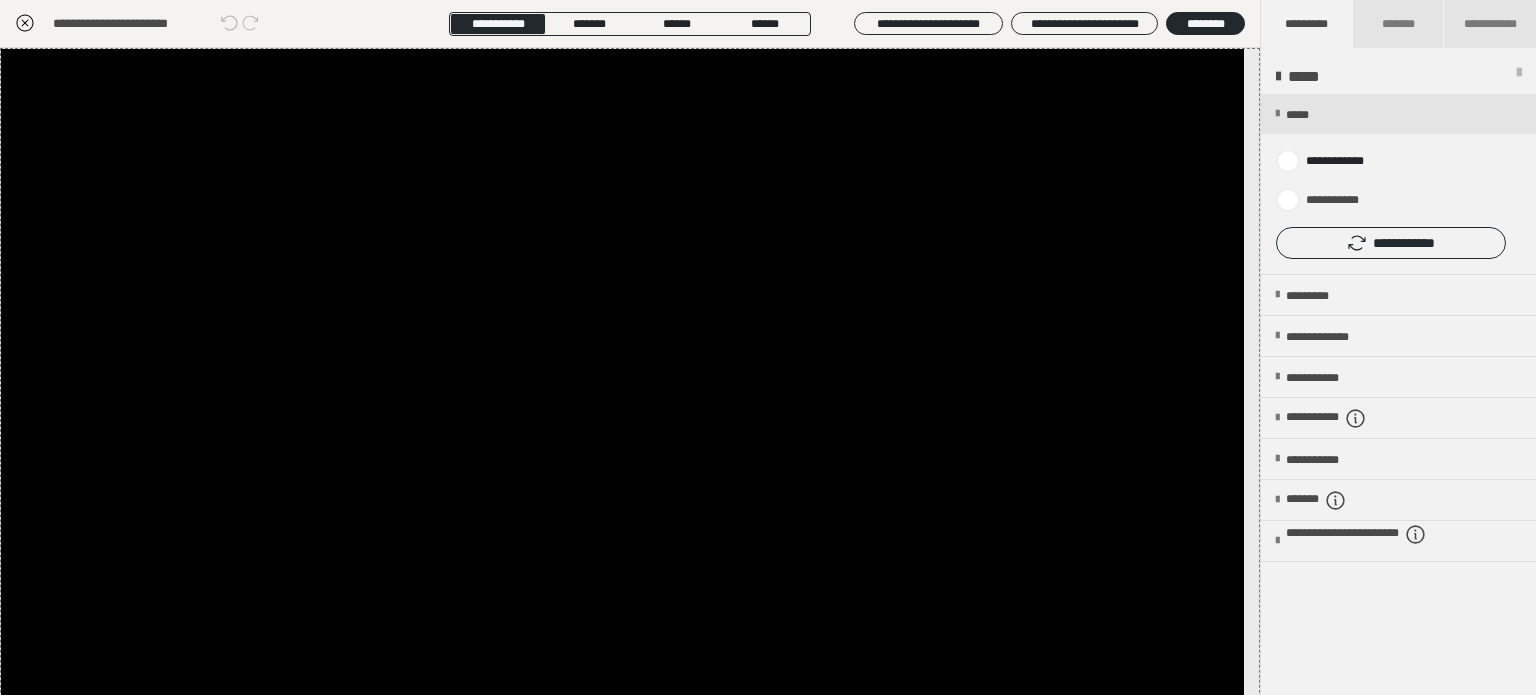 click 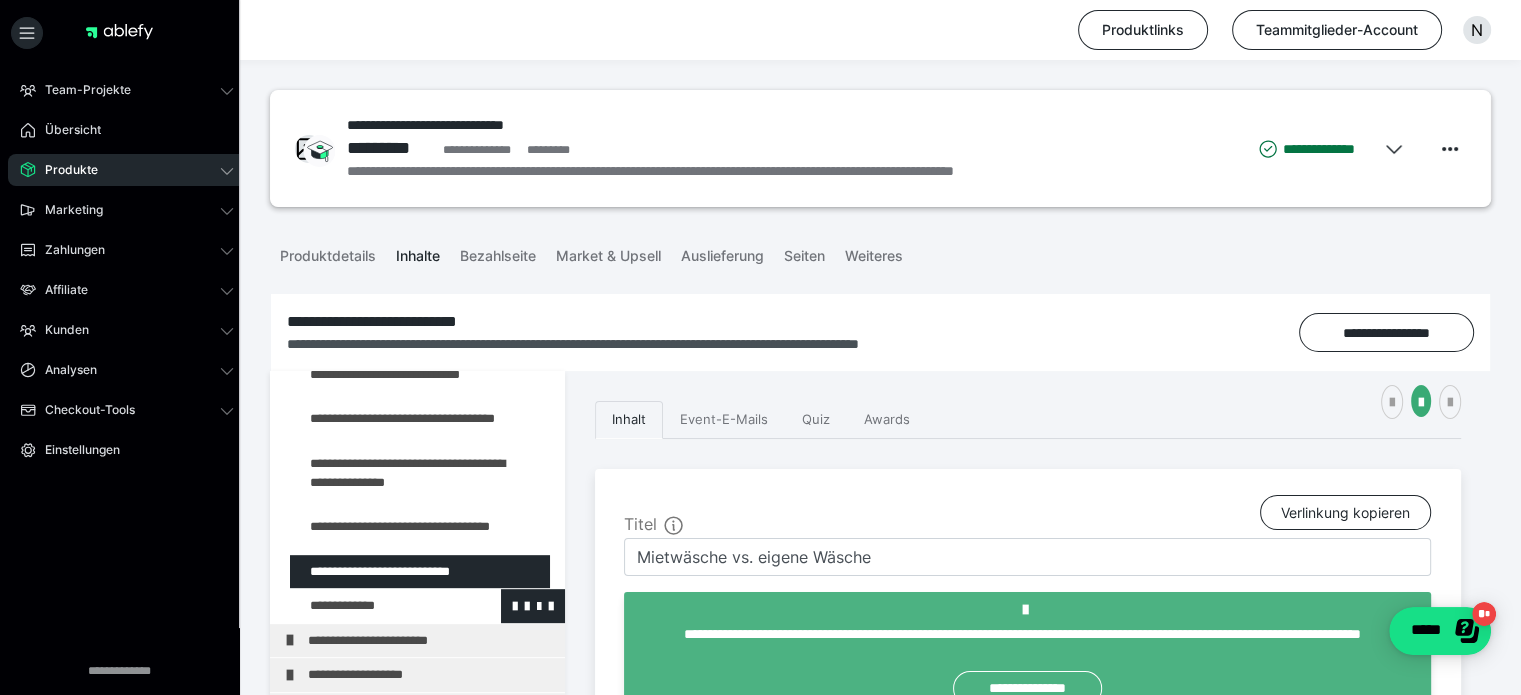 click at bounding box center [375, 606] 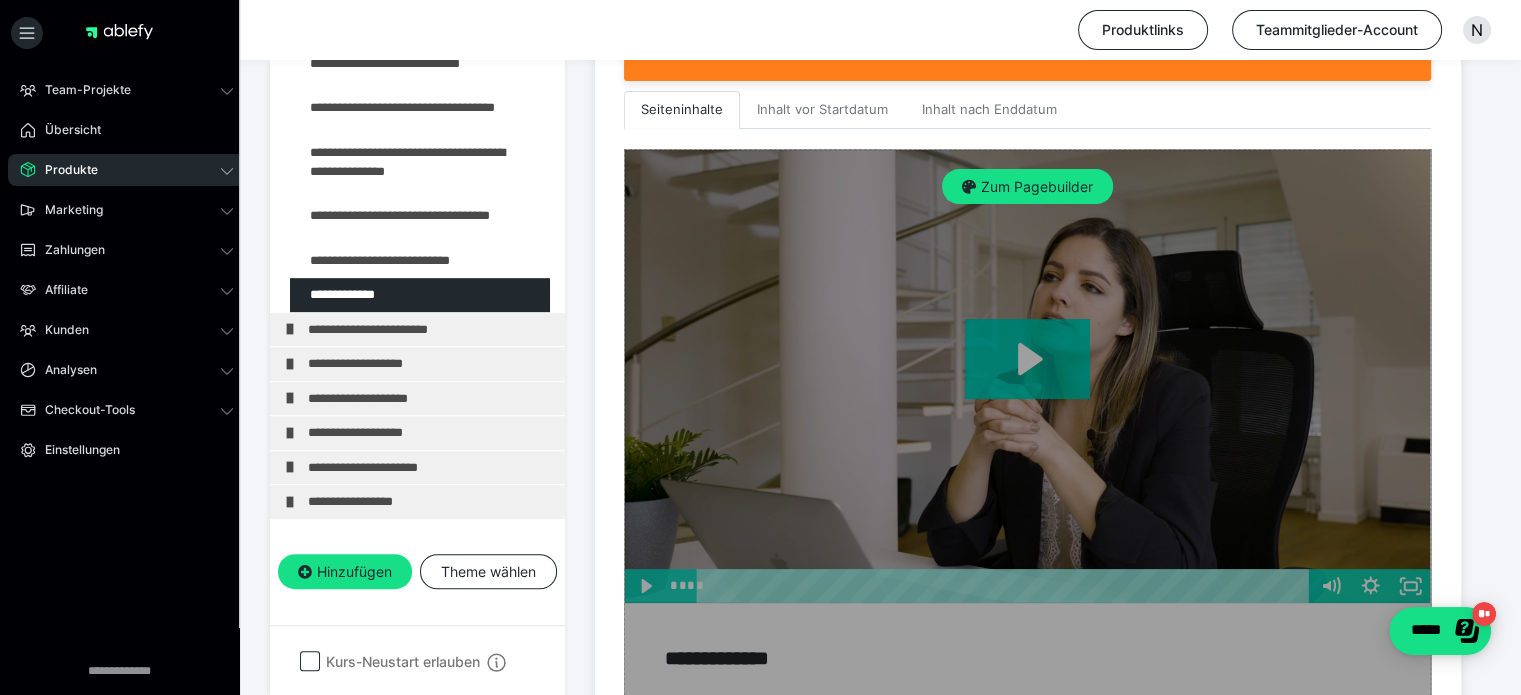scroll, scrollTop: 600, scrollLeft: 0, axis: vertical 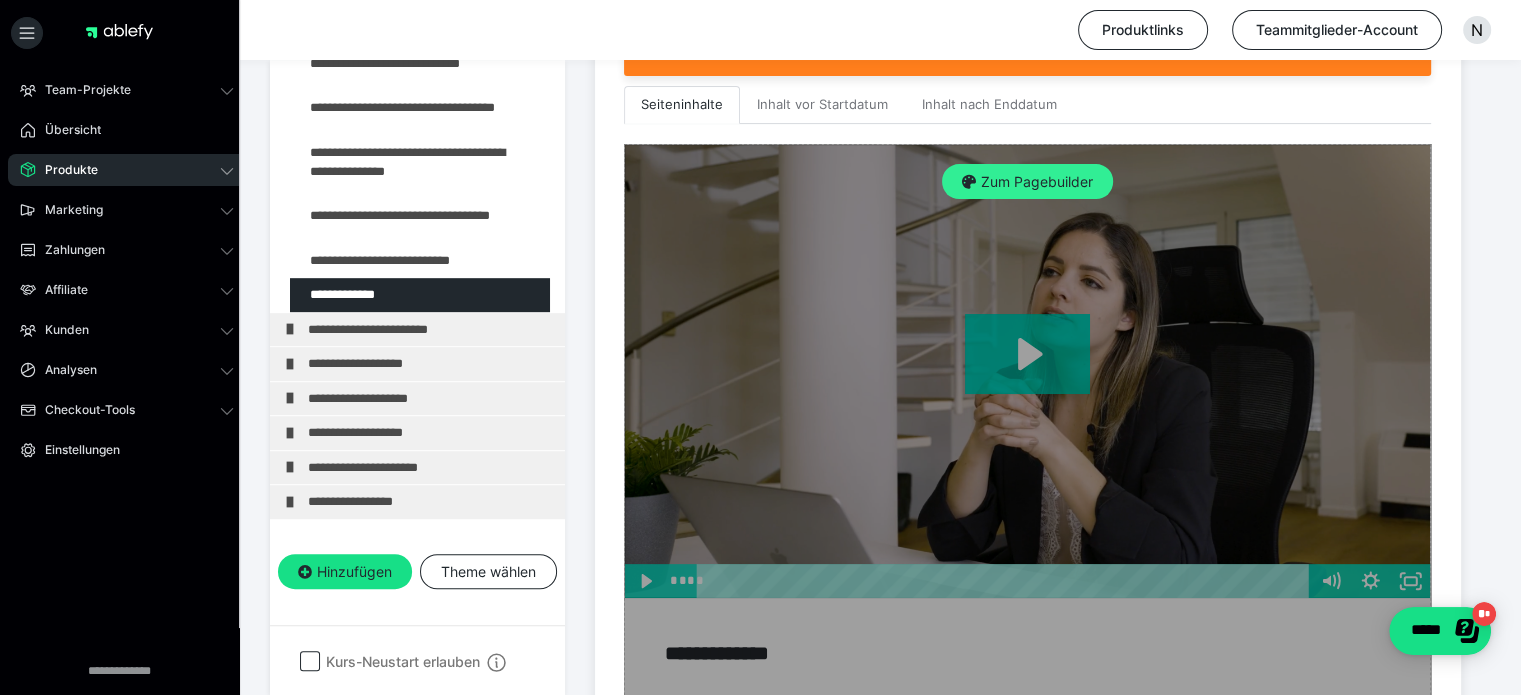 click on "Zum Pagebuilder" at bounding box center [1027, 182] 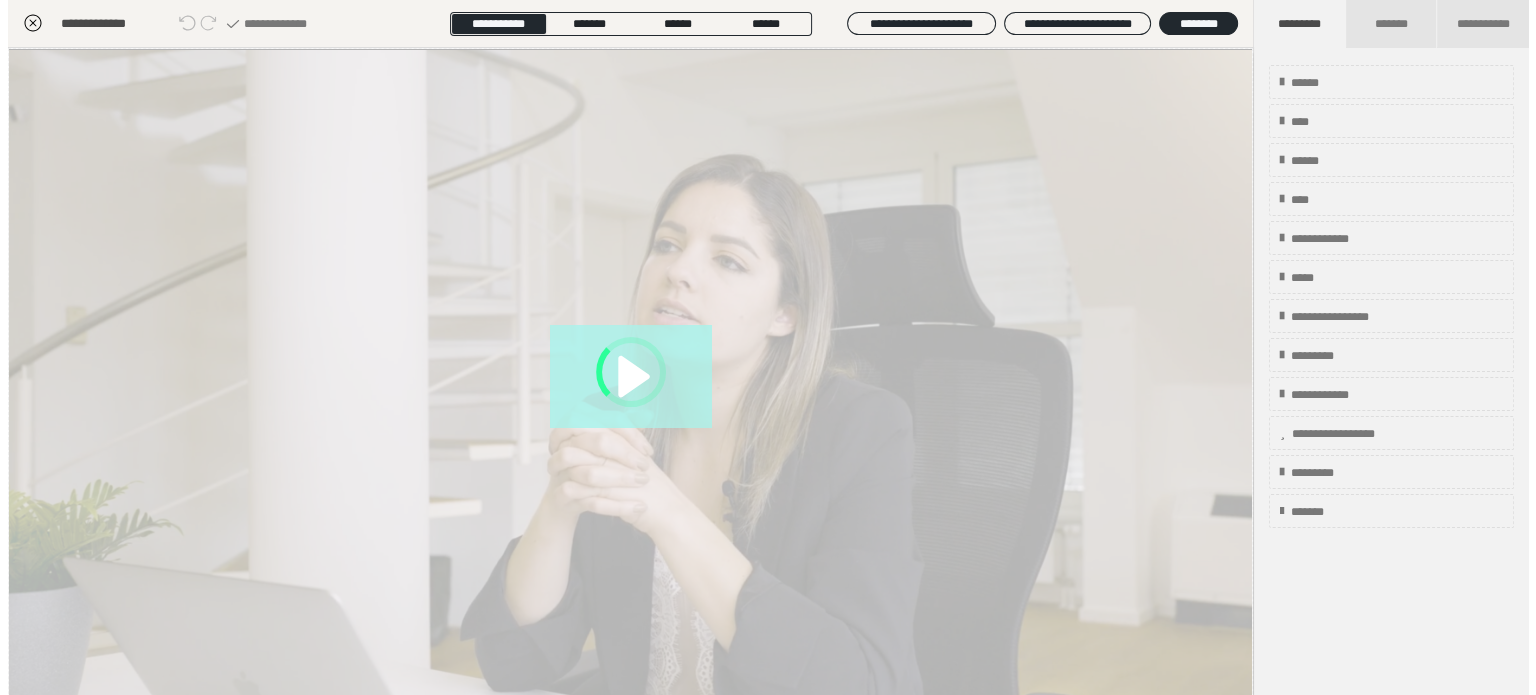 scroll, scrollTop: 311, scrollLeft: 0, axis: vertical 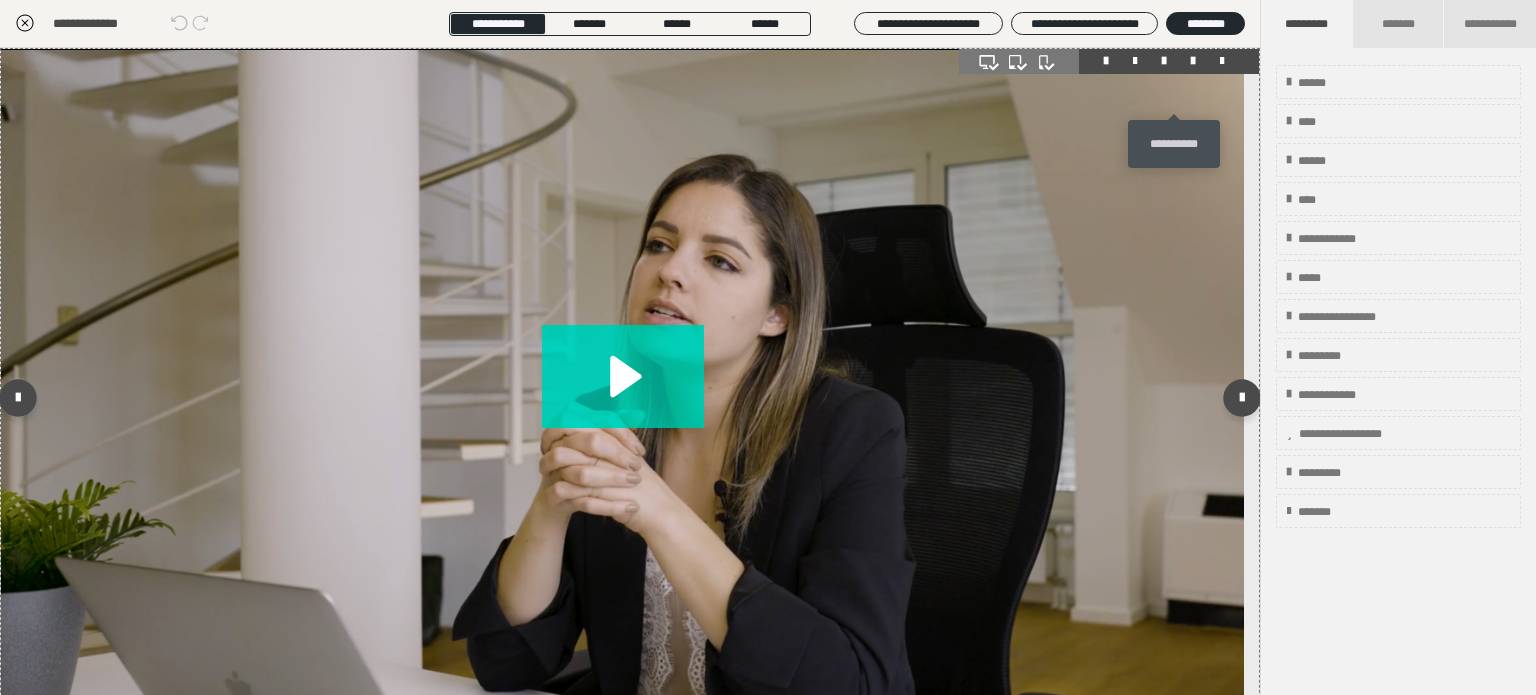 click at bounding box center [1193, 61] 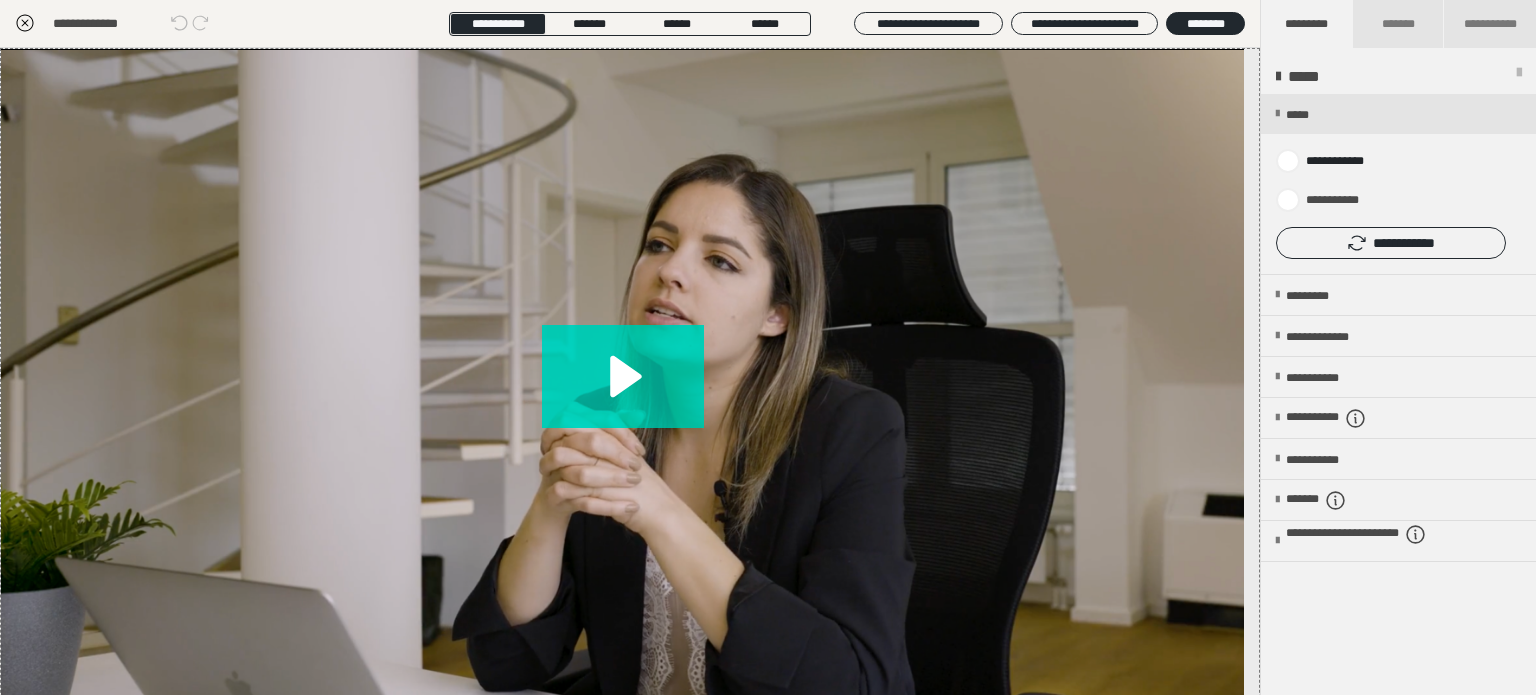 click on "**********" at bounding box center [1391, 243] 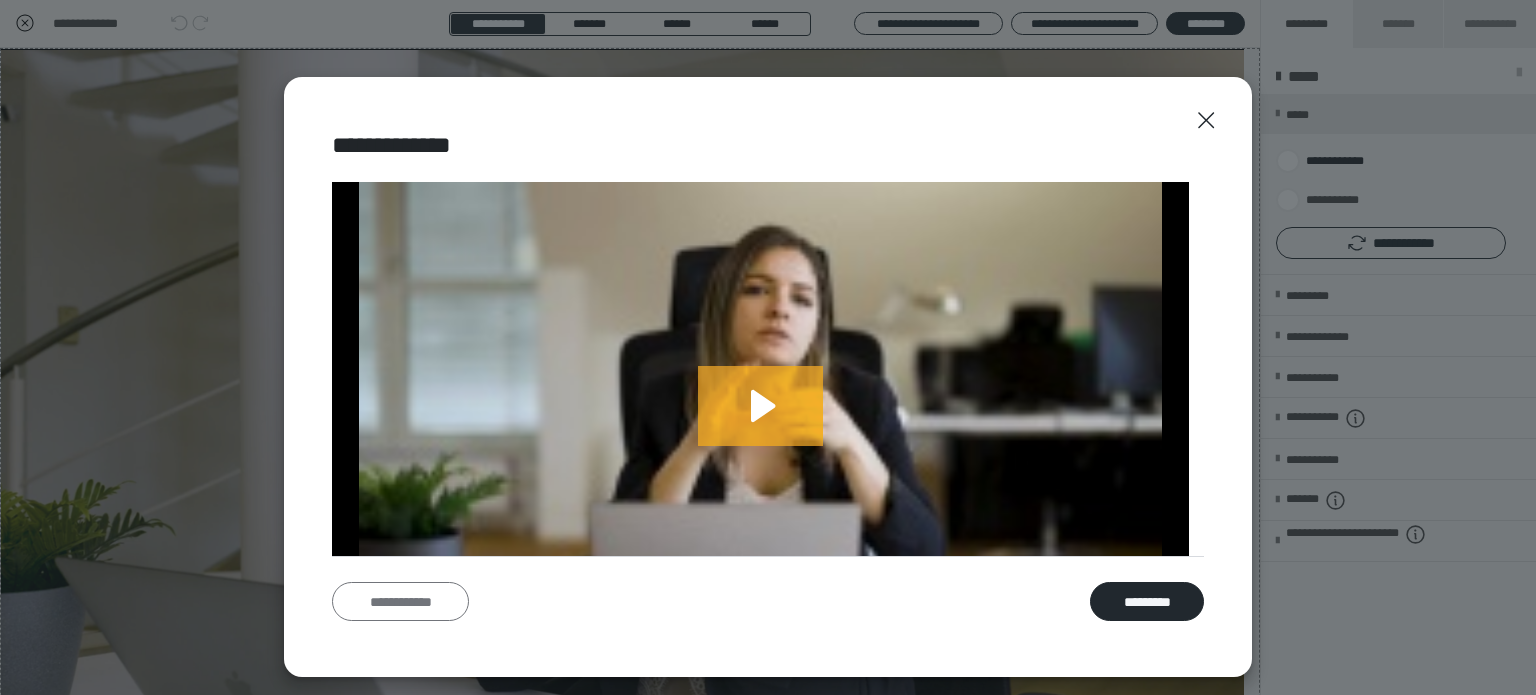 click on "**********" at bounding box center (400, 602) 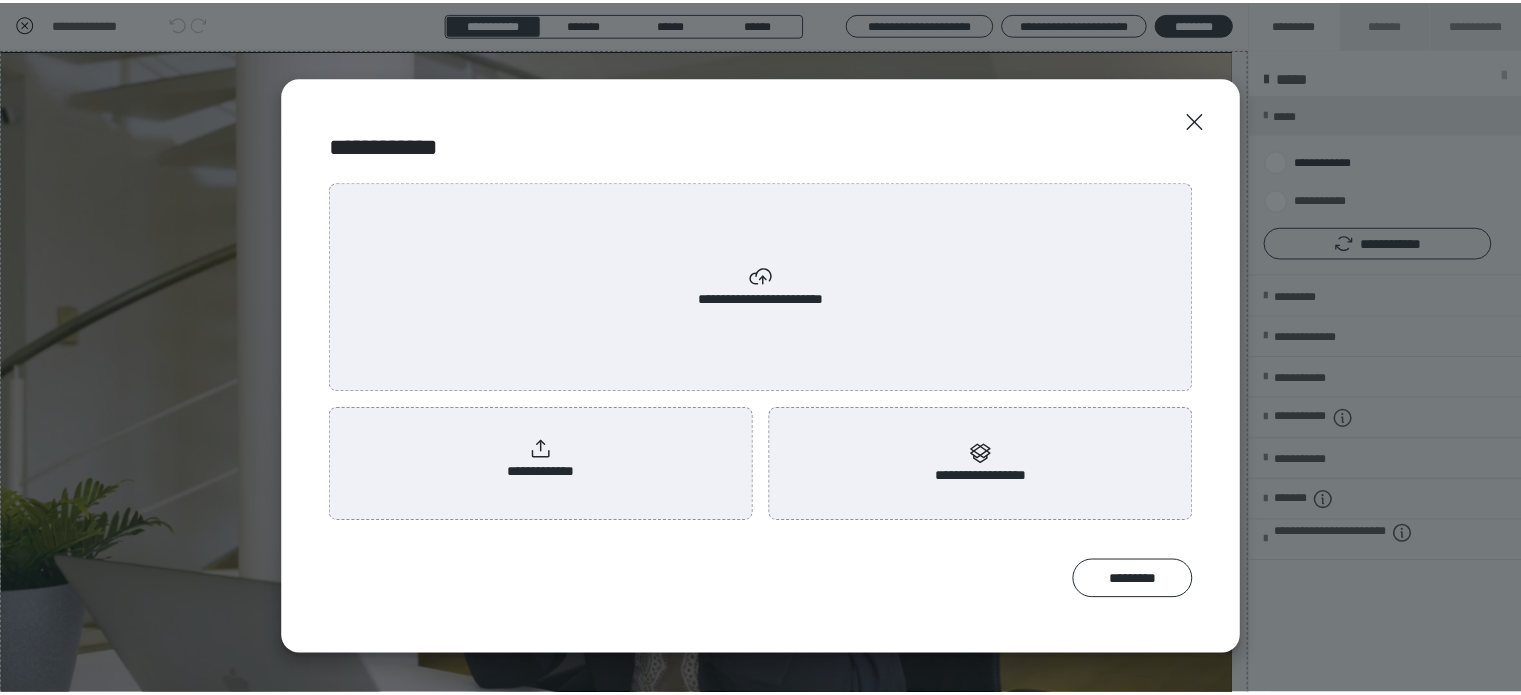 scroll, scrollTop: 0, scrollLeft: 0, axis: both 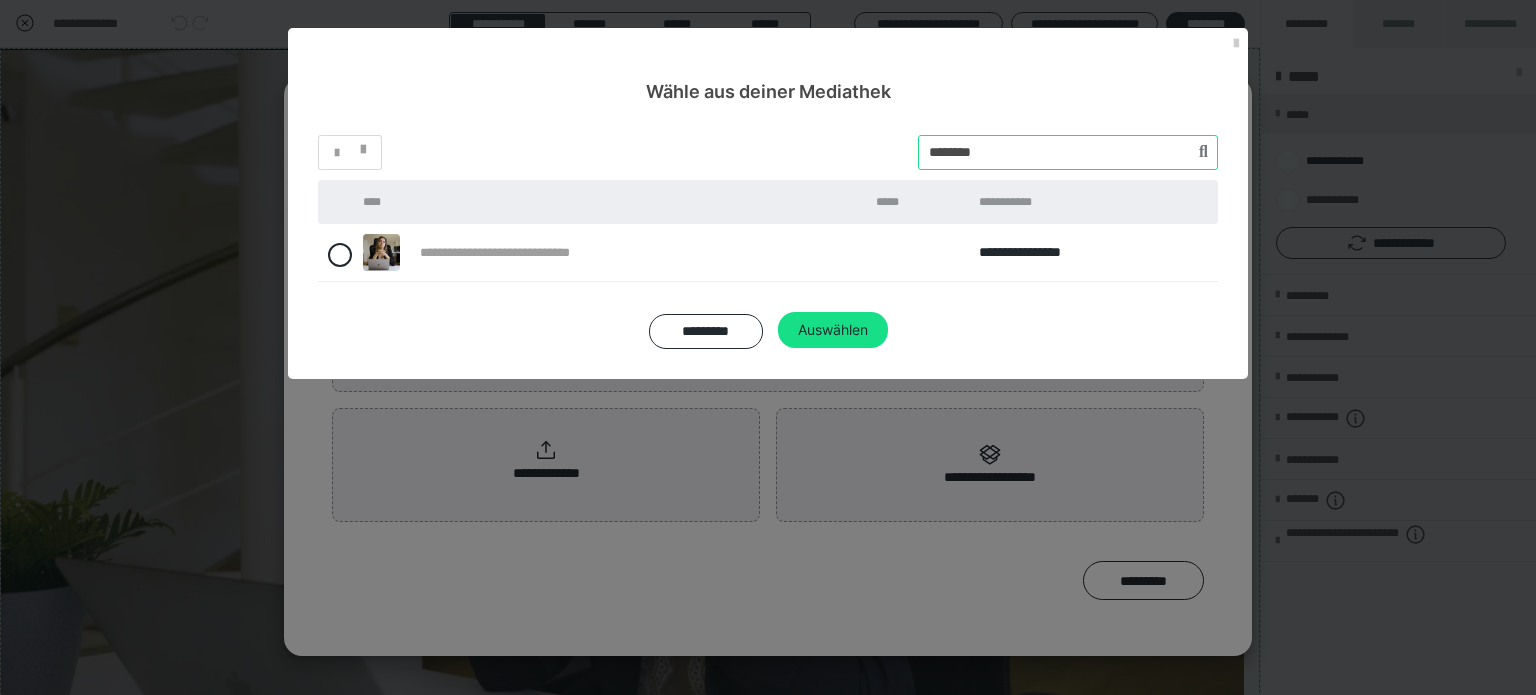 drag, startPoint x: 938, startPoint y: 156, endPoint x: 800, endPoint y: 133, distance: 139.90353 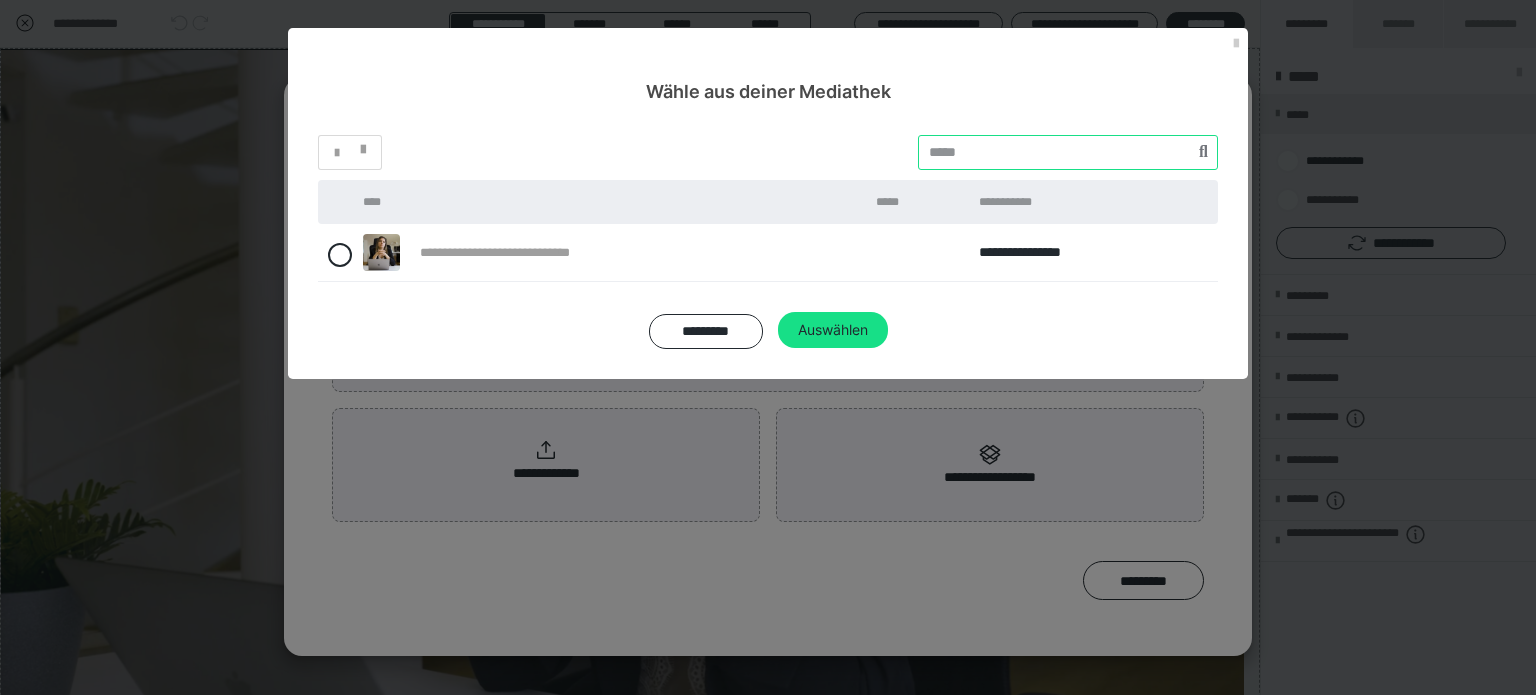 paste on "********" 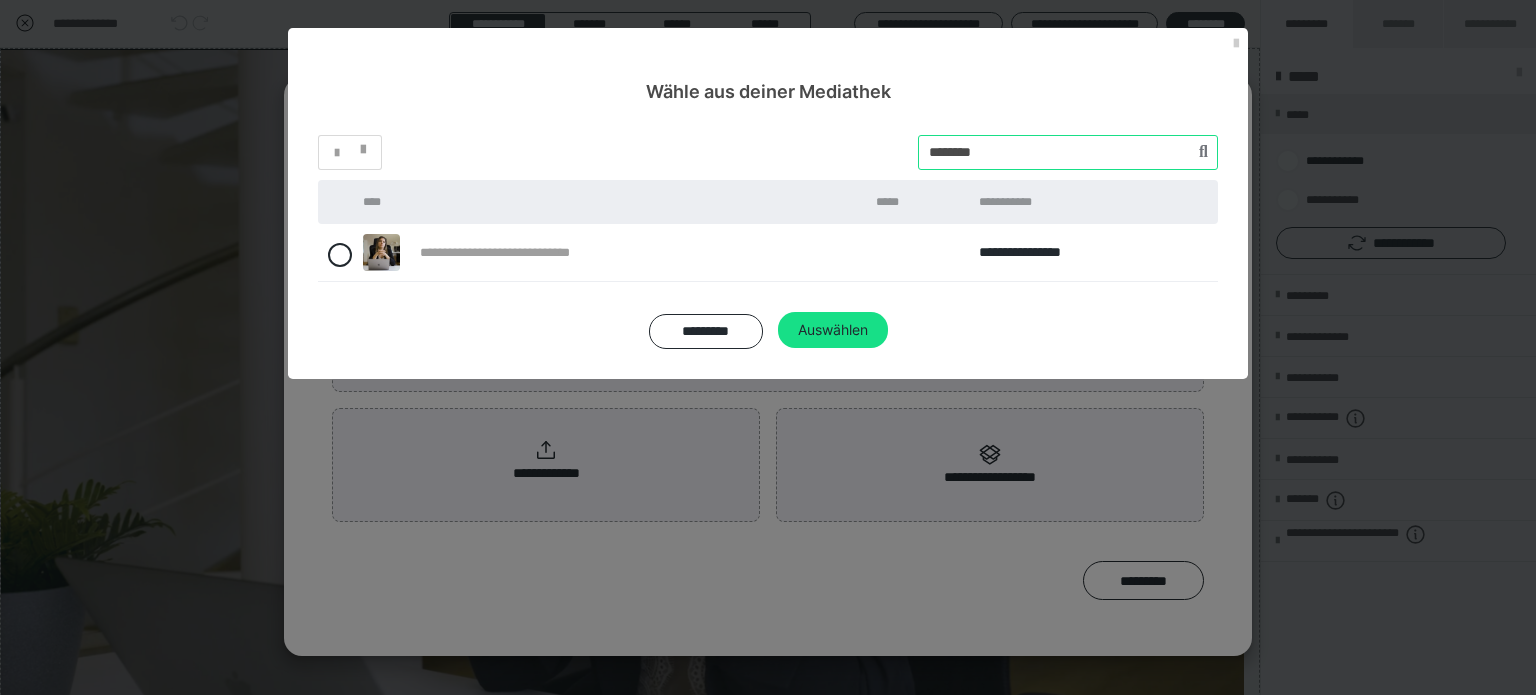 type on "********" 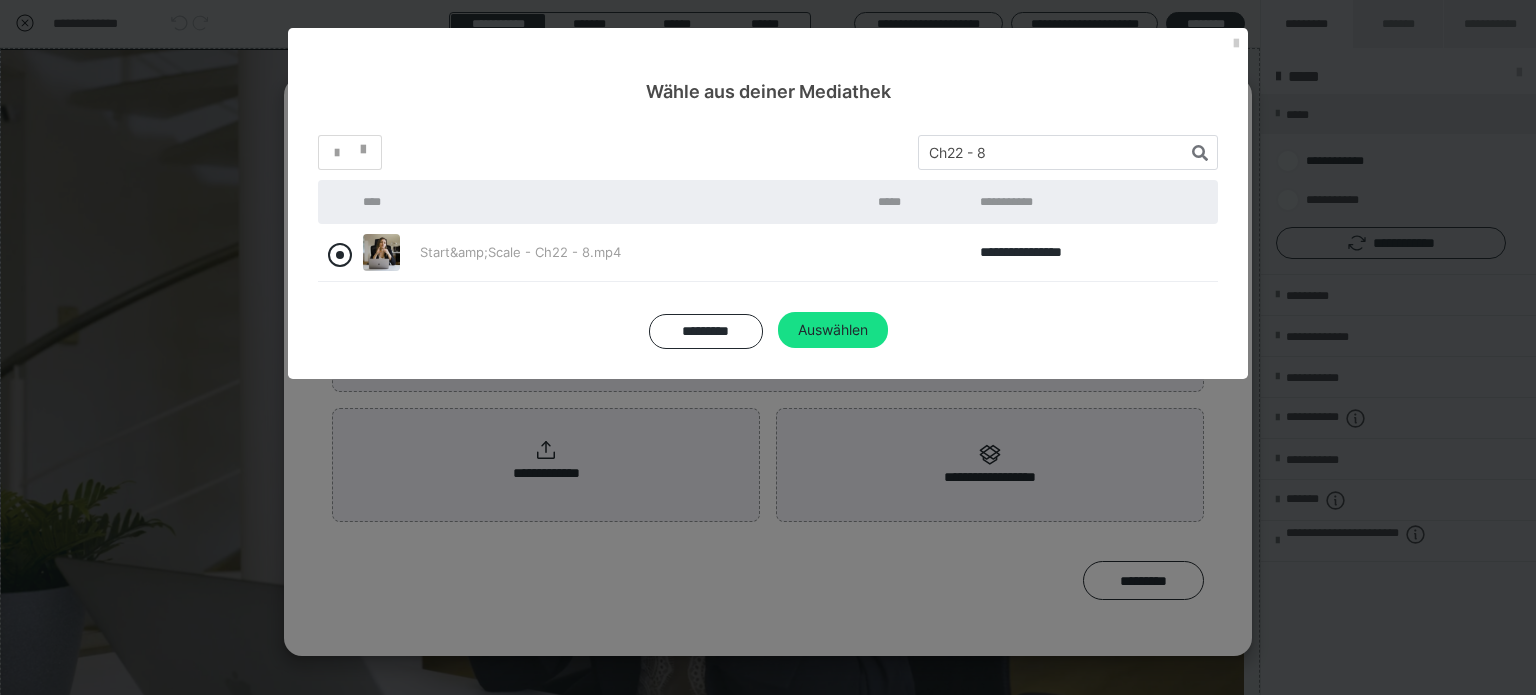 click at bounding box center [340, 255] 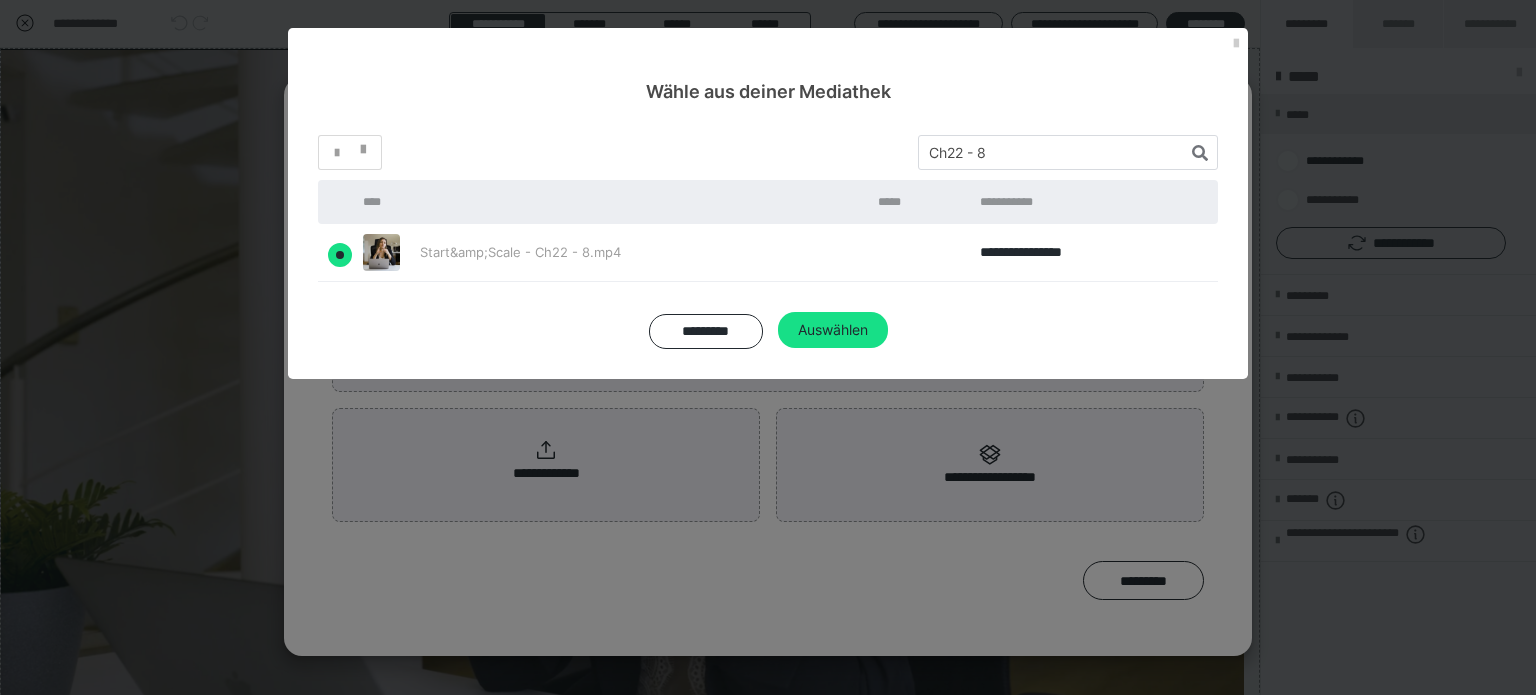 radio on "true" 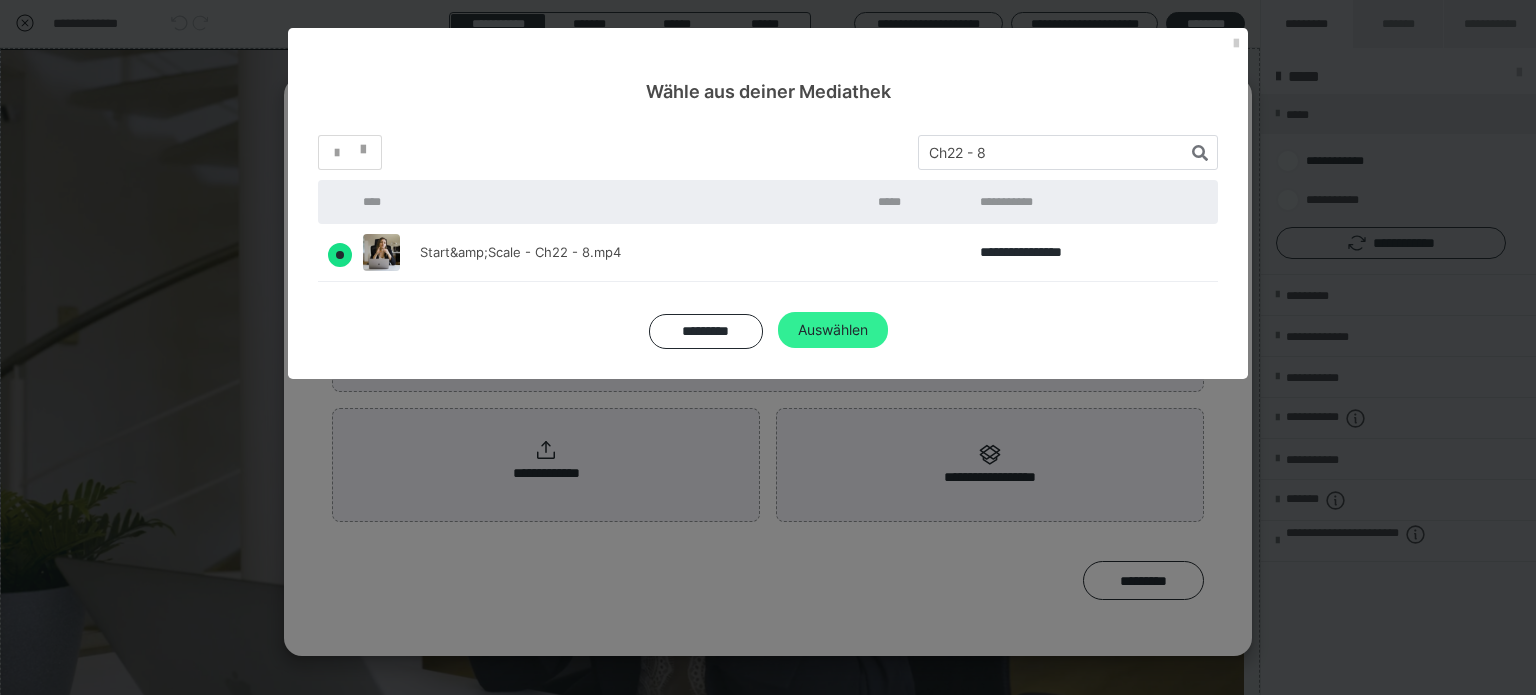 click on "Auswählen" at bounding box center (833, 330) 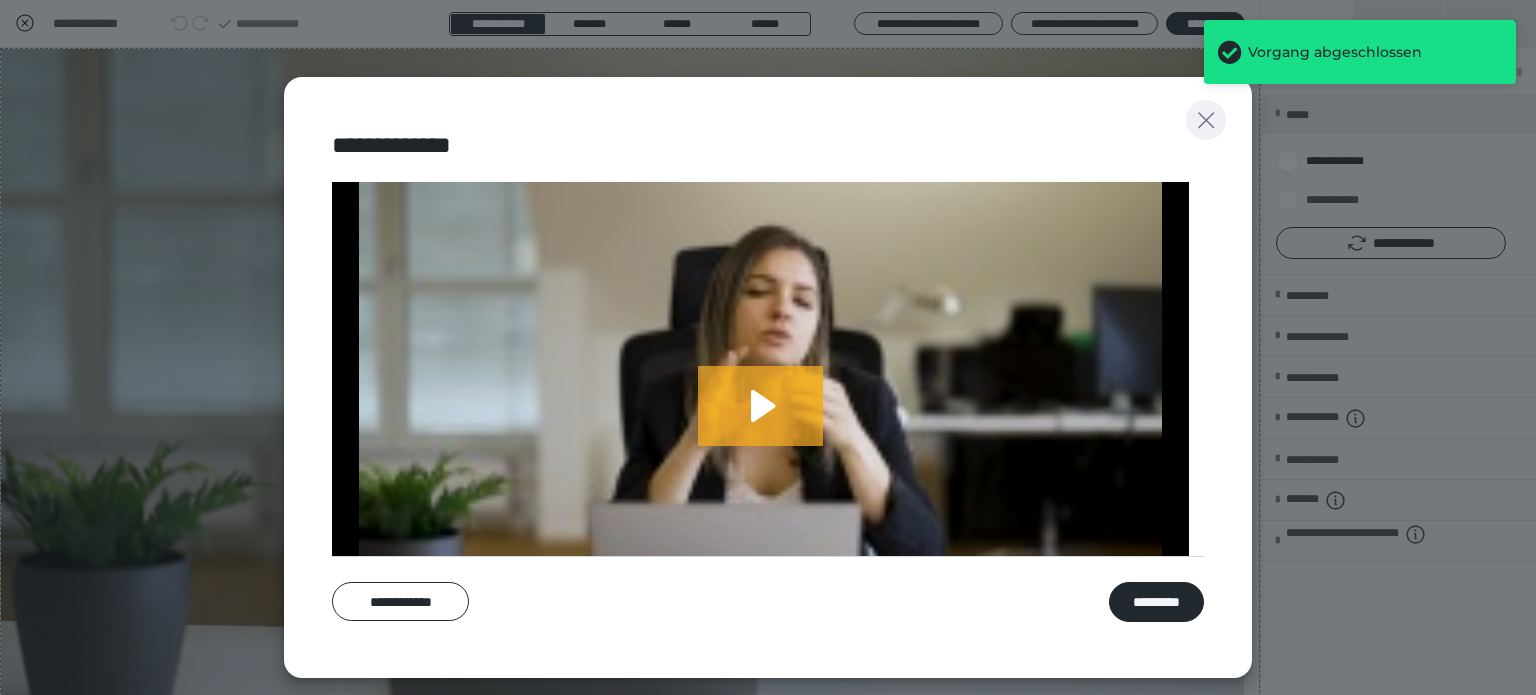 click 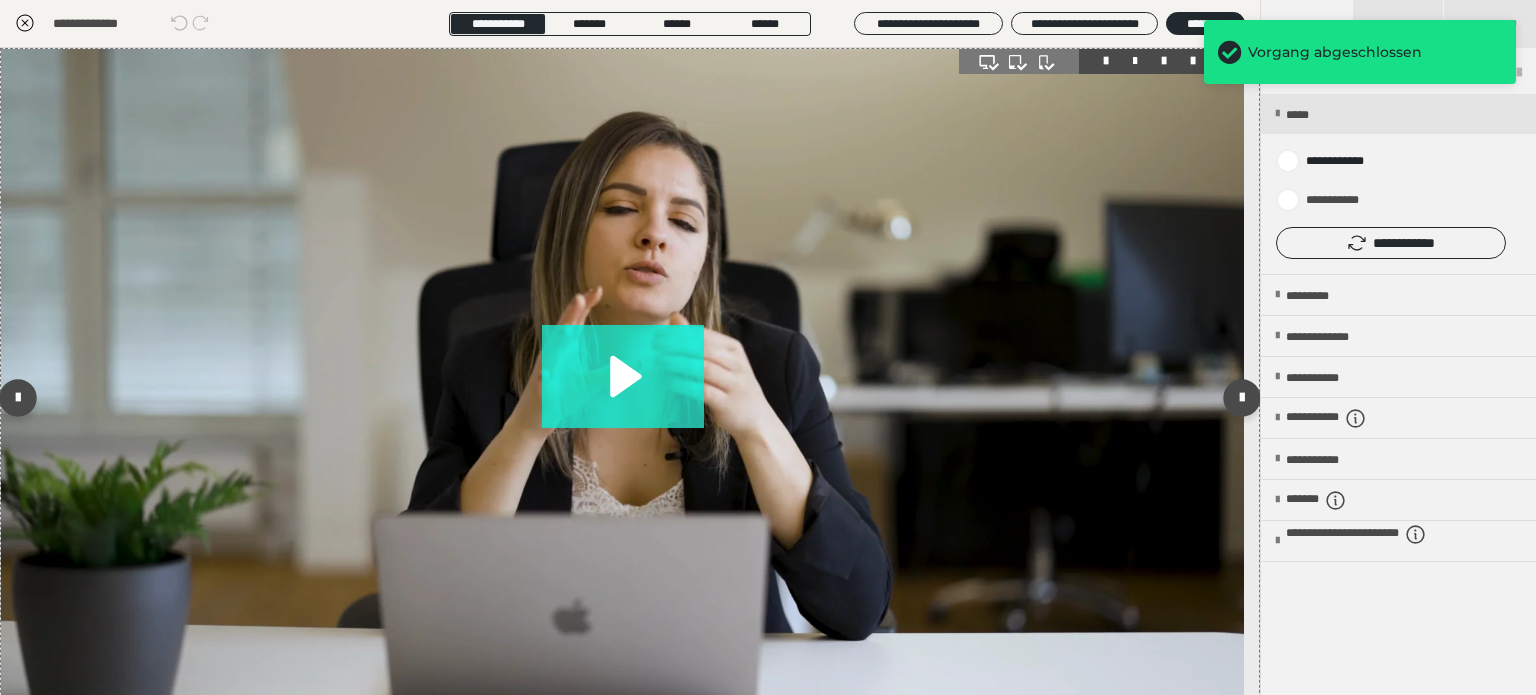 click 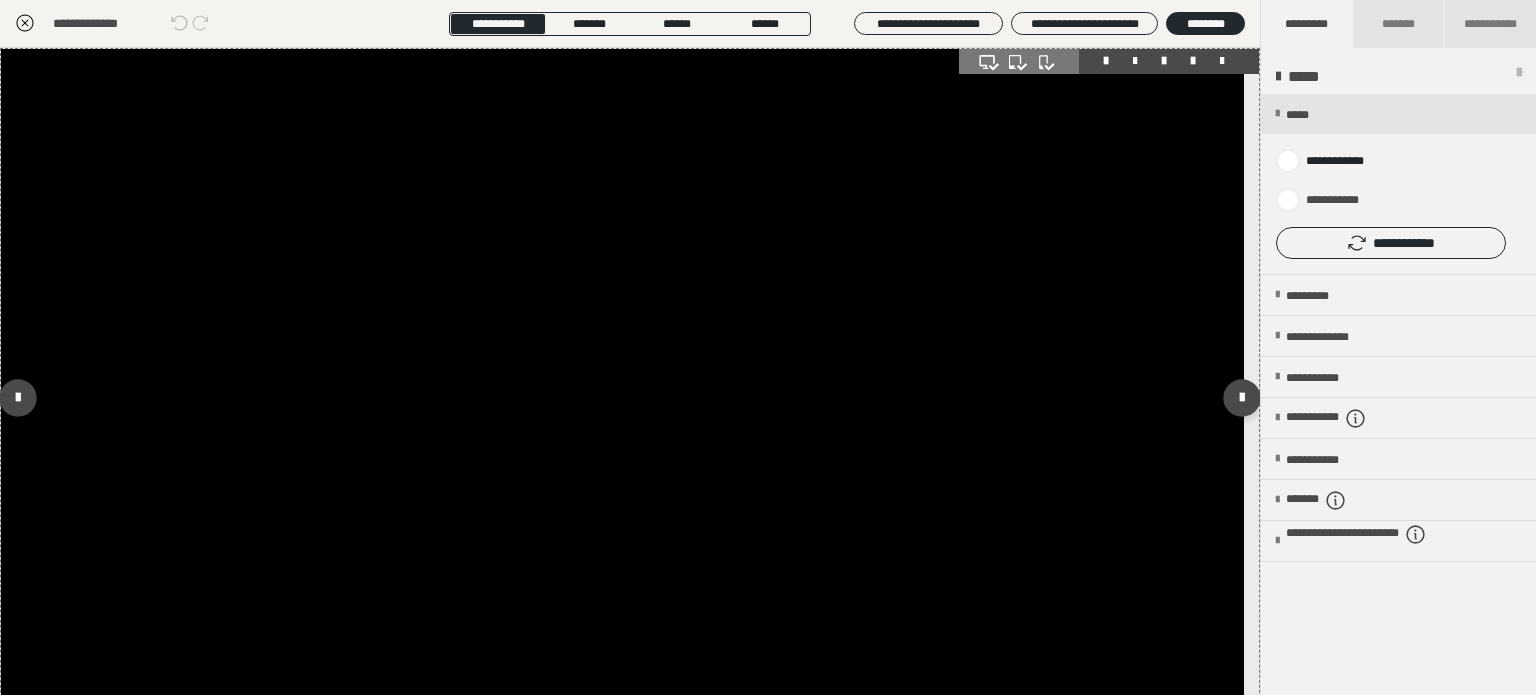 click at bounding box center (622, 398) 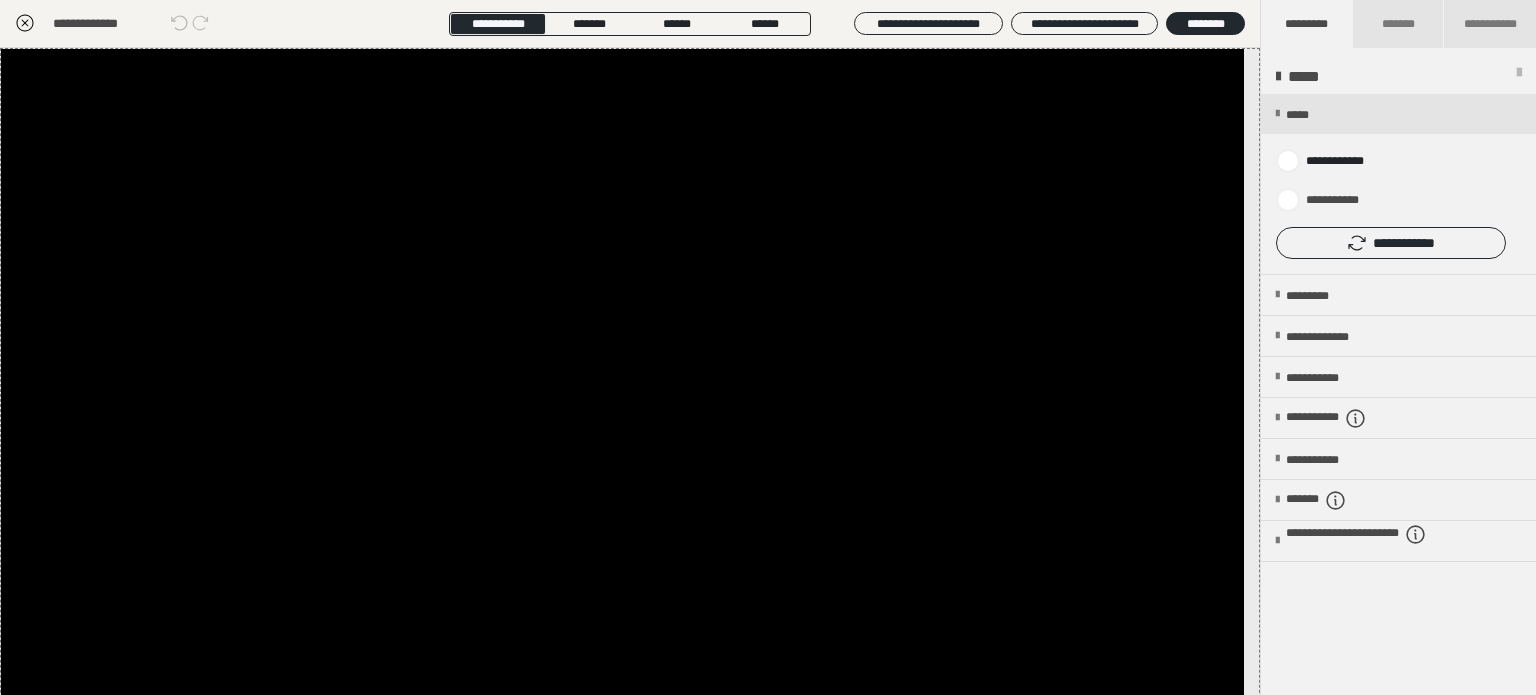 click 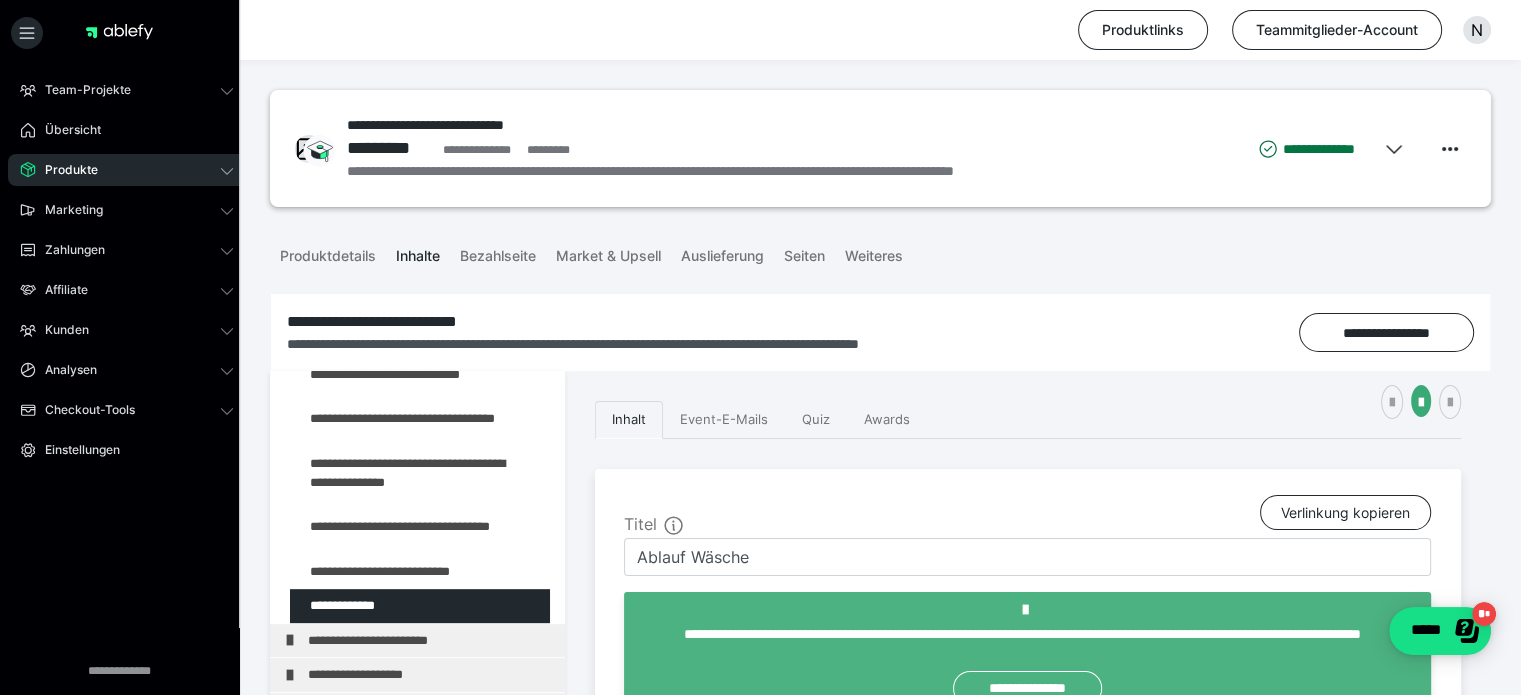 click on "**********" at bounding box center (418, 272) 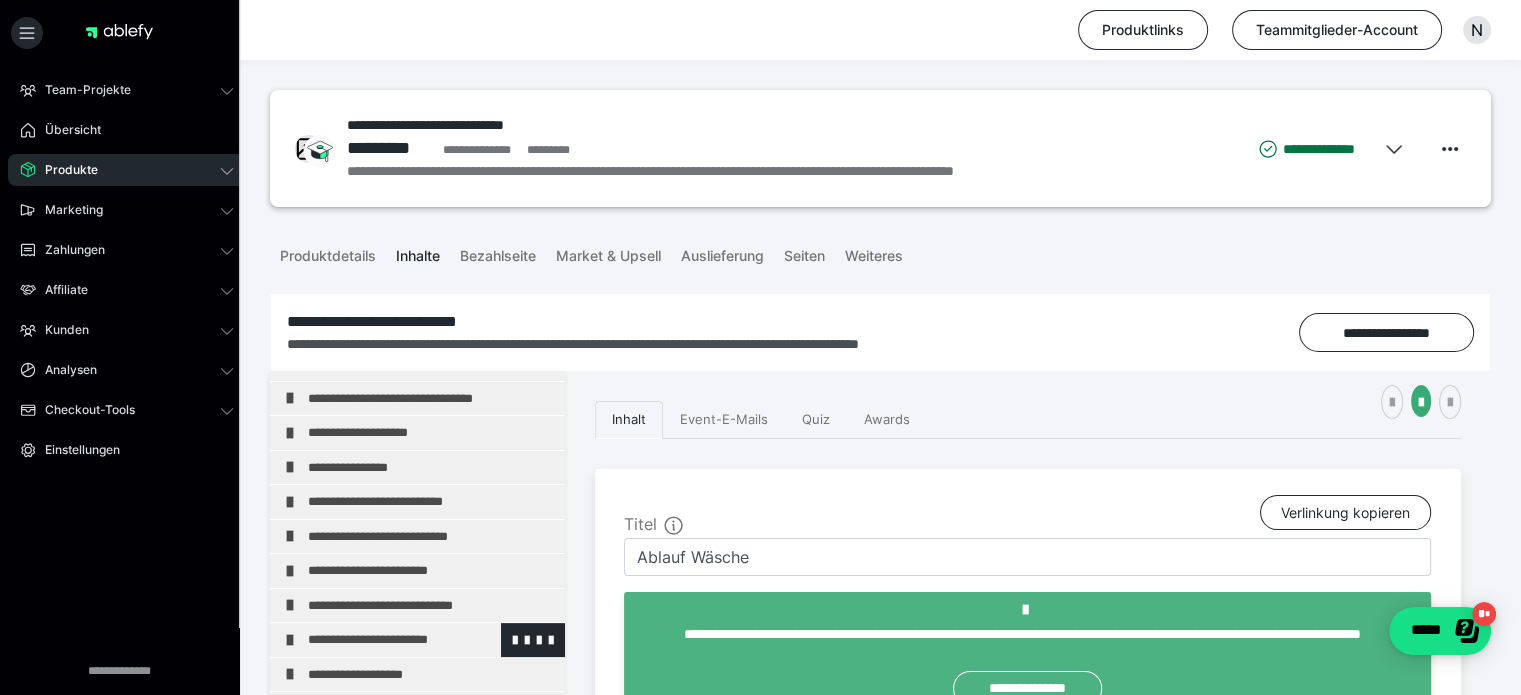 scroll, scrollTop: 826, scrollLeft: 0, axis: vertical 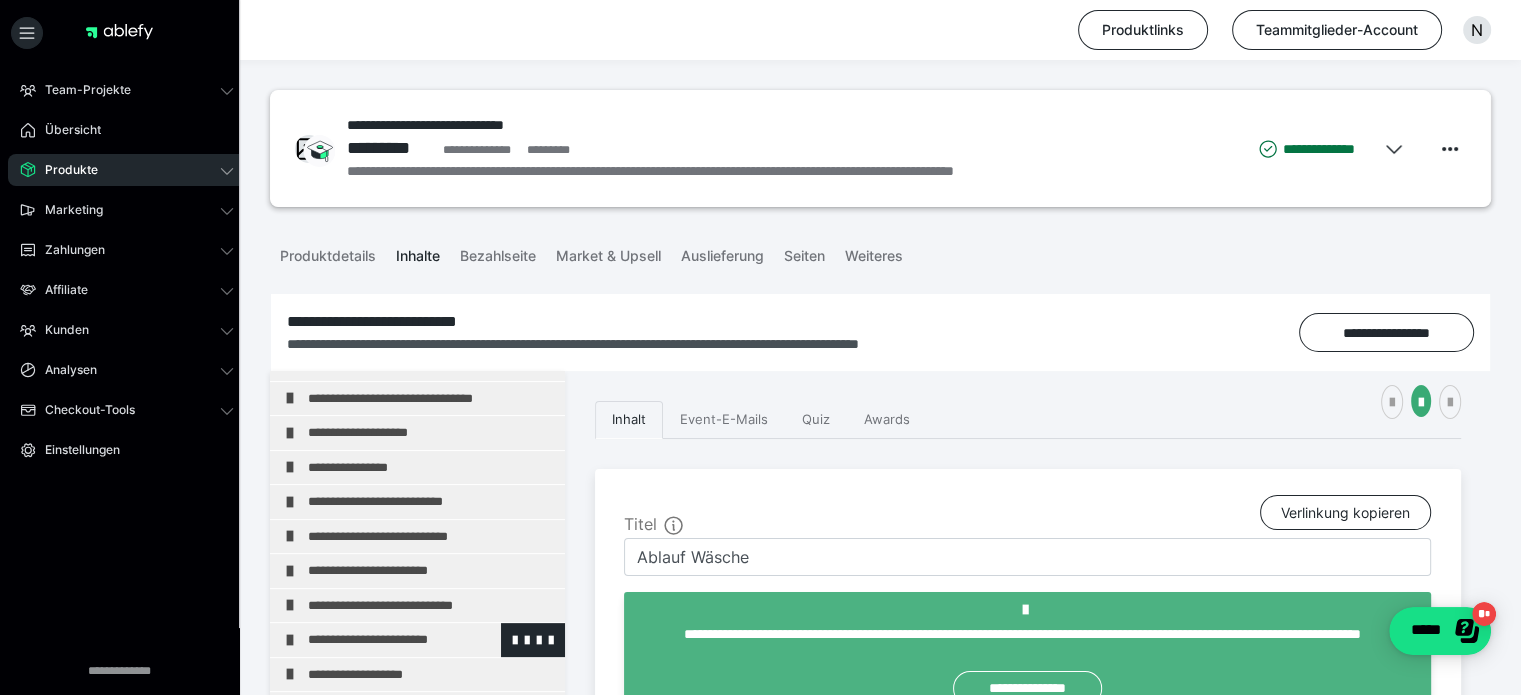 click on "**********" at bounding box center (423, 640) 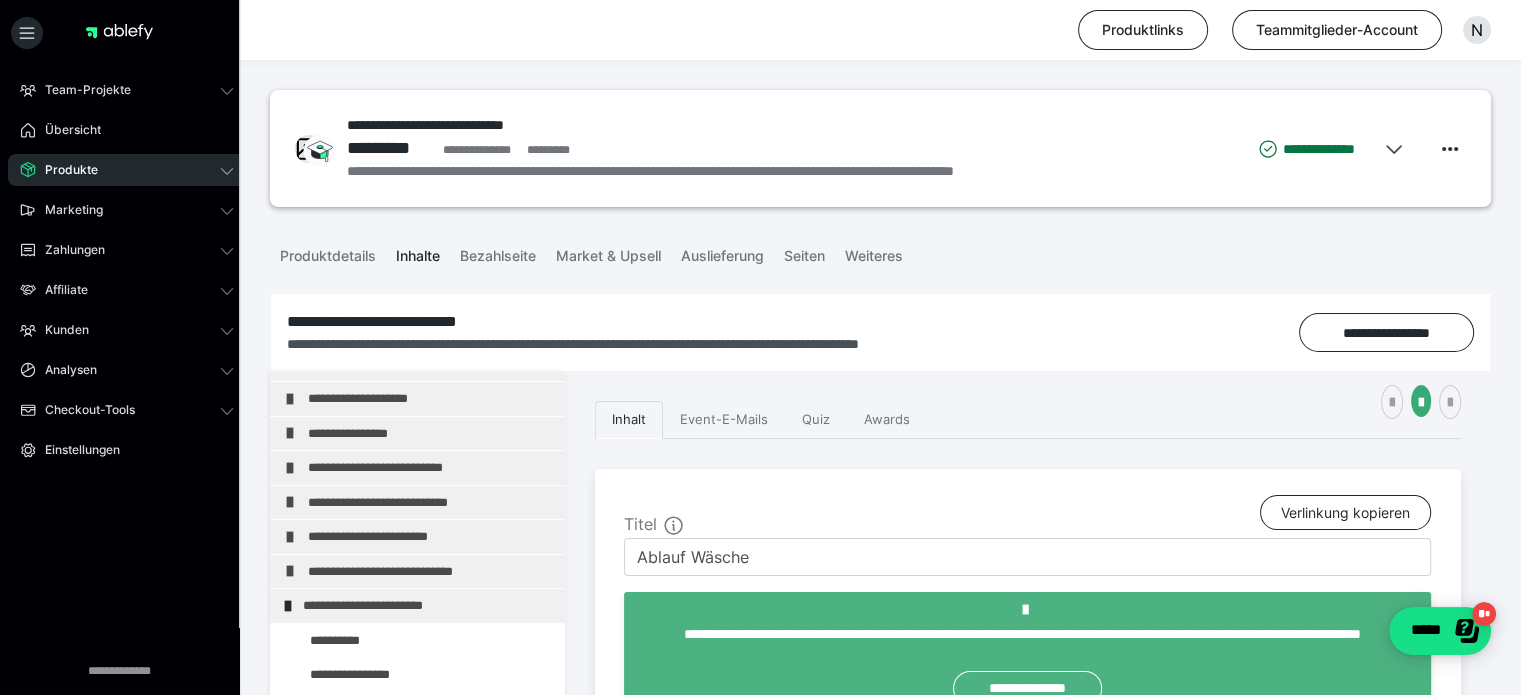 scroll, scrollTop: 1026, scrollLeft: 0, axis: vertical 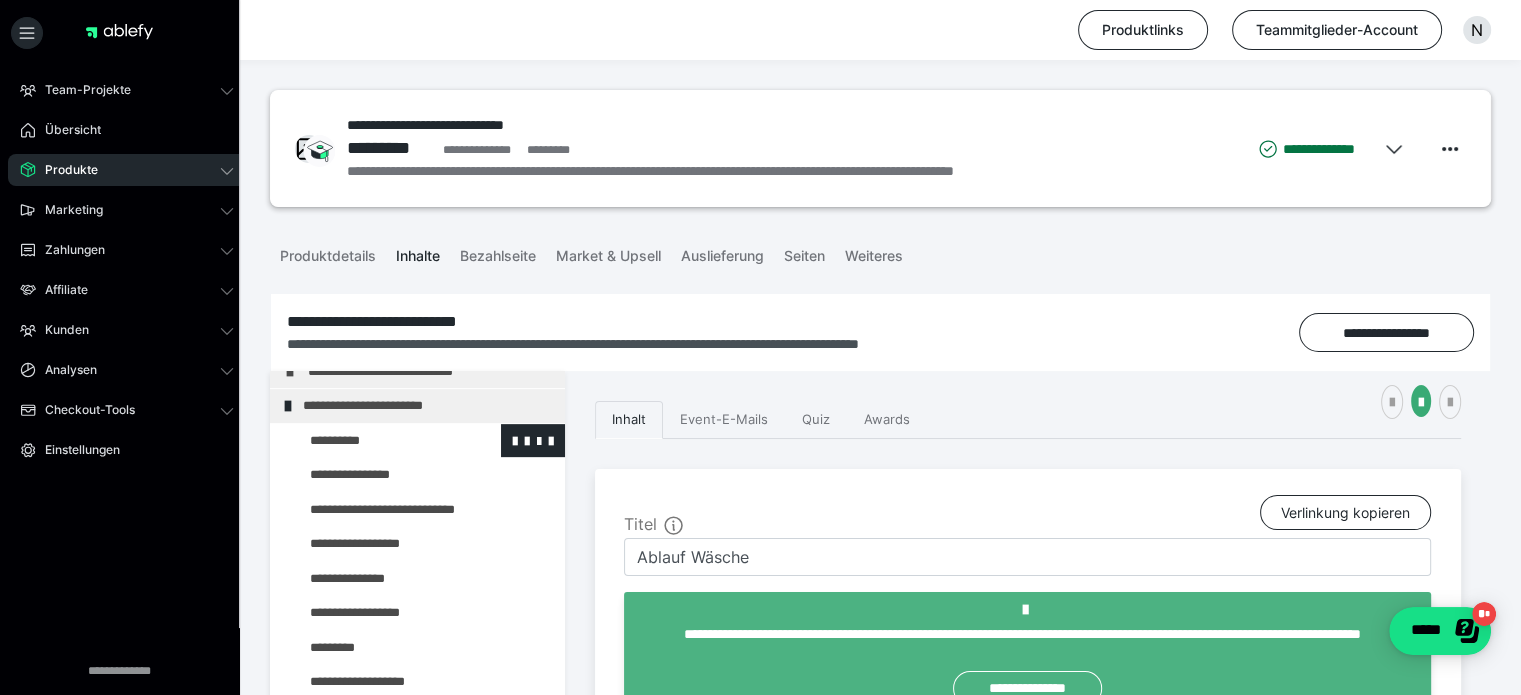 click at bounding box center [375, 441] 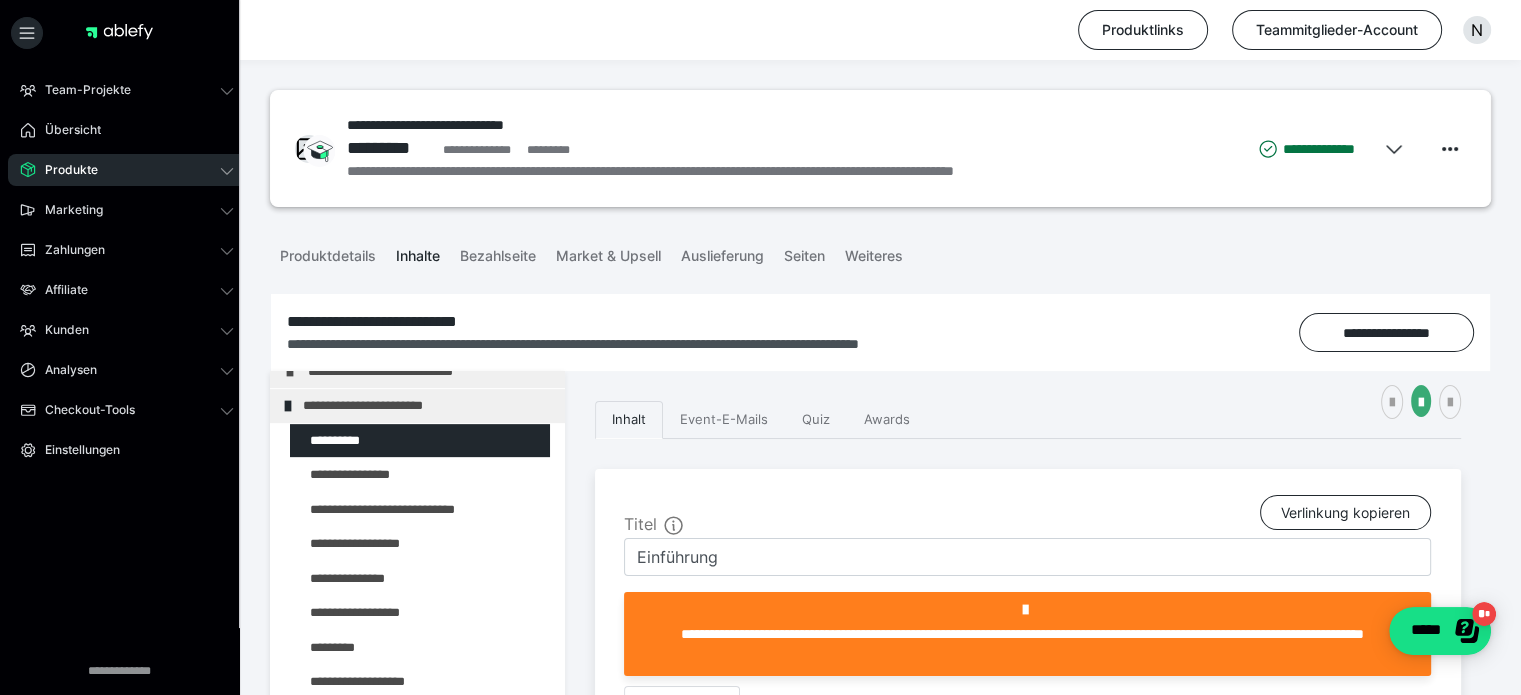 scroll, scrollTop: 482, scrollLeft: 0, axis: vertical 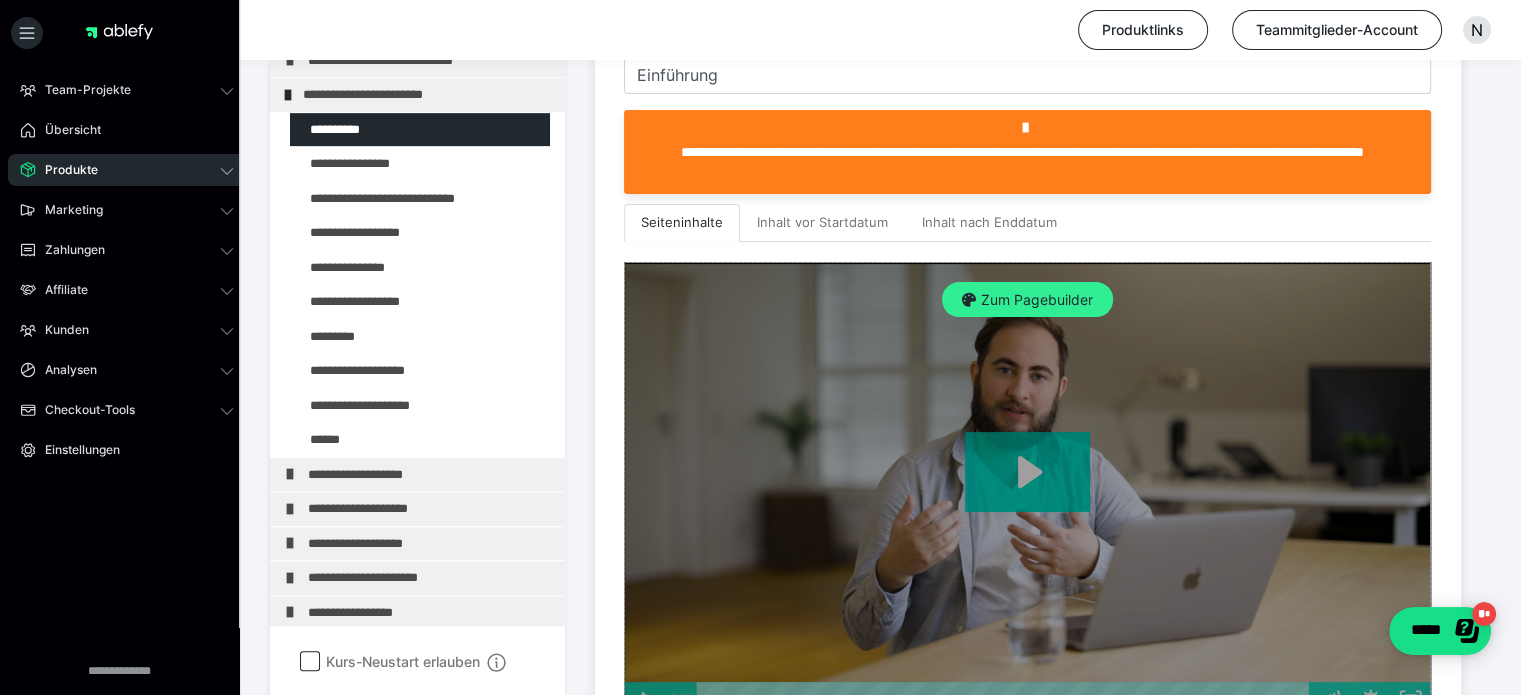 click on "Zum Pagebuilder" at bounding box center (1027, 300) 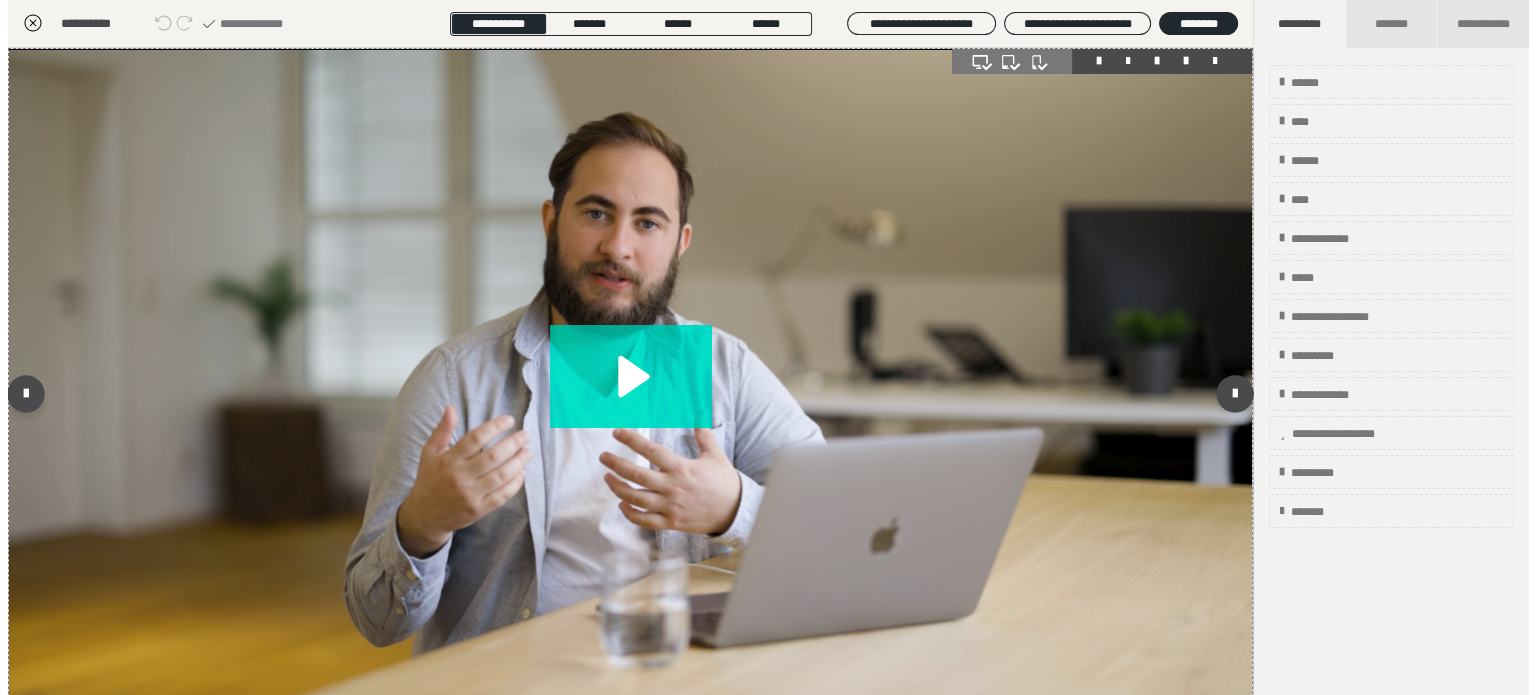 scroll, scrollTop: 311, scrollLeft: 0, axis: vertical 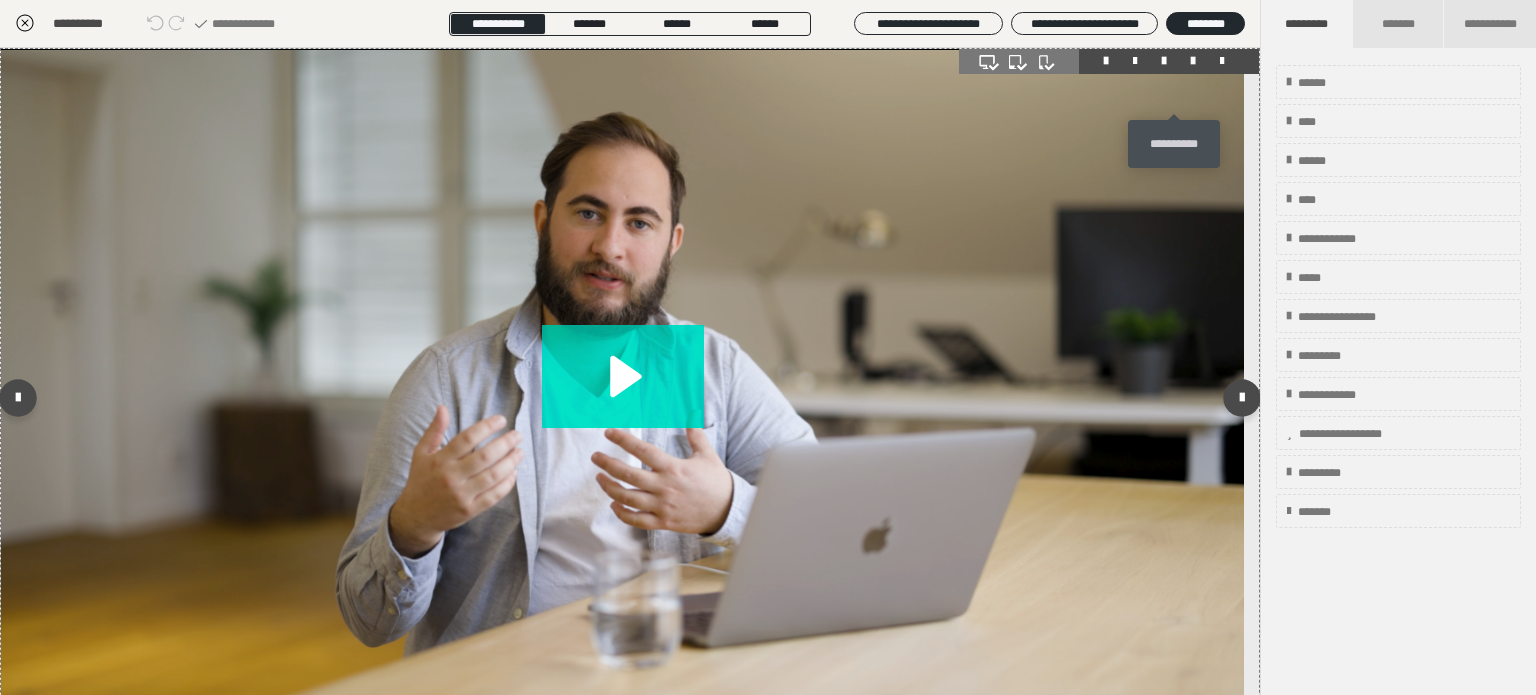 click at bounding box center (1193, 61) 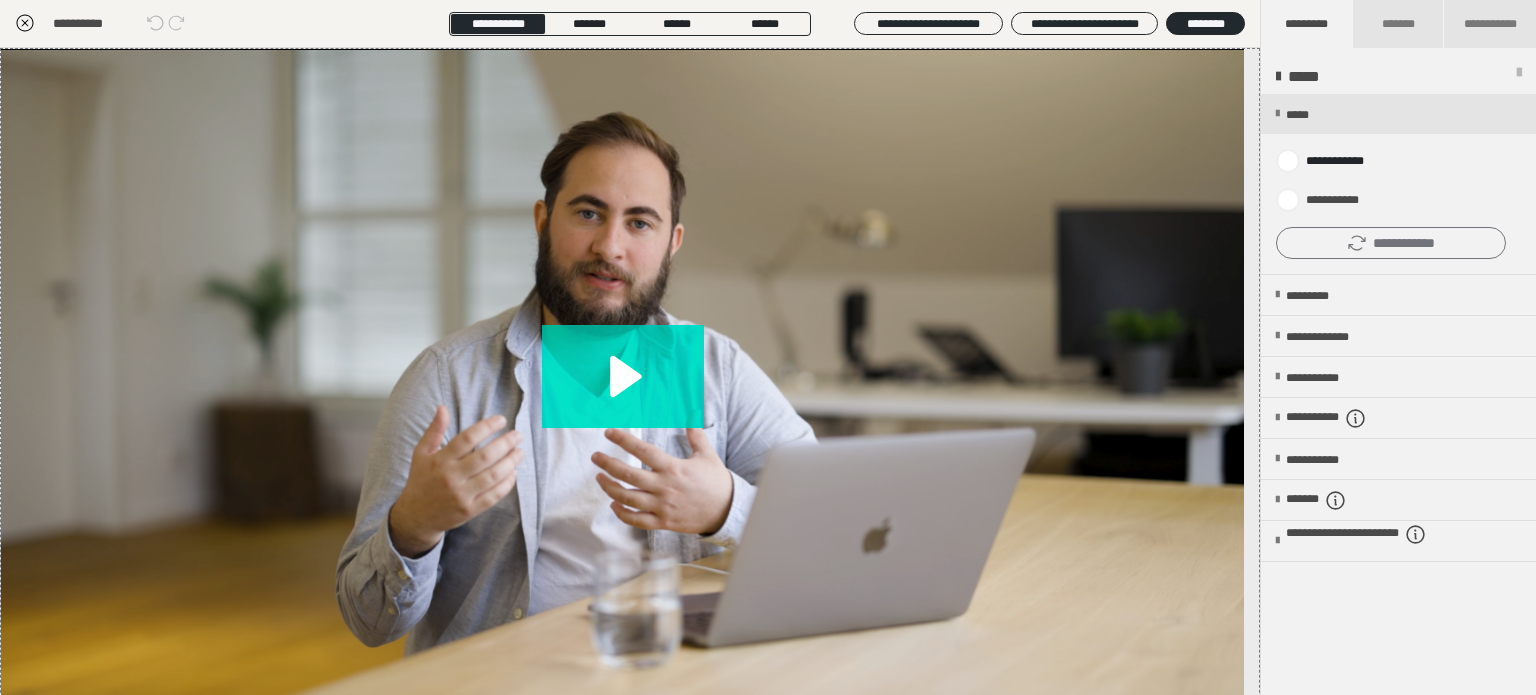 click on "**********" at bounding box center (1391, 243) 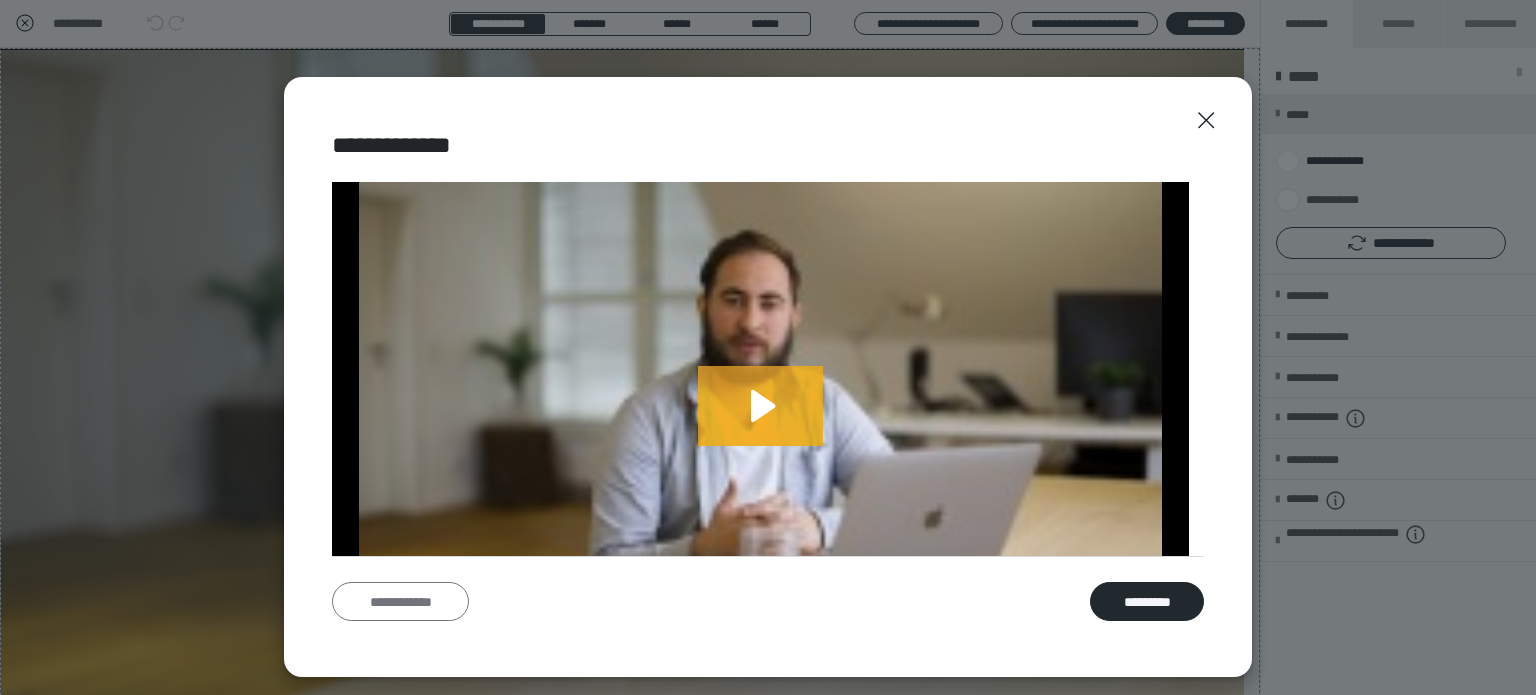 click on "**********" at bounding box center (400, 602) 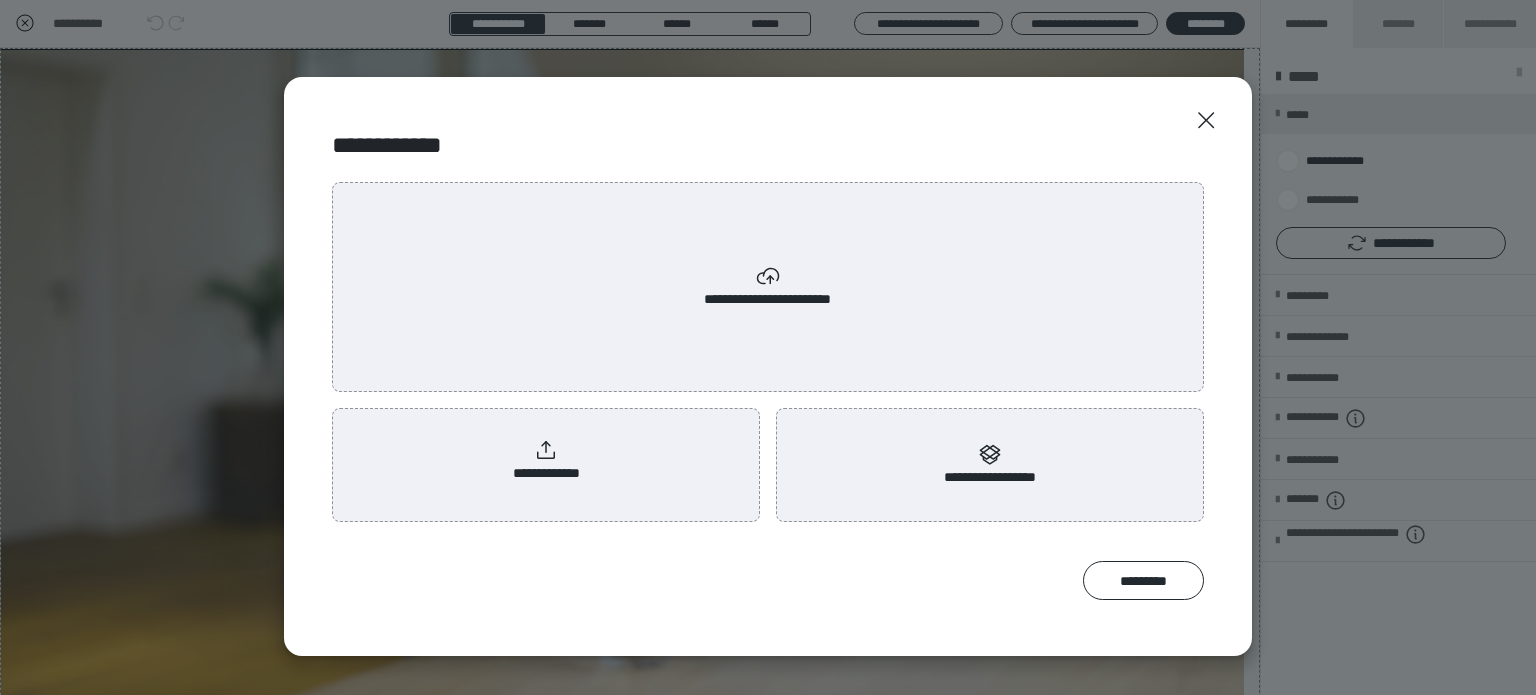 scroll, scrollTop: 0, scrollLeft: 0, axis: both 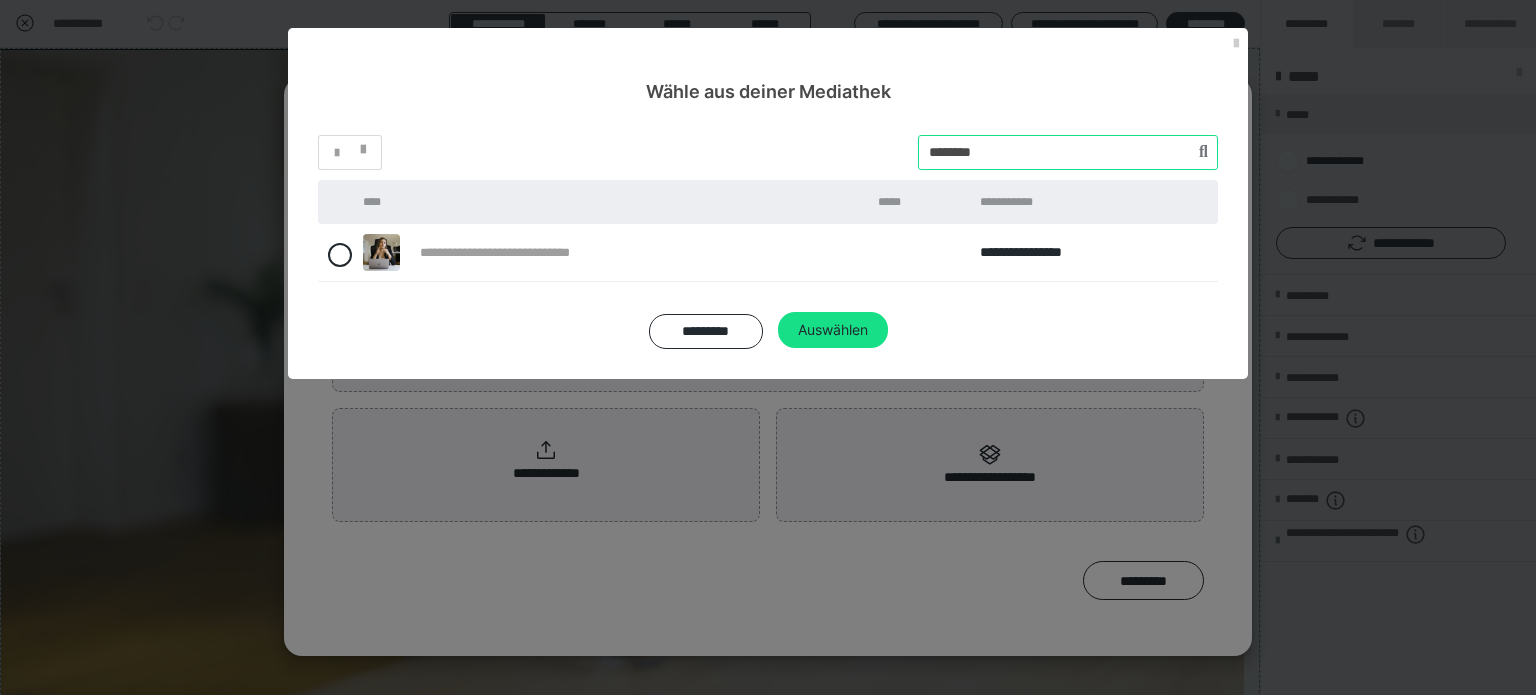 click on "**********" at bounding box center (768, 242) 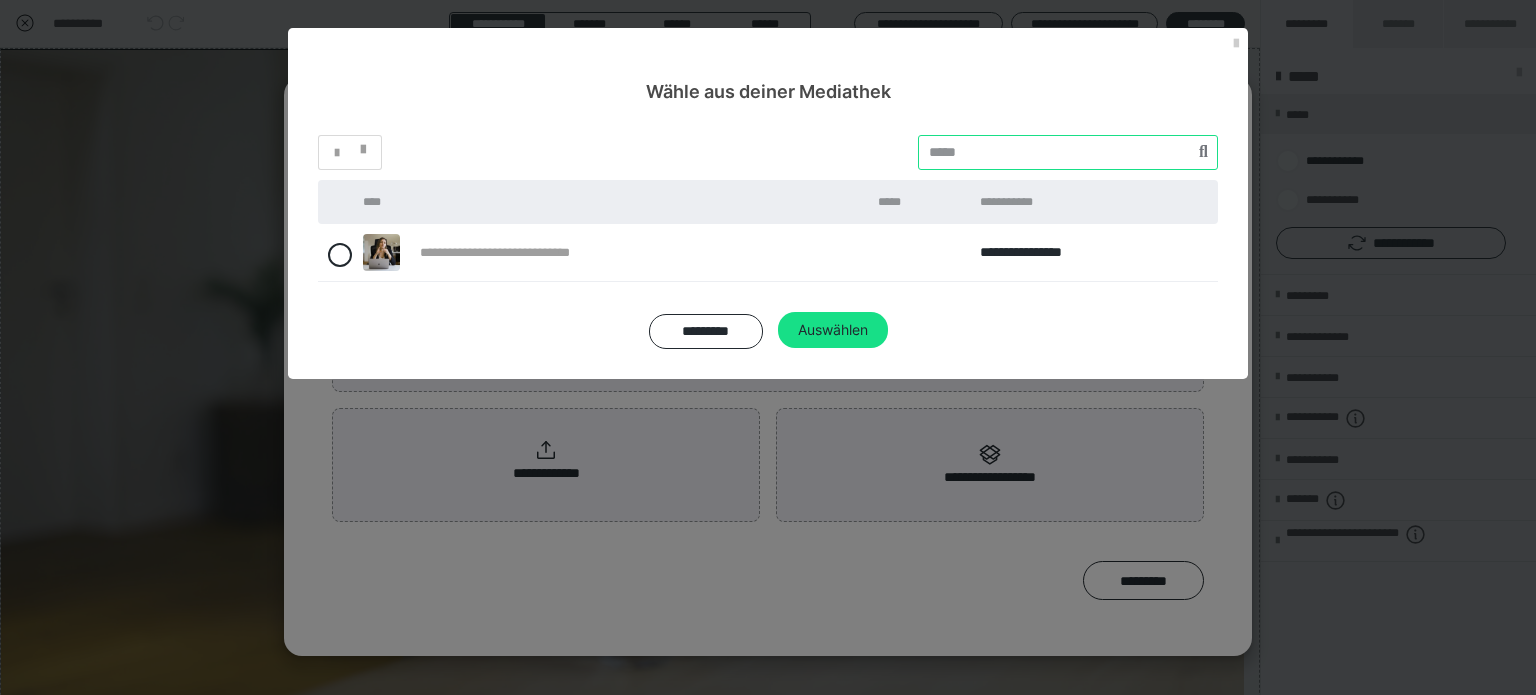 paste on "********" 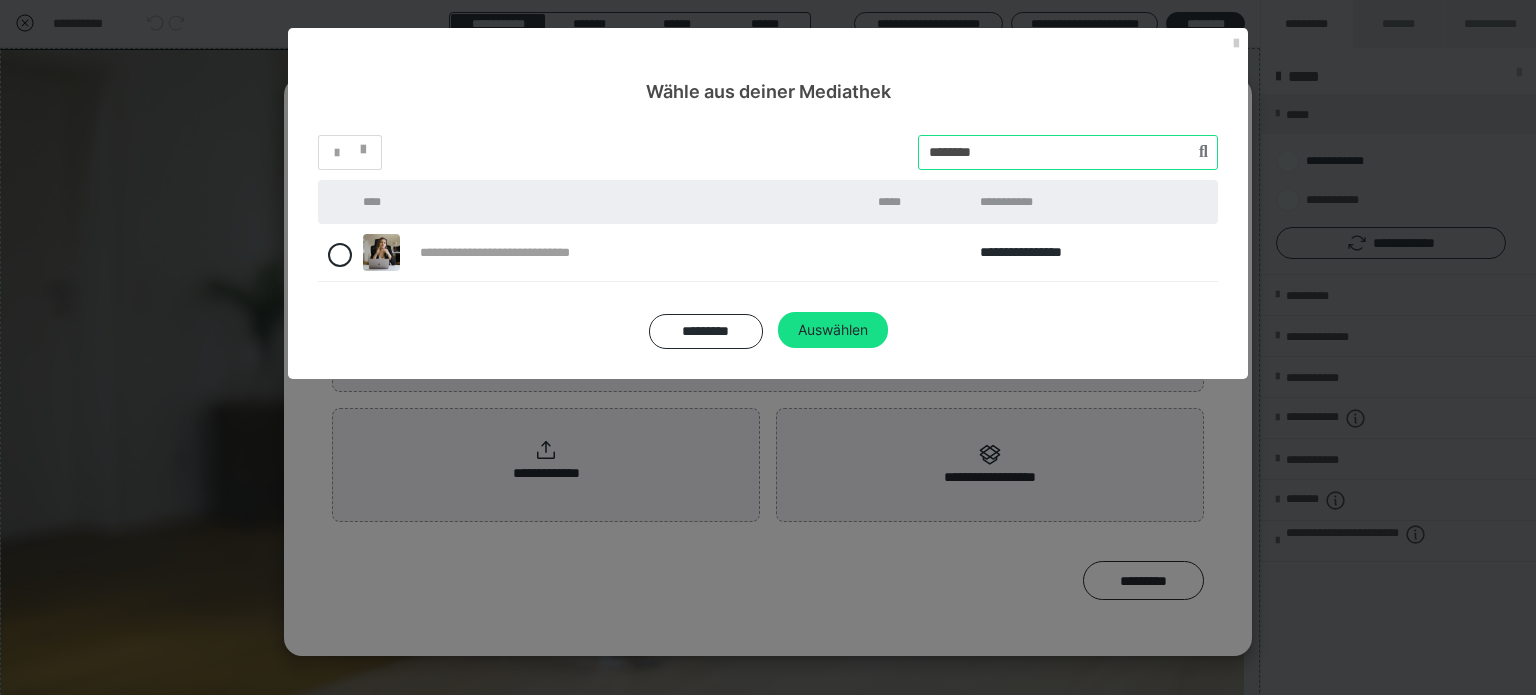 type on "********" 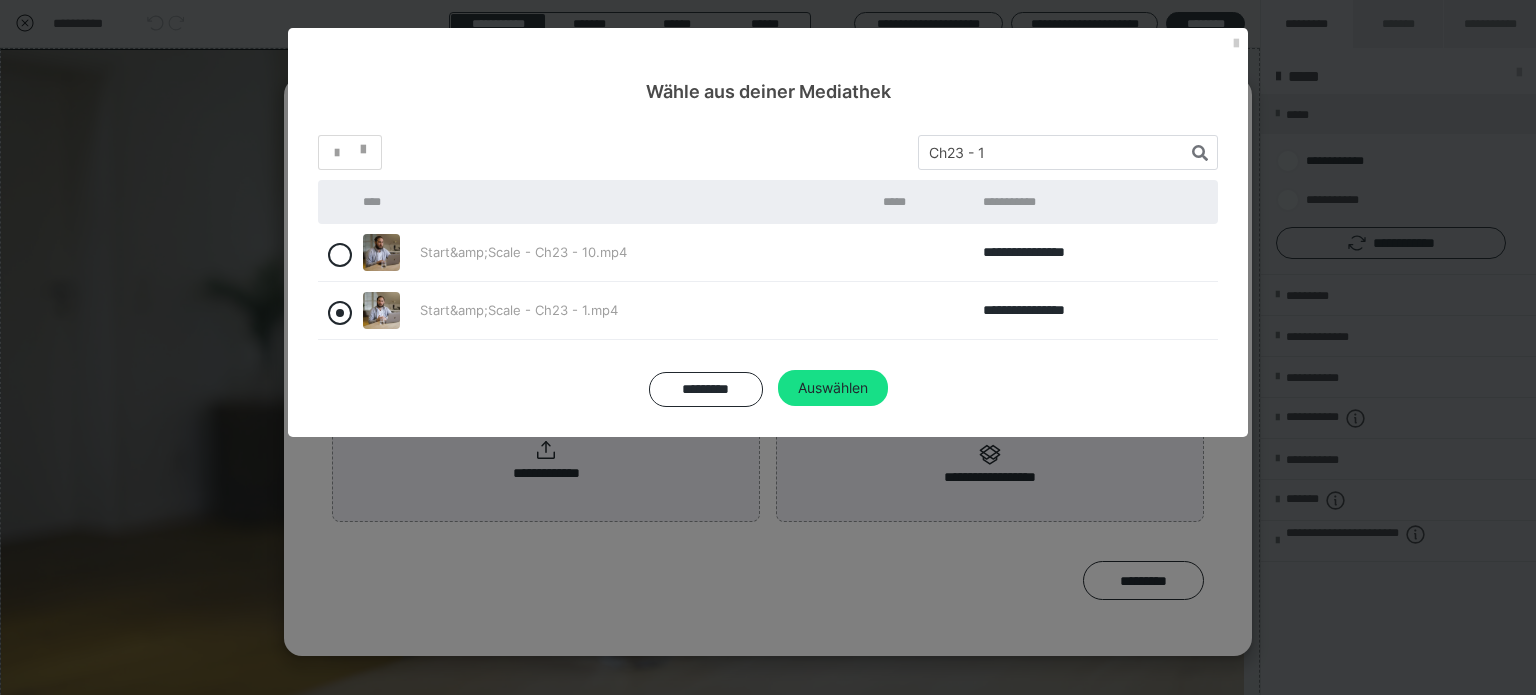 click at bounding box center (340, 313) 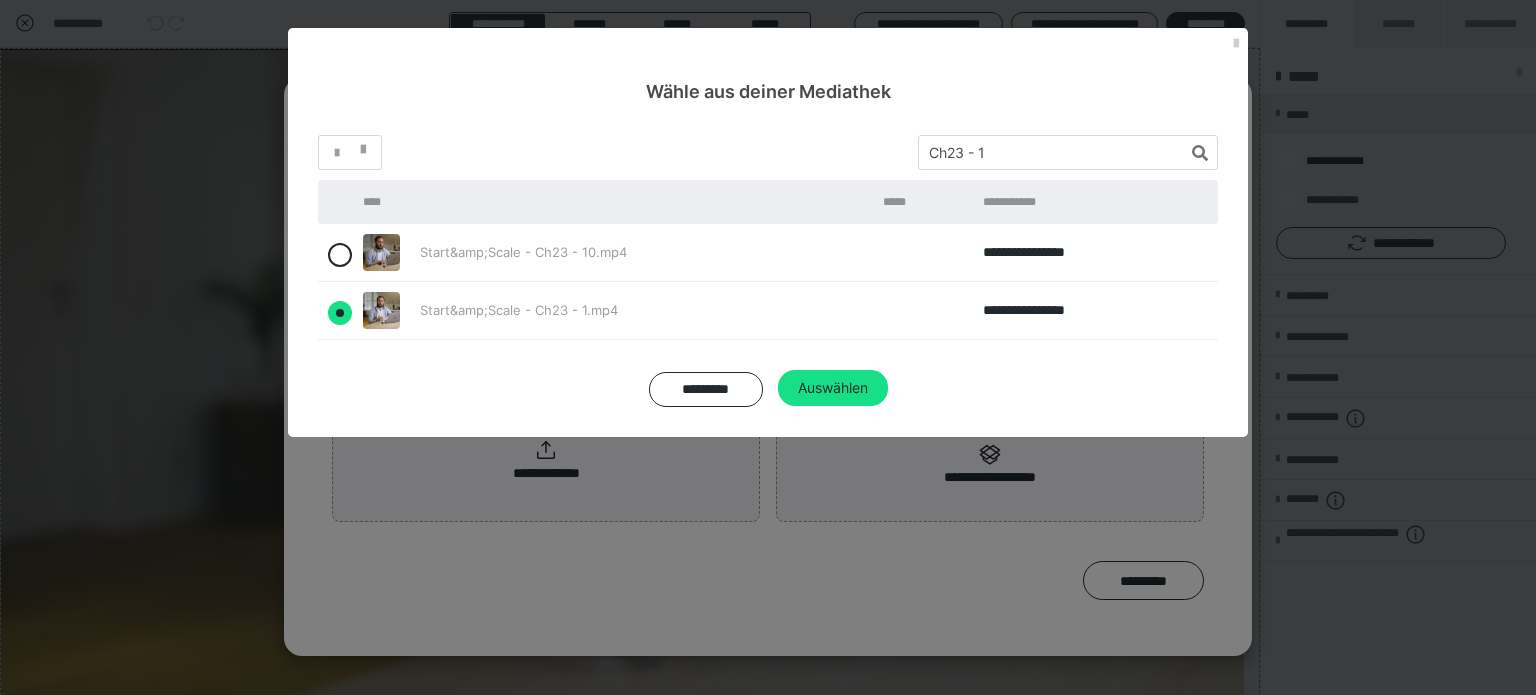 radio on "true" 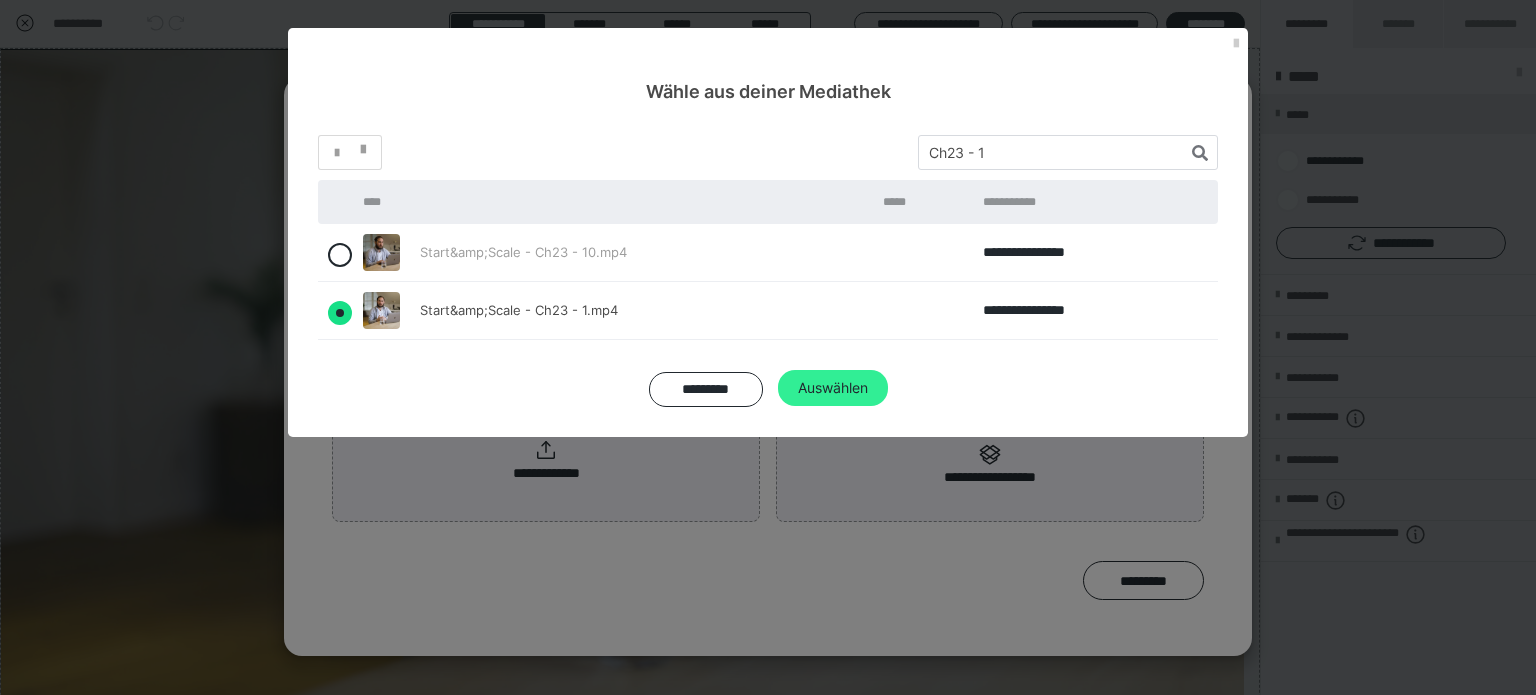 click on "Auswählen" at bounding box center (833, 388) 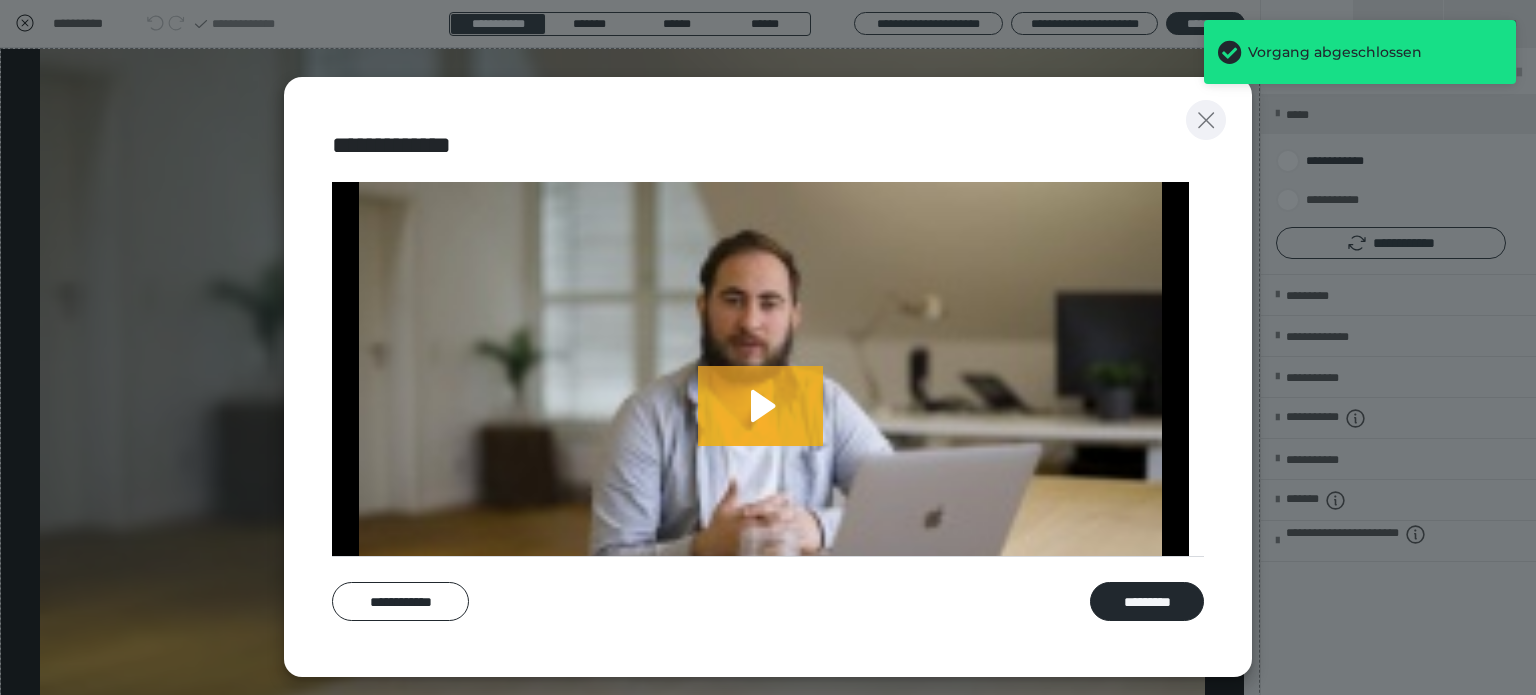 click 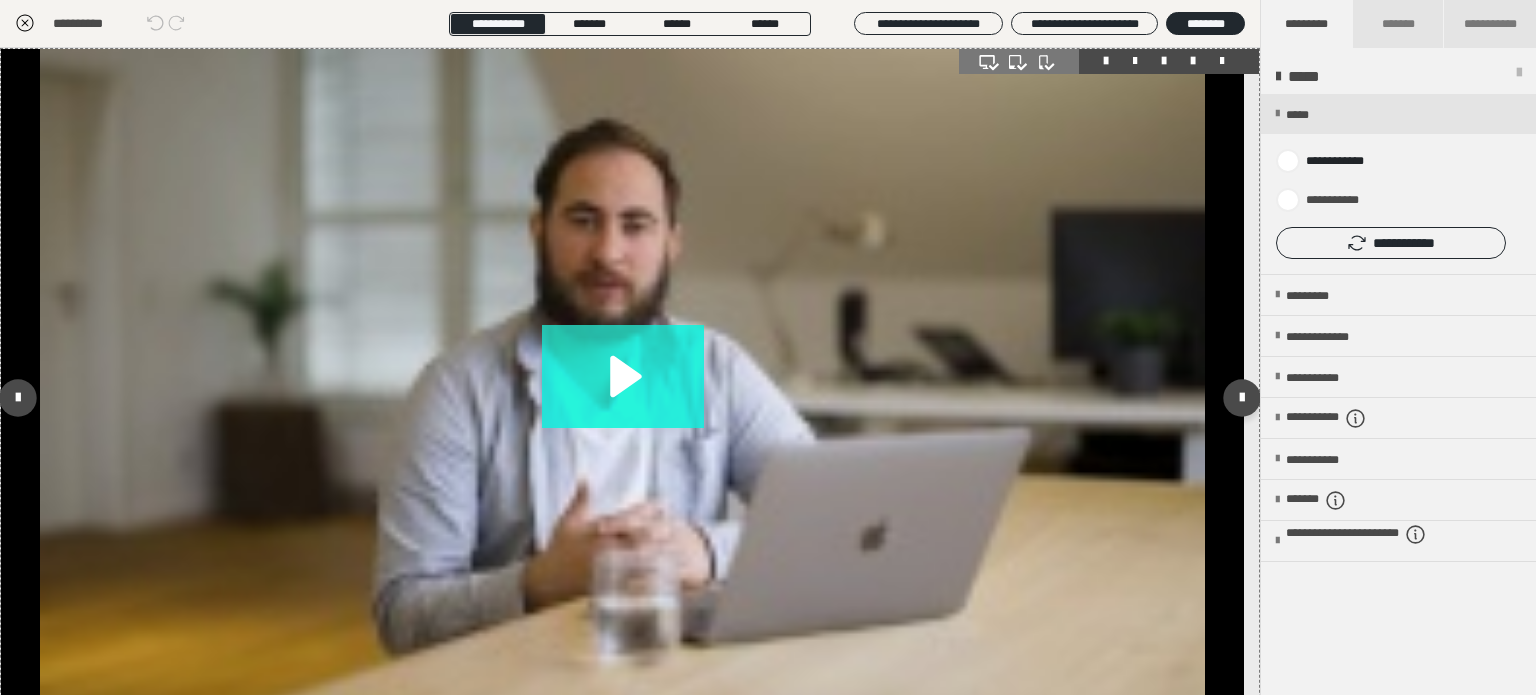 click 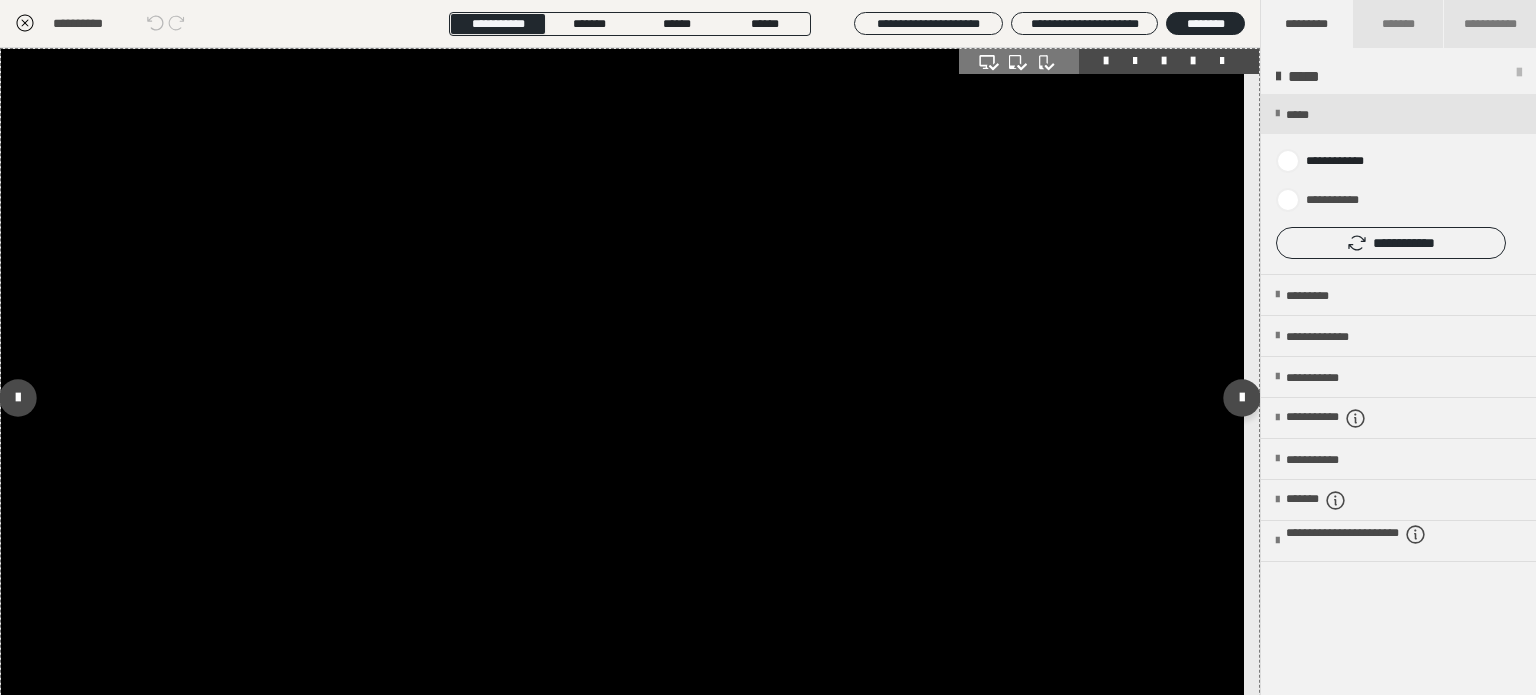 click at bounding box center (622, 398) 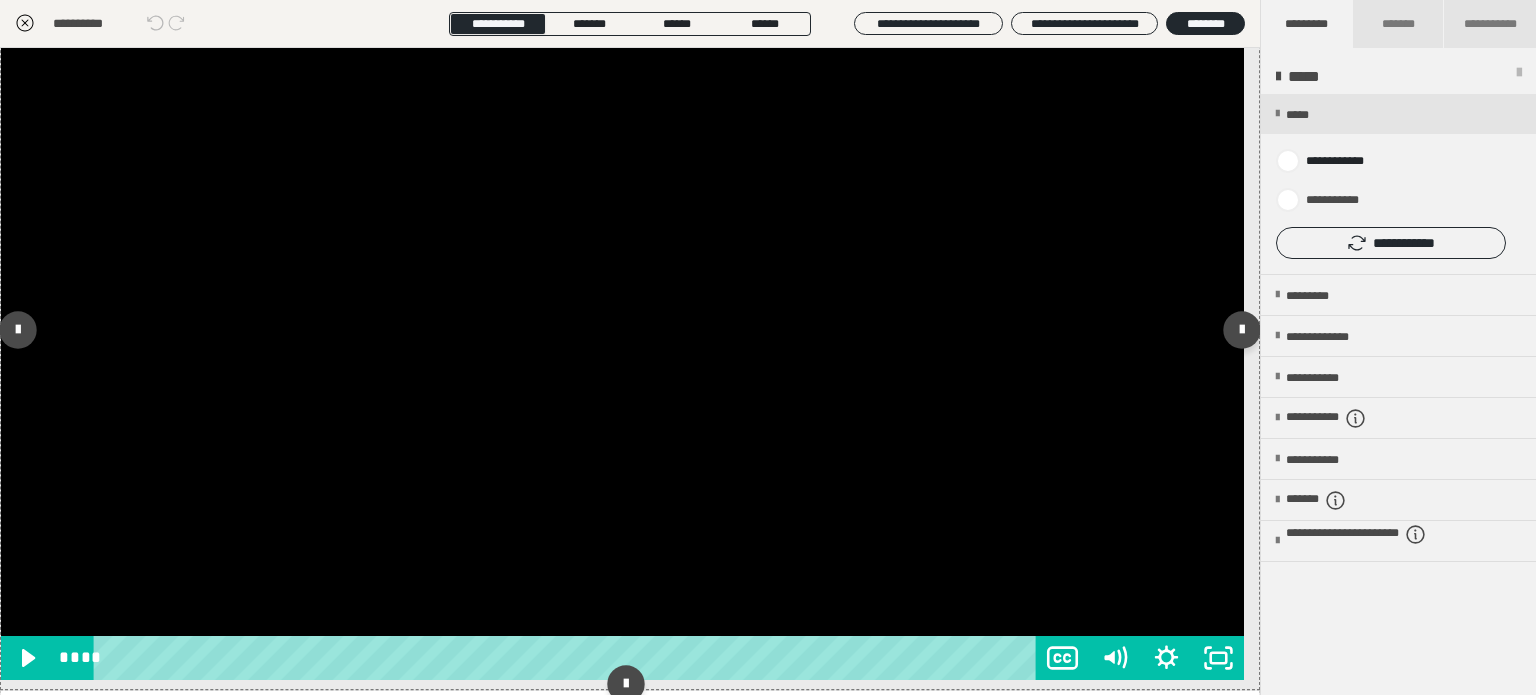 scroll, scrollTop: 100, scrollLeft: 0, axis: vertical 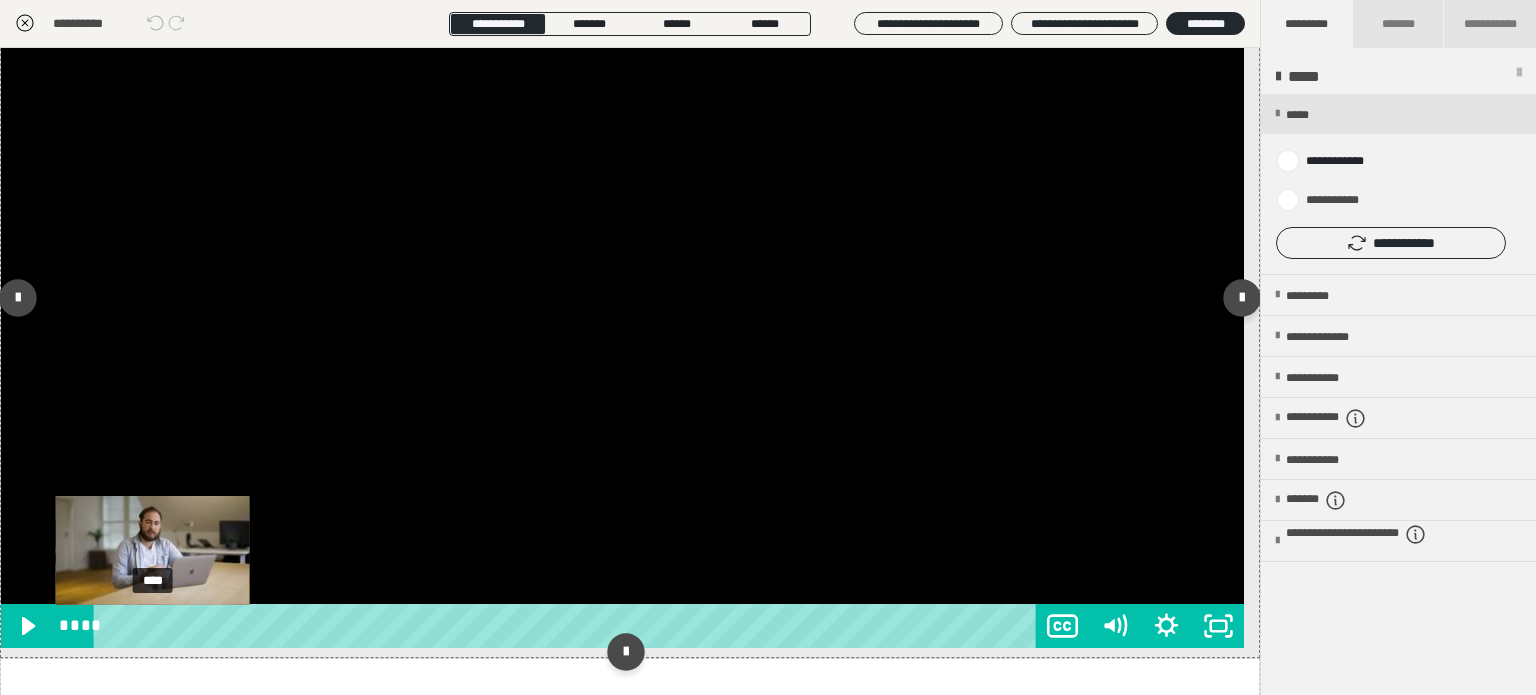 click on "**** ****" at bounding box center [622, 626] 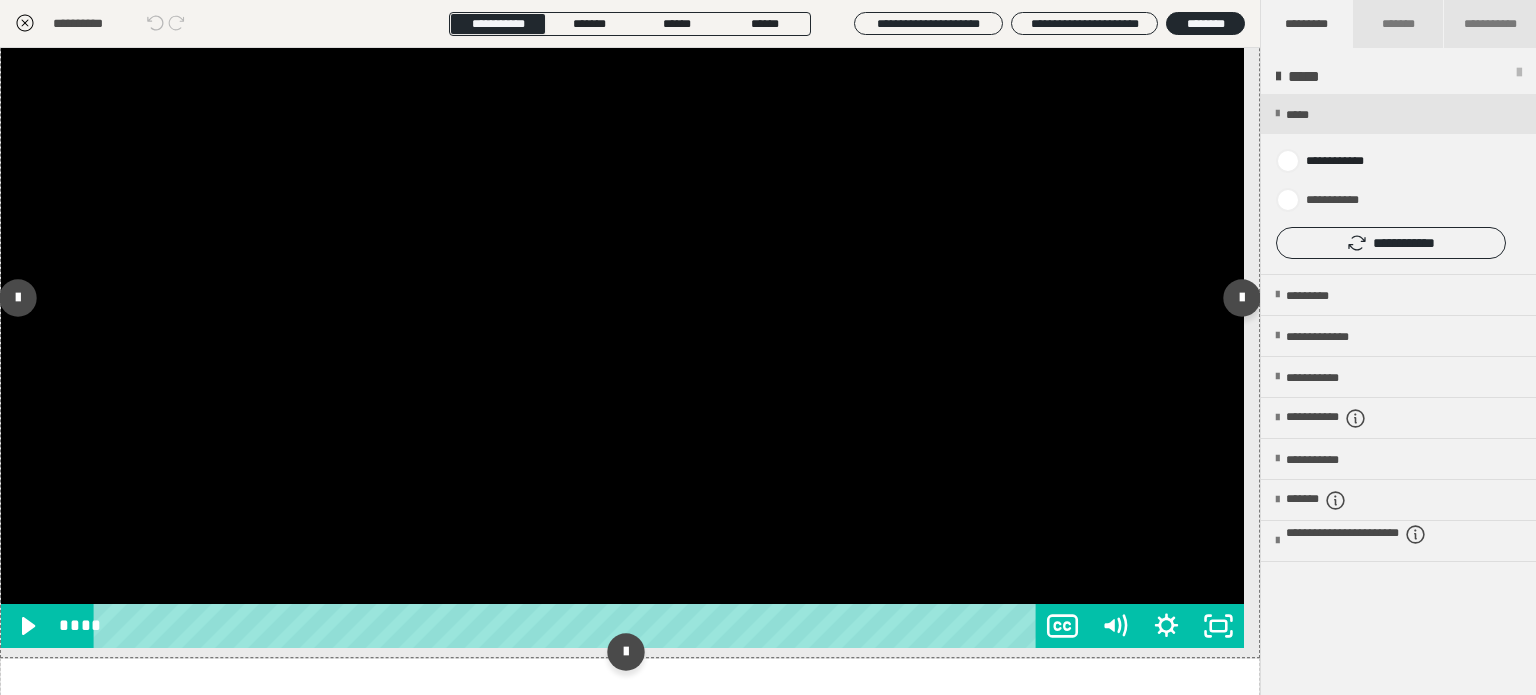click at bounding box center [622, 298] 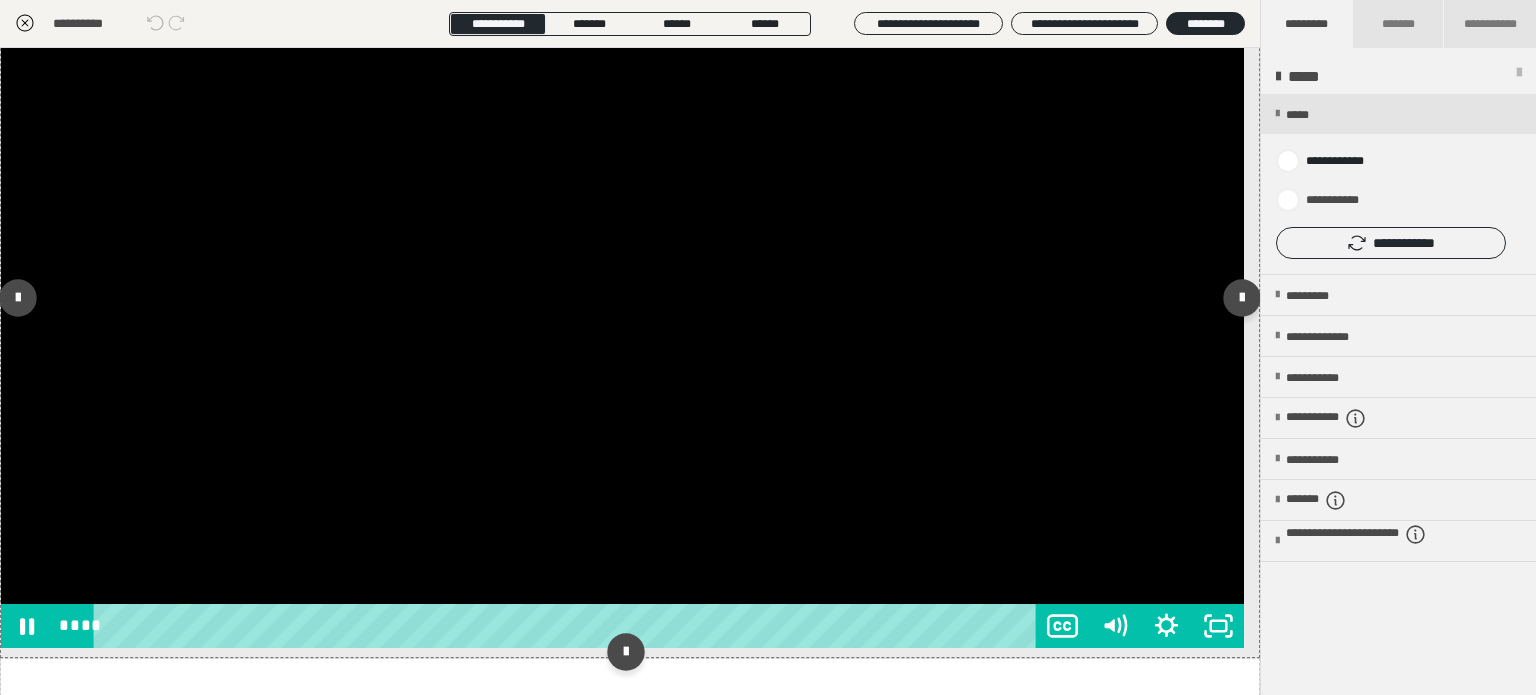 click at bounding box center [622, 298] 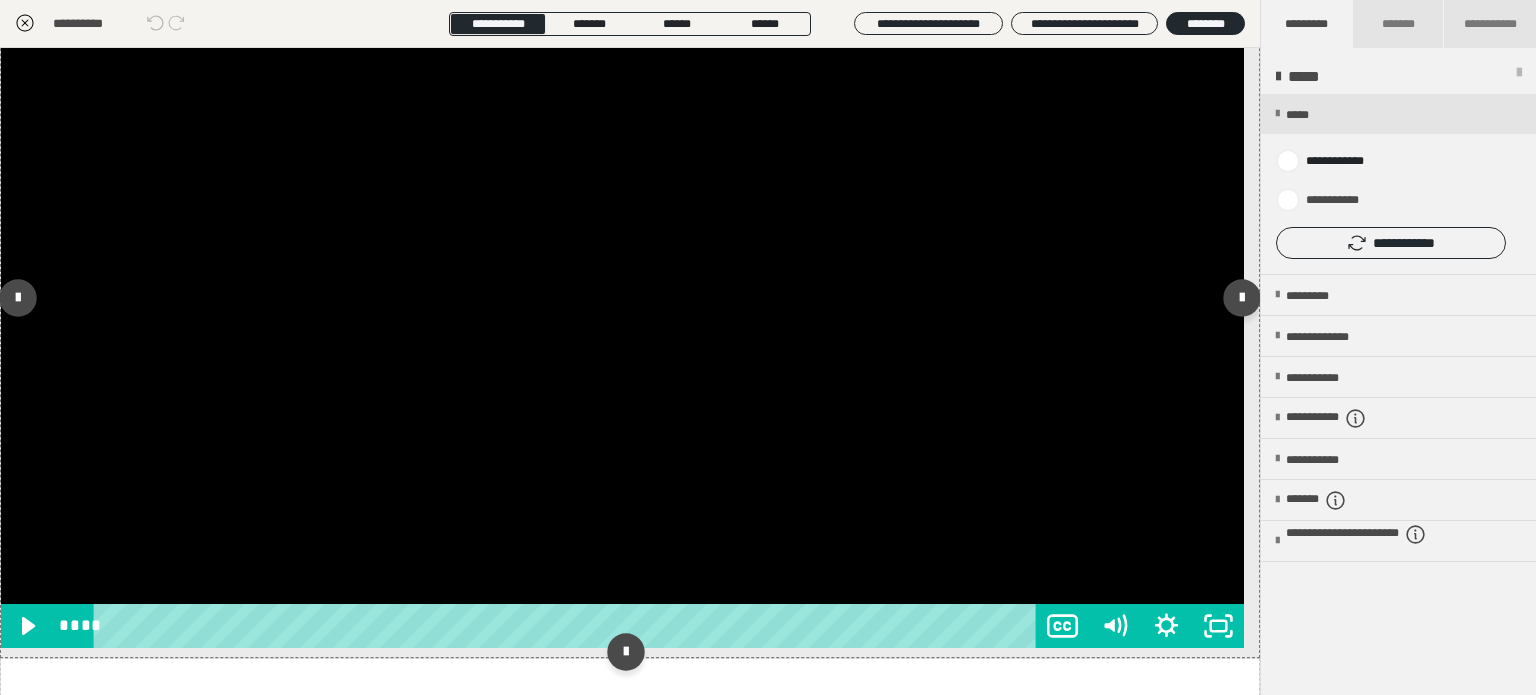click on "**** ****" at bounding box center (545, 626) 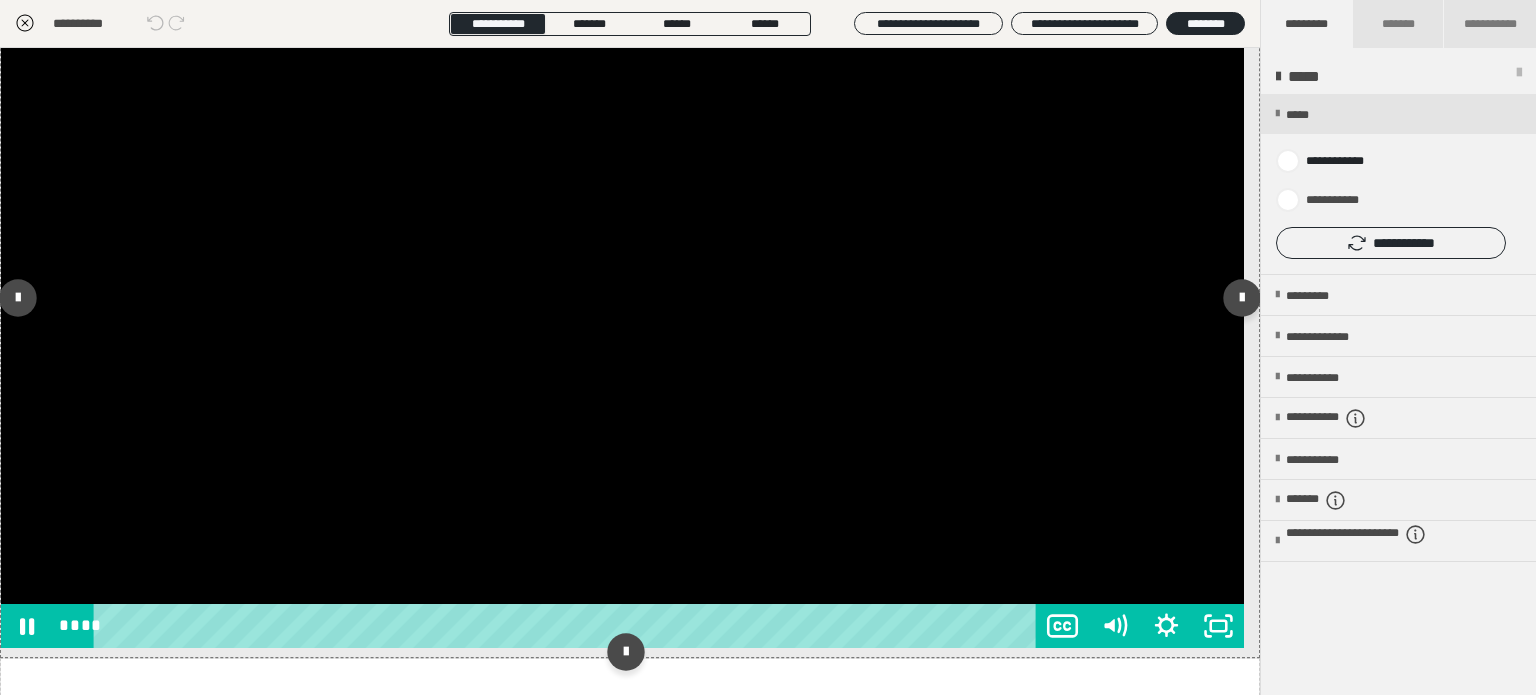 click at bounding box center [622, 298] 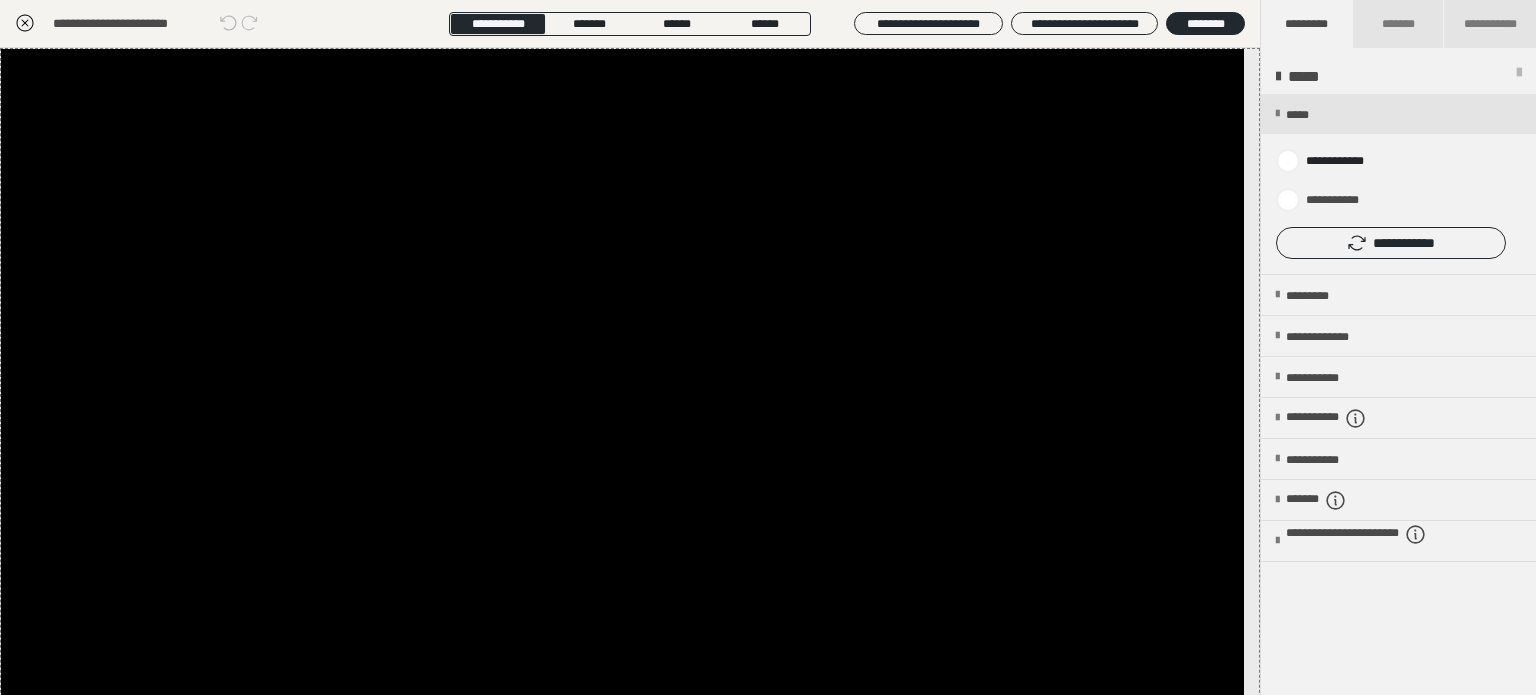 click 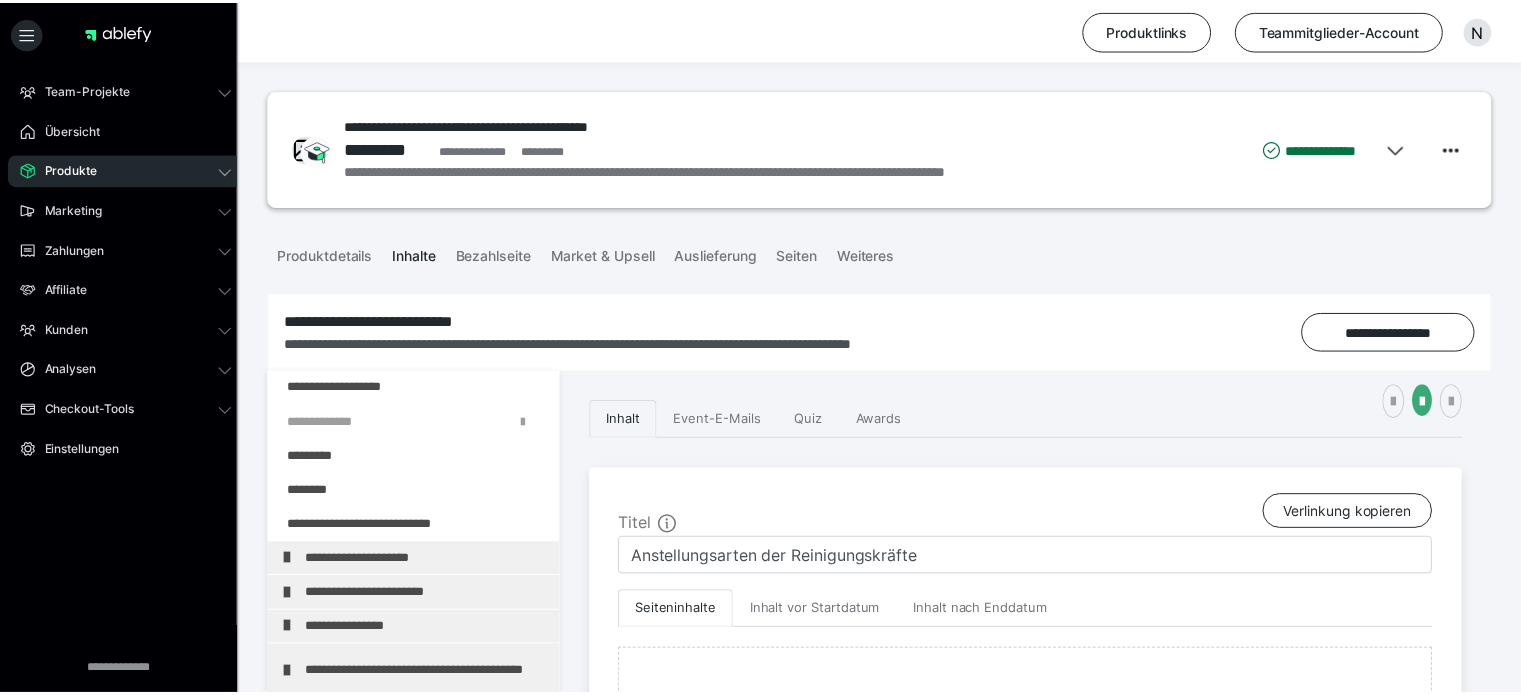 scroll, scrollTop: 0, scrollLeft: 0, axis: both 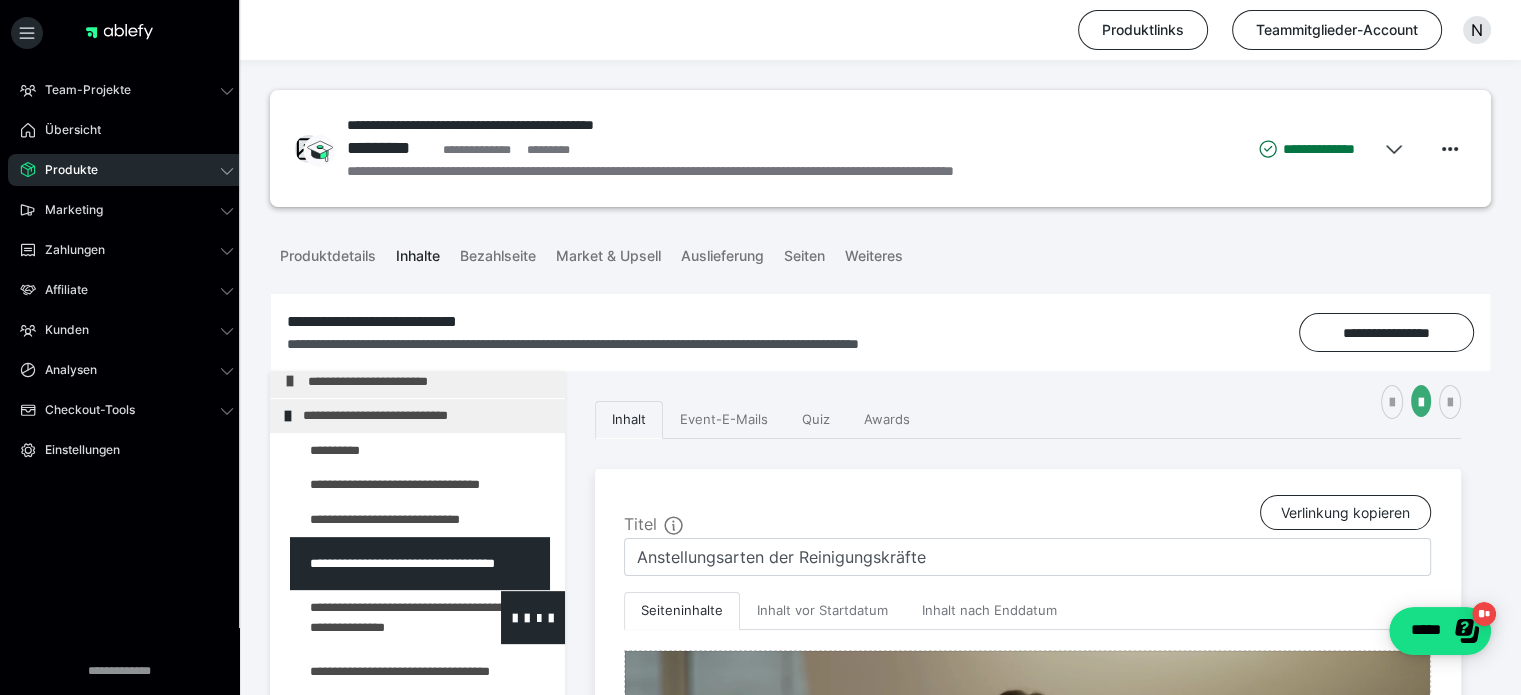 click at bounding box center [375, 617] 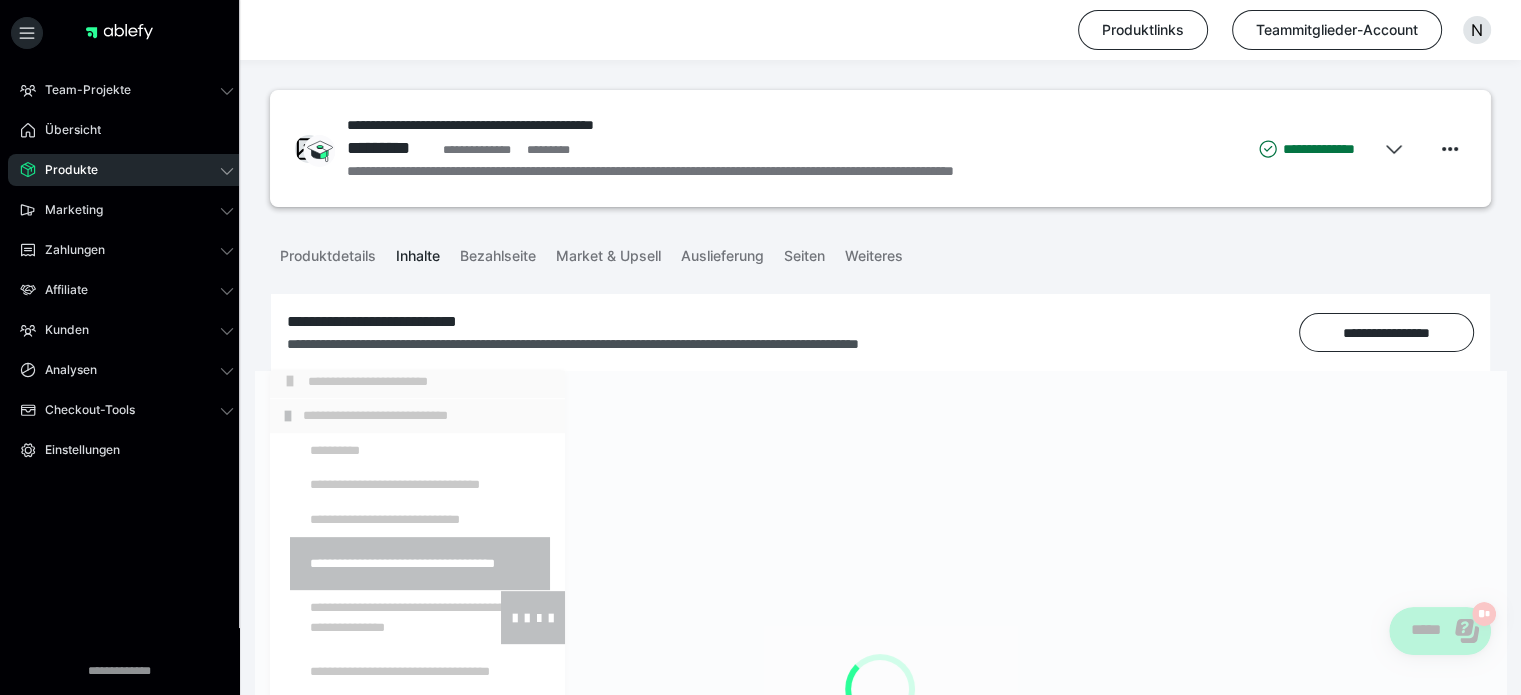 scroll, scrollTop: 1026, scrollLeft: 0, axis: vertical 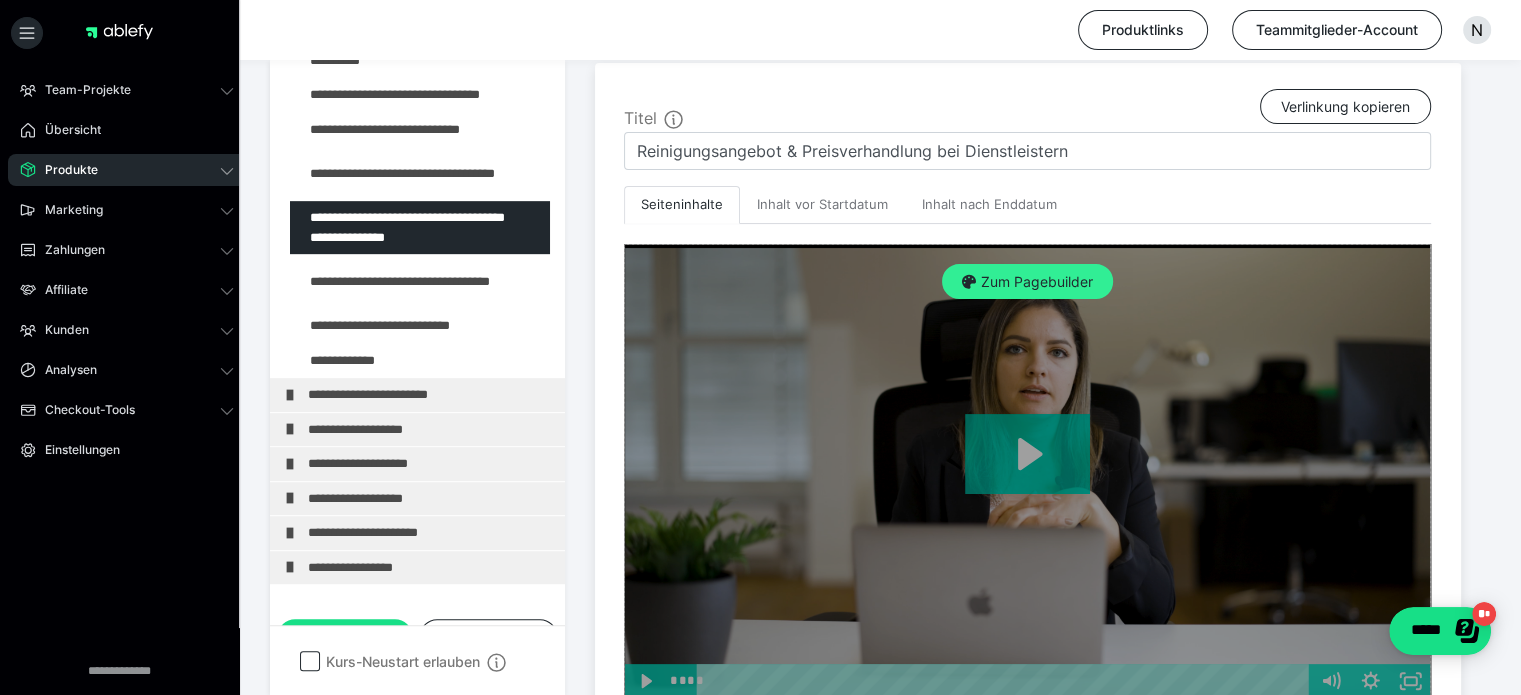 click on "Zum Pagebuilder" at bounding box center (1027, 282) 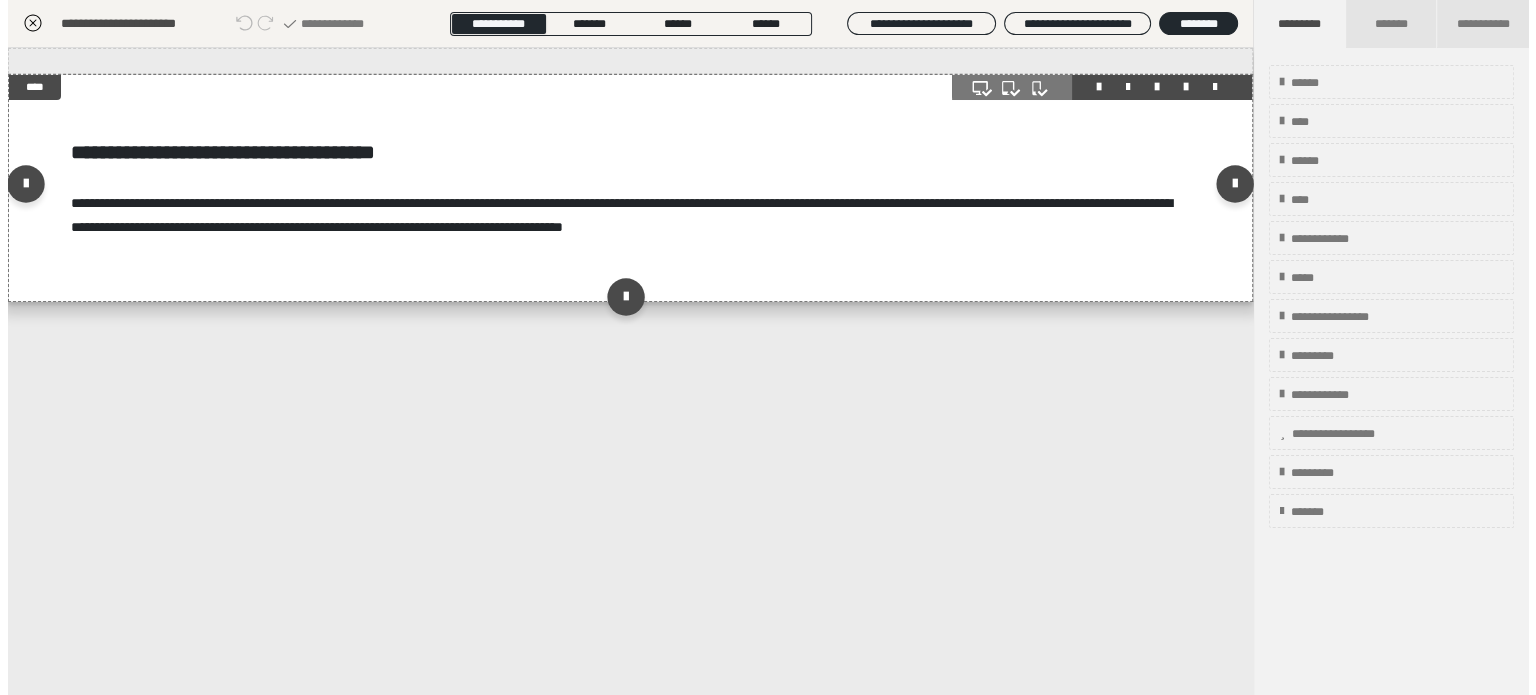 scroll, scrollTop: 311, scrollLeft: 0, axis: vertical 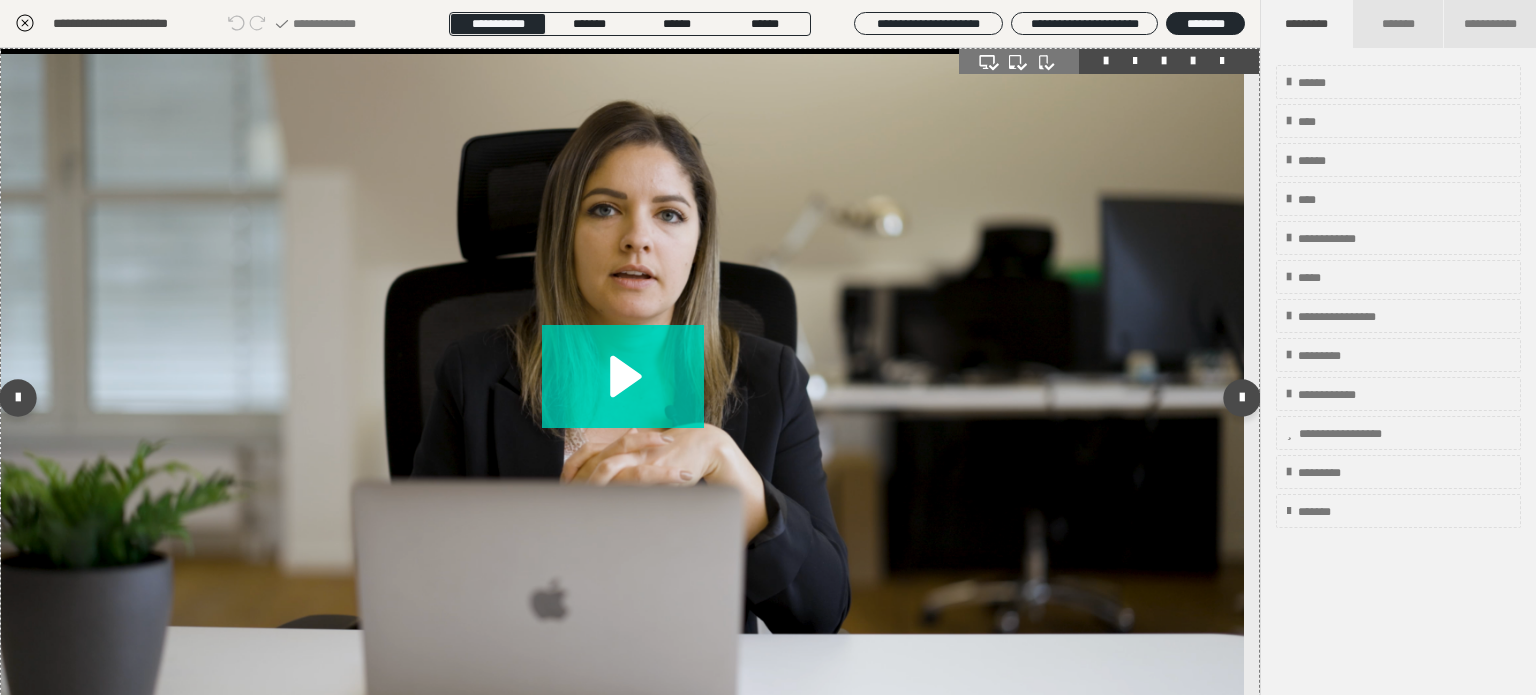 click at bounding box center [1193, 61] 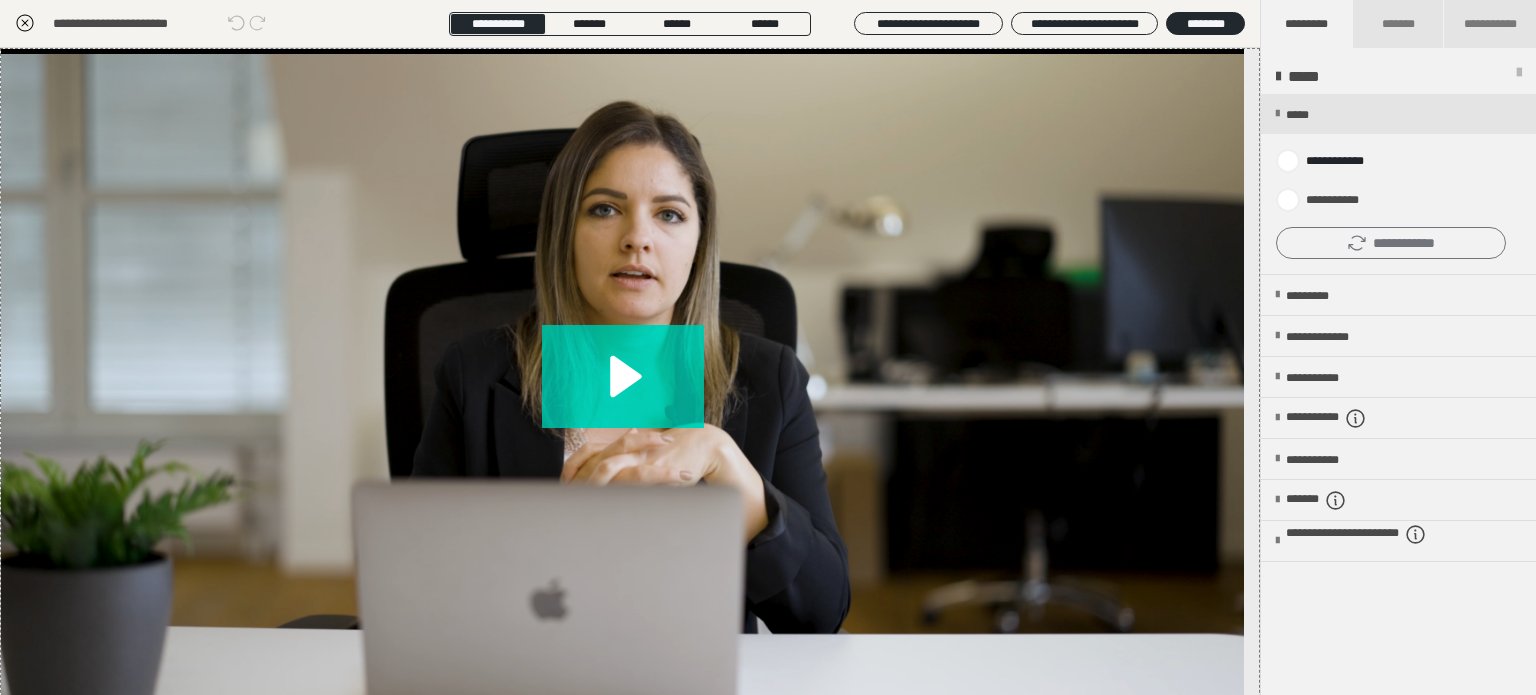 click on "**********" at bounding box center [1391, 243] 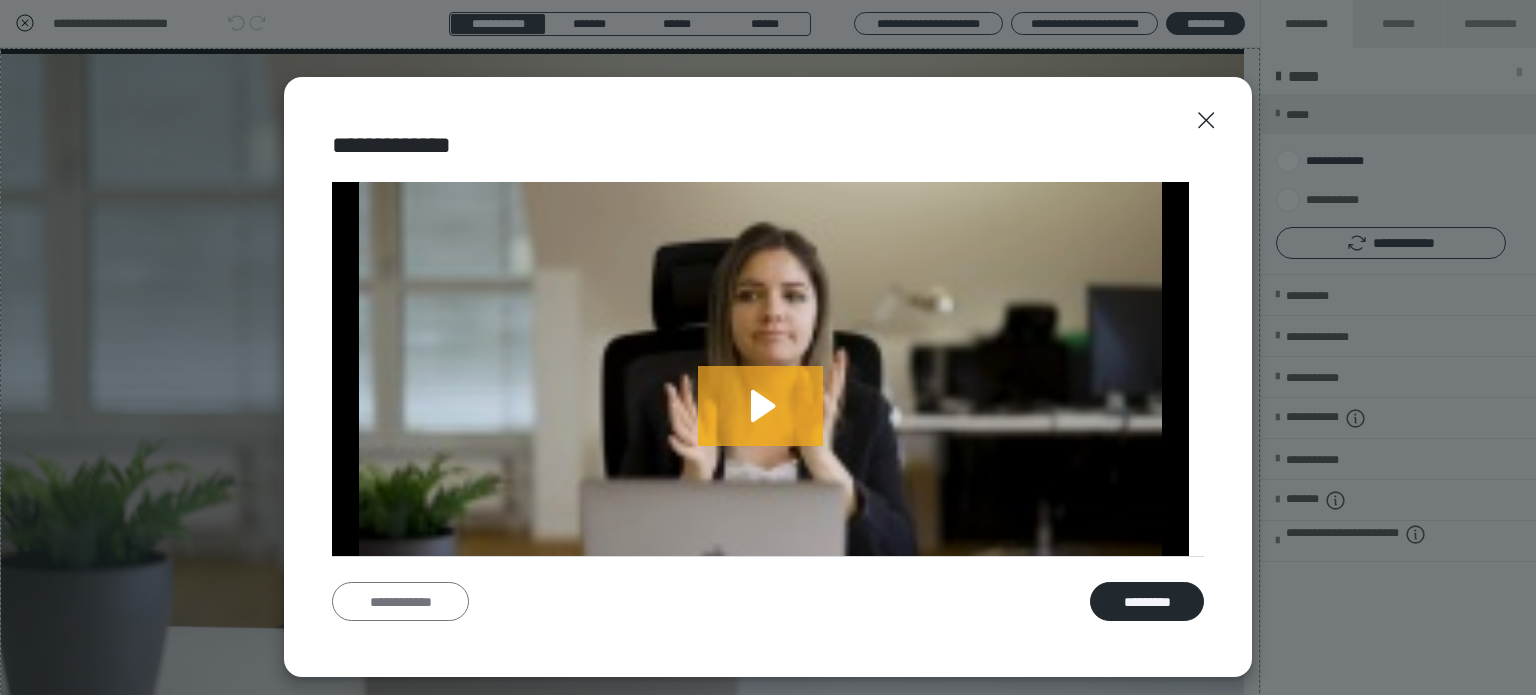click on "**********" at bounding box center (400, 602) 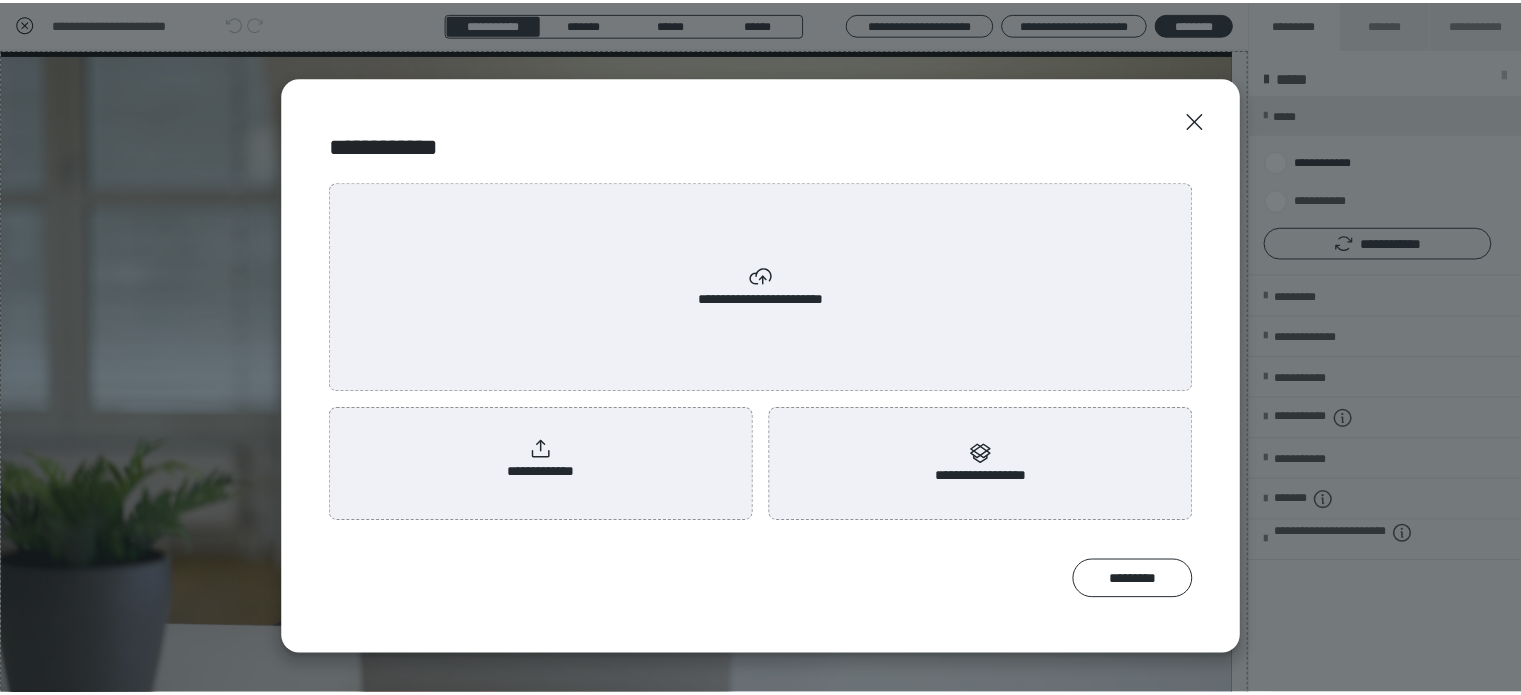 scroll, scrollTop: 0, scrollLeft: 0, axis: both 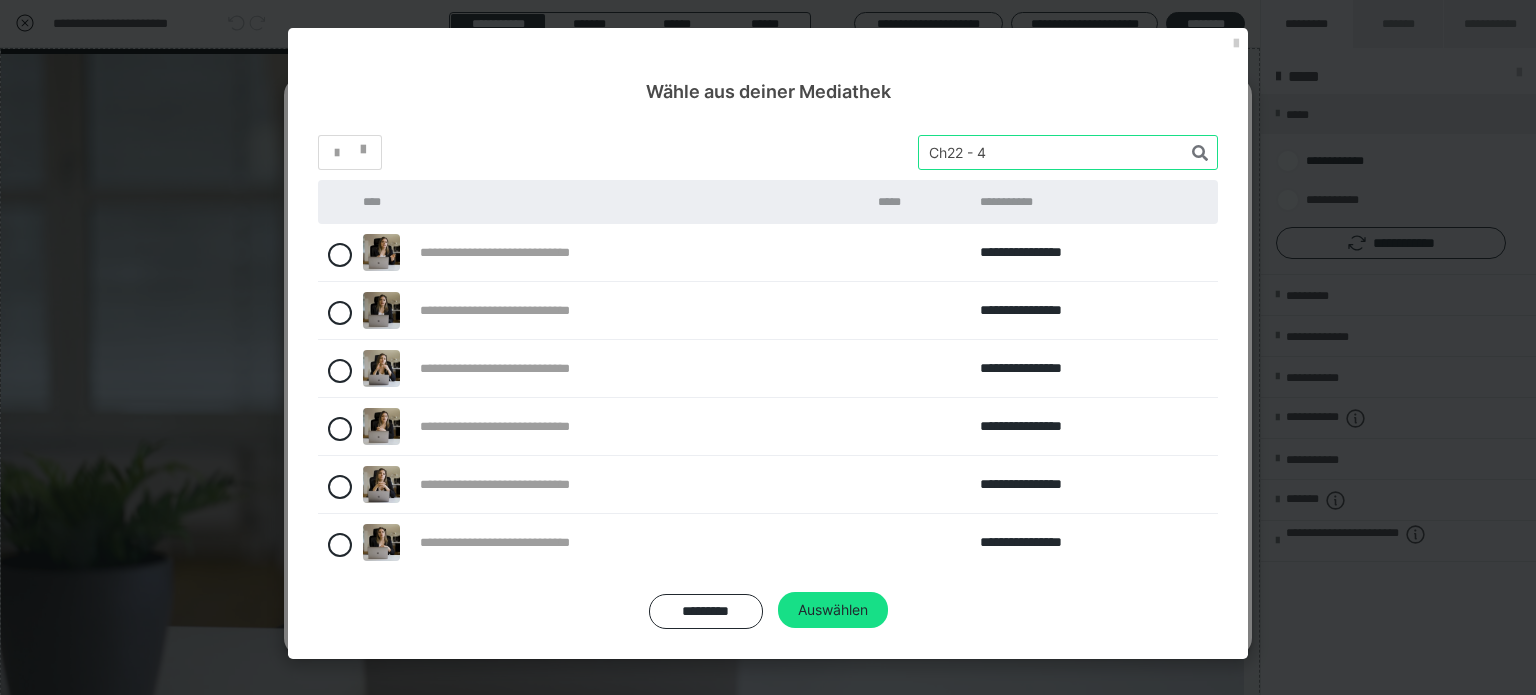 drag, startPoint x: 1008, startPoint y: 154, endPoint x: 819, endPoint y: 134, distance: 190.05525 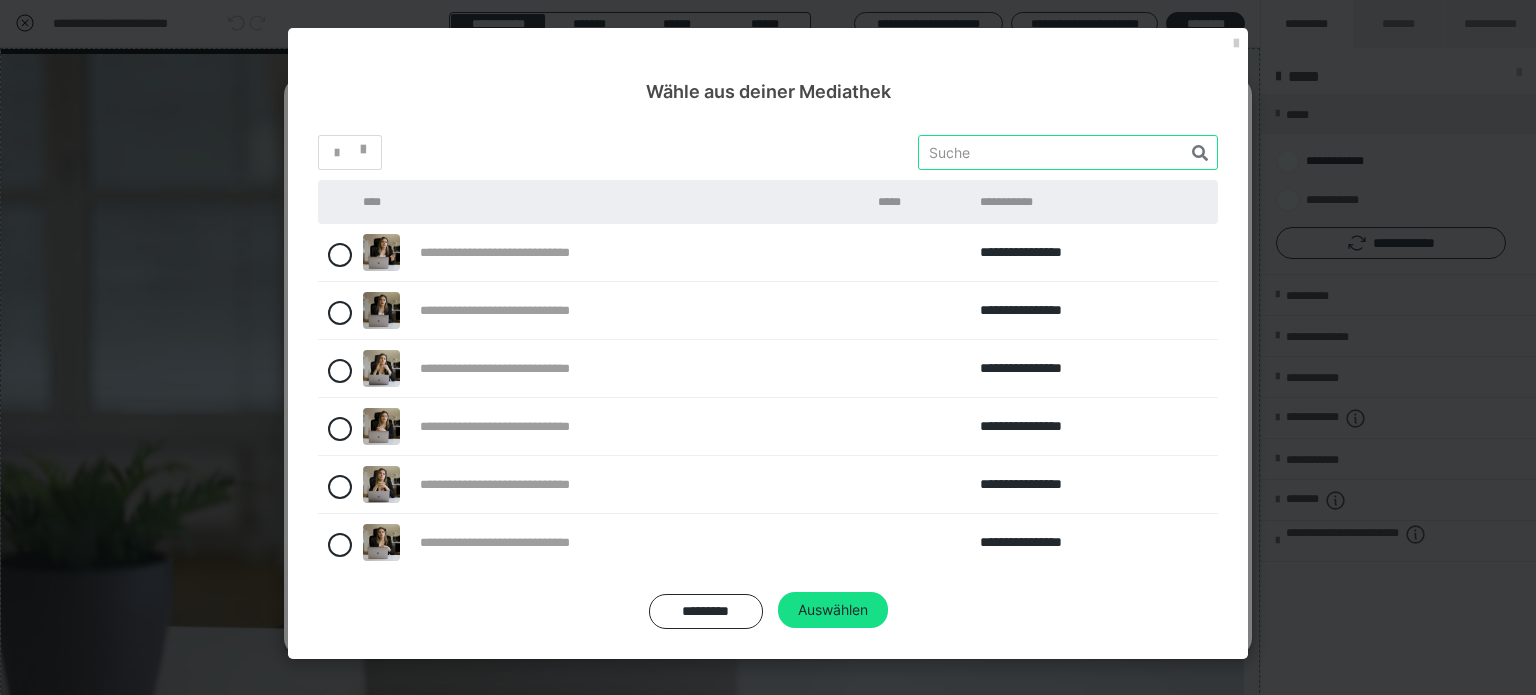 paste on "Ch22 - 5" 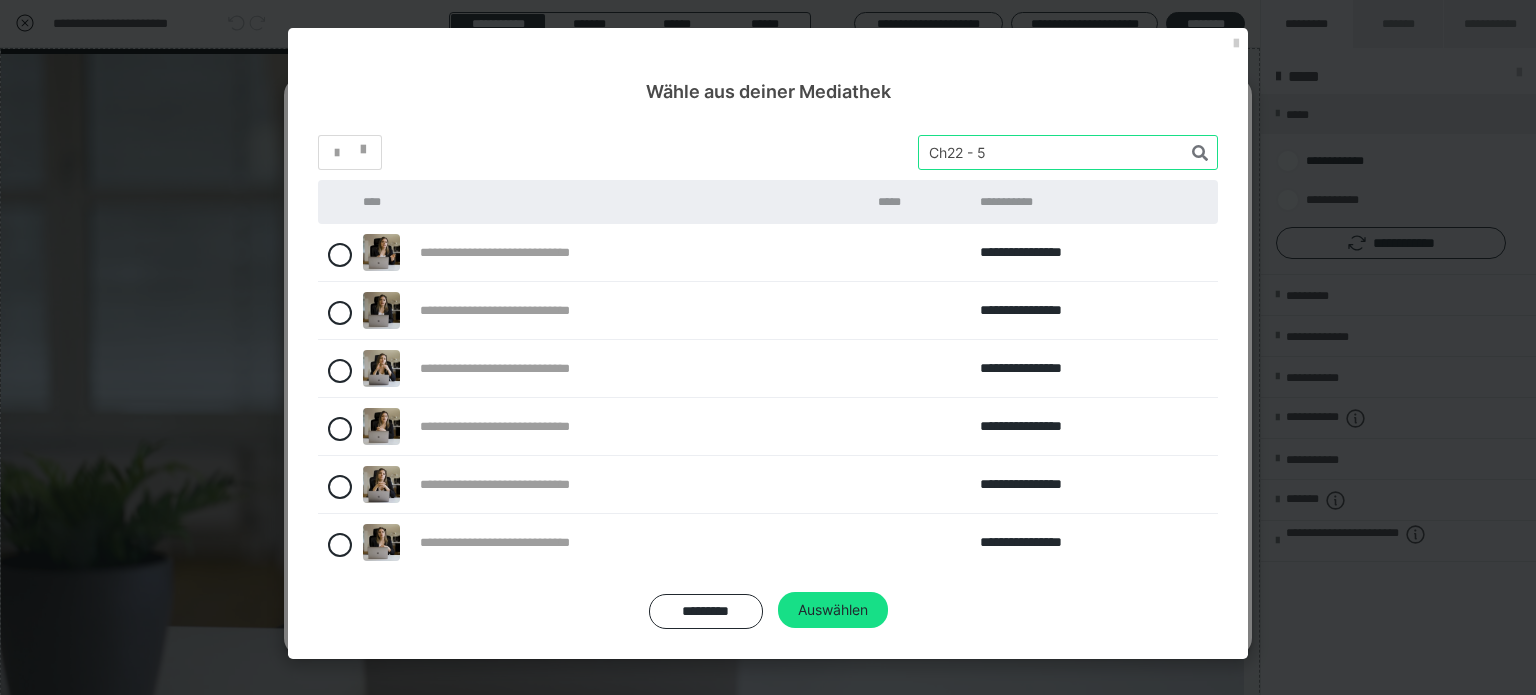 type on "Ch22 - 5" 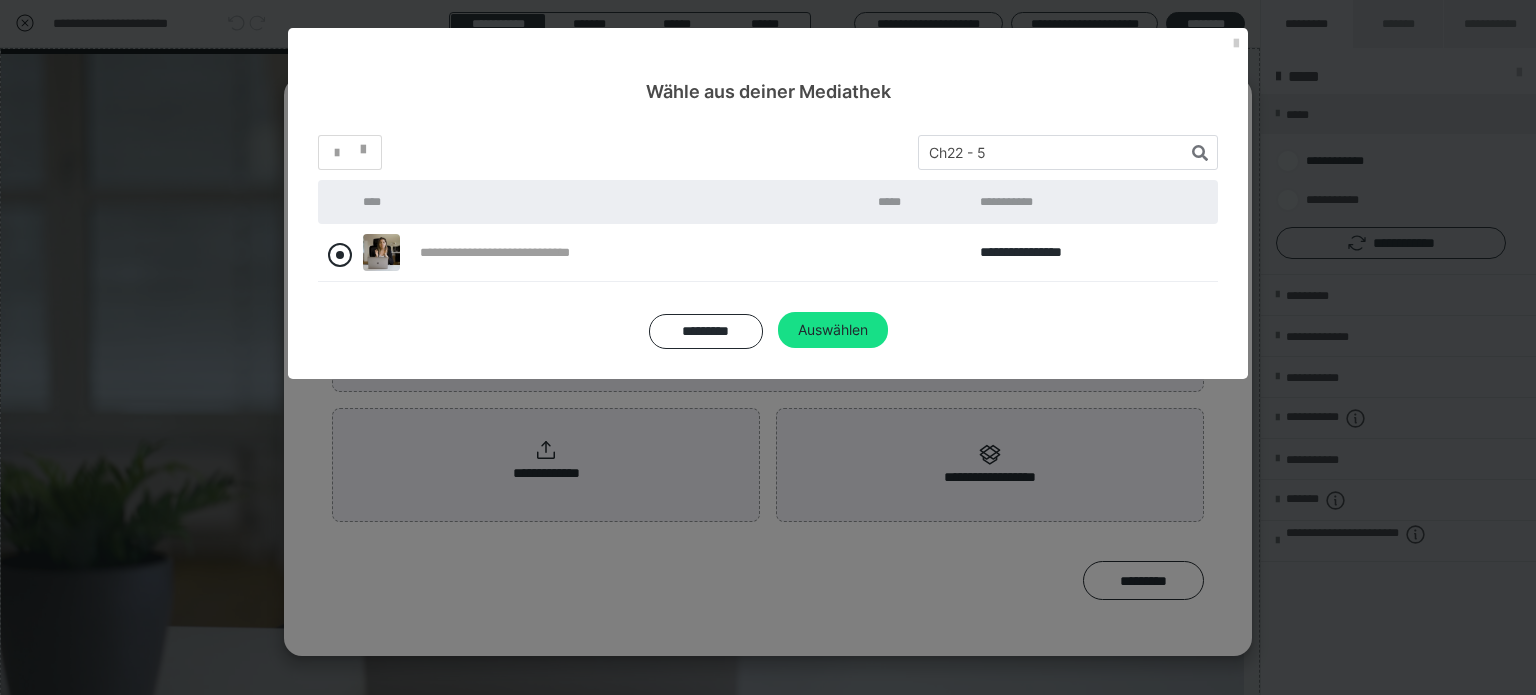 click at bounding box center (340, 255) 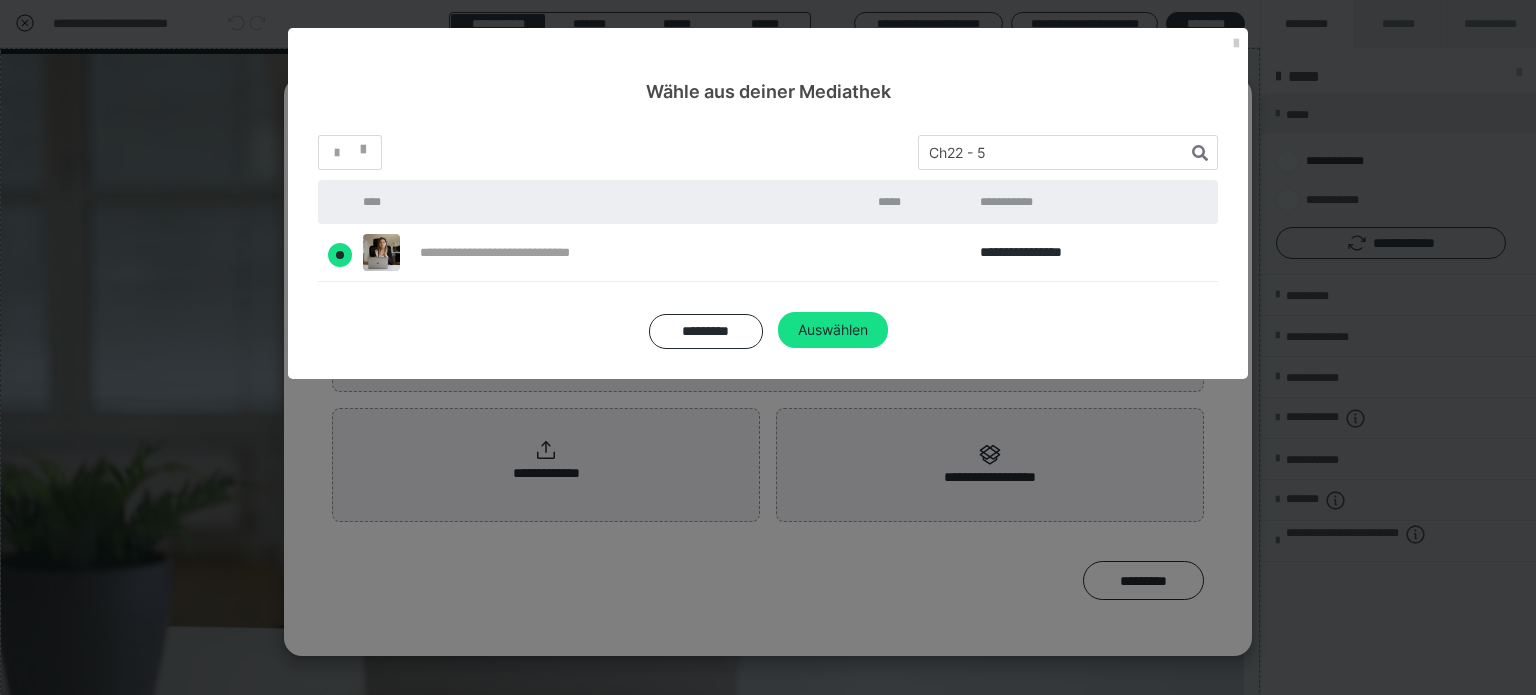 radio on "****" 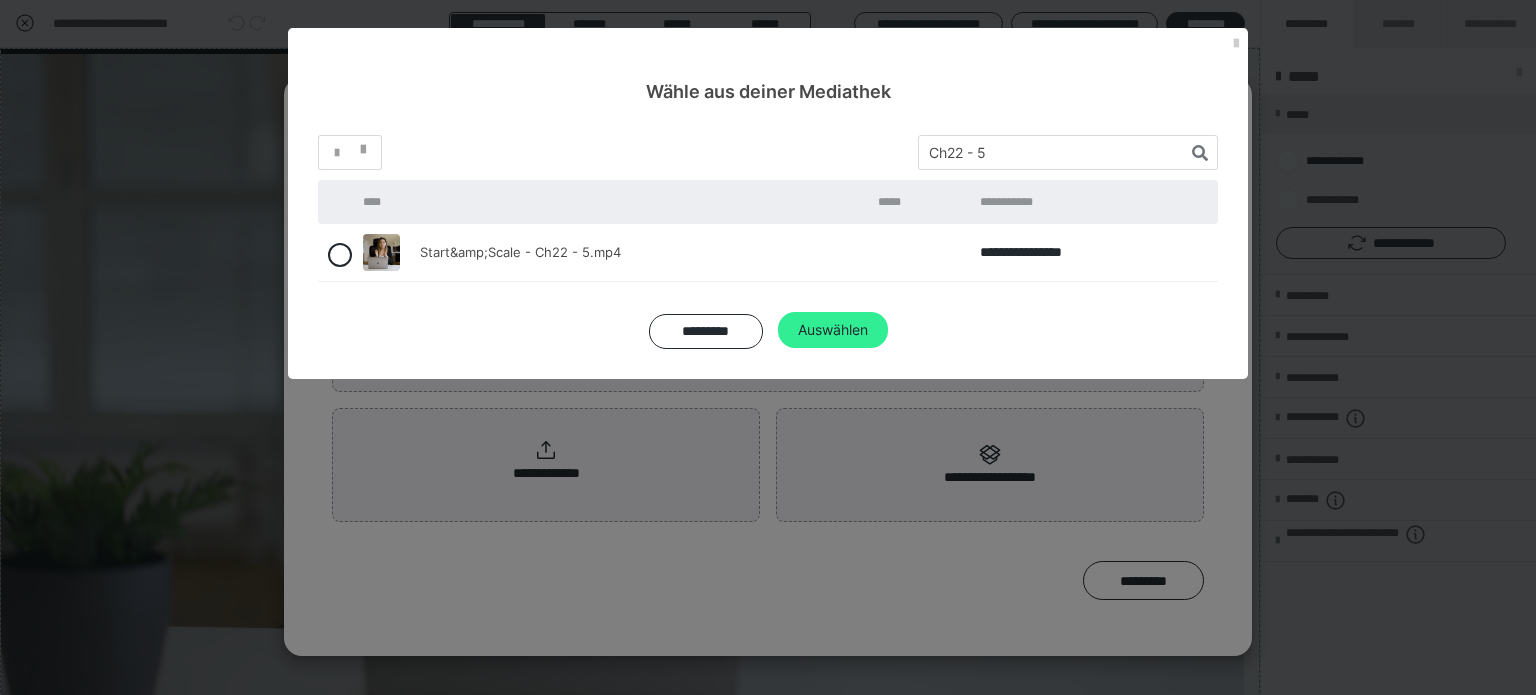click on "Auswählen" at bounding box center (833, 330) 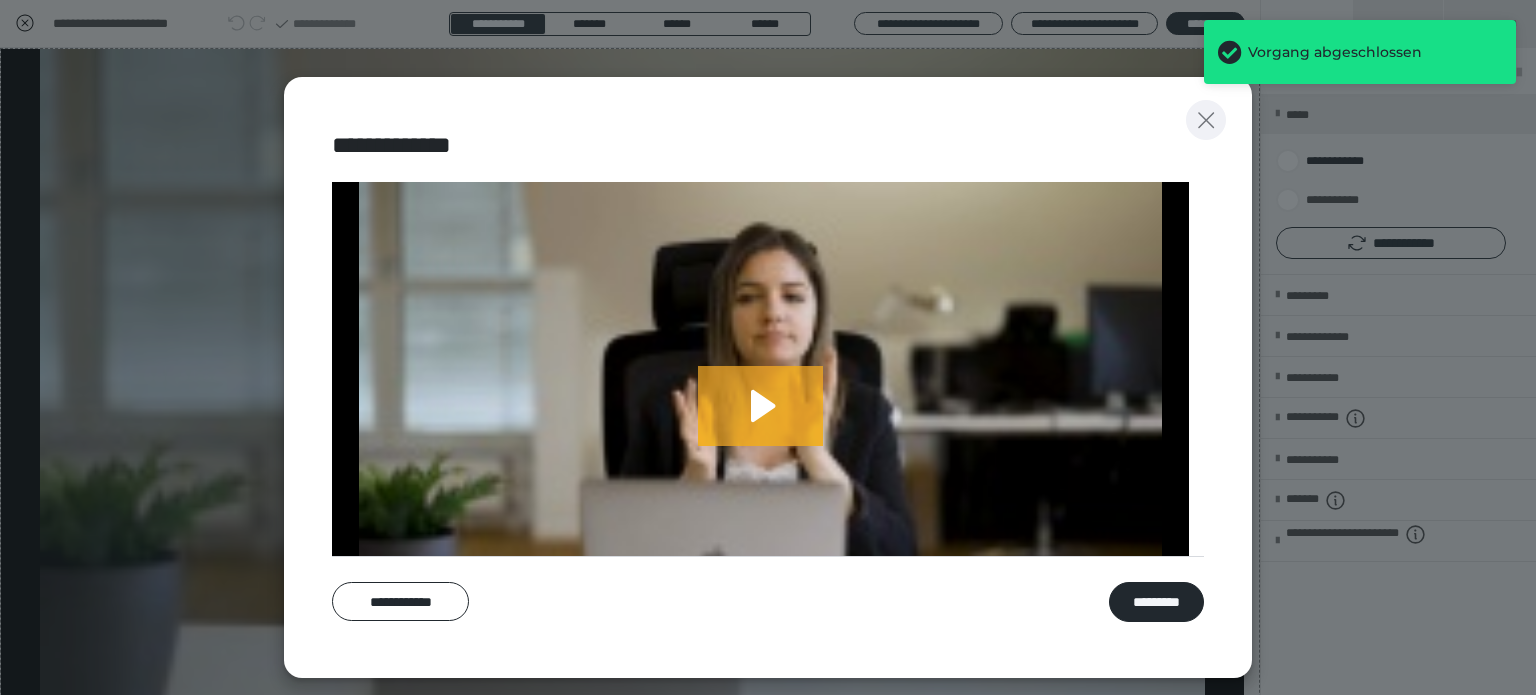 click 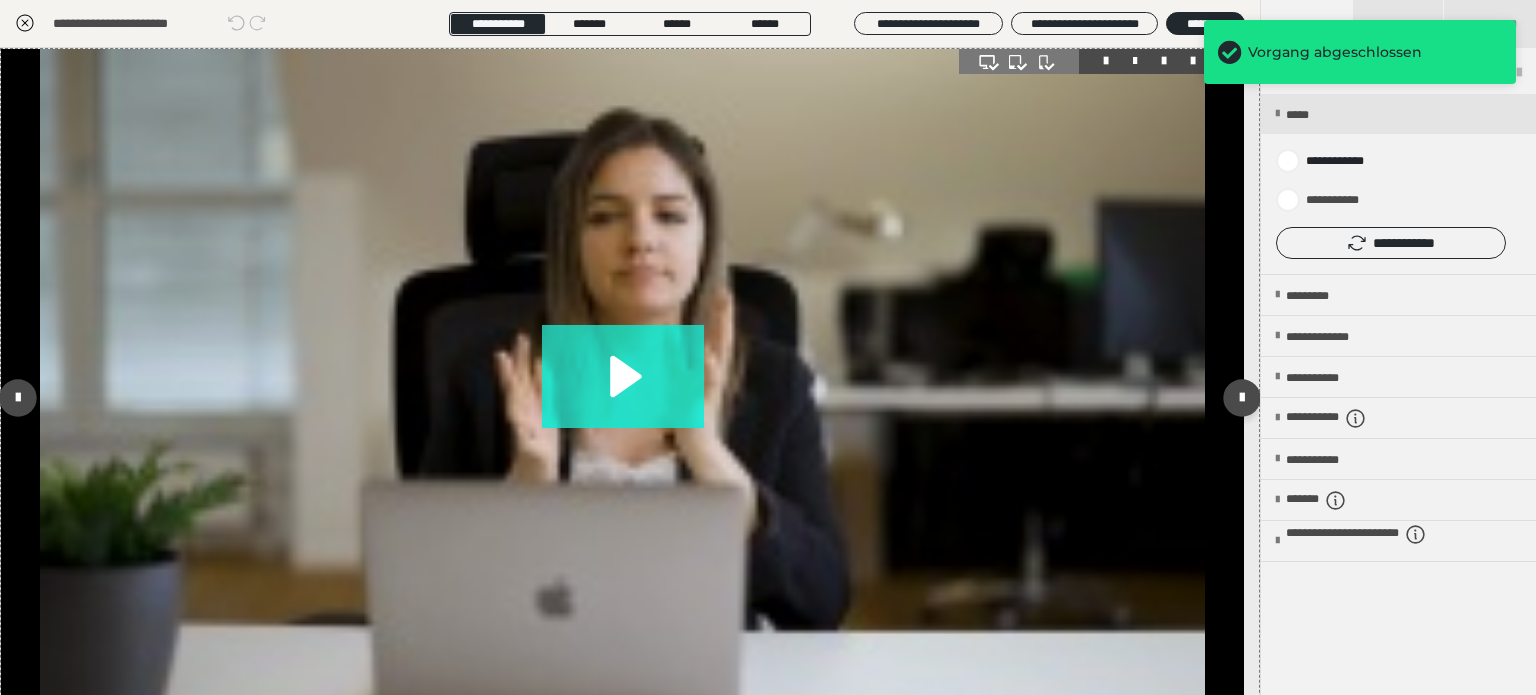 click 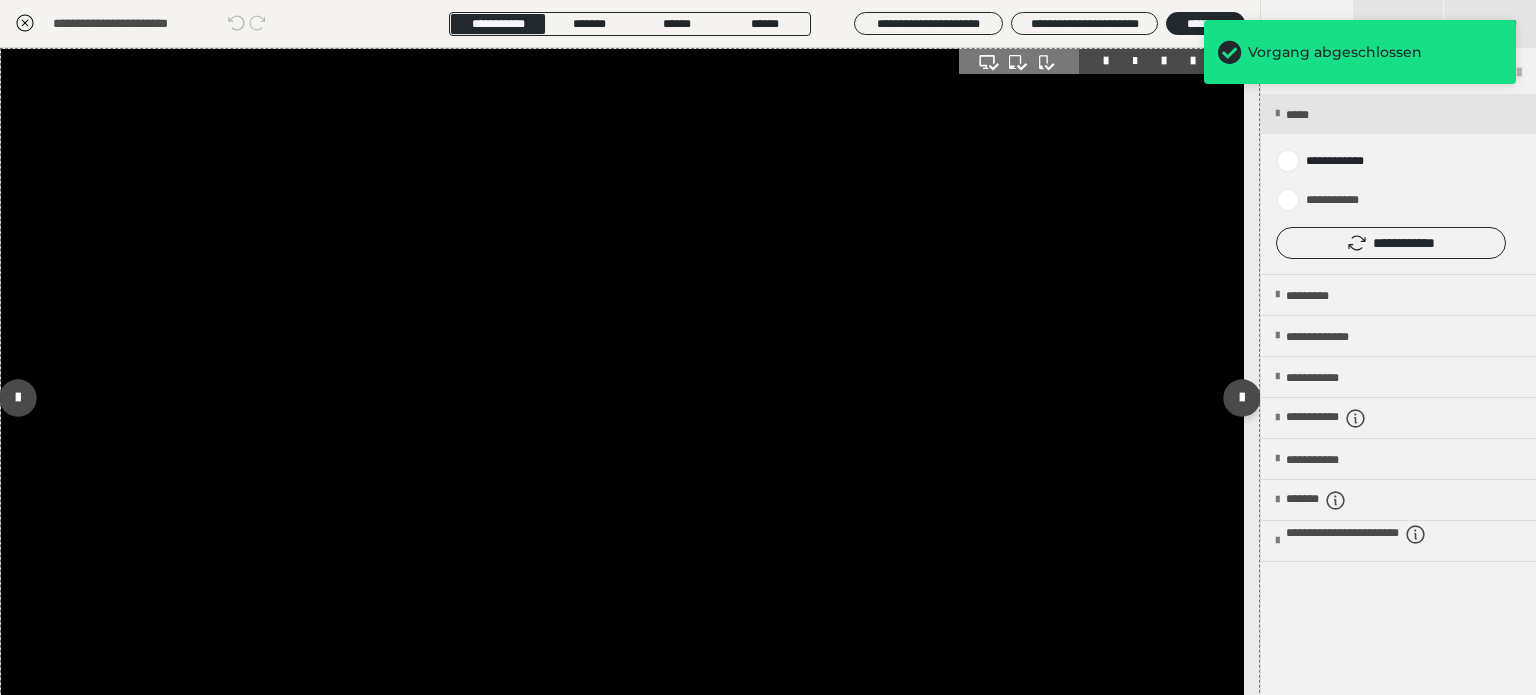 click at bounding box center [622, 398] 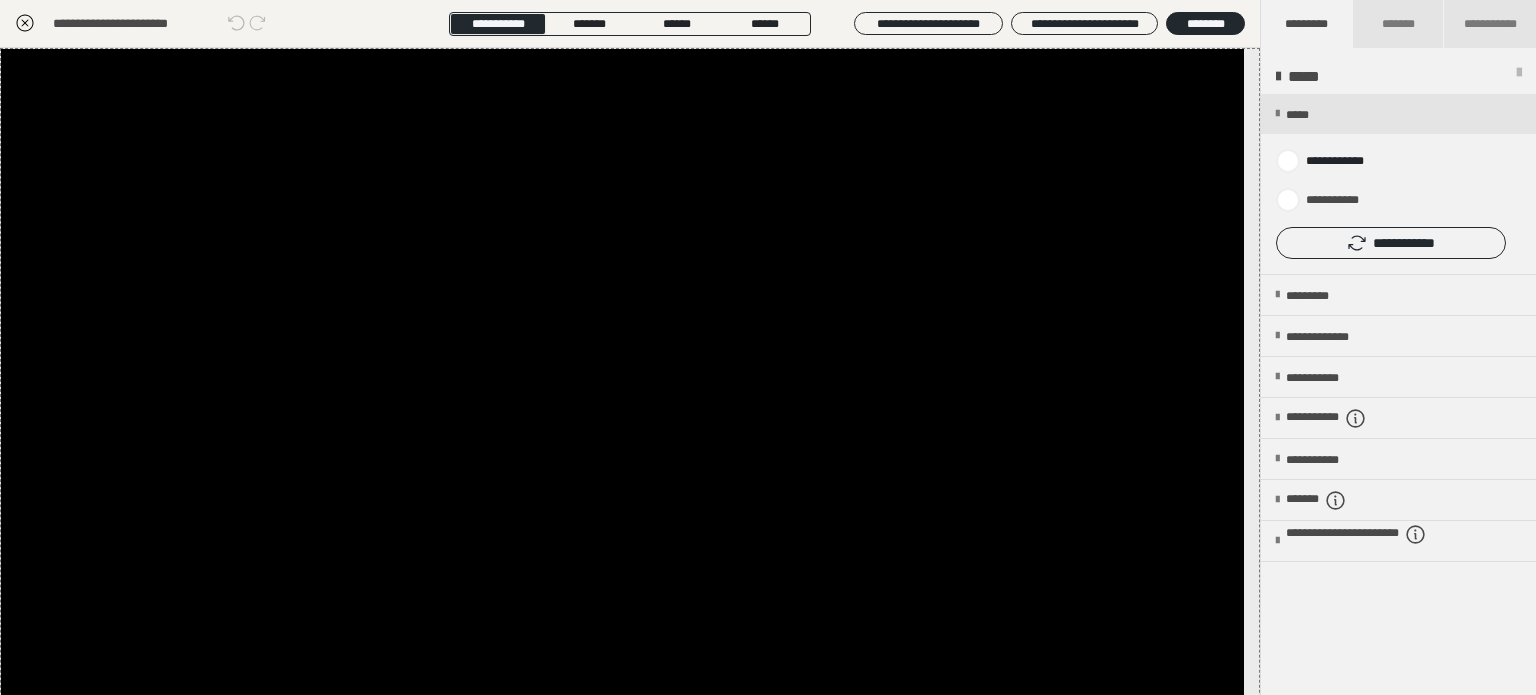 click 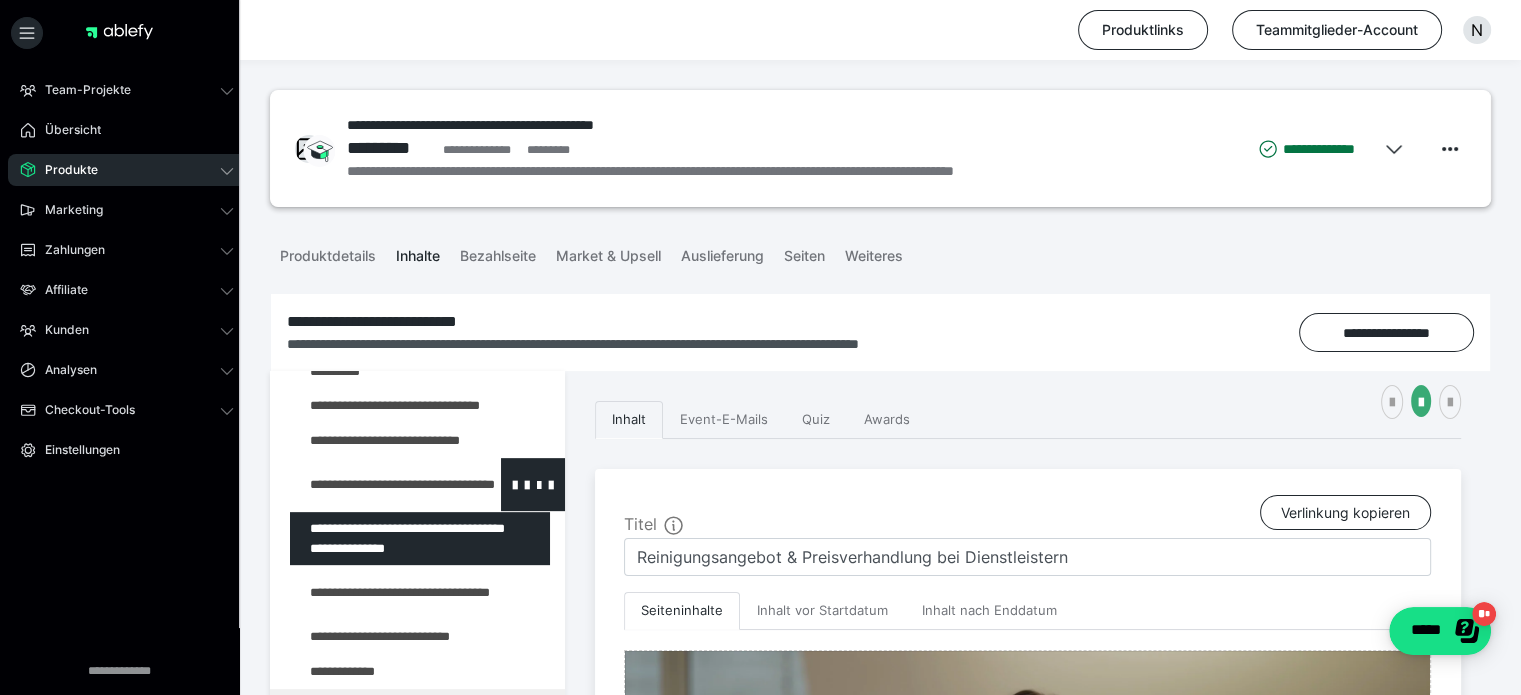 click at bounding box center (375, 484) 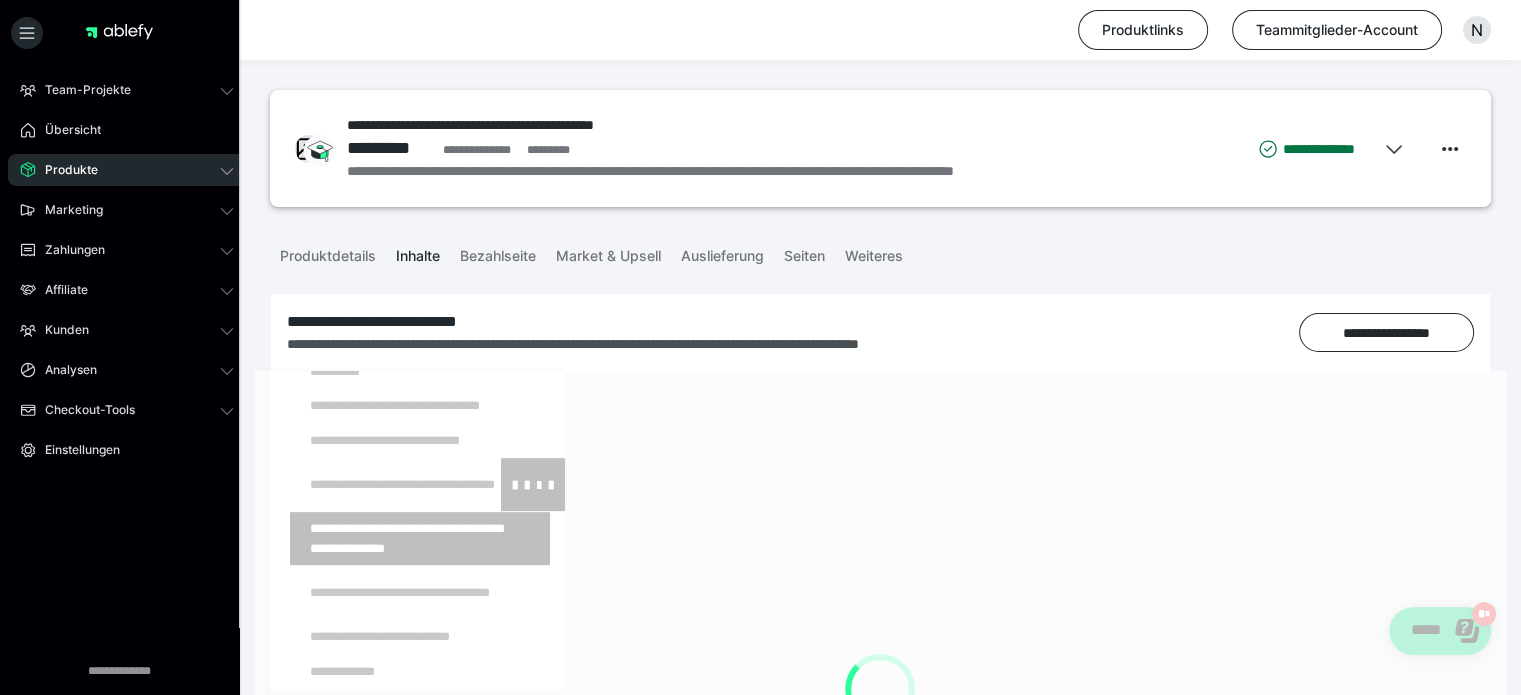 scroll, scrollTop: 1126, scrollLeft: 0, axis: vertical 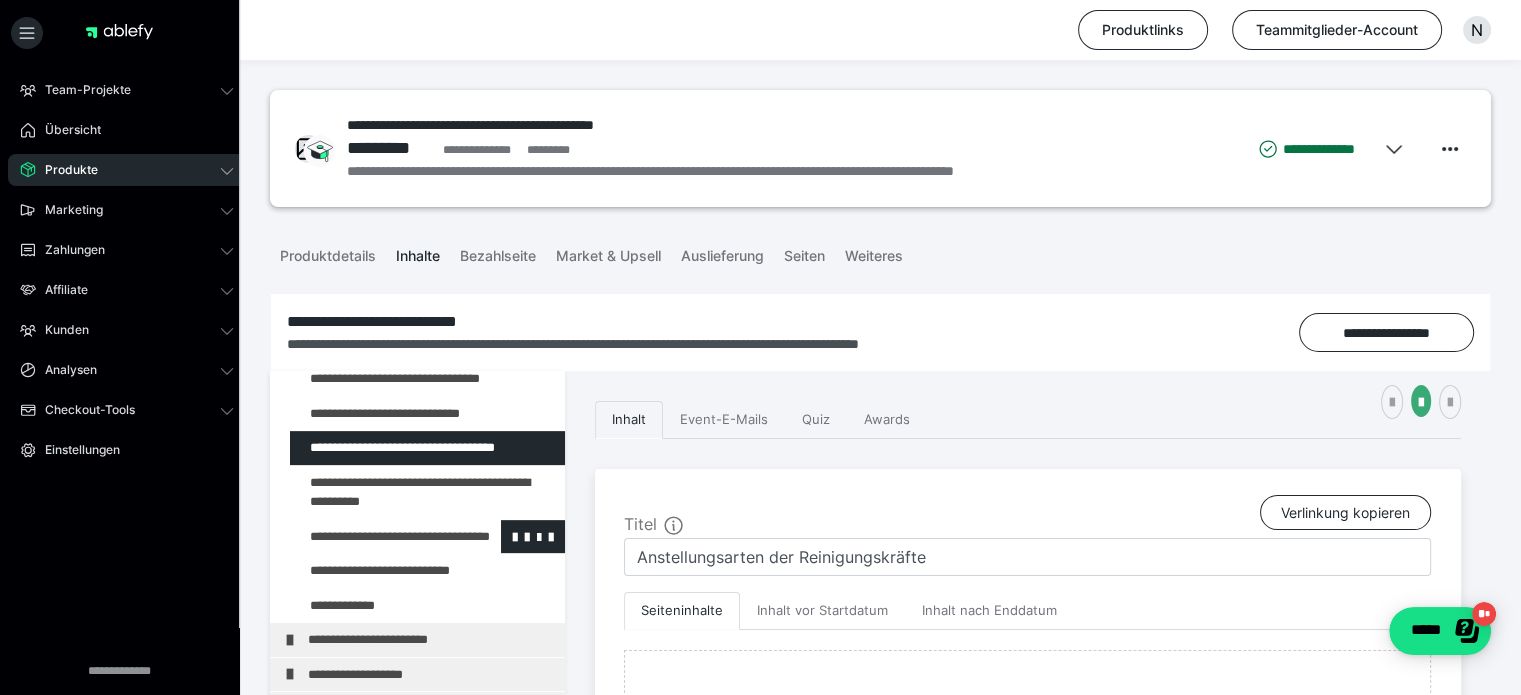click at bounding box center (375, 537) 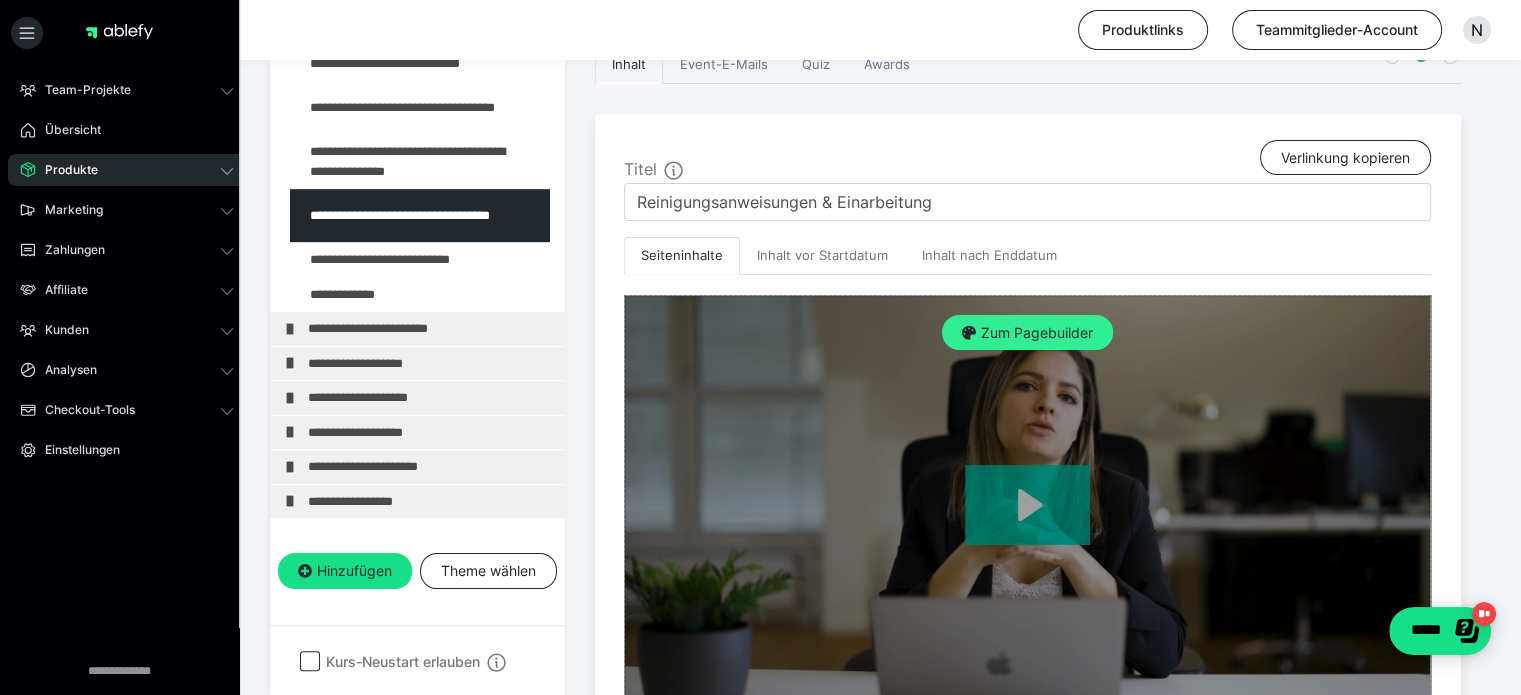 scroll, scrollTop: 400, scrollLeft: 0, axis: vertical 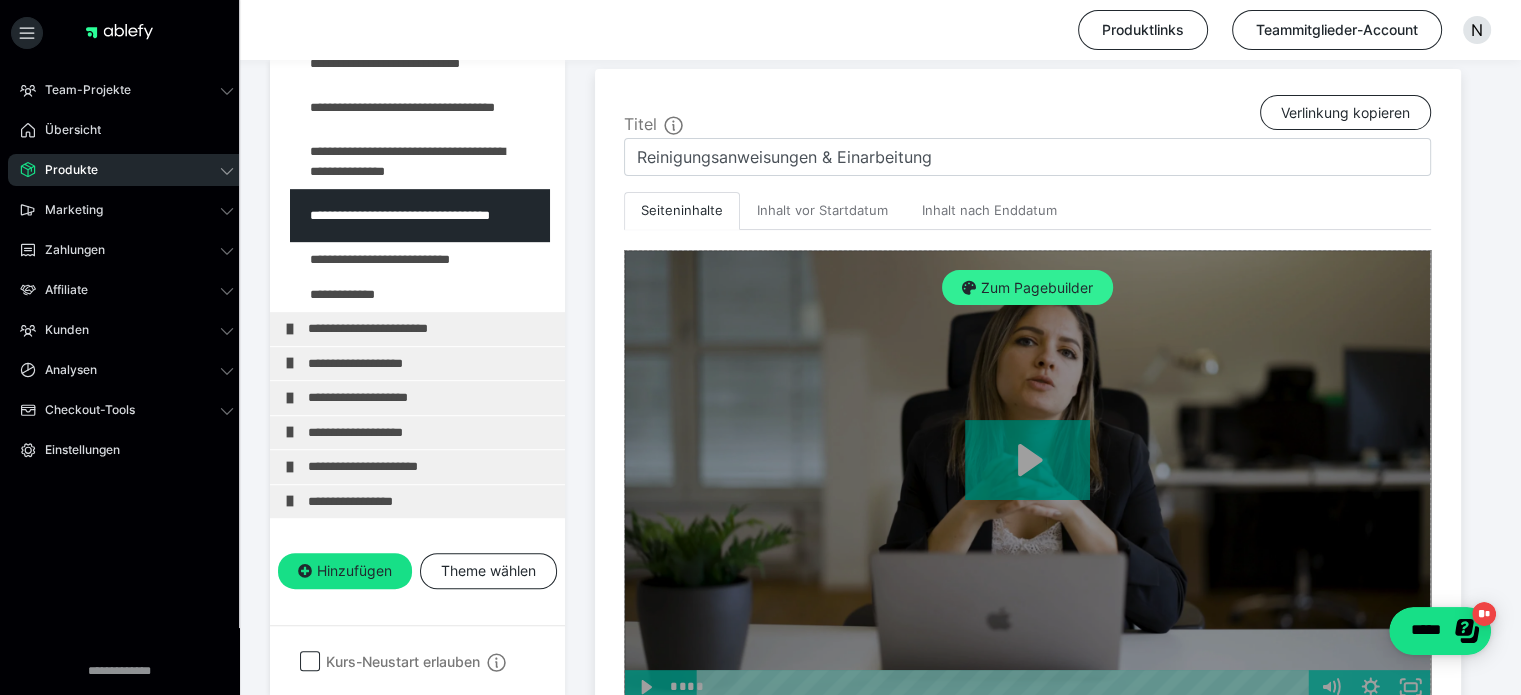 click on "Zum Pagebuilder" at bounding box center (1027, 288) 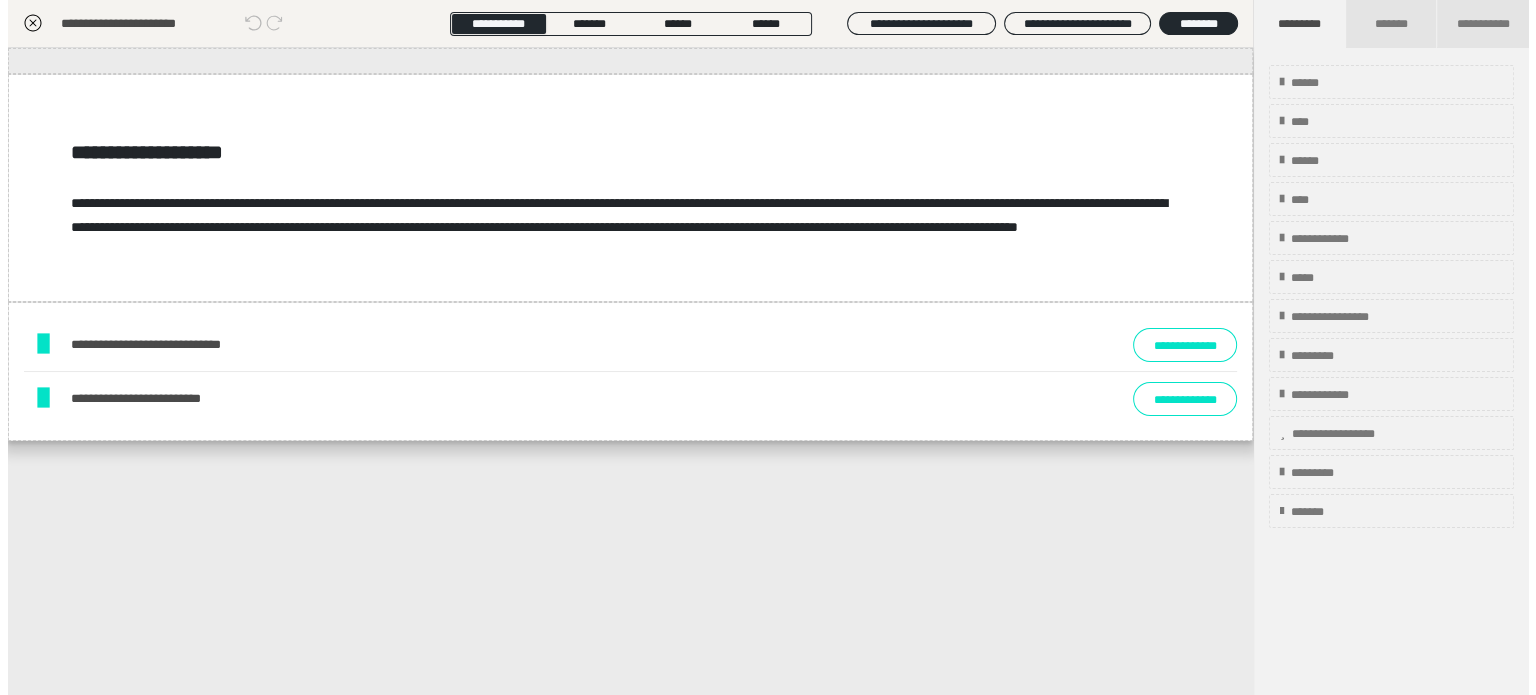scroll, scrollTop: 311, scrollLeft: 0, axis: vertical 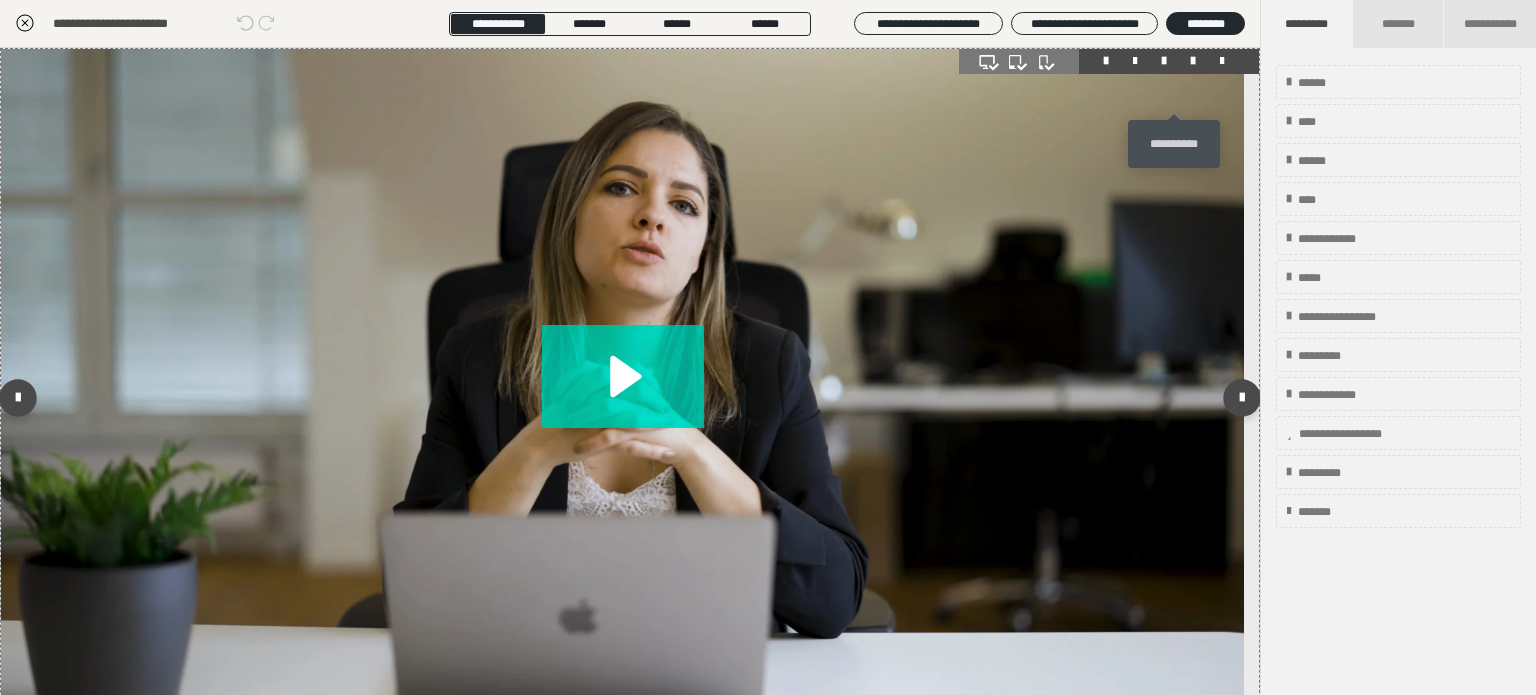 click at bounding box center (1193, 61) 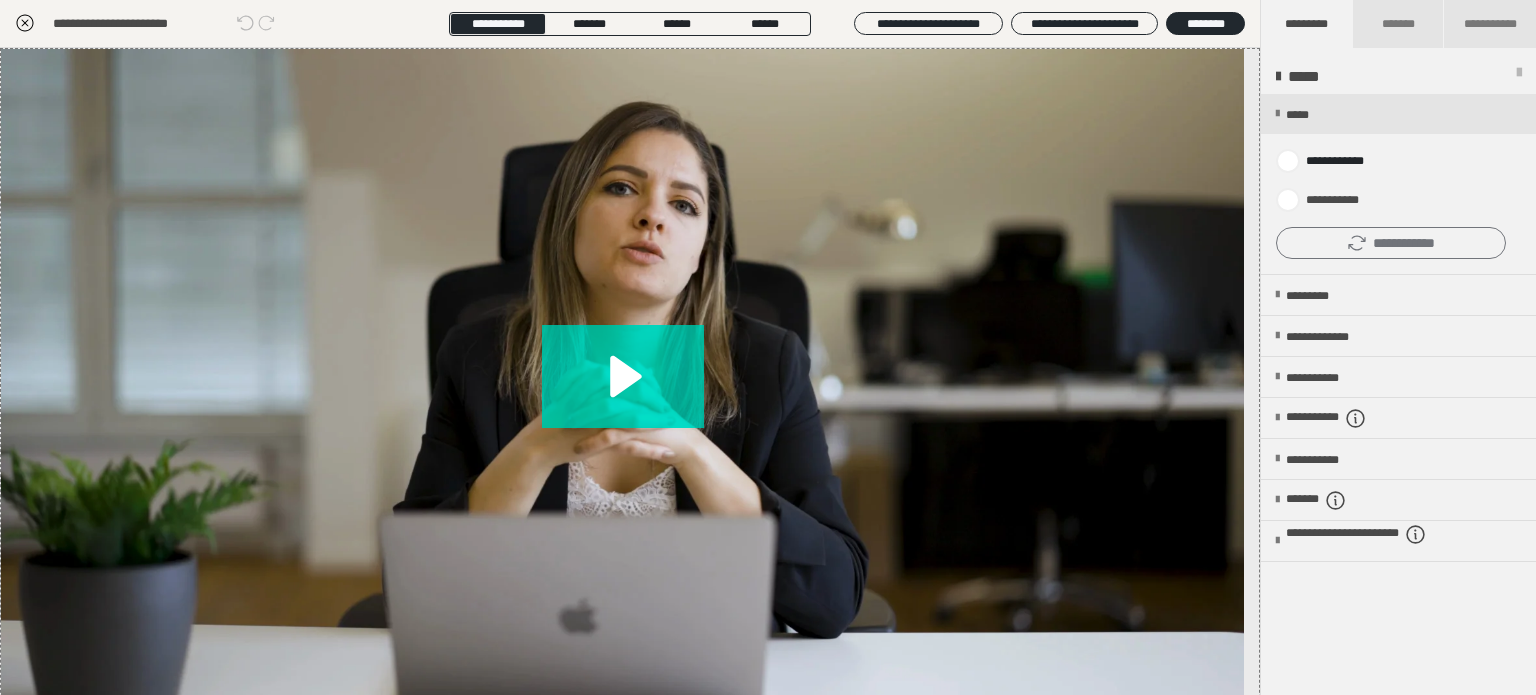 click on "**********" at bounding box center [1391, 243] 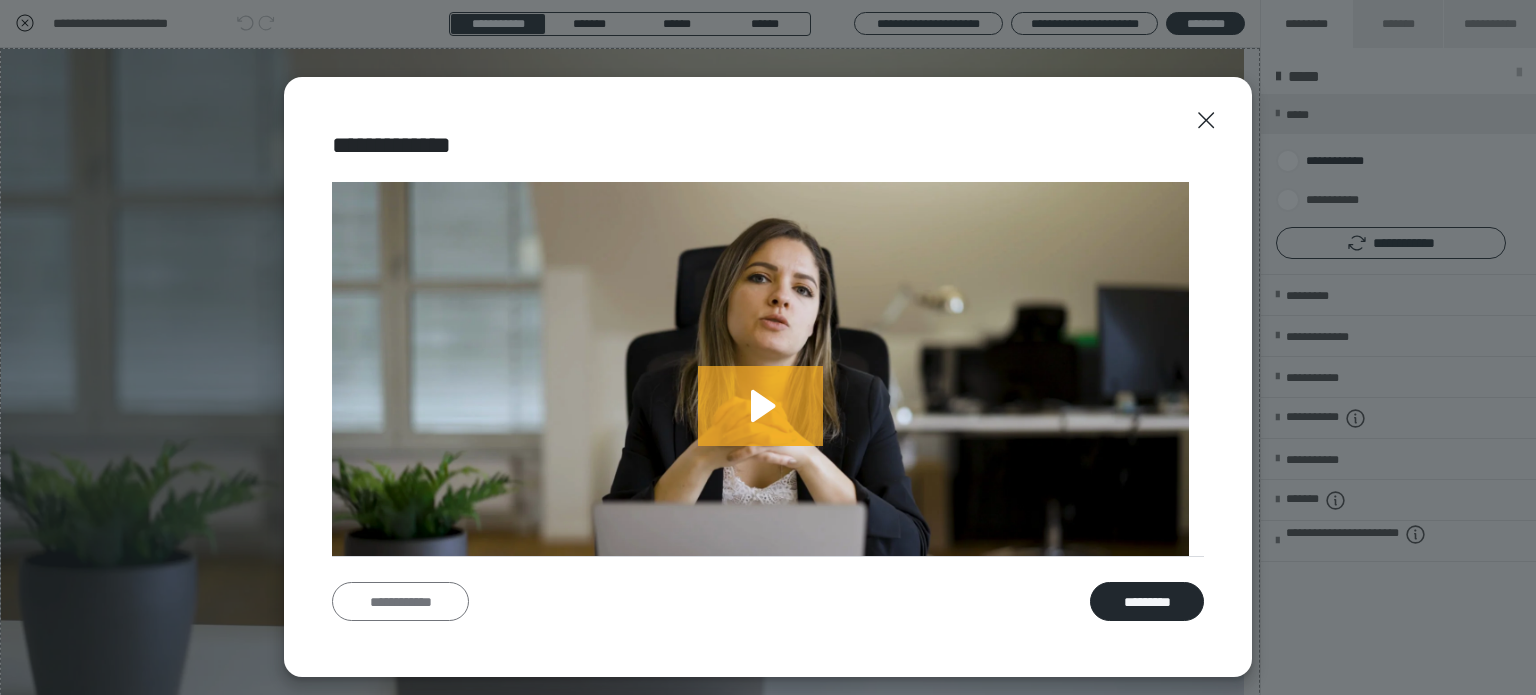 click on "**********" at bounding box center [400, 602] 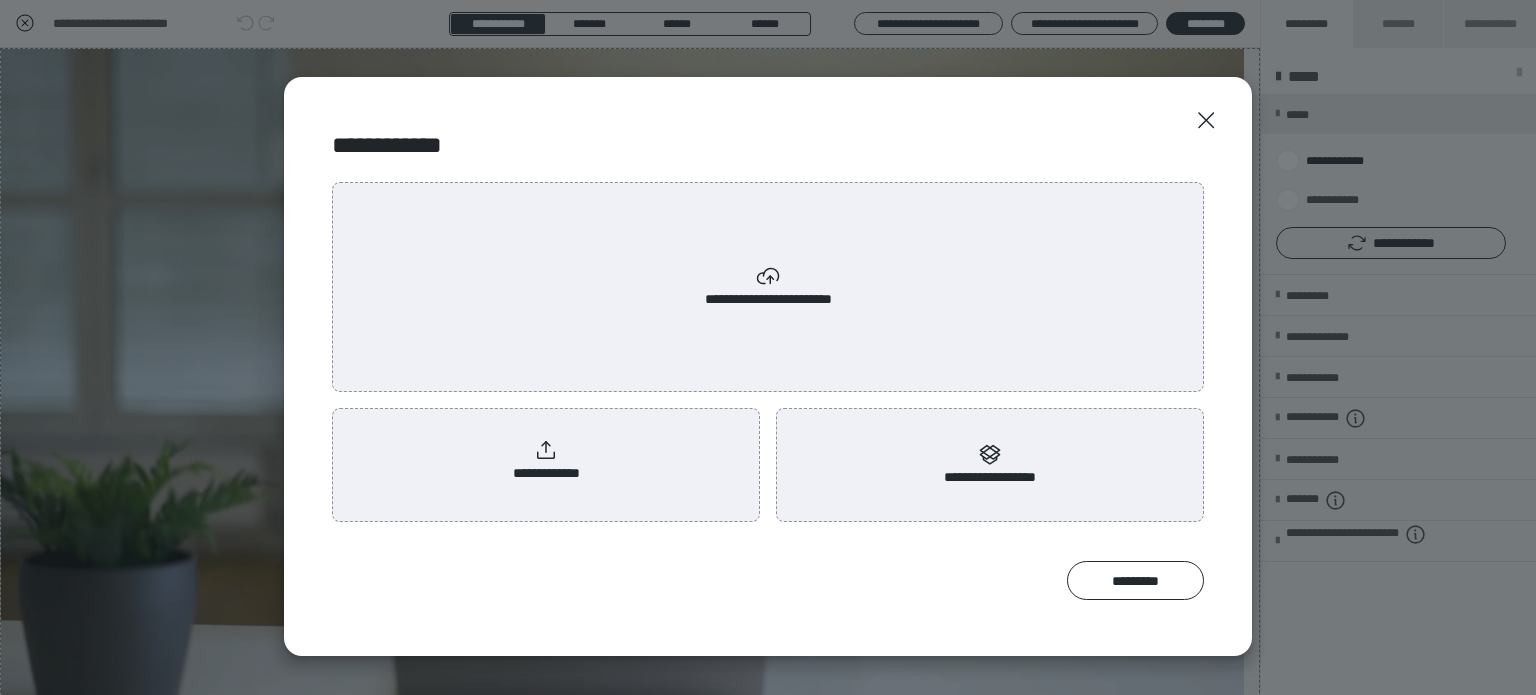 scroll, scrollTop: 0, scrollLeft: 0, axis: both 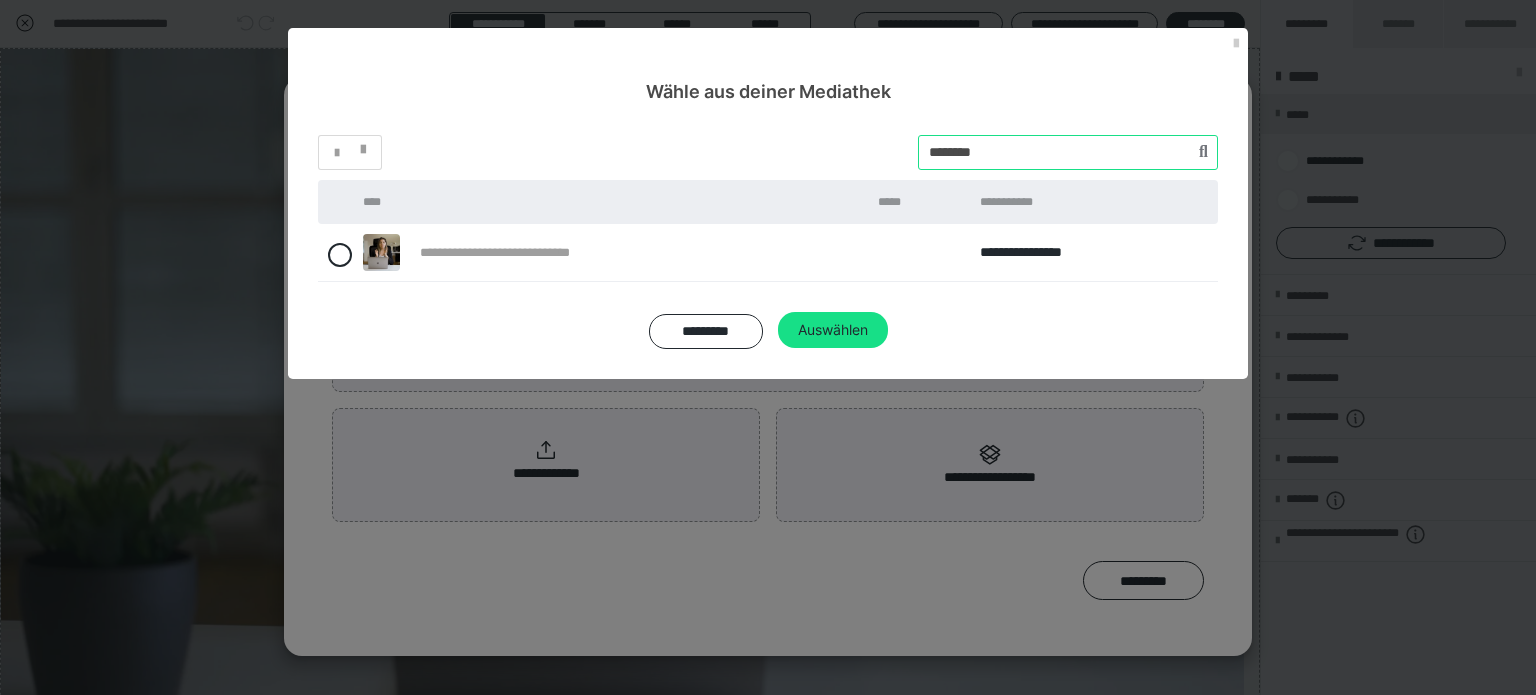 click on "*" at bounding box center [768, 152] 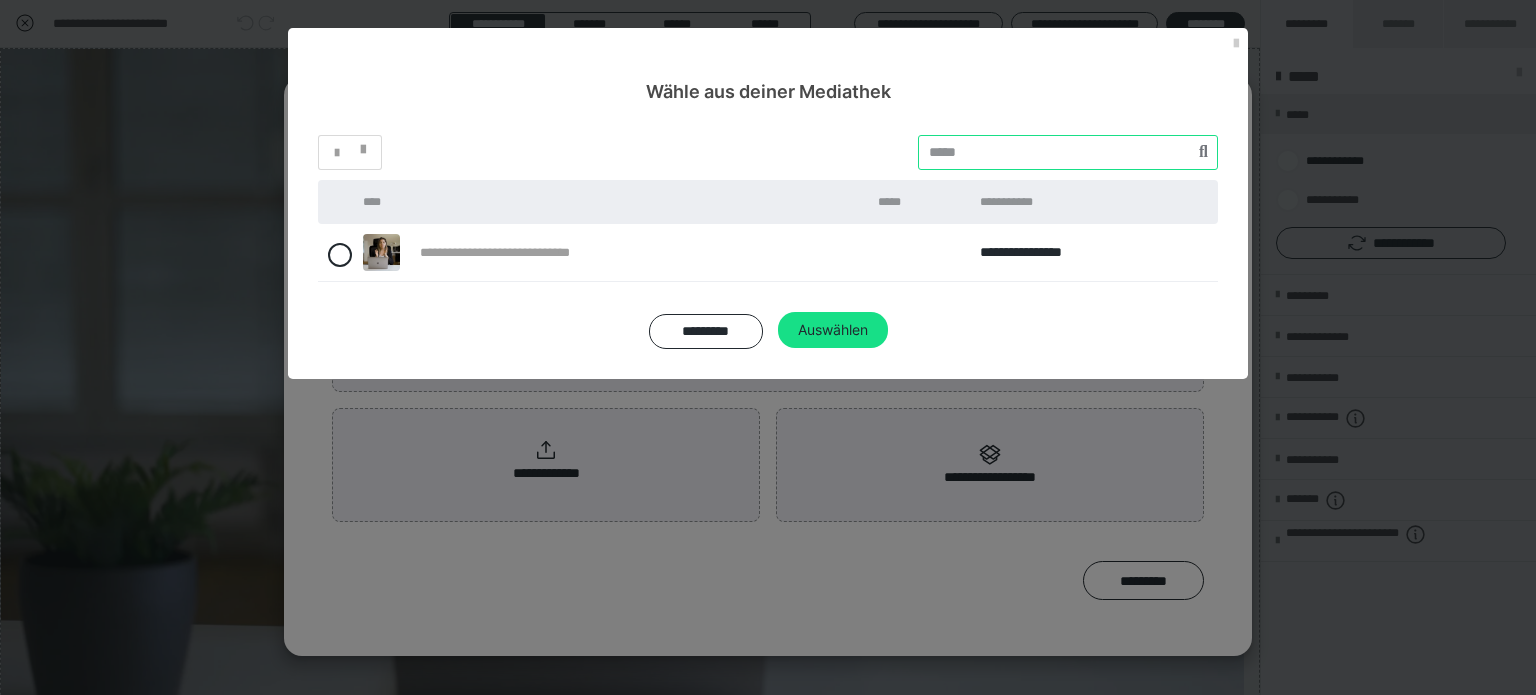 paste on "********" 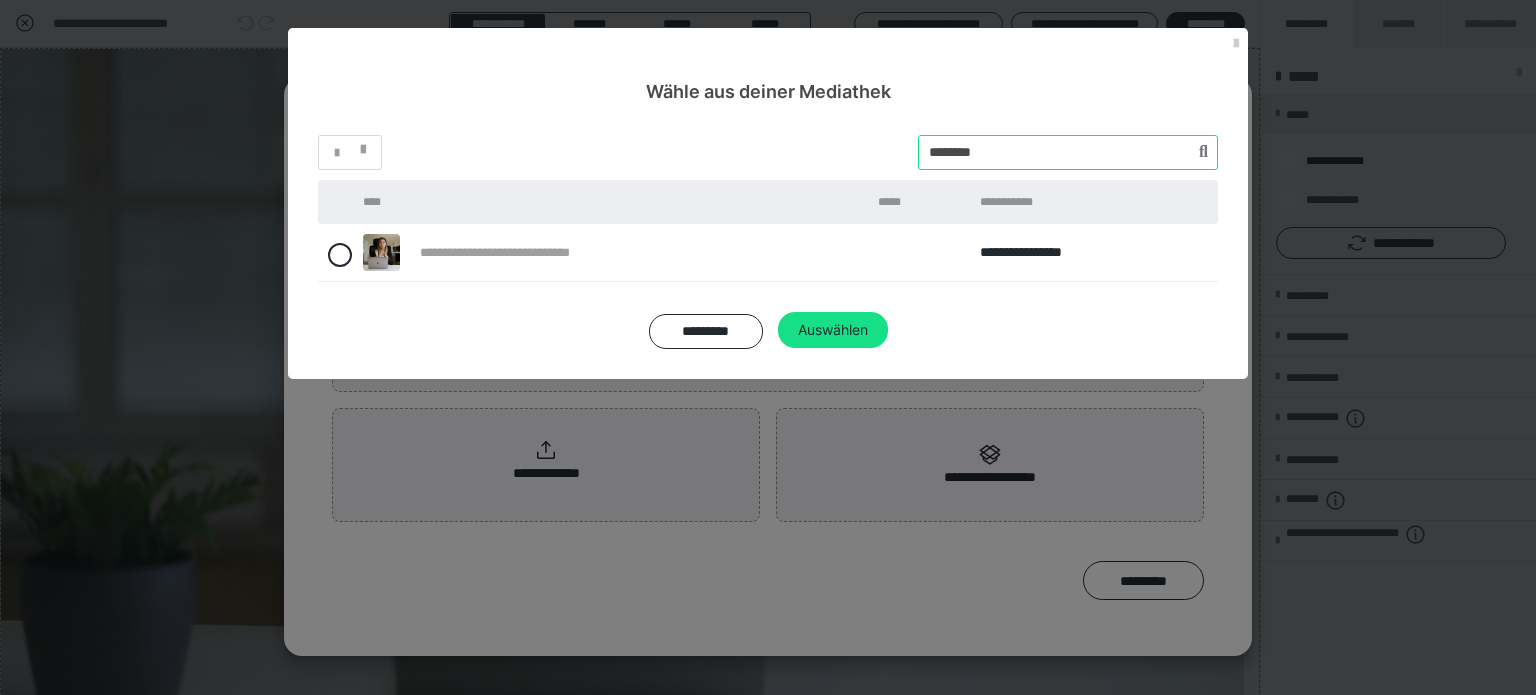 type on "********" 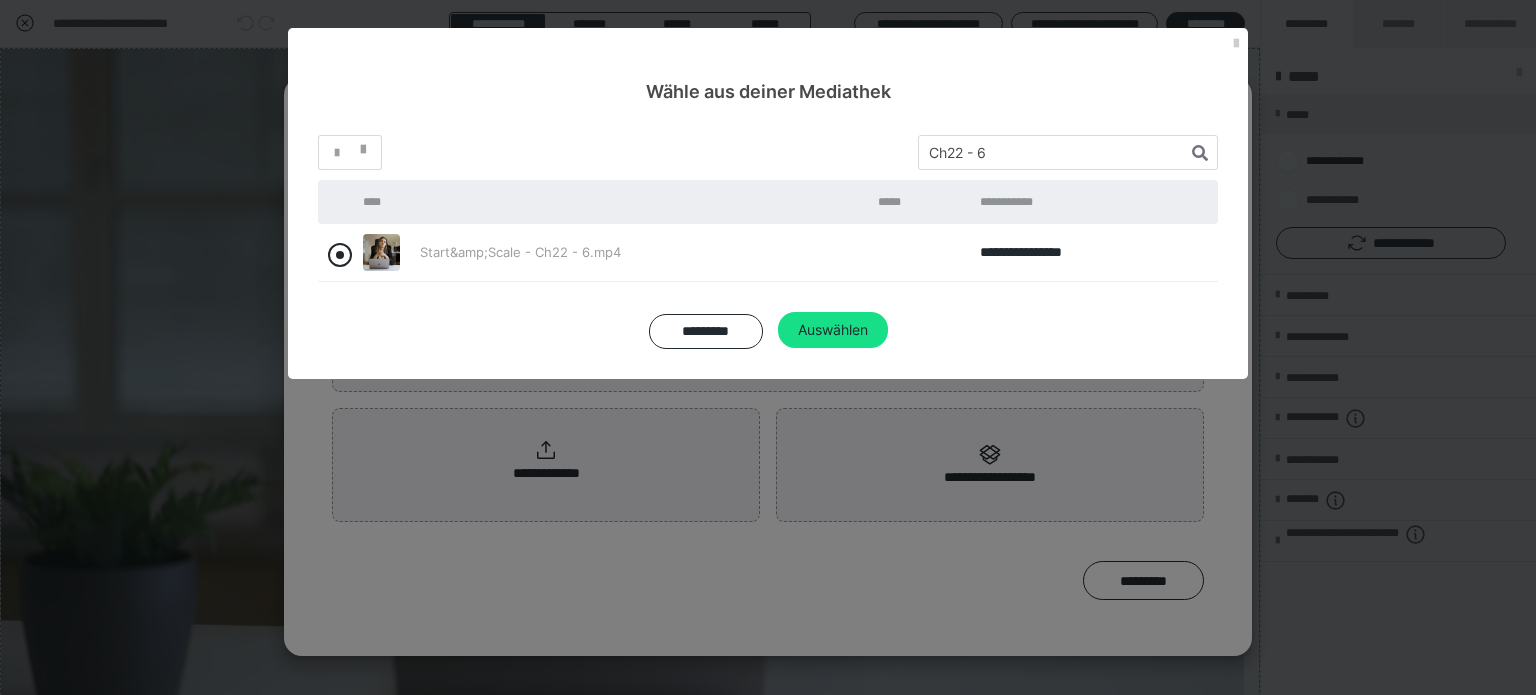 click at bounding box center (340, 255) 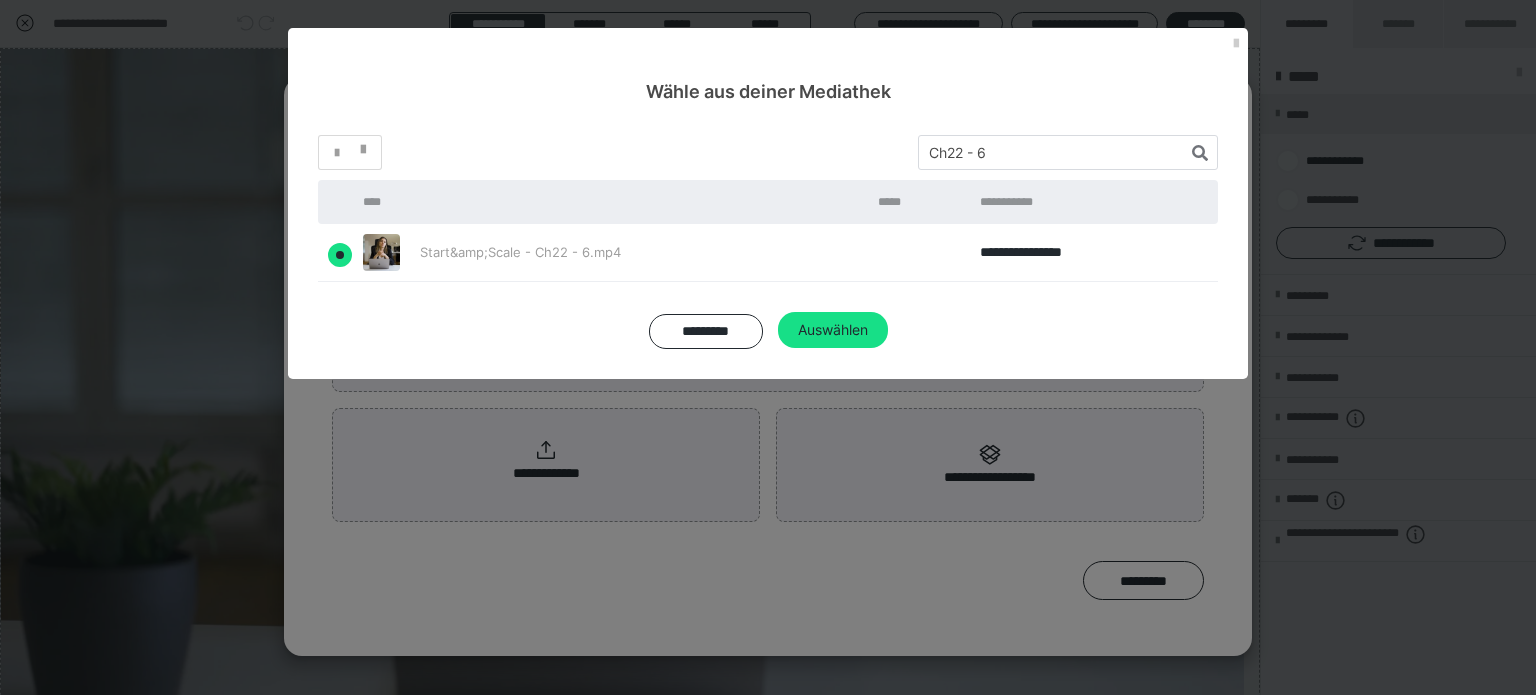 radio on "true" 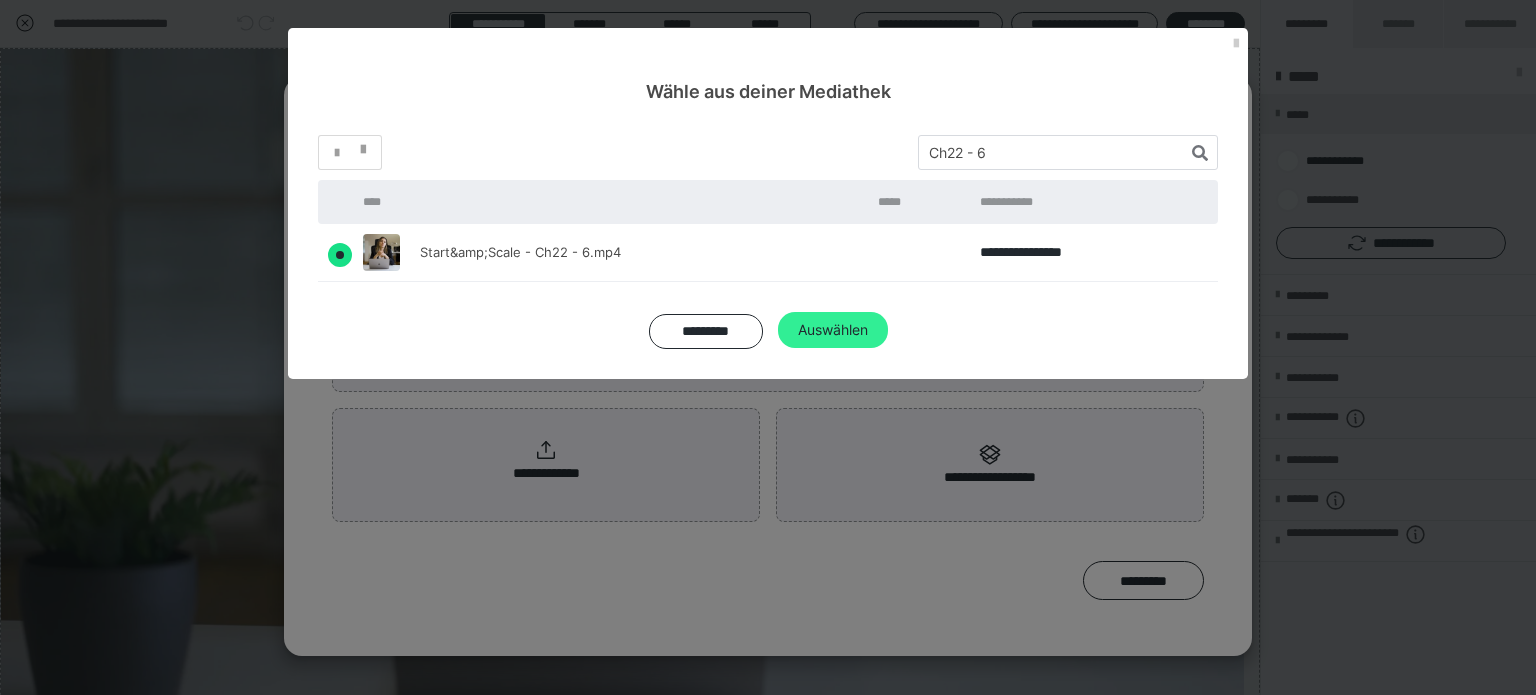 click on "Auswählen" at bounding box center [833, 330] 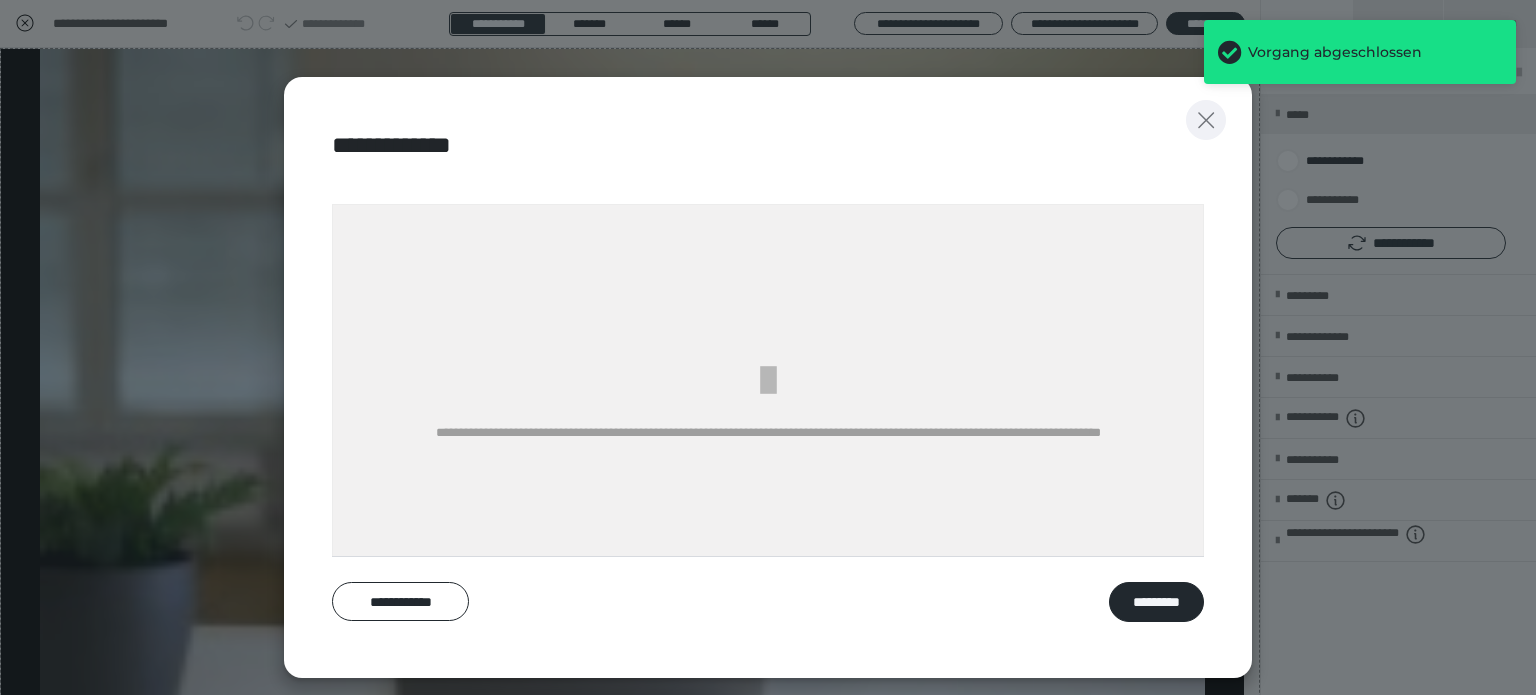 click 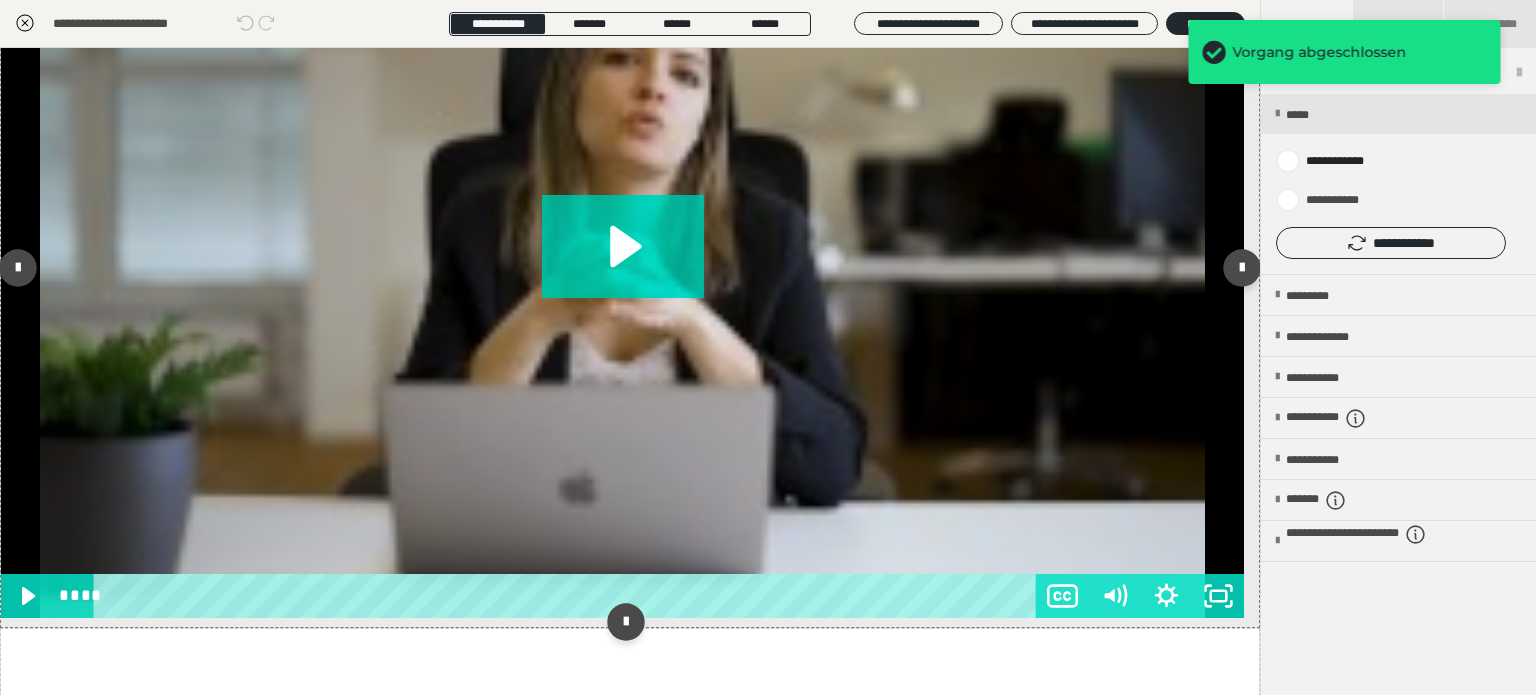 scroll, scrollTop: 100, scrollLeft: 0, axis: vertical 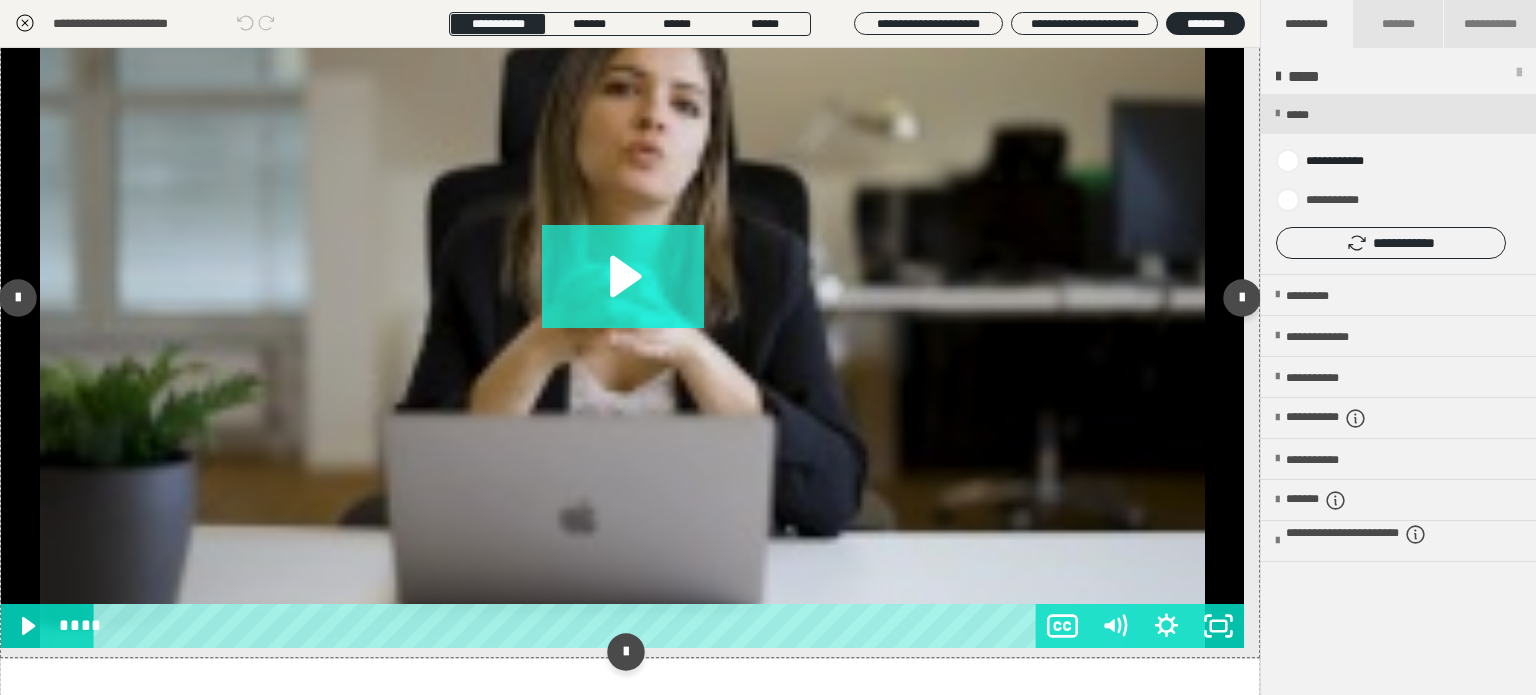 click 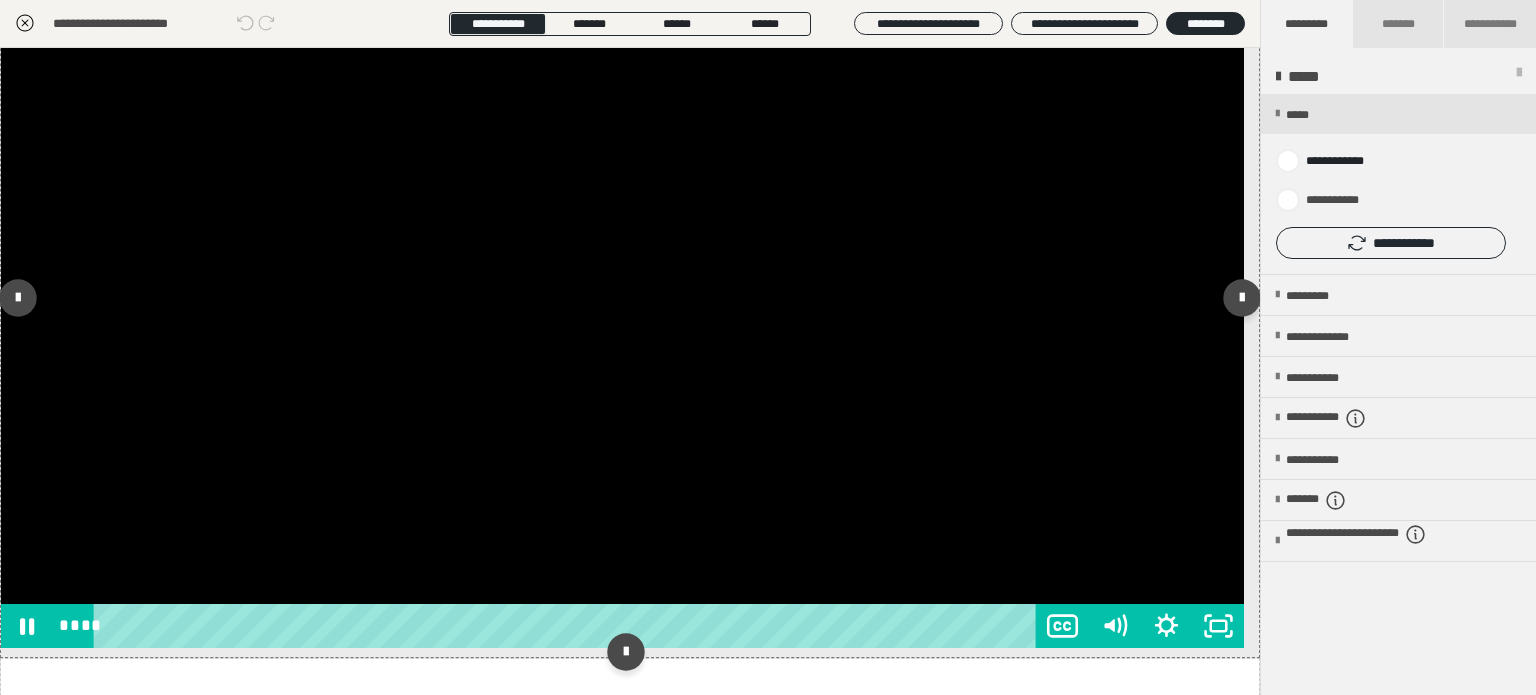 click at bounding box center [622, 298] 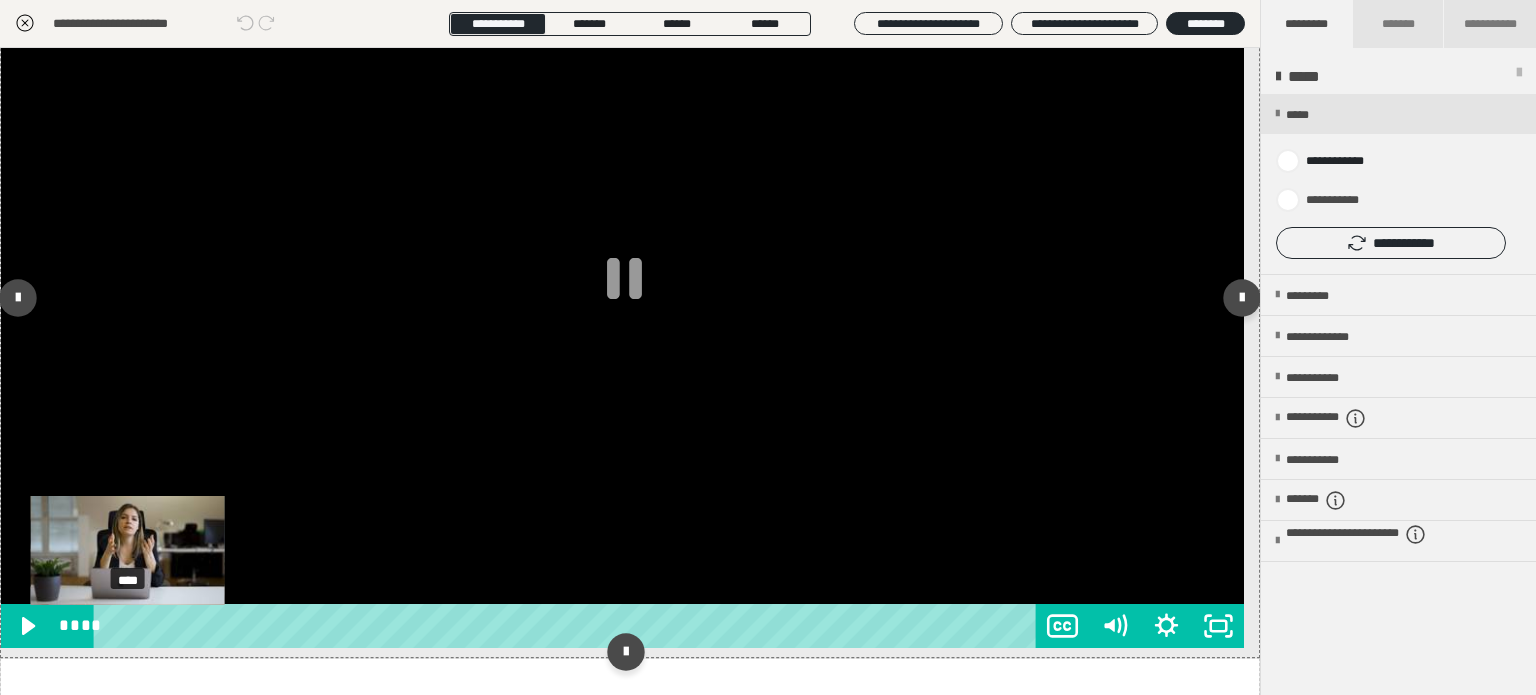 drag, startPoint x: 122, startPoint y: 623, endPoint x: 400, endPoint y: 385, distance: 365.96176 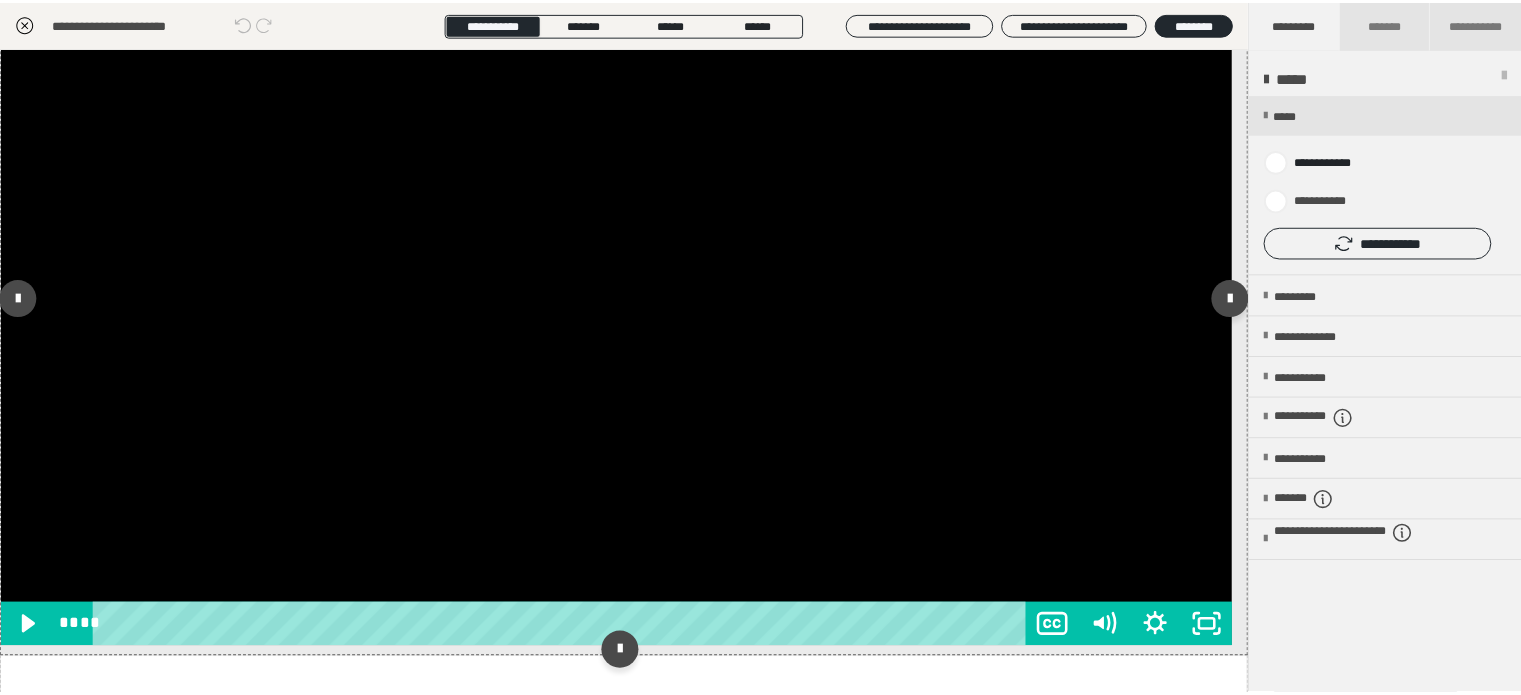 scroll, scrollTop: 0, scrollLeft: 0, axis: both 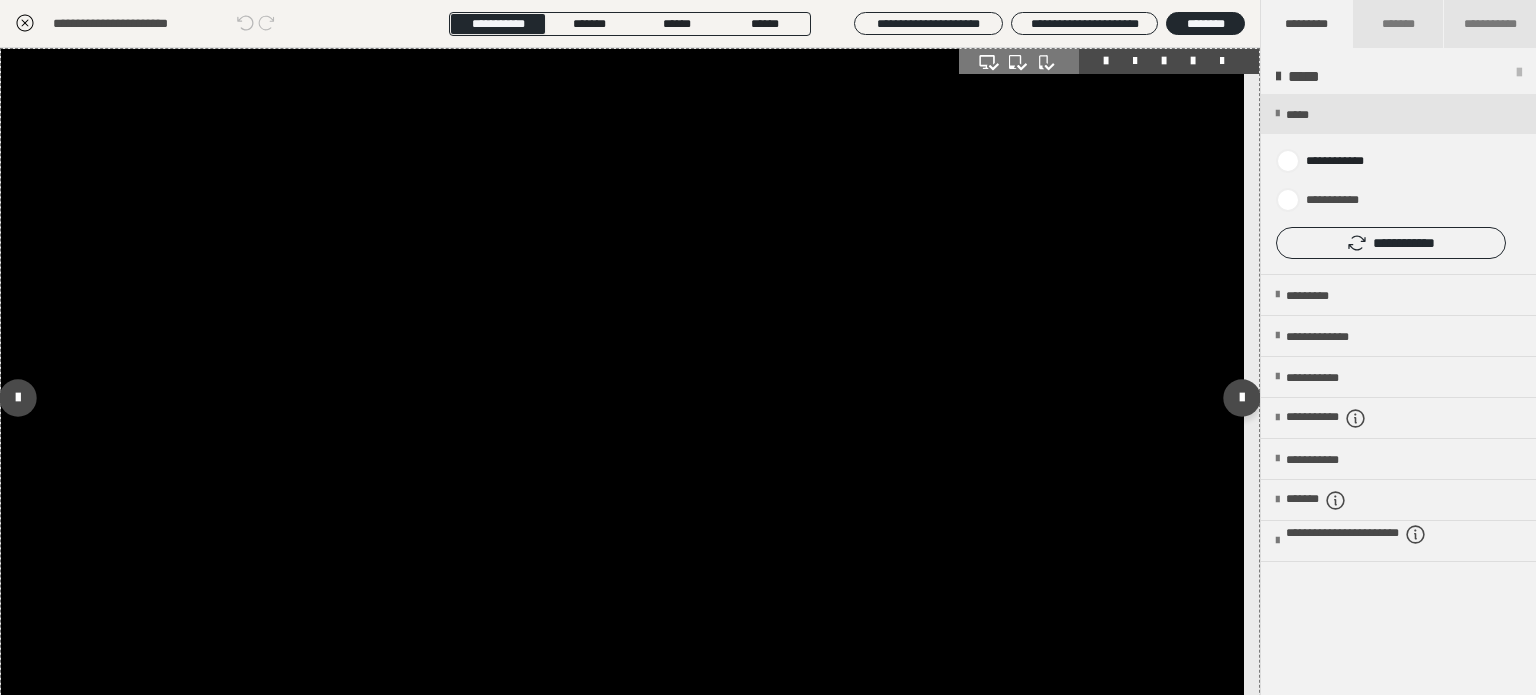 click at bounding box center (622, 398) 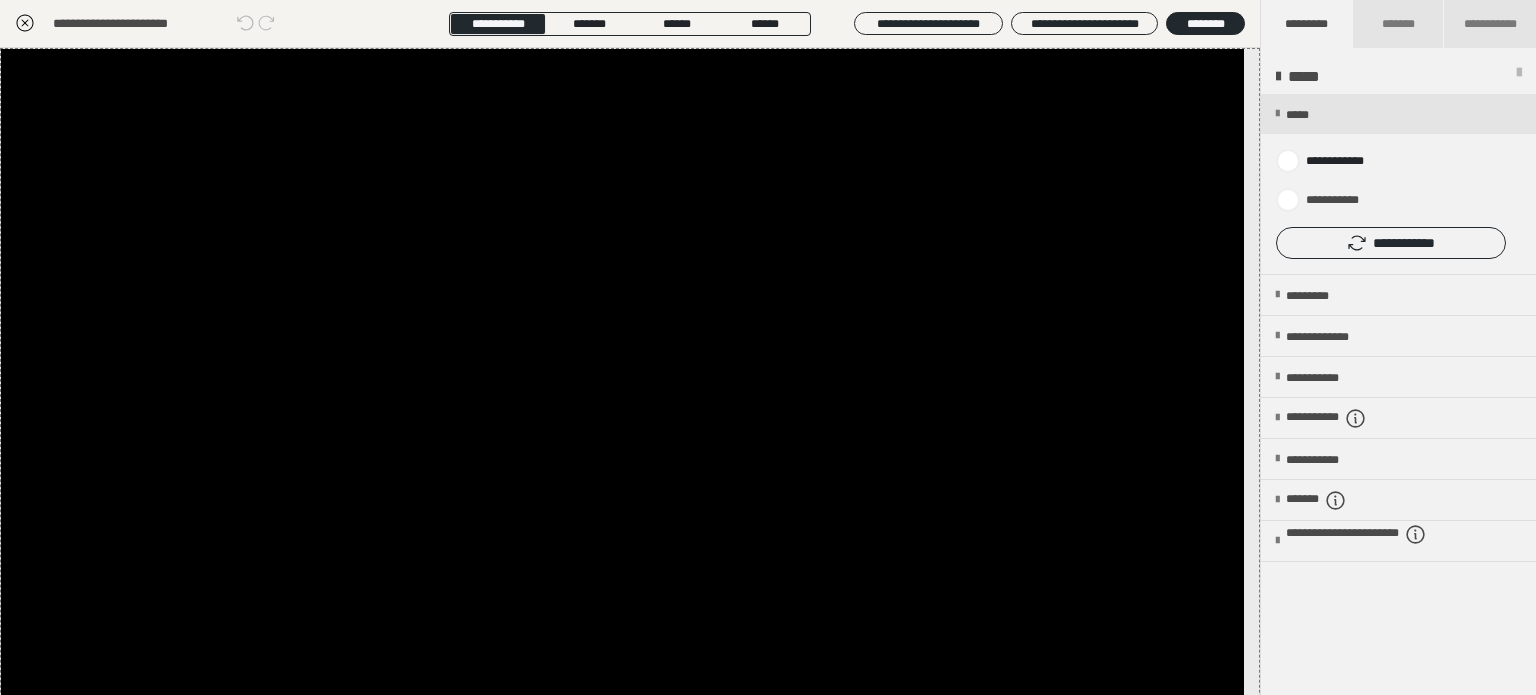click 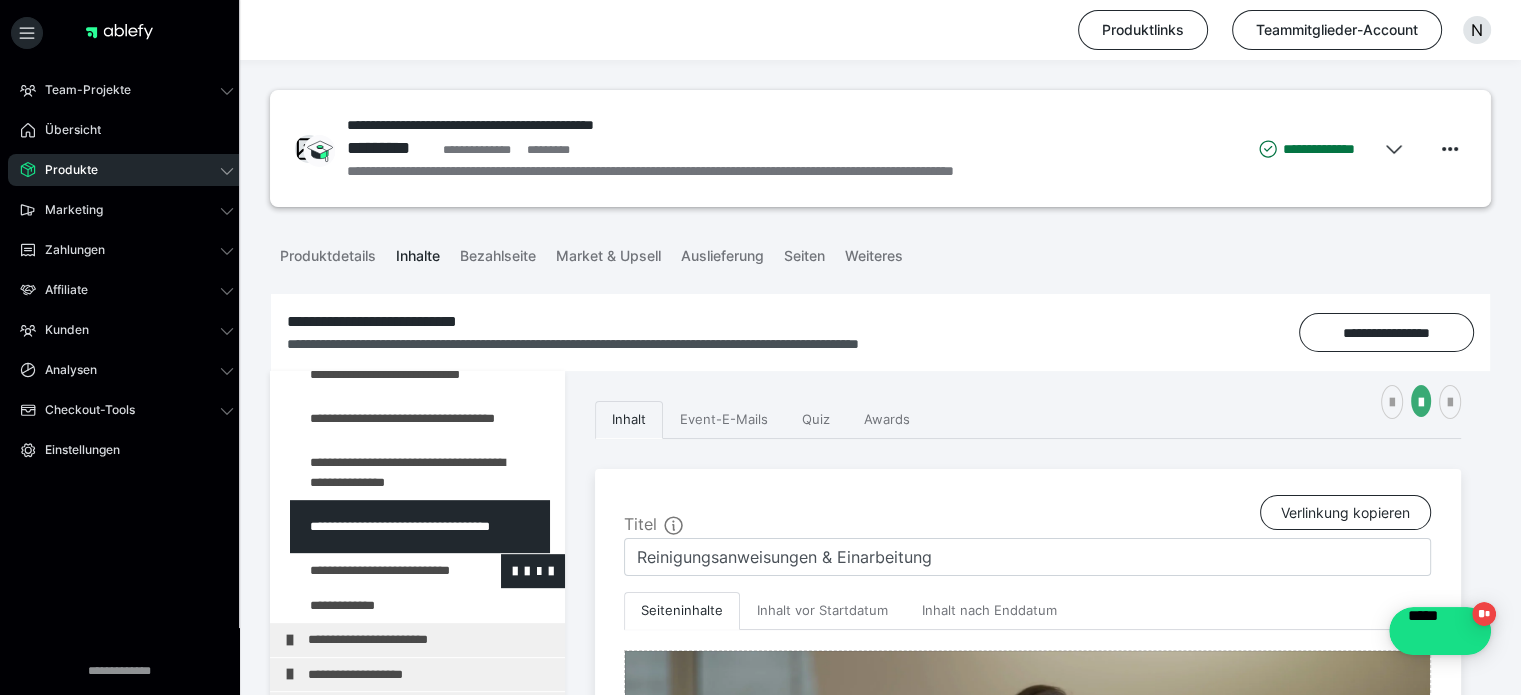click at bounding box center [375, 571] 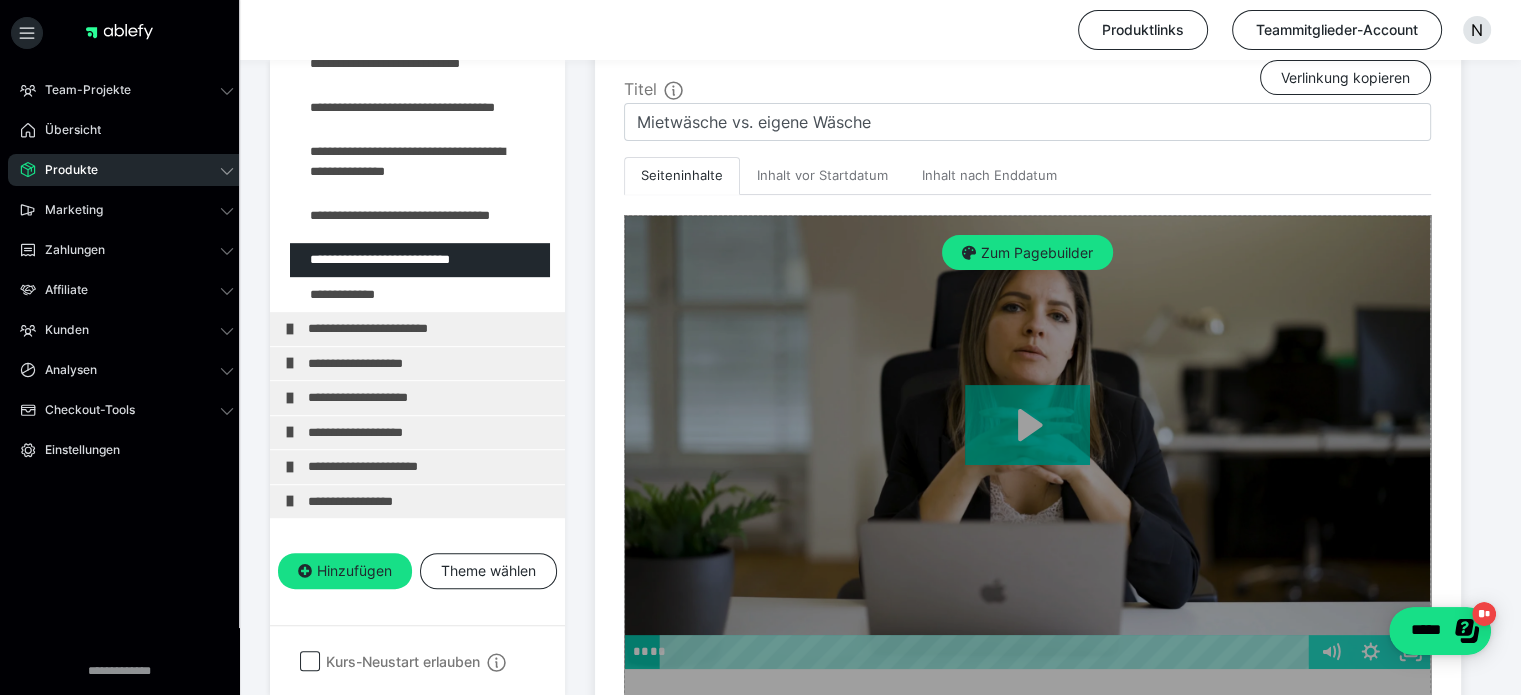 scroll, scrollTop: 411, scrollLeft: 0, axis: vertical 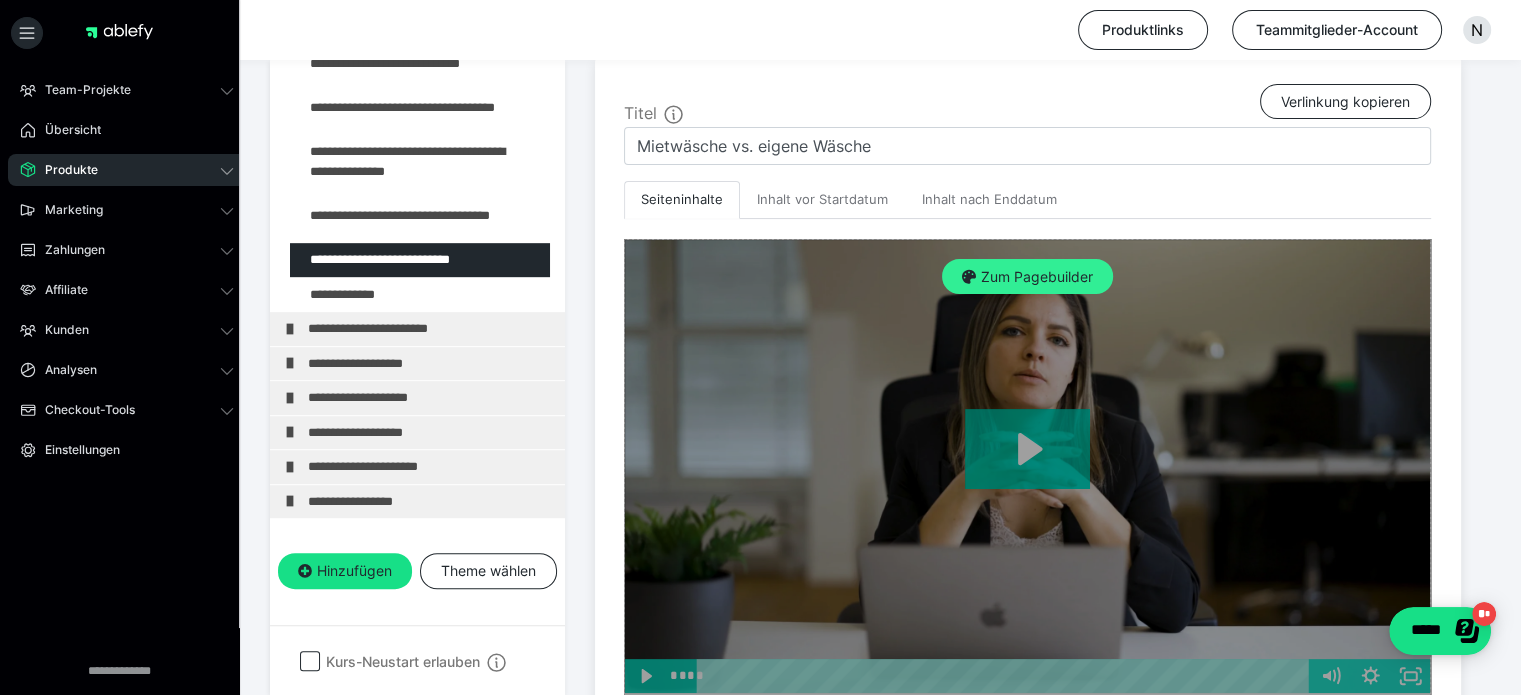 click on "Zum Pagebuilder" at bounding box center (1027, 277) 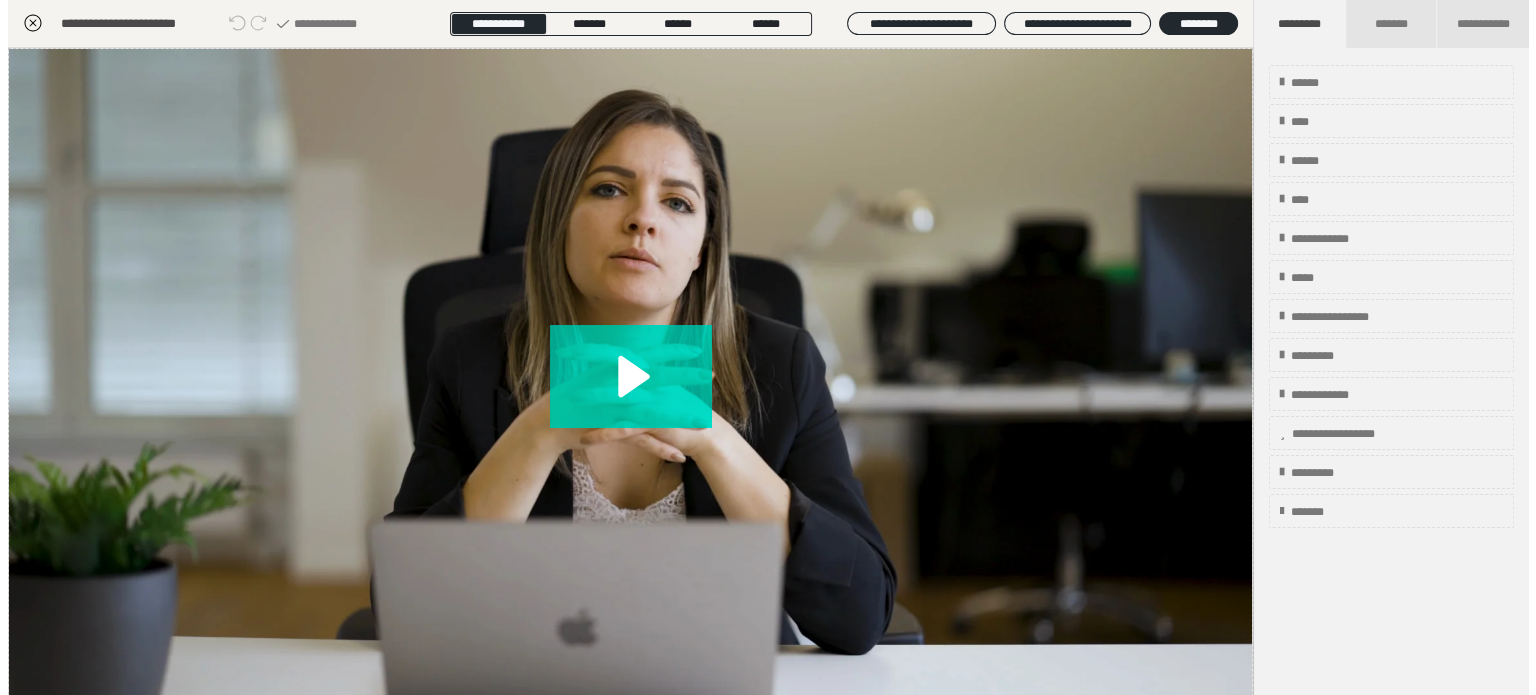 scroll, scrollTop: 311, scrollLeft: 0, axis: vertical 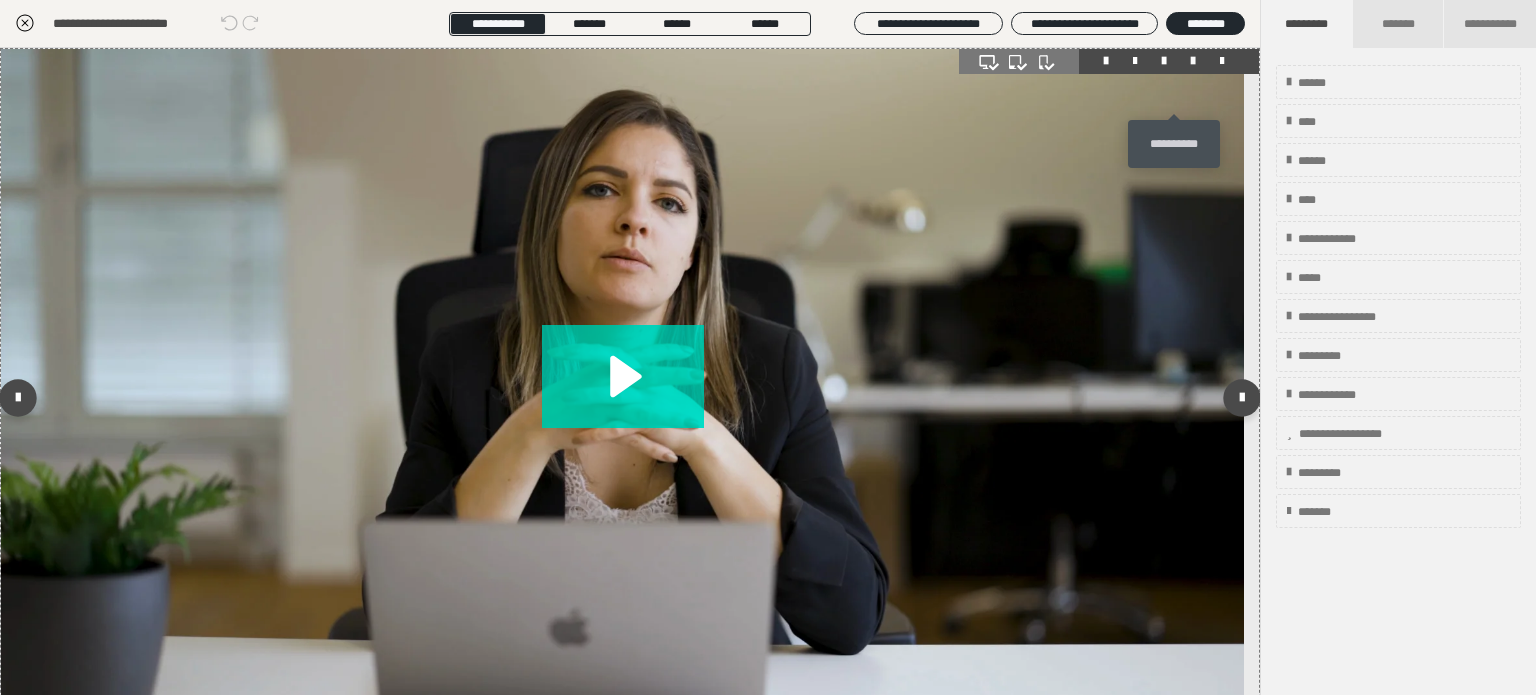 click at bounding box center (1193, 61) 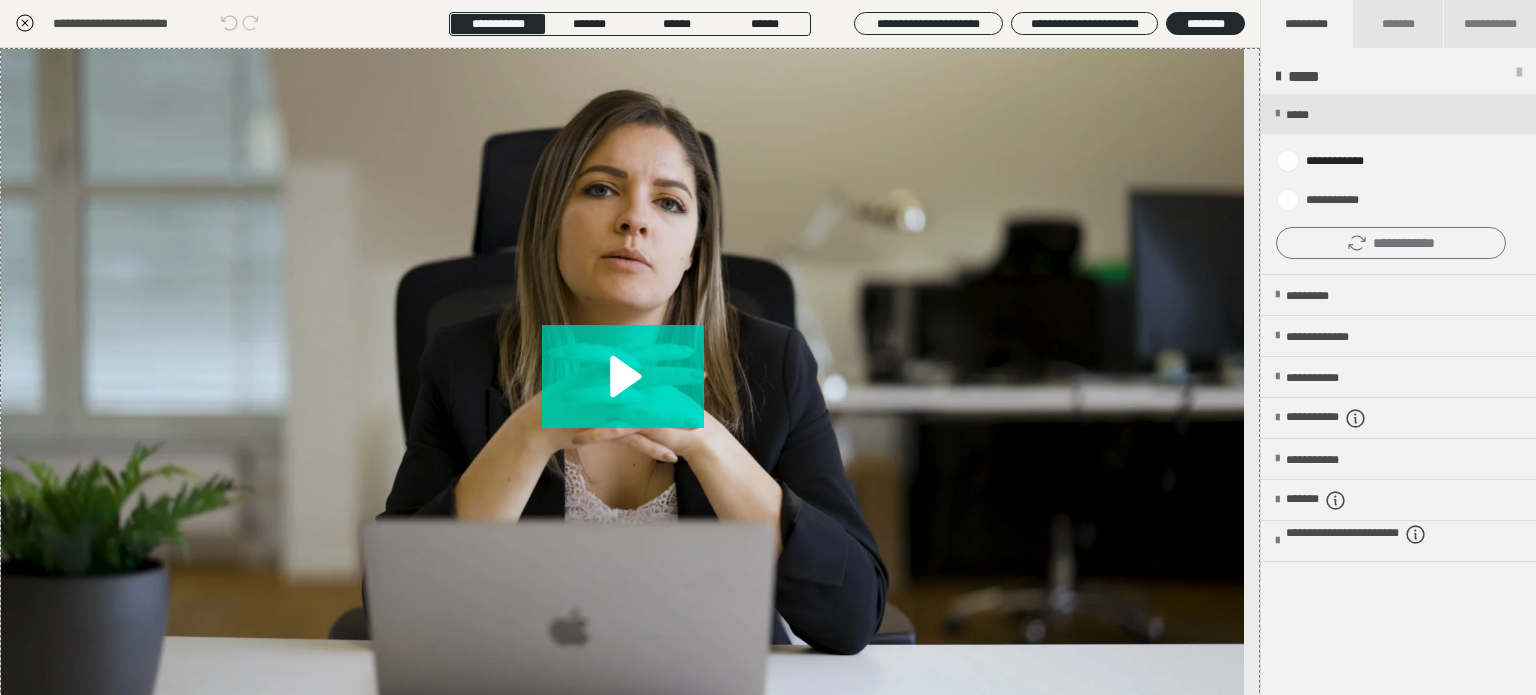 click on "**********" at bounding box center [1391, 243] 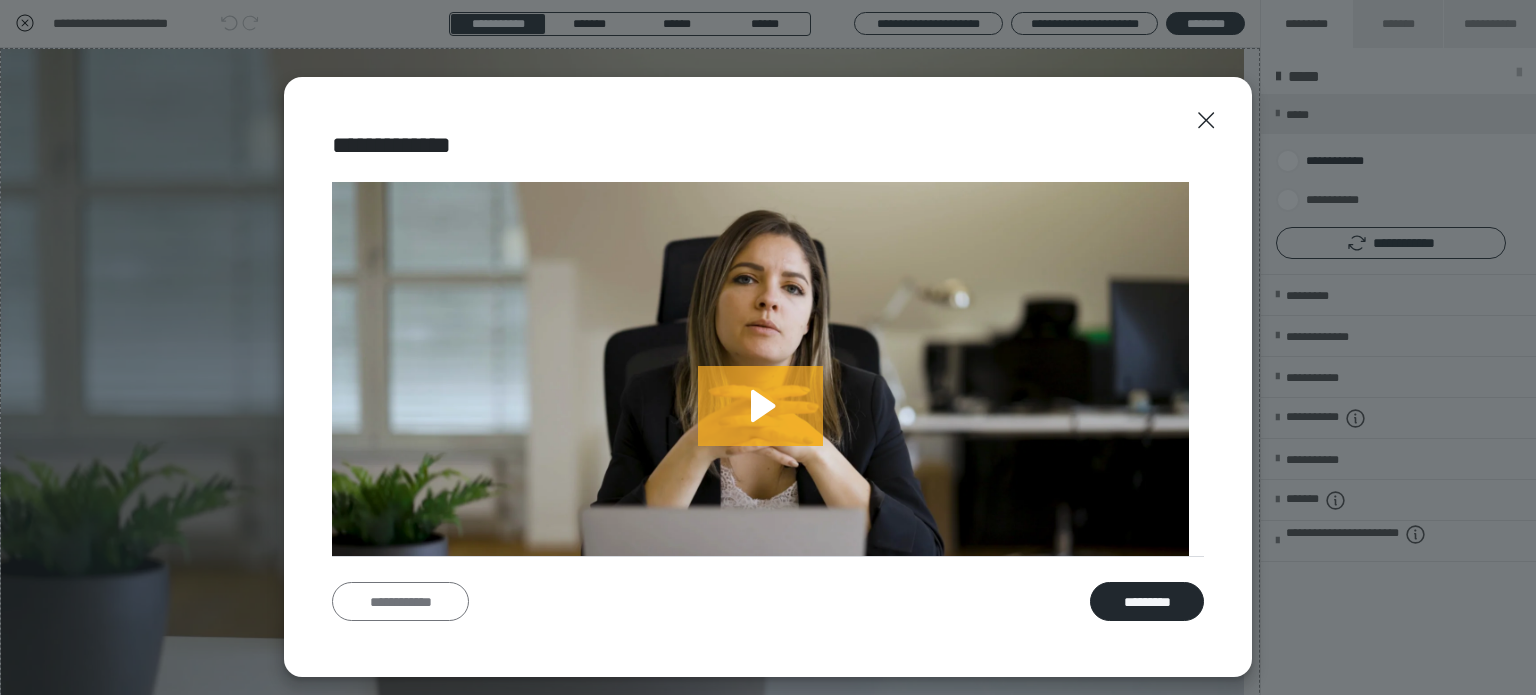 click on "**********" at bounding box center (400, 602) 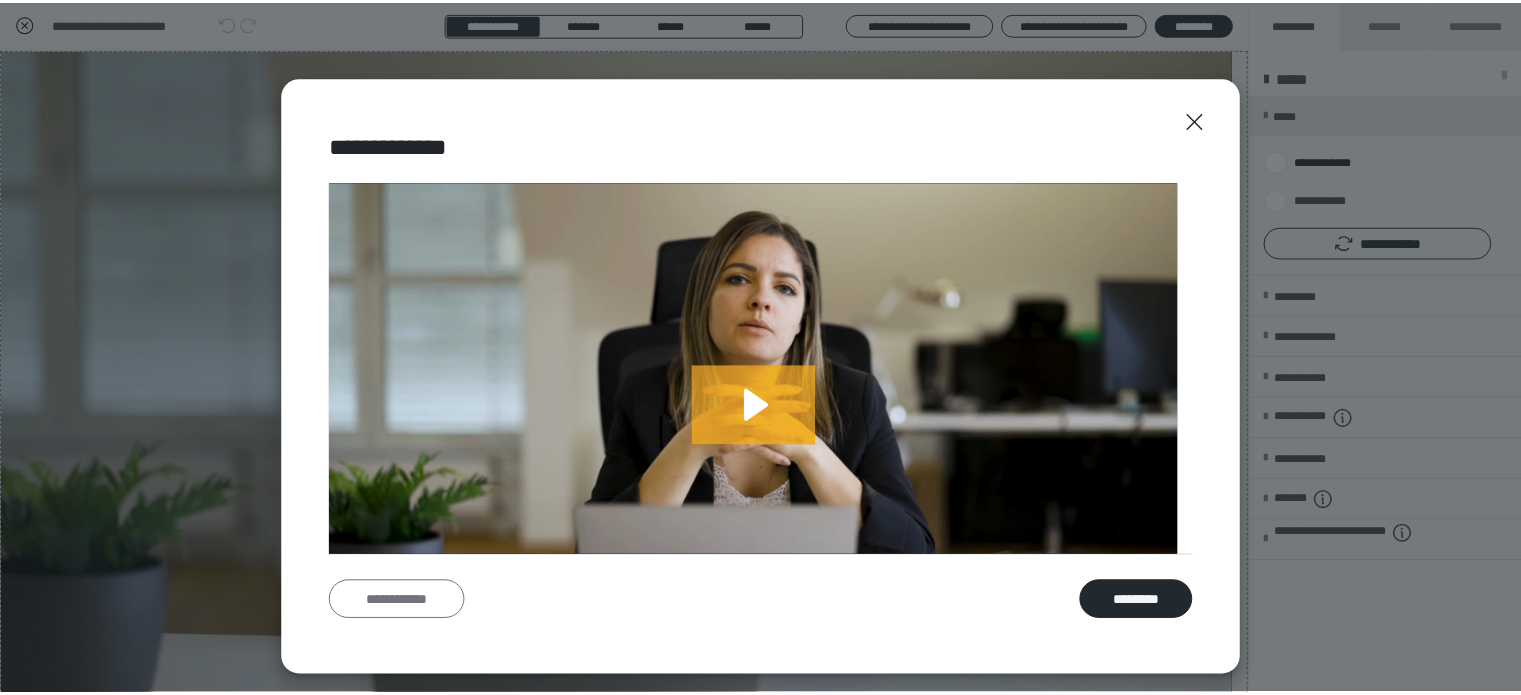scroll, scrollTop: 0, scrollLeft: 0, axis: both 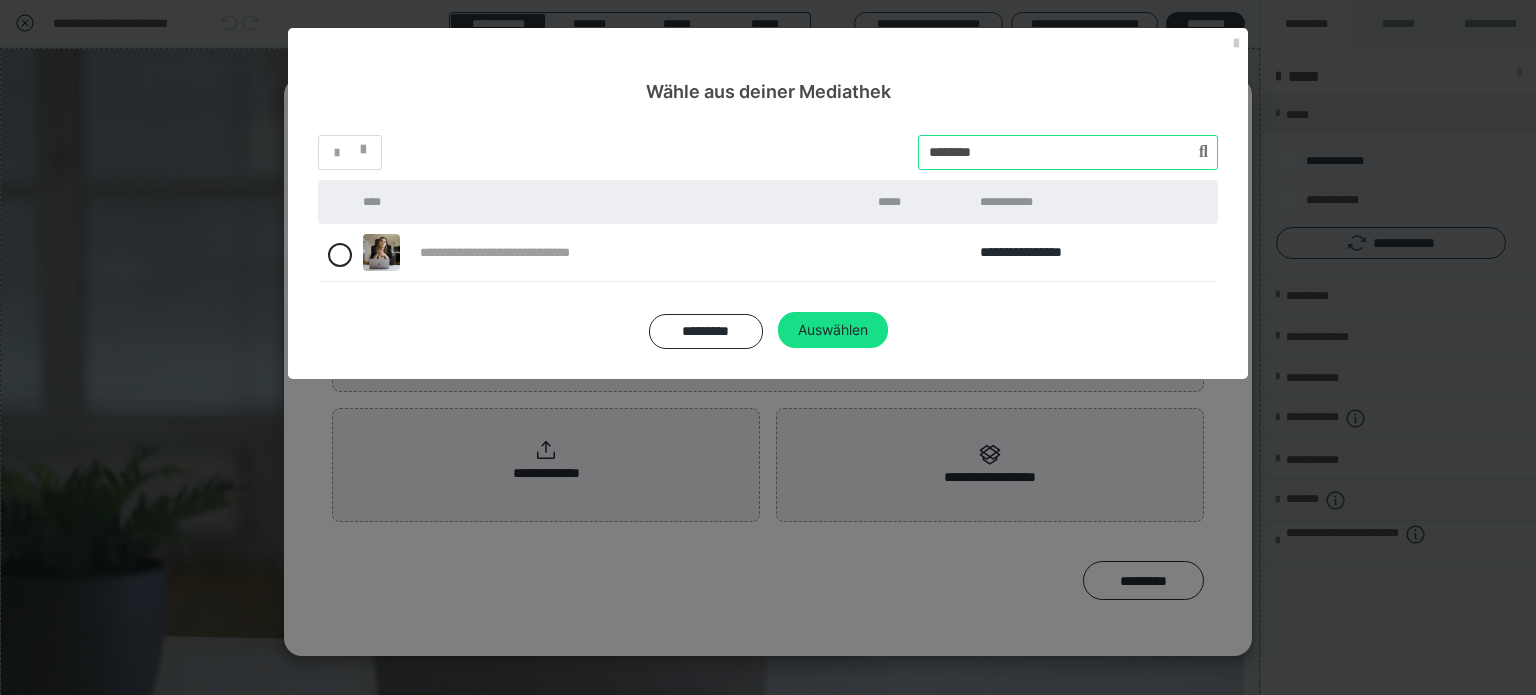 drag, startPoint x: 900, startPoint y: 148, endPoint x: 730, endPoint y: 113, distance: 173.56555 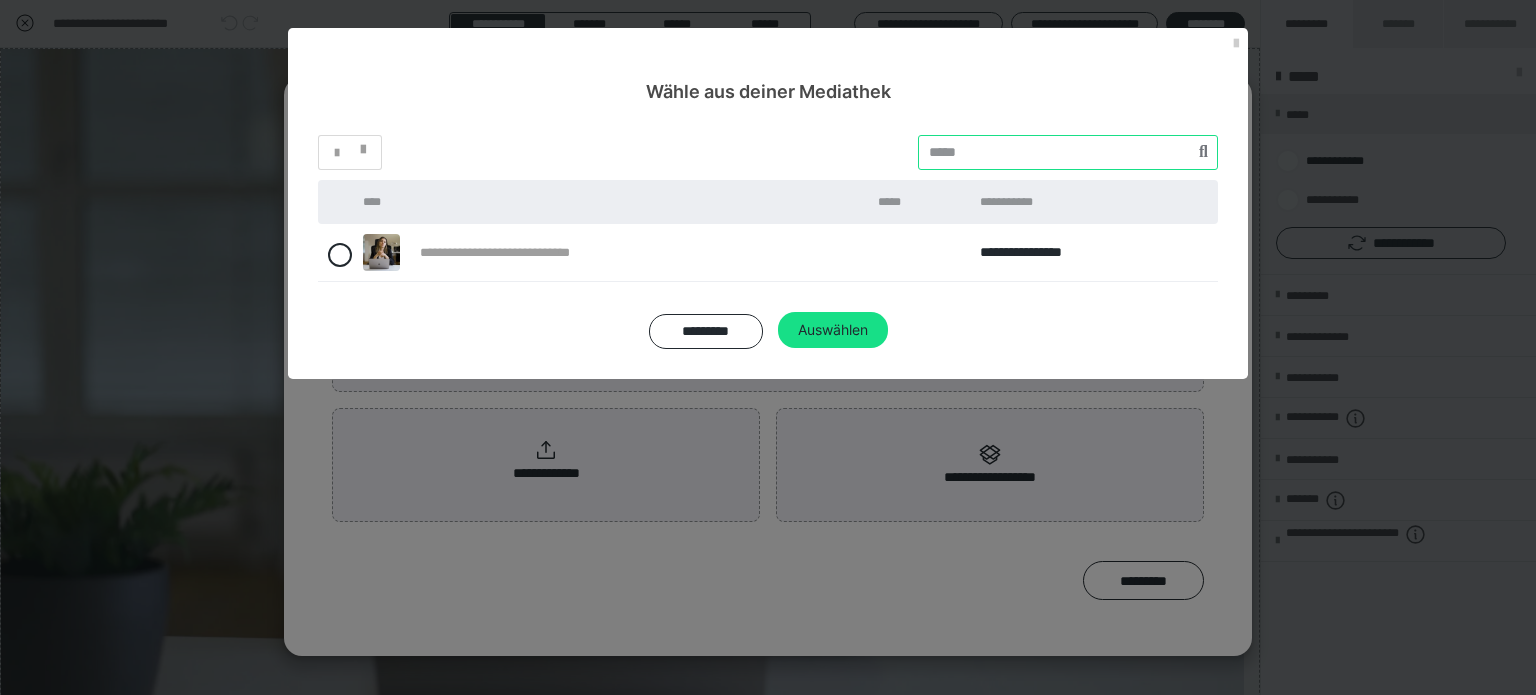 paste on "********" 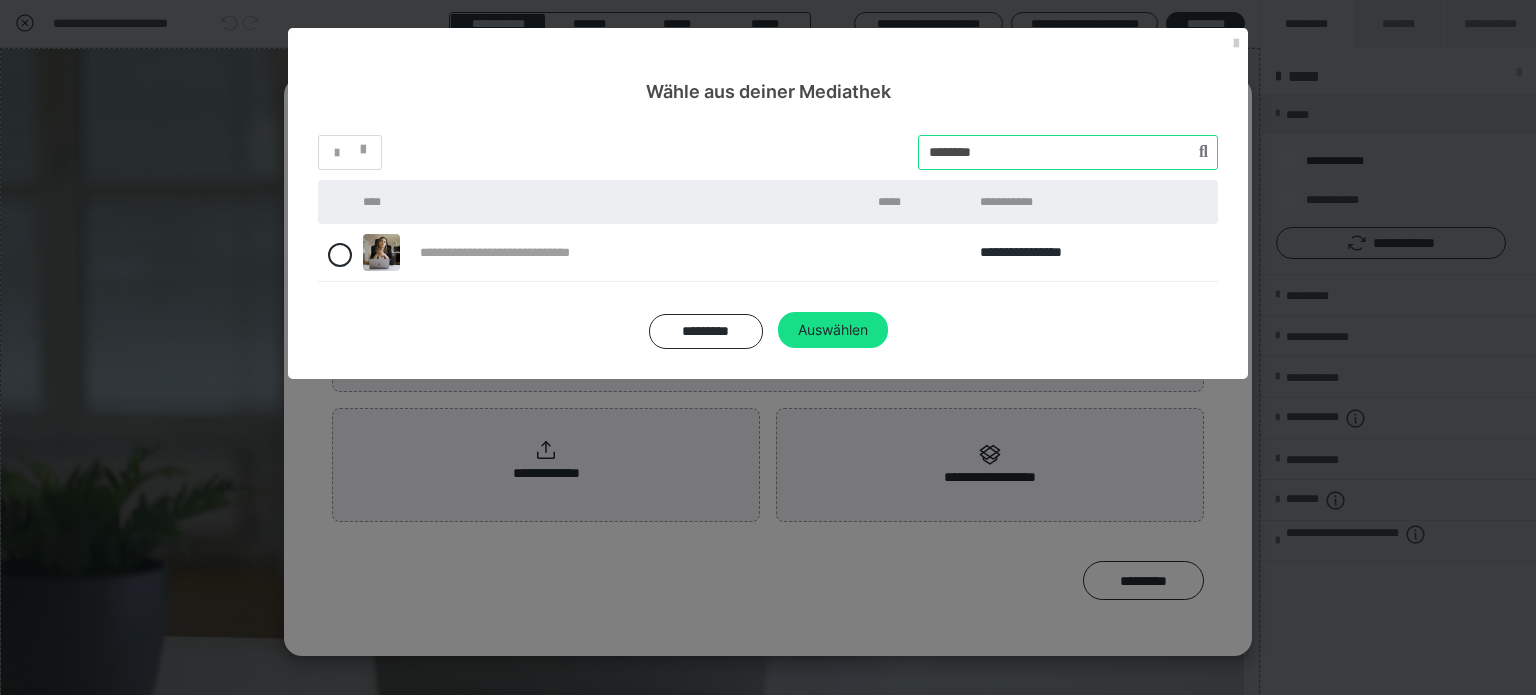 type on "********" 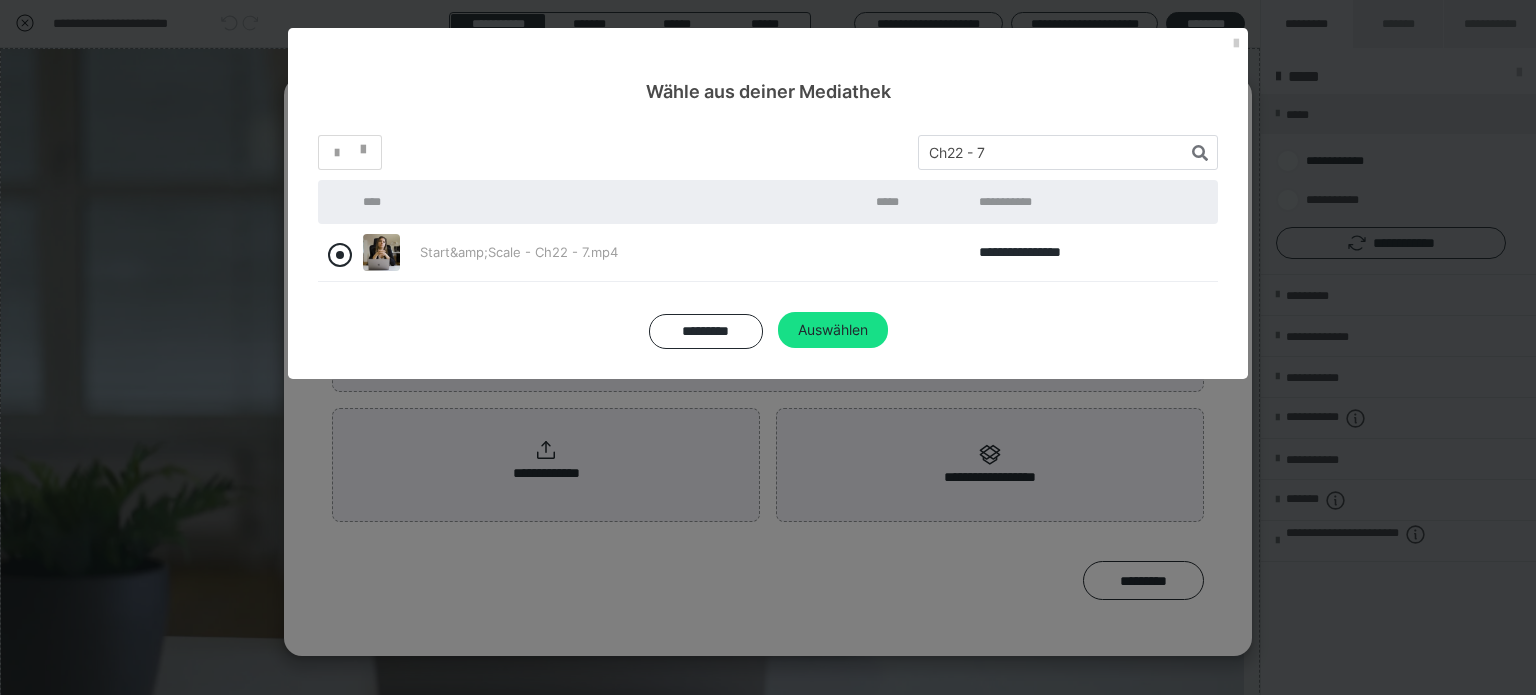 click at bounding box center [340, 255] 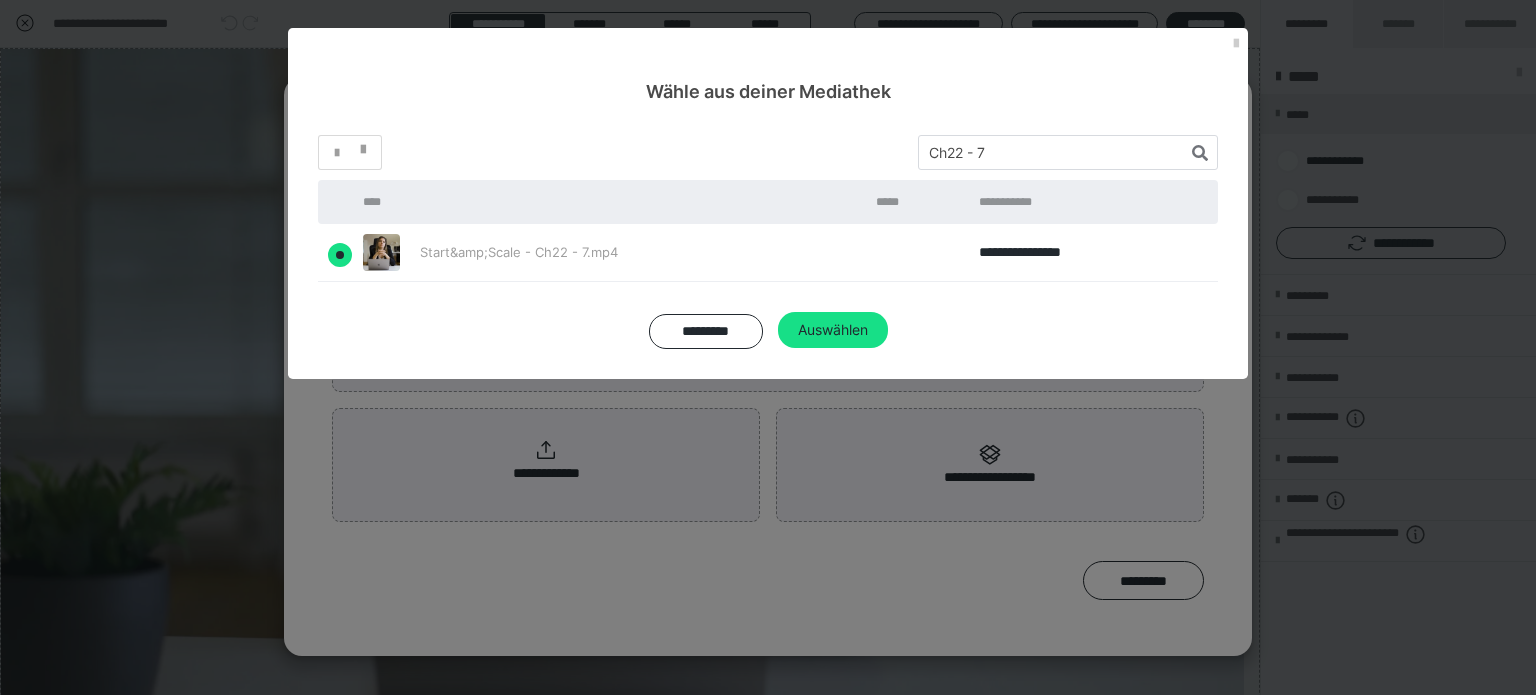 radio on "true" 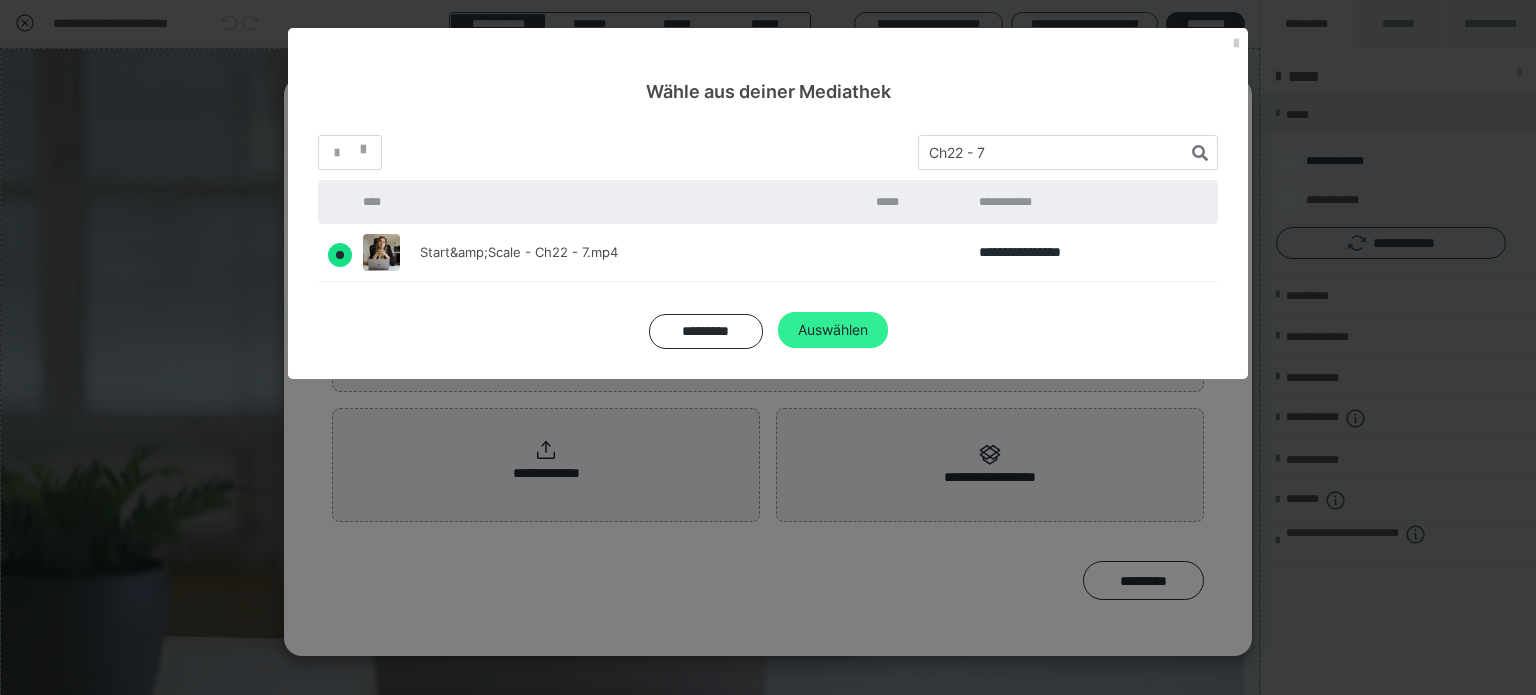 click on "Auswählen" at bounding box center [833, 330] 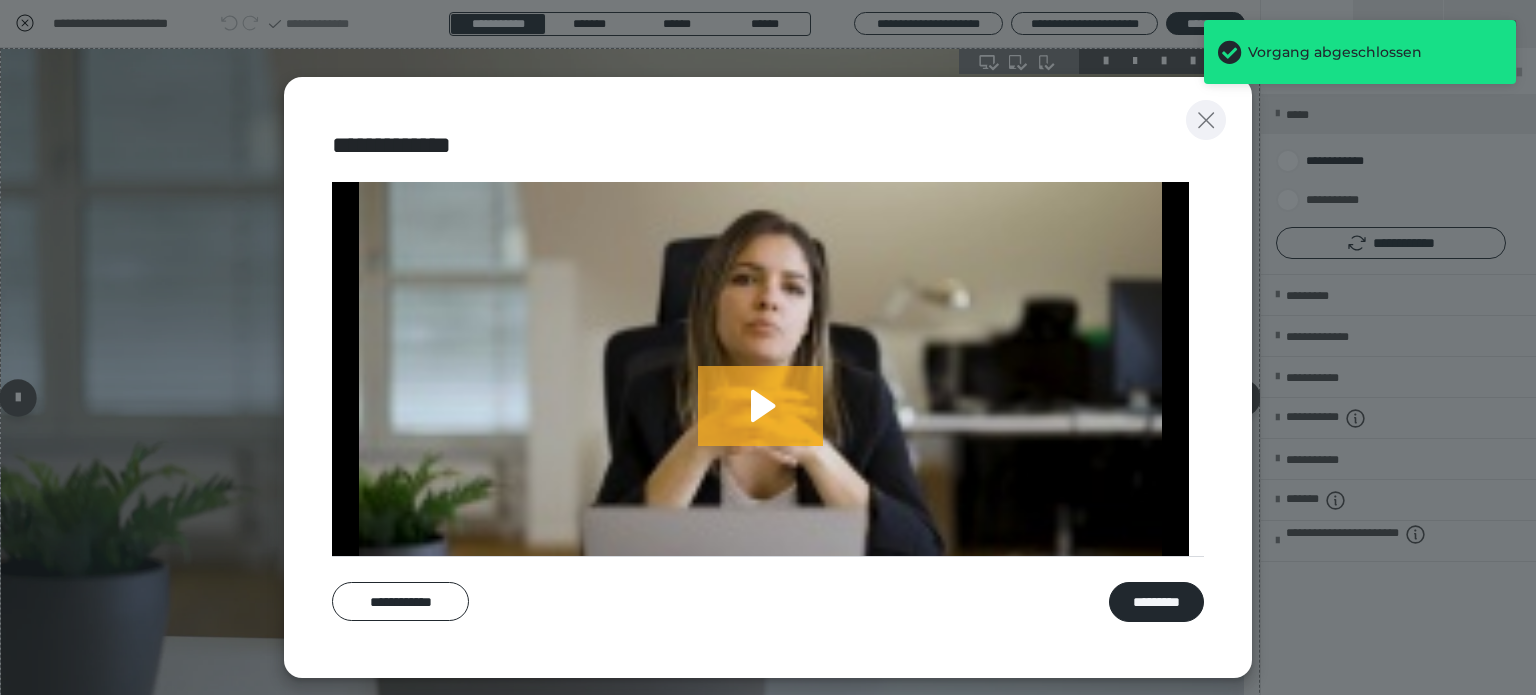 click 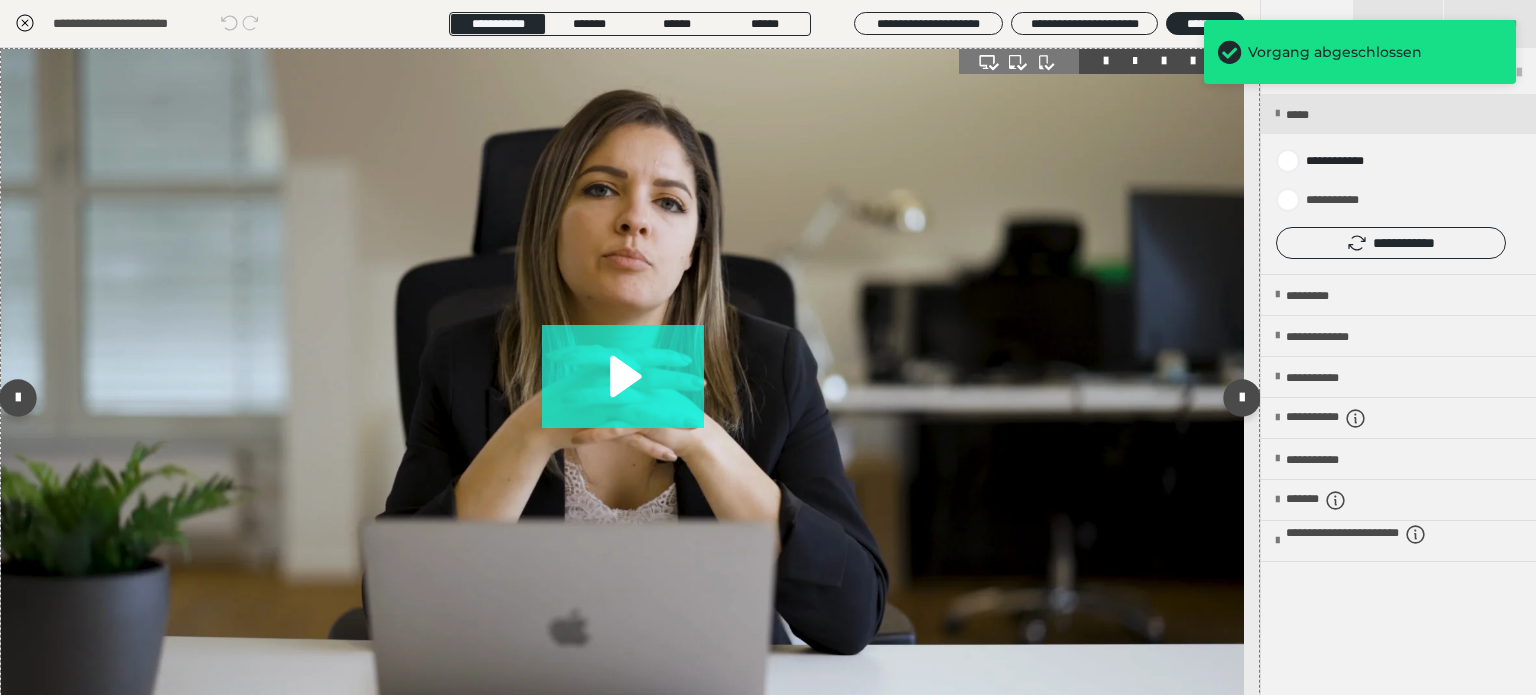 click 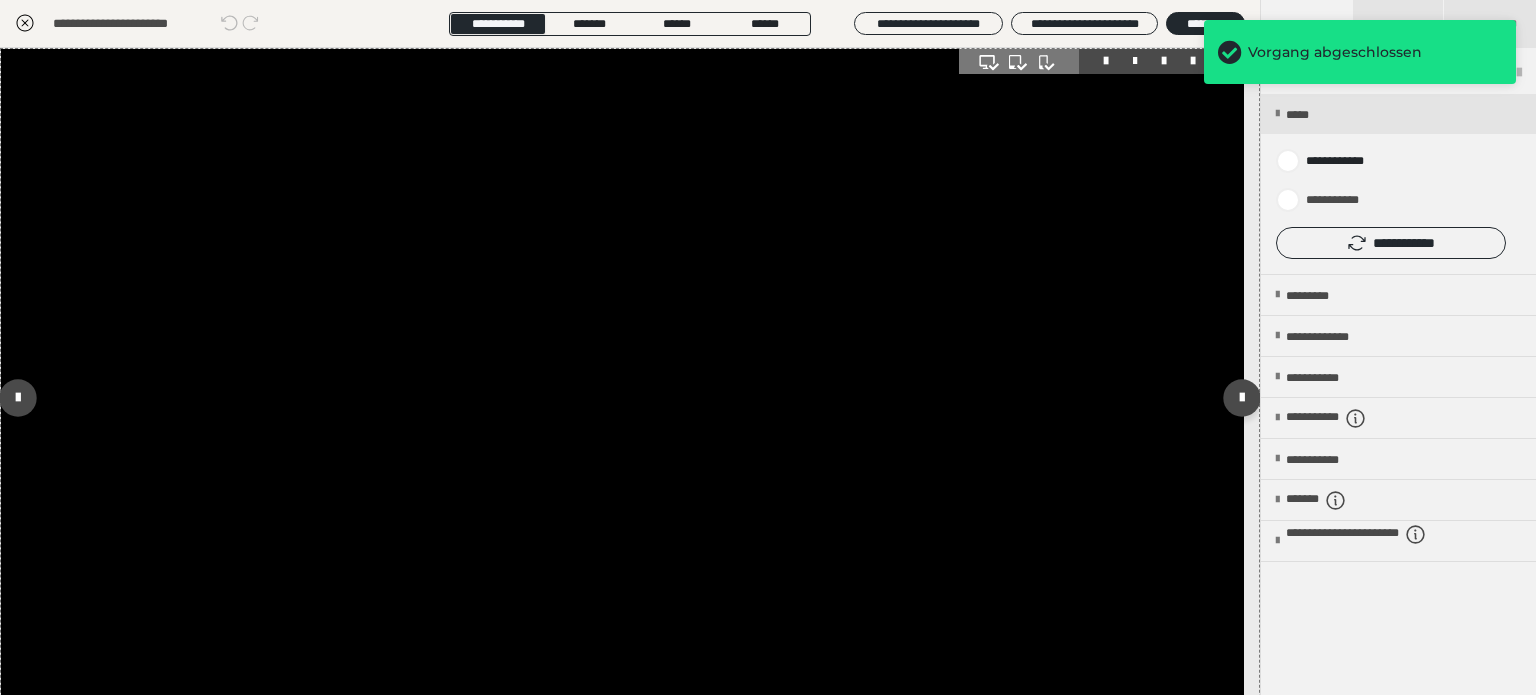 click at bounding box center (622, 398) 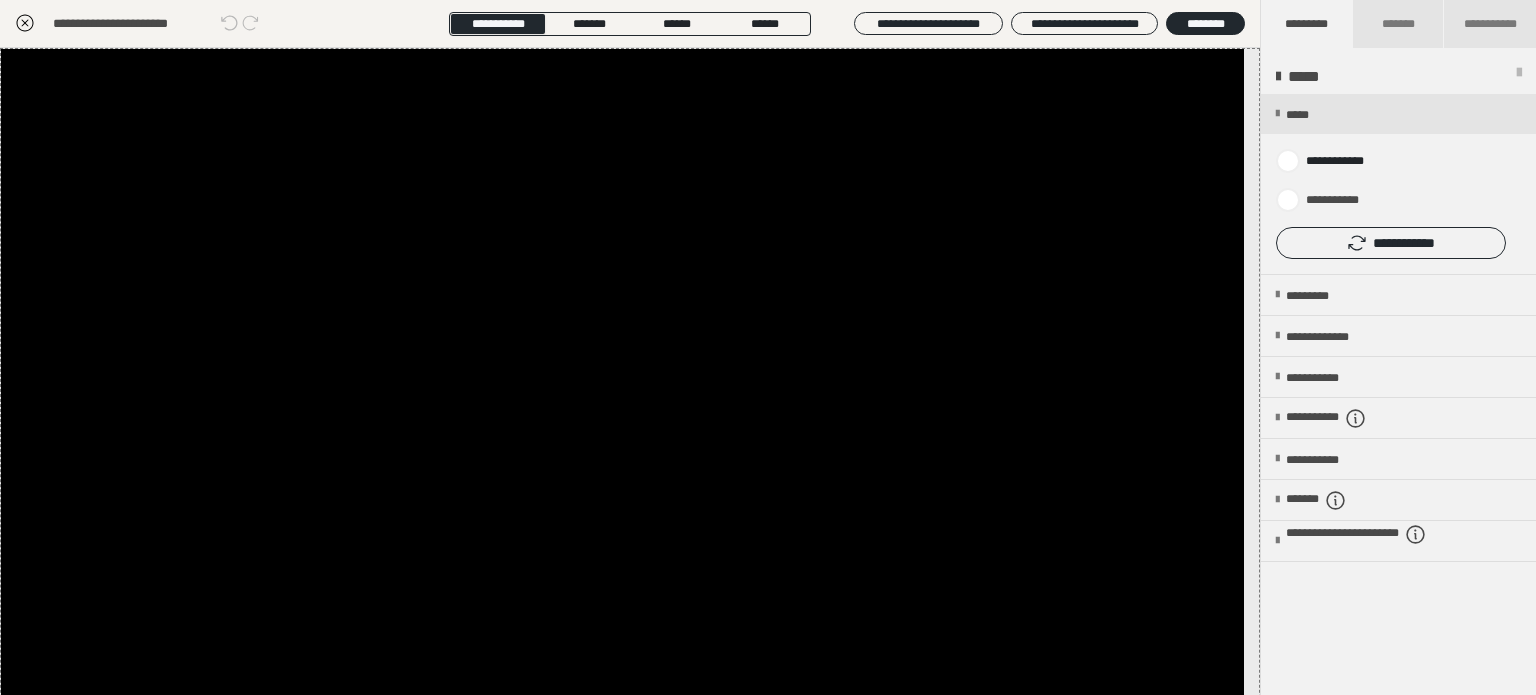 click 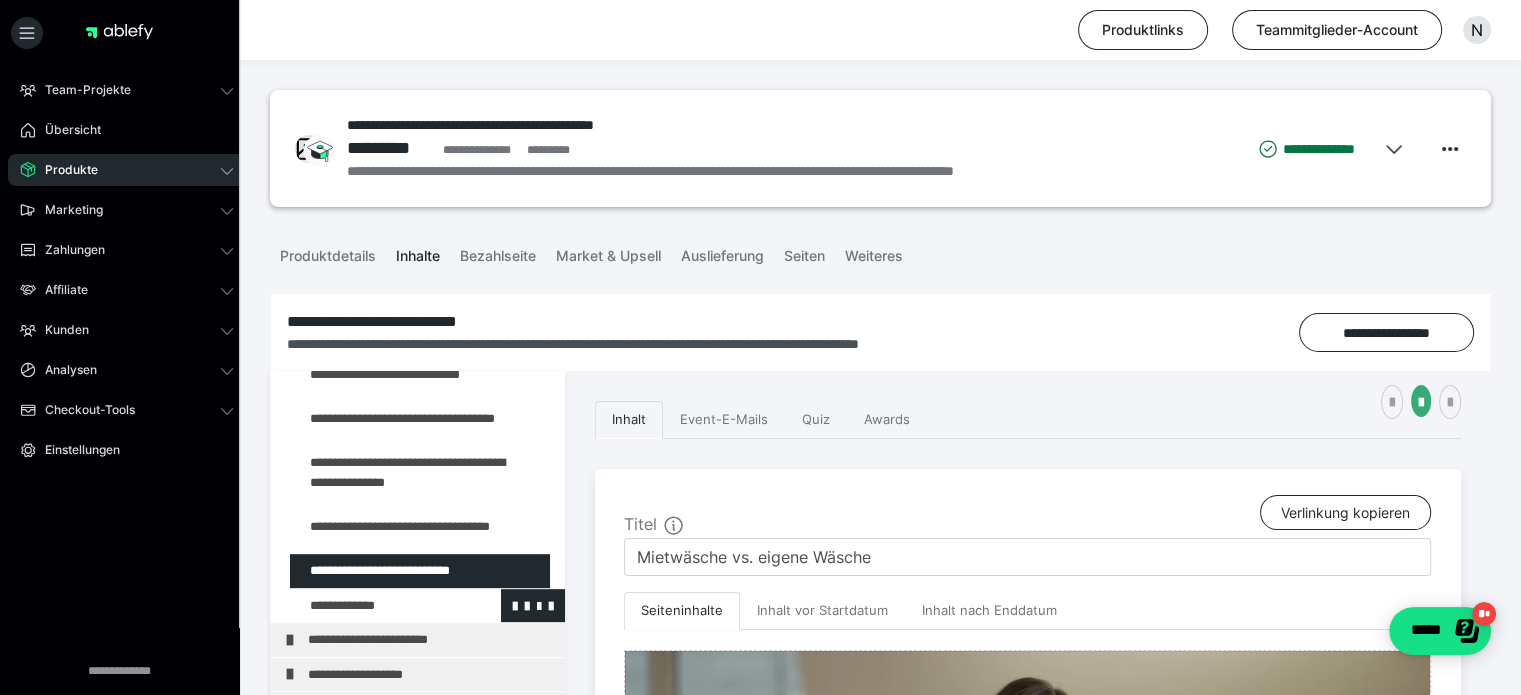 click at bounding box center [375, 606] 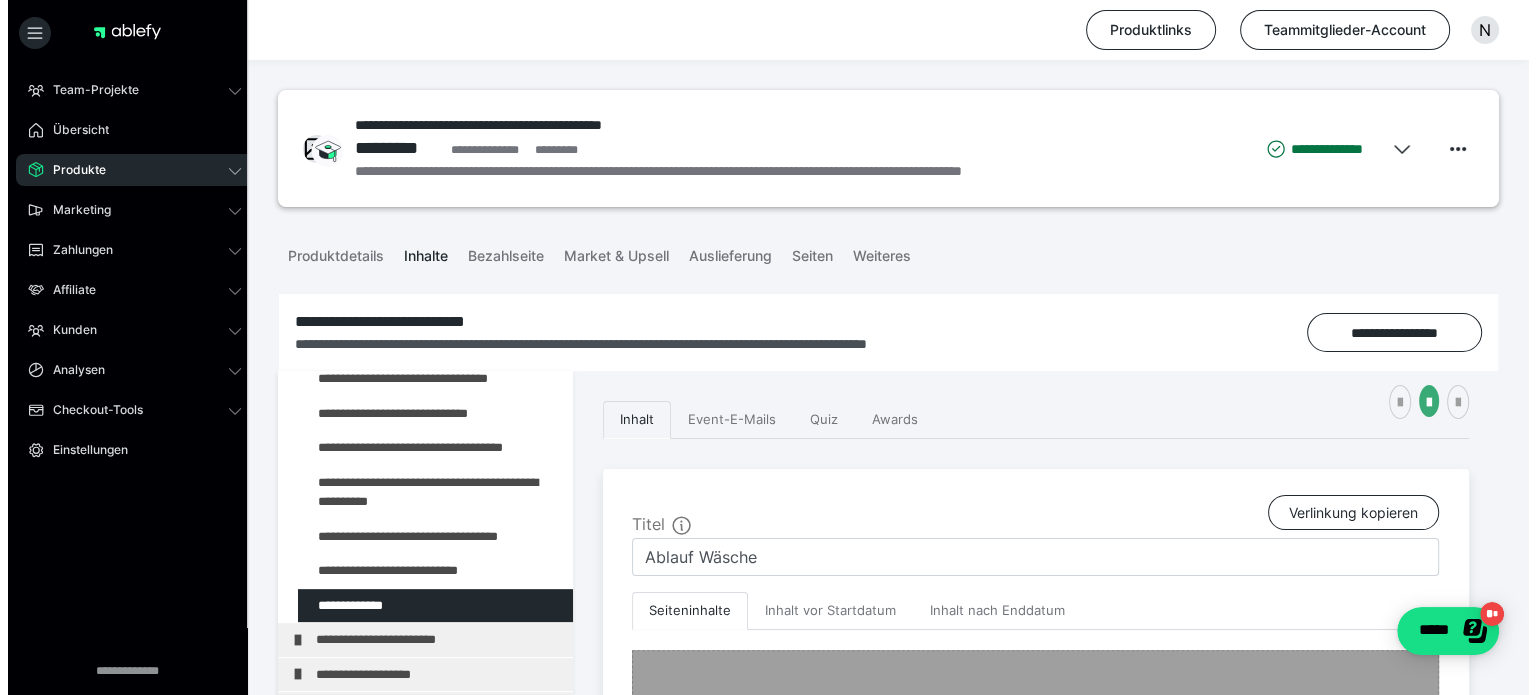 scroll, scrollTop: 300, scrollLeft: 0, axis: vertical 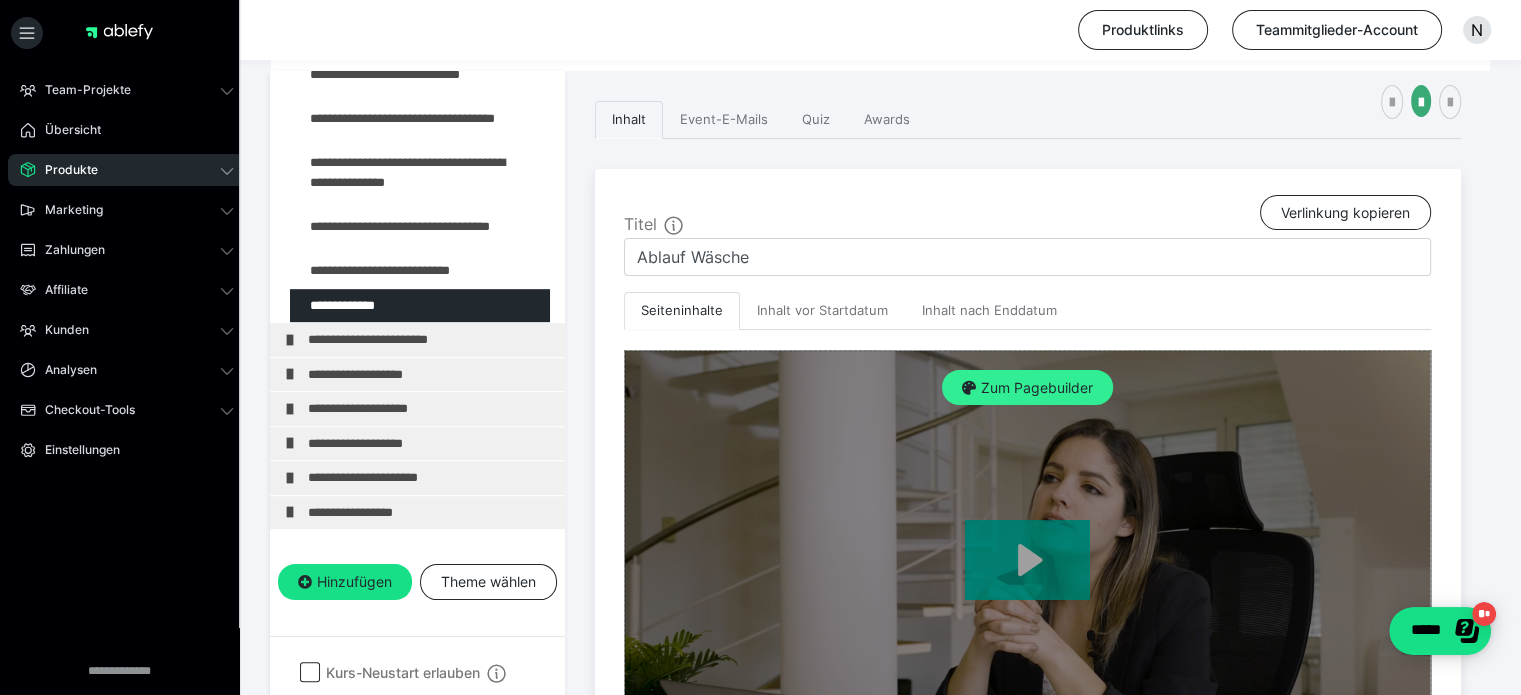 click on "Zum Pagebuilder" at bounding box center [1027, 388] 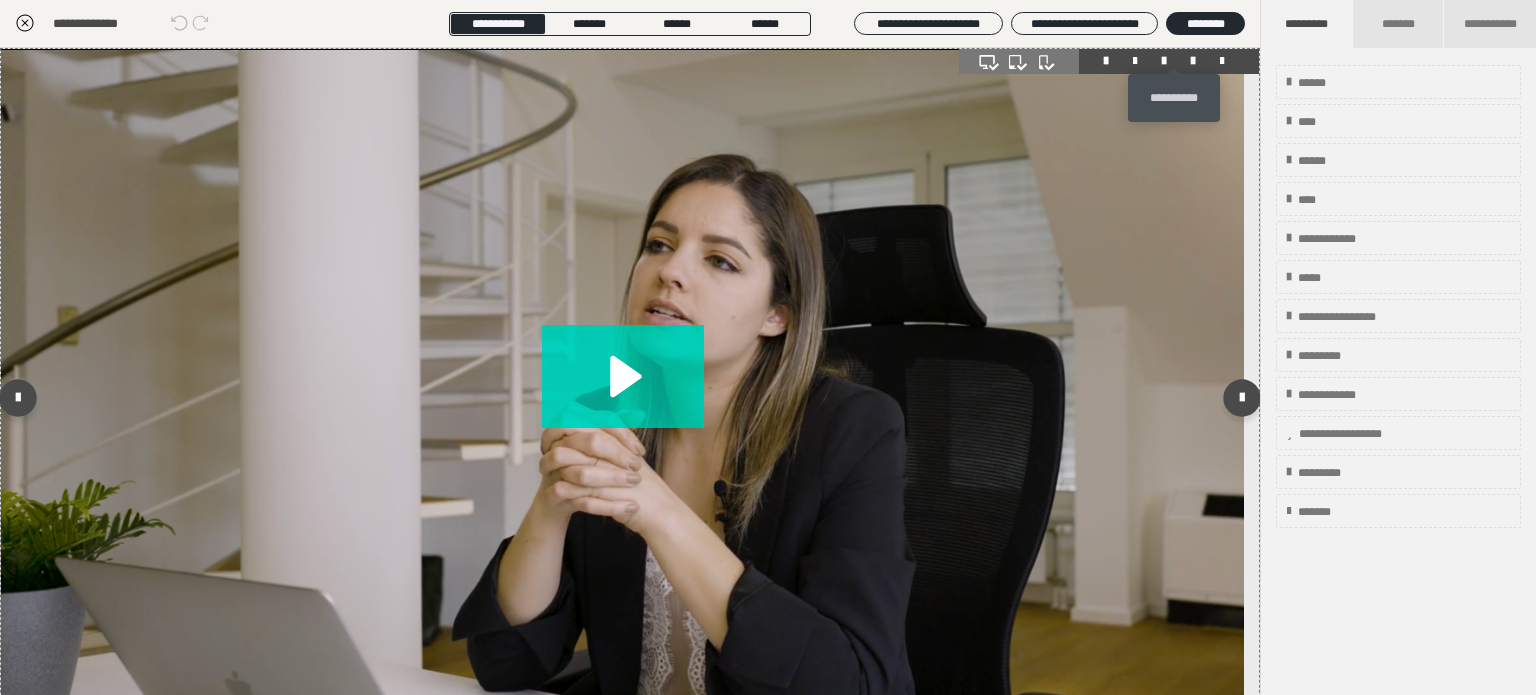 click at bounding box center (1193, 61) 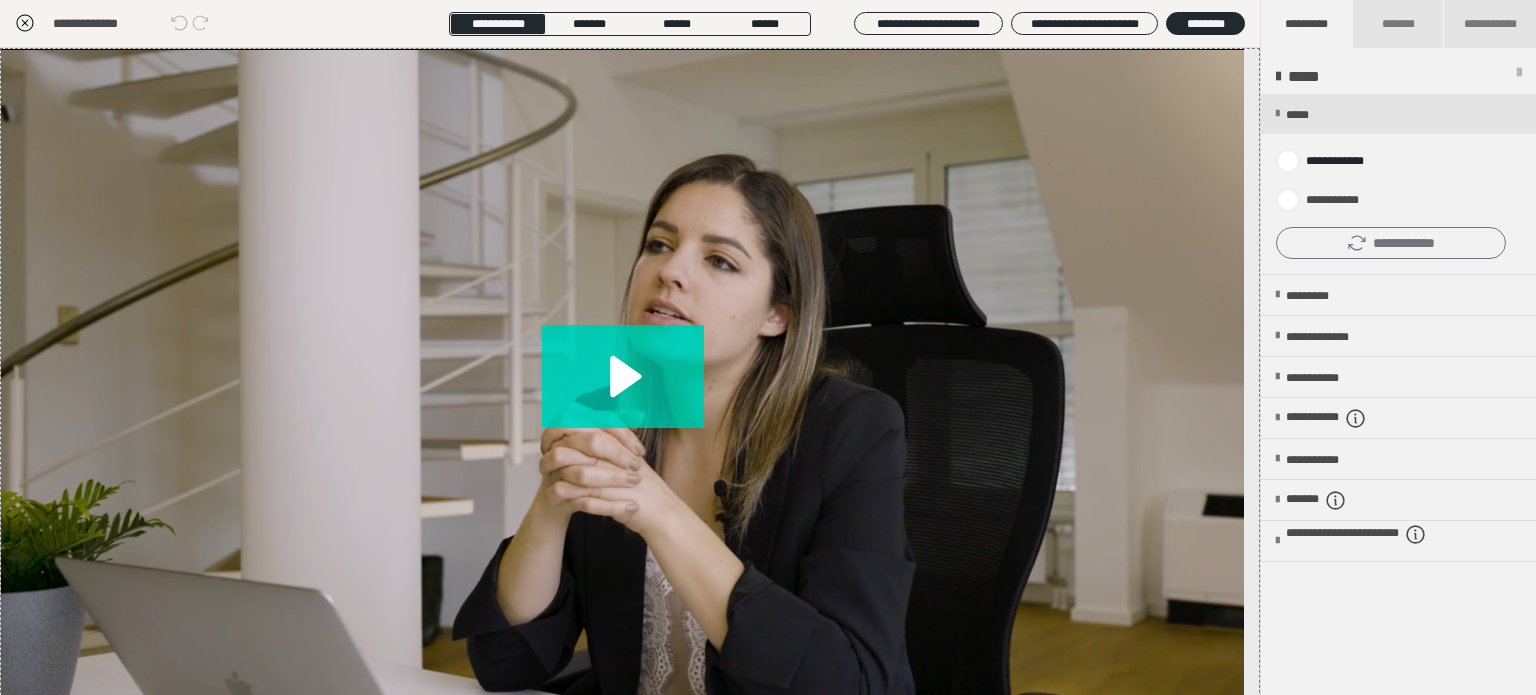 click on "**********" at bounding box center [1391, 243] 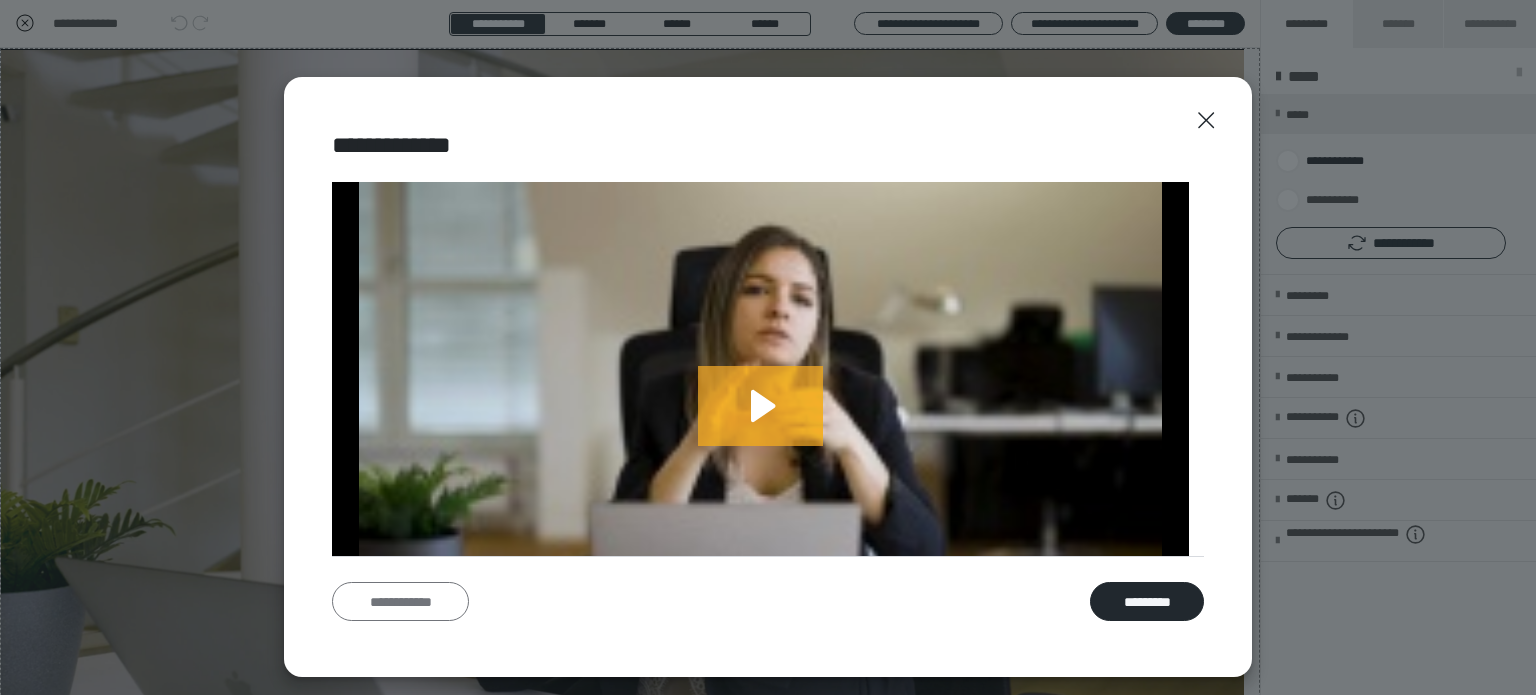 click on "**********" at bounding box center [400, 602] 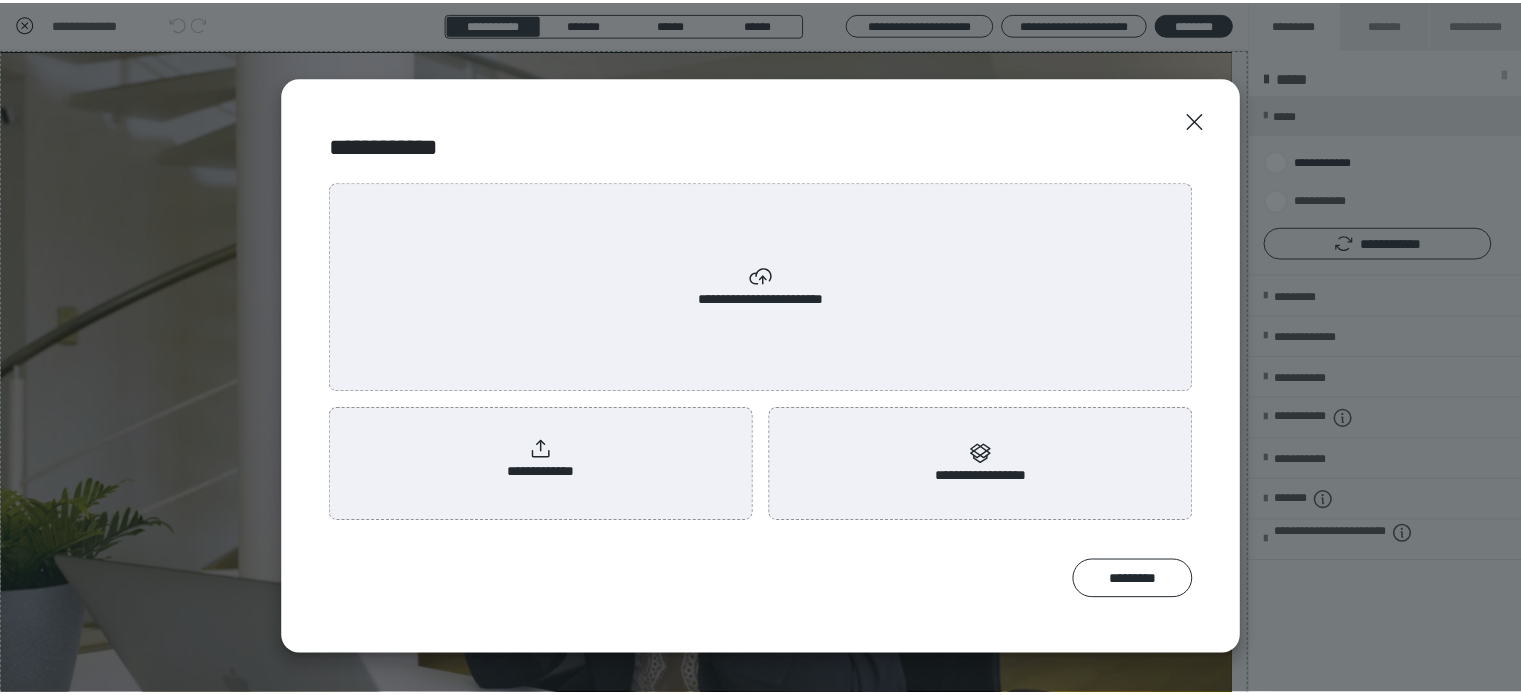 scroll, scrollTop: 0, scrollLeft: 0, axis: both 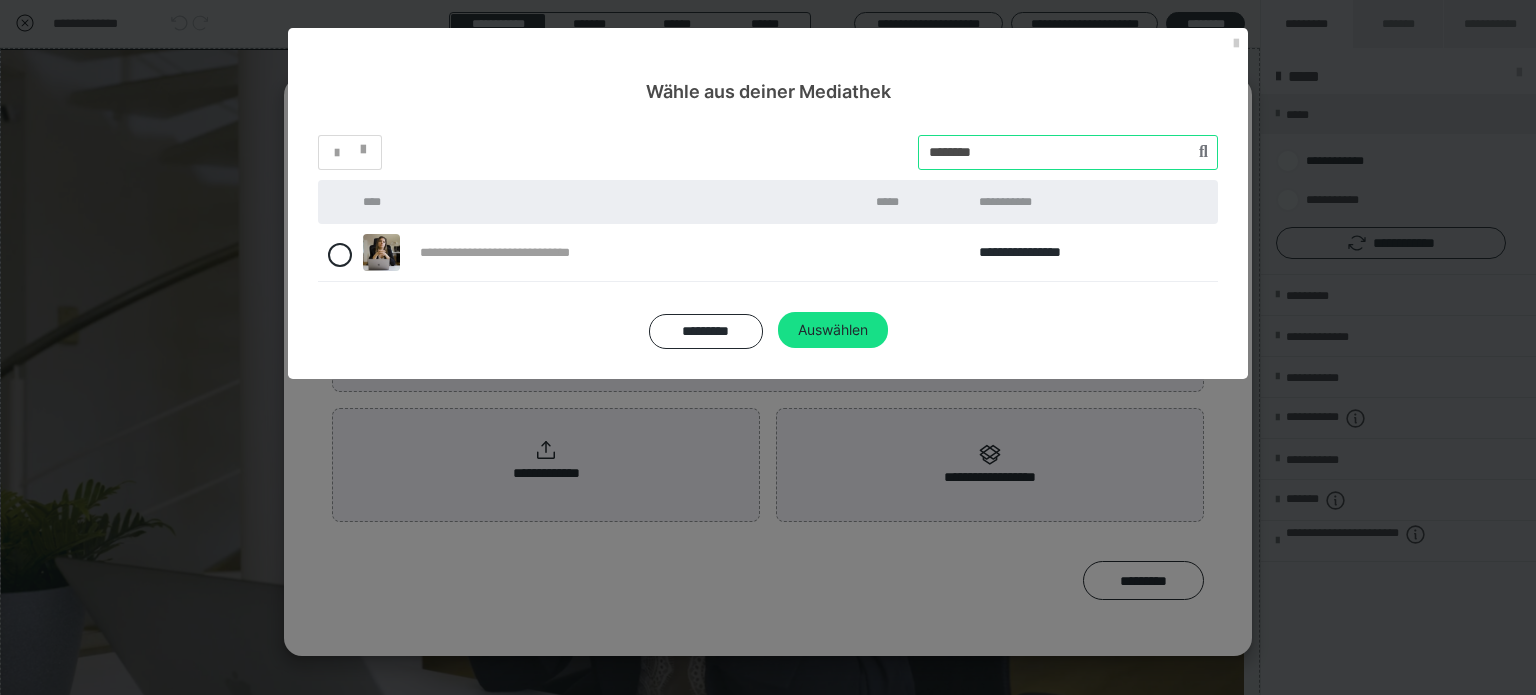 click on "*" at bounding box center [768, 152] 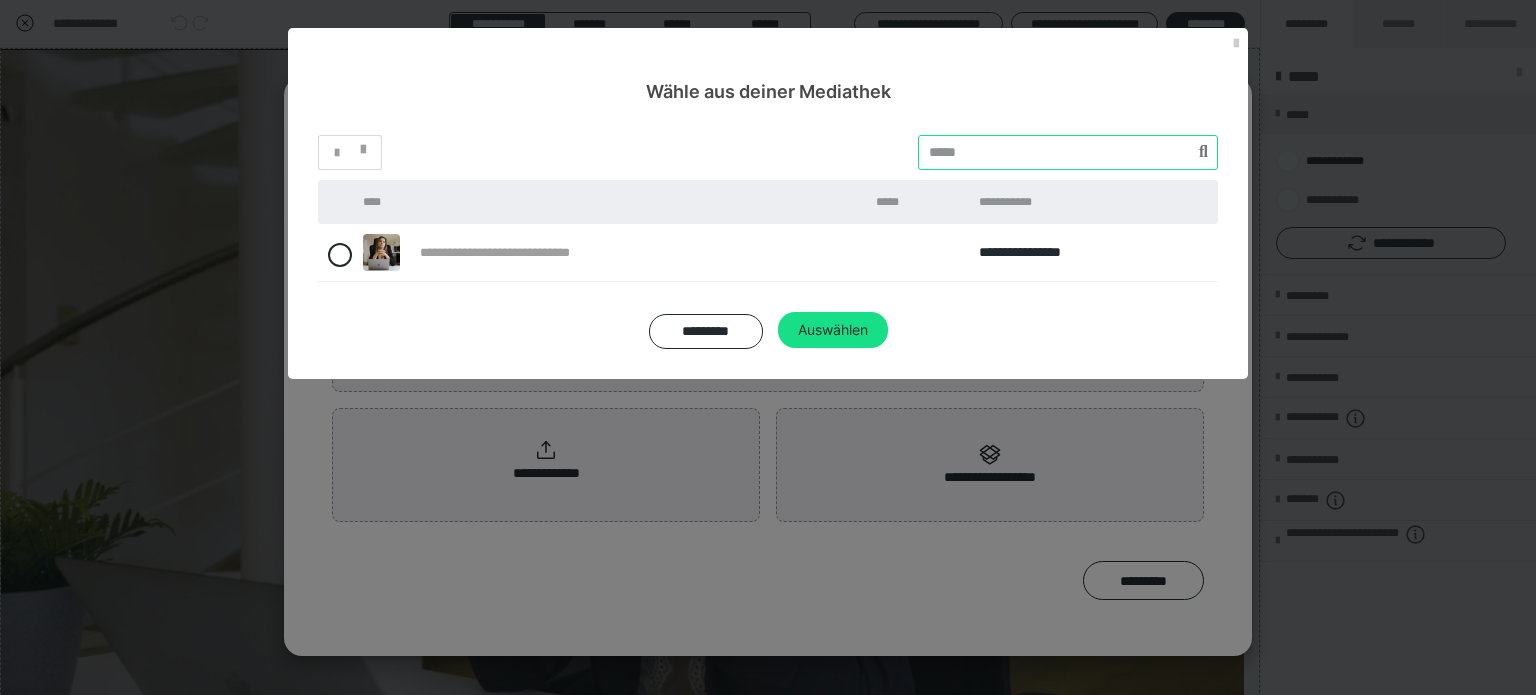 paste on "********" 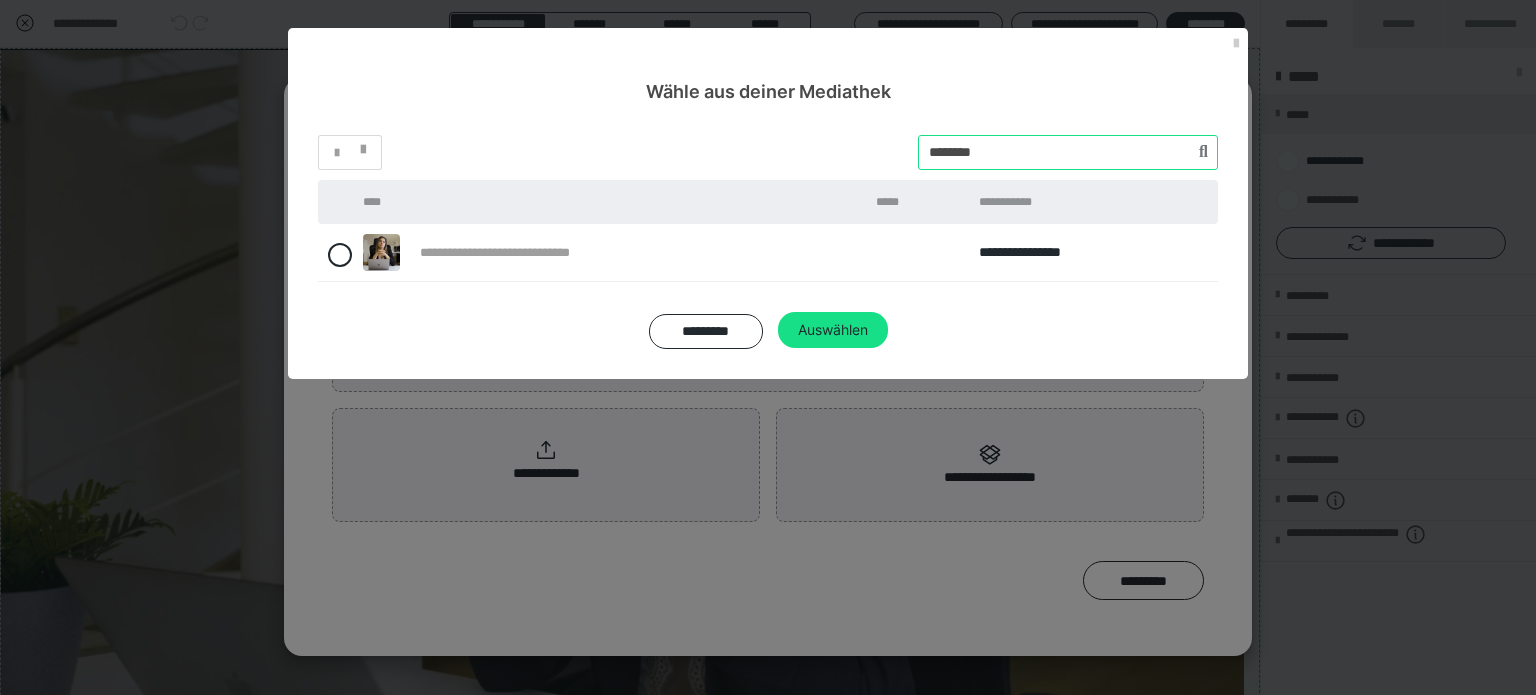 type on "********" 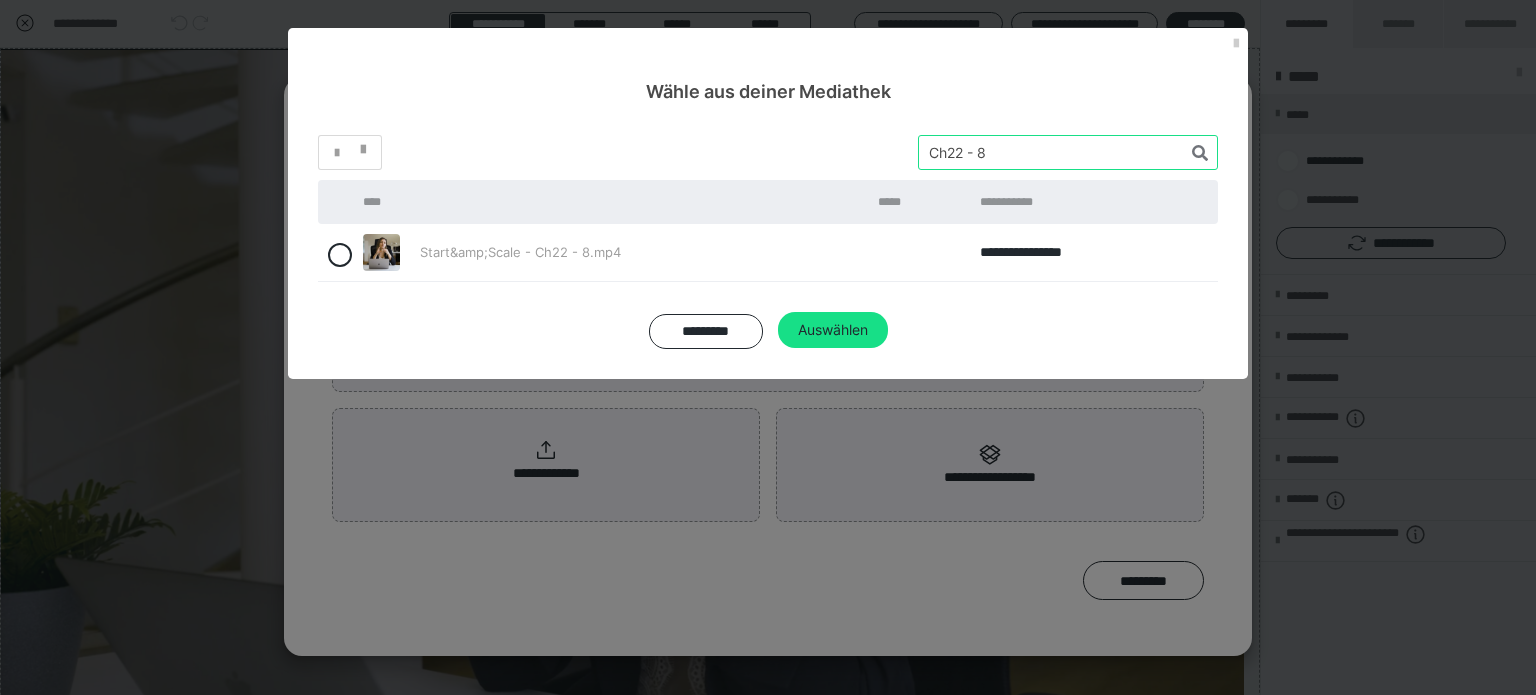 click on "**********" at bounding box center (768, 242) 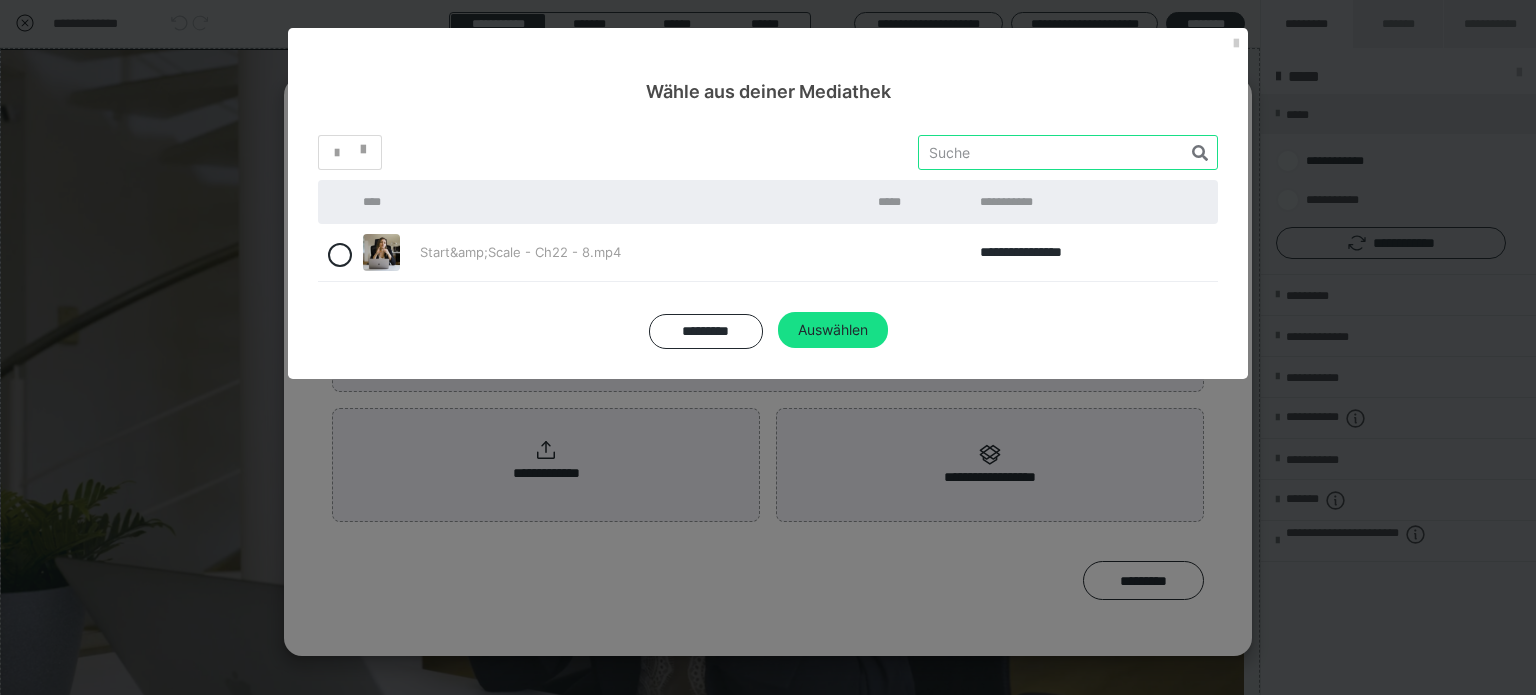 paste on "Ch22 - 8" 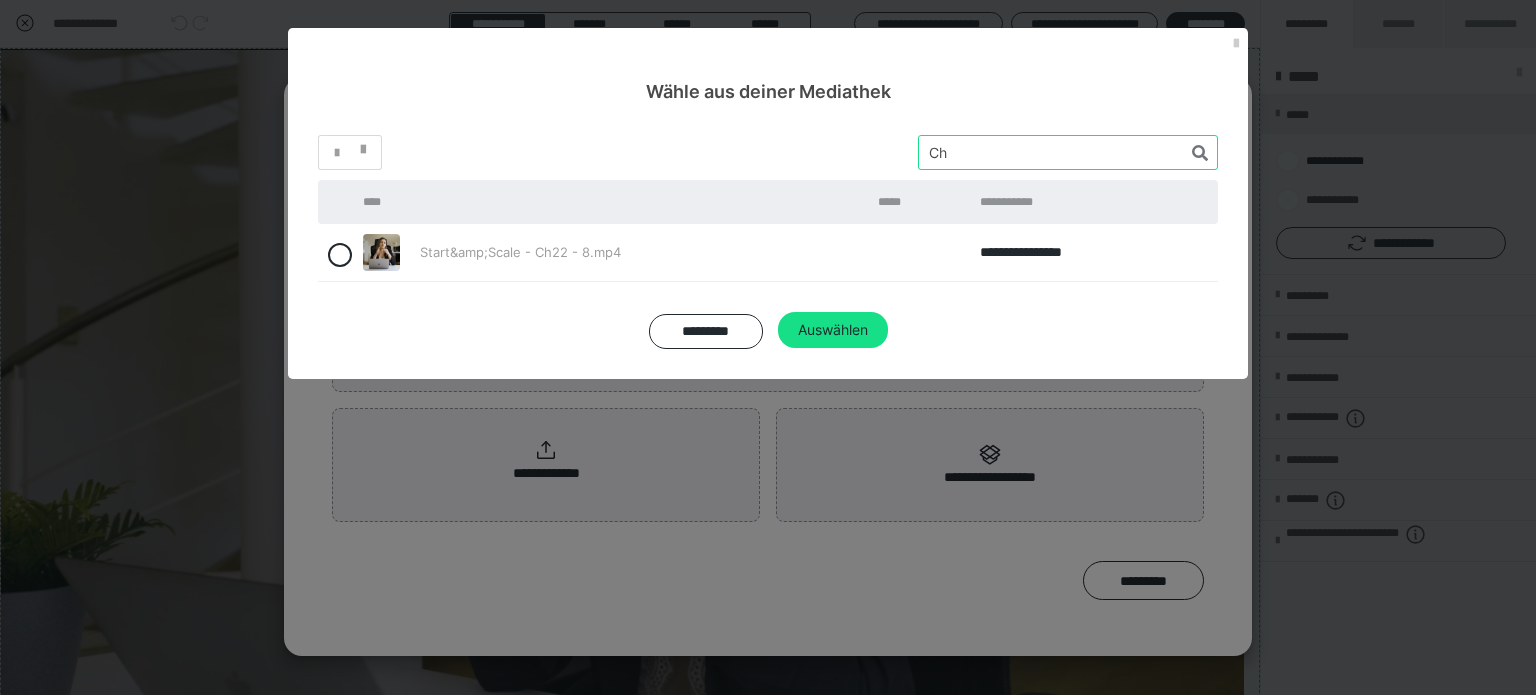 type on "C" 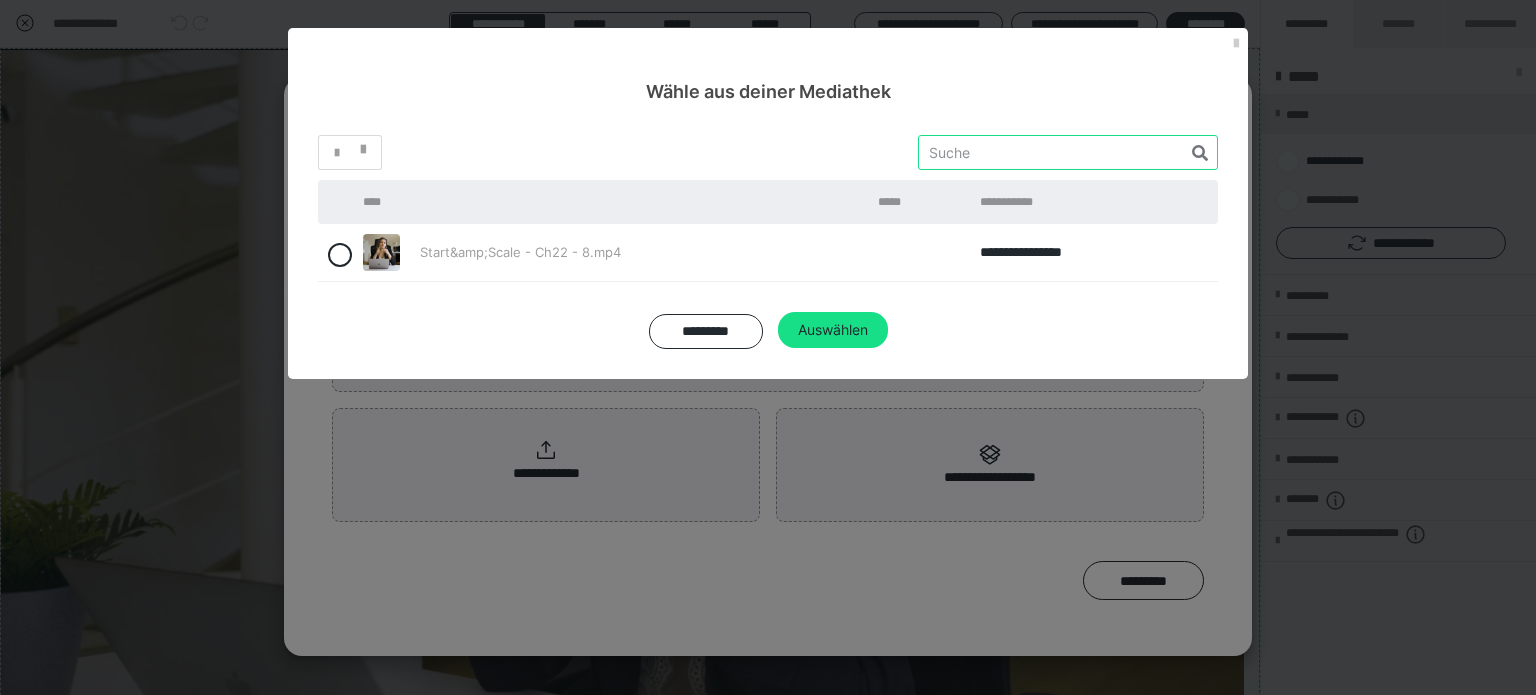 paste on "Ch22 - 8" 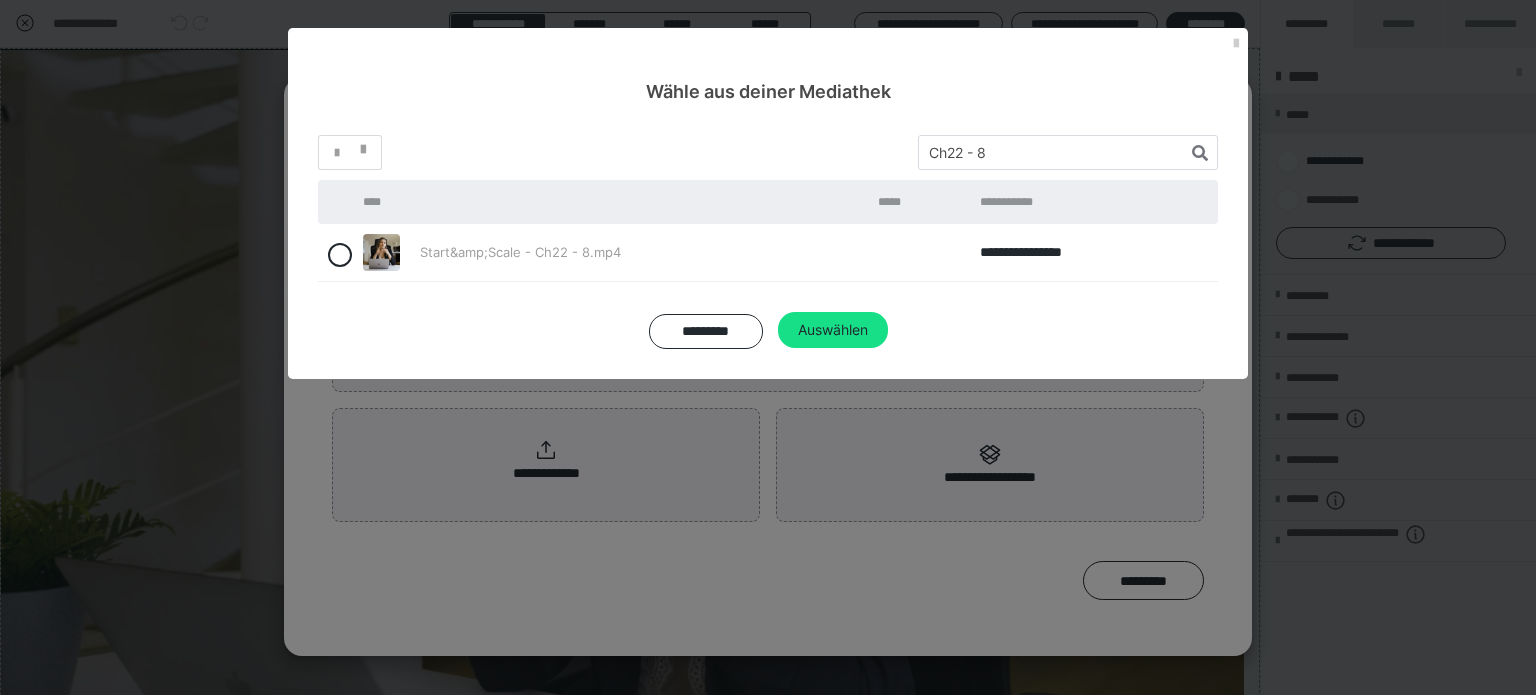 click at bounding box center [340, 255] 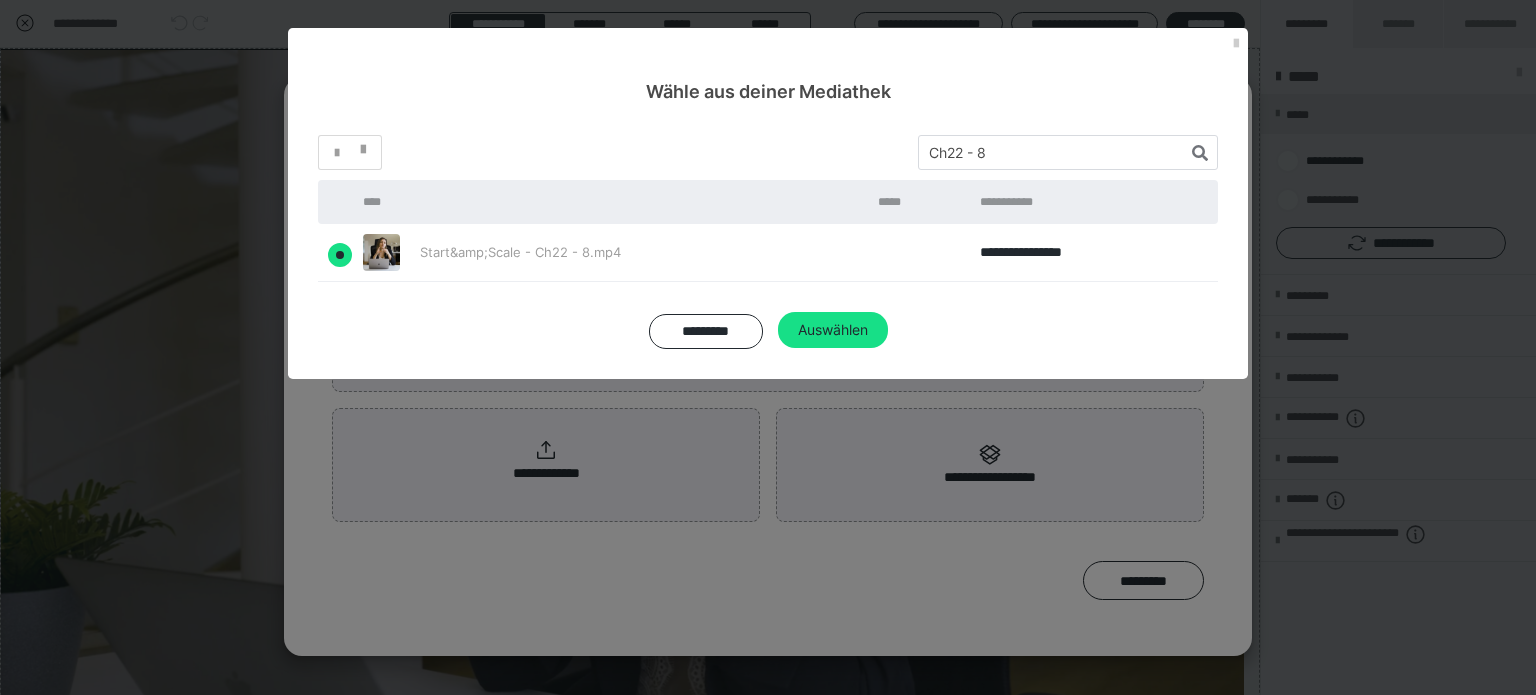 radio on "true" 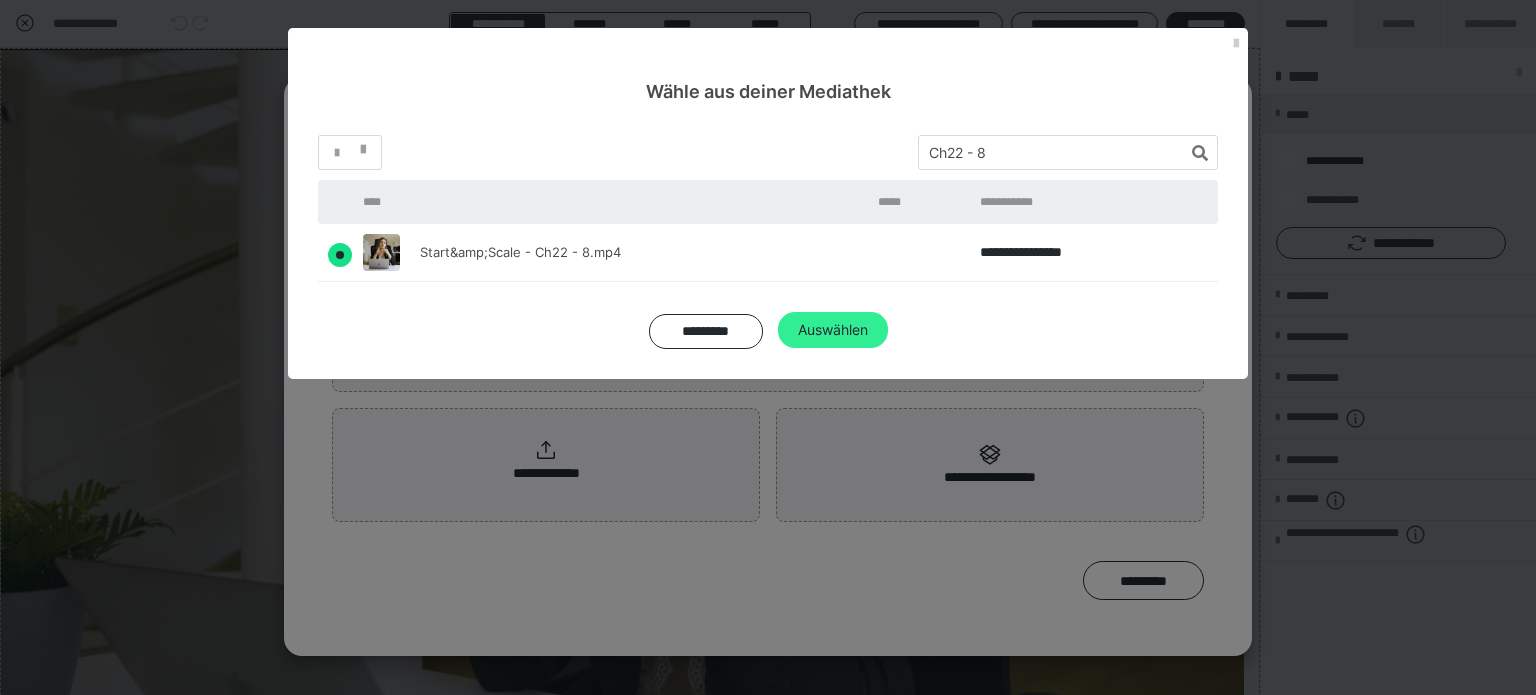 click on "Auswählen" at bounding box center [833, 330] 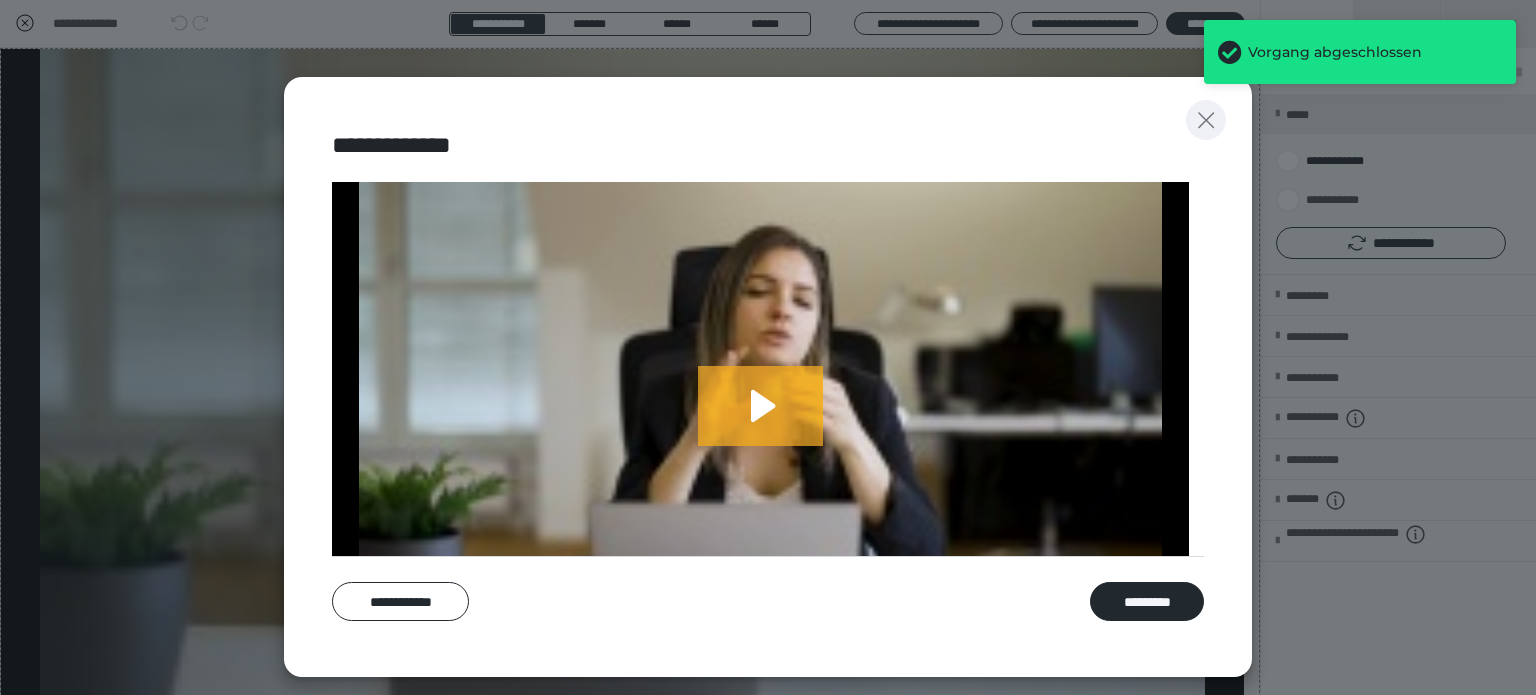 click 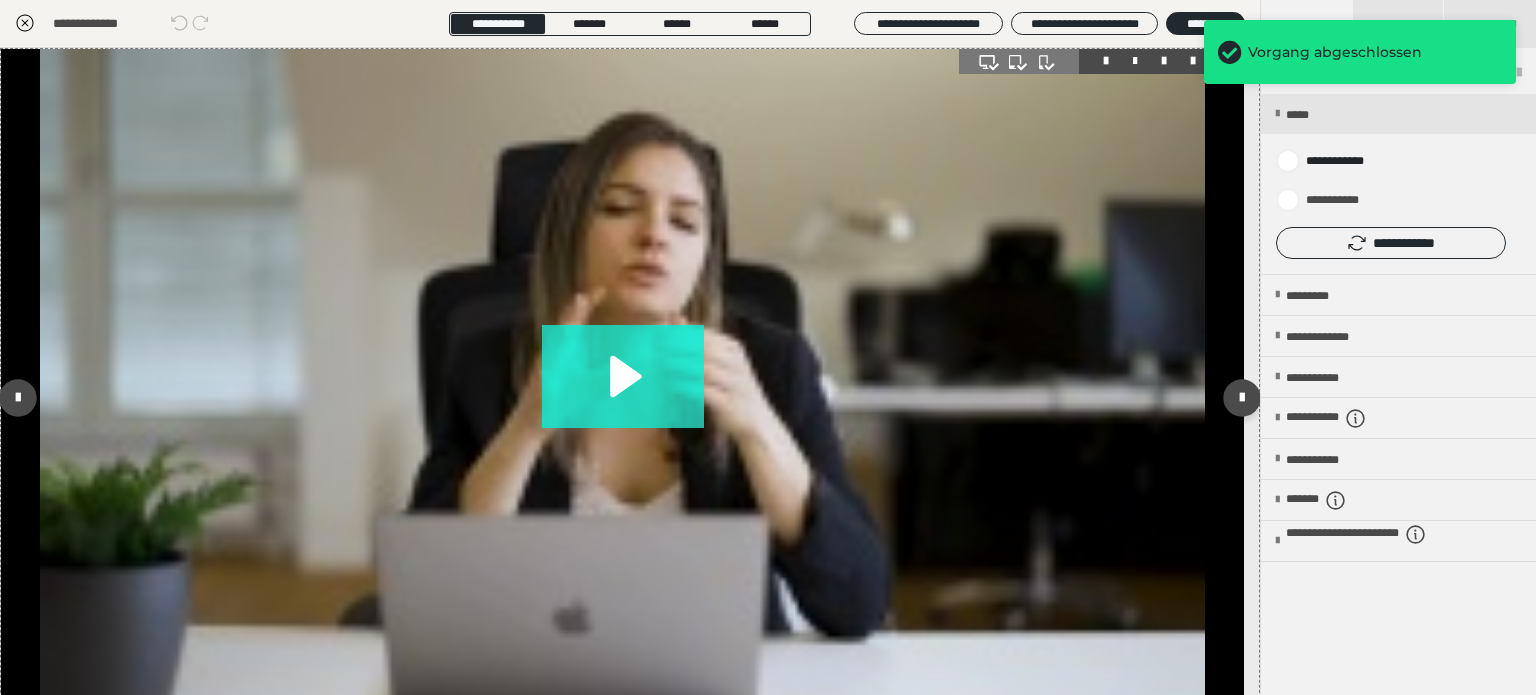 click 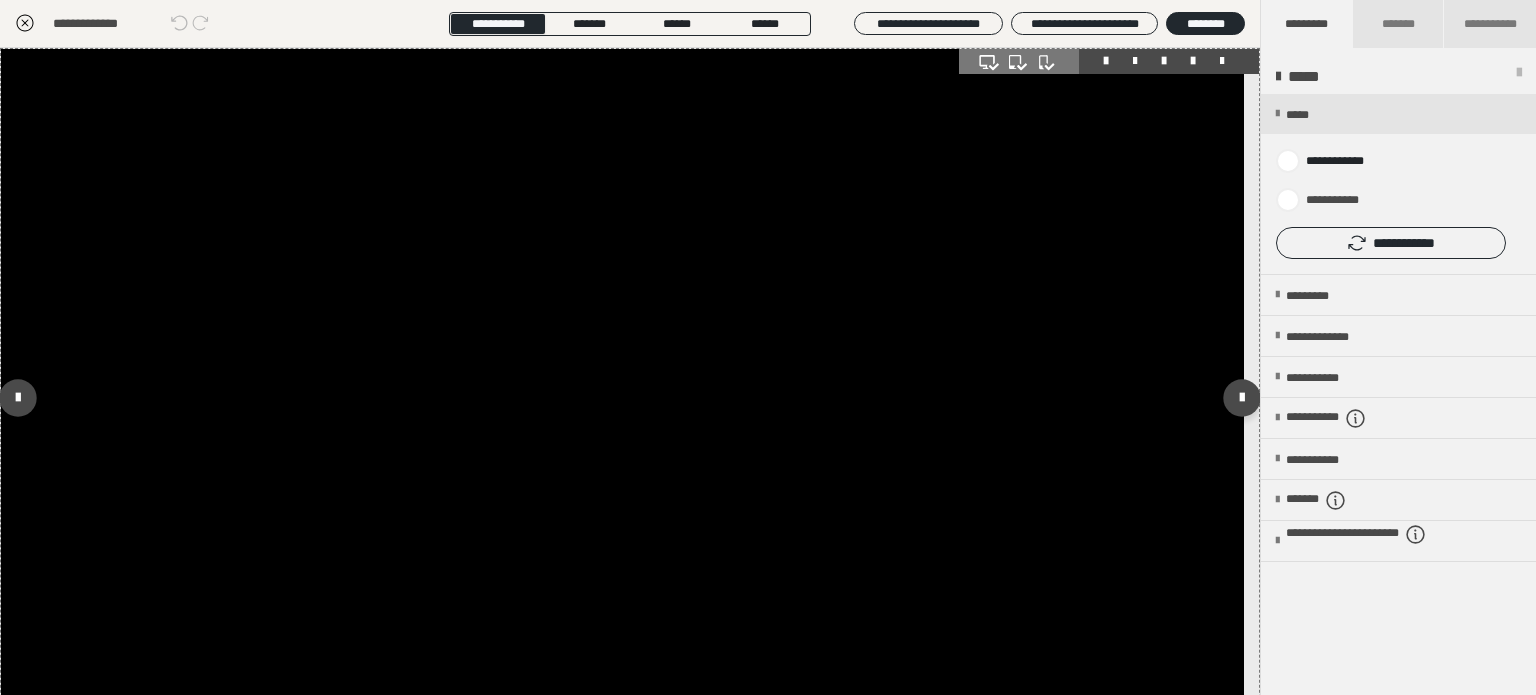 click at bounding box center [622, 398] 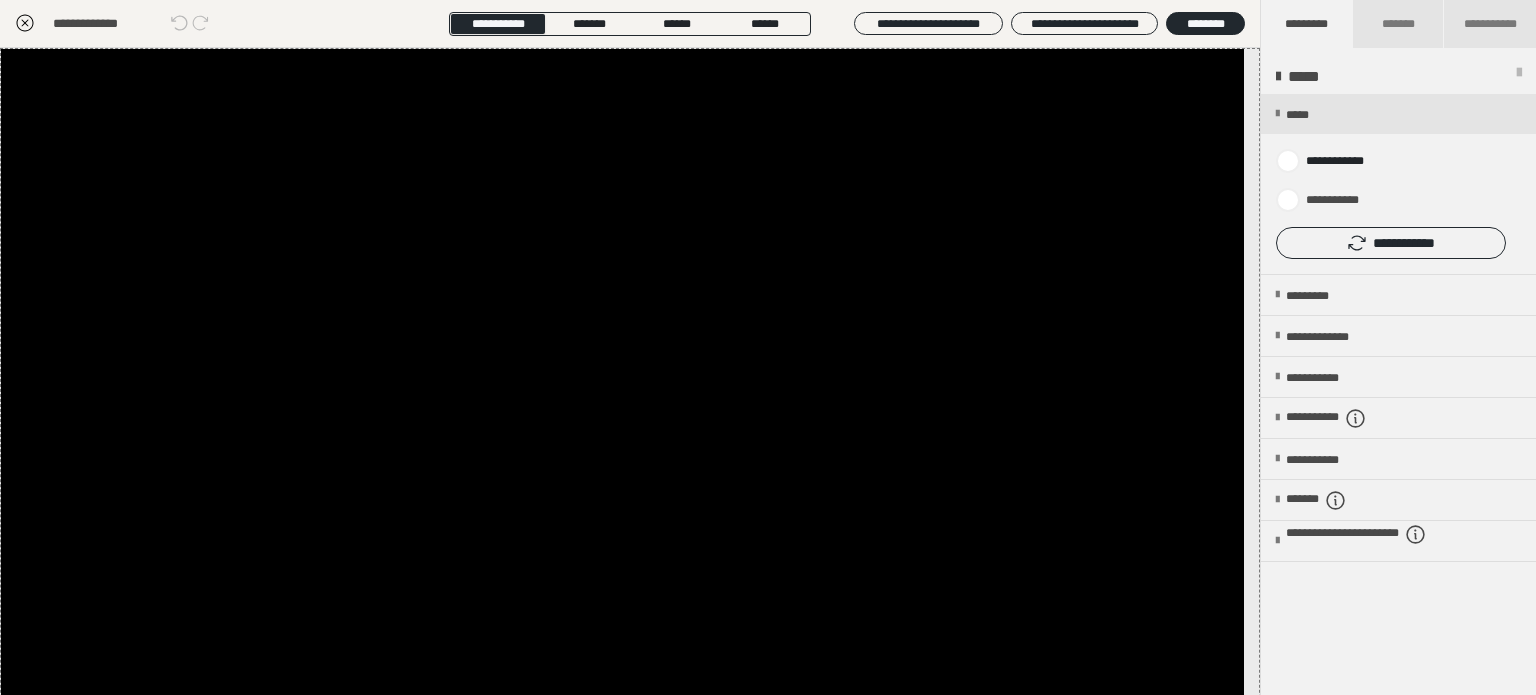 click 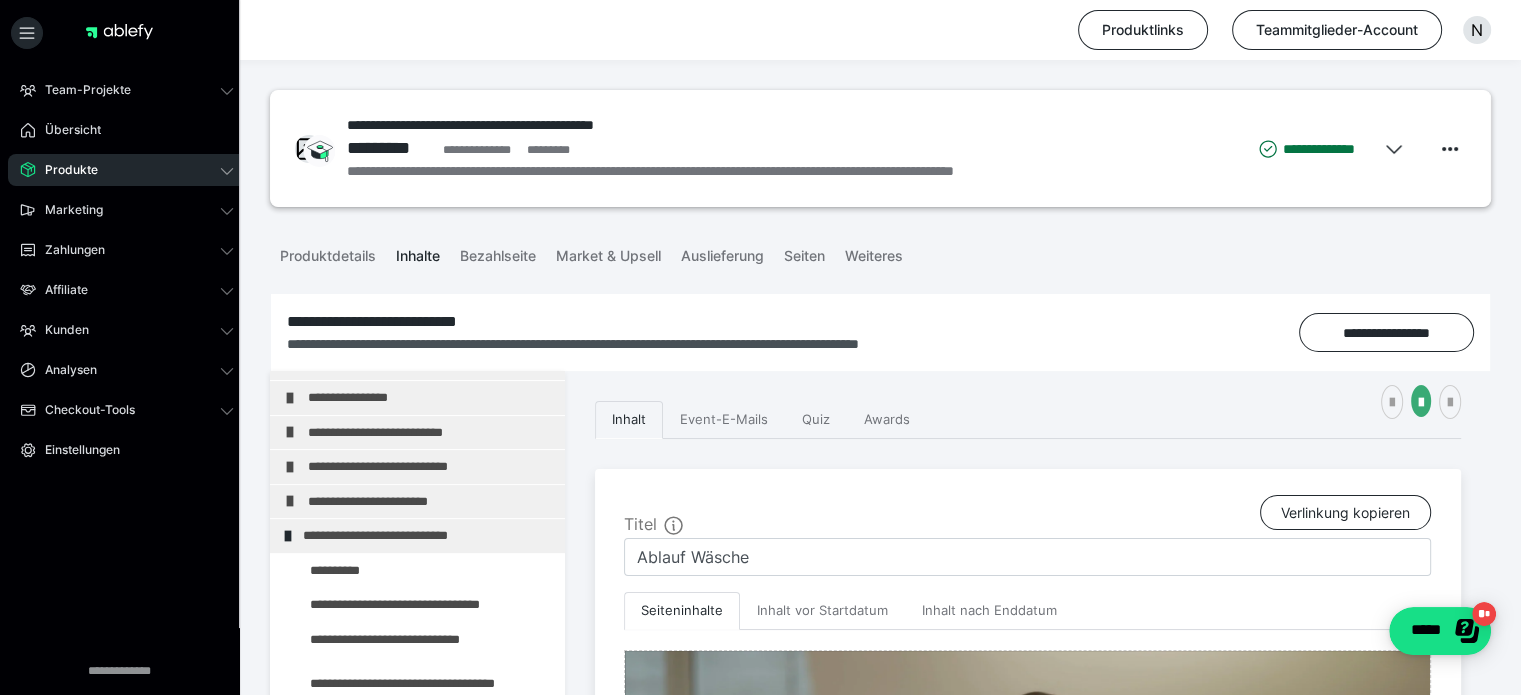 scroll, scrollTop: 826, scrollLeft: 0, axis: vertical 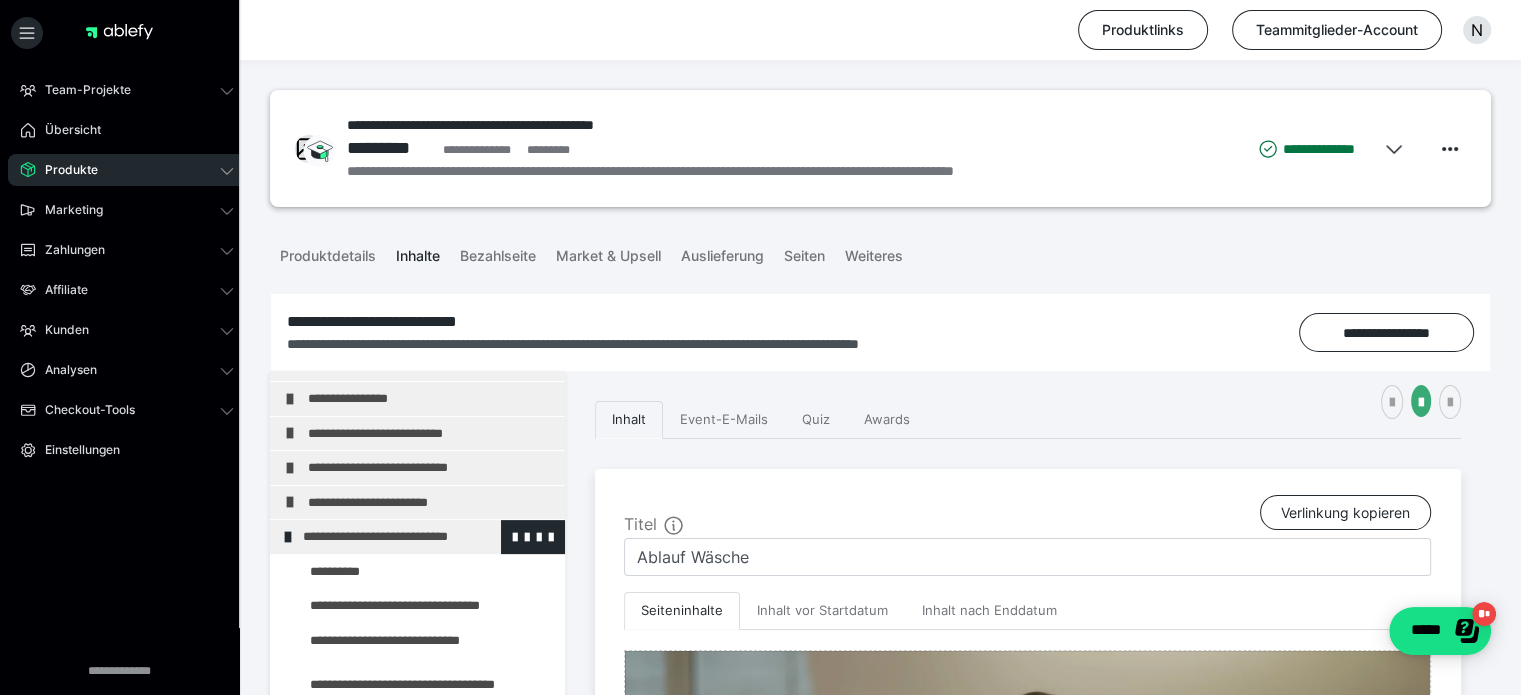 click on "**********" at bounding box center [418, 537] 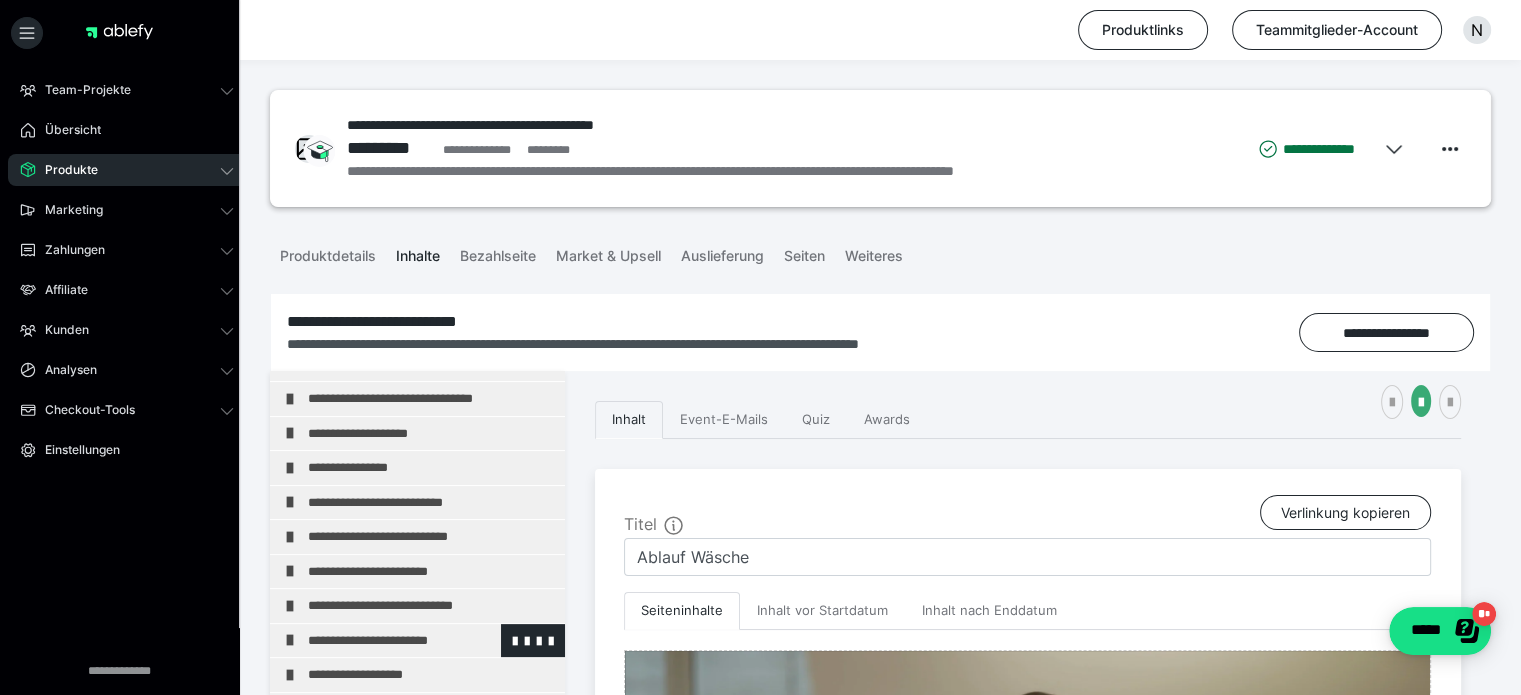 click on "**********" at bounding box center (423, 641) 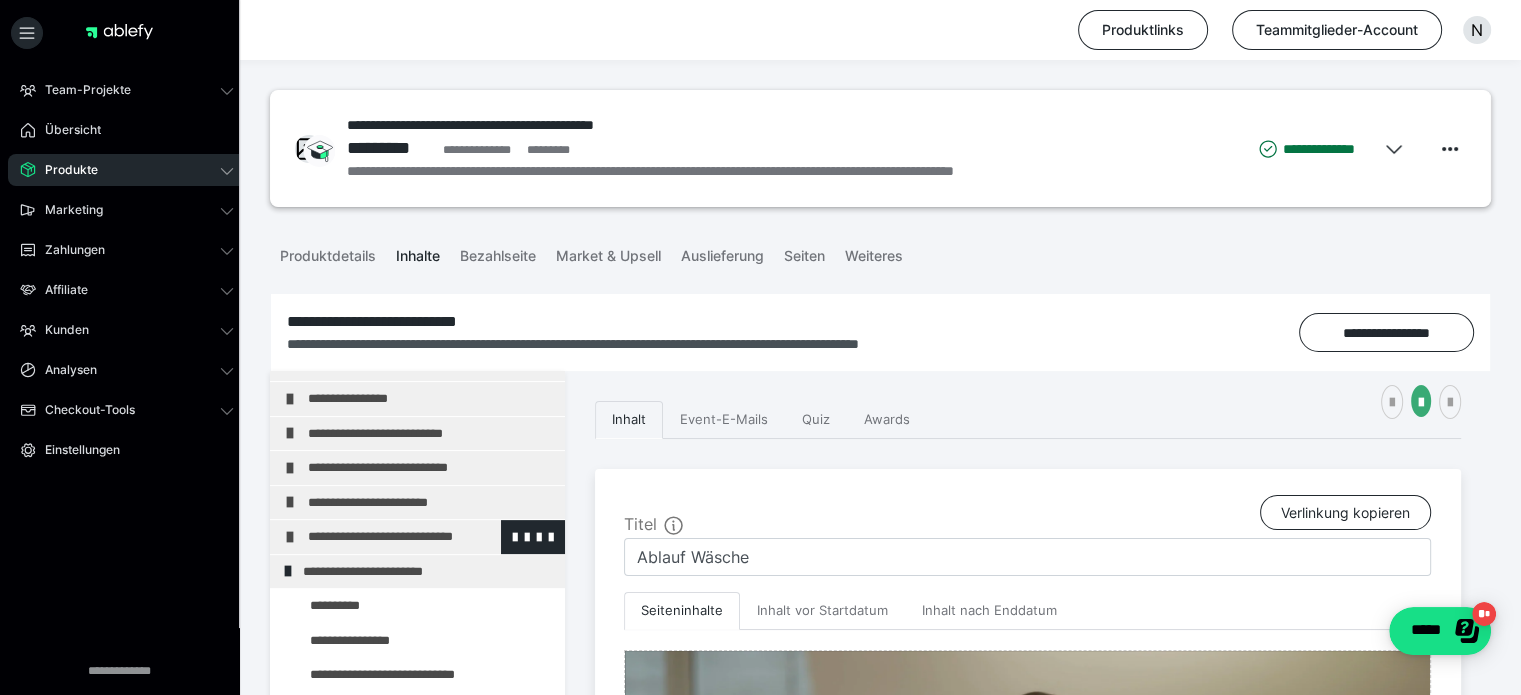 scroll, scrollTop: 926, scrollLeft: 0, axis: vertical 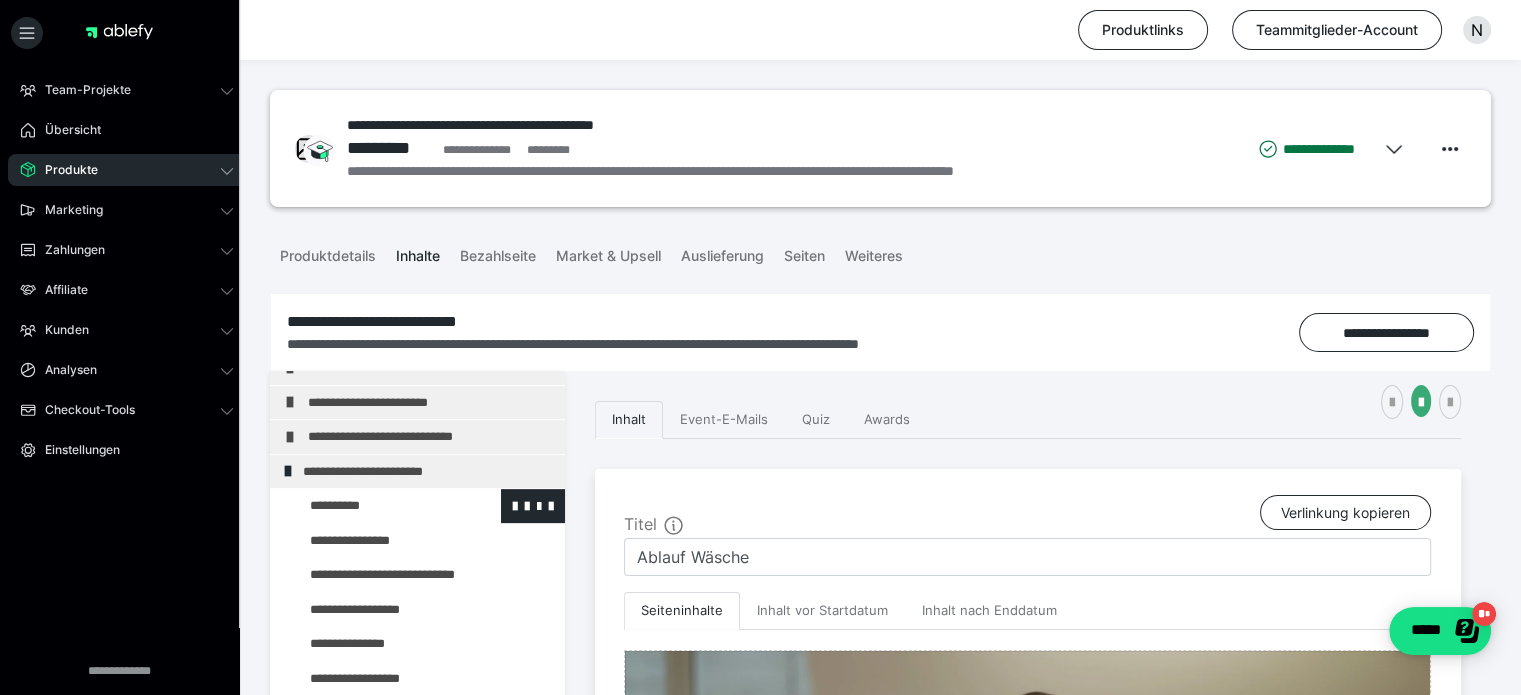 click at bounding box center [375, 506] 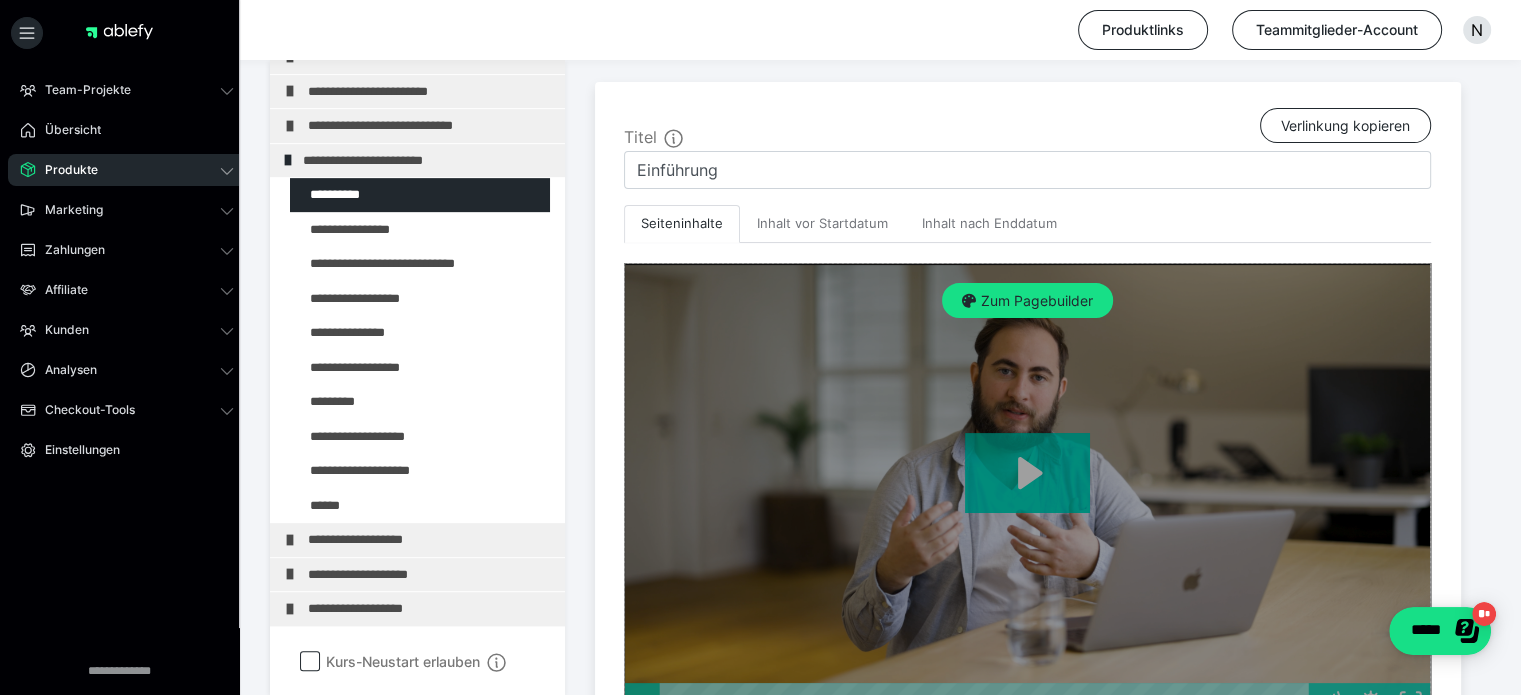 scroll, scrollTop: 388, scrollLeft: 0, axis: vertical 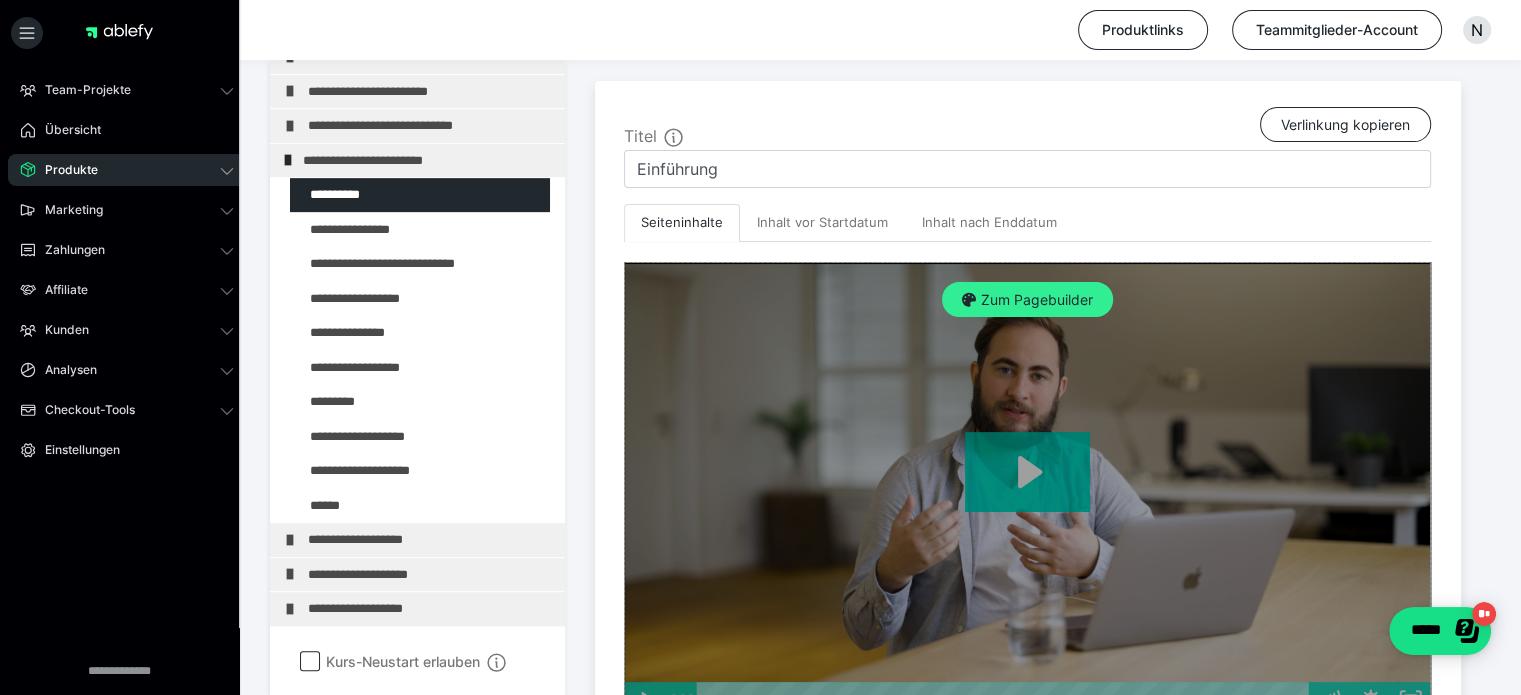 click on "Zum Pagebuilder" at bounding box center (1027, 300) 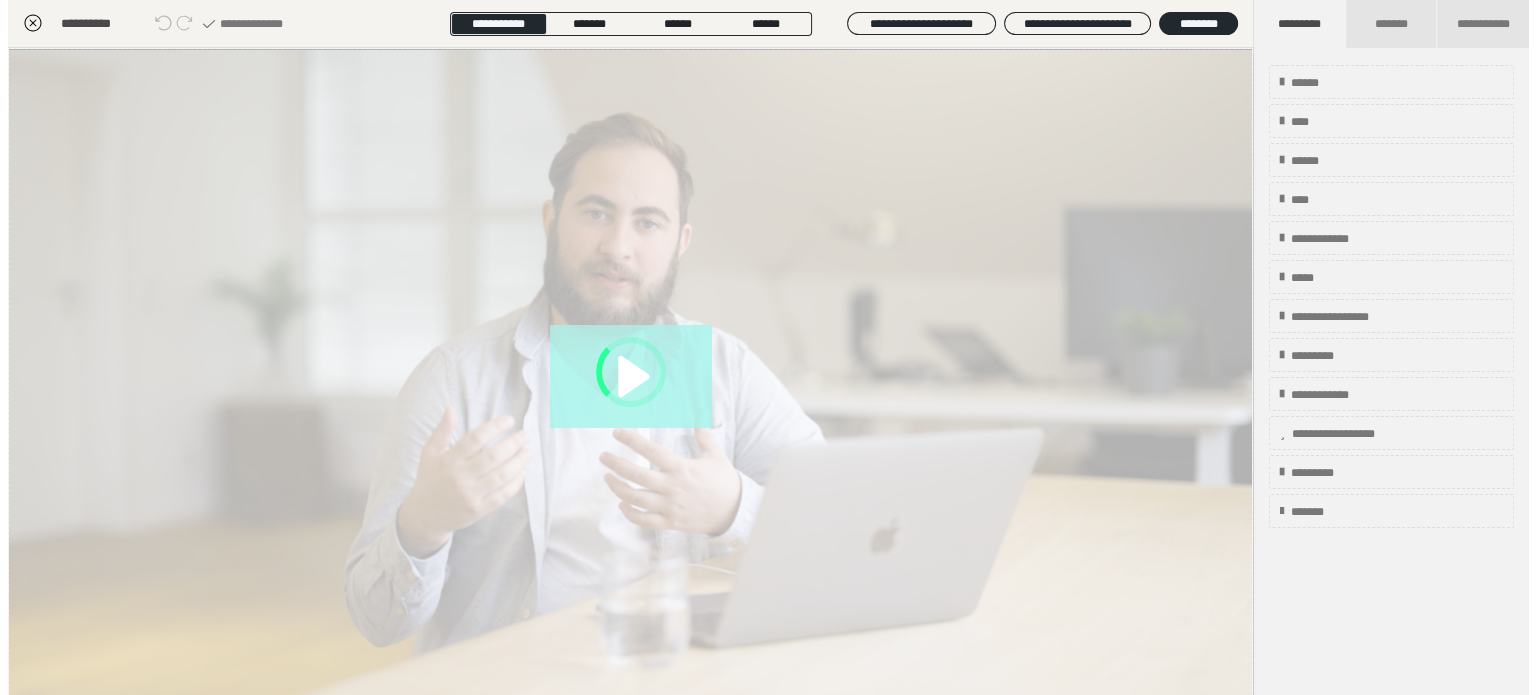 scroll, scrollTop: 311, scrollLeft: 0, axis: vertical 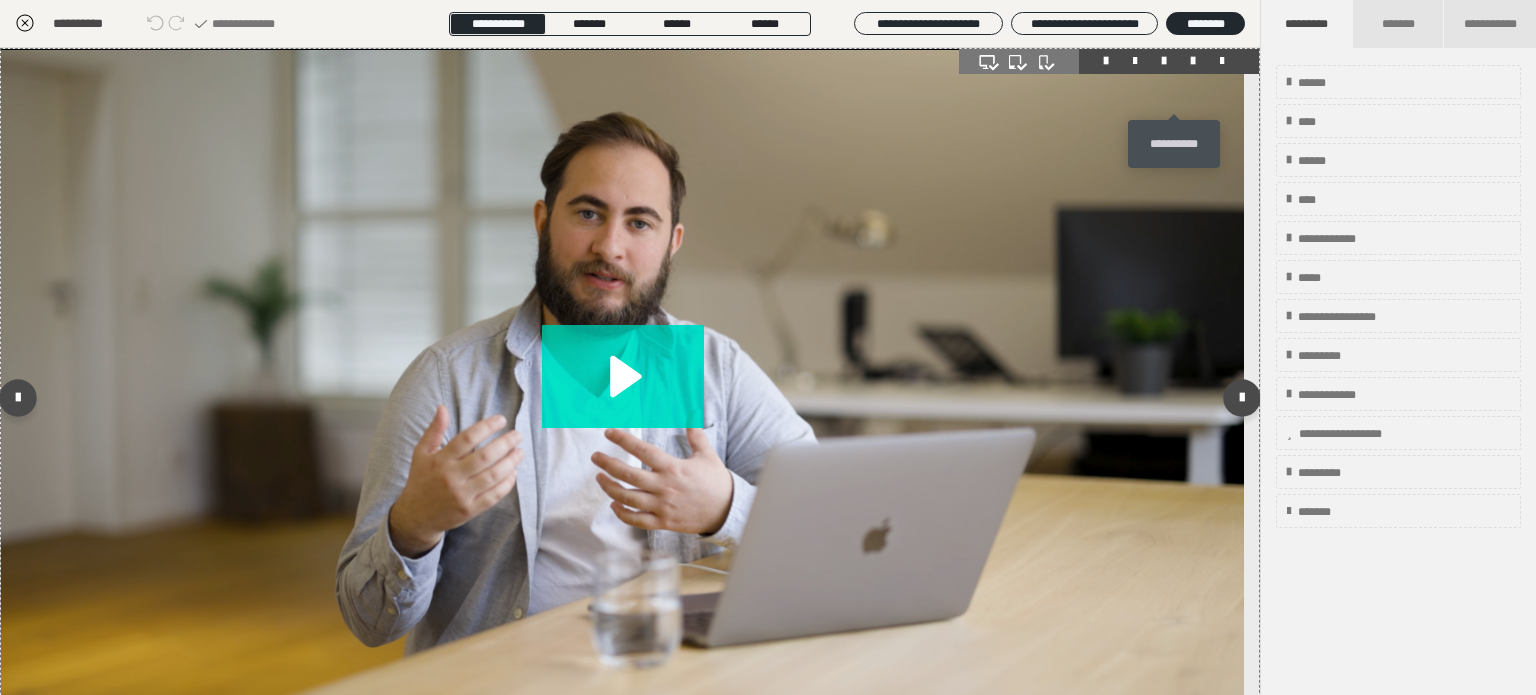 click at bounding box center (1193, 61) 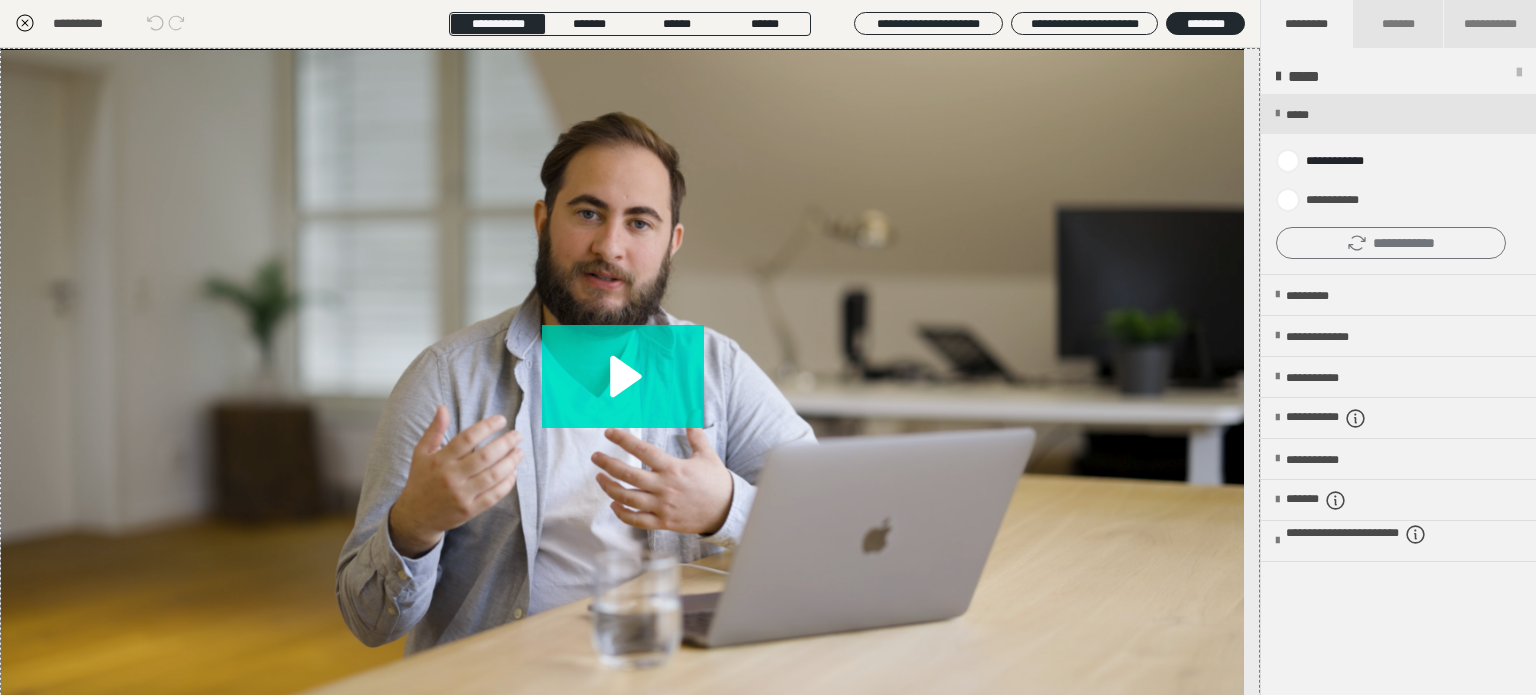 click on "**********" at bounding box center [1391, 243] 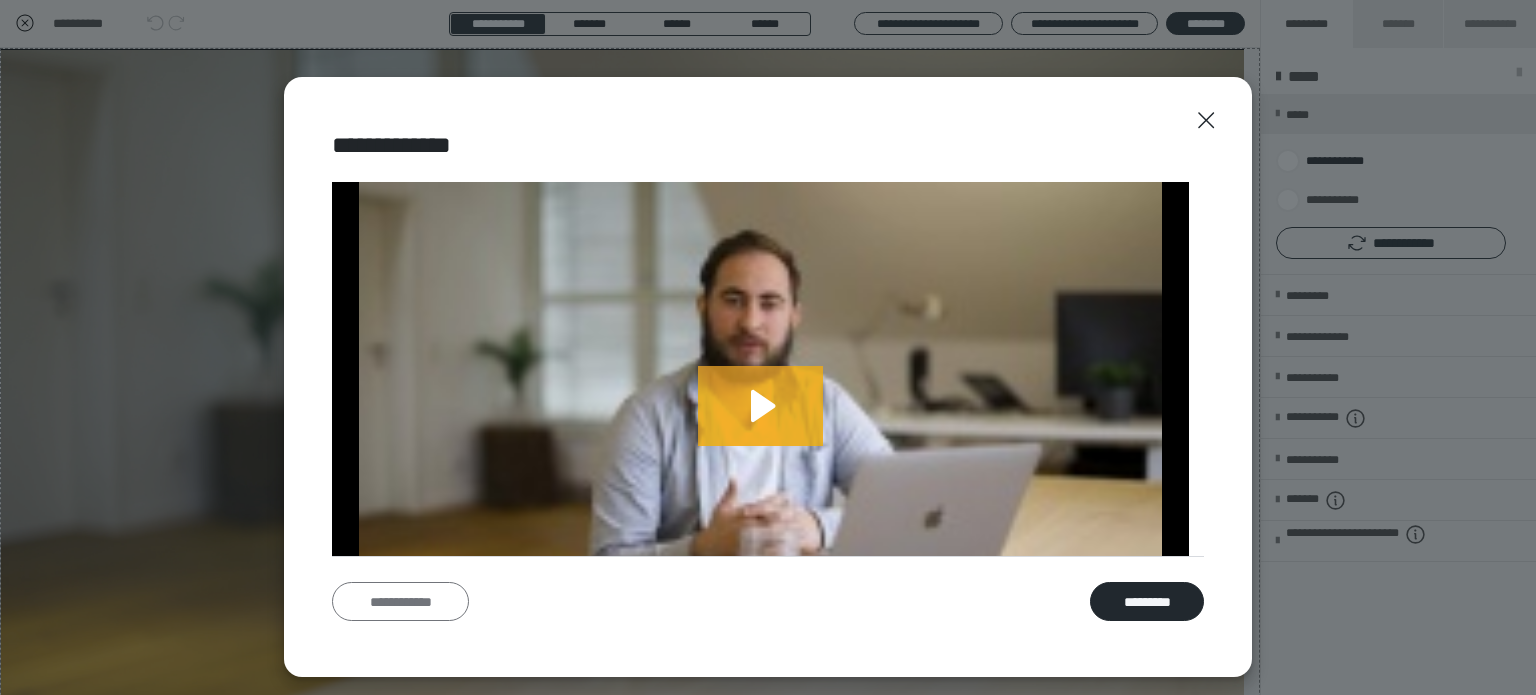 click on "**********" at bounding box center (400, 602) 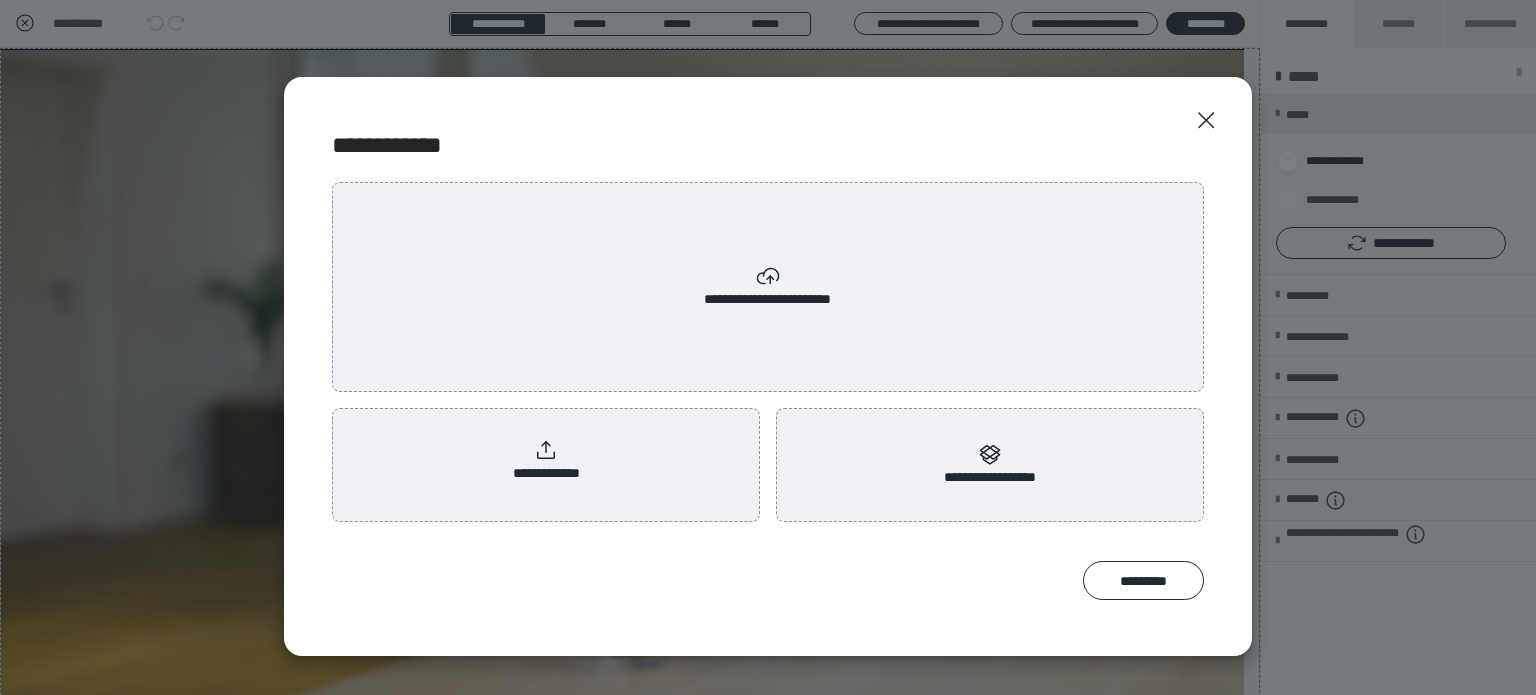 scroll, scrollTop: 0, scrollLeft: 0, axis: both 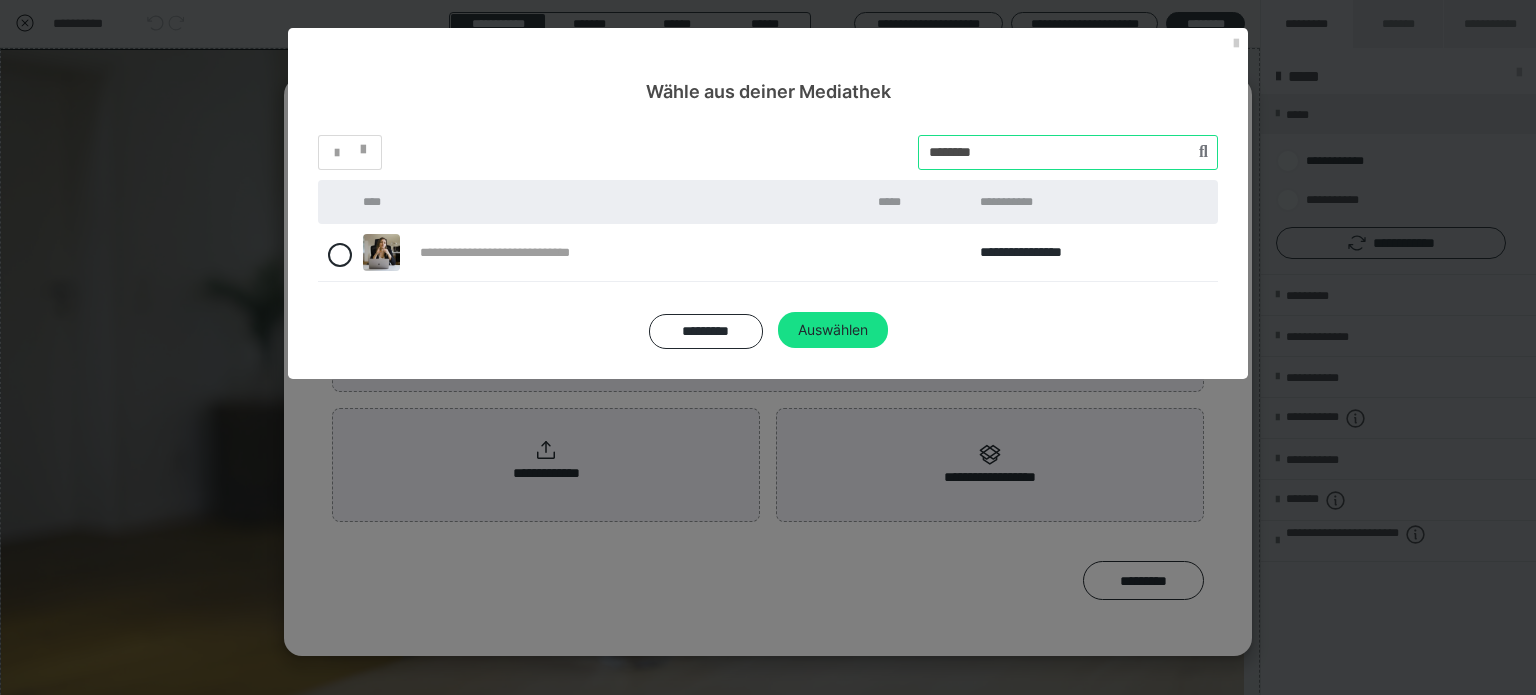 drag, startPoint x: 908, startPoint y: 151, endPoint x: 827, endPoint y: 141, distance: 81.61495 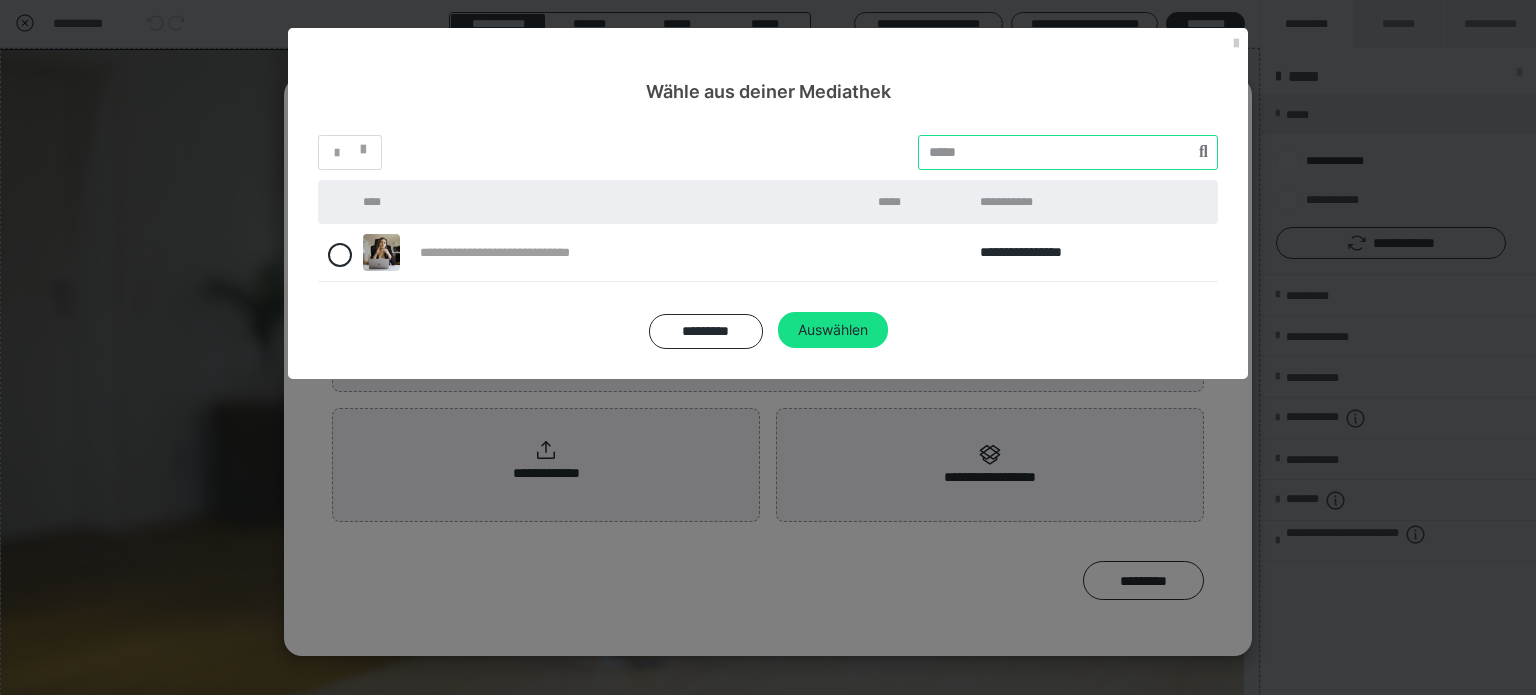 paste on "********" 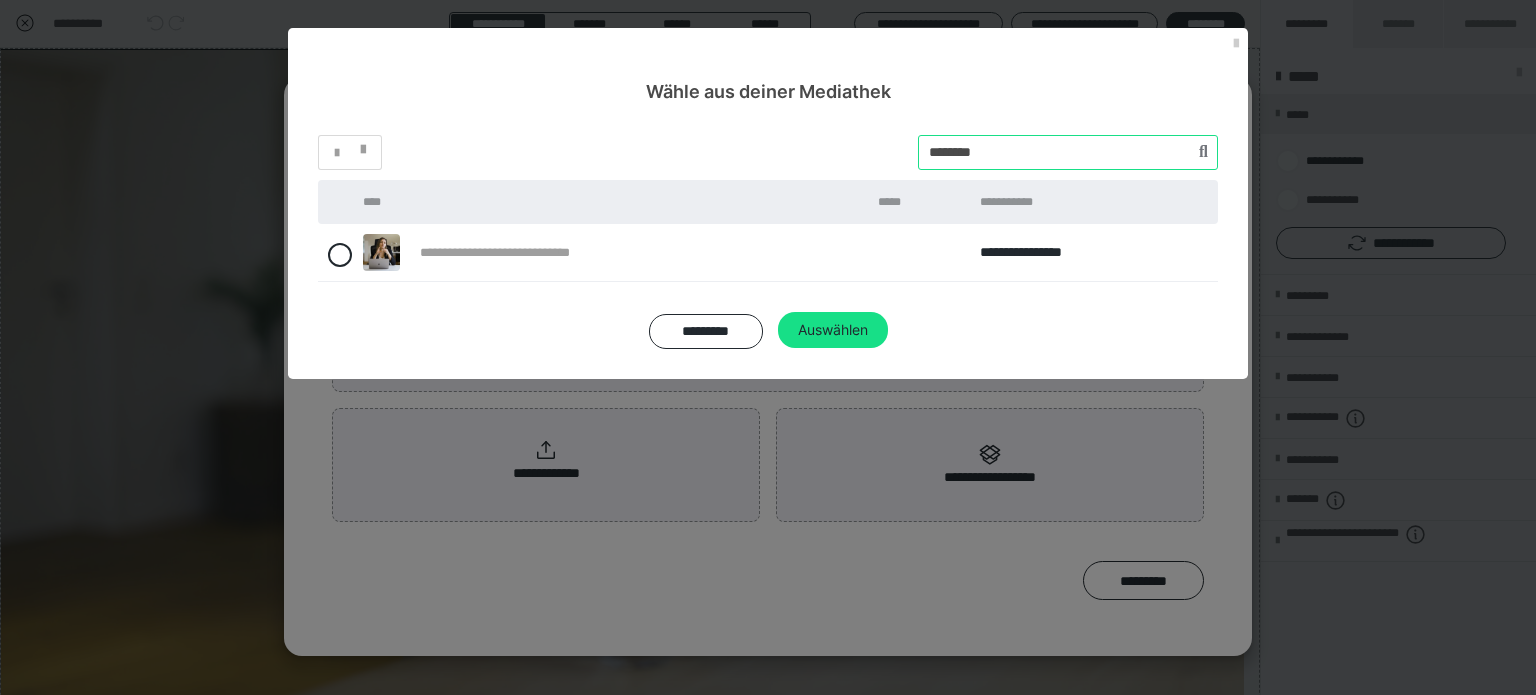 type on "********" 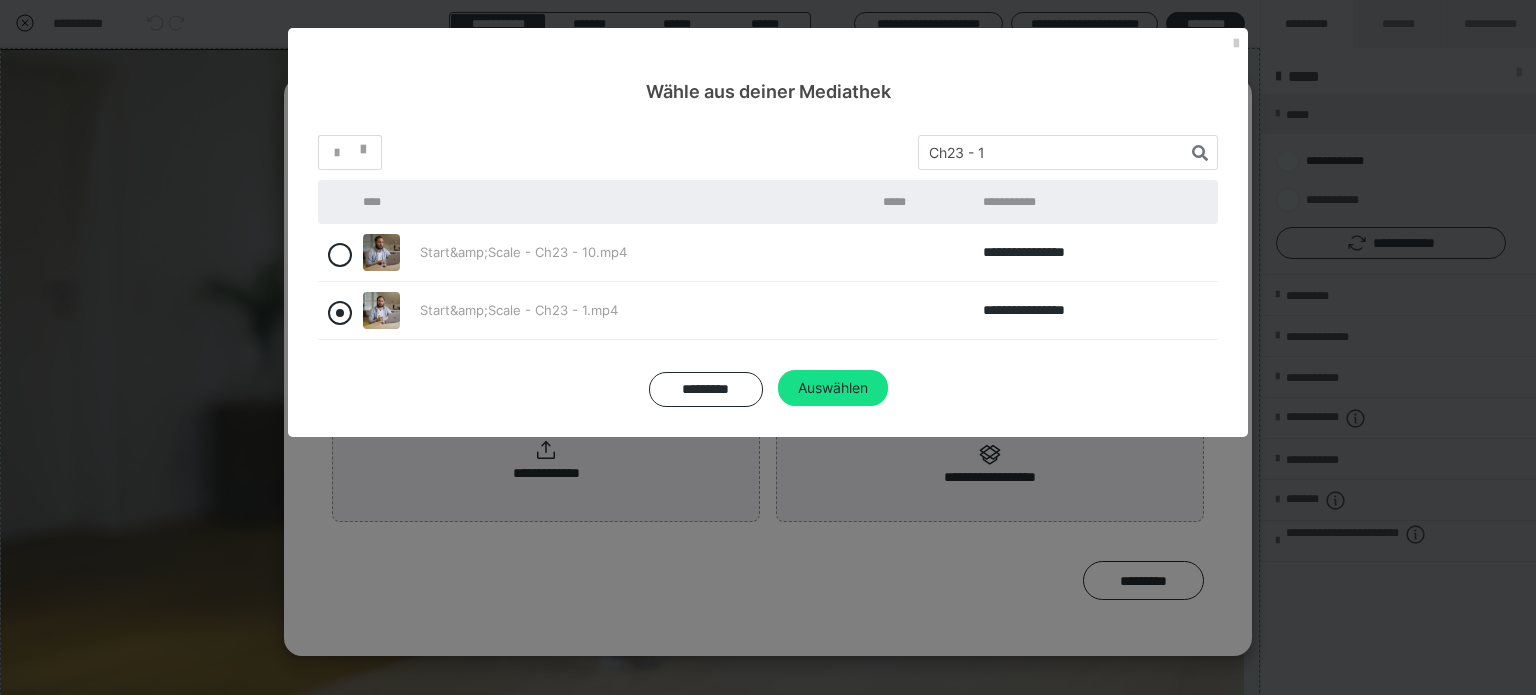 click at bounding box center (340, 313) 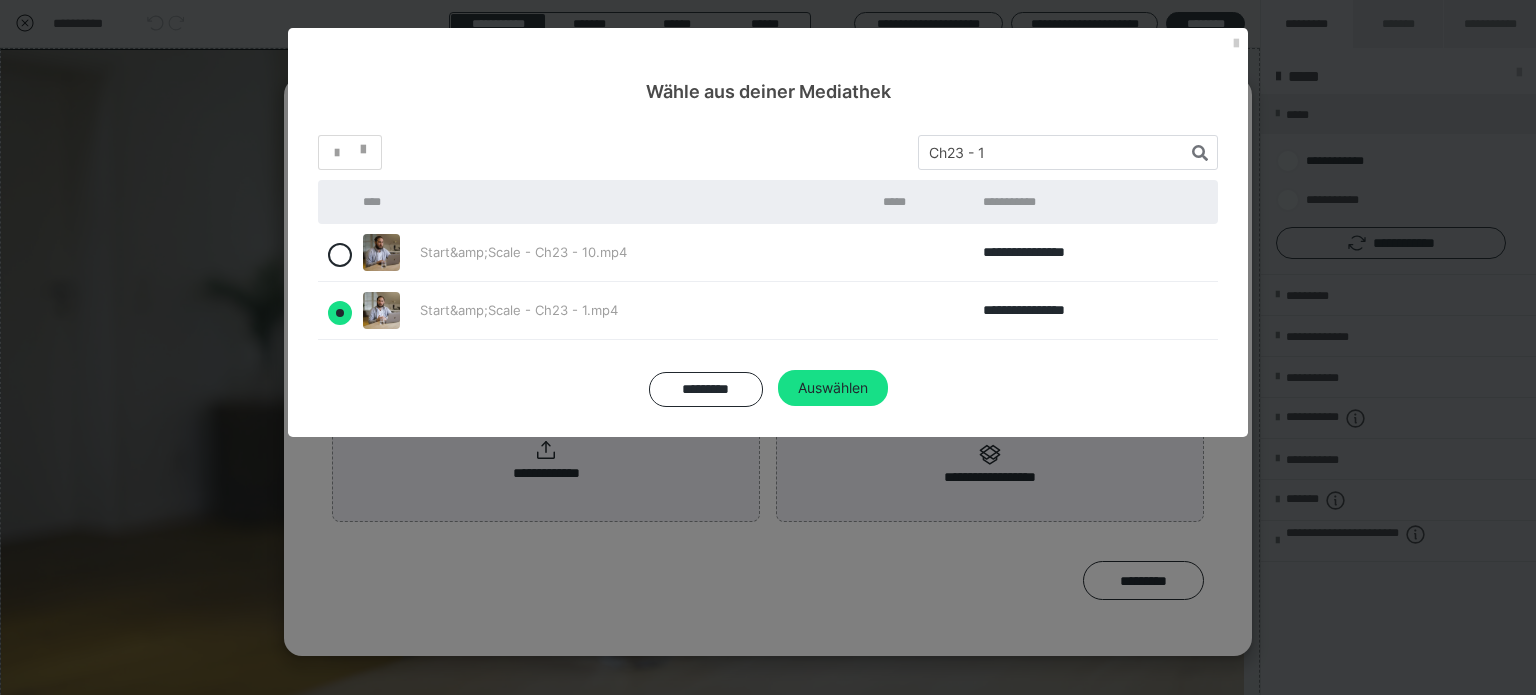 radio on "true" 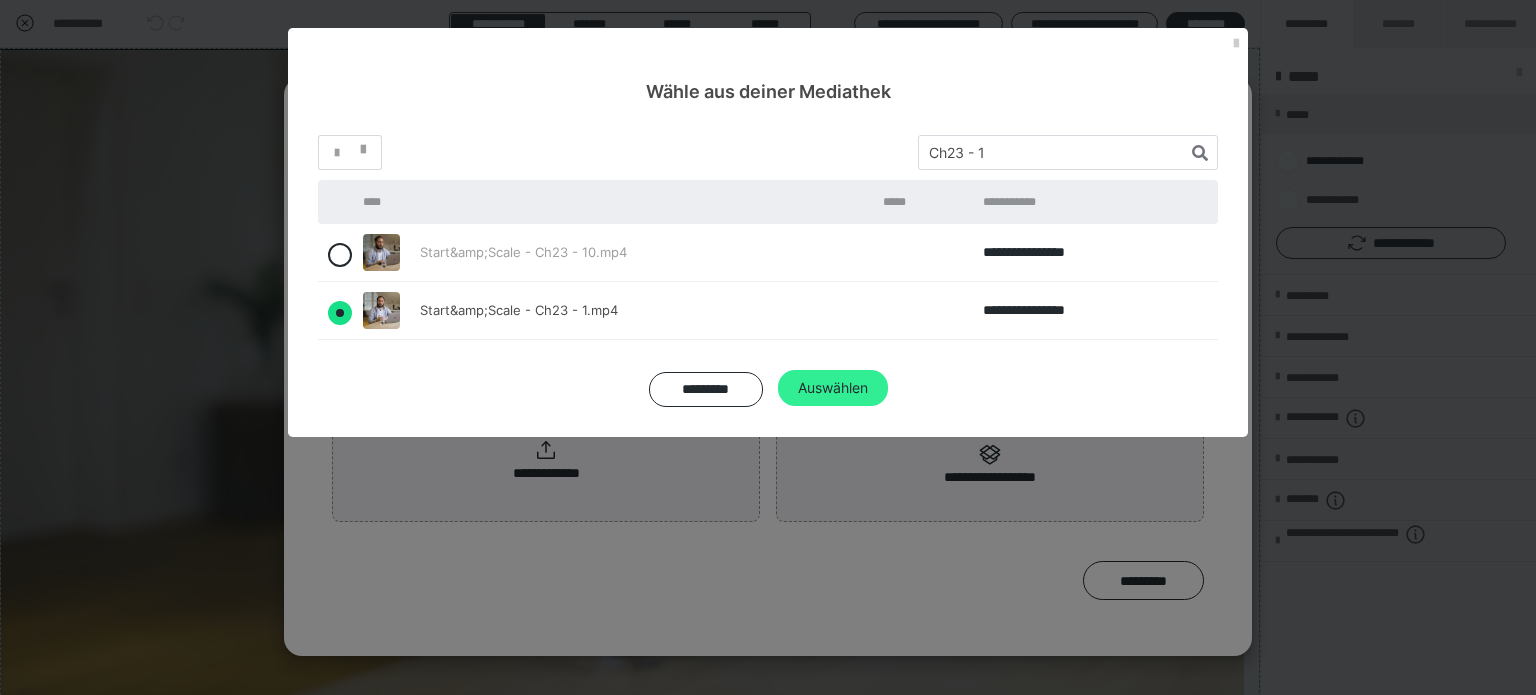 click on "Auswählen" at bounding box center [833, 388] 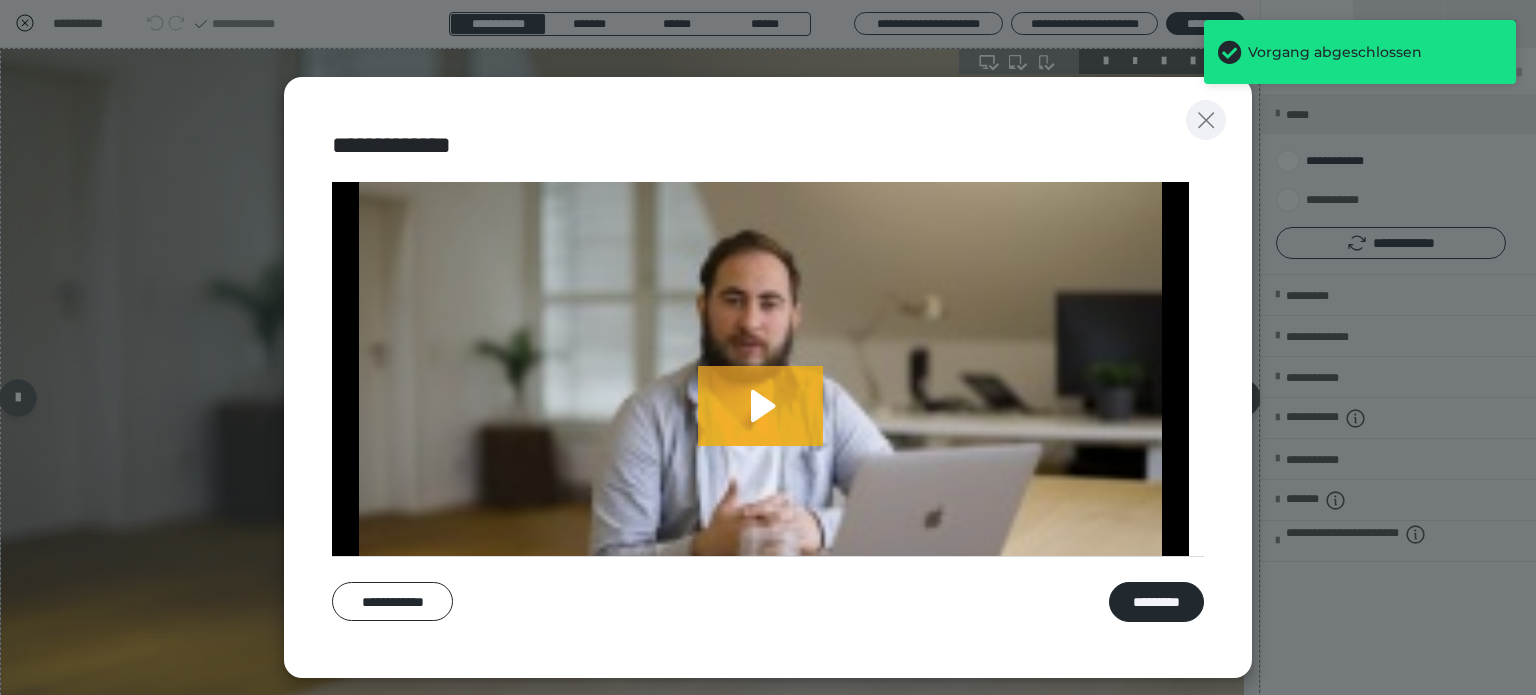 click 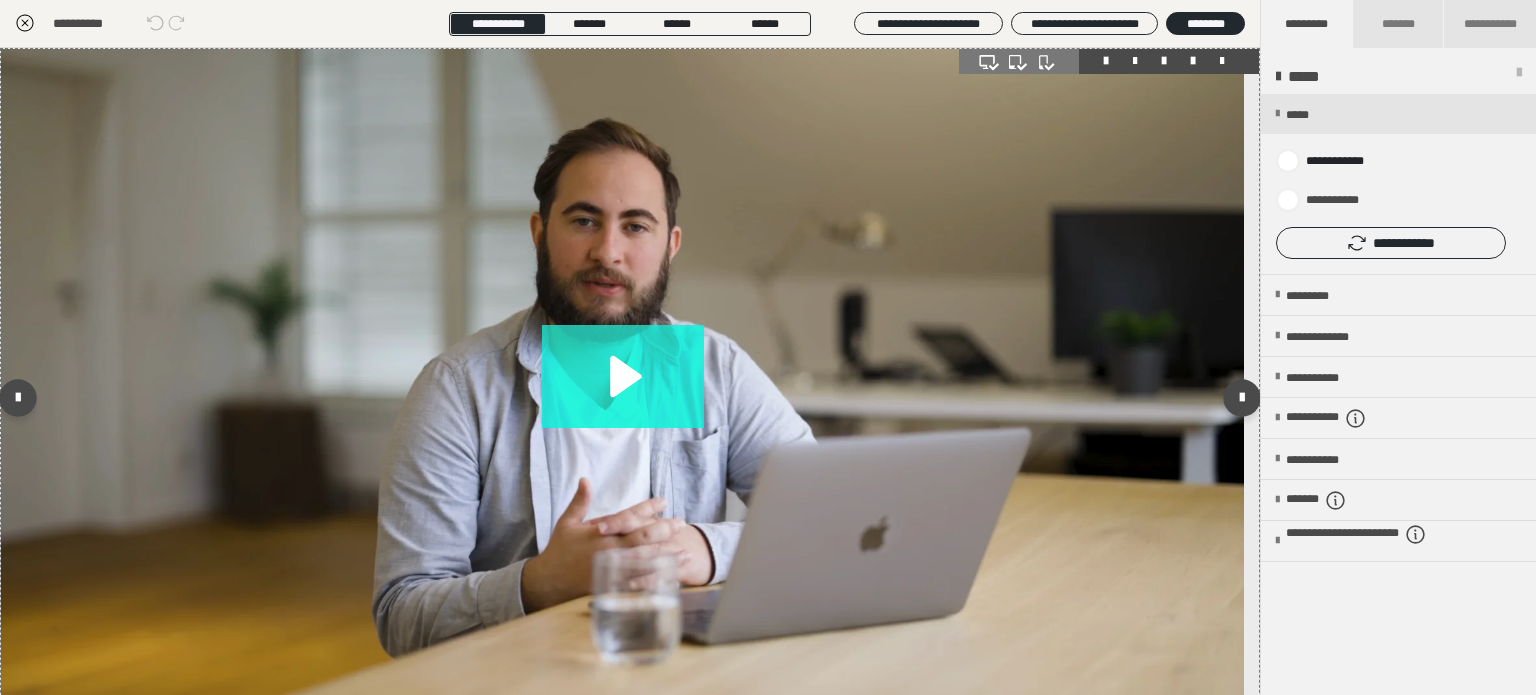 click 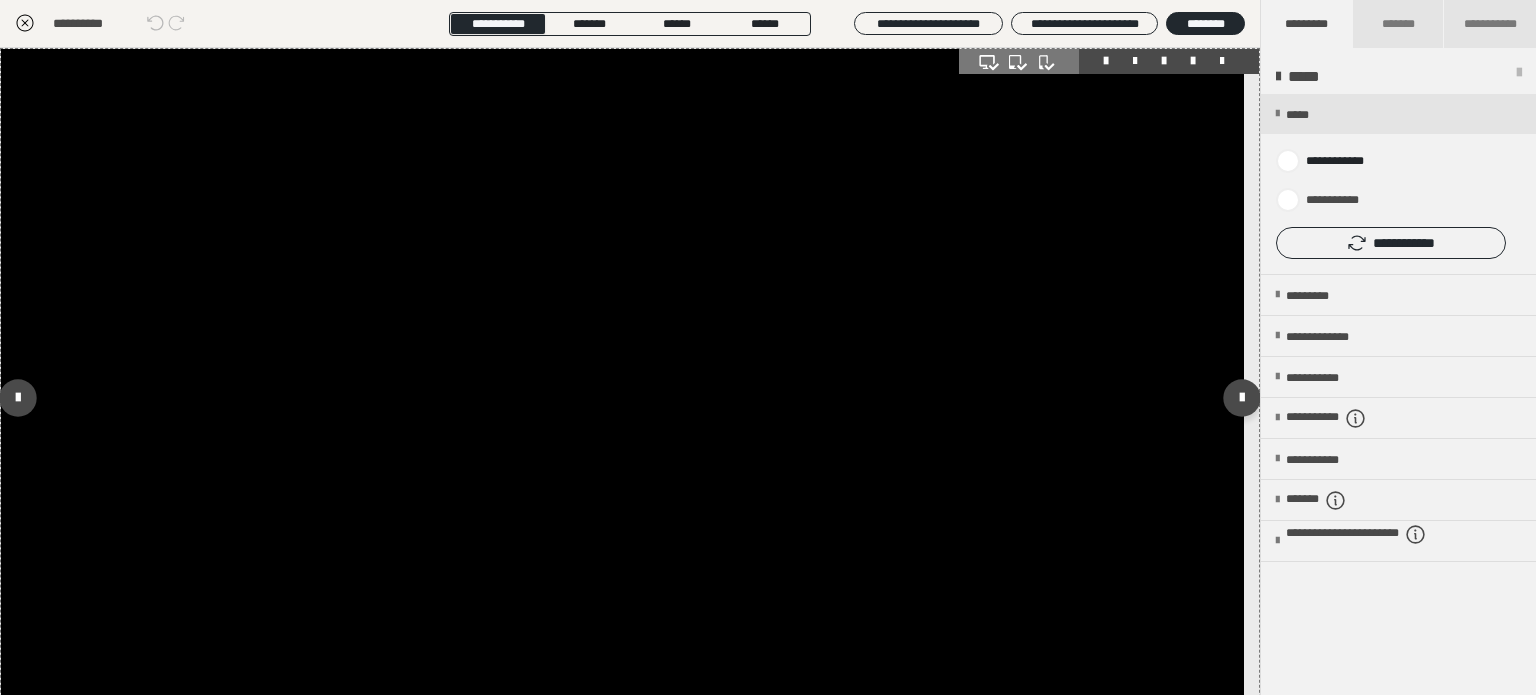 click at bounding box center (622, 398) 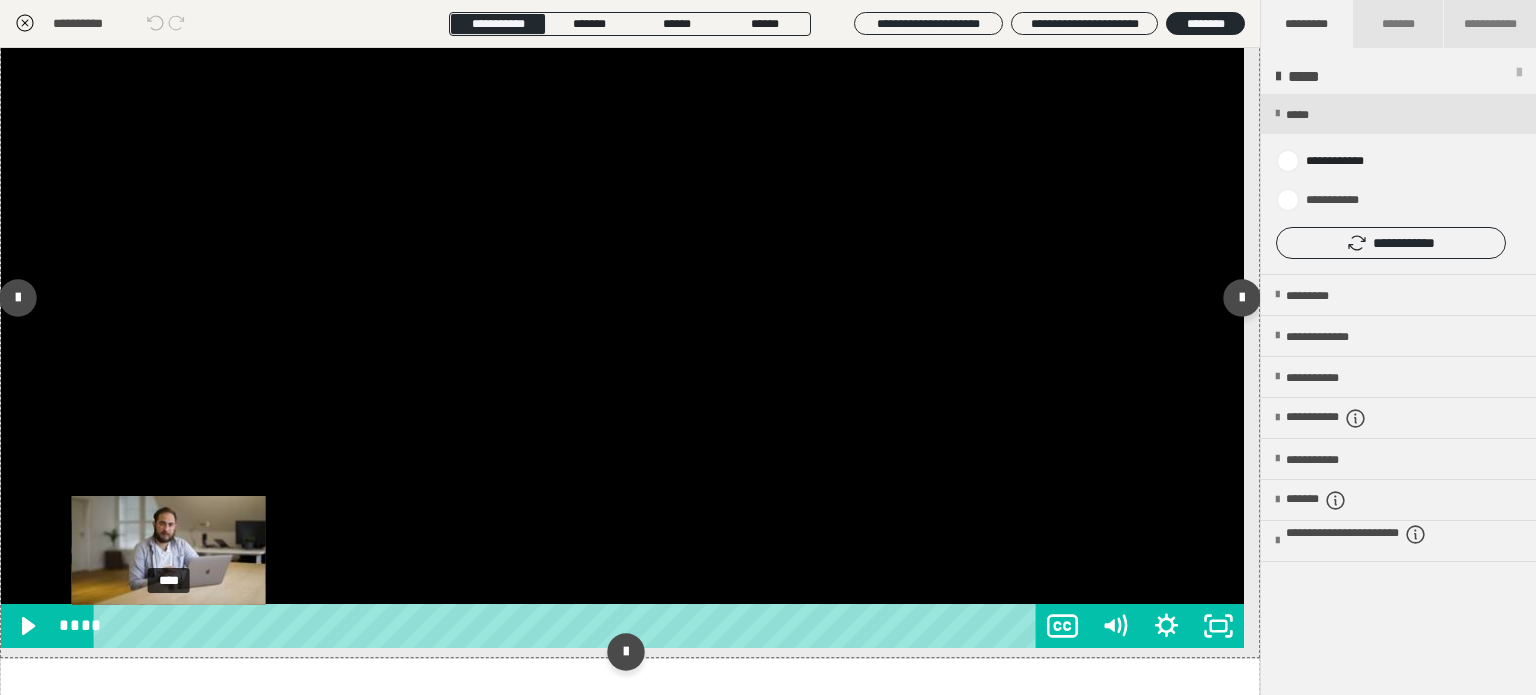 scroll, scrollTop: 200, scrollLeft: 0, axis: vertical 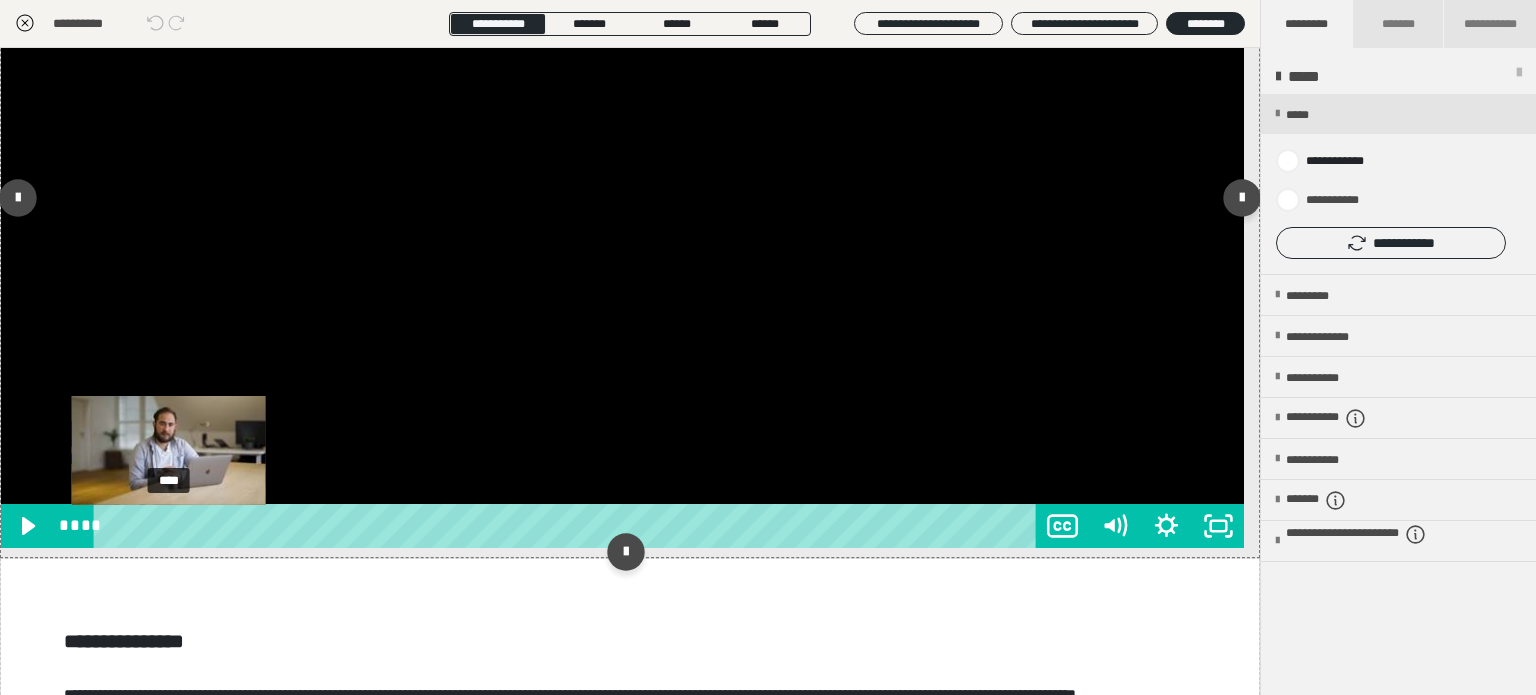 drag, startPoint x: 168, startPoint y: 527, endPoint x: 72, endPoint y: 443, distance: 127.56175 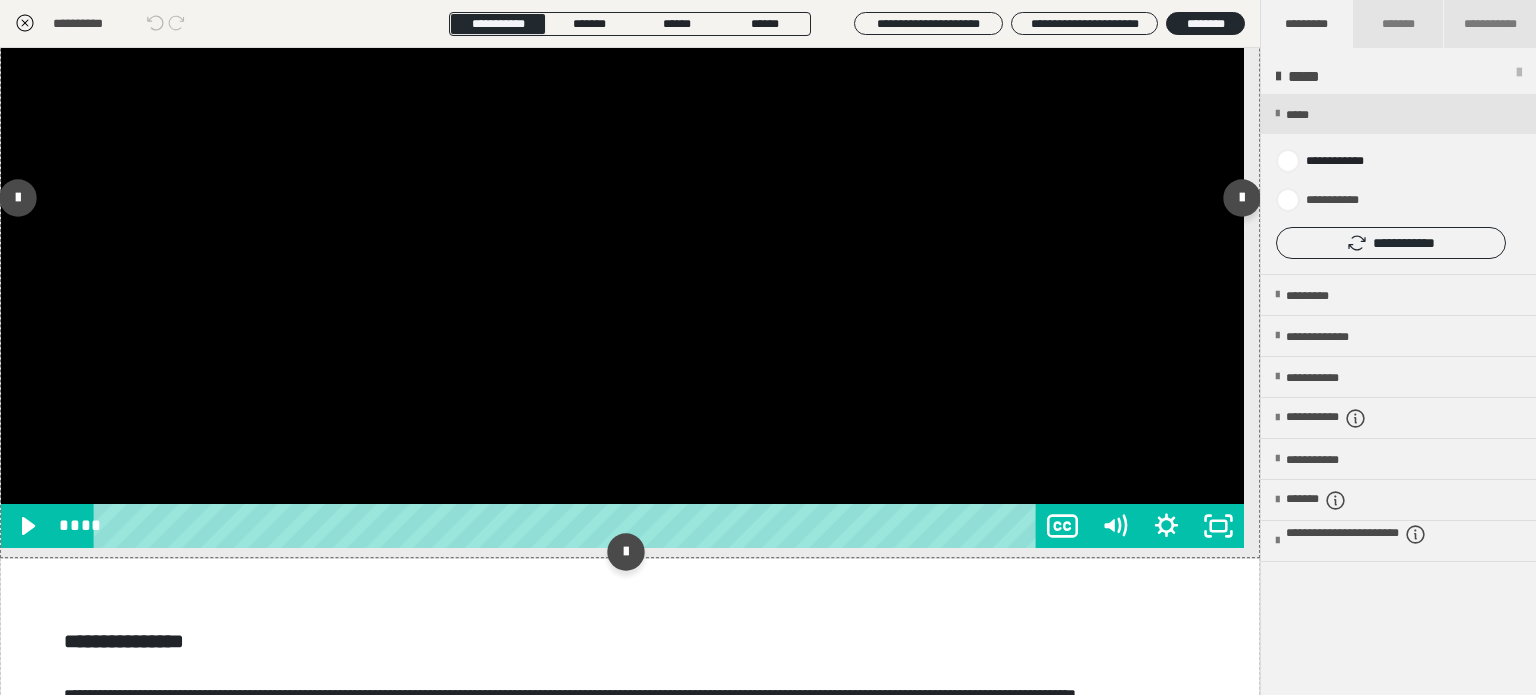 scroll, scrollTop: 100, scrollLeft: 0, axis: vertical 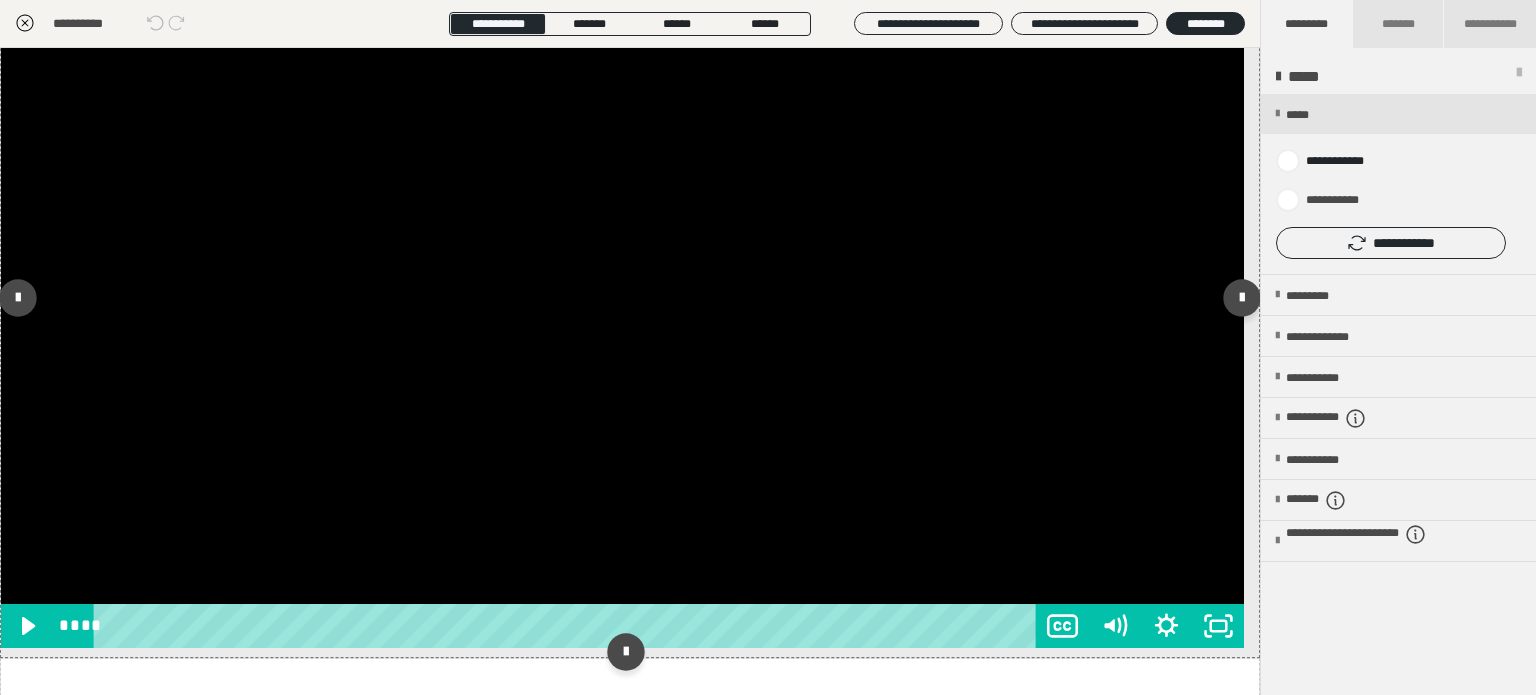 click at bounding box center (622, 298) 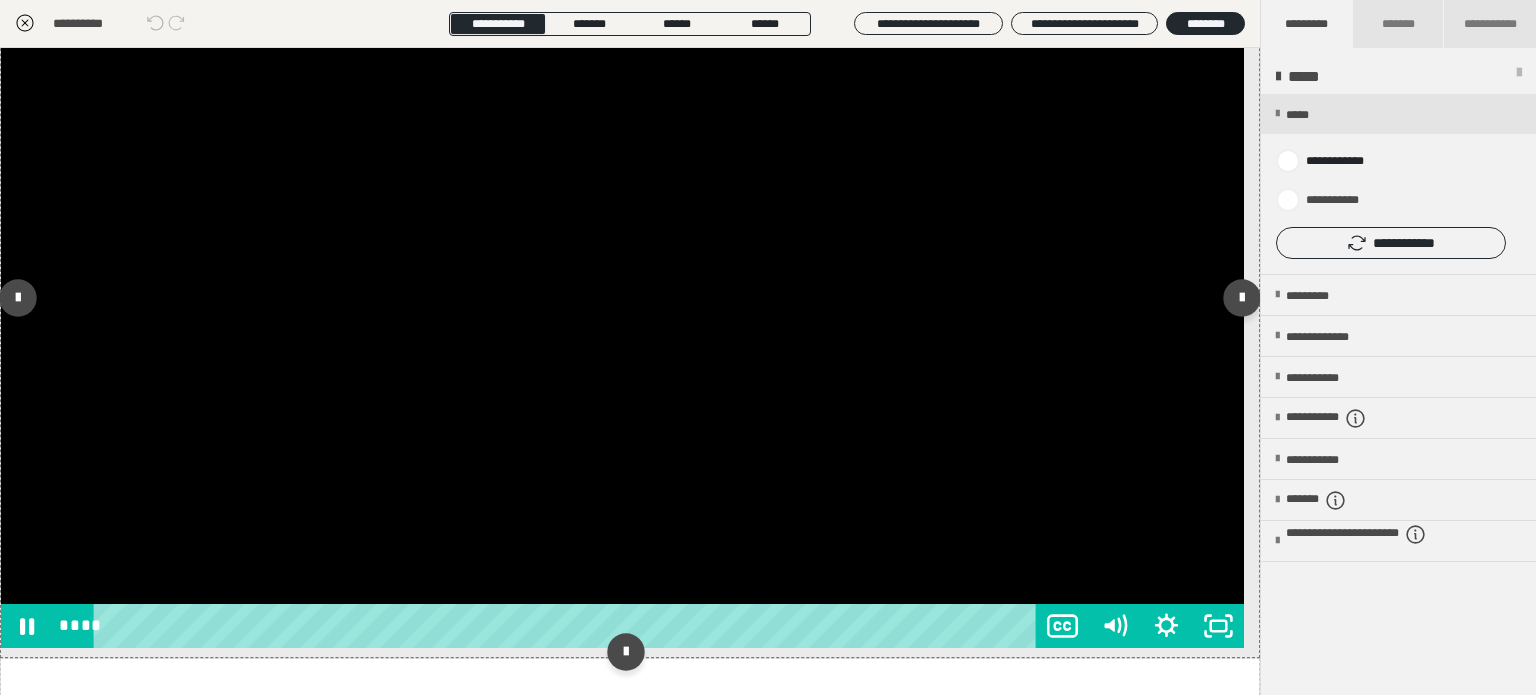 click at bounding box center (622, 298) 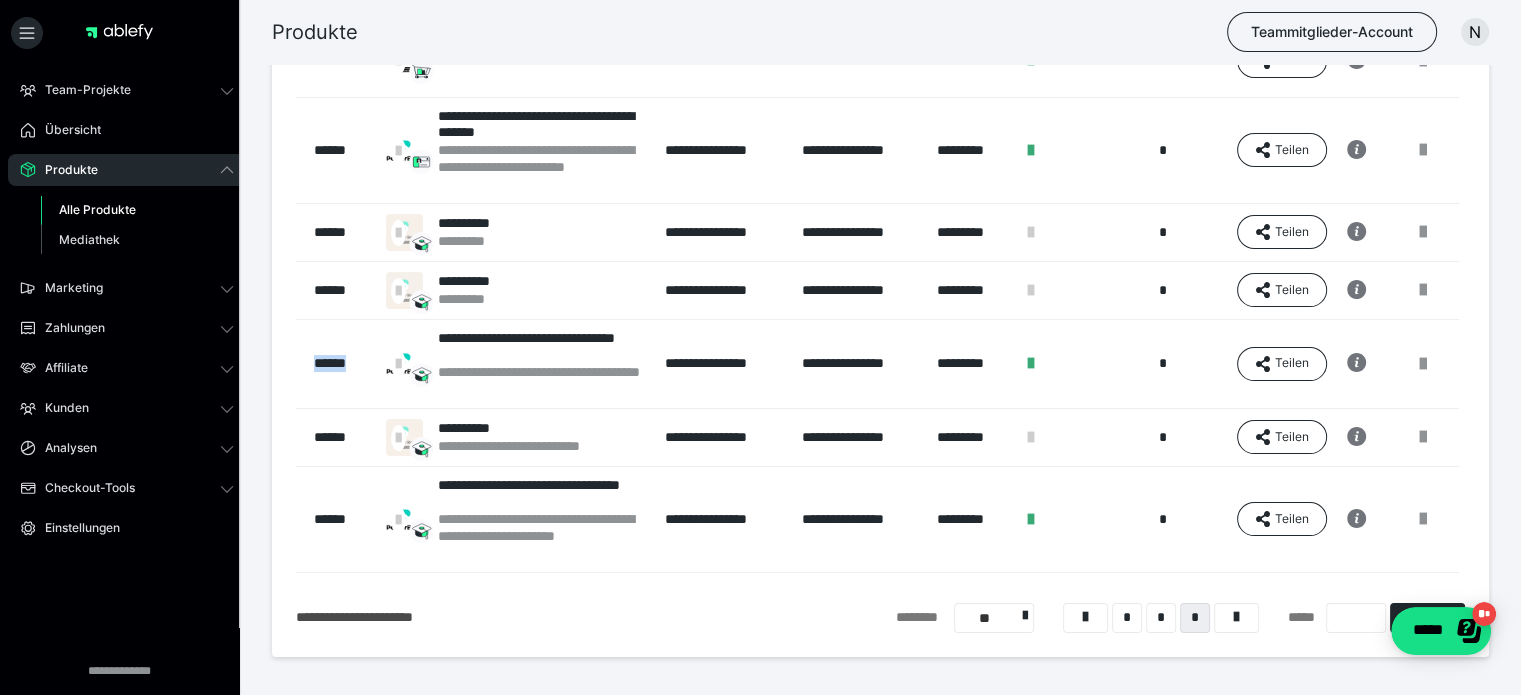 click on "******" at bounding box center (336, 363) 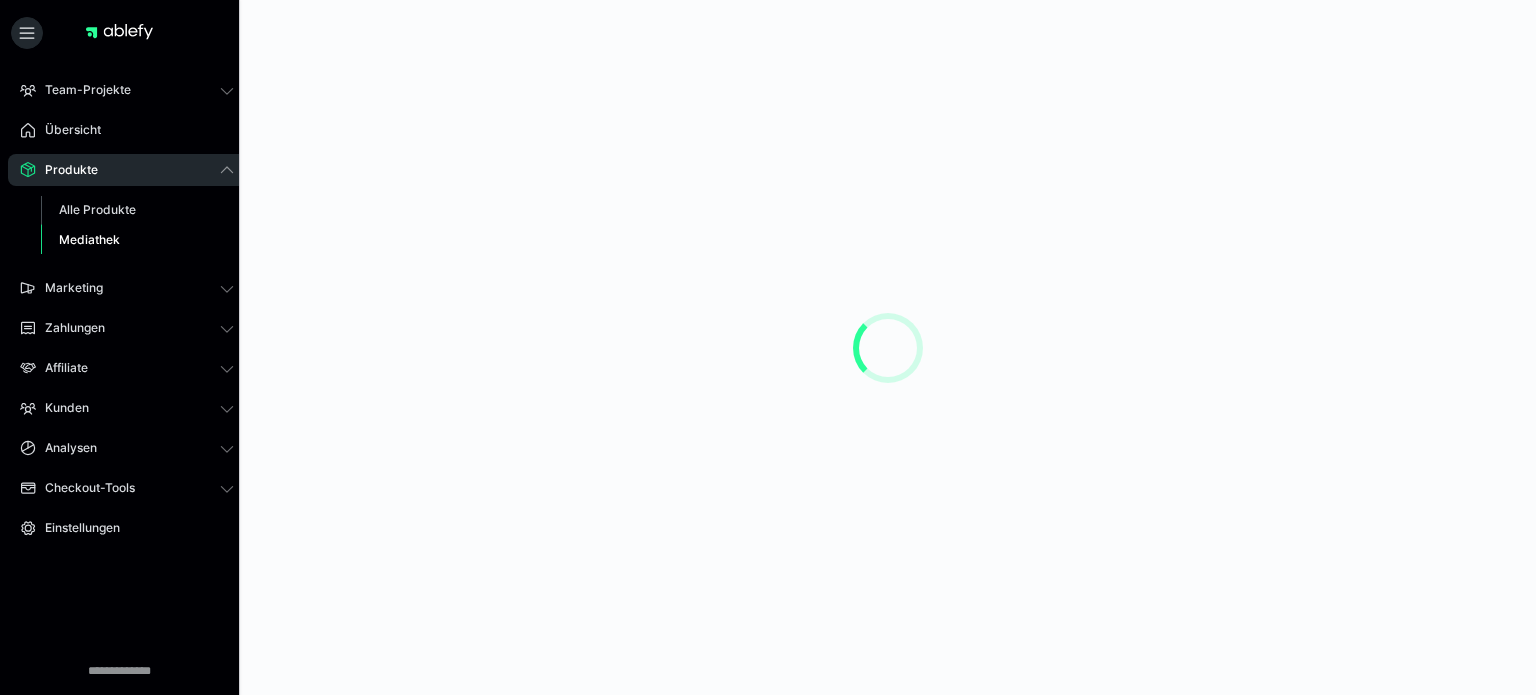 scroll, scrollTop: 0, scrollLeft: 0, axis: both 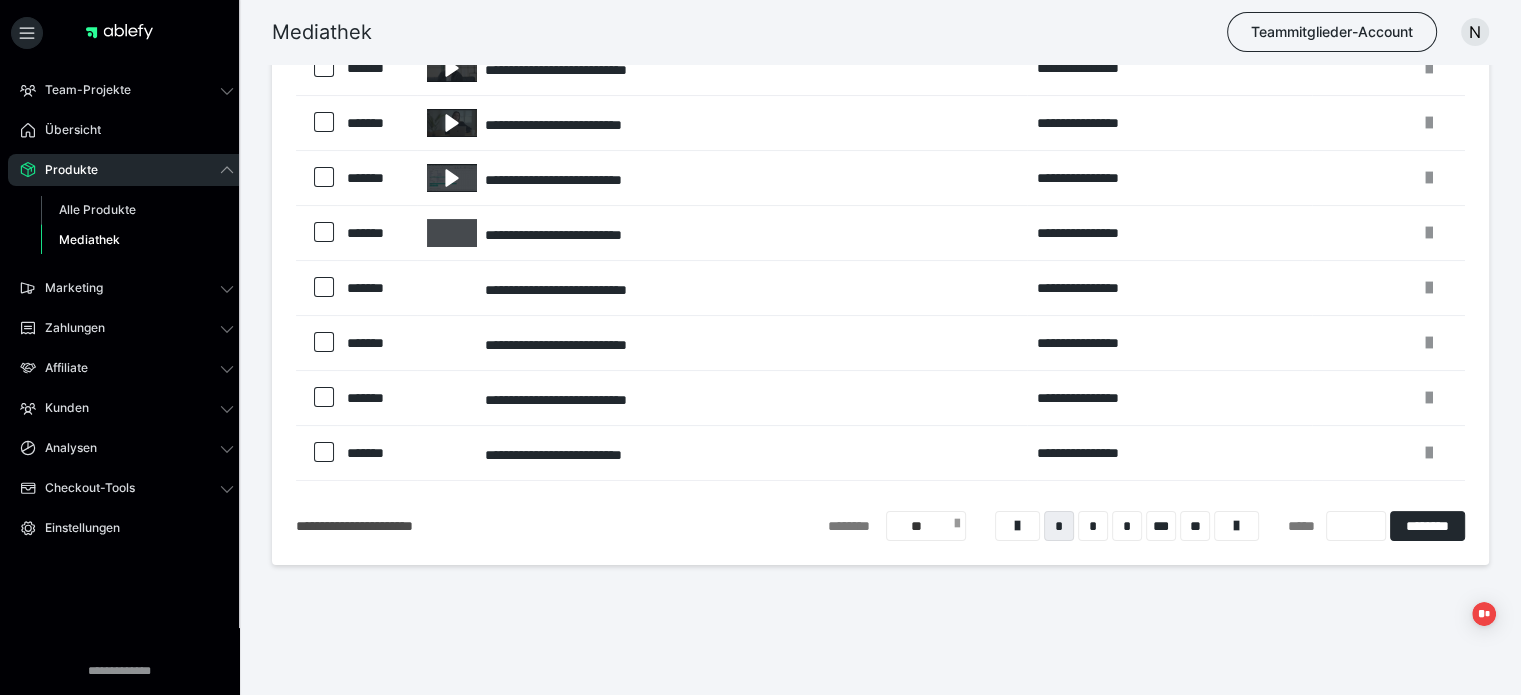 click on "**" at bounding box center [926, 526] 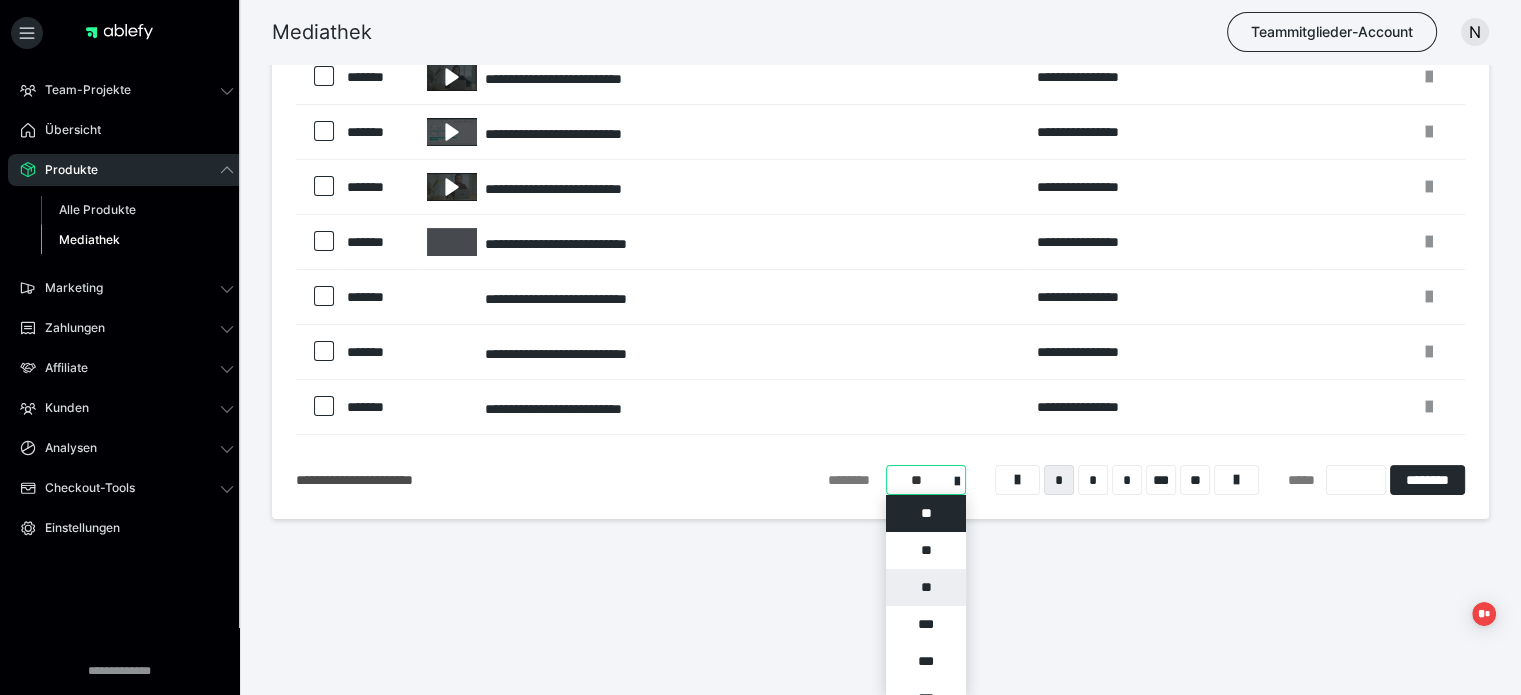 scroll, scrollTop: 0, scrollLeft: 0, axis: both 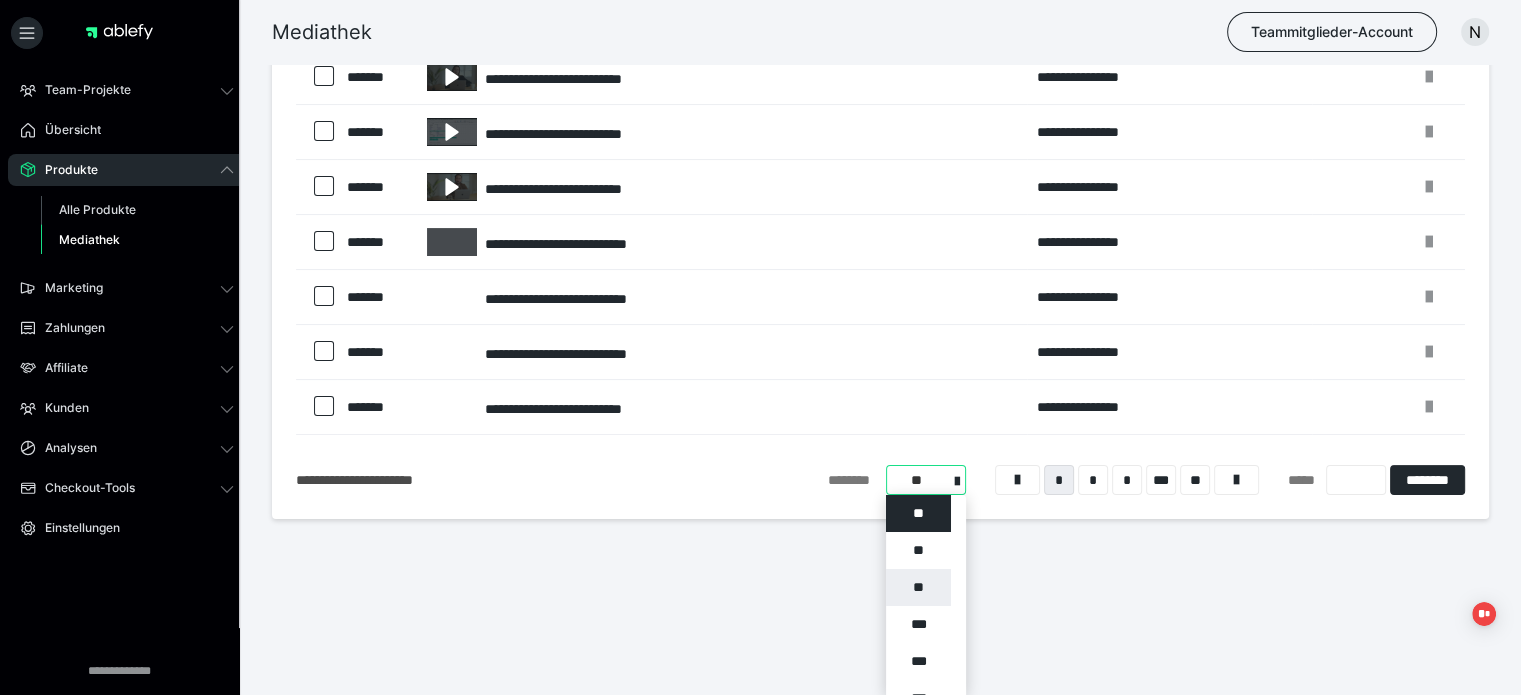 click on "**" at bounding box center [918, 587] 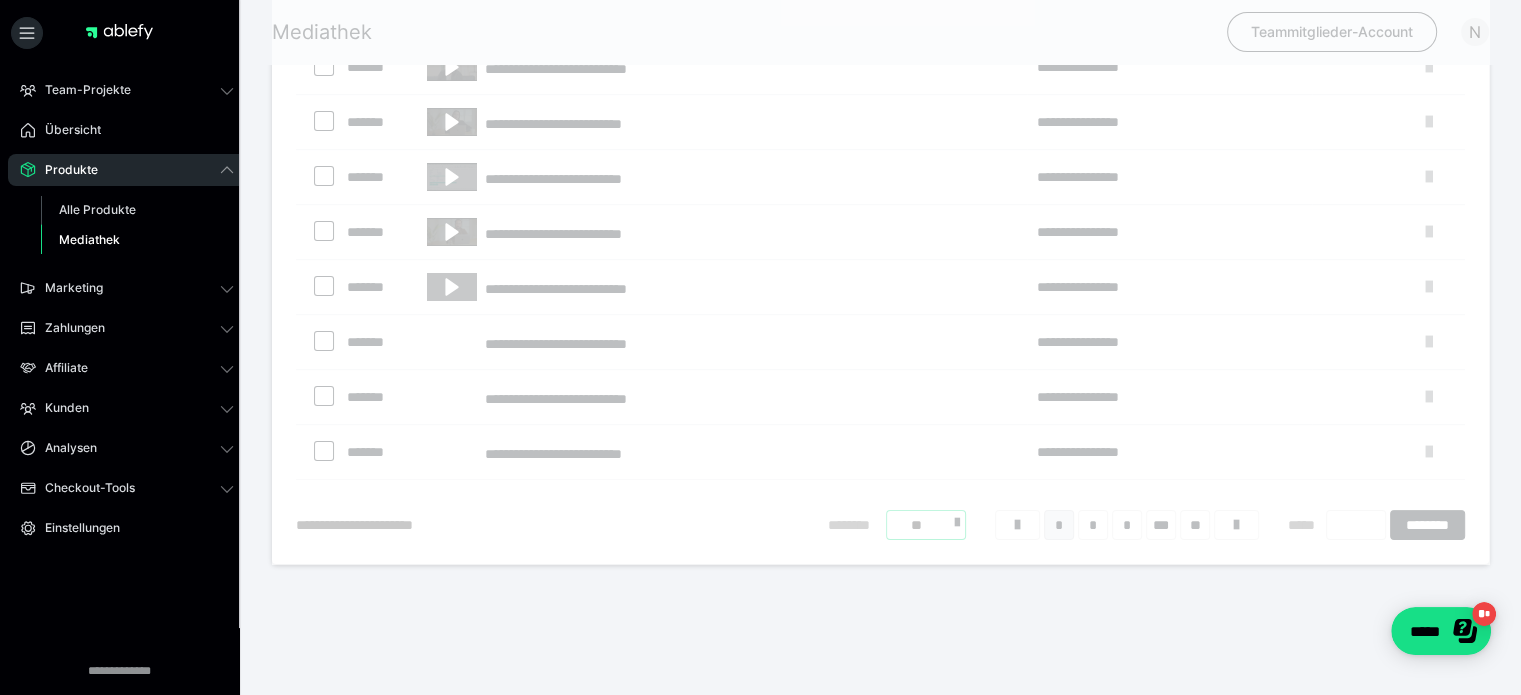 scroll, scrollTop: 352, scrollLeft: 0, axis: vertical 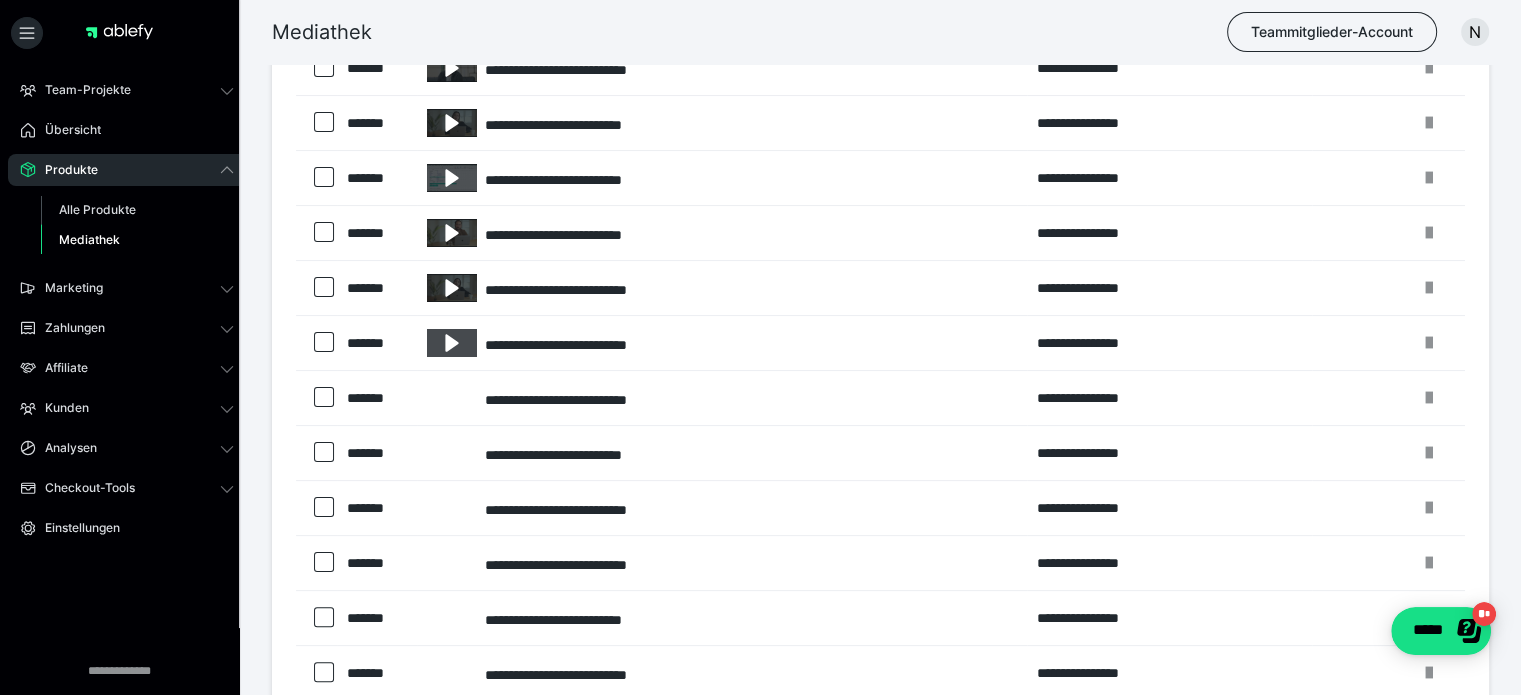 click on "*" at bounding box center [1127, 2726] 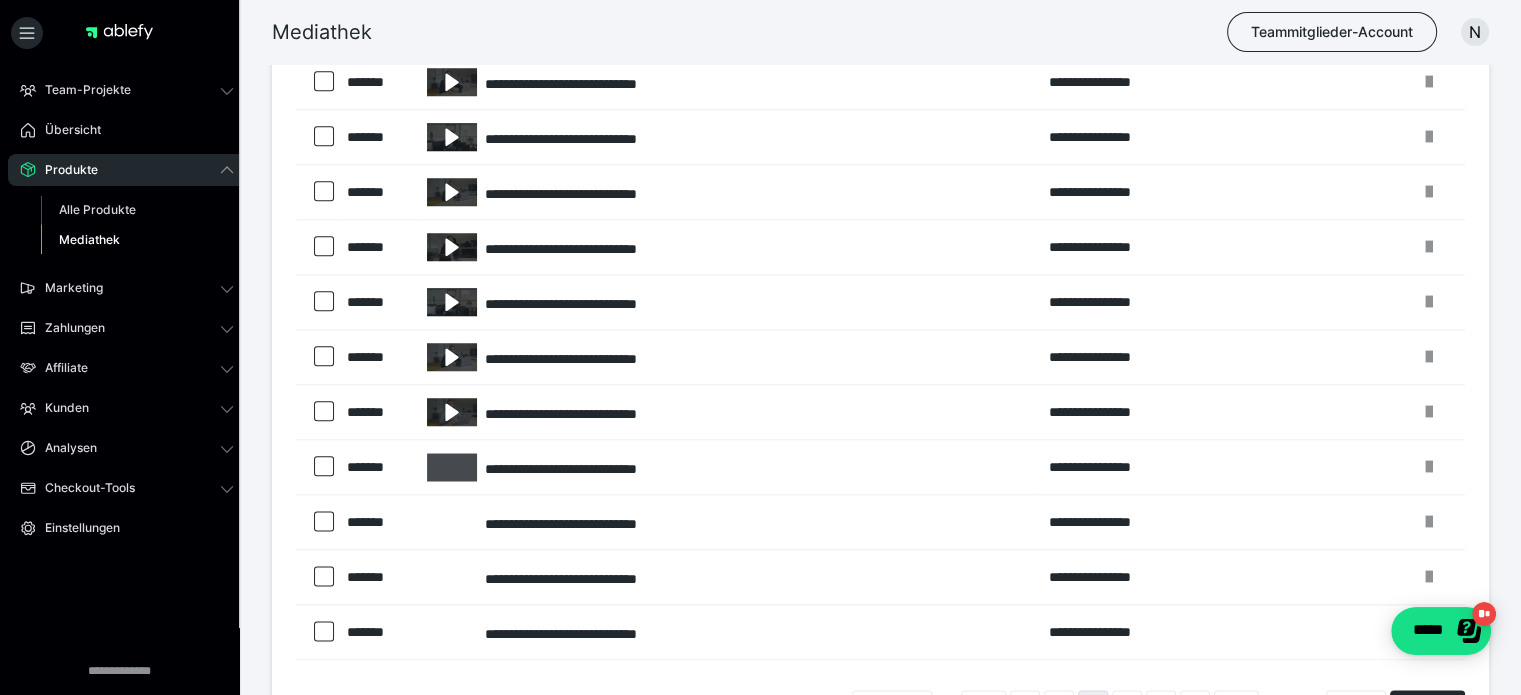 scroll, scrollTop: 2473, scrollLeft: 0, axis: vertical 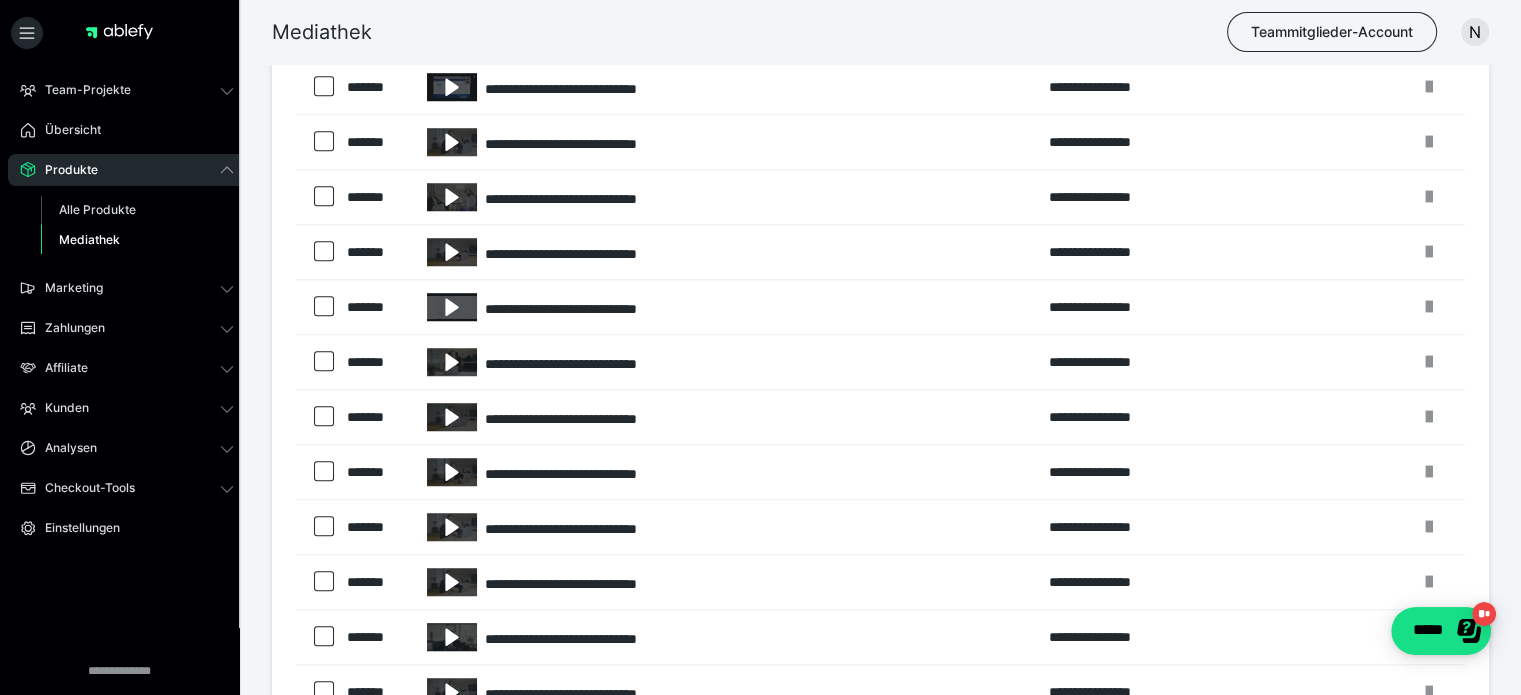 drag, startPoint x: 764, startPoint y: 307, endPoint x: 796, endPoint y: 30, distance: 278.84225 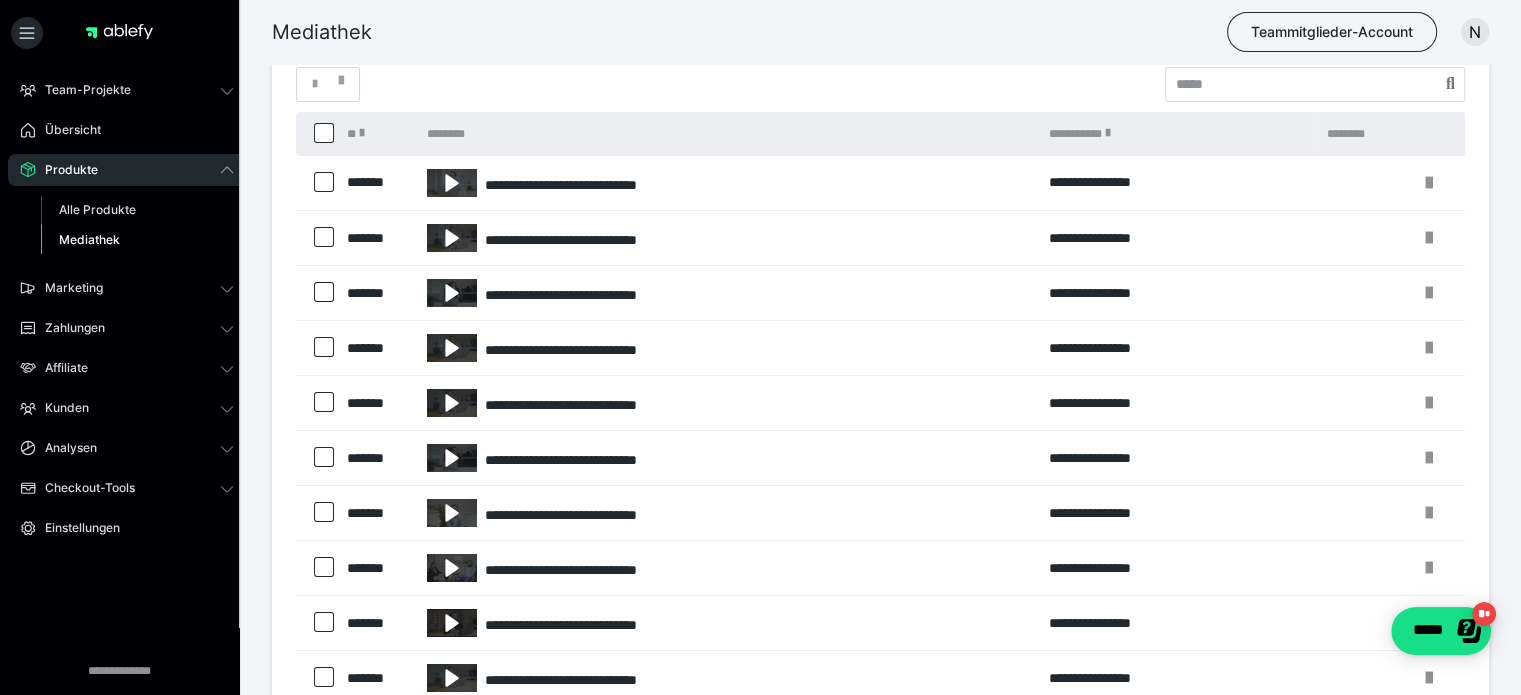 scroll, scrollTop: 144, scrollLeft: 0, axis: vertical 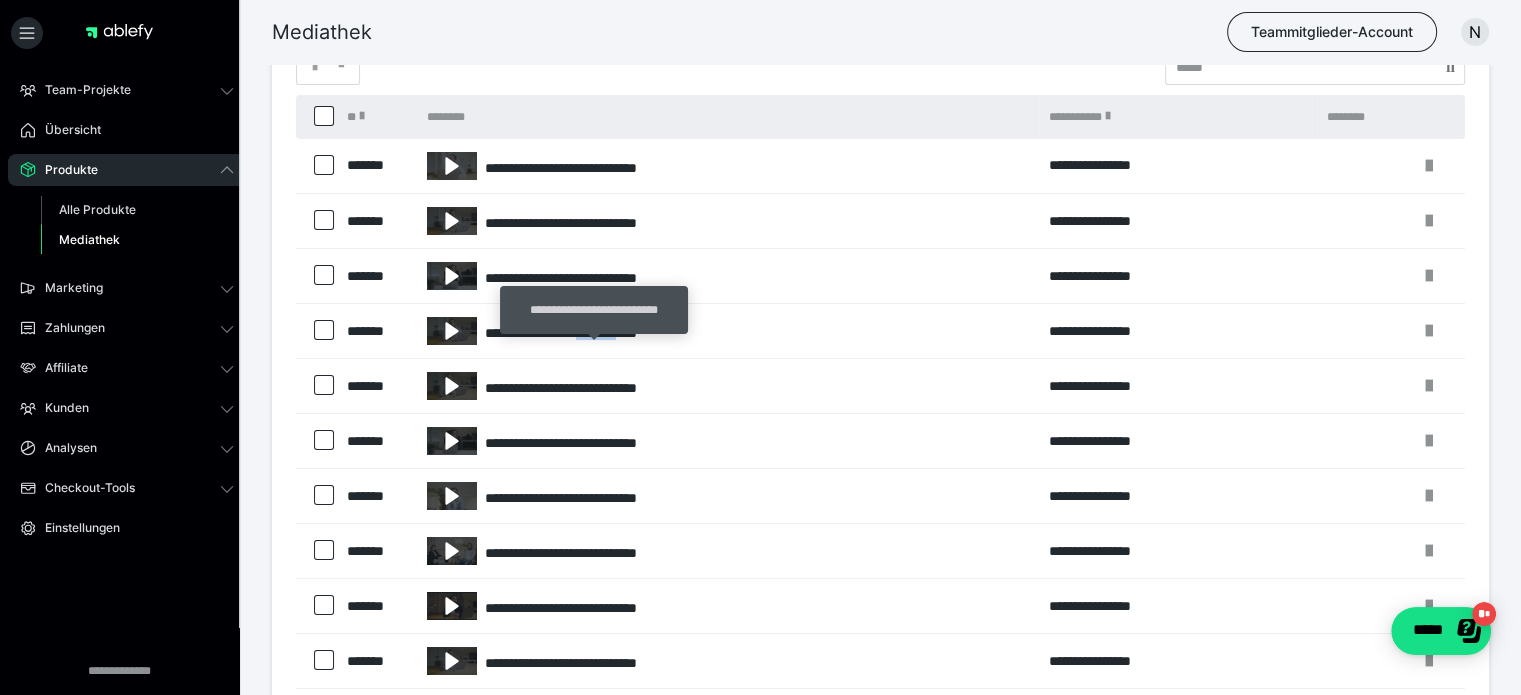 click on "**********" at bounding box center [728, 331] 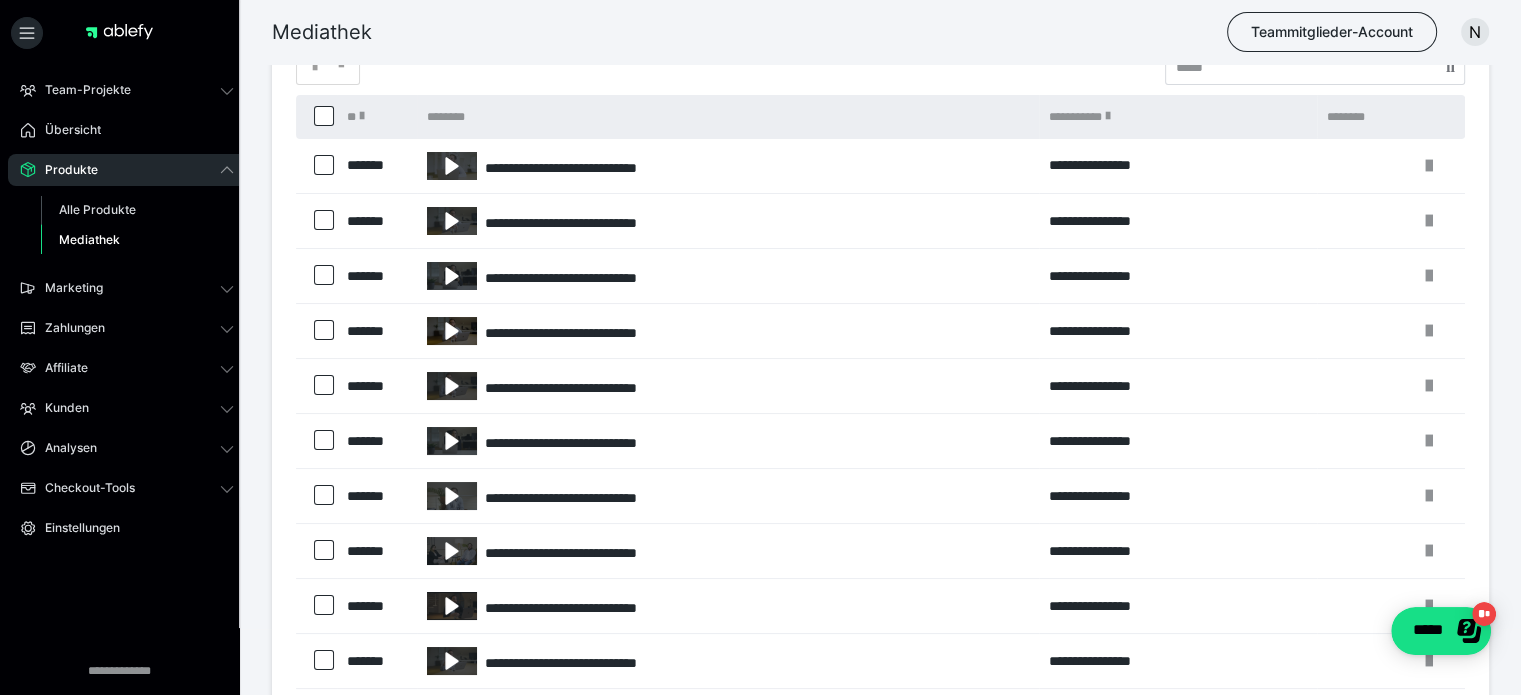 click at bounding box center [452, 331] 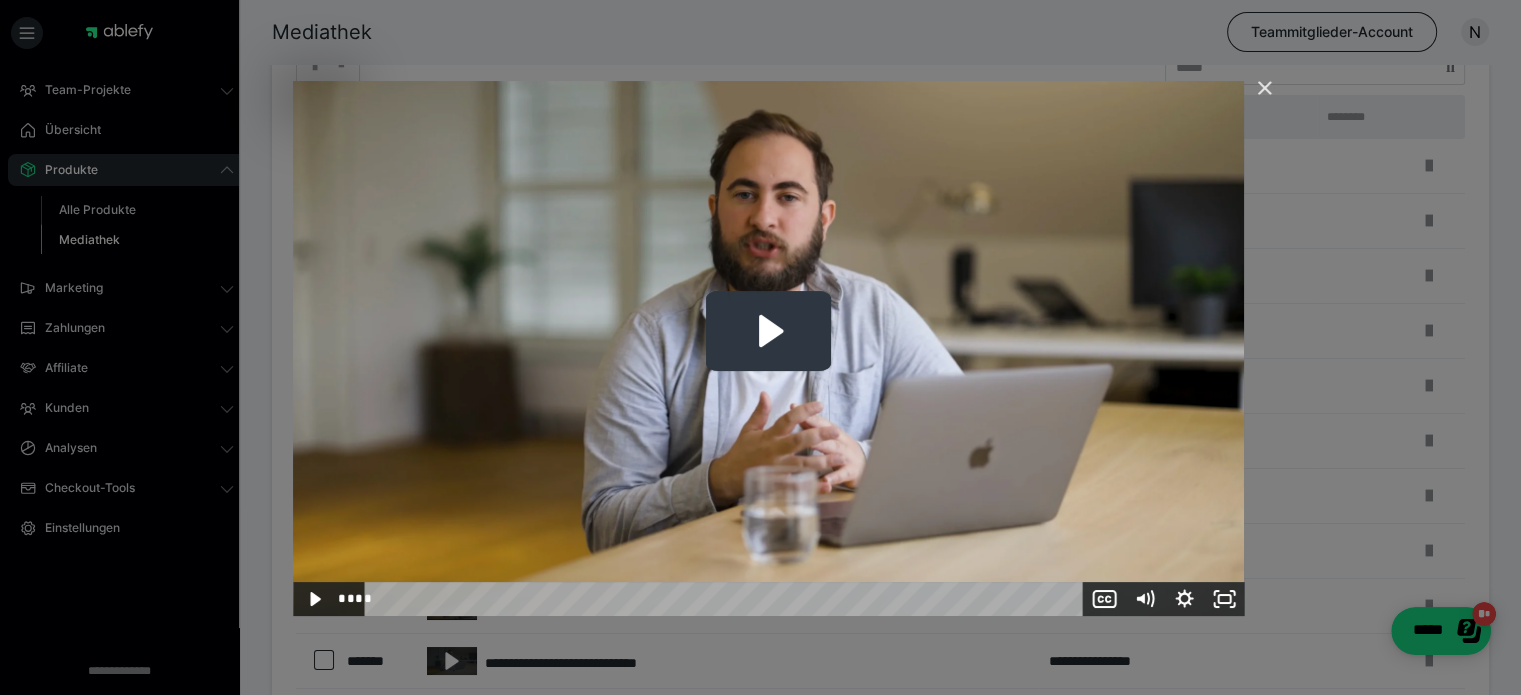 click 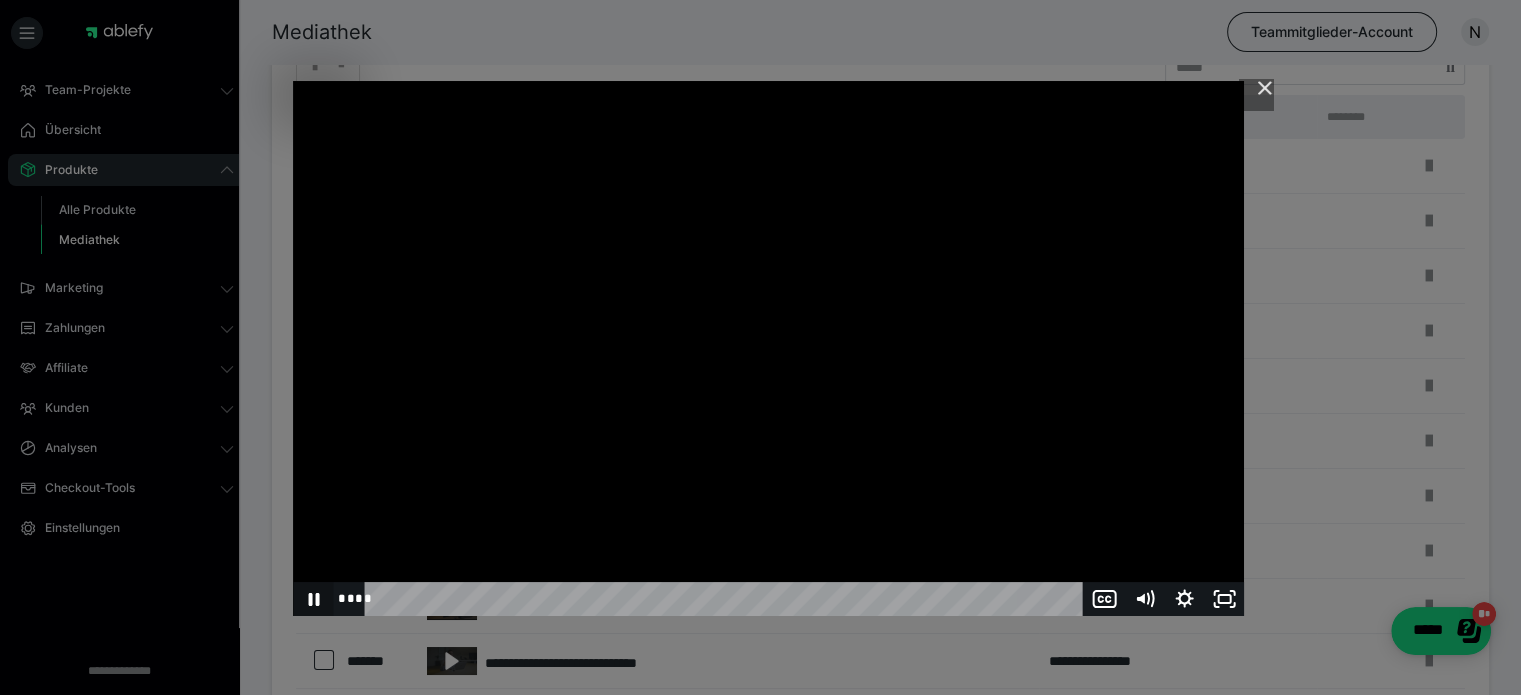 click 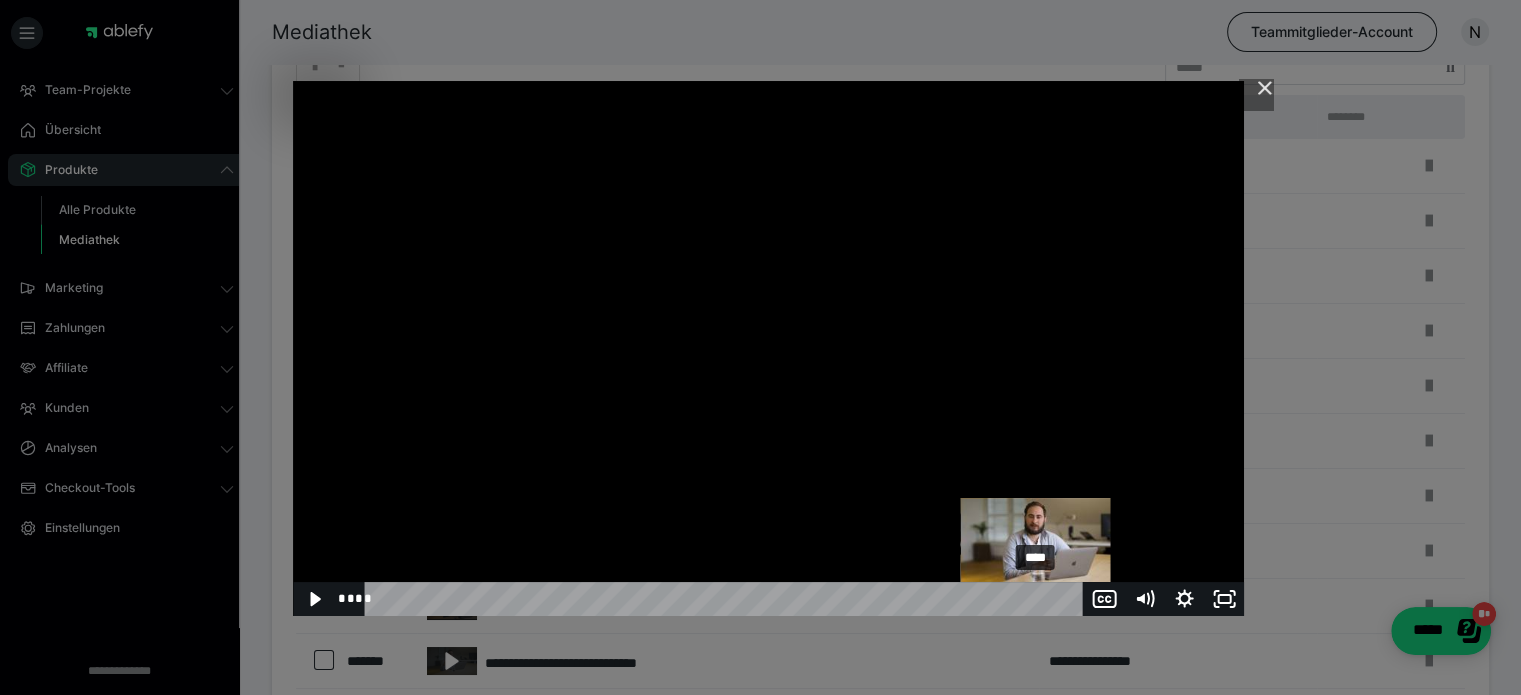 click on "****" at bounding box center (727, 599) 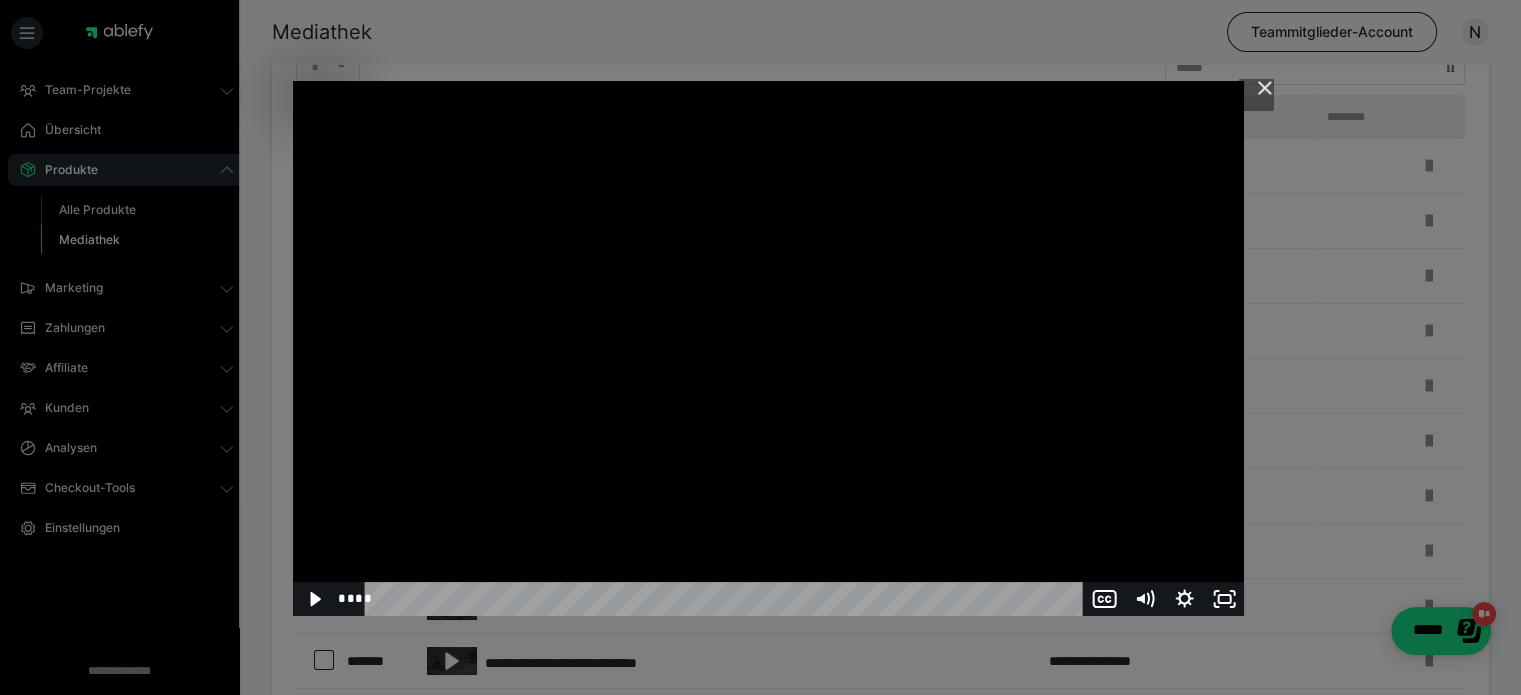 click at bounding box center [768, 348] 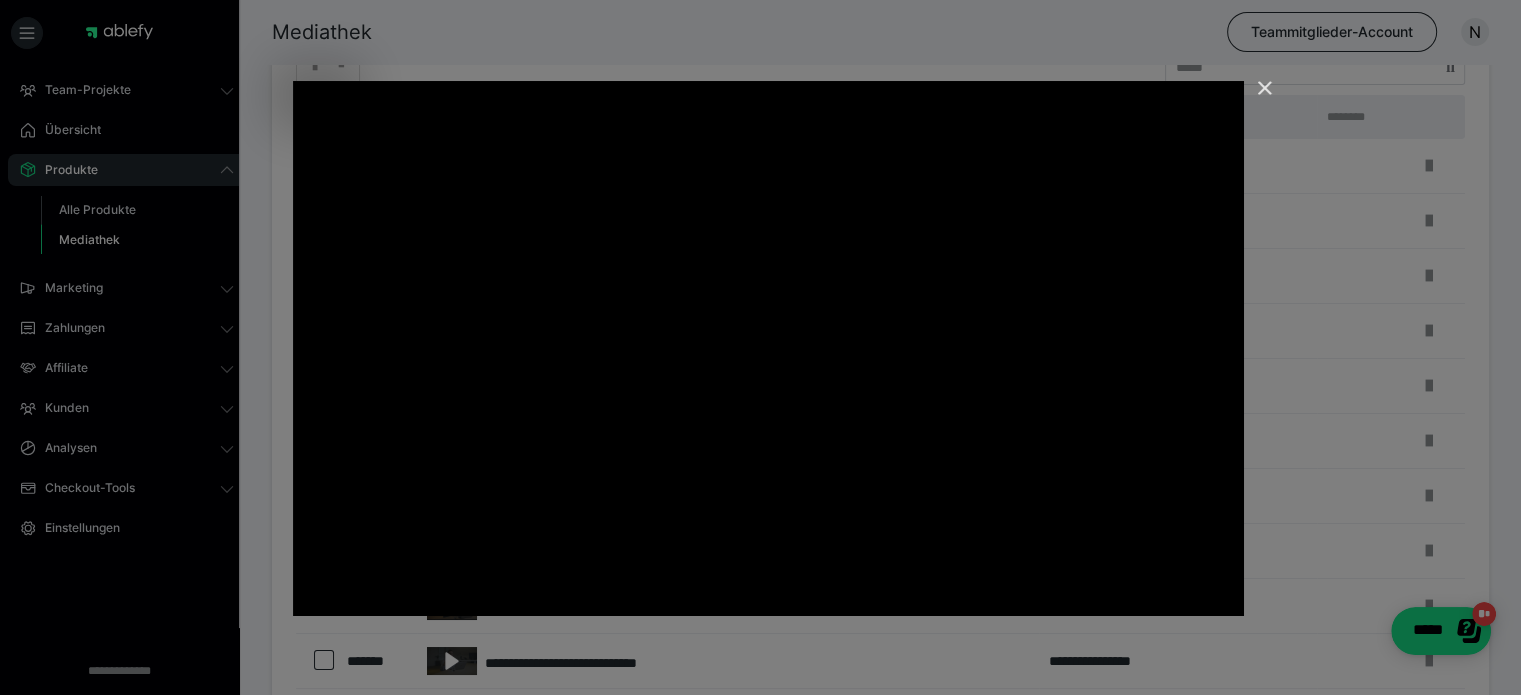 click at bounding box center [1256, 97] 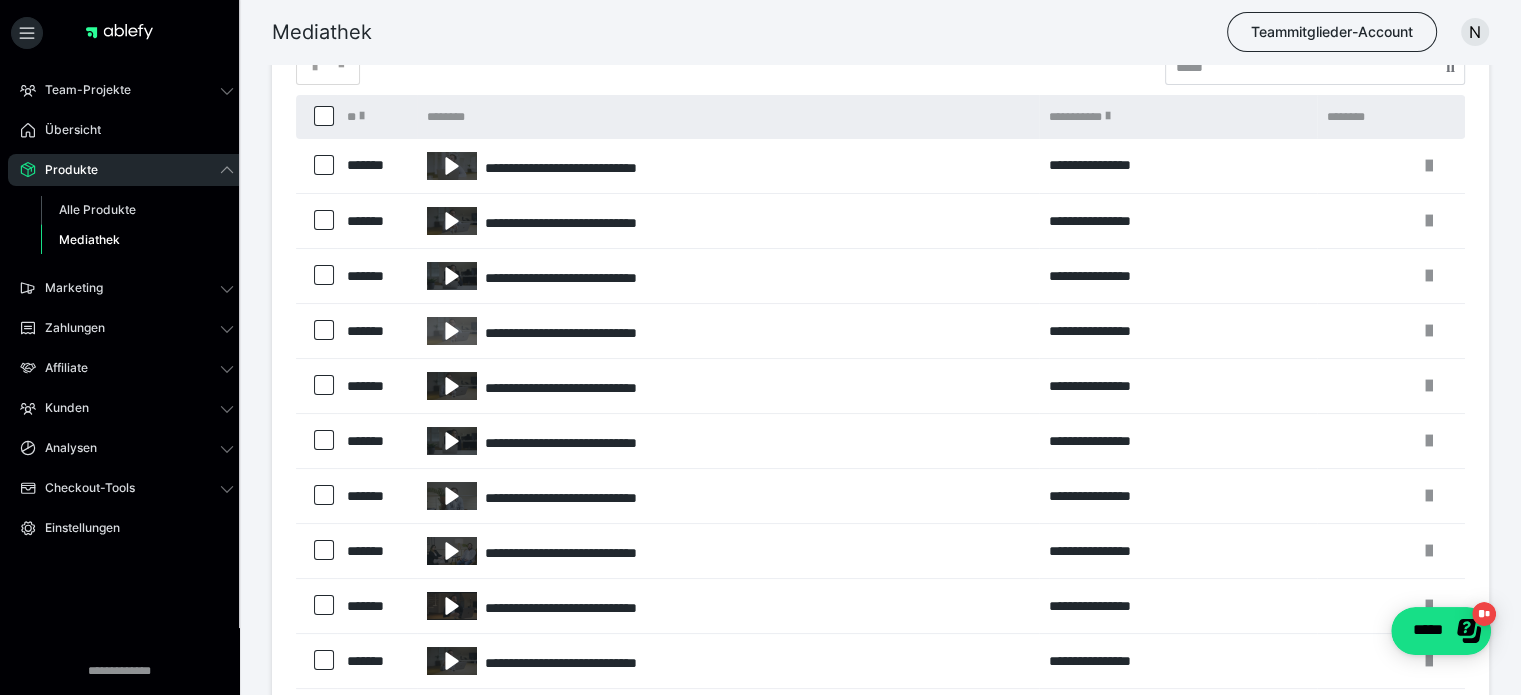click on "Mediathek Teammitglieder-Account N" at bounding box center [760, 32] 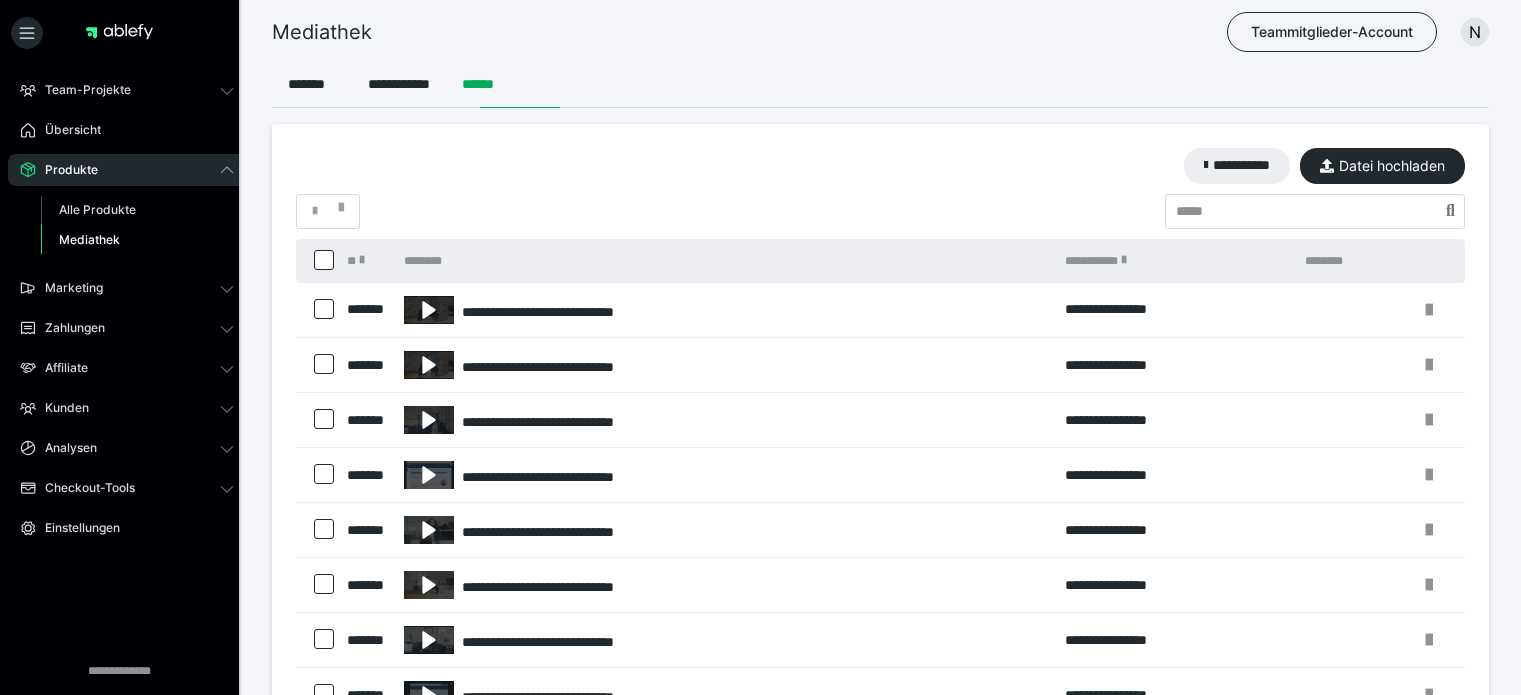 click on "Mediathek Teammitglieder-Account N" at bounding box center (760, 32) 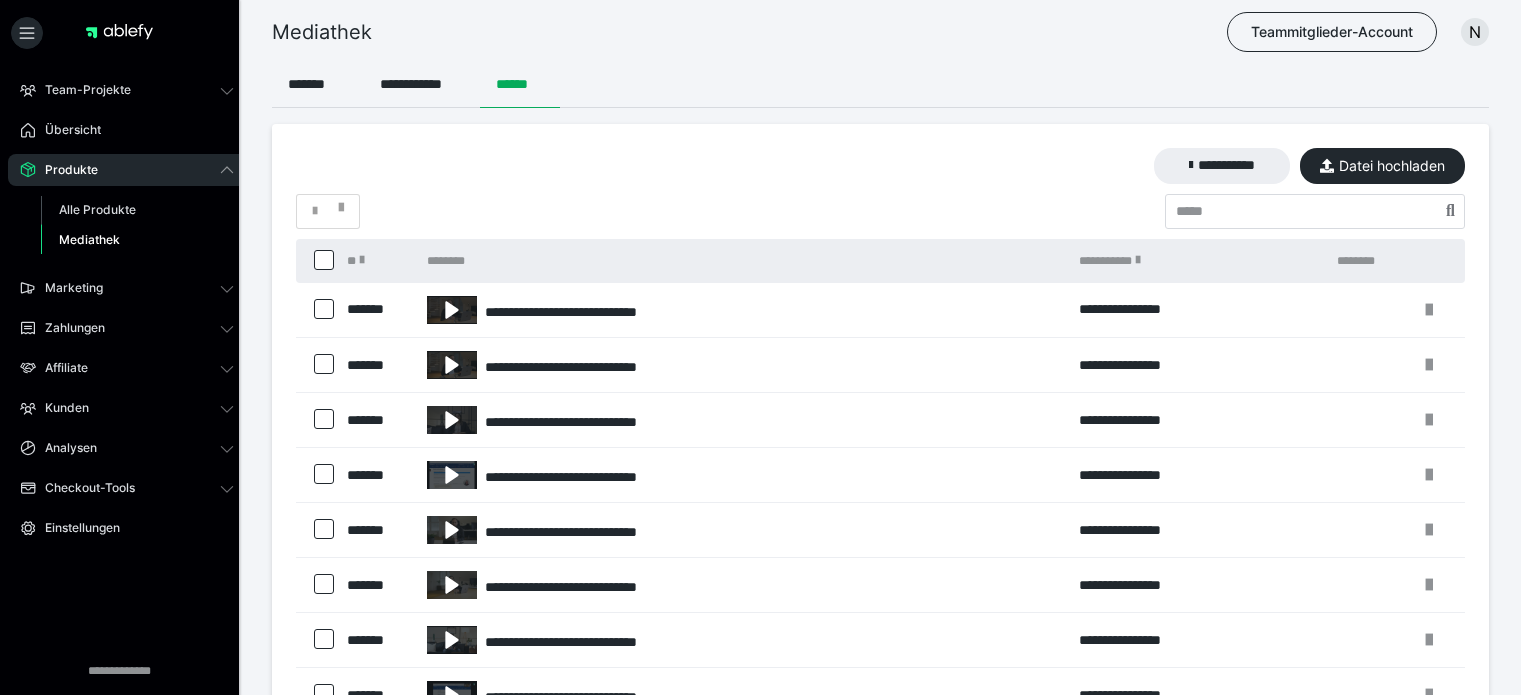 scroll, scrollTop: 1004, scrollLeft: 0, axis: vertical 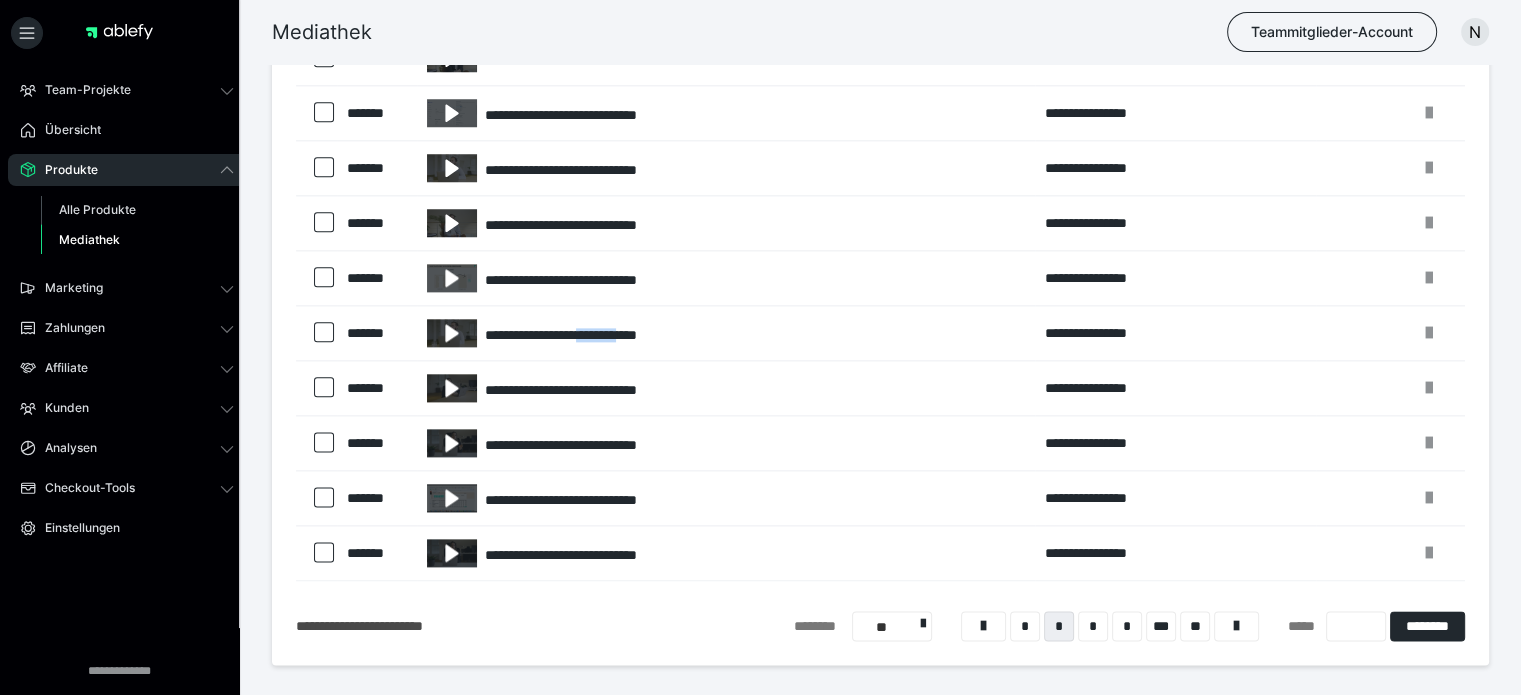 click on "**********" at bounding box center [726, 333] 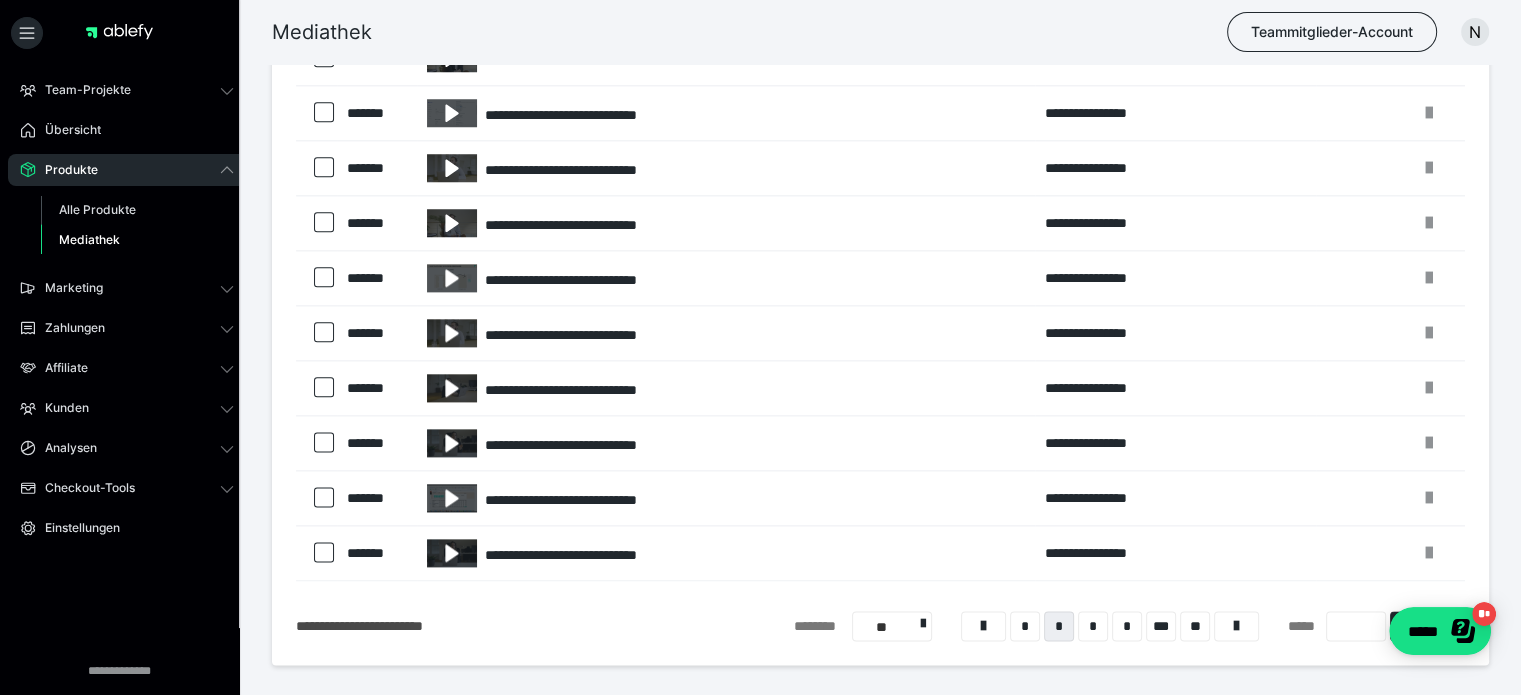 scroll, scrollTop: 2452, scrollLeft: 0, axis: vertical 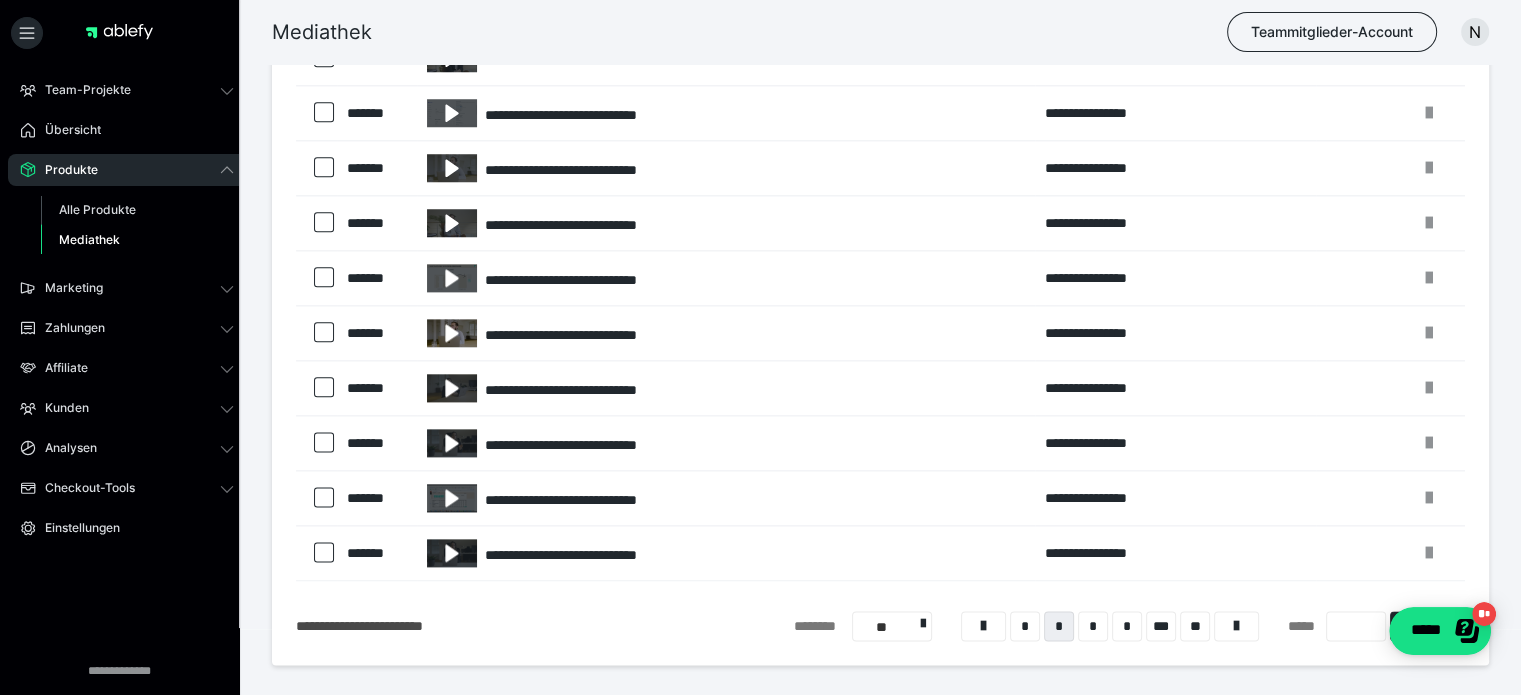 click at bounding box center (452, 333) 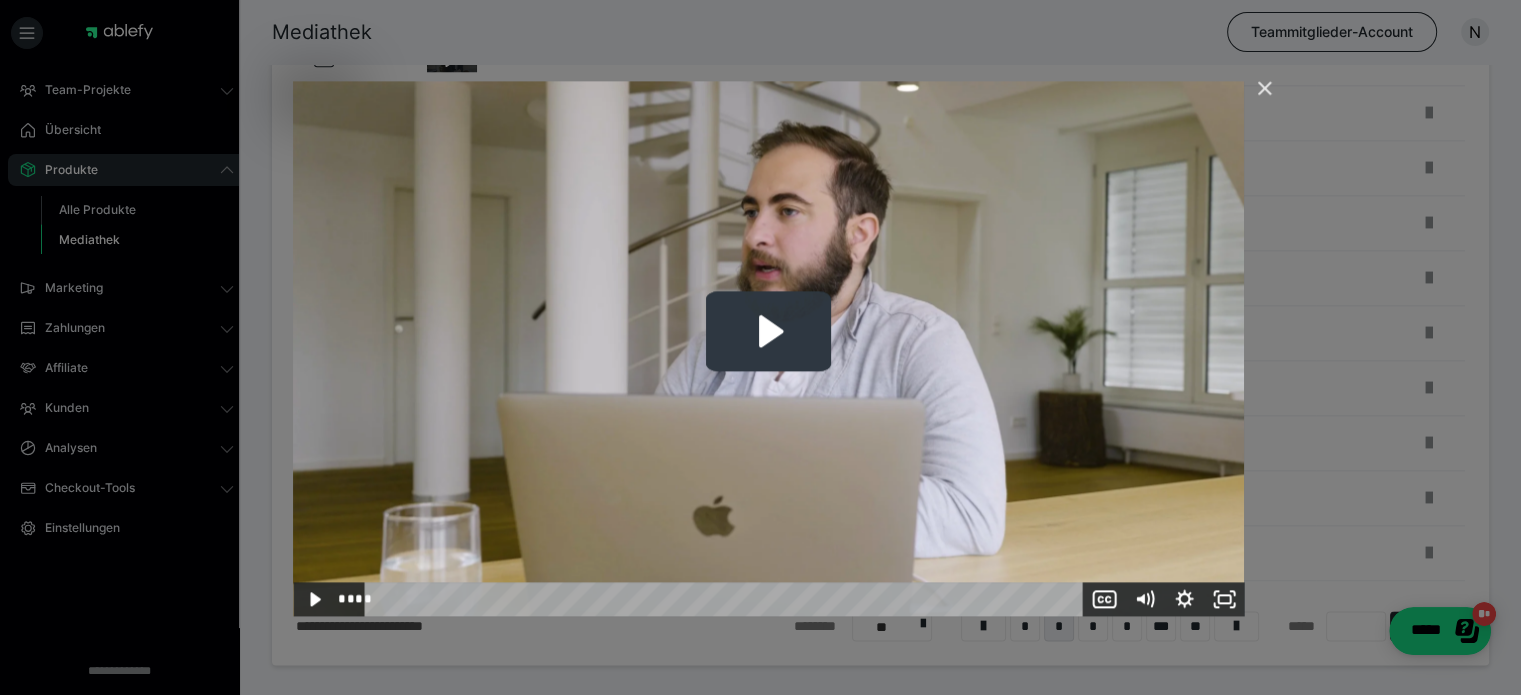 click 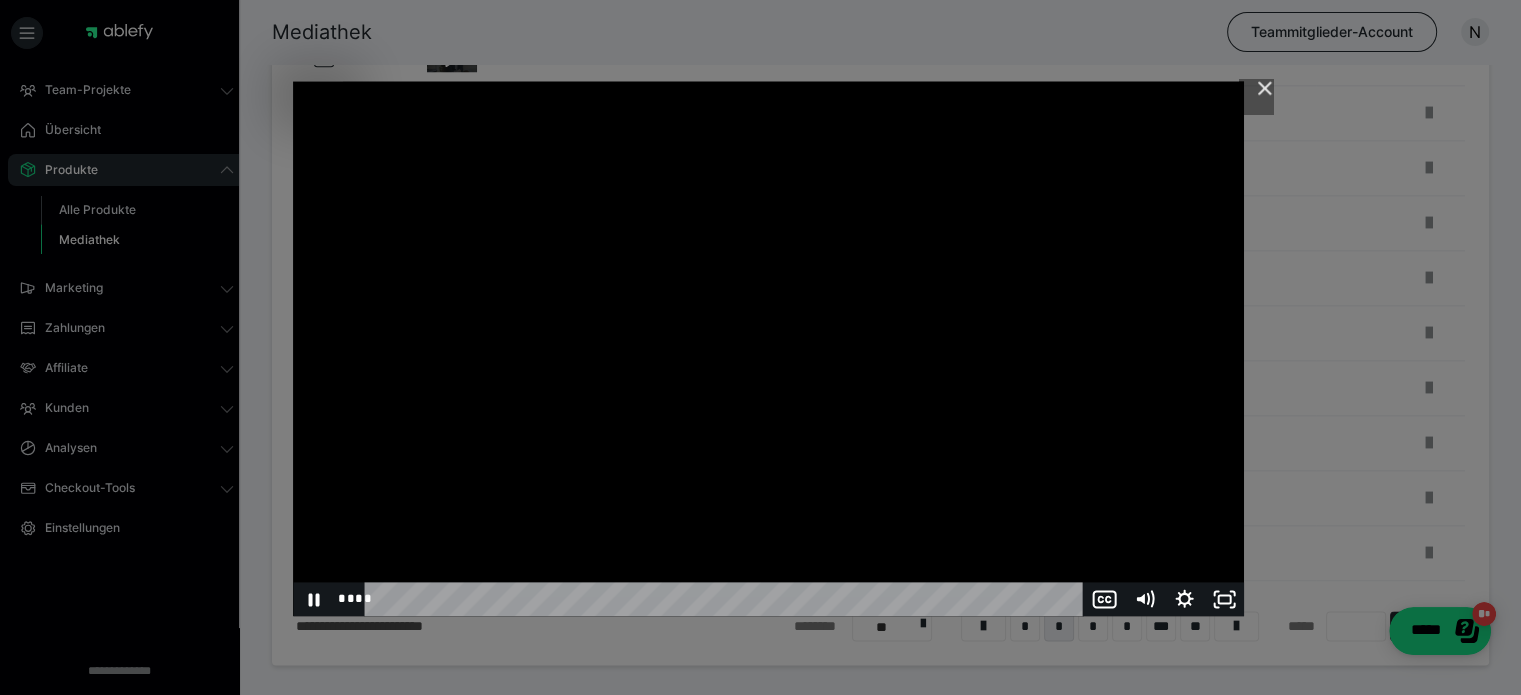 click 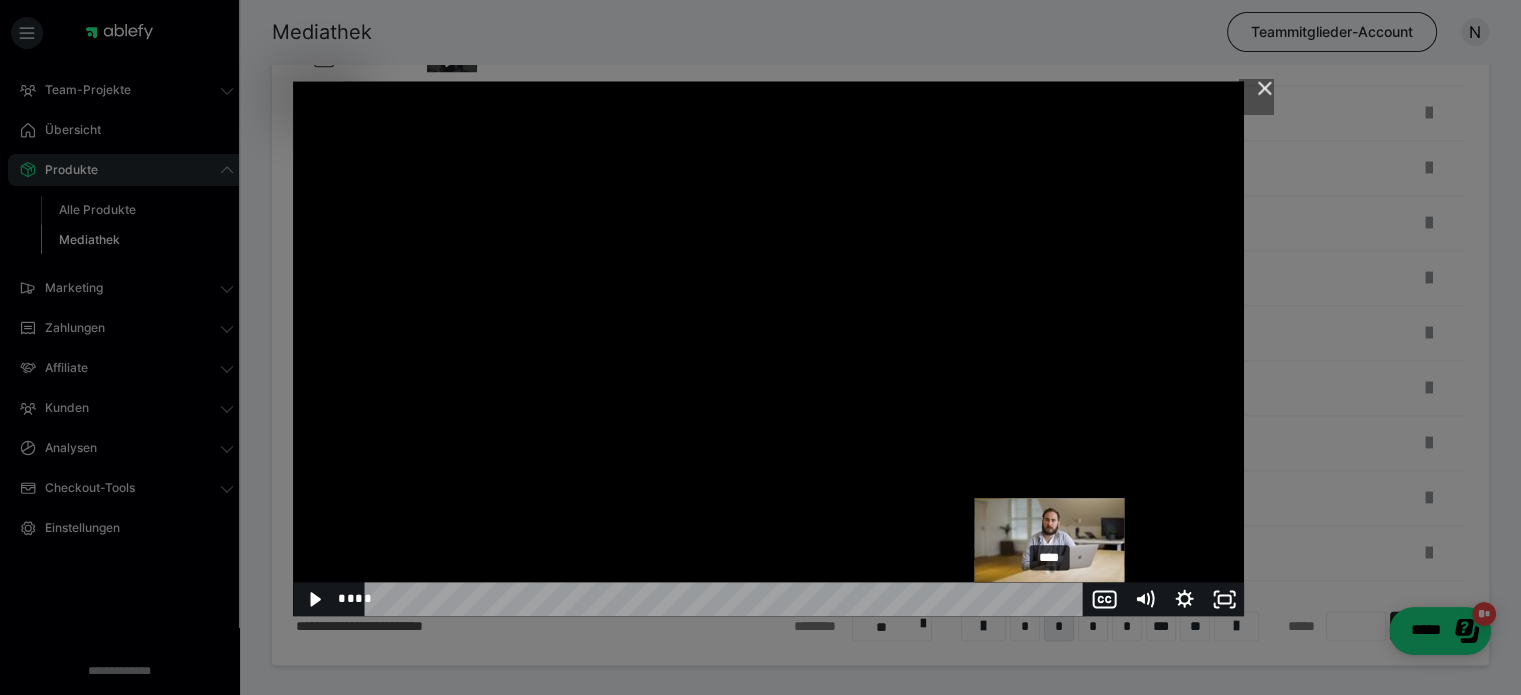 click on "****" at bounding box center (727, 599) 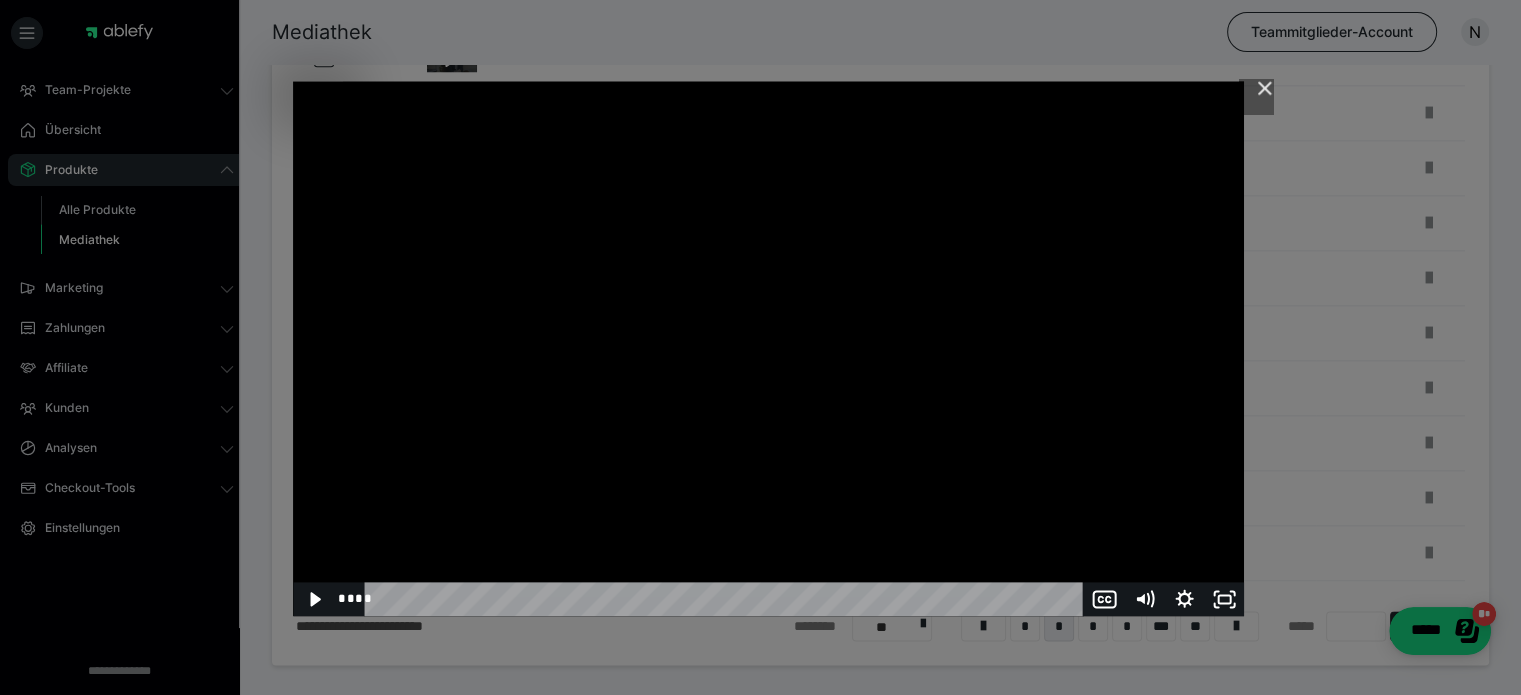 click at bounding box center [768, 348] 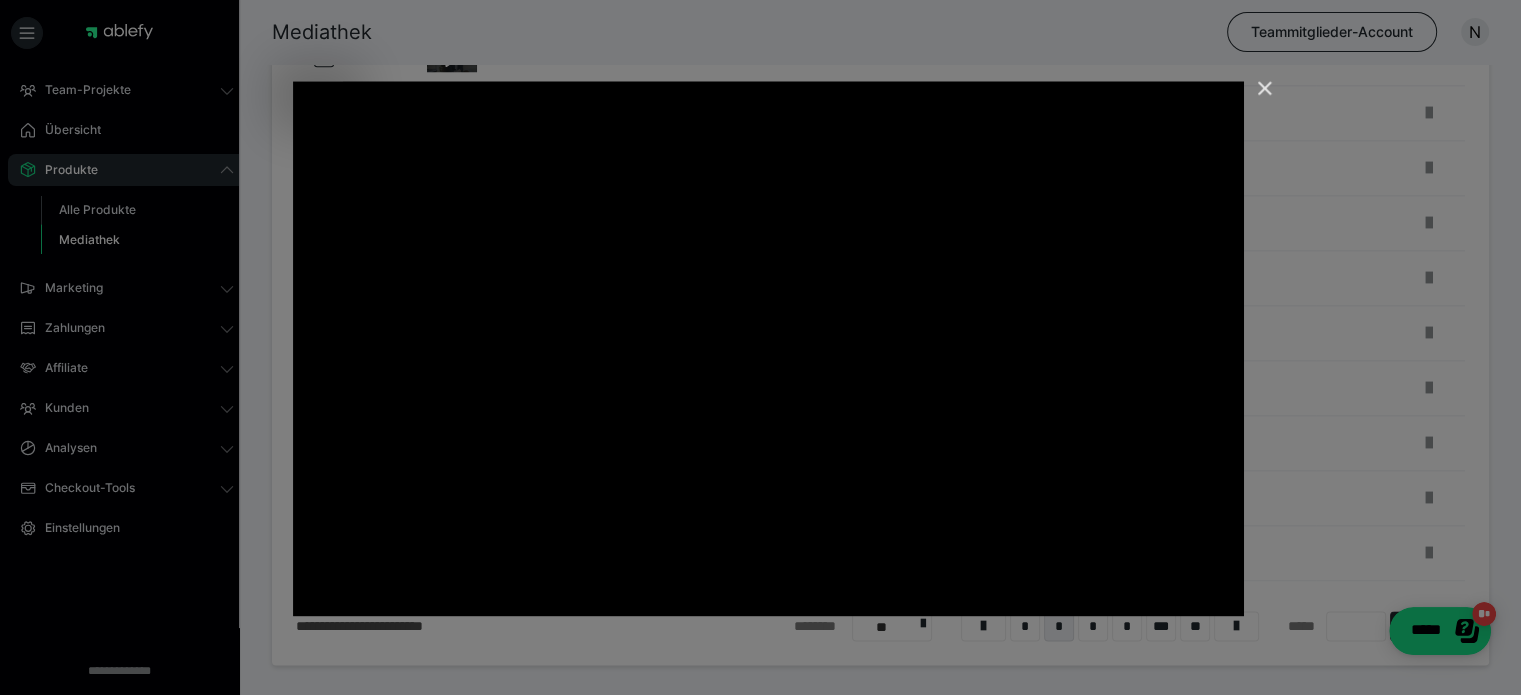 click at bounding box center (1256, 97) 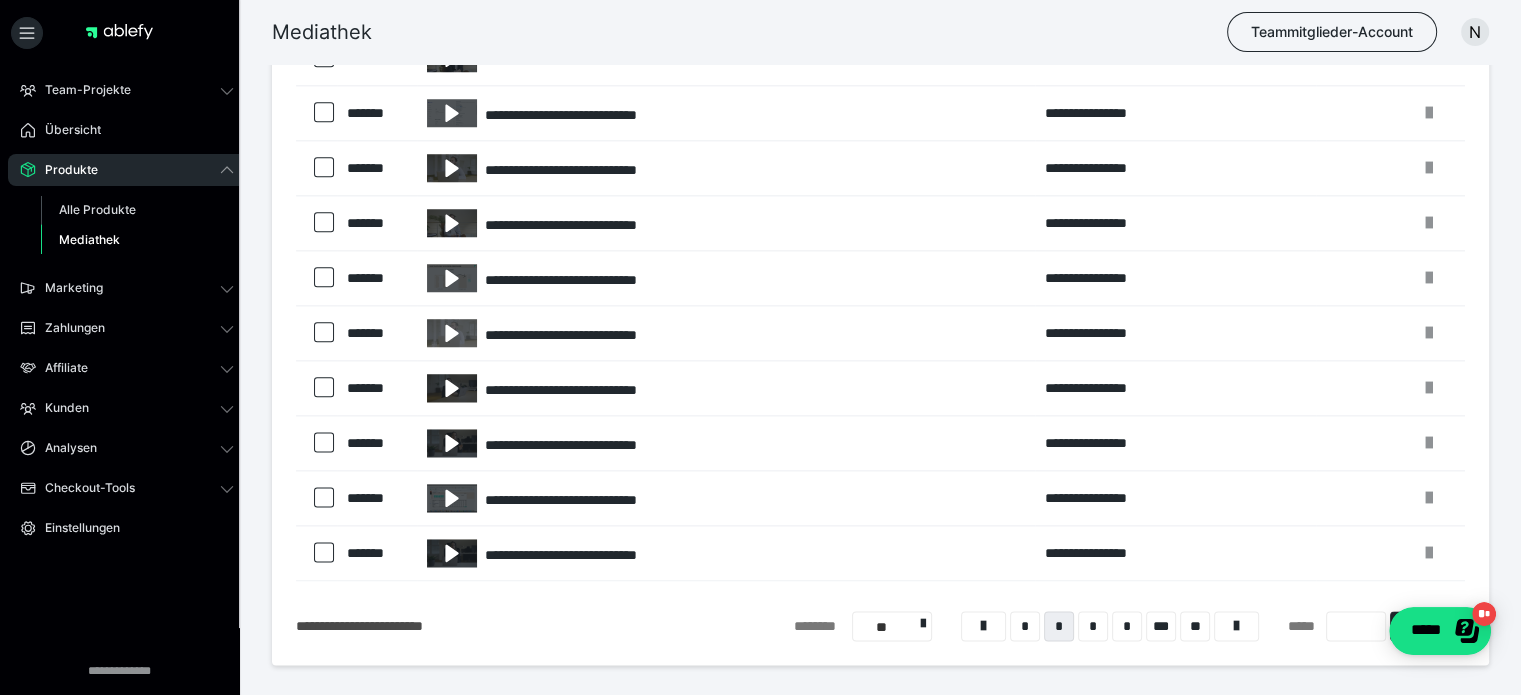 click on "Mediathek Teammitglieder-Account N" at bounding box center [760, 32] 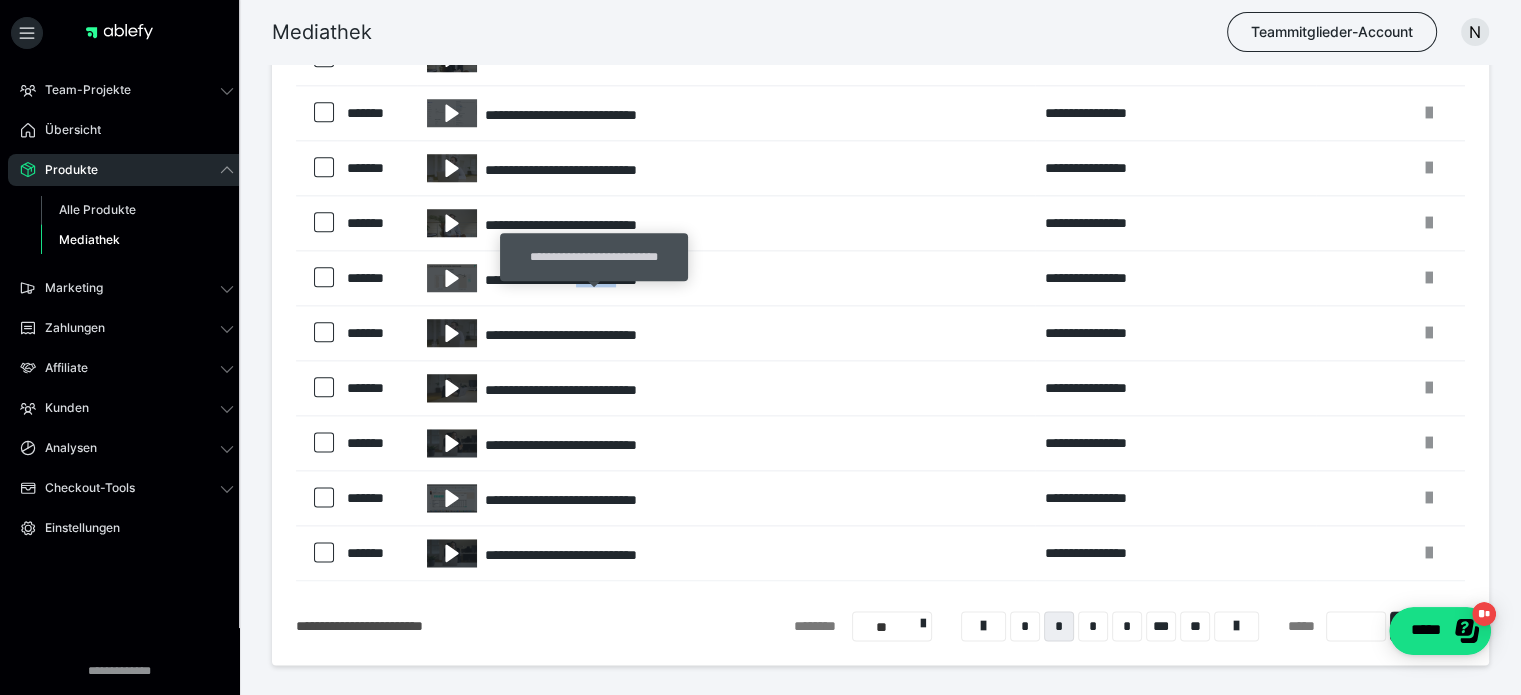 click on "**********" at bounding box center [726, 278] 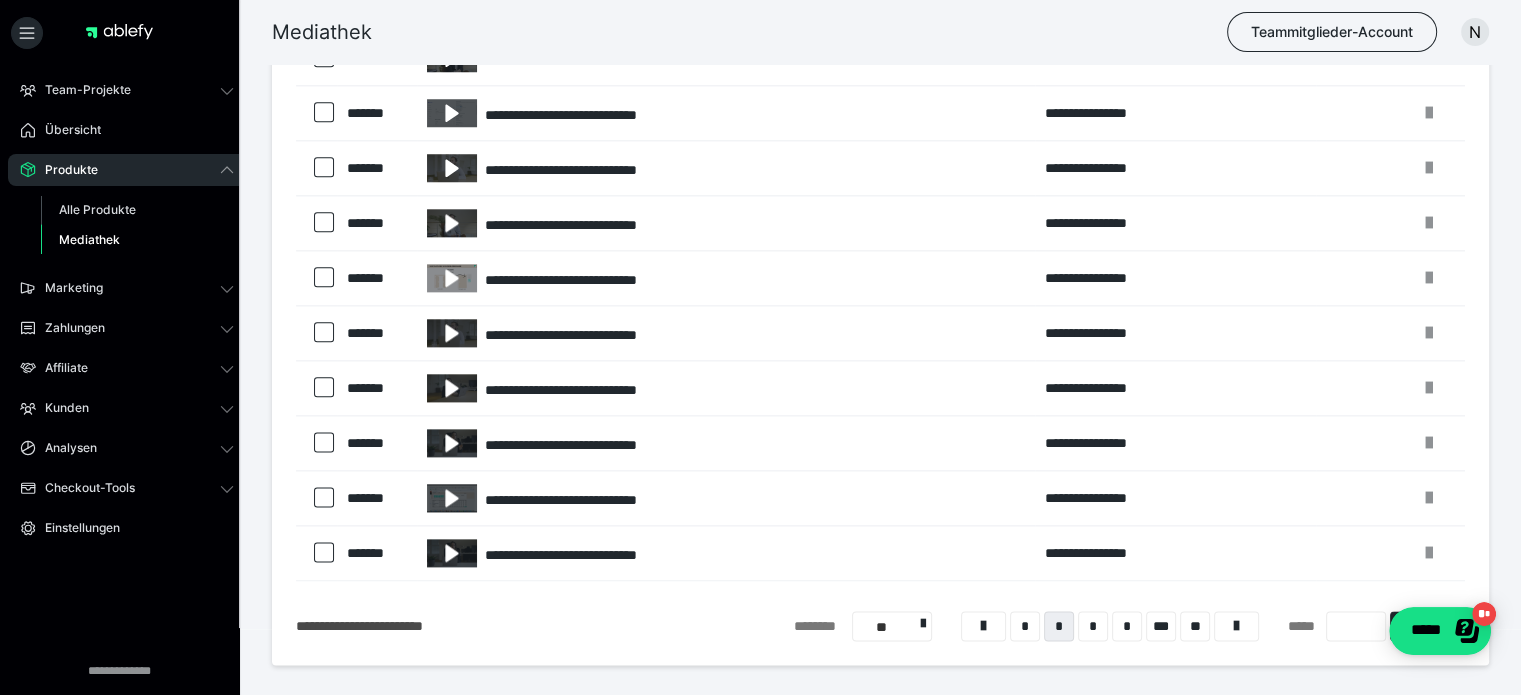 click at bounding box center (452, 278) 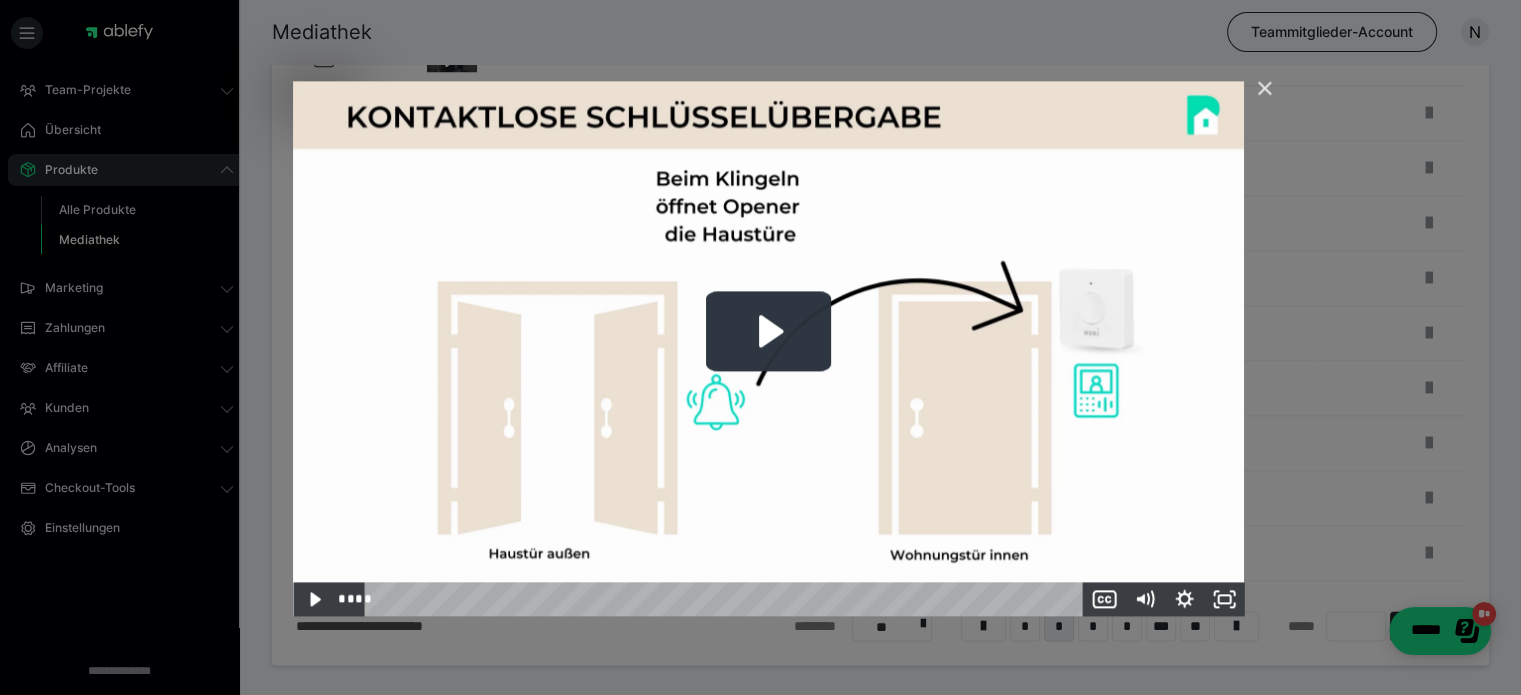 click 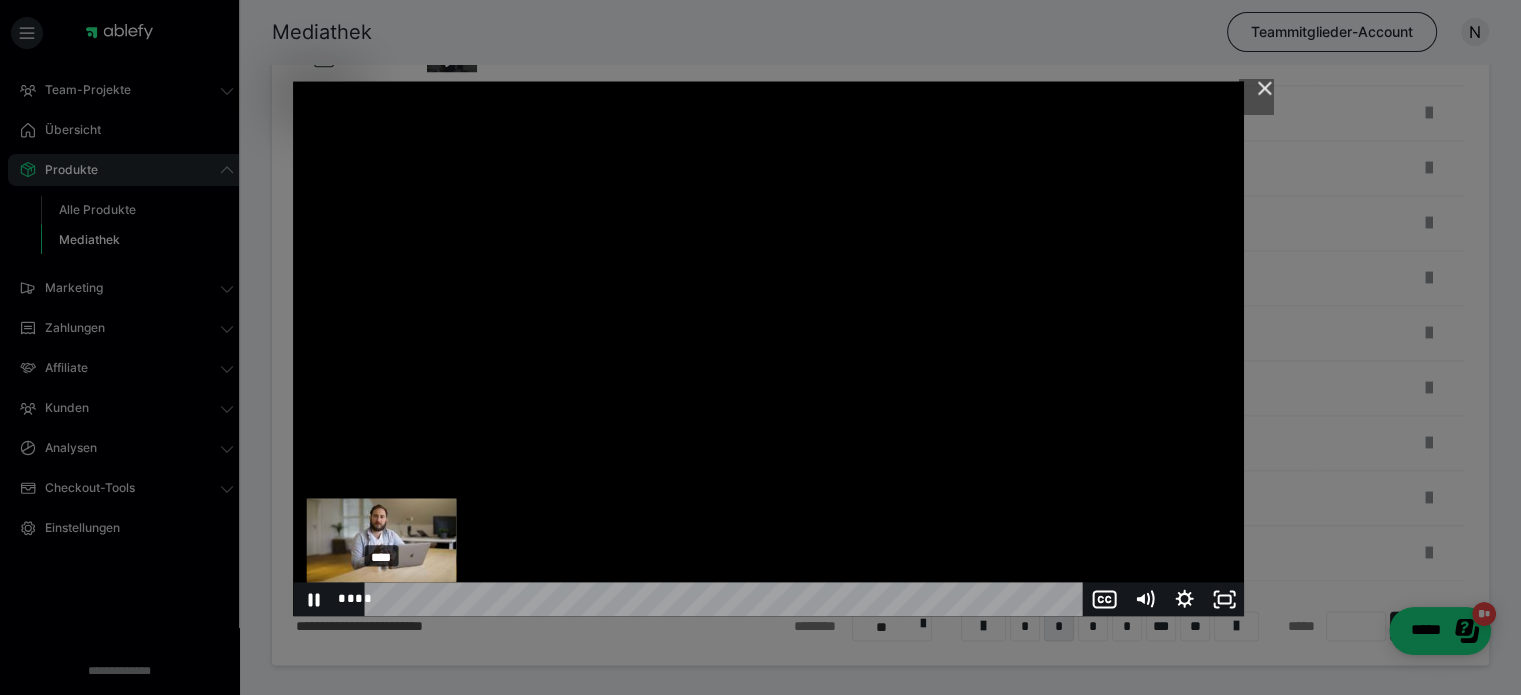 drag, startPoint x: 381, startPoint y: 596, endPoint x: 323, endPoint y: 595, distance: 58.00862 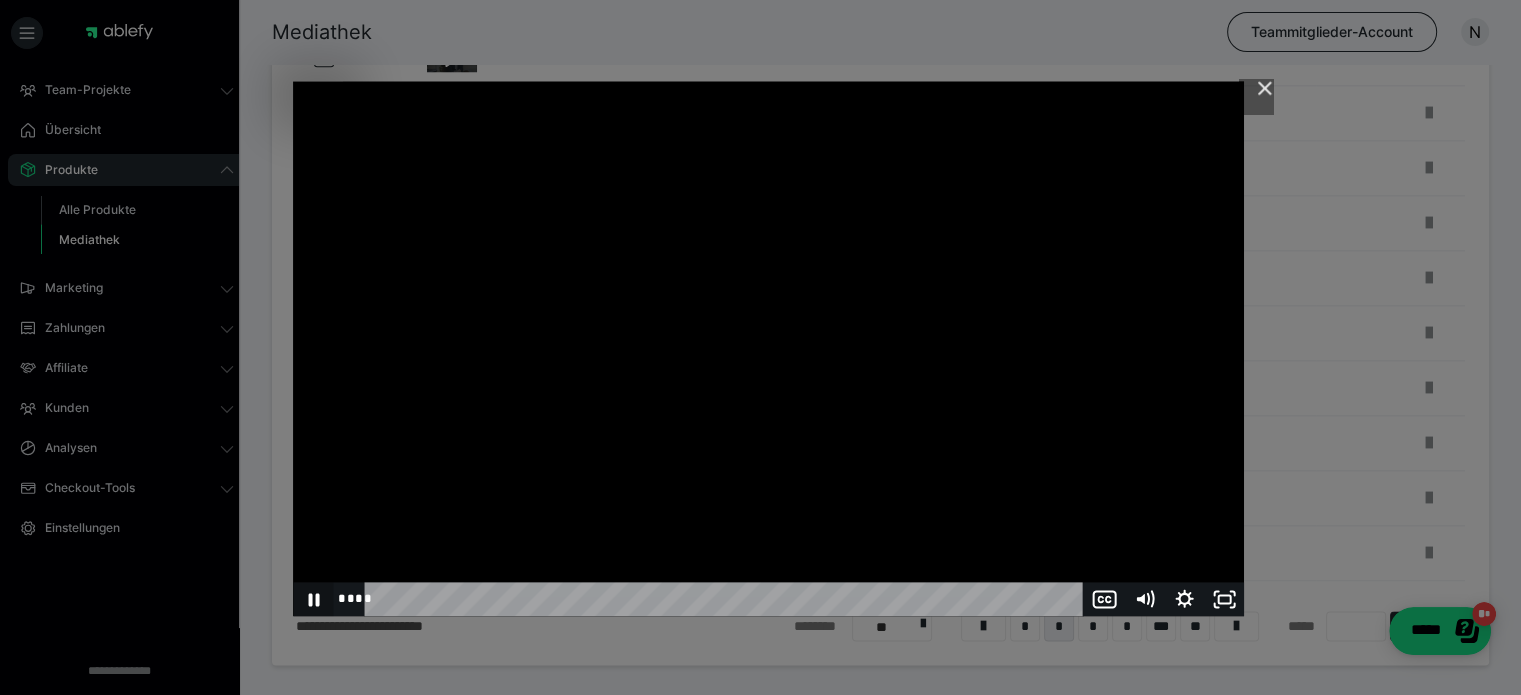 click 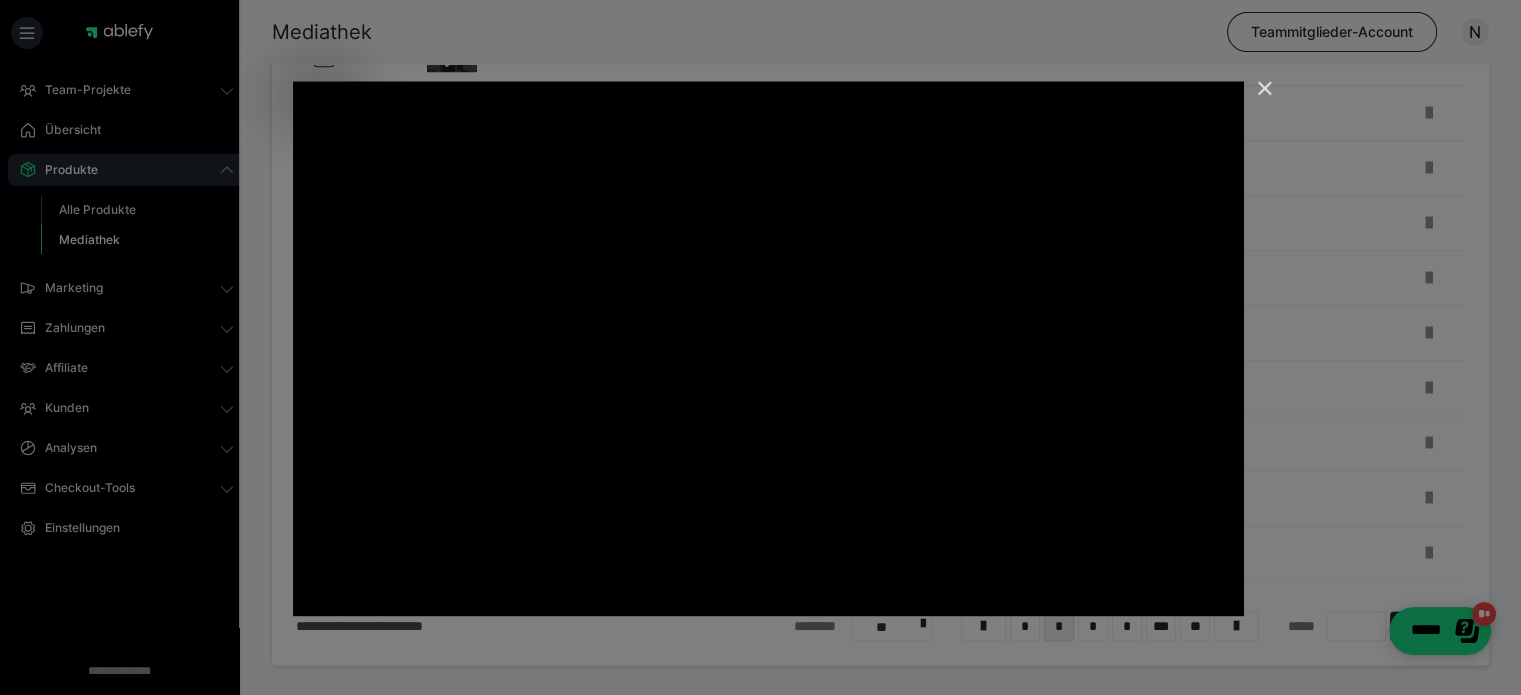 click at bounding box center [1256, 97] 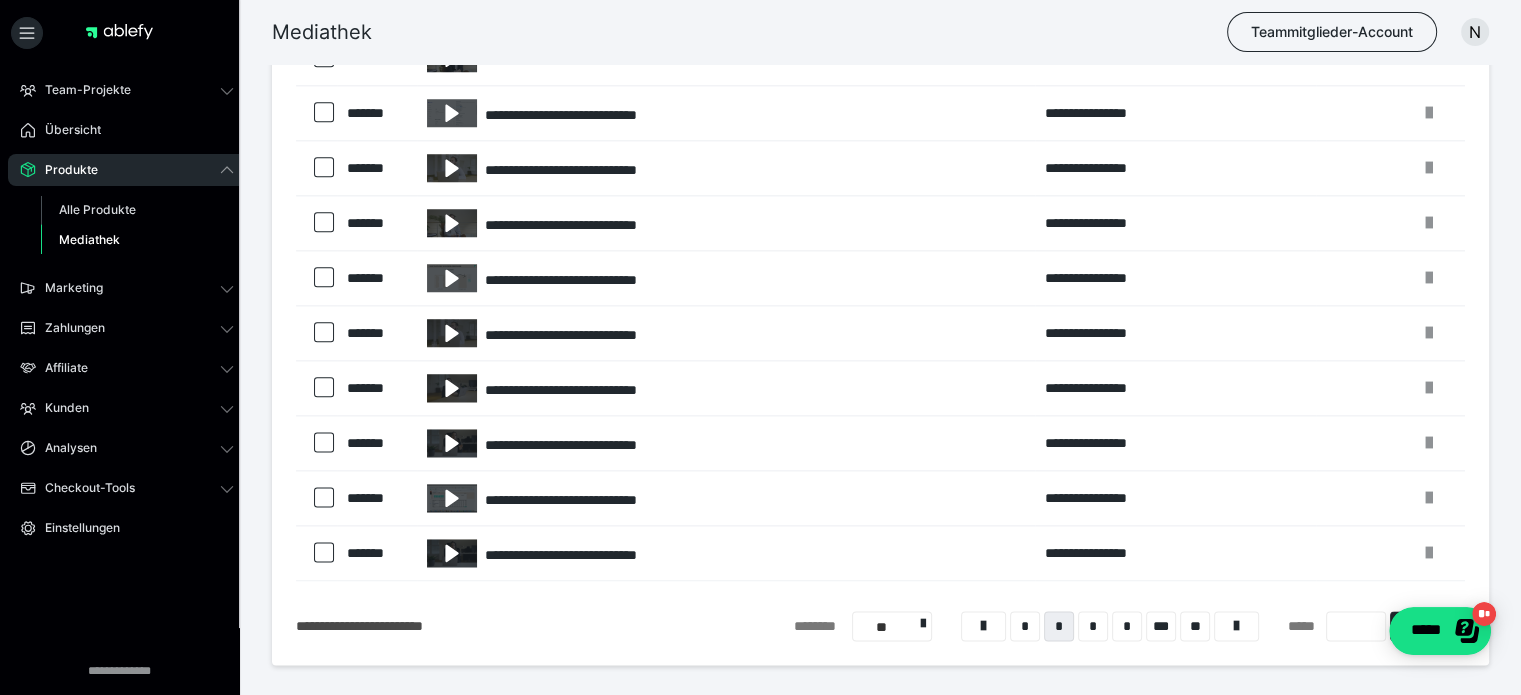 click on "Mediathek Teammitglieder-Account N" at bounding box center [760, 32] 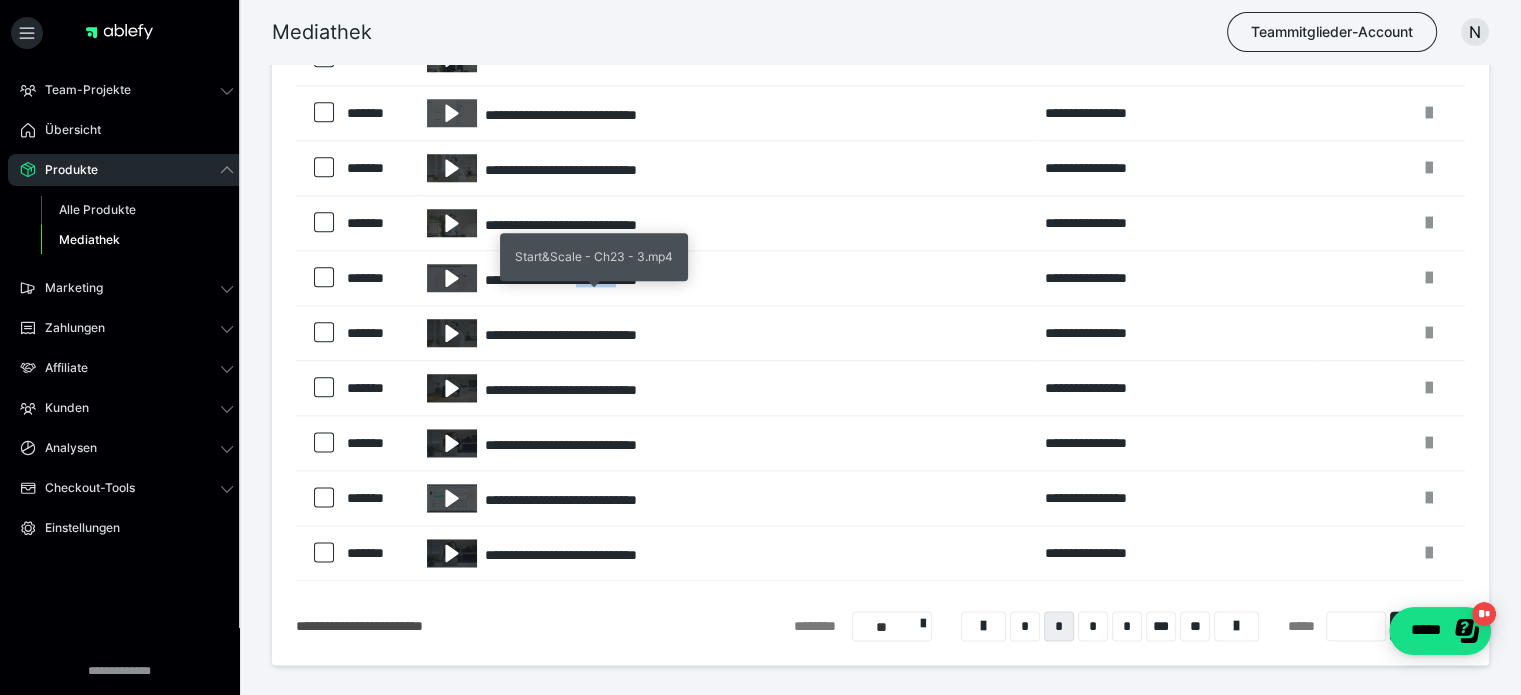 click on "**********" at bounding box center (726, 278) 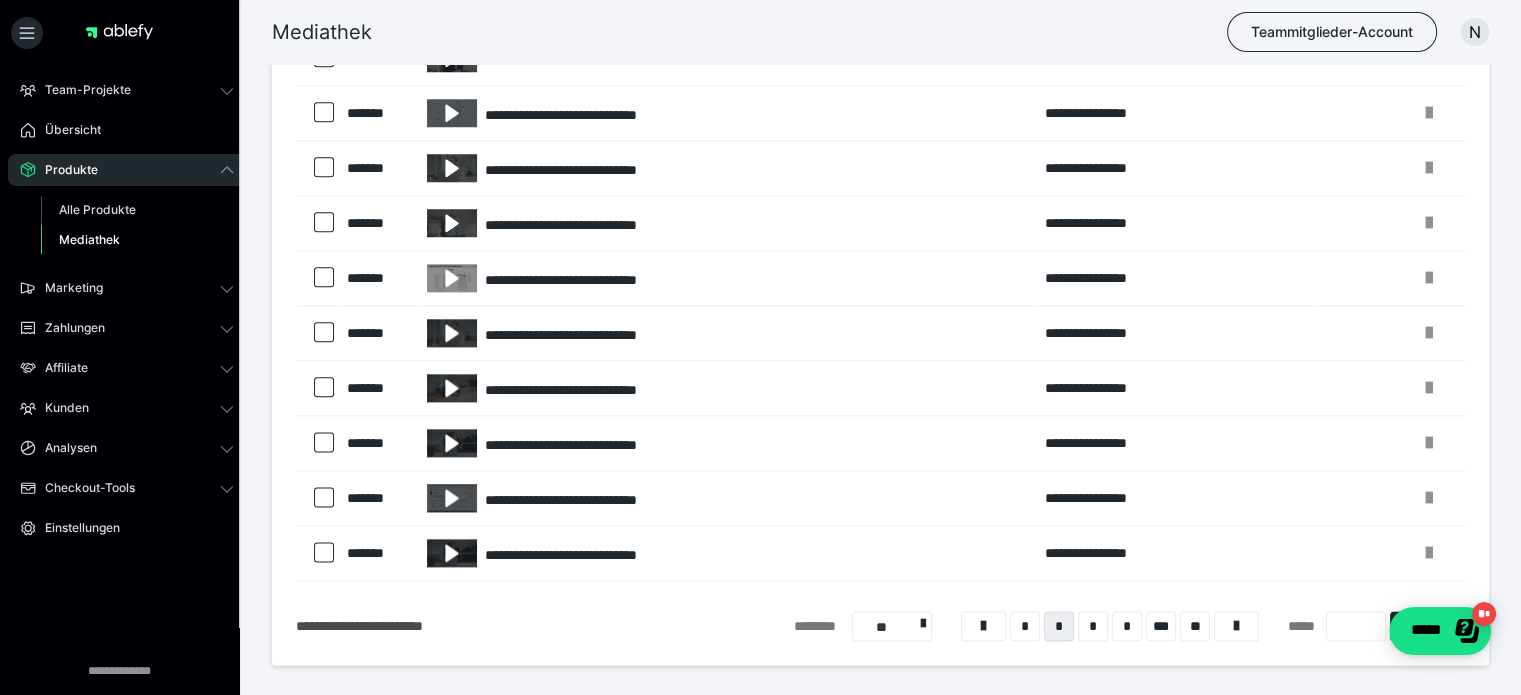 click at bounding box center (452, 278) 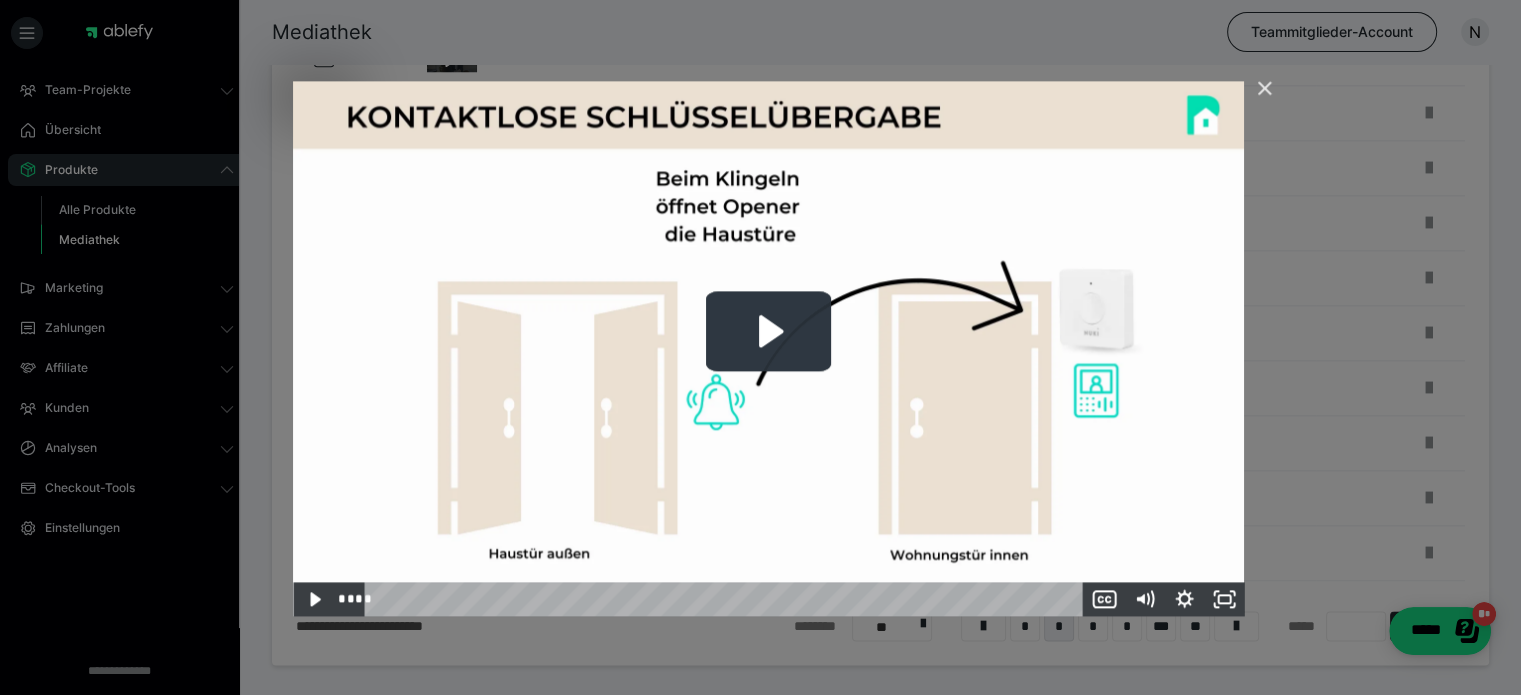 click 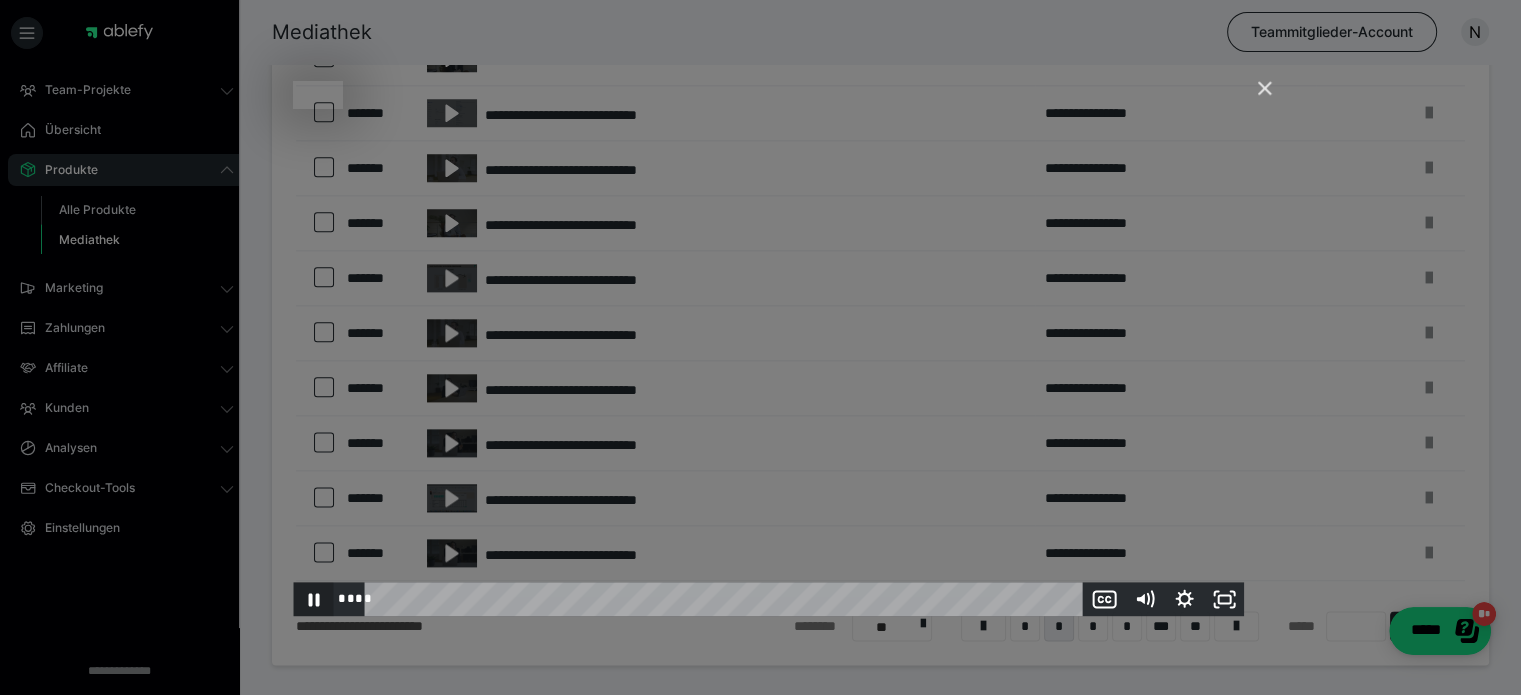 click 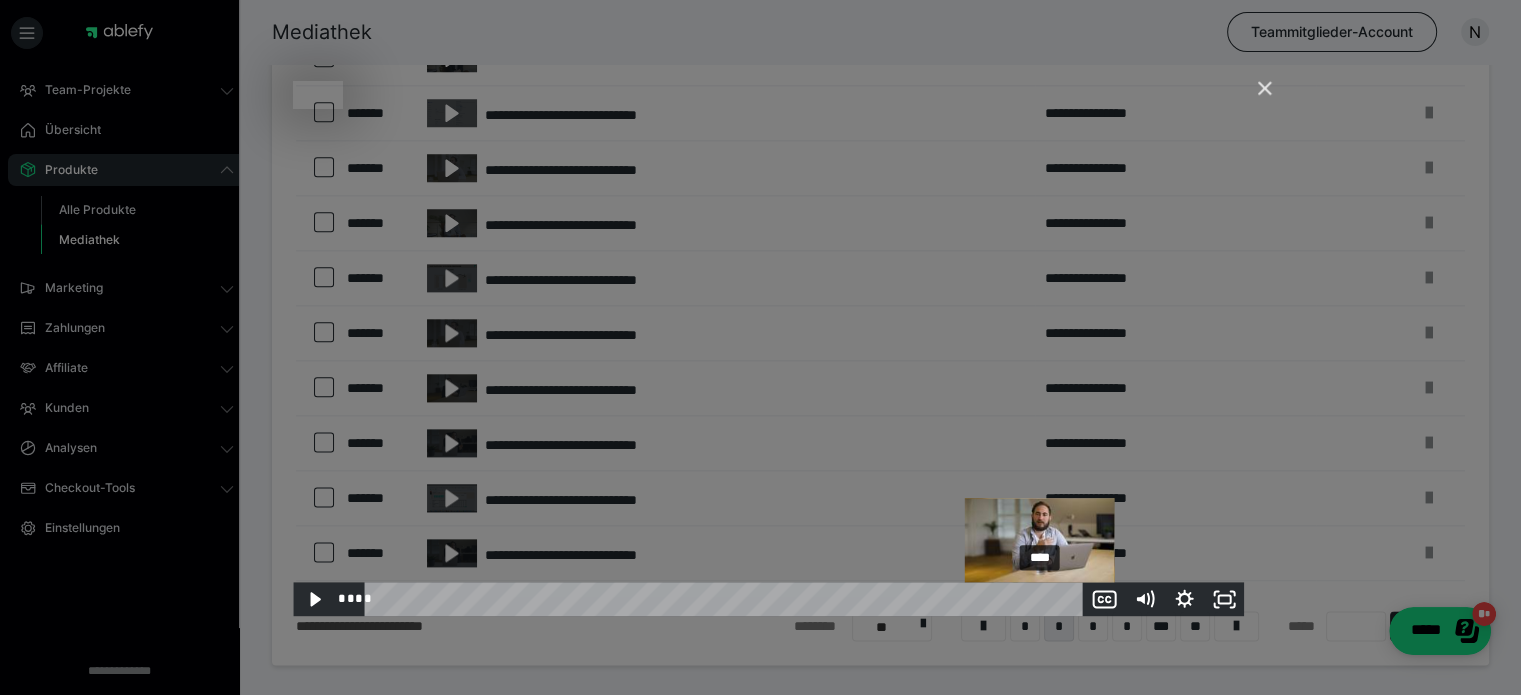 click on "****" at bounding box center (727, 599) 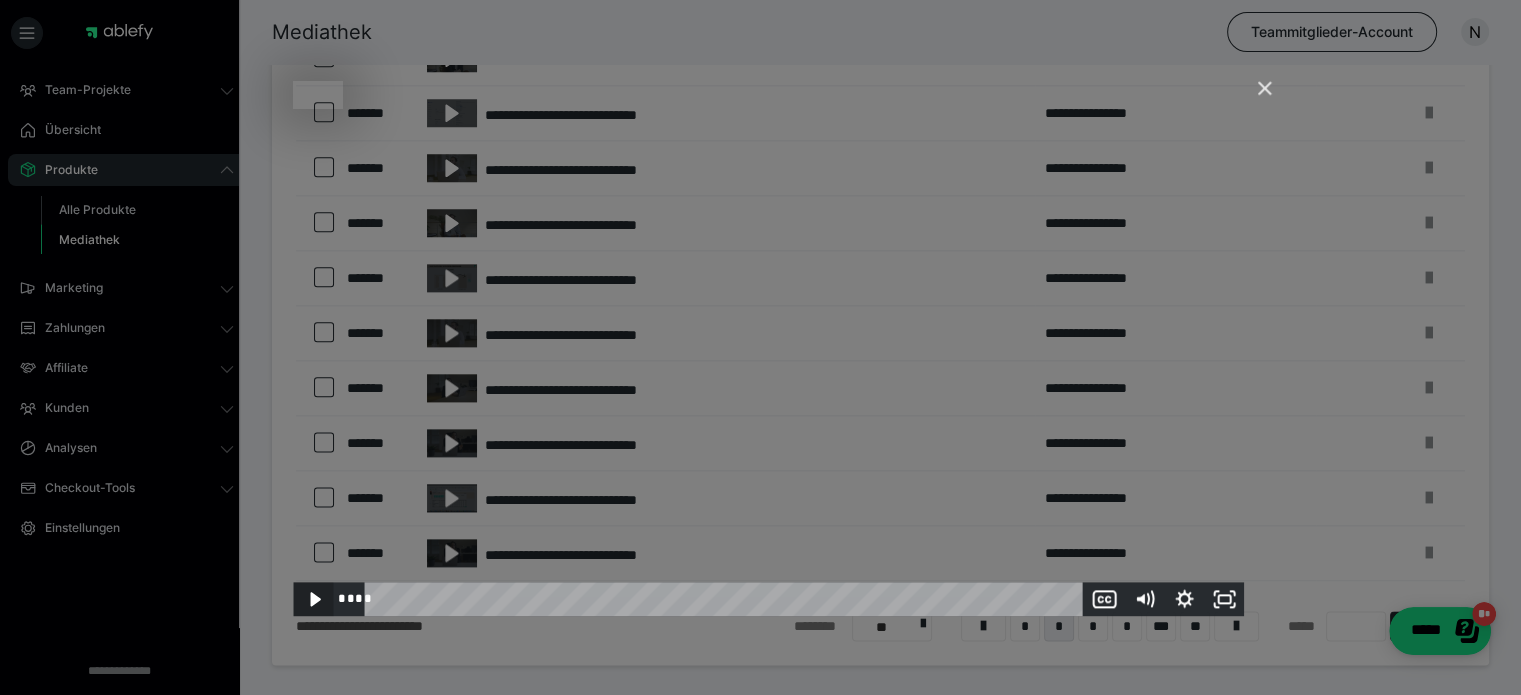 click 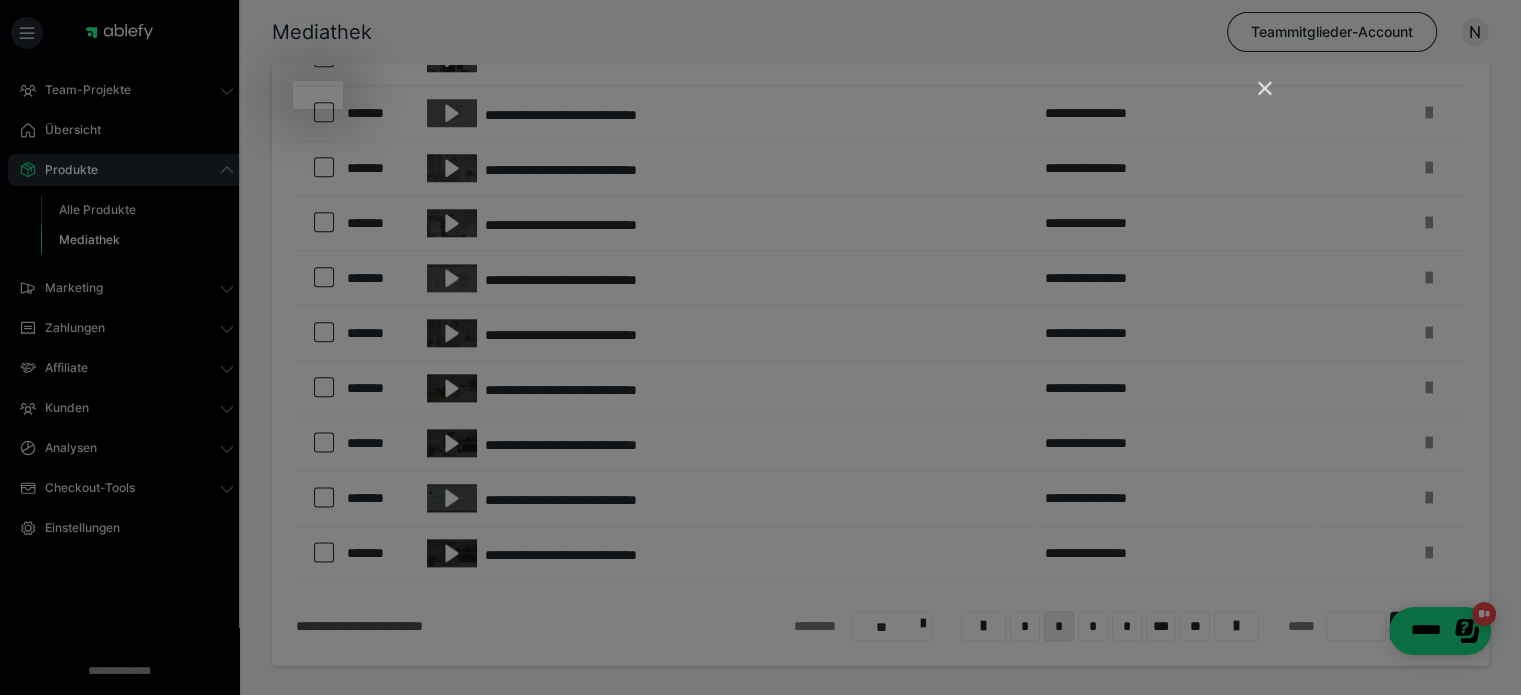 click at bounding box center [1256, 97] 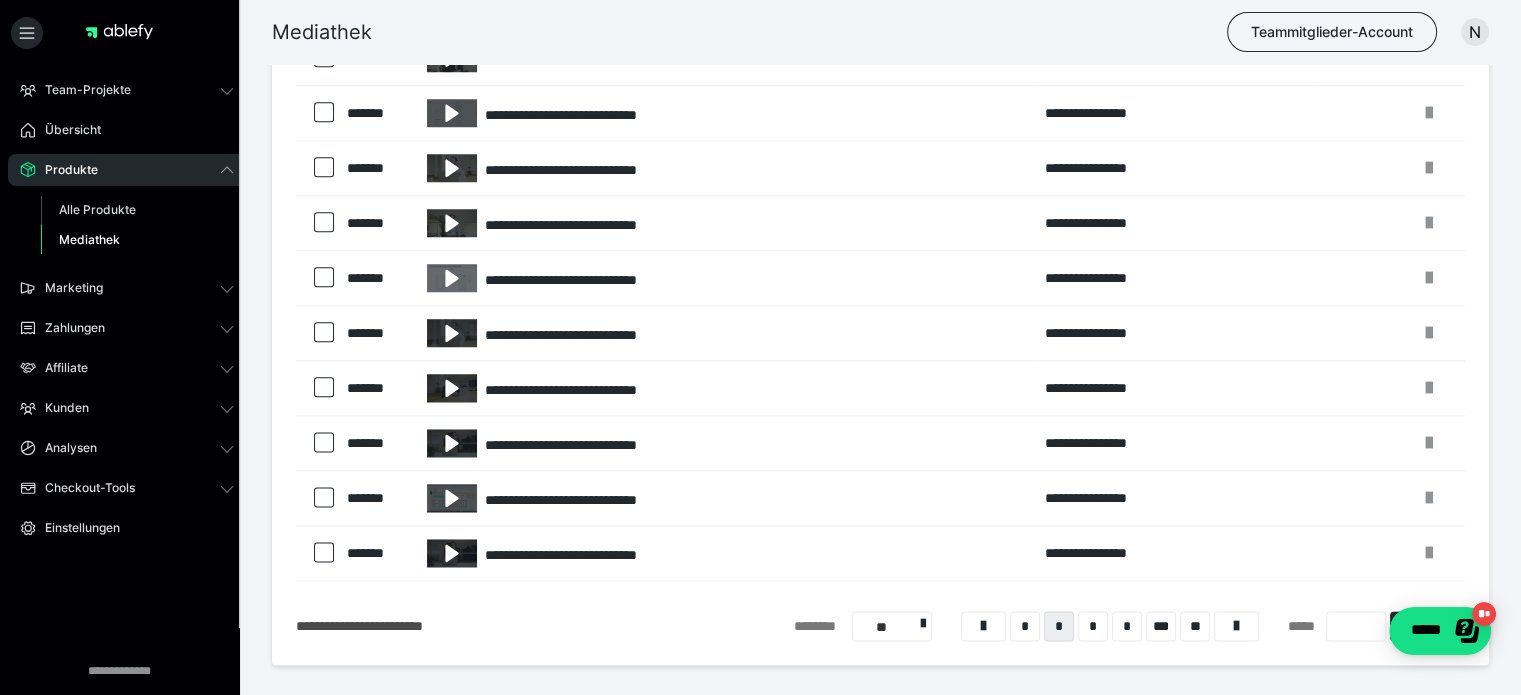 click on "Mediathek Teammitglieder-Account N" at bounding box center [760, 32] 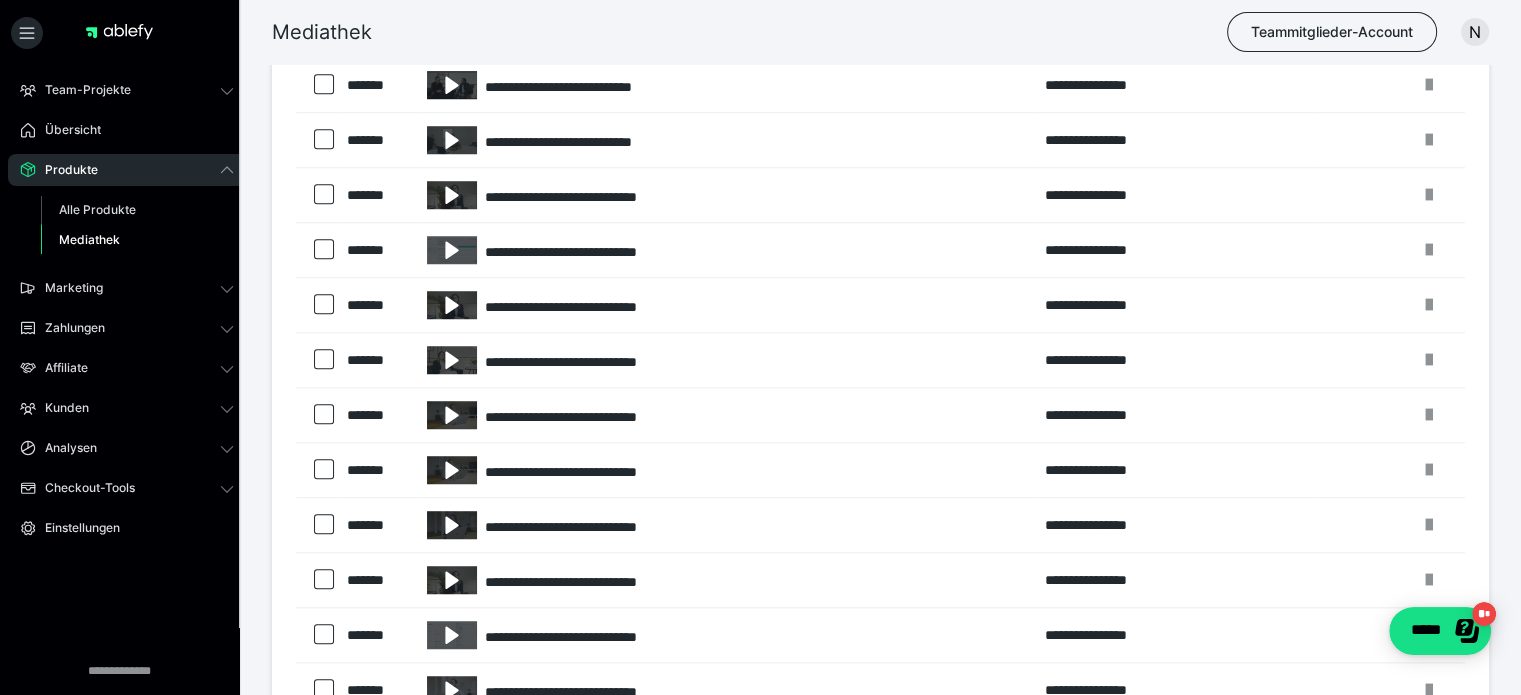 scroll, scrollTop: 1915, scrollLeft: 0, axis: vertical 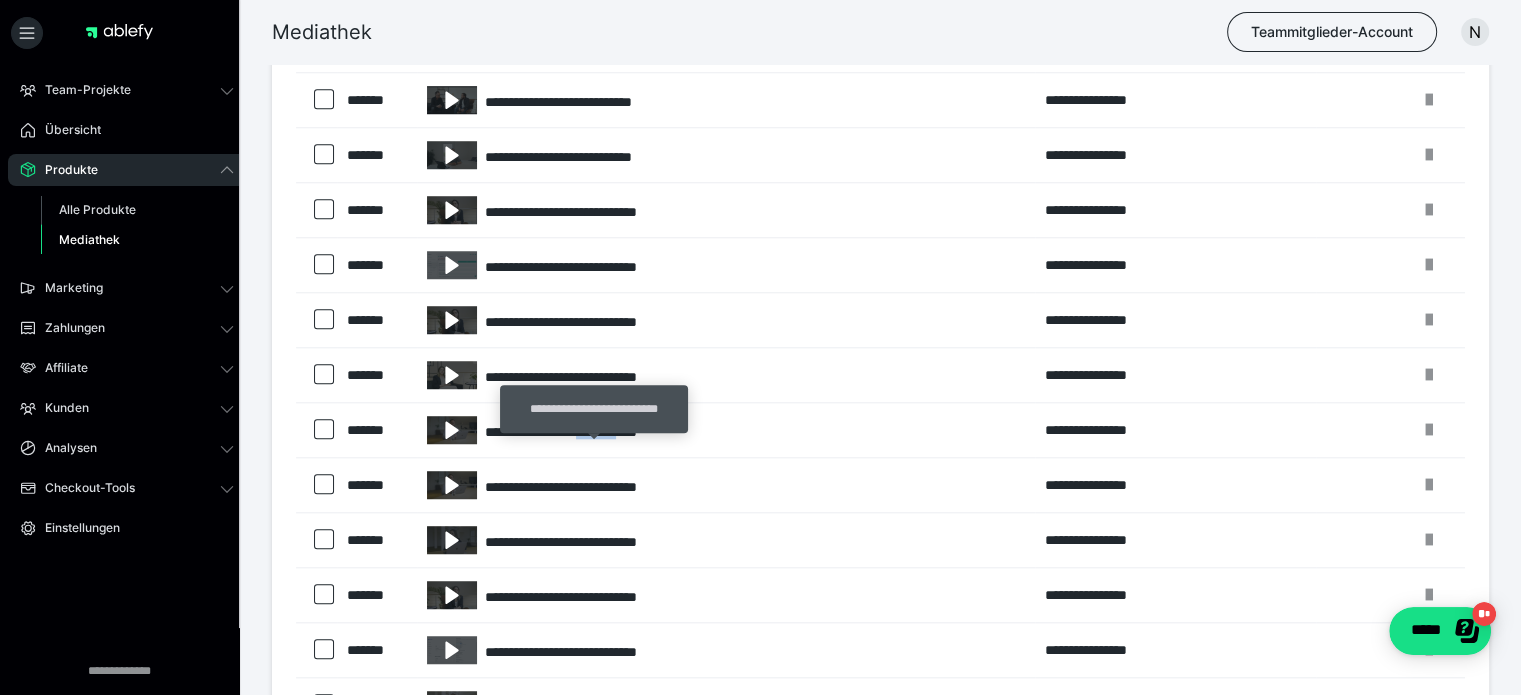 click on "**********" at bounding box center (726, 430) 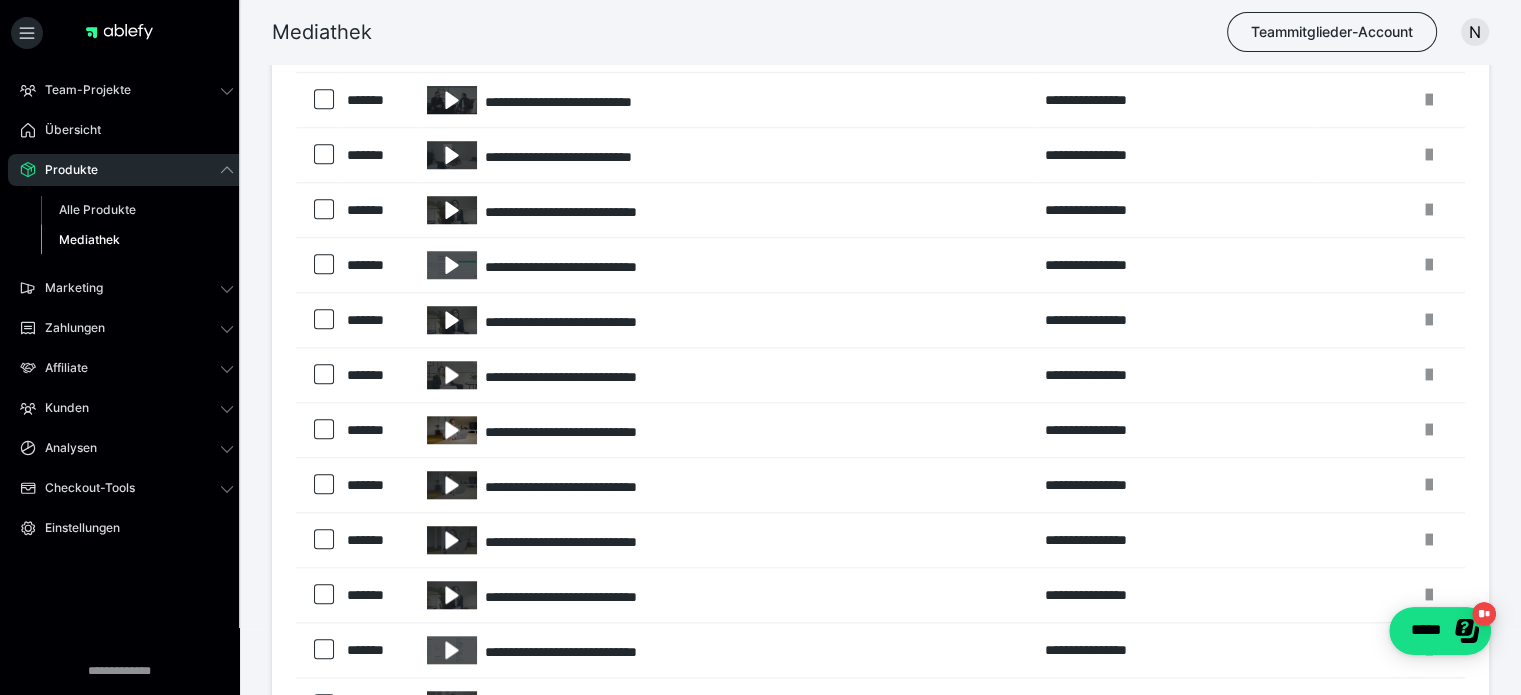 click at bounding box center (452, 430) 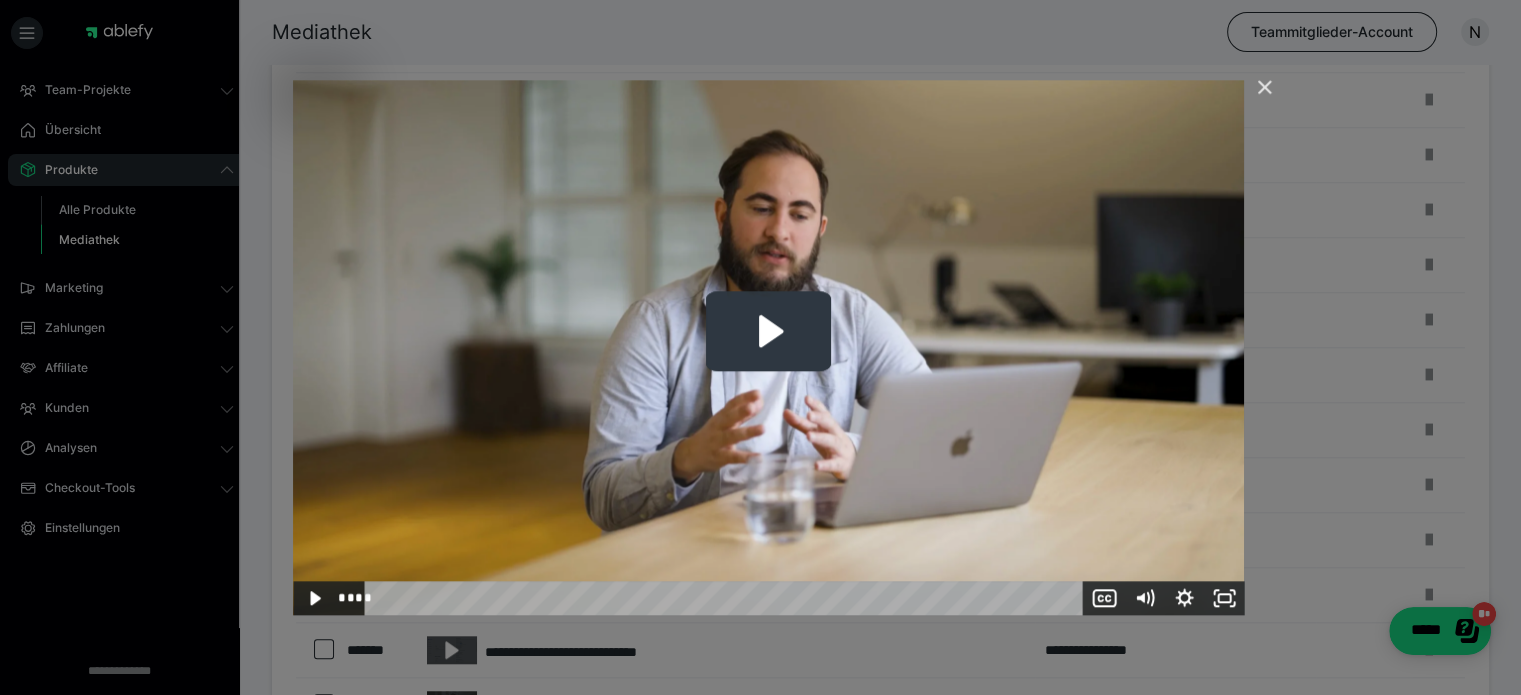 click 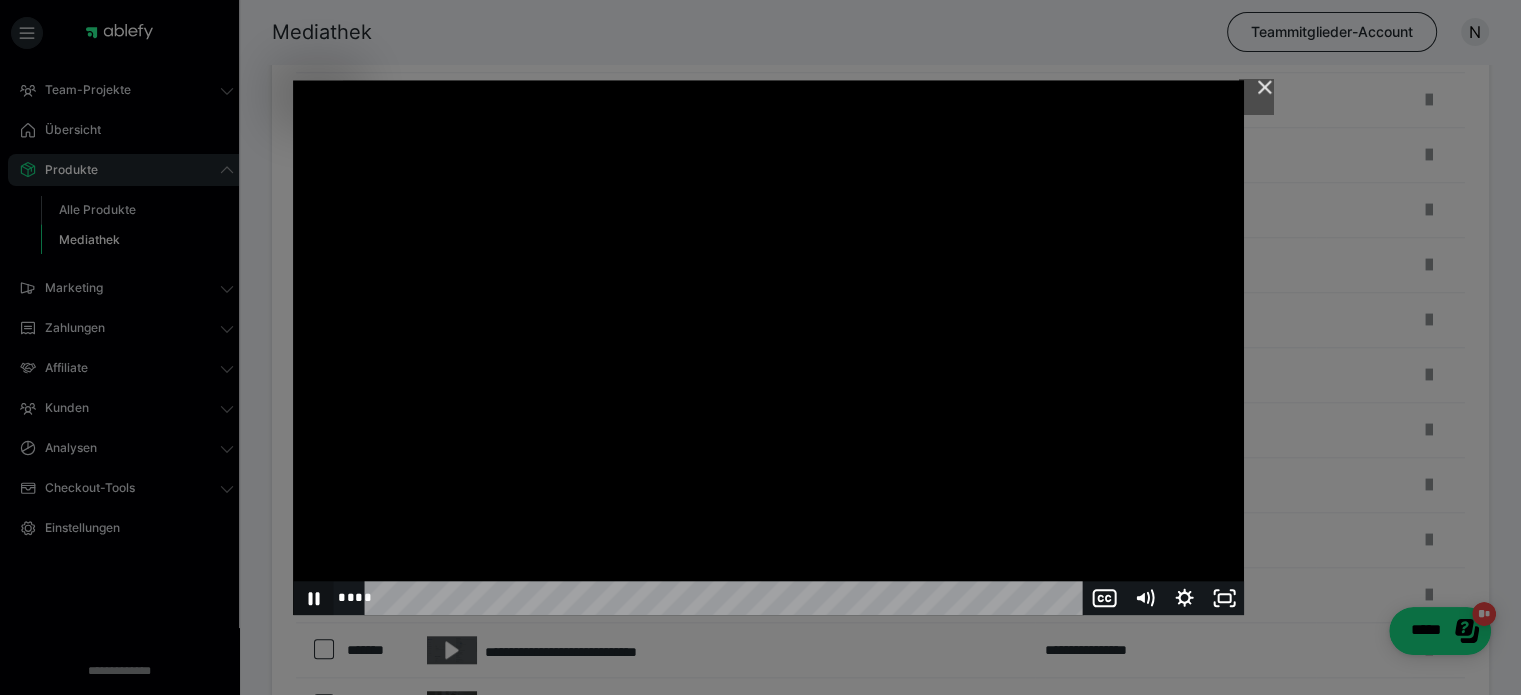 click 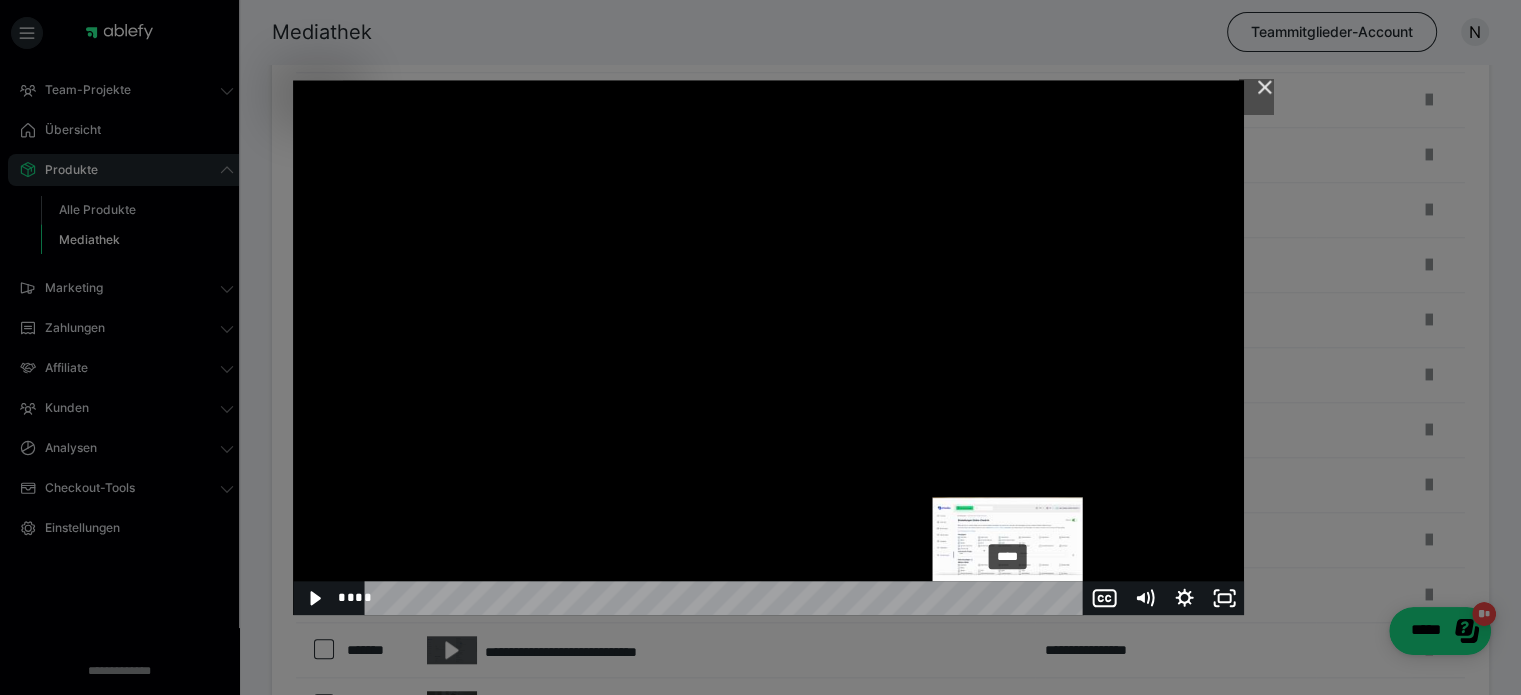 click on "****" at bounding box center [727, 598] 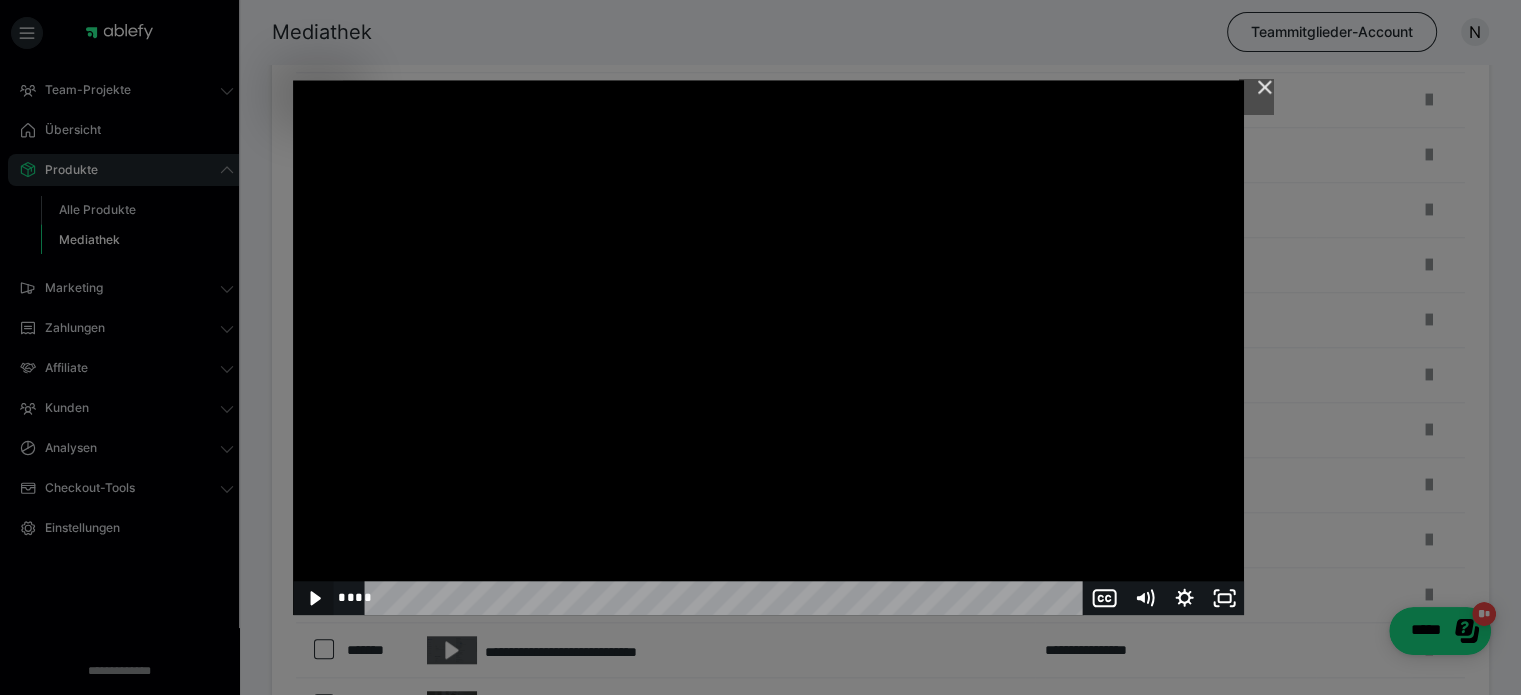 click 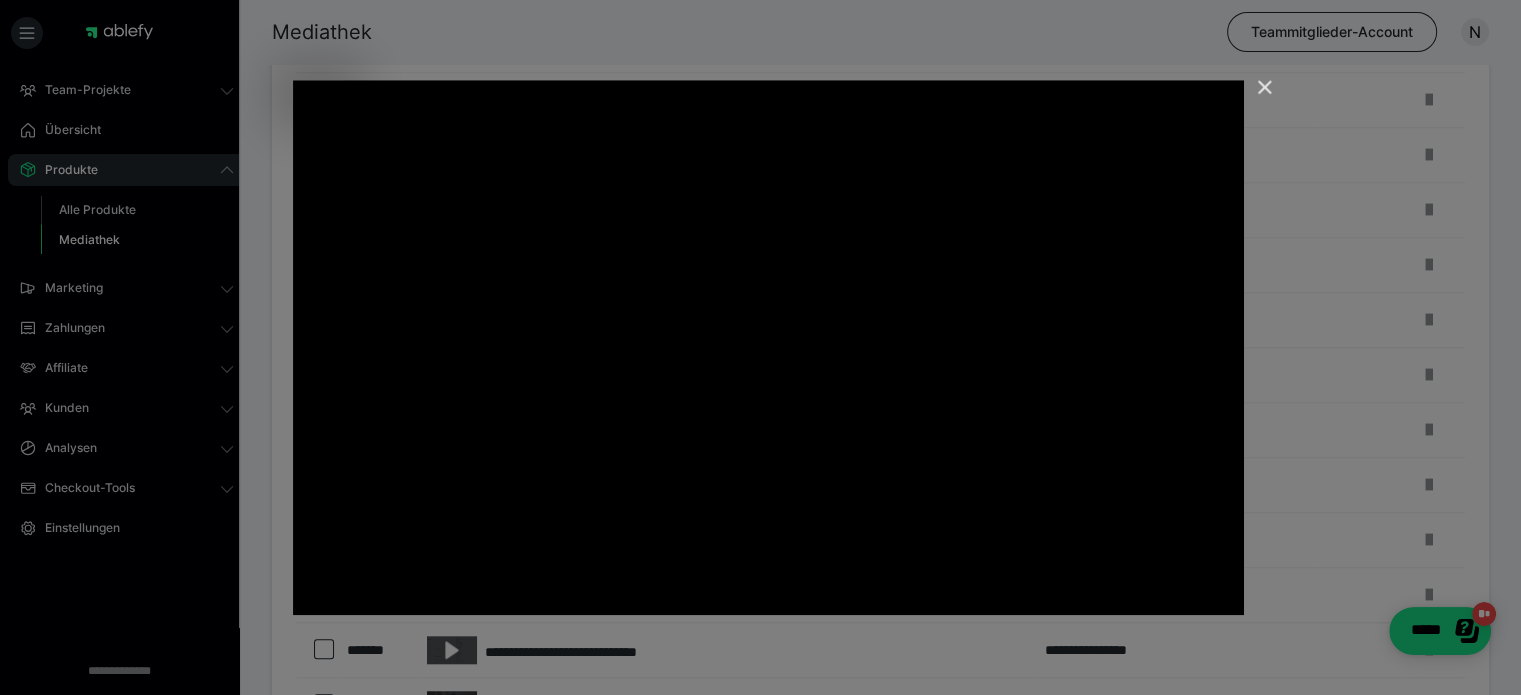 click at bounding box center [1256, 96] 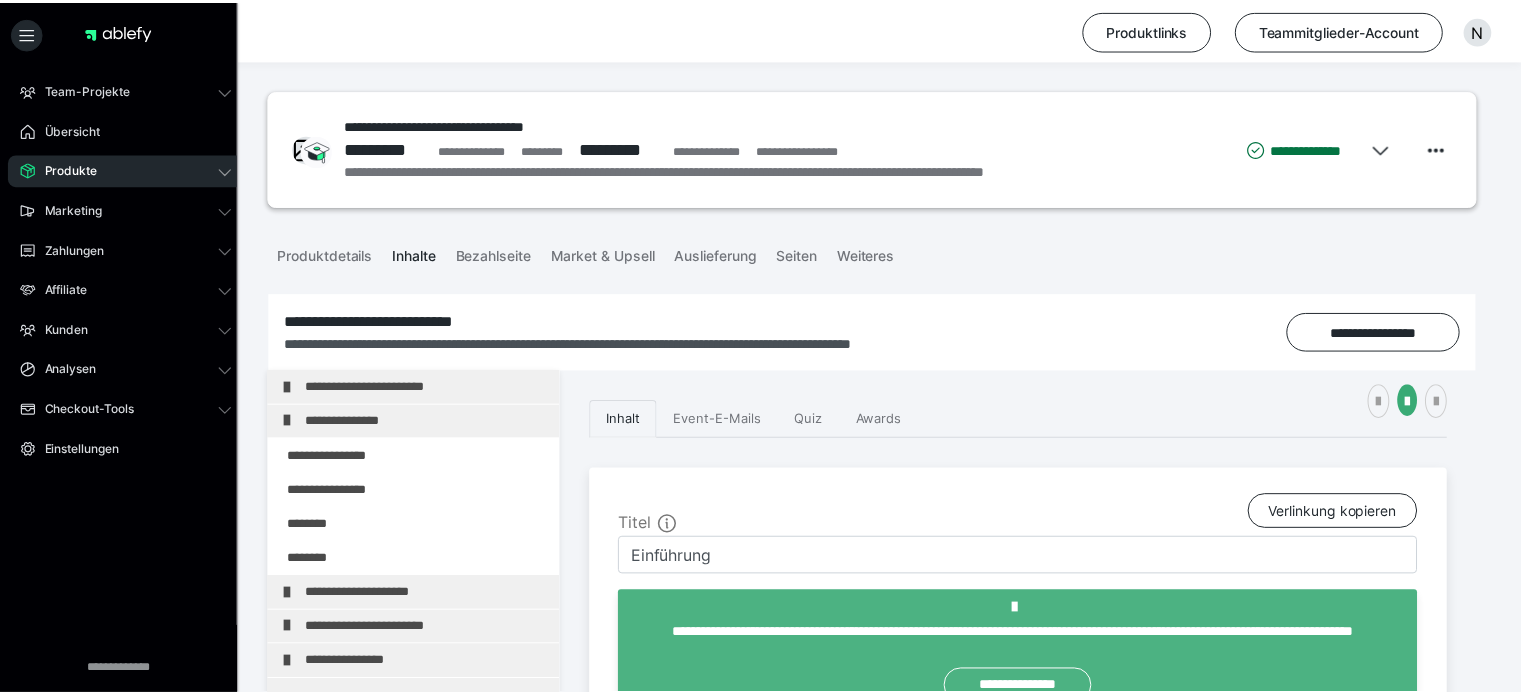 scroll, scrollTop: 0, scrollLeft: 0, axis: both 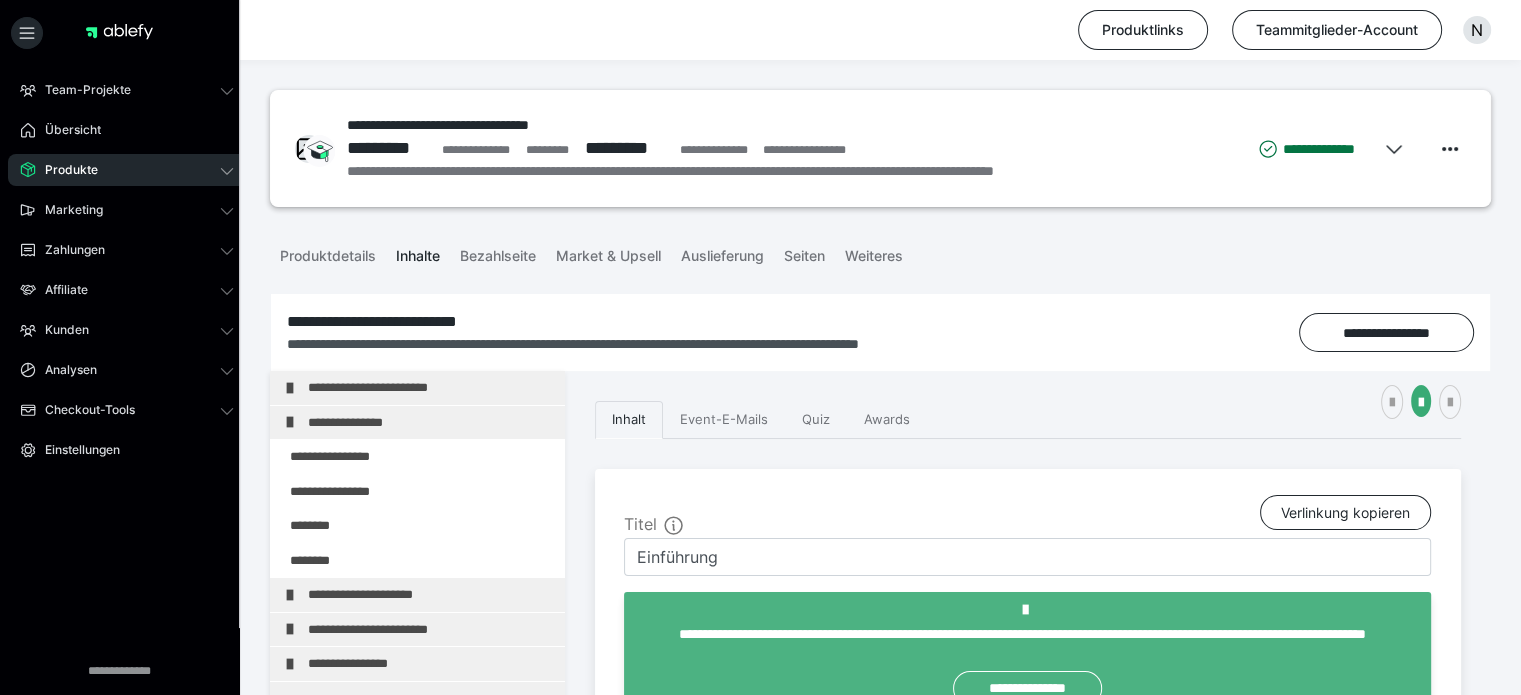 click at bounding box center [375, 1501] 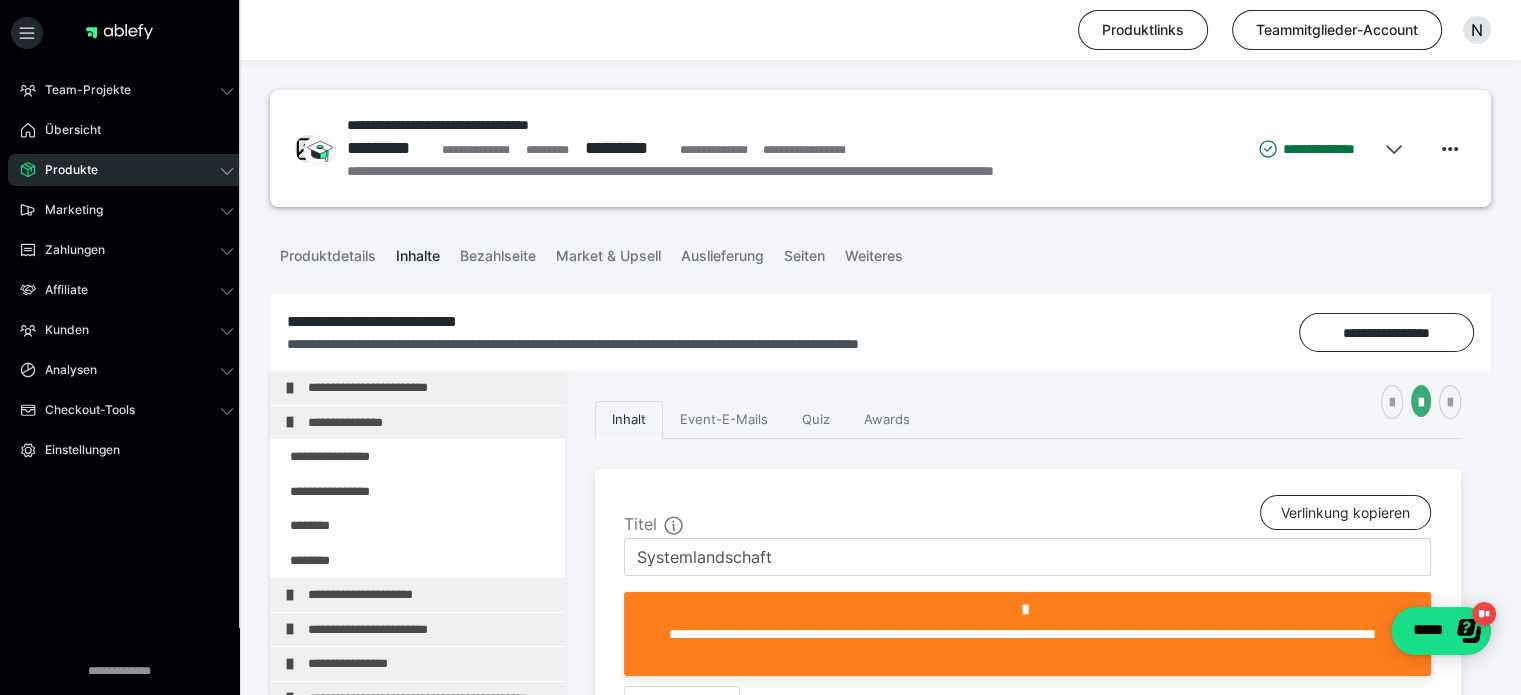scroll, scrollTop: 1024, scrollLeft: 0, axis: vertical 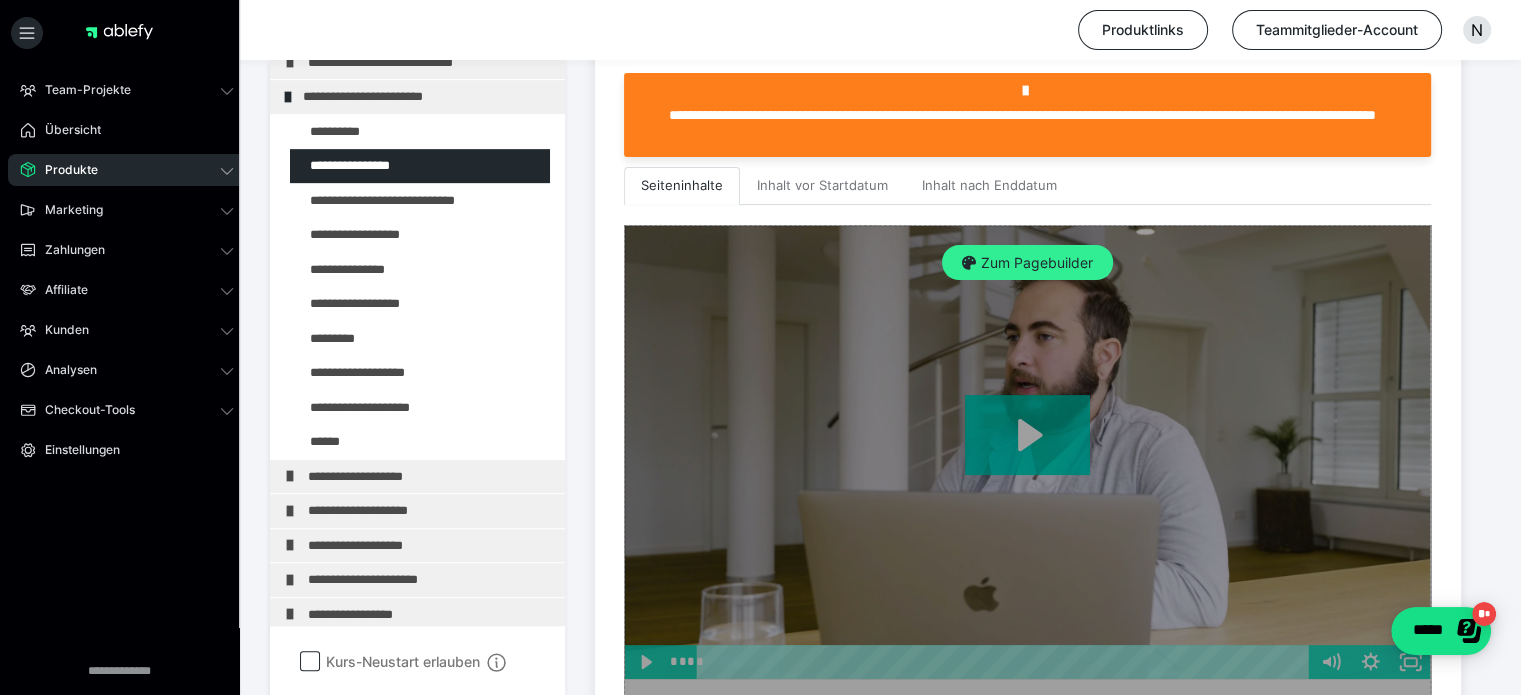 click on "Zum Pagebuilder" at bounding box center [1027, 263] 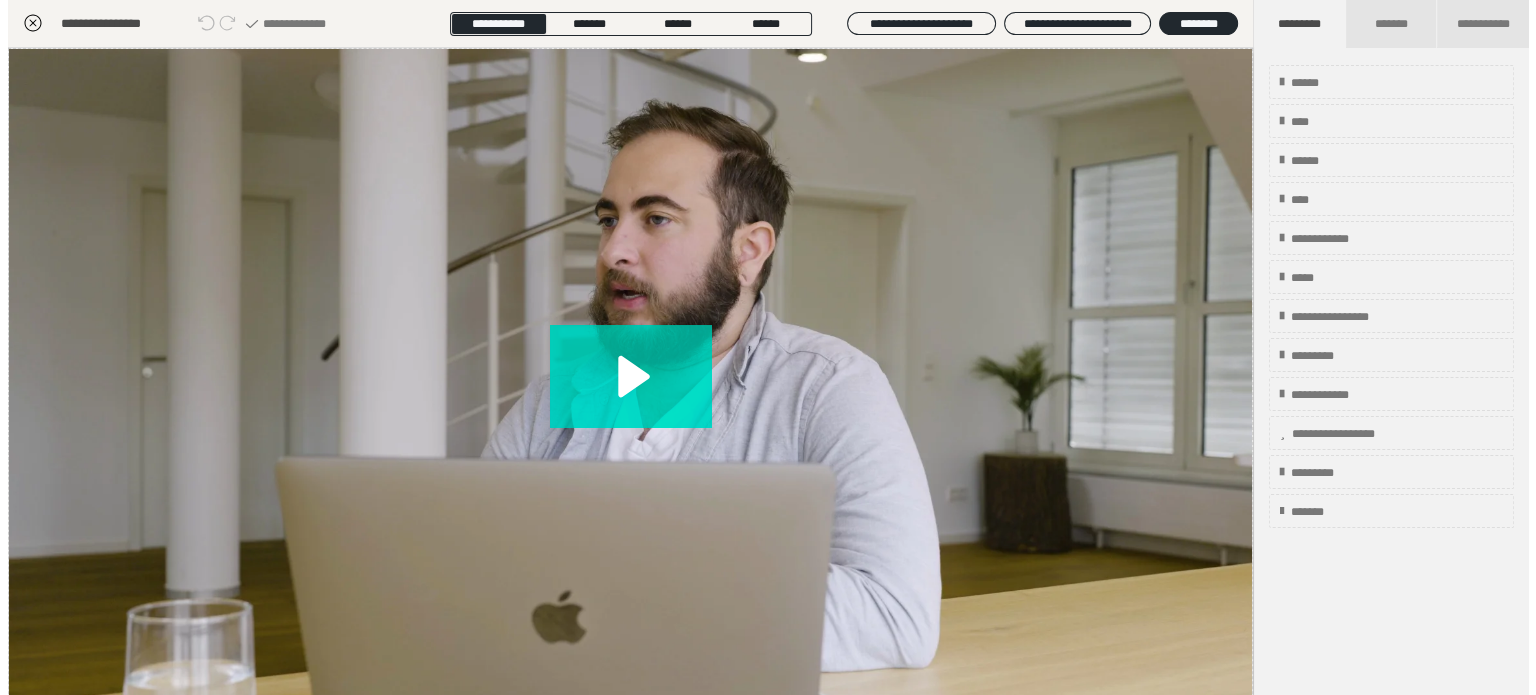 scroll, scrollTop: 311, scrollLeft: 0, axis: vertical 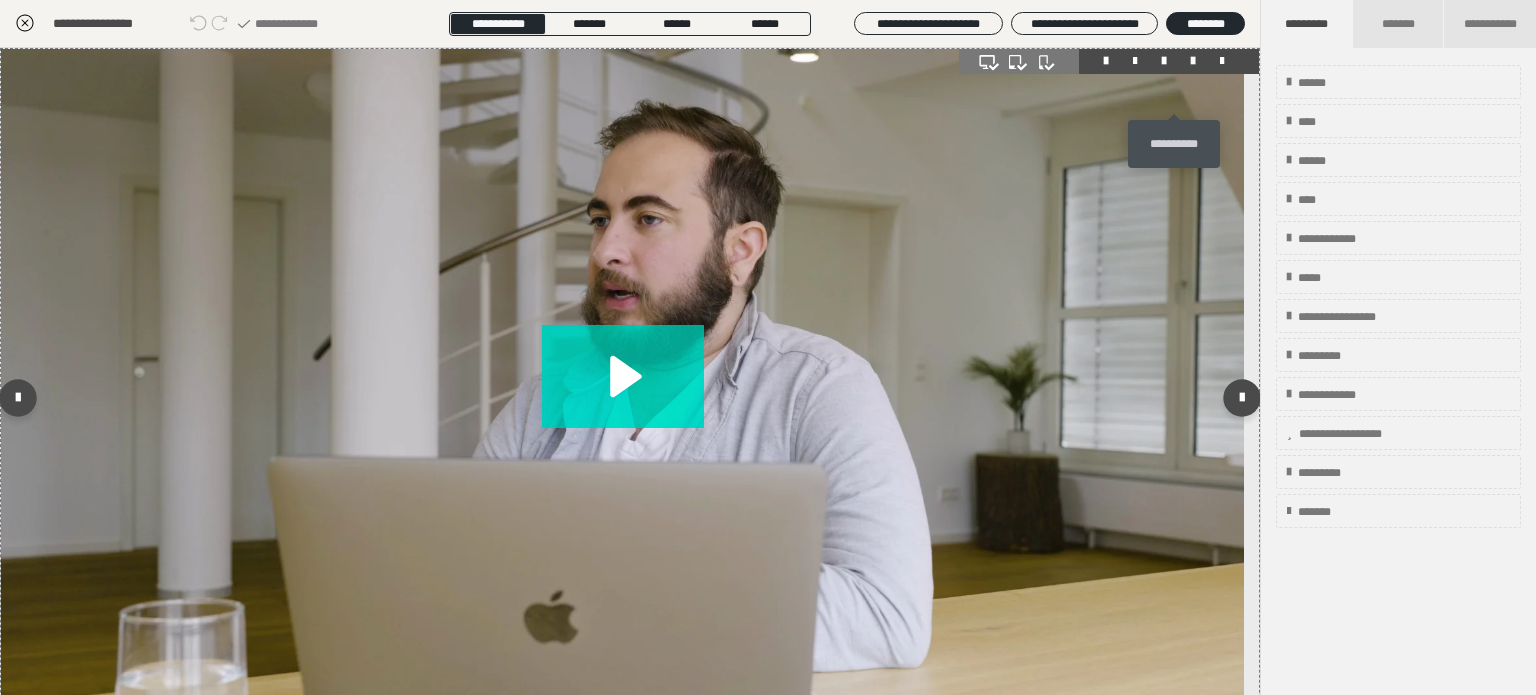 click at bounding box center (1193, 61) 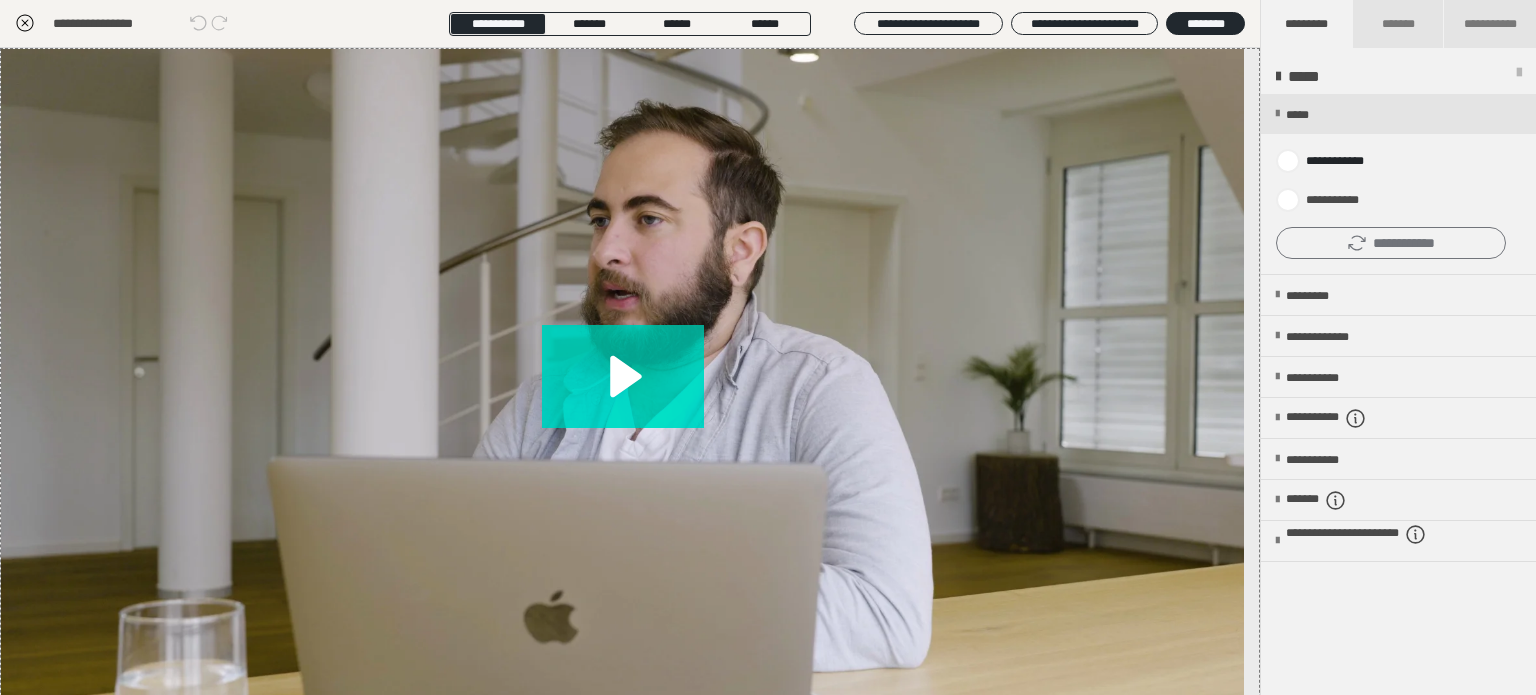 click on "**********" at bounding box center [1391, 243] 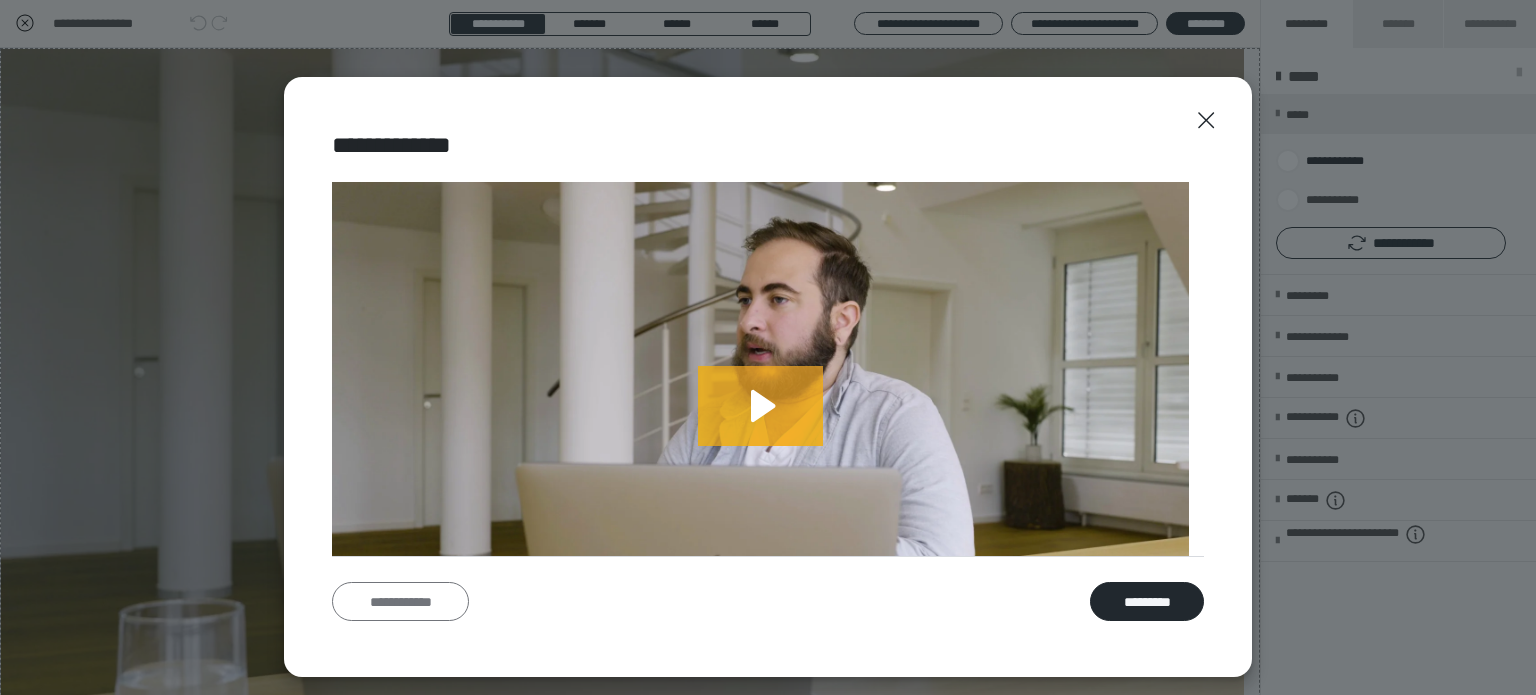 click on "**********" at bounding box center [400, 602] 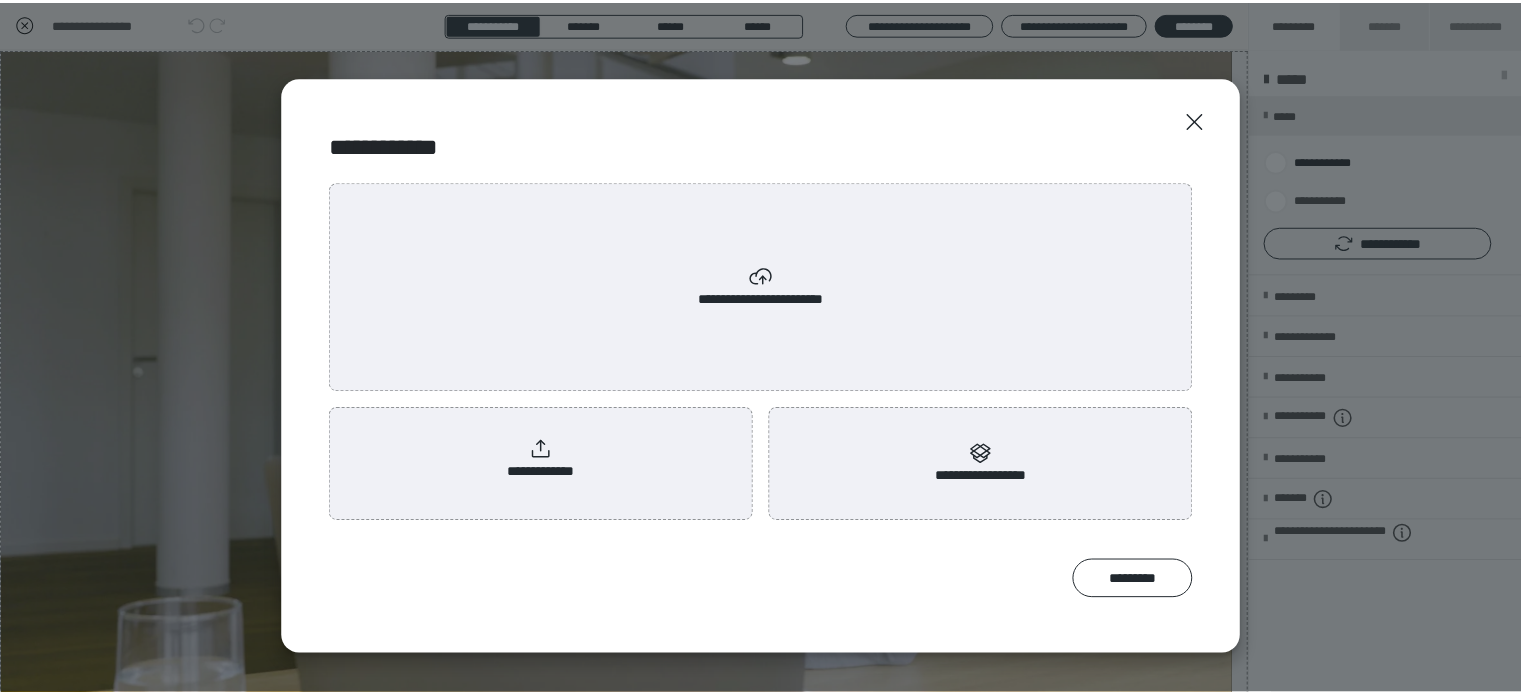 scroll, scrollTop: 0, scrollLeft: 0, axis: both 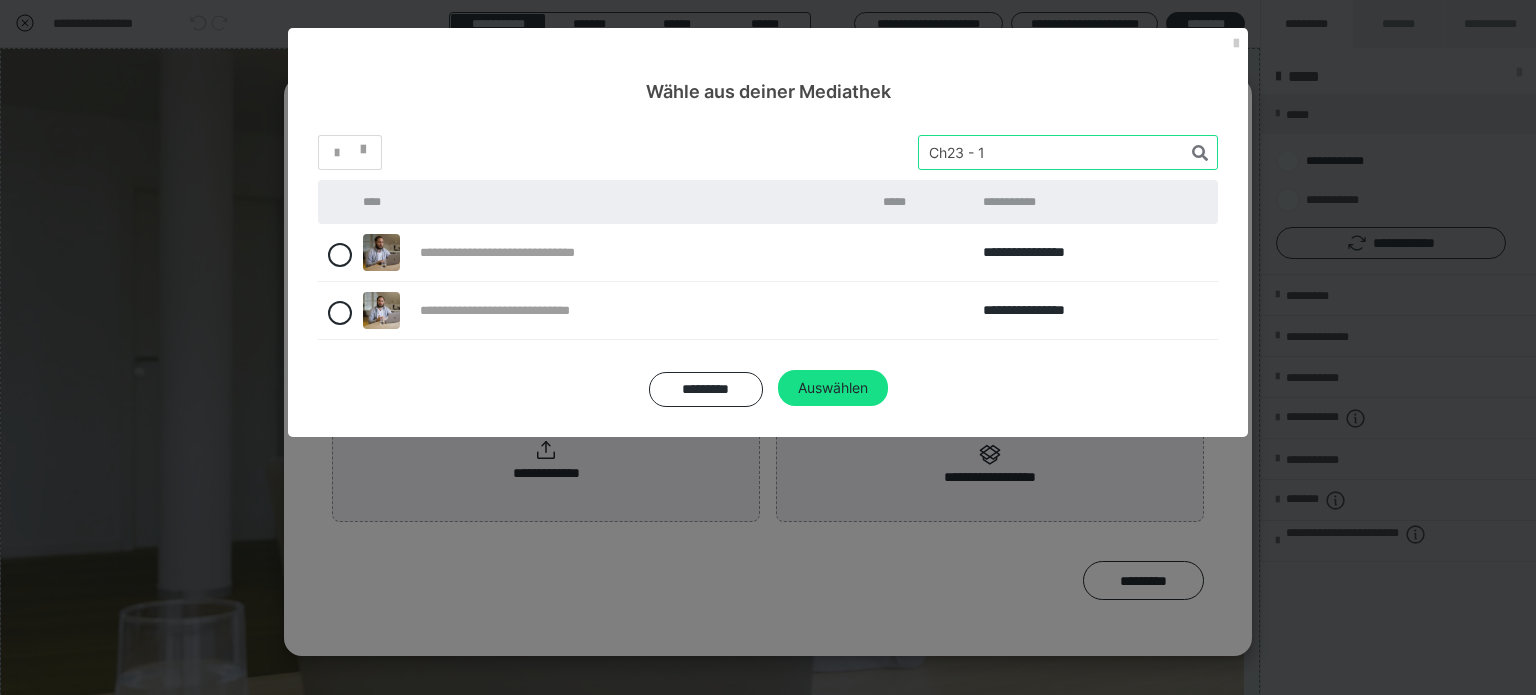 drag, startPoint x: 1002, startPoint y: 159, endPoint x: 838, endPoint y: 136, distance: 165.60495 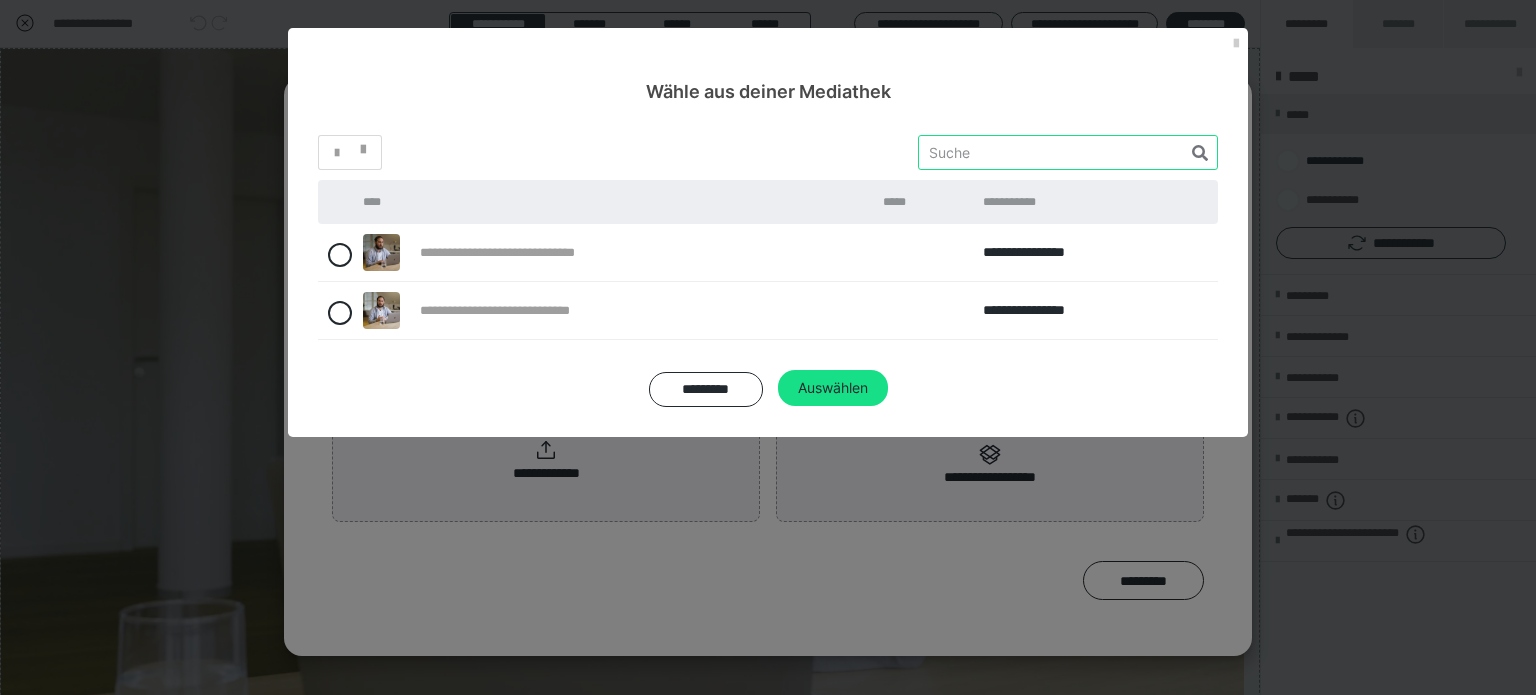 paste on "Ch23 - 2" 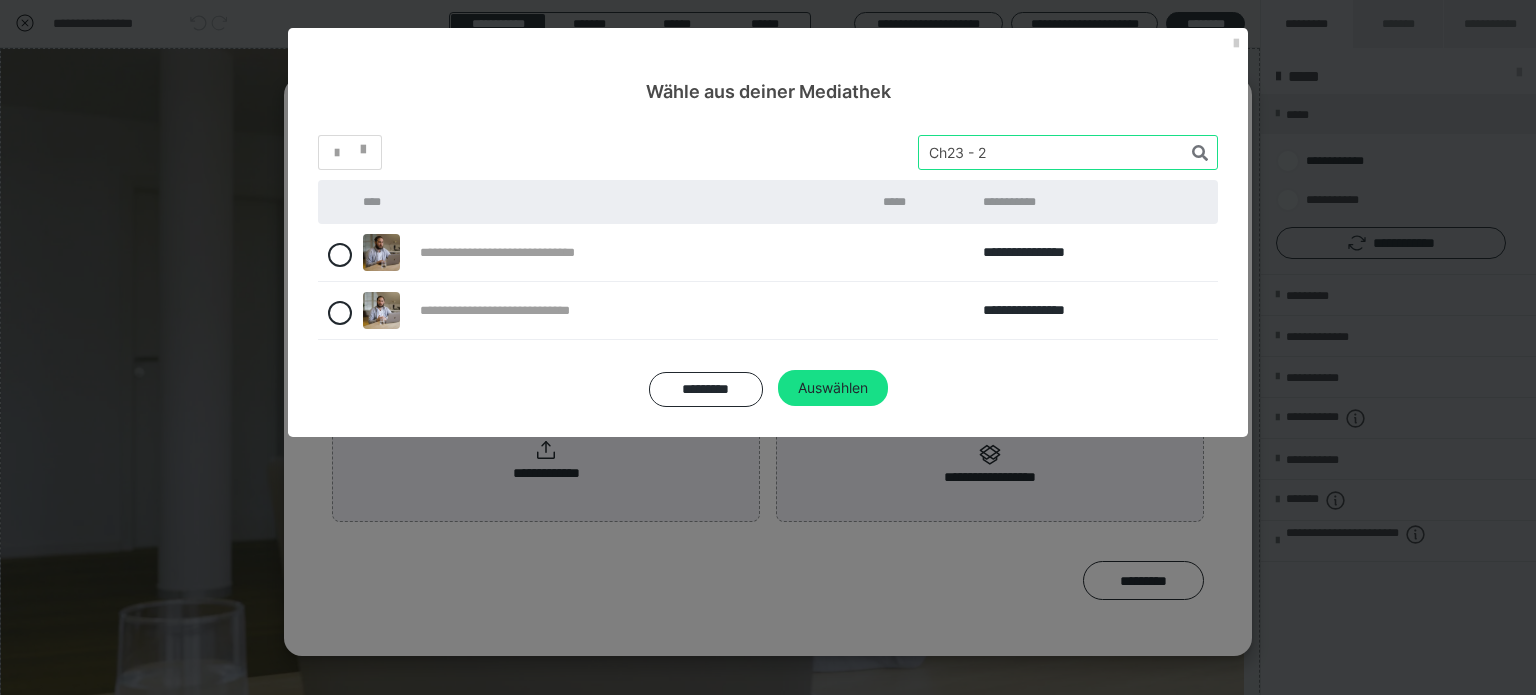 type on "Ch23 - 2" 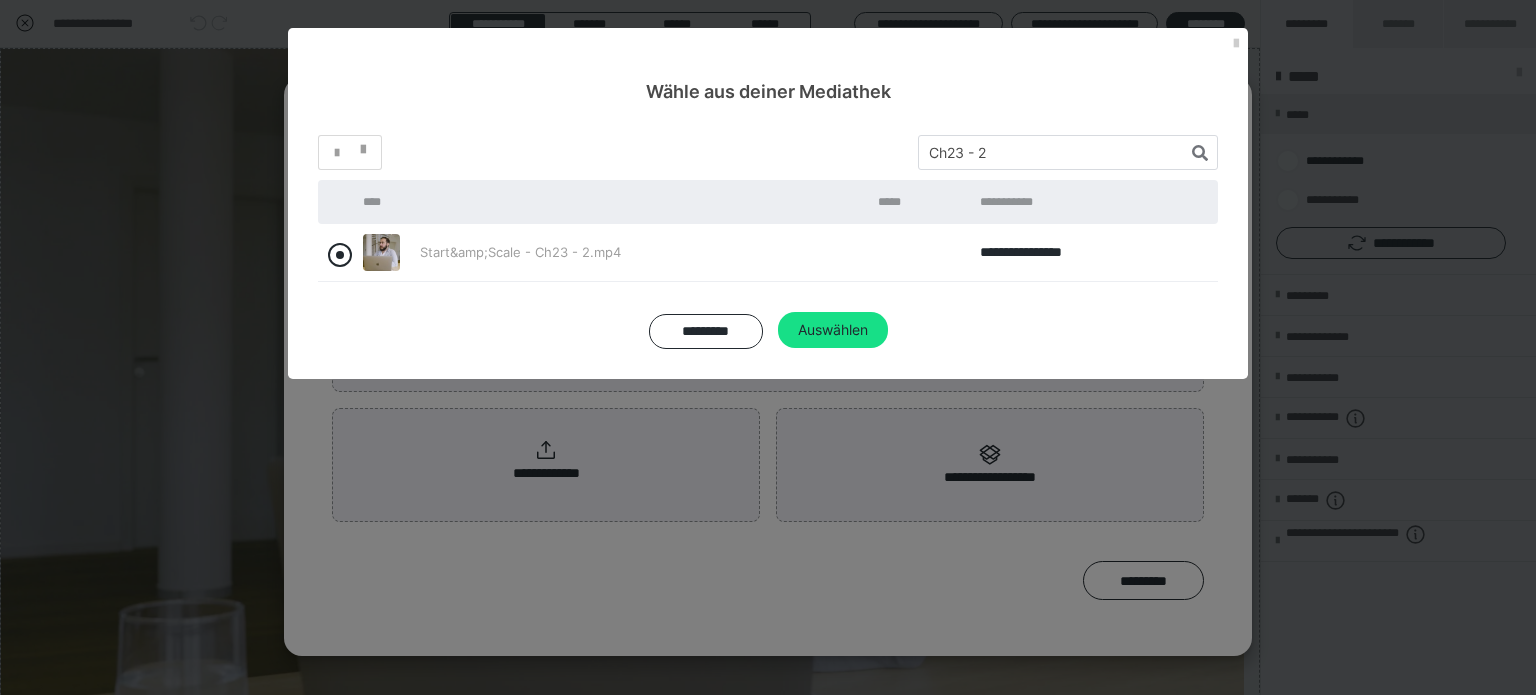 click at bounding box center [340, 255] 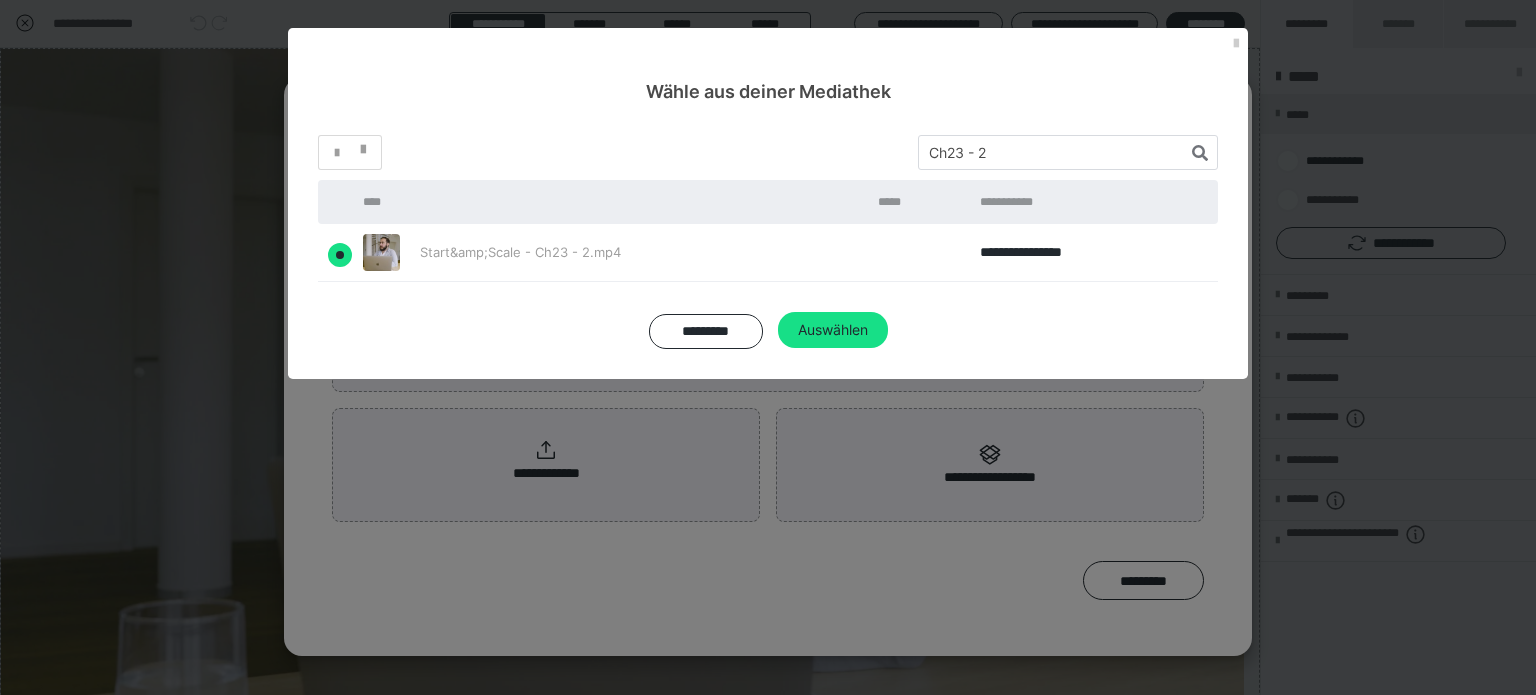 radio on "true" 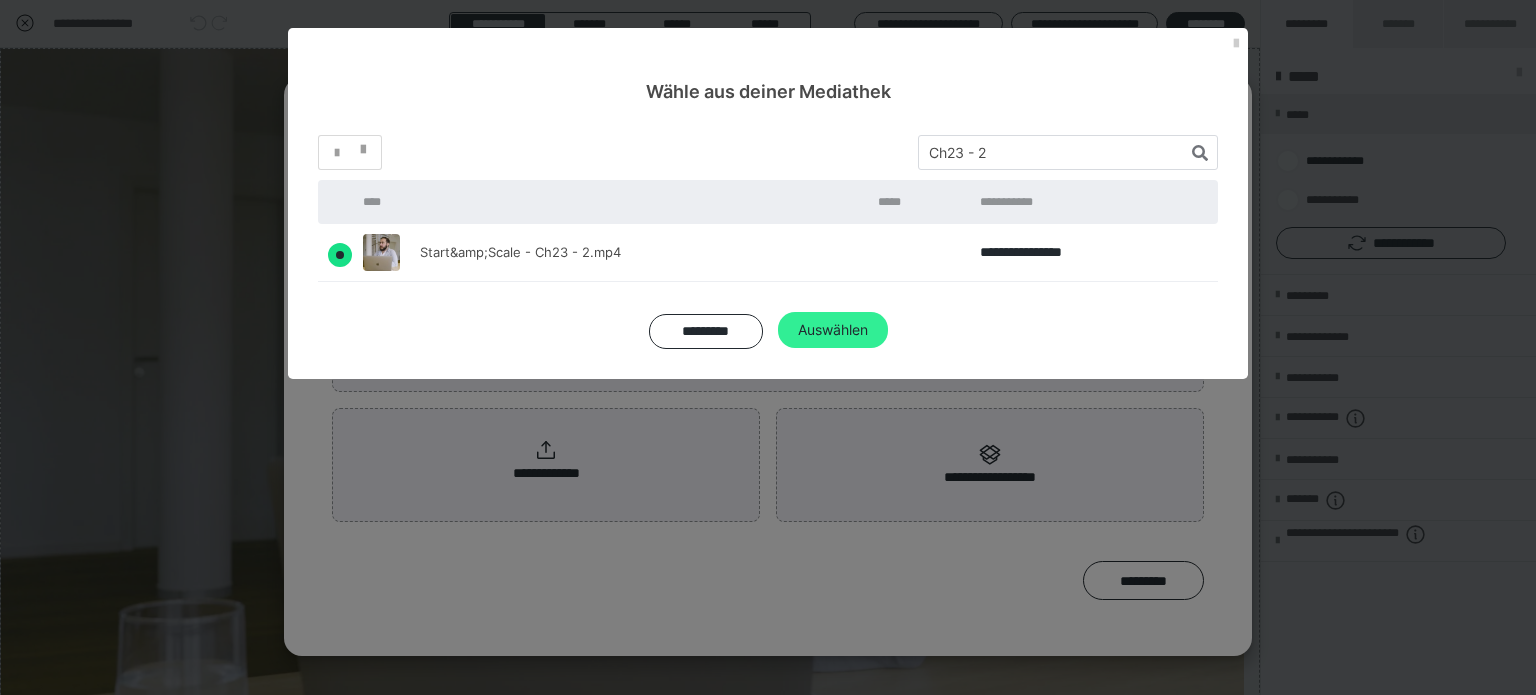 click on "Auswählen" at bounding box center [833, 330] 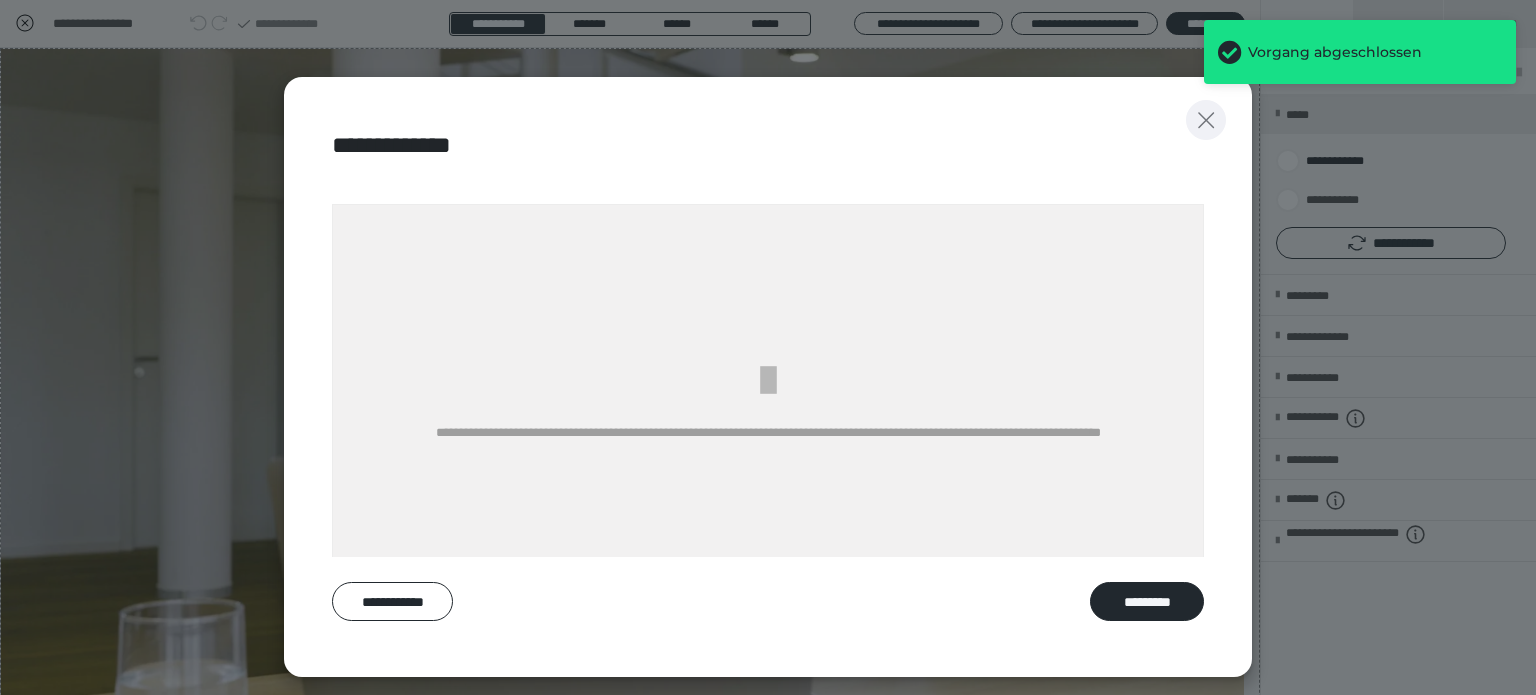 click 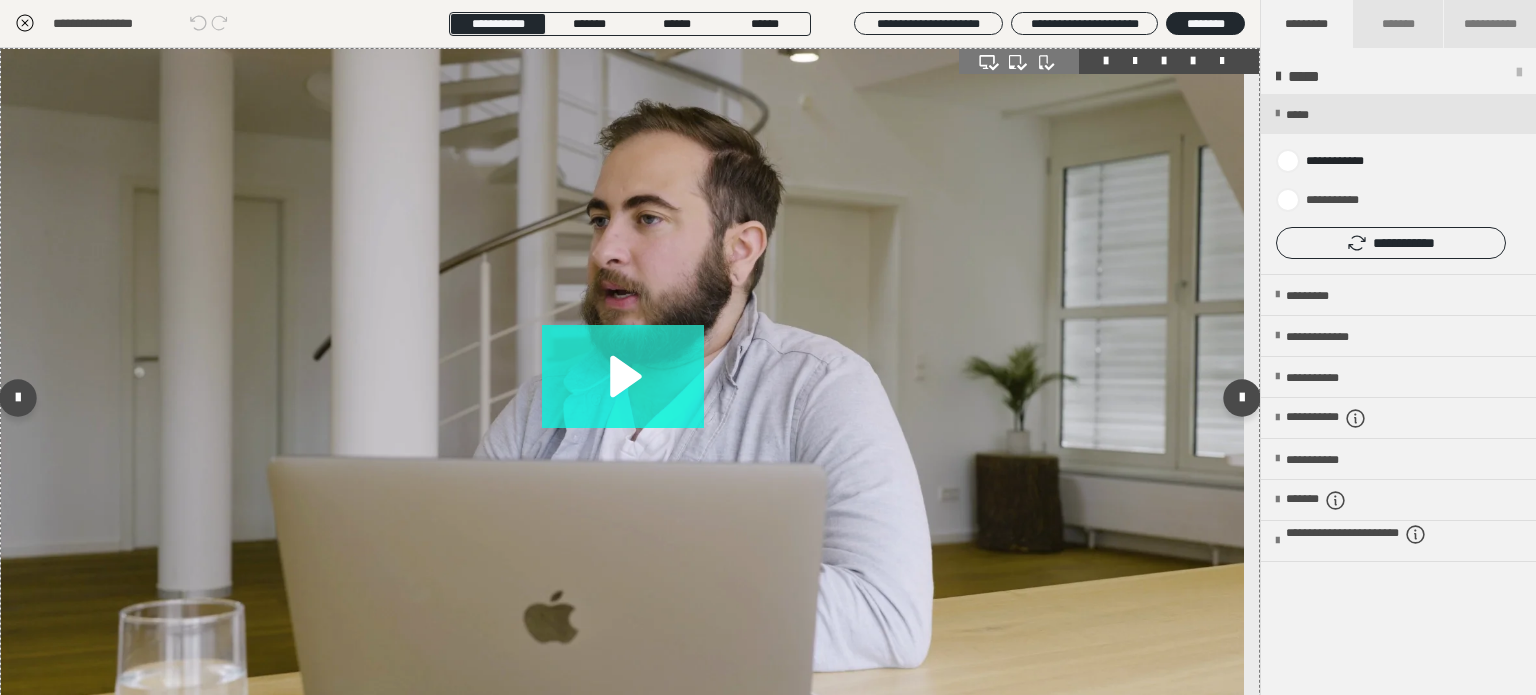 click 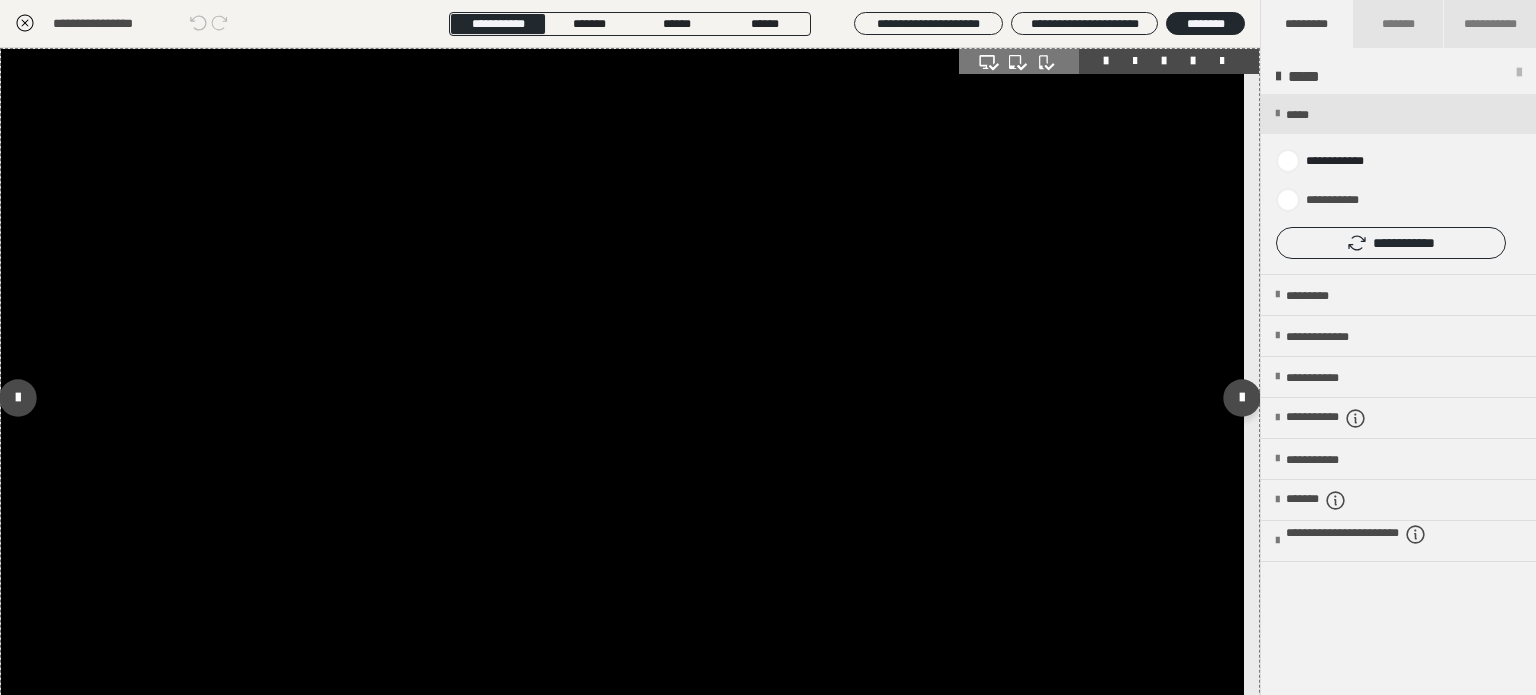 click at bounding box center [622, 398] 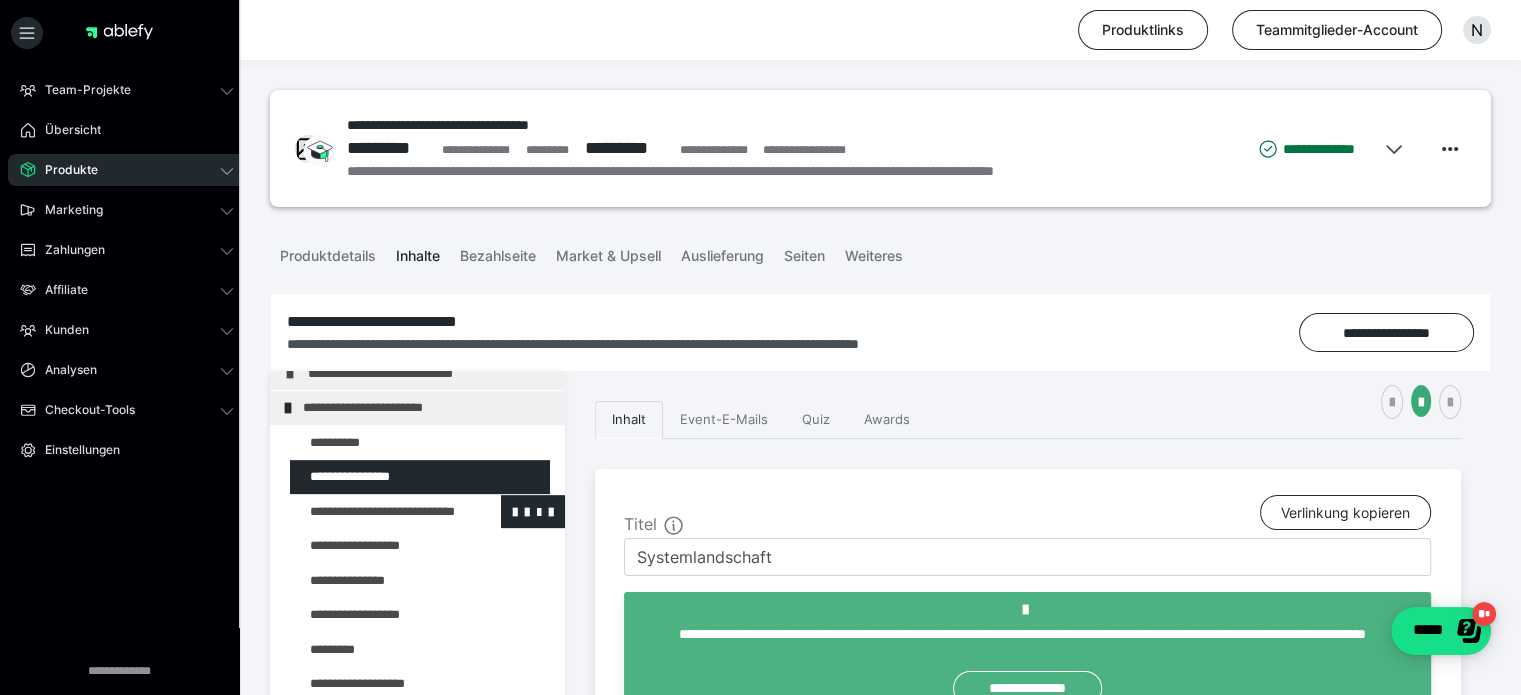 click at bounding box center (375, 512) 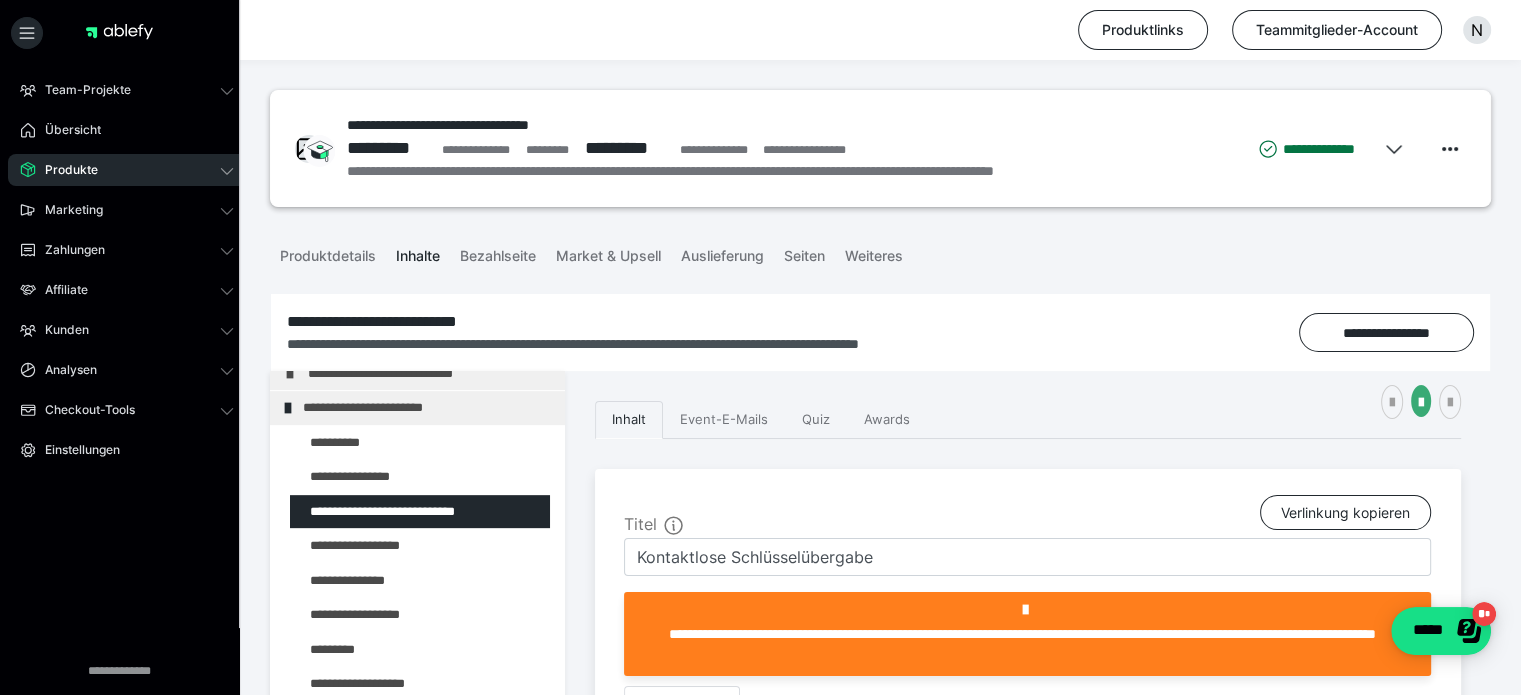 scroll, scrollTop: 500, scrollLeft: 0, axis: vertical 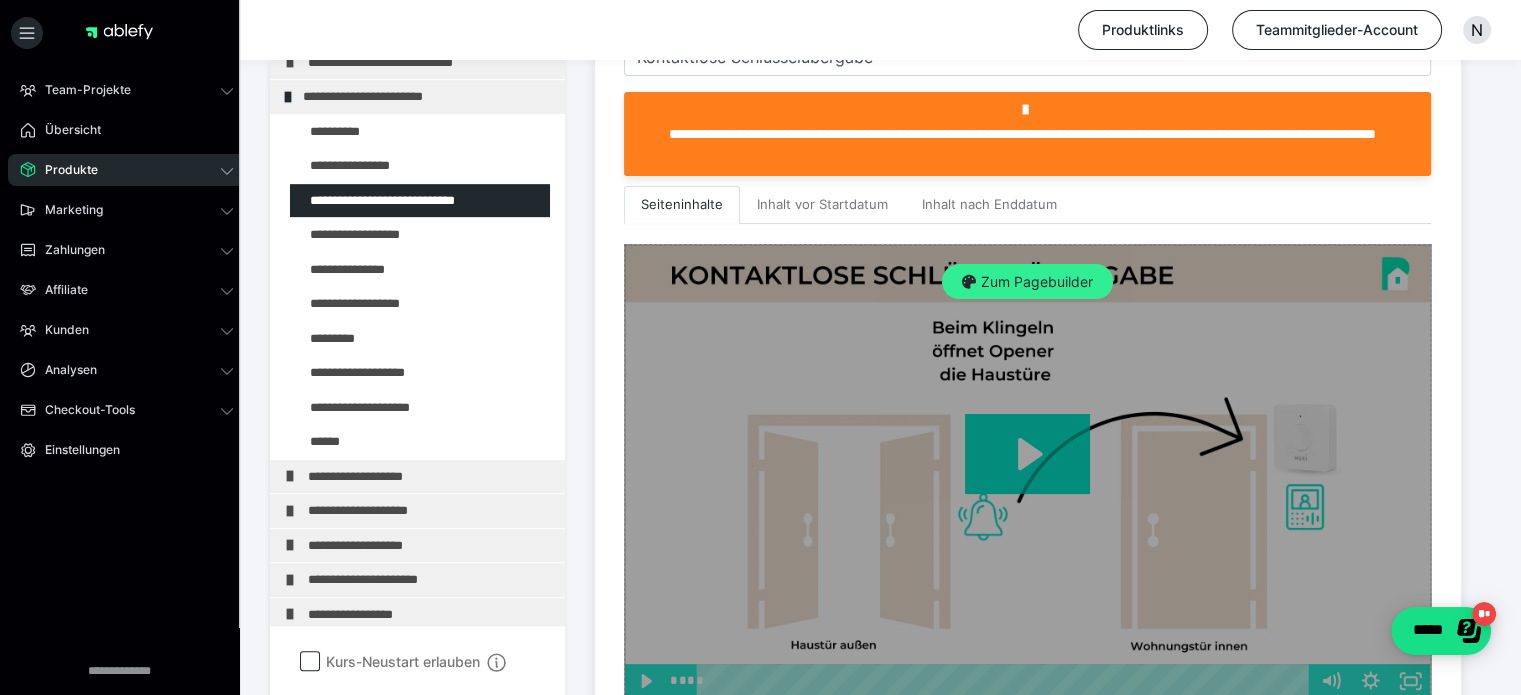 click on "Zum Pagebuilder" at bounding box center [1027, 282] 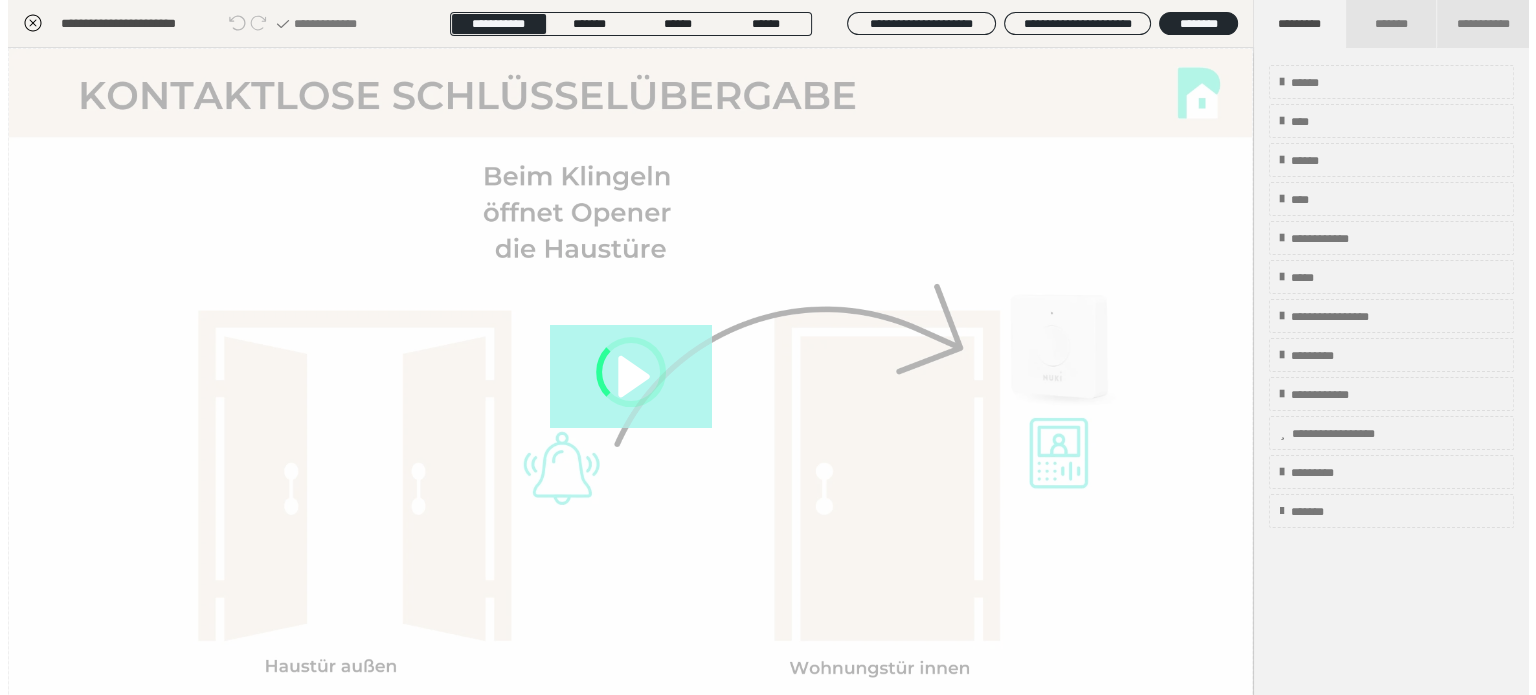 scroll, scrollTop: 311, scrollLeft: 0, axis: vertical 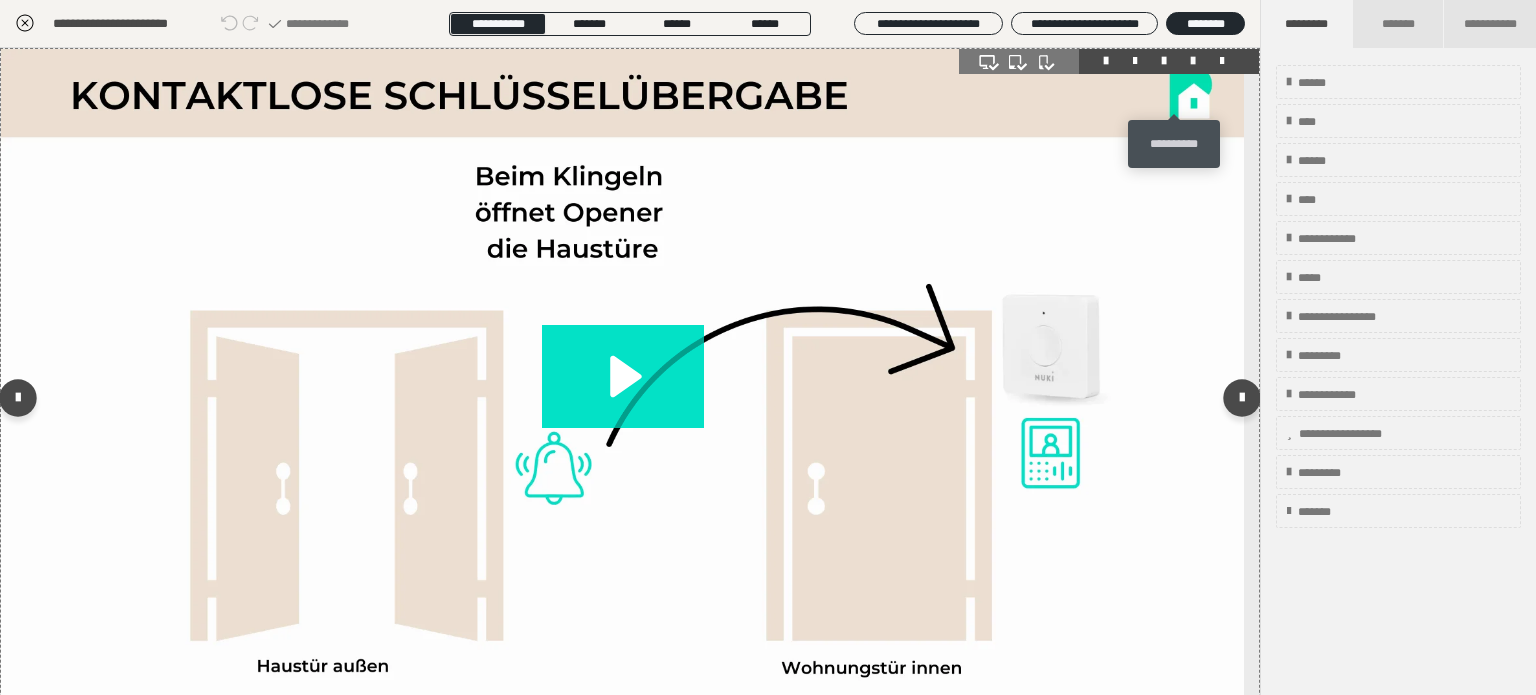 click at bounding box center [1193, 61] 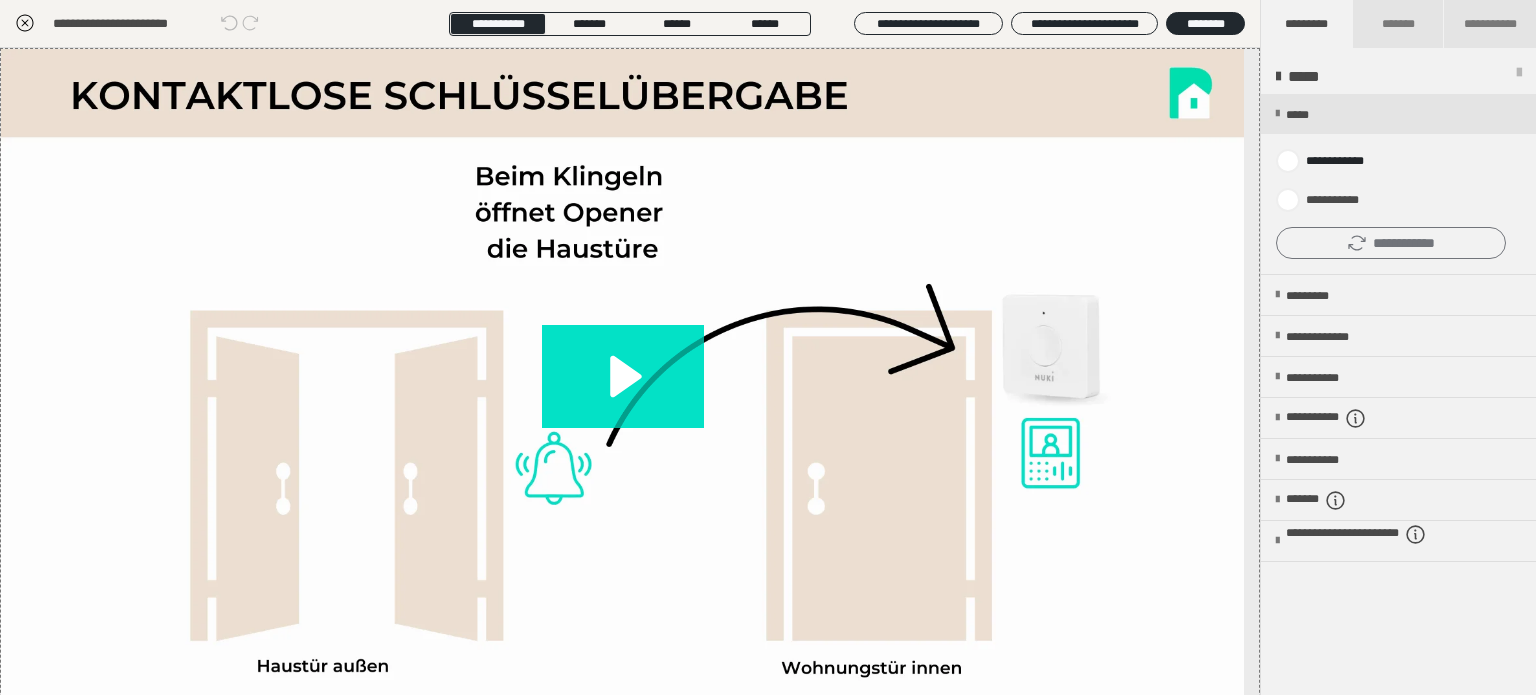 click on "**********" at bounding box center [1391, 243] 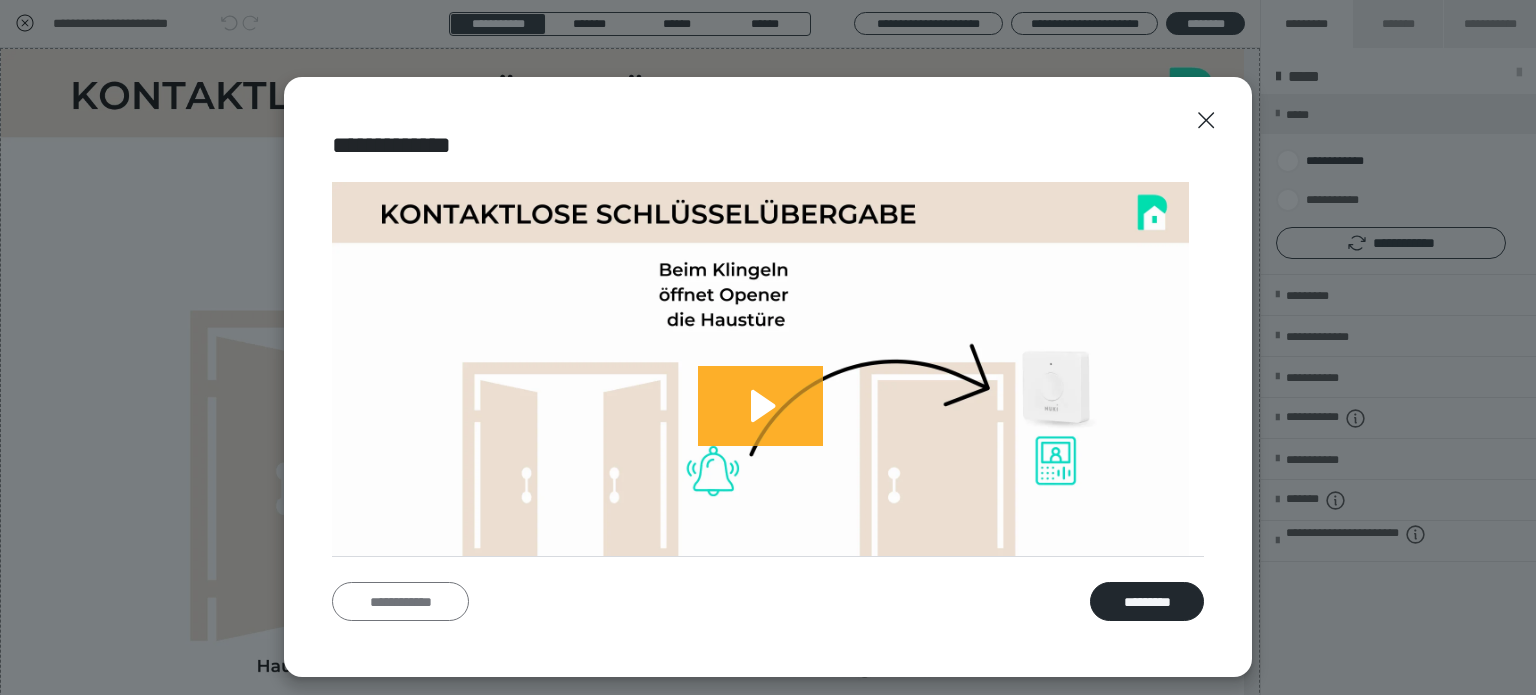 click on "**********" at bounding box center (400, 602) 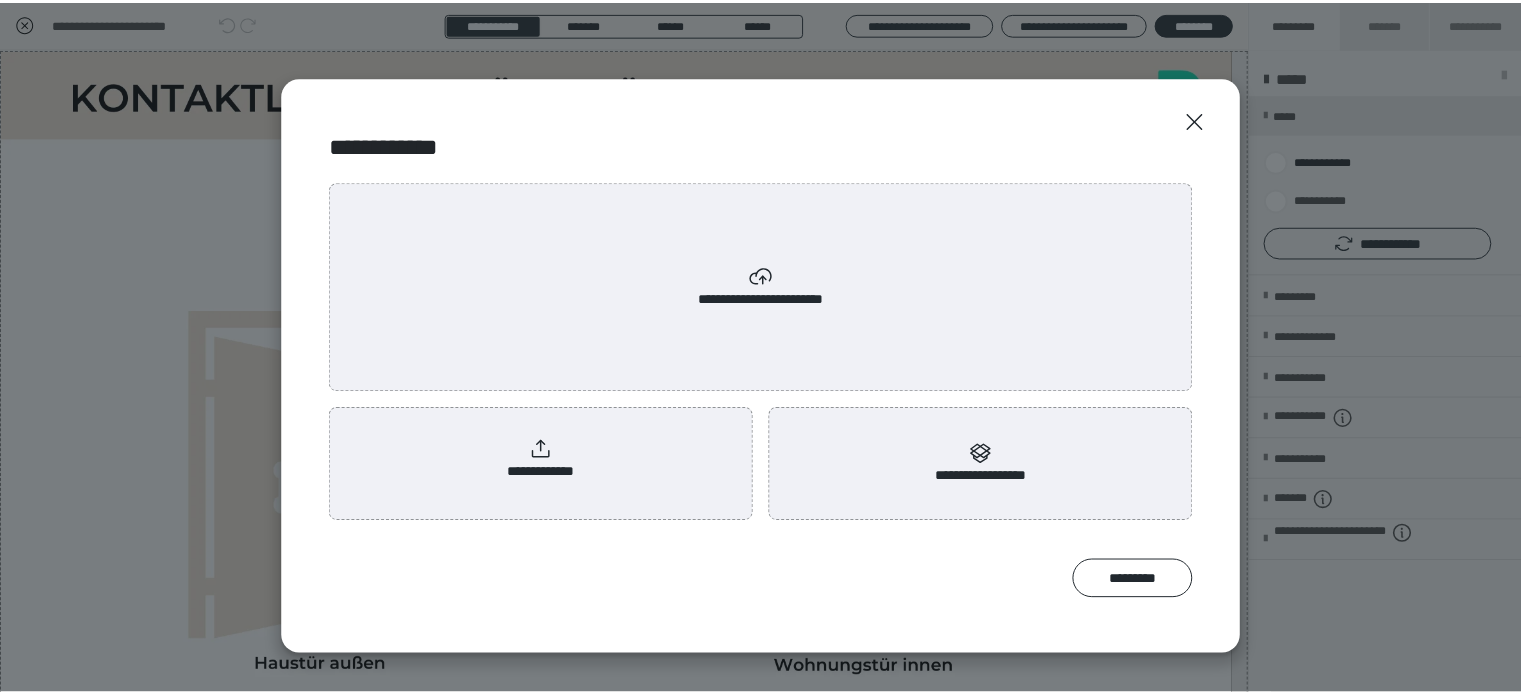 scroll, scrollTop: 0, scrollLeft: 0, axis: both 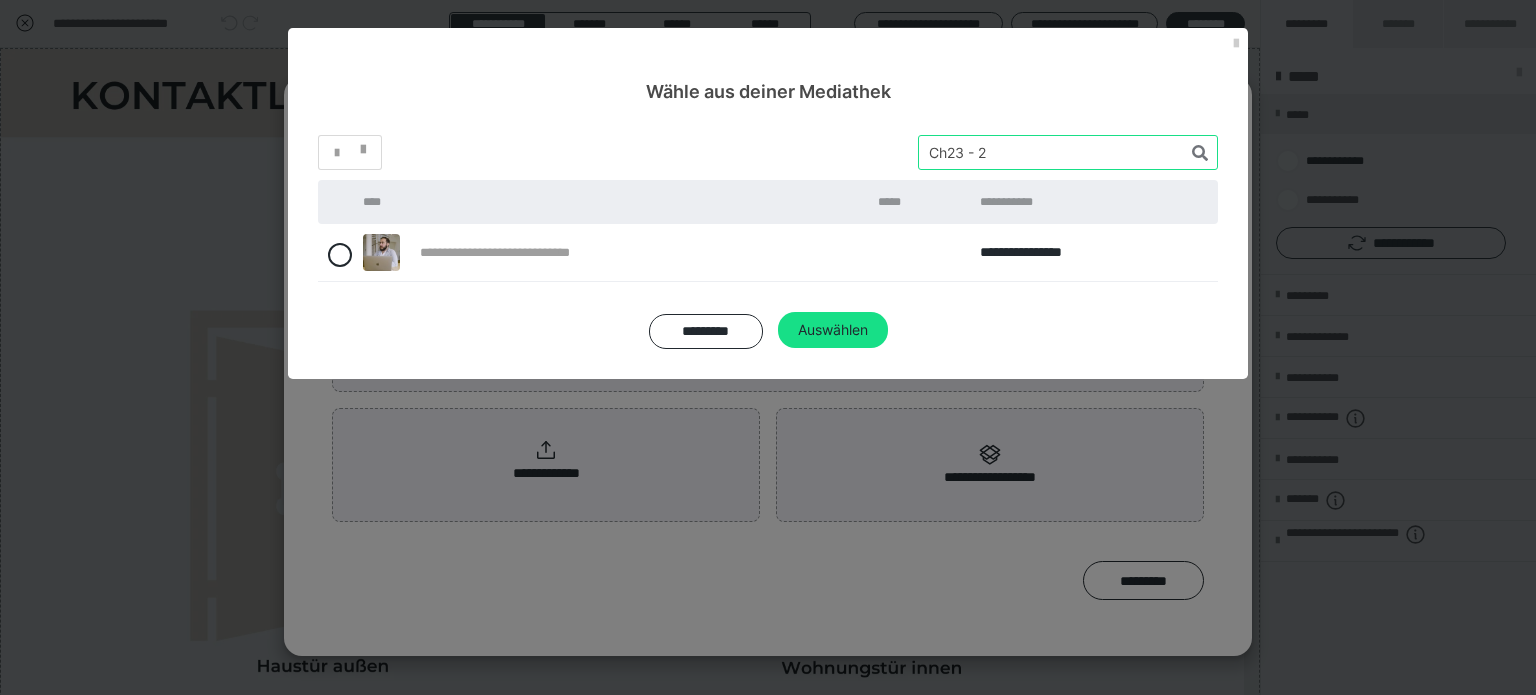 drag, startPoint x: 1019, startPoint y: 151, endPoint x: 719, endPoint y: 142, distance: 300.13498 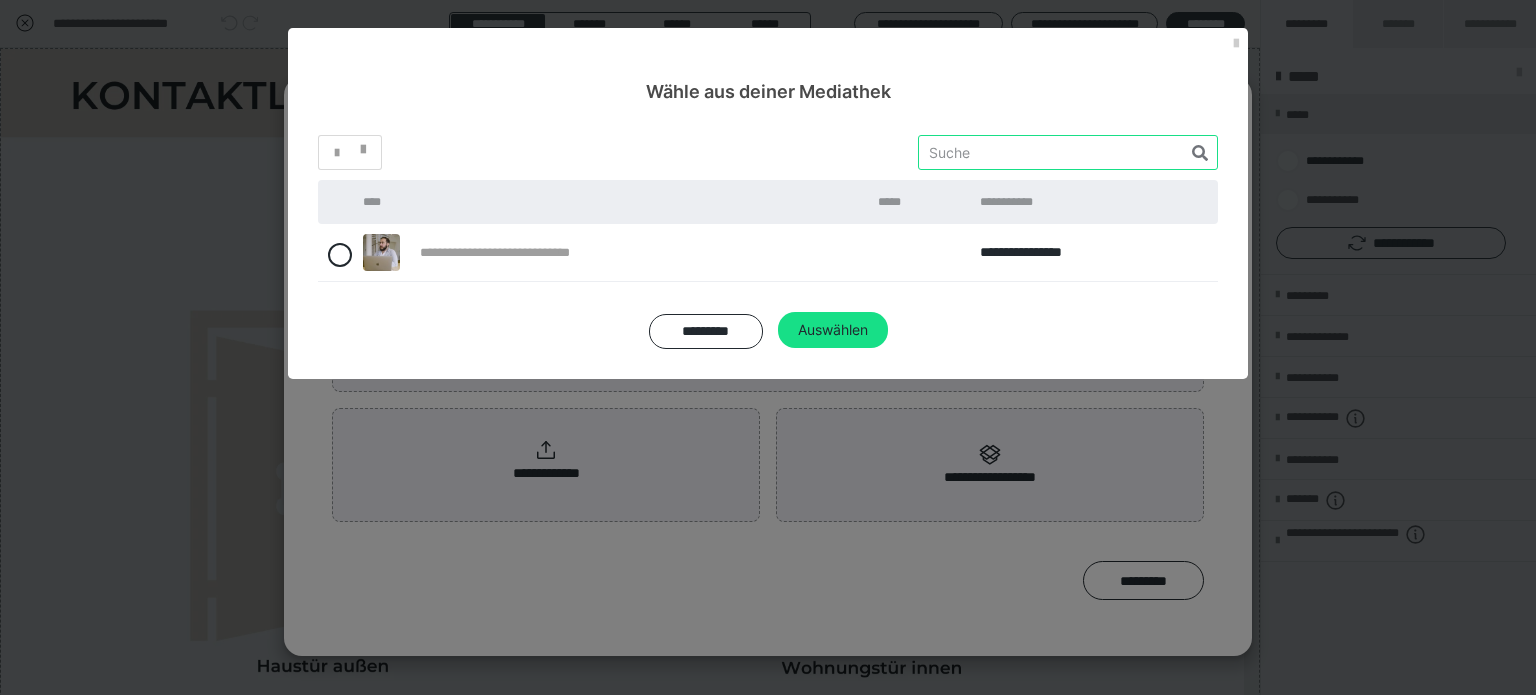 paste on "Ch23 - 3" 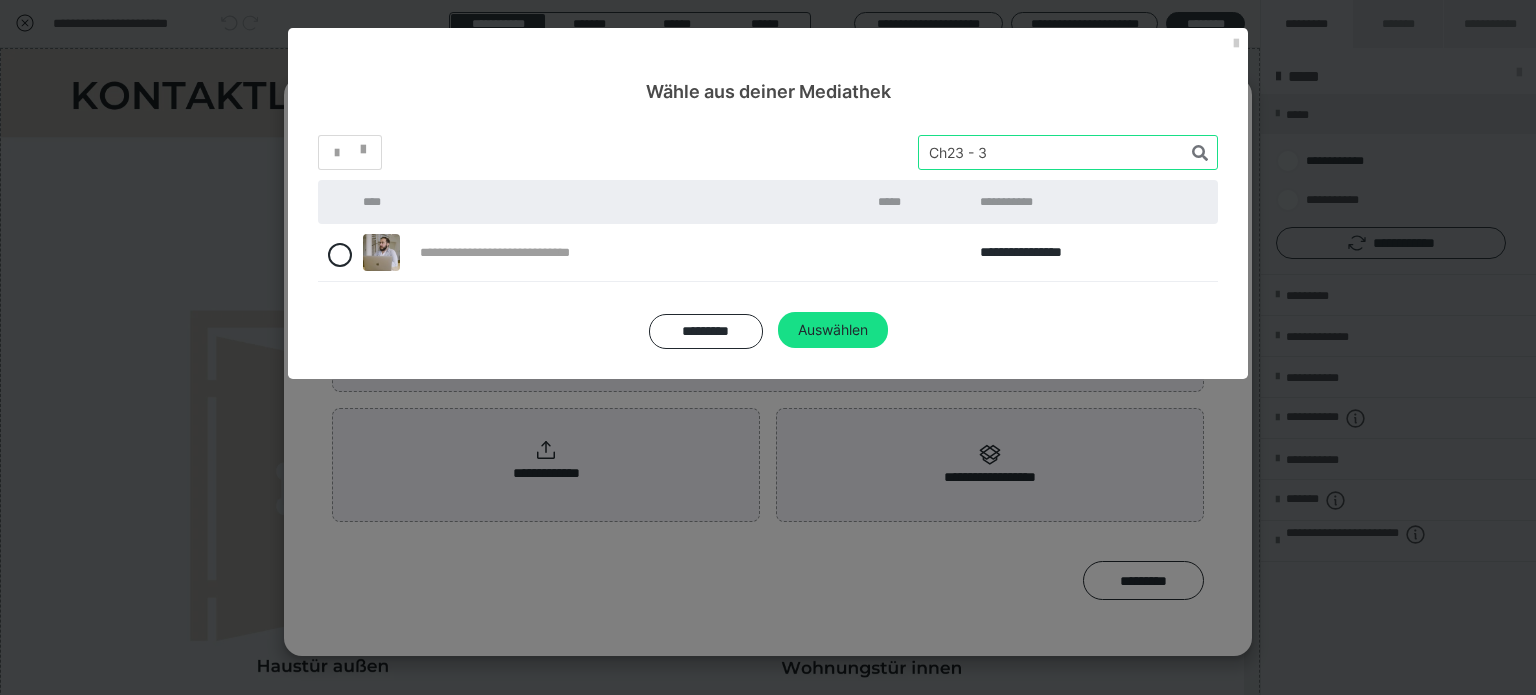 type on "Ch23 - 3" 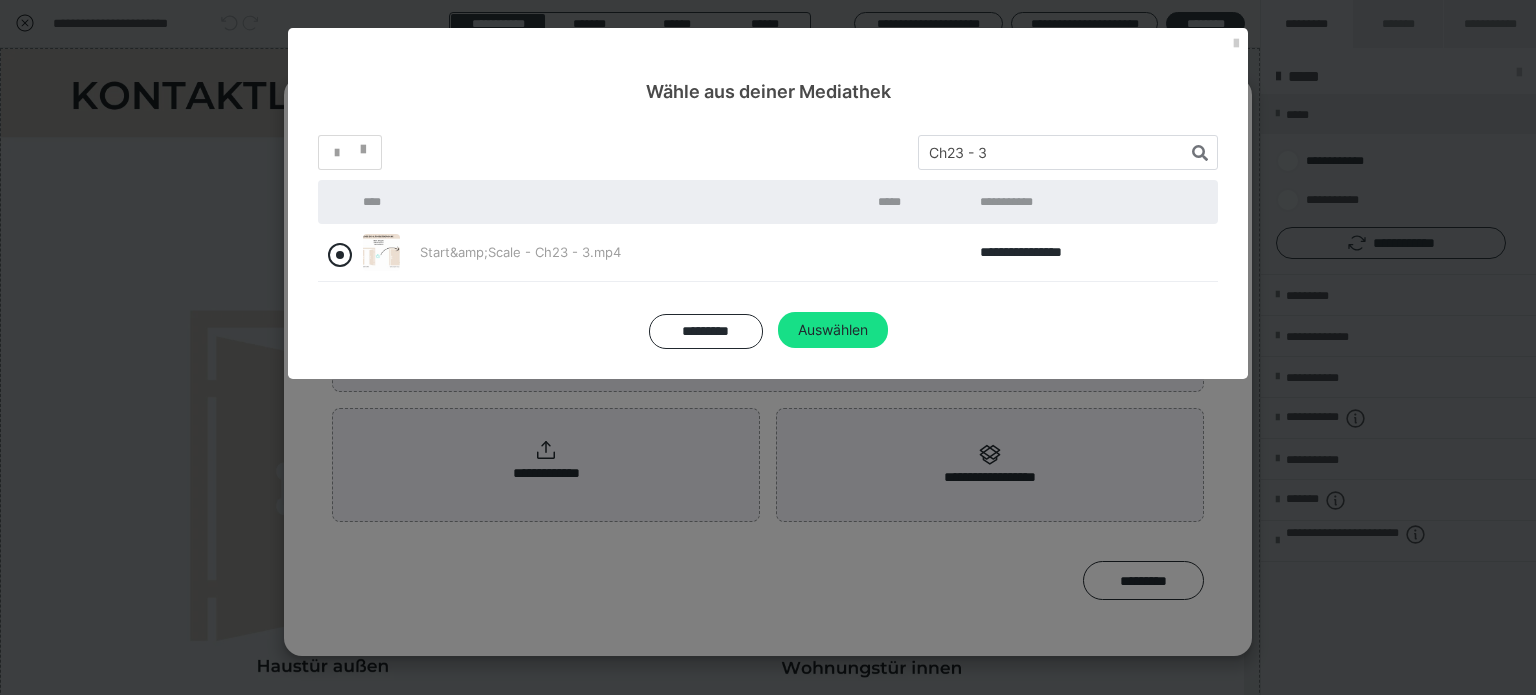 click at bounding box center [340, 255] 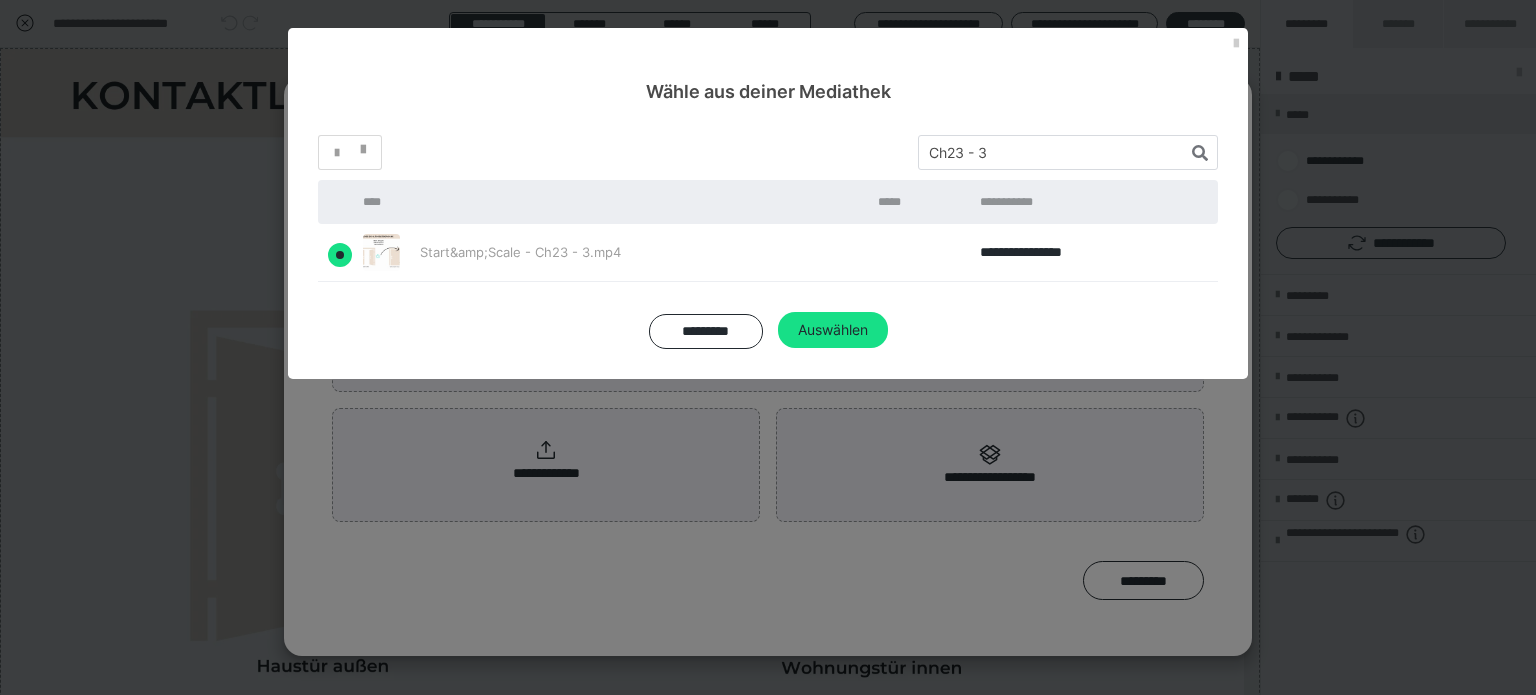 radio on "true" 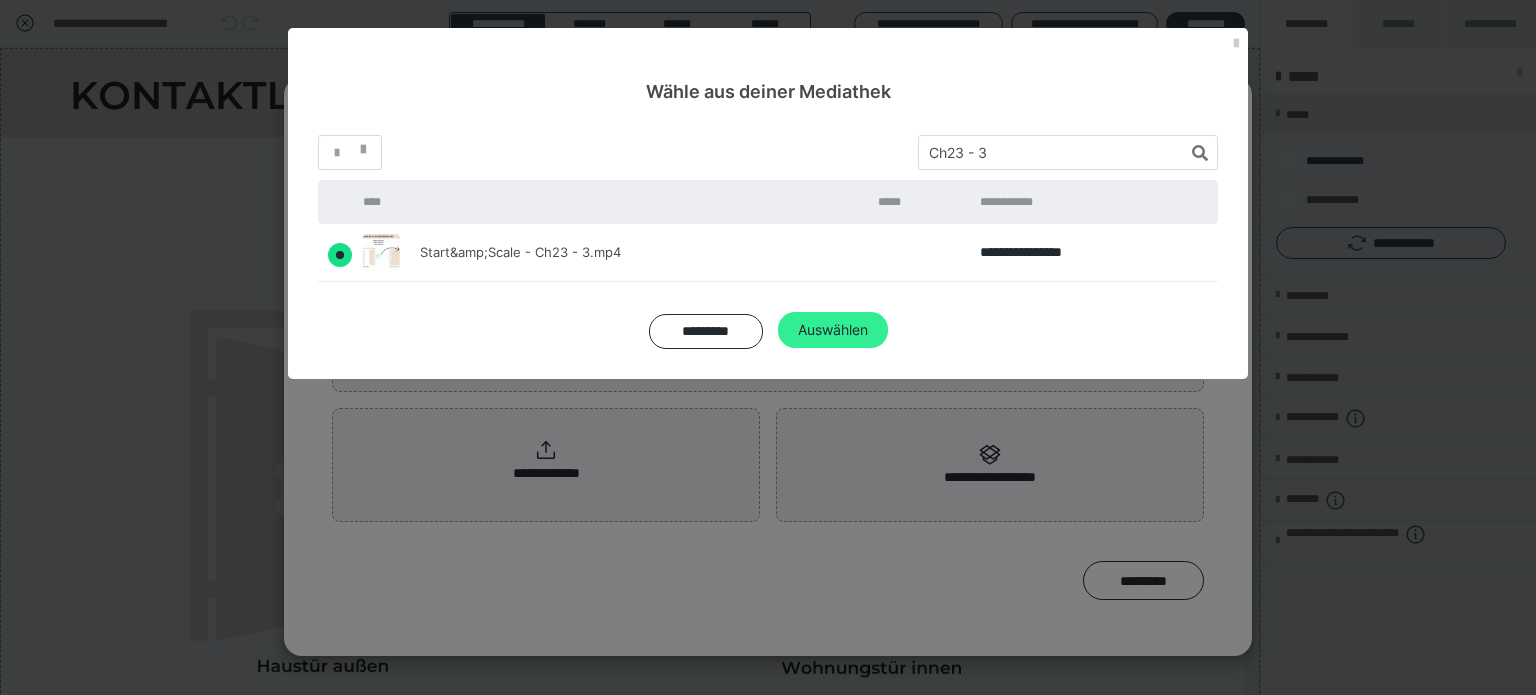 click on "Auswählen" at bounding box center [833, 330] 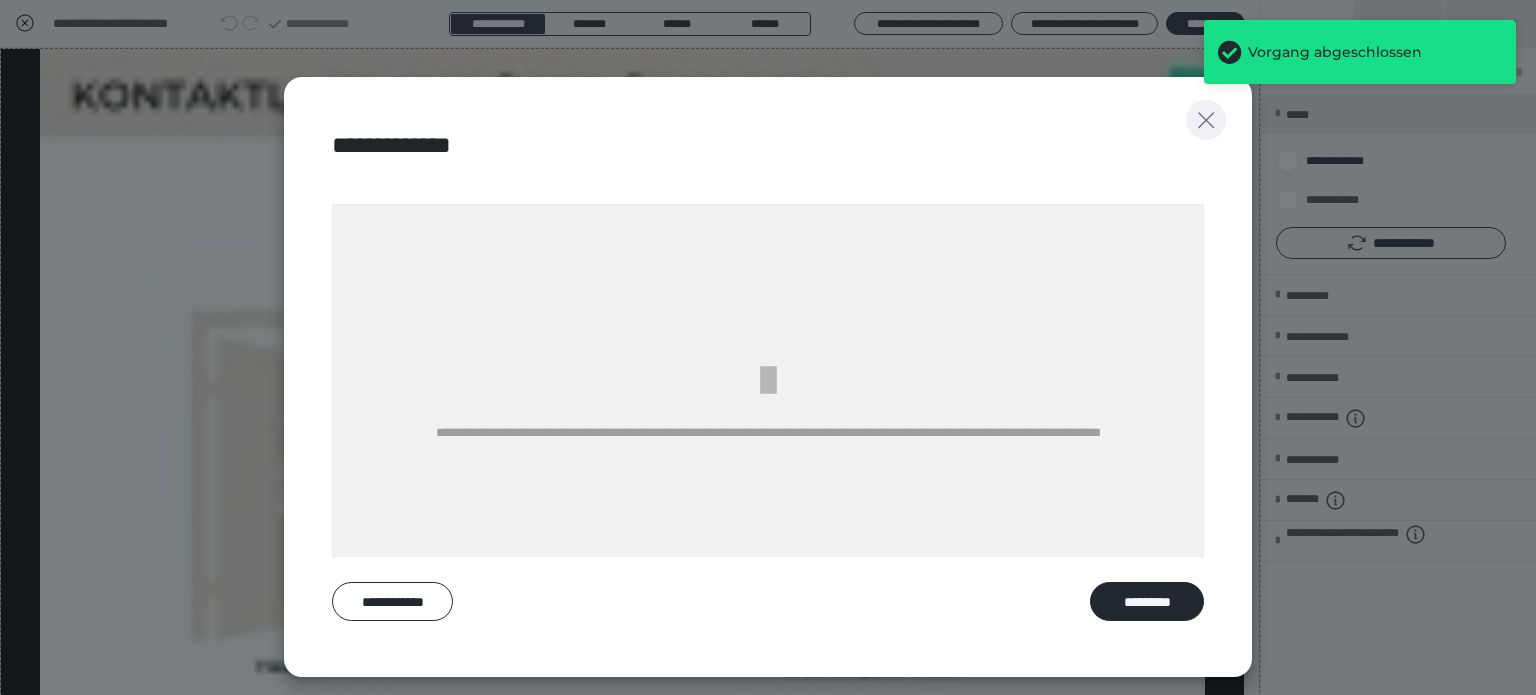 click 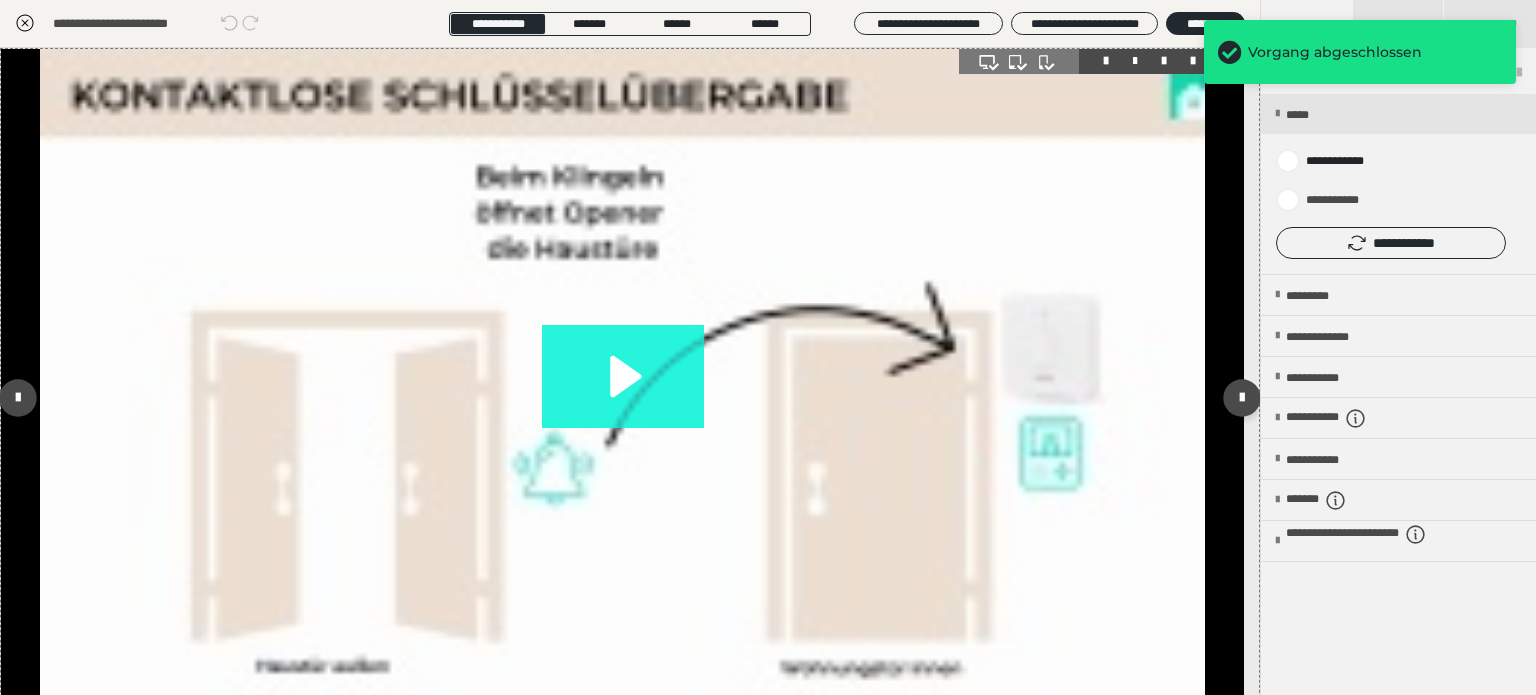 click 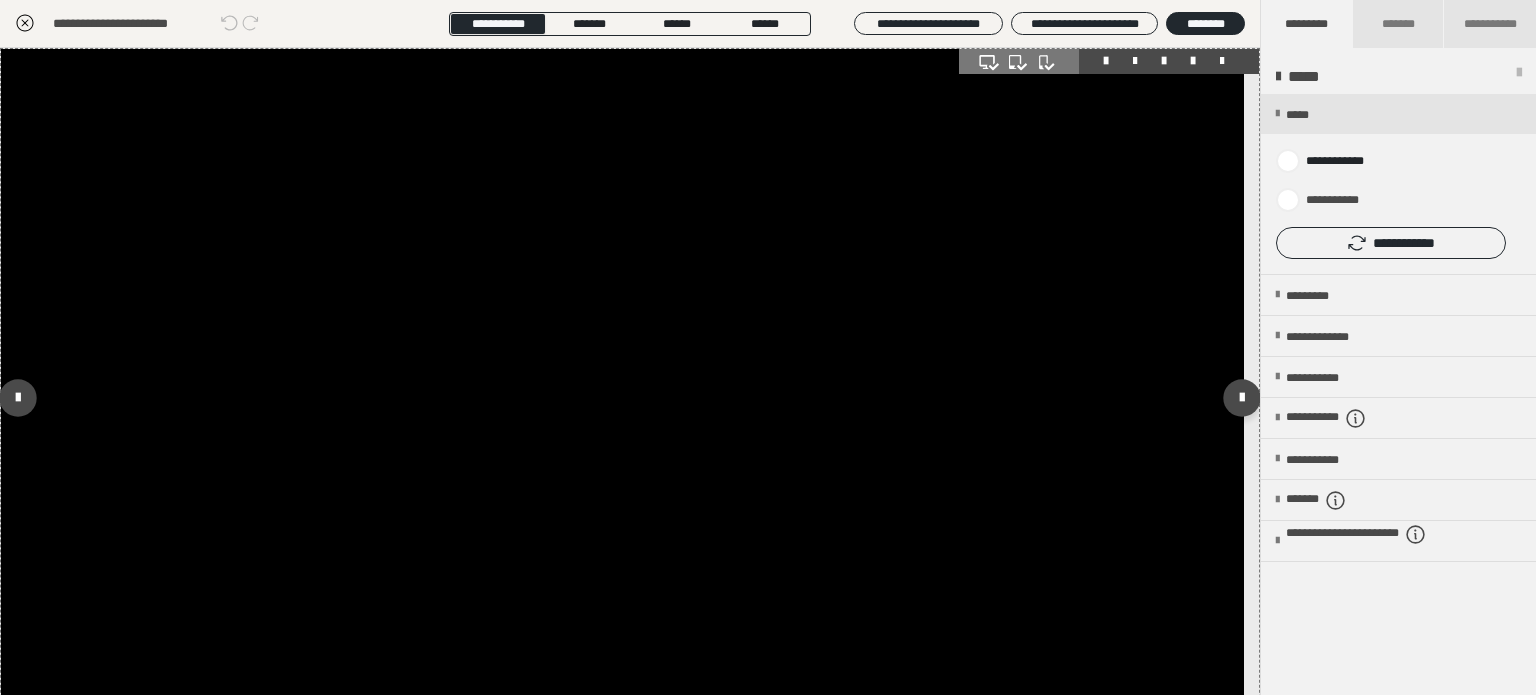 click at bounding box center (622, 398) 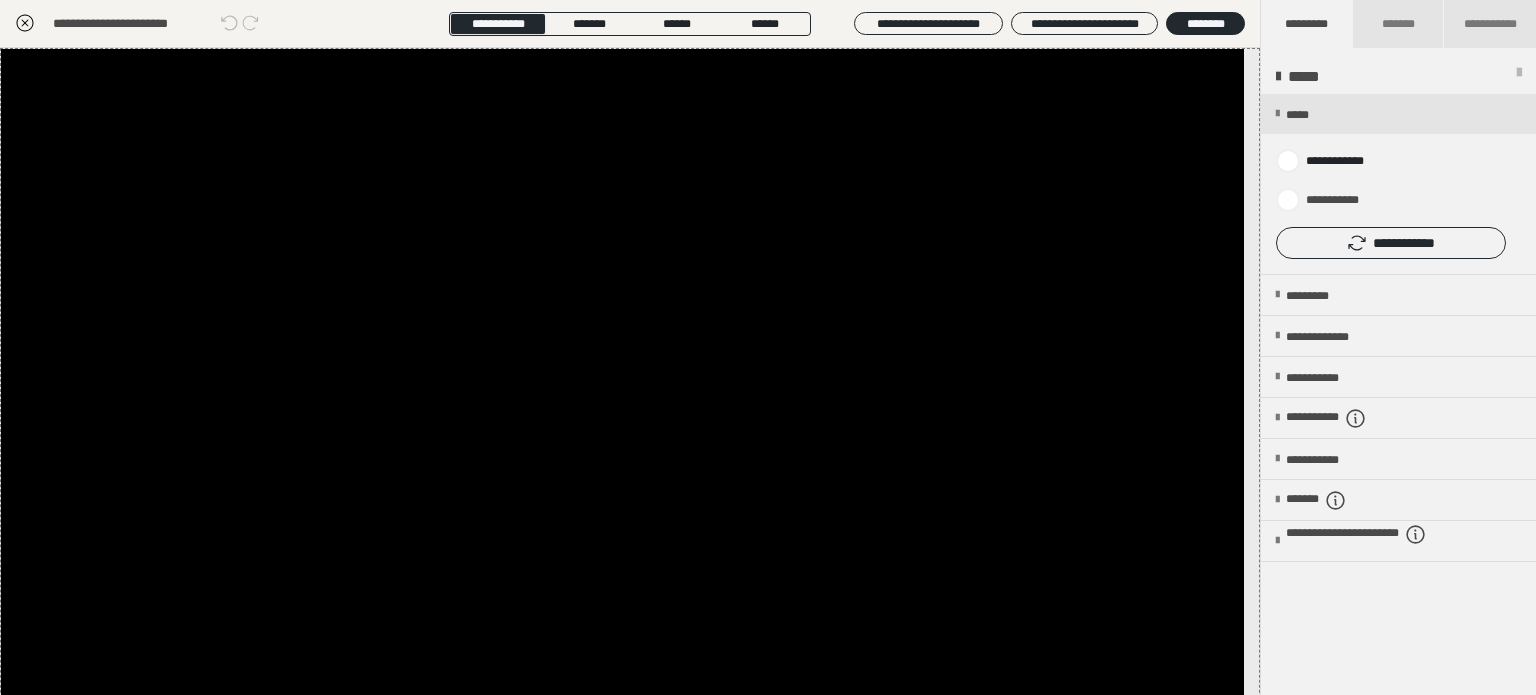 click 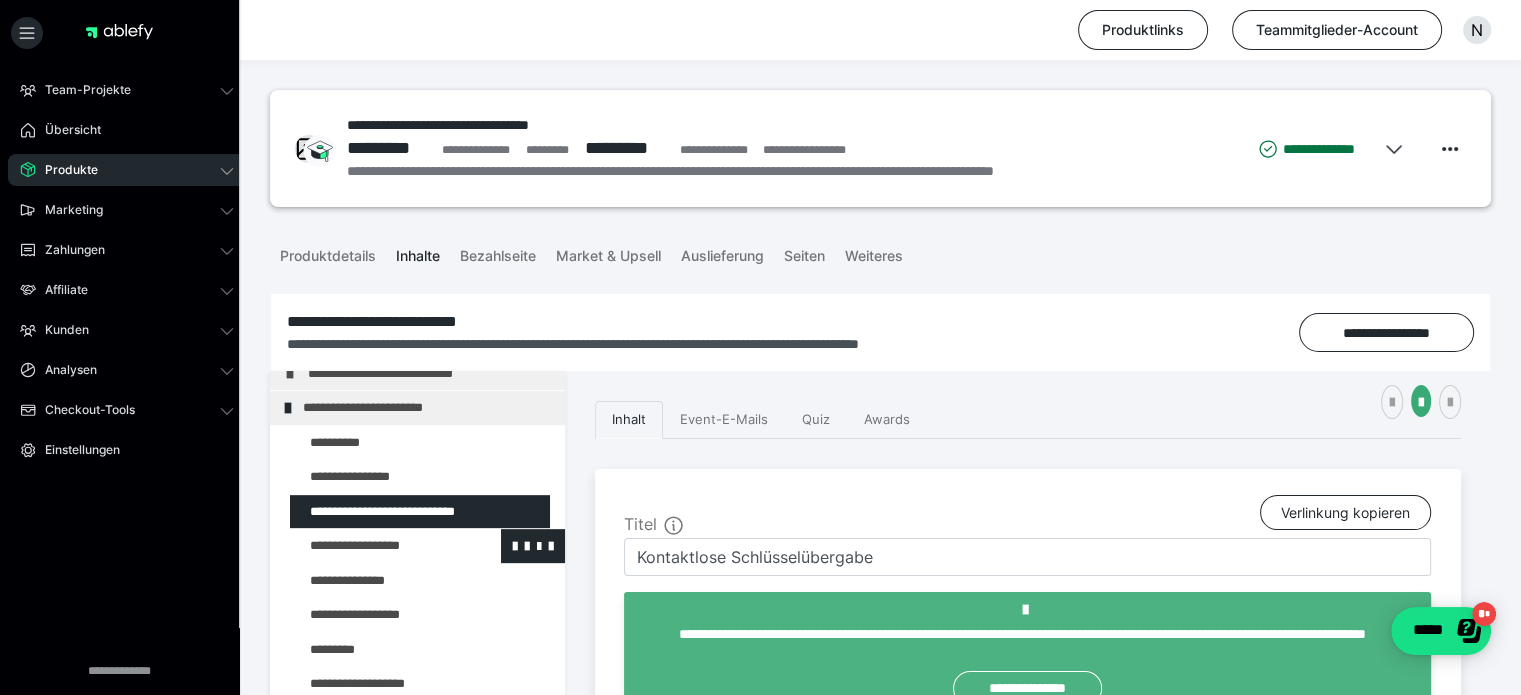 click at bounding box center [375, 546] 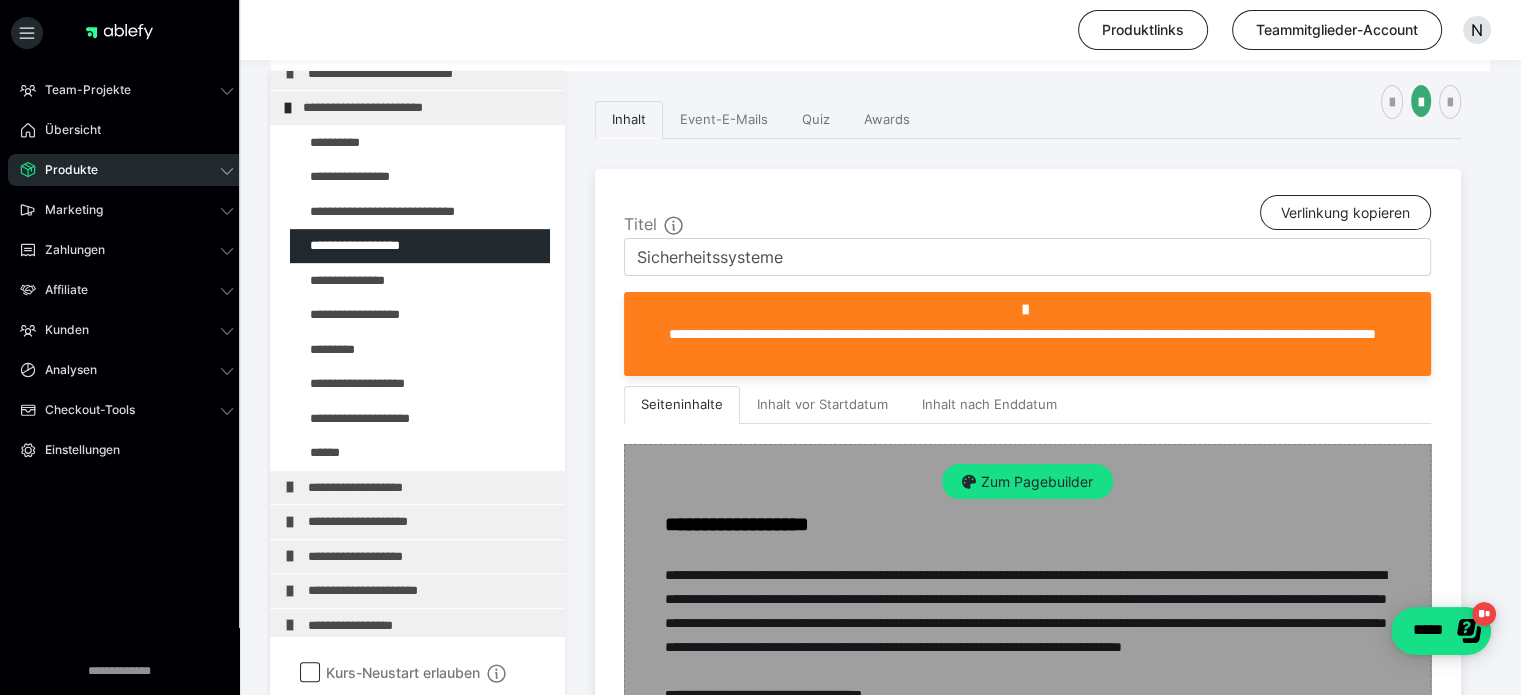 scroll, scrollTop: 500, scrollLeft: 0, axis: vertical 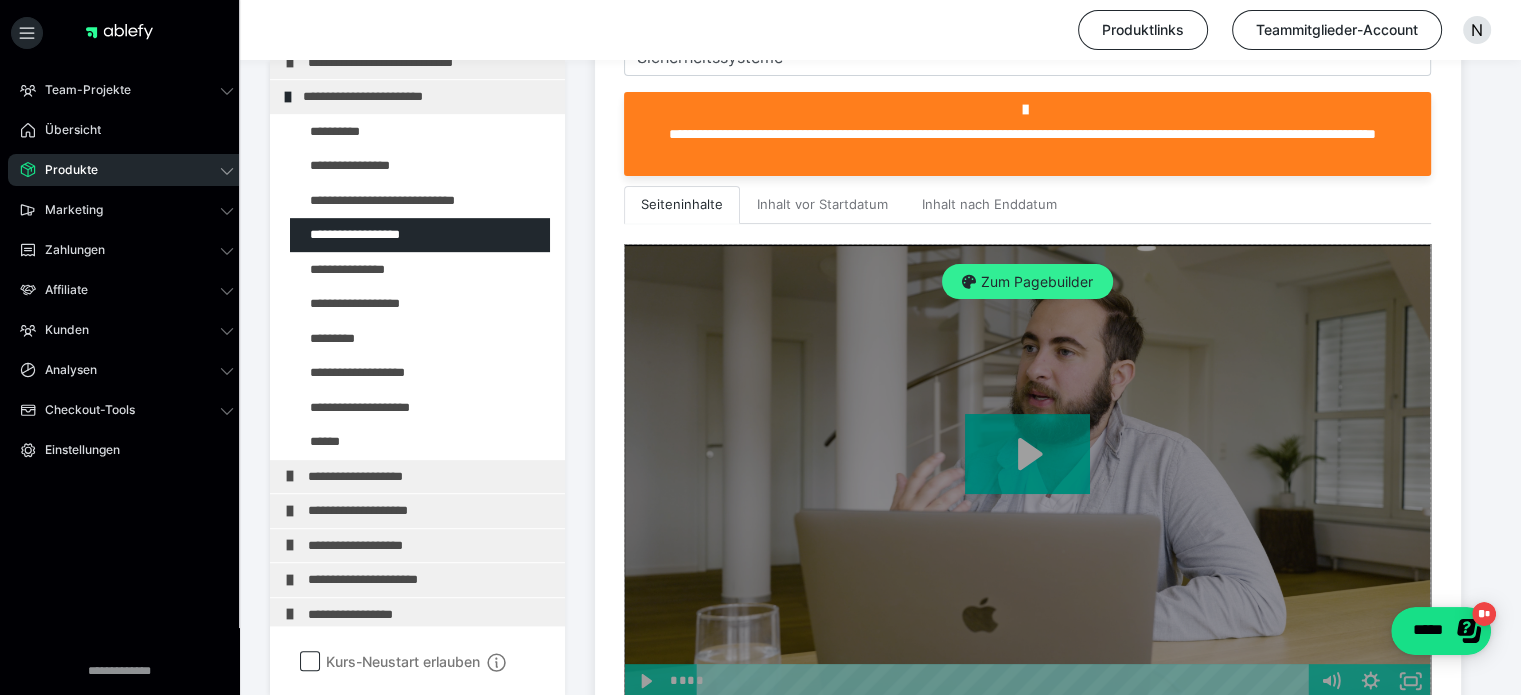 click on "Zum Pagebuilder" at bounding box center (1027, 282) 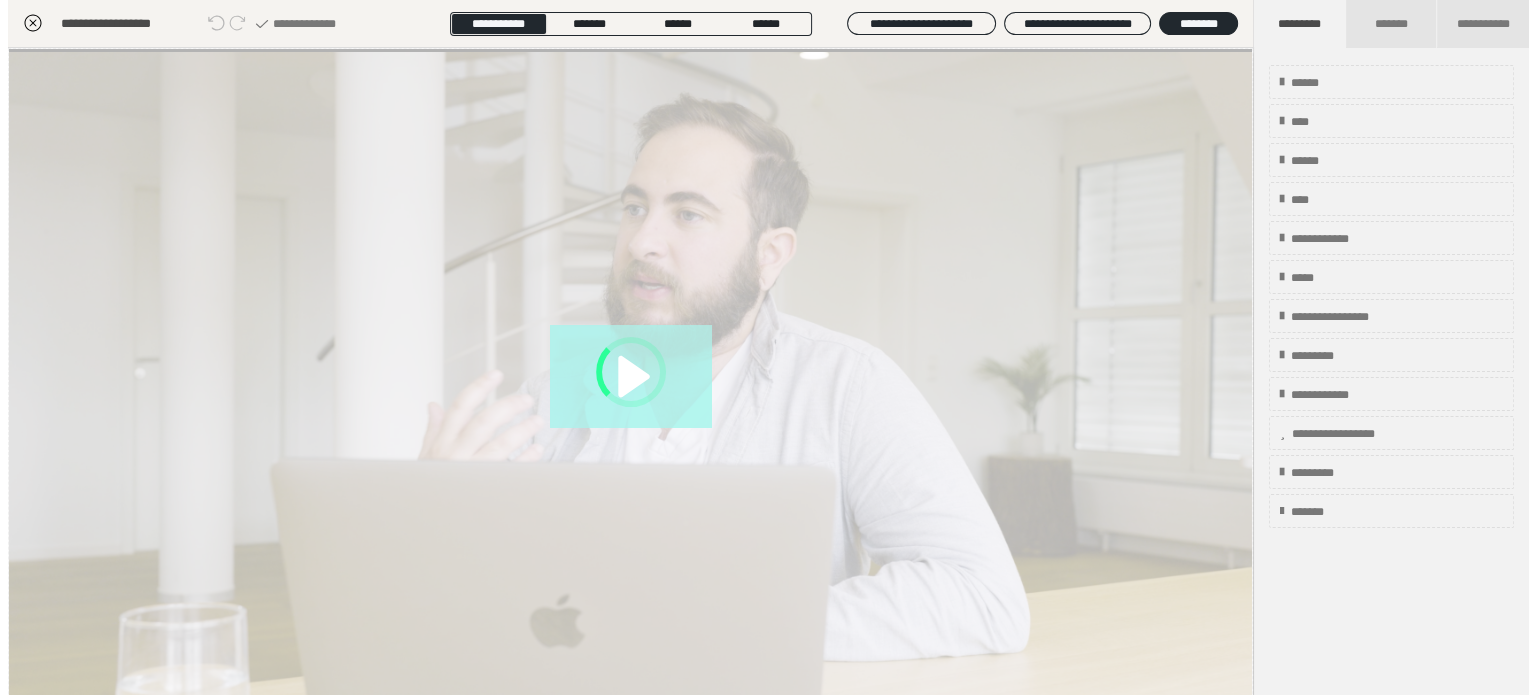 scroll, scrollTop: 311, scrollLeft: 0, axis: vertical 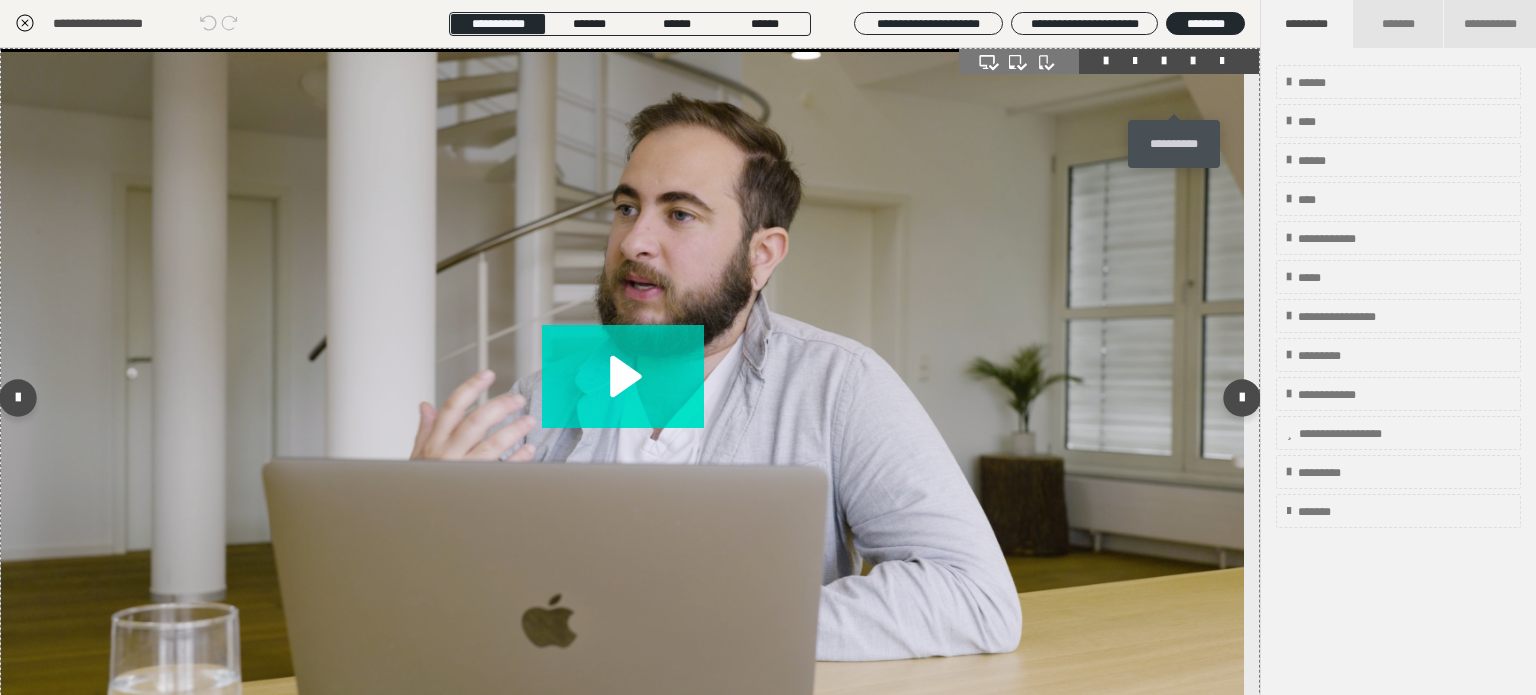 click at bounding box center [1193, 61] 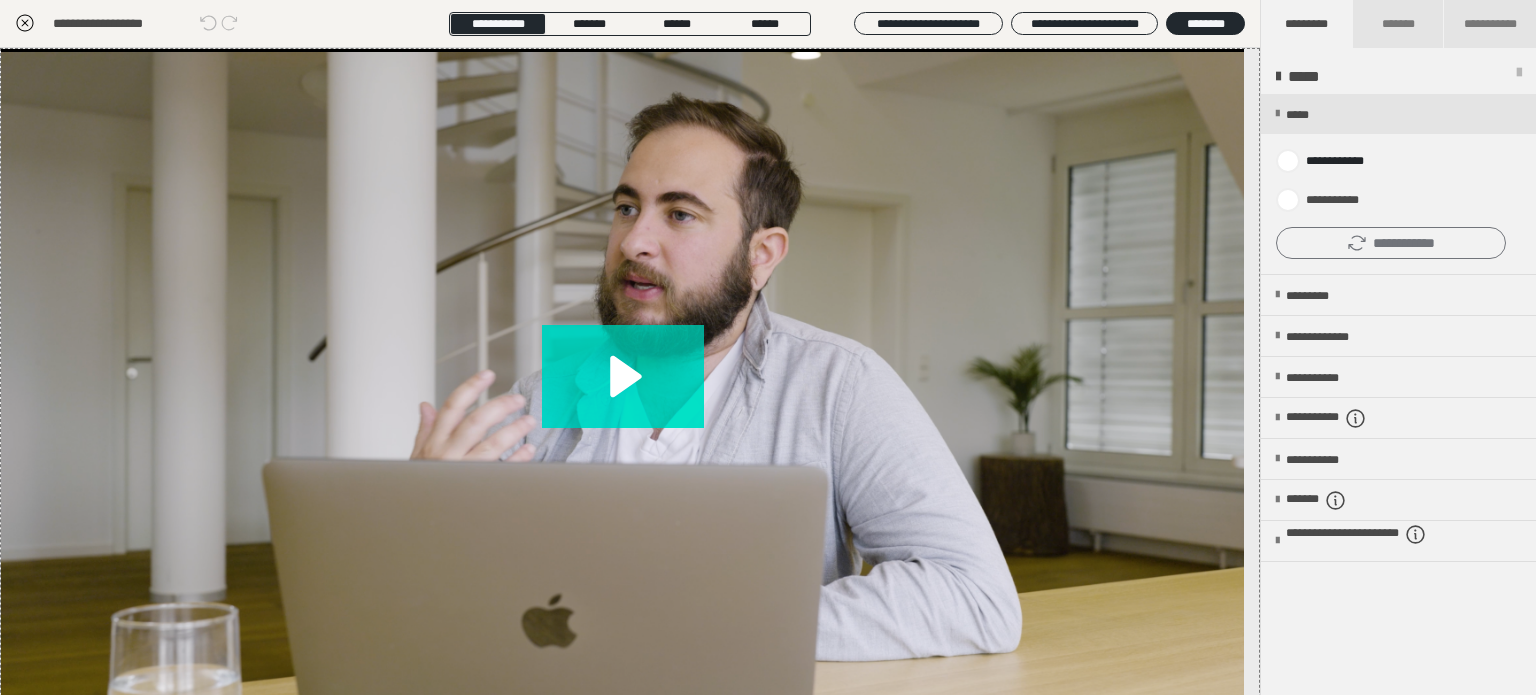 click on "**********" at bounding box center (1391, 243) 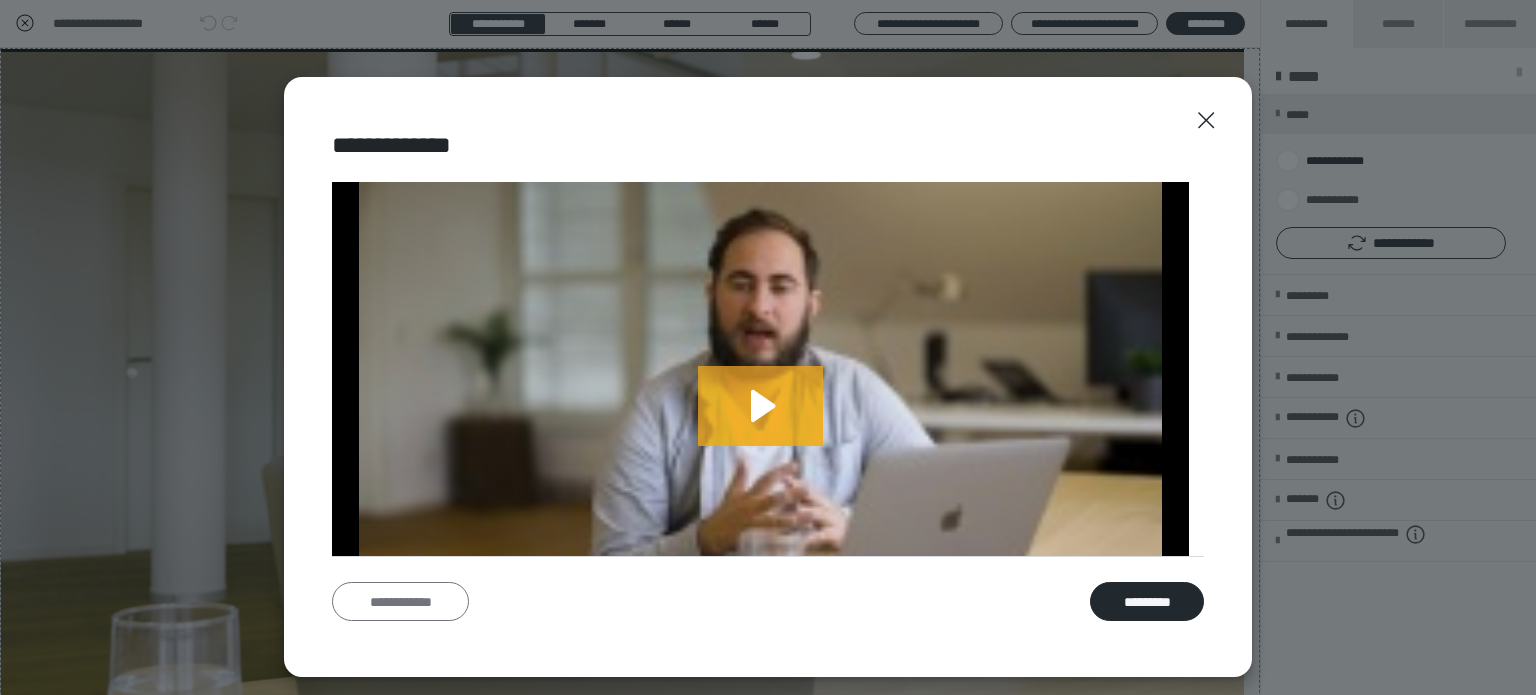 click on "**********" at bounding box center (400, 602) 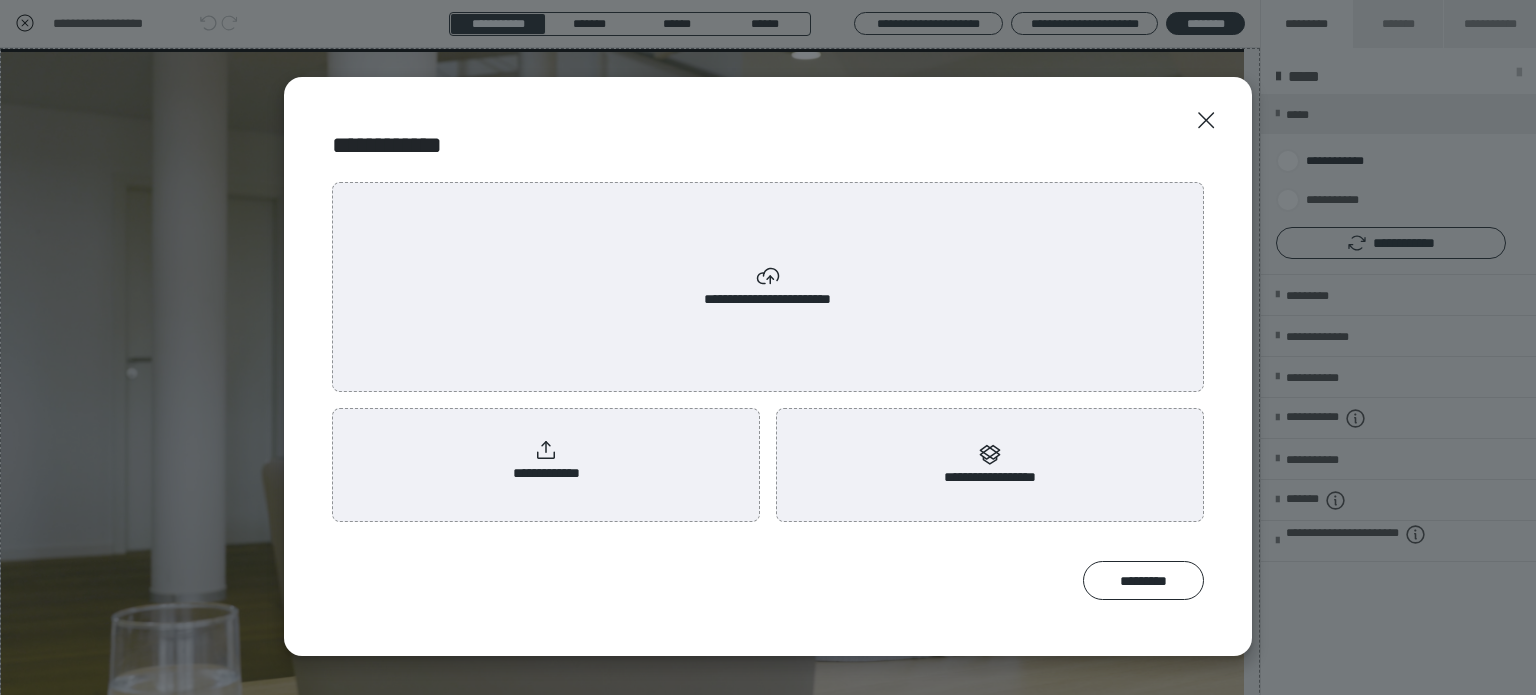 scroll, scrollTop: 0, scrollLeft: 0, axis: both 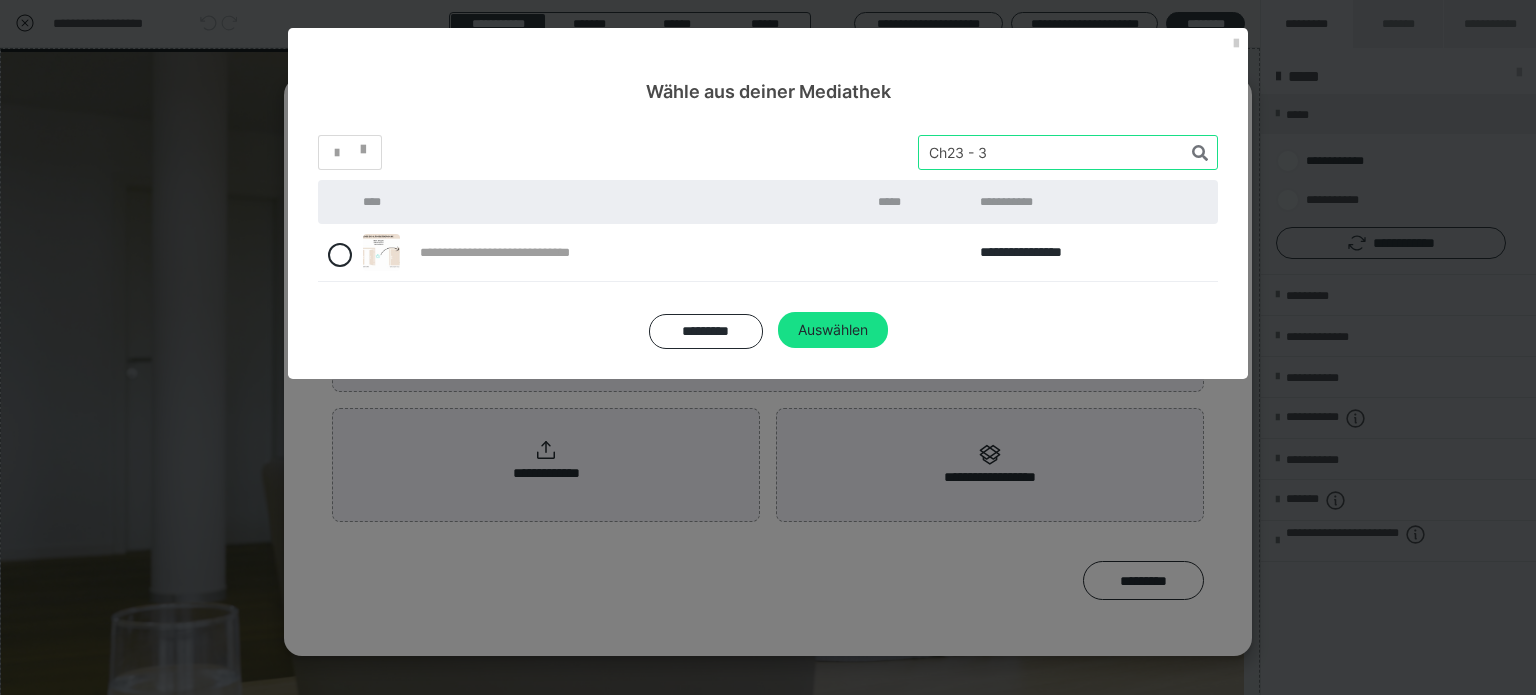 click on "*" at bounding box center [768, 152] 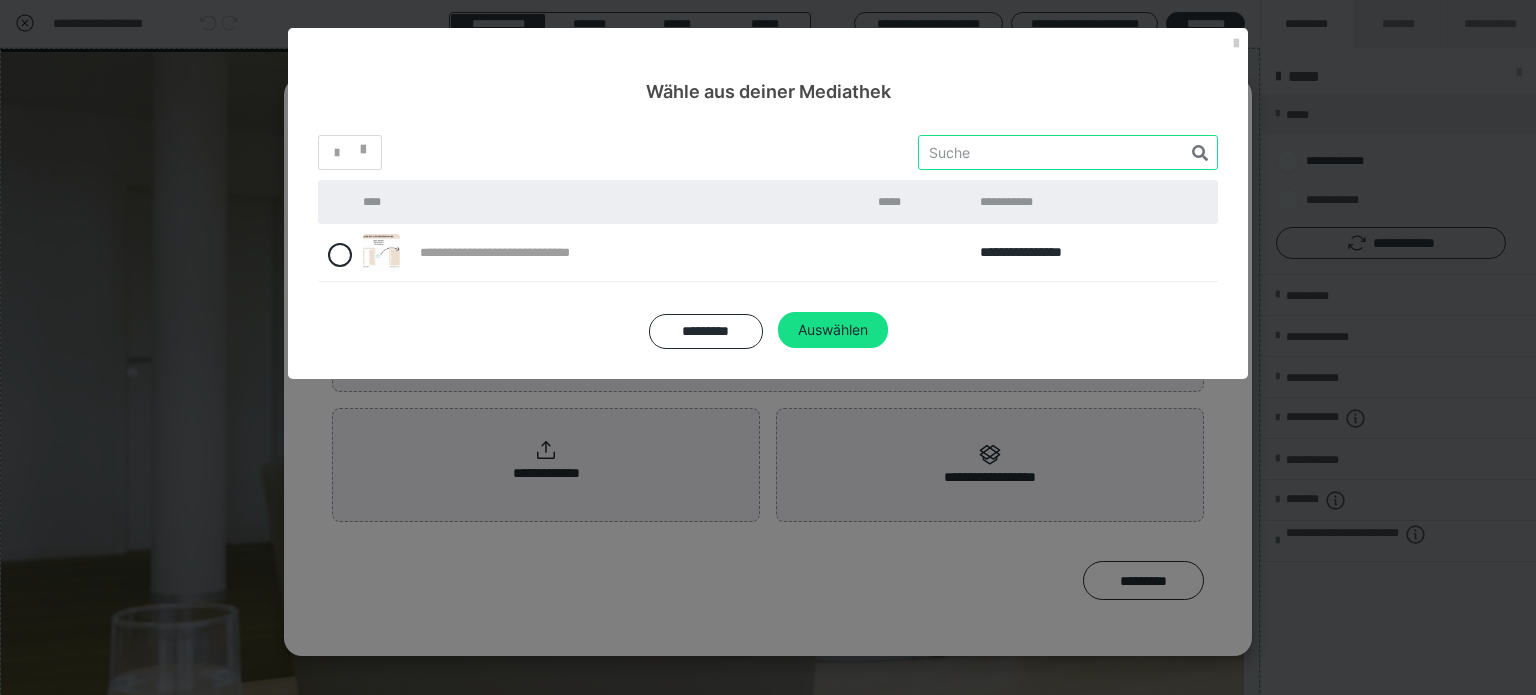 paste on "Ch23 - 4" 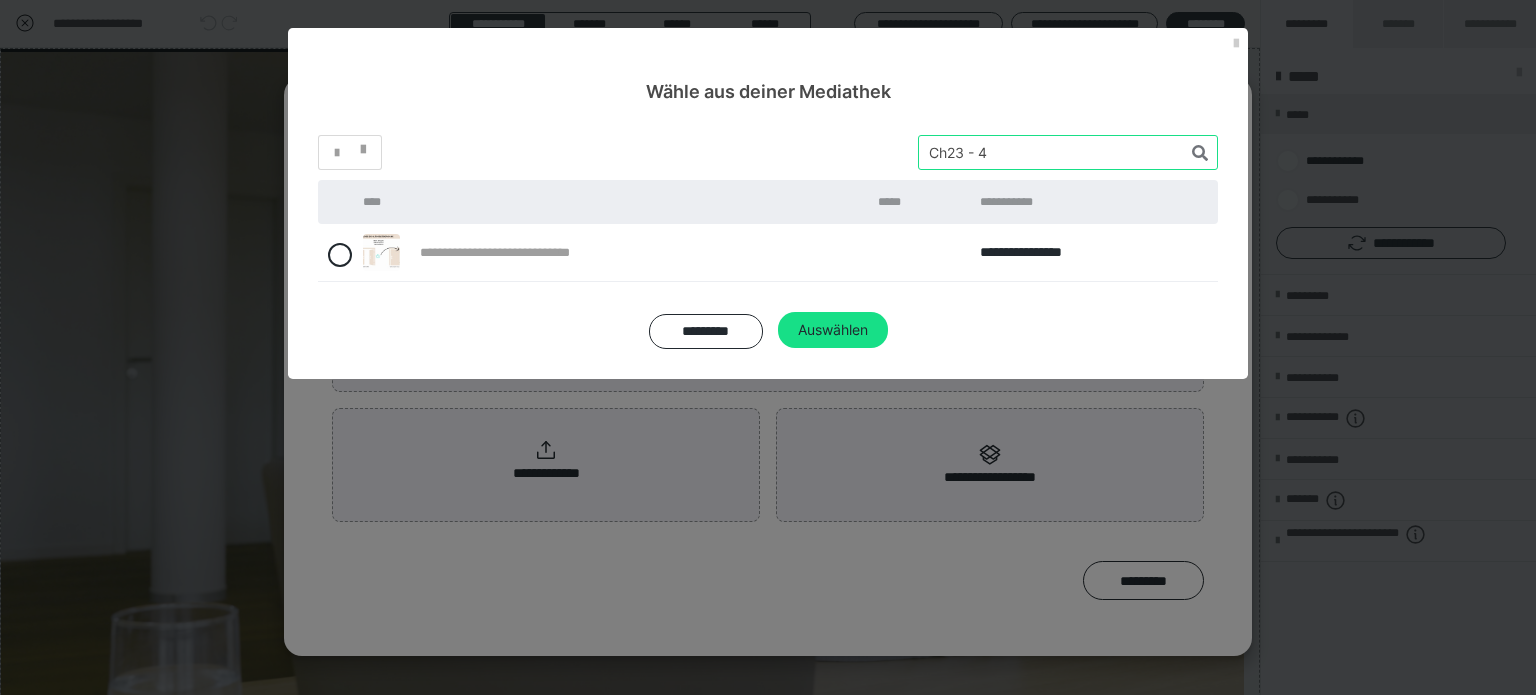 type on "Ch23 - 4" 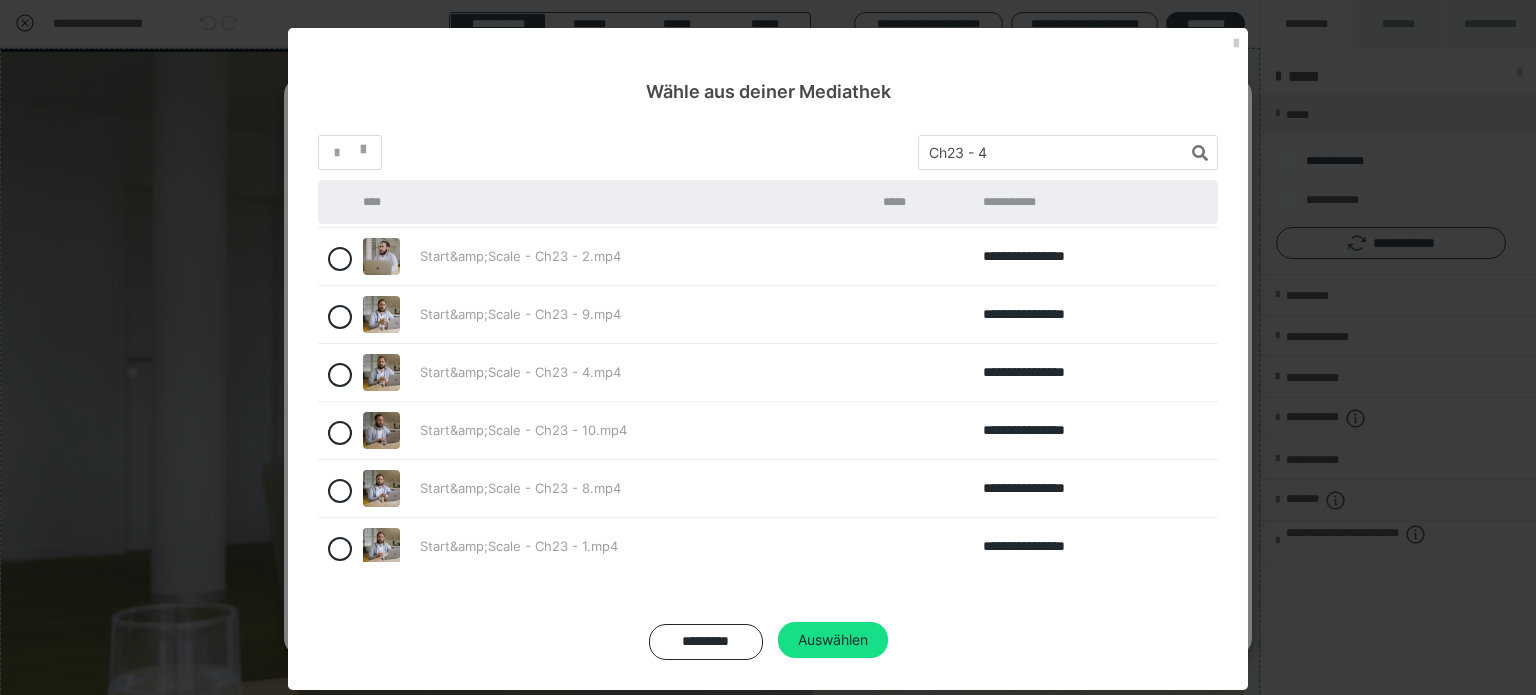 scroll, scrollTop: 240, scrollLeft: 0, axis: vertical 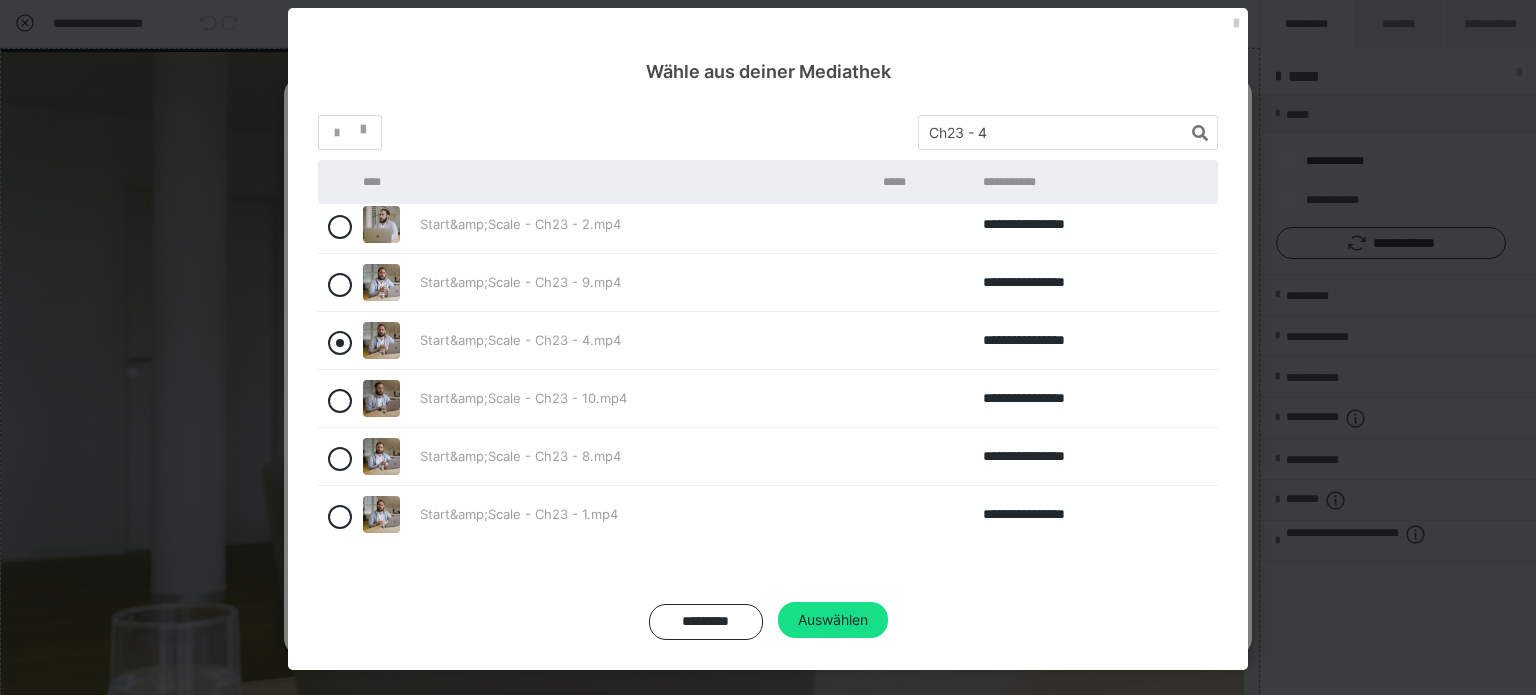 click at bounding box center (340, 343) 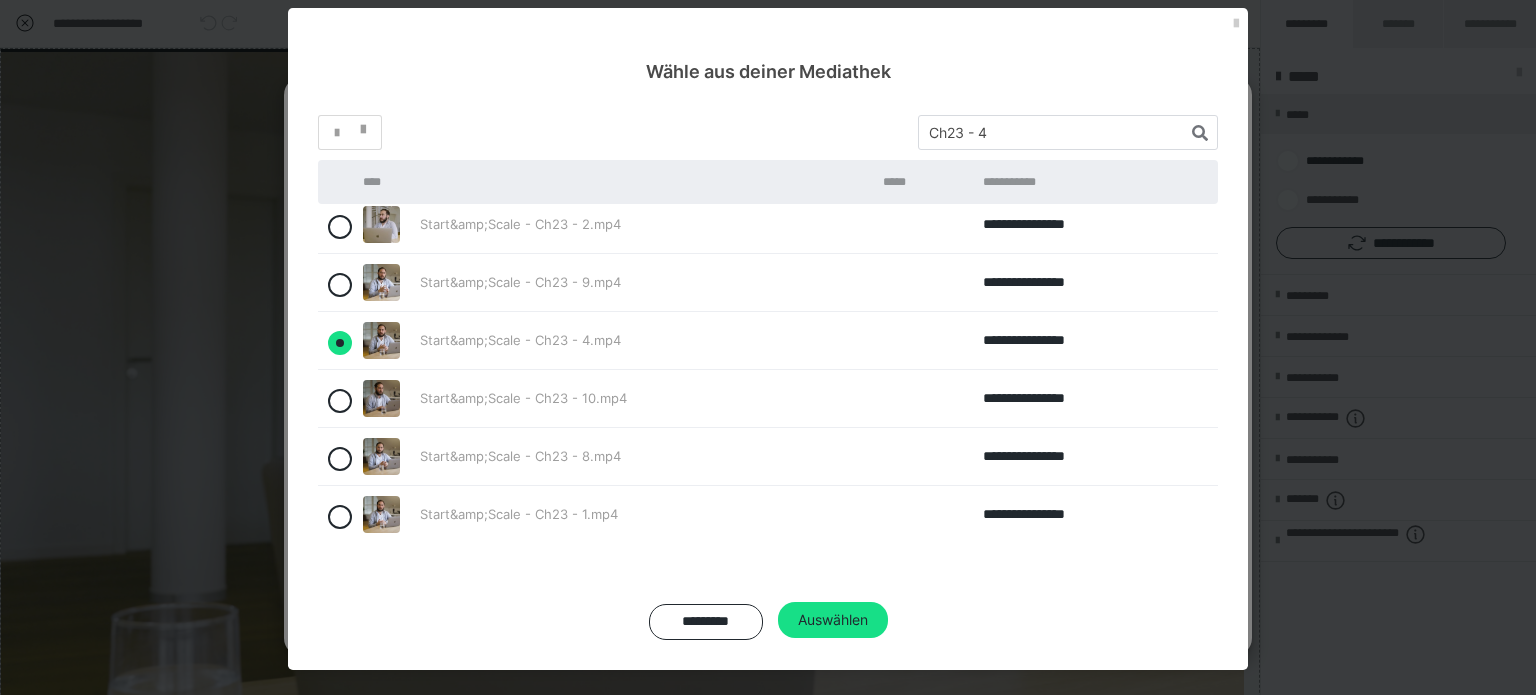 radio on "true" 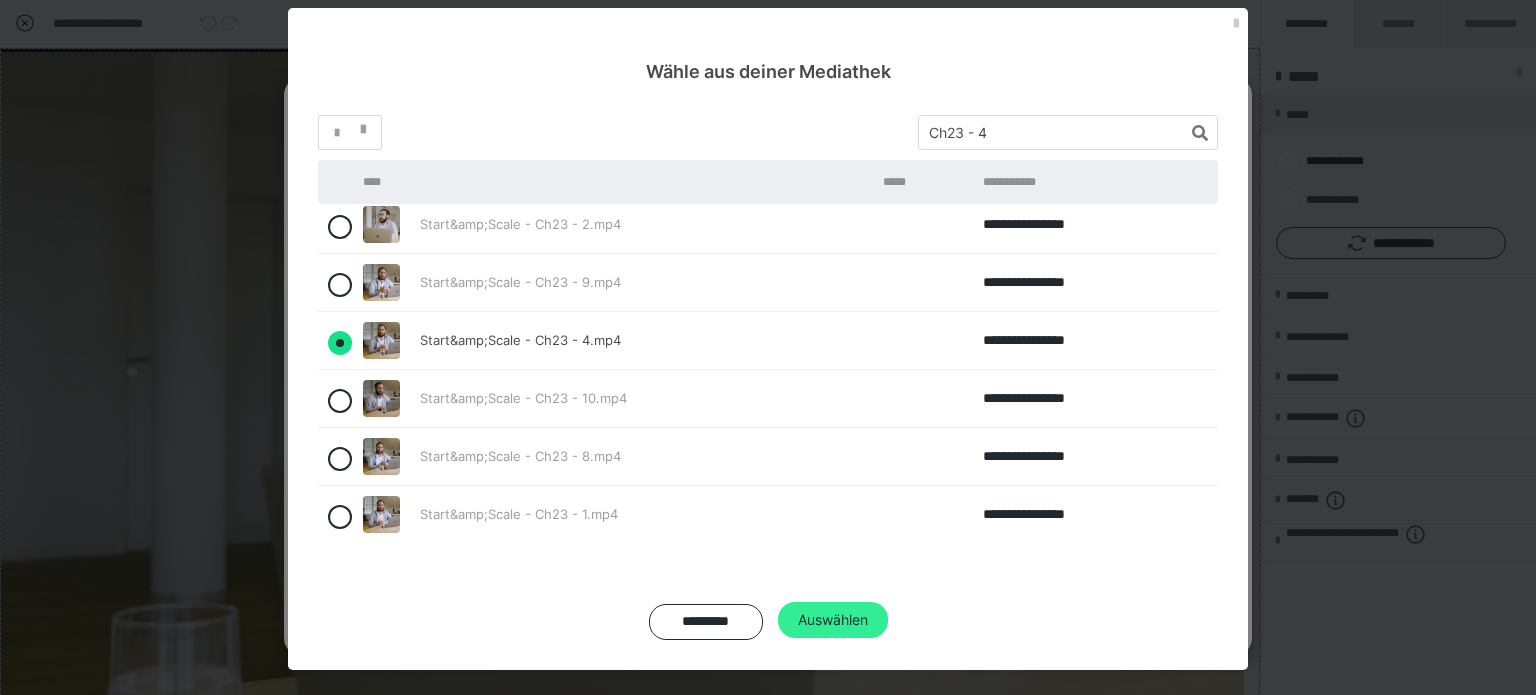 click on "Auswählen" at bounding box center (833, 620) 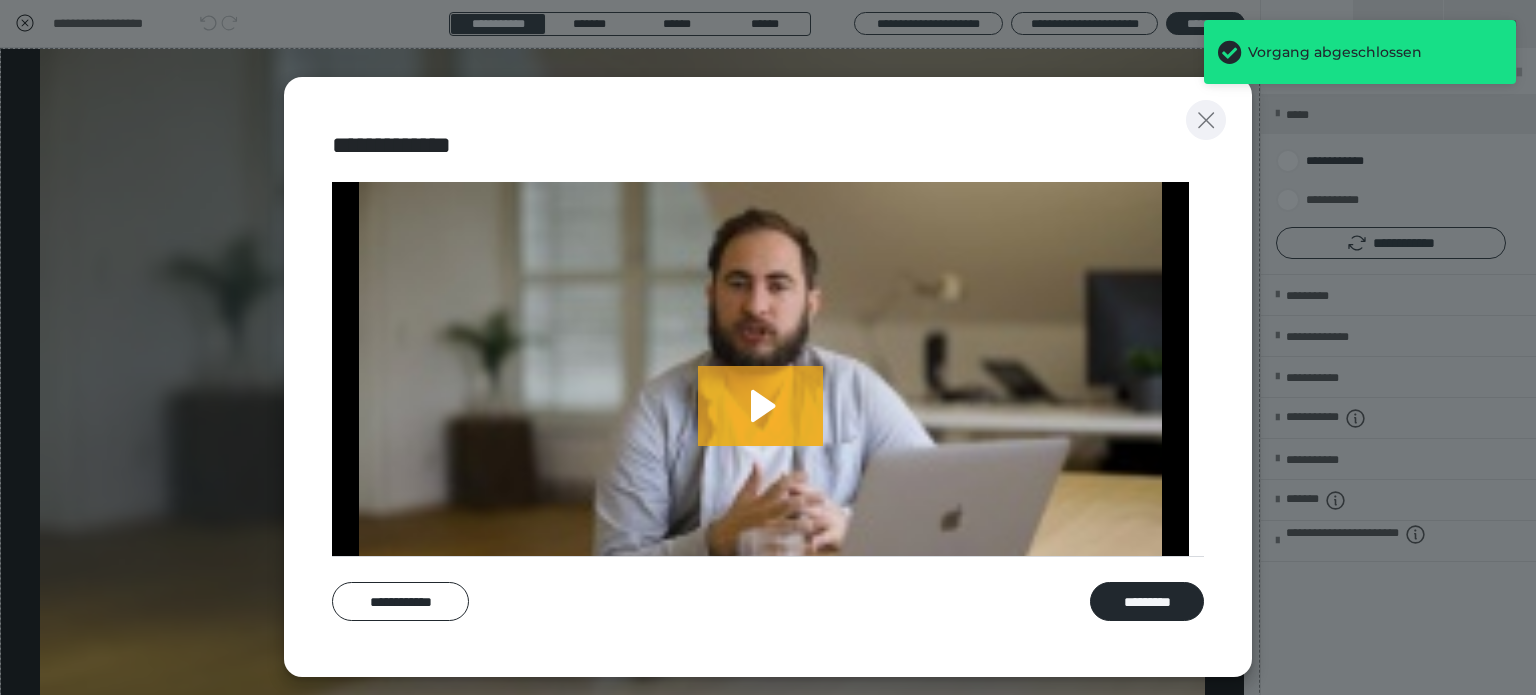 click 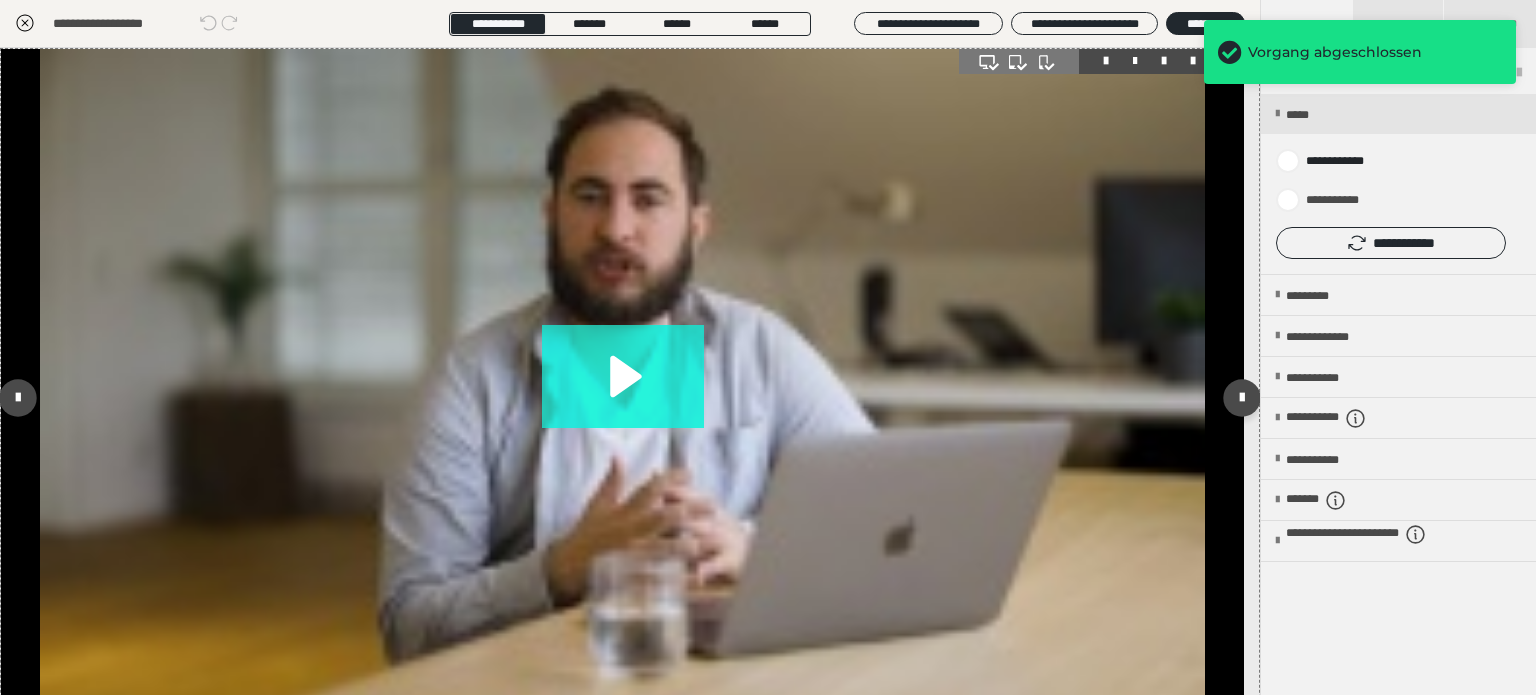 click 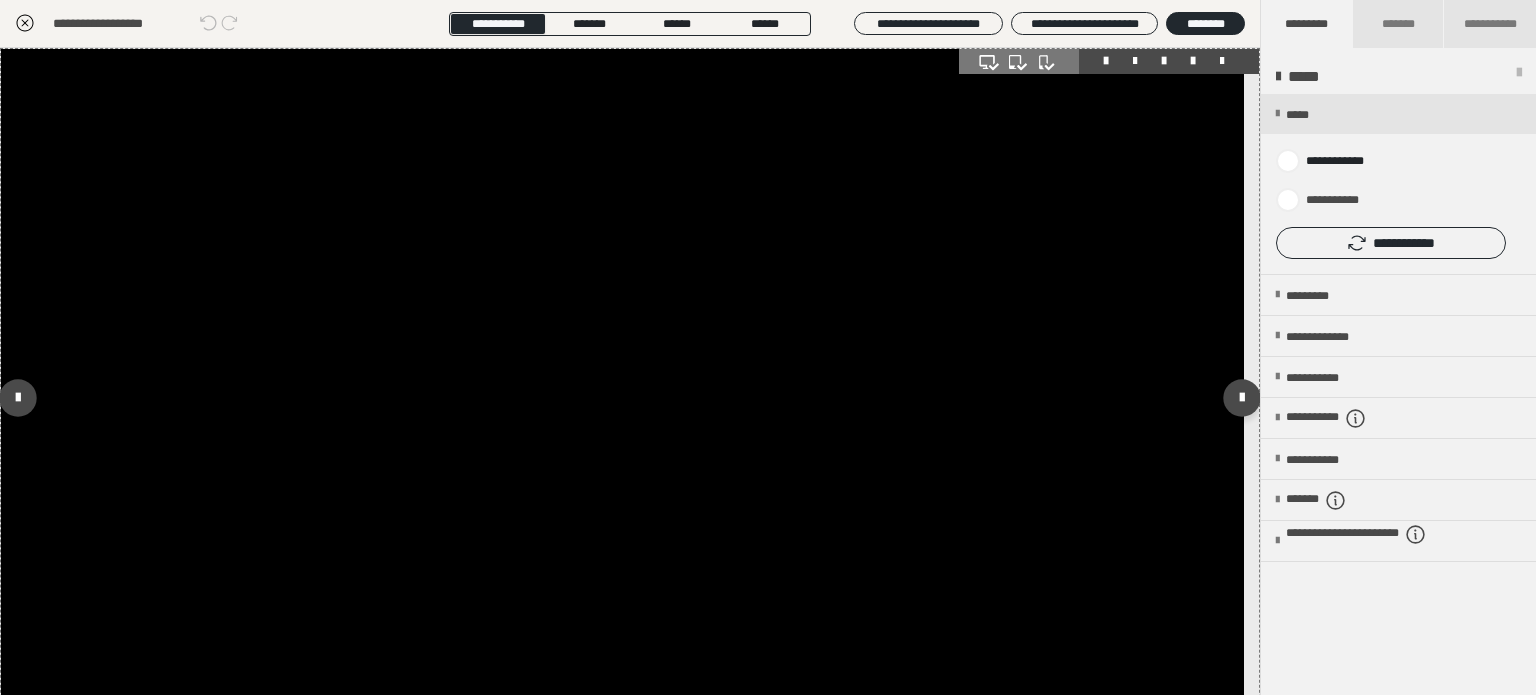 click at bounding box center (622, 398) 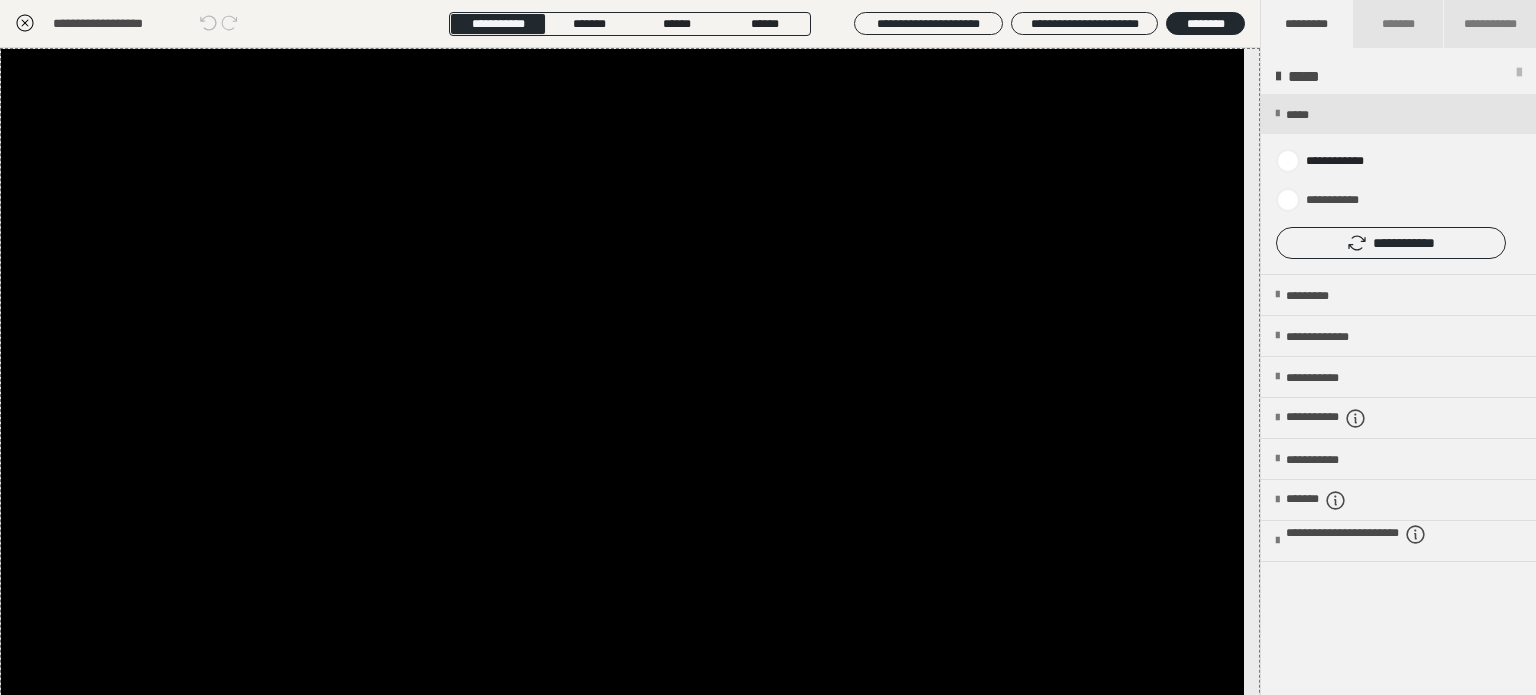 click 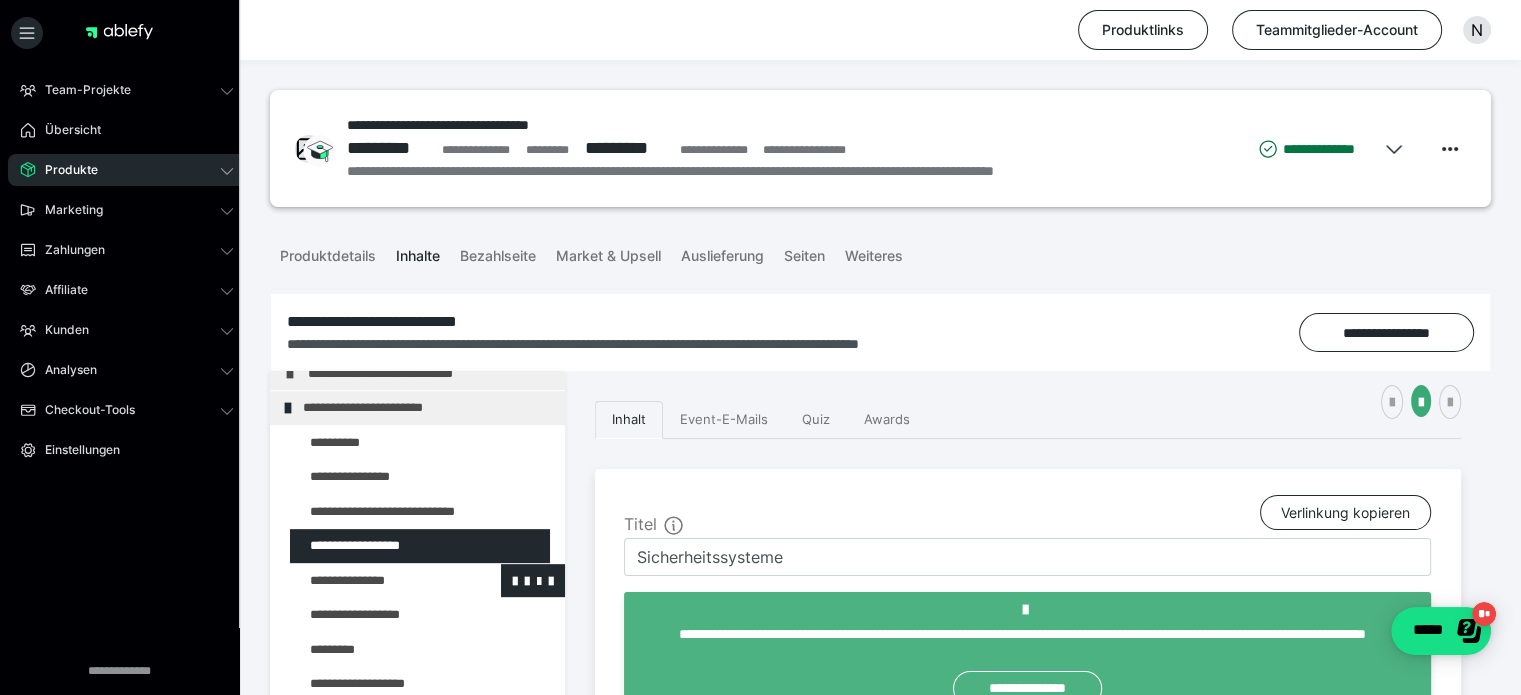 scroll, scrollTop: 1124, scrollLeft: 0, axis: vertical 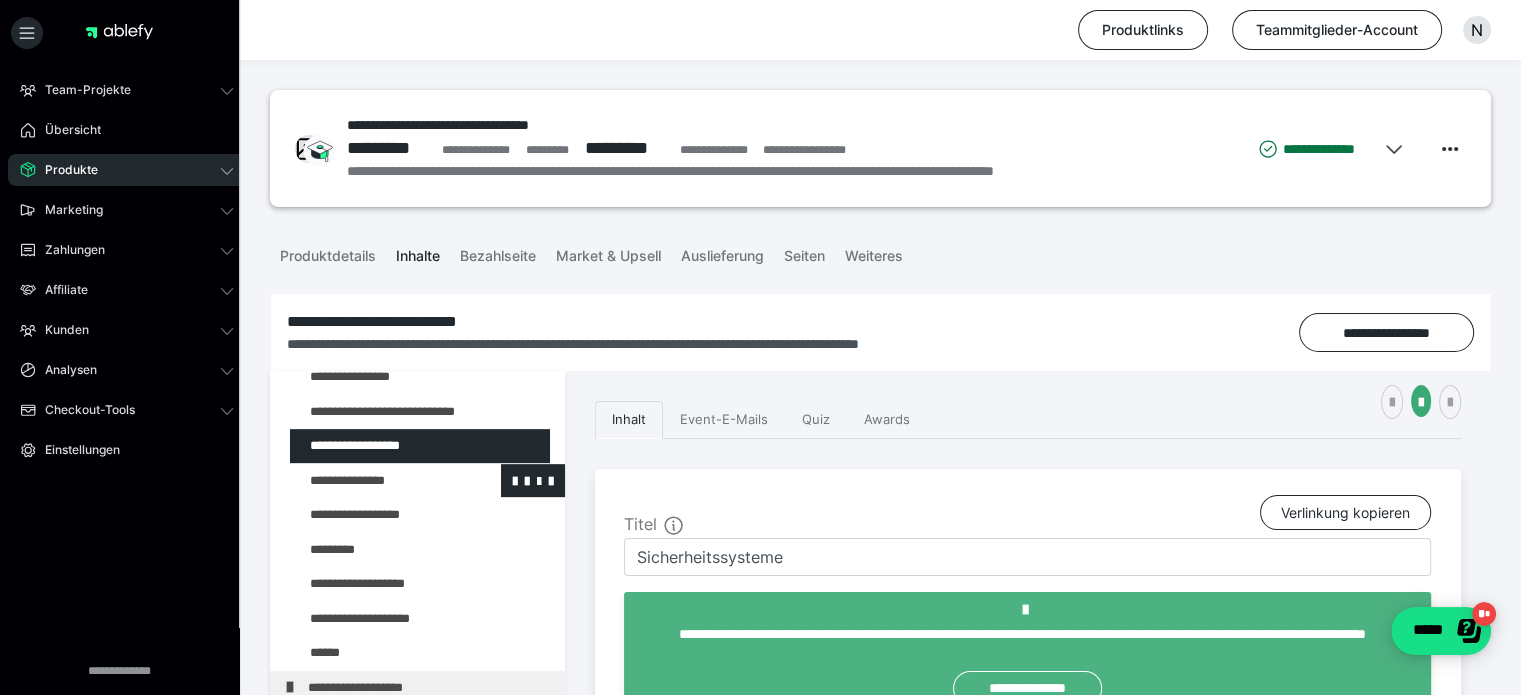 click at bounding box center (375, 481) 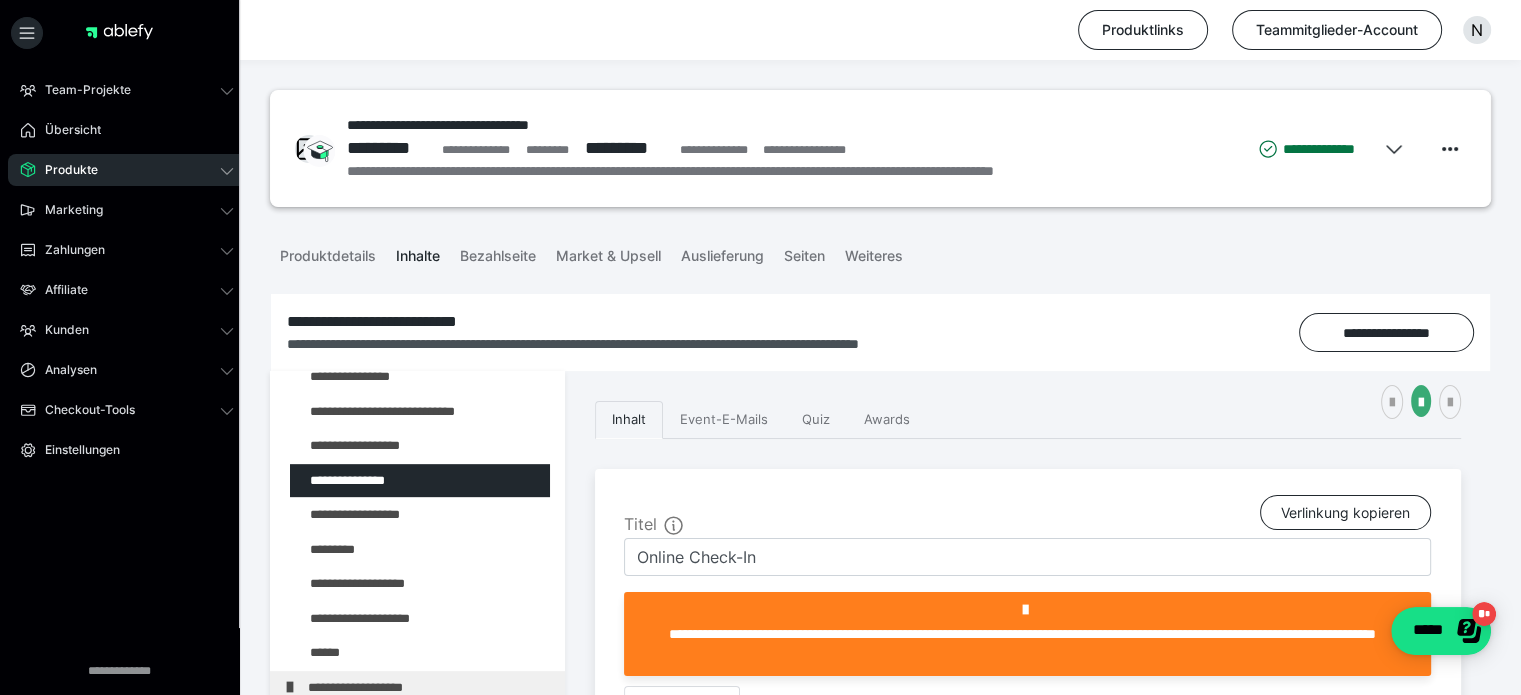 scroll, scrollTop: 1124, scrollLeft: 0, axis: vertical 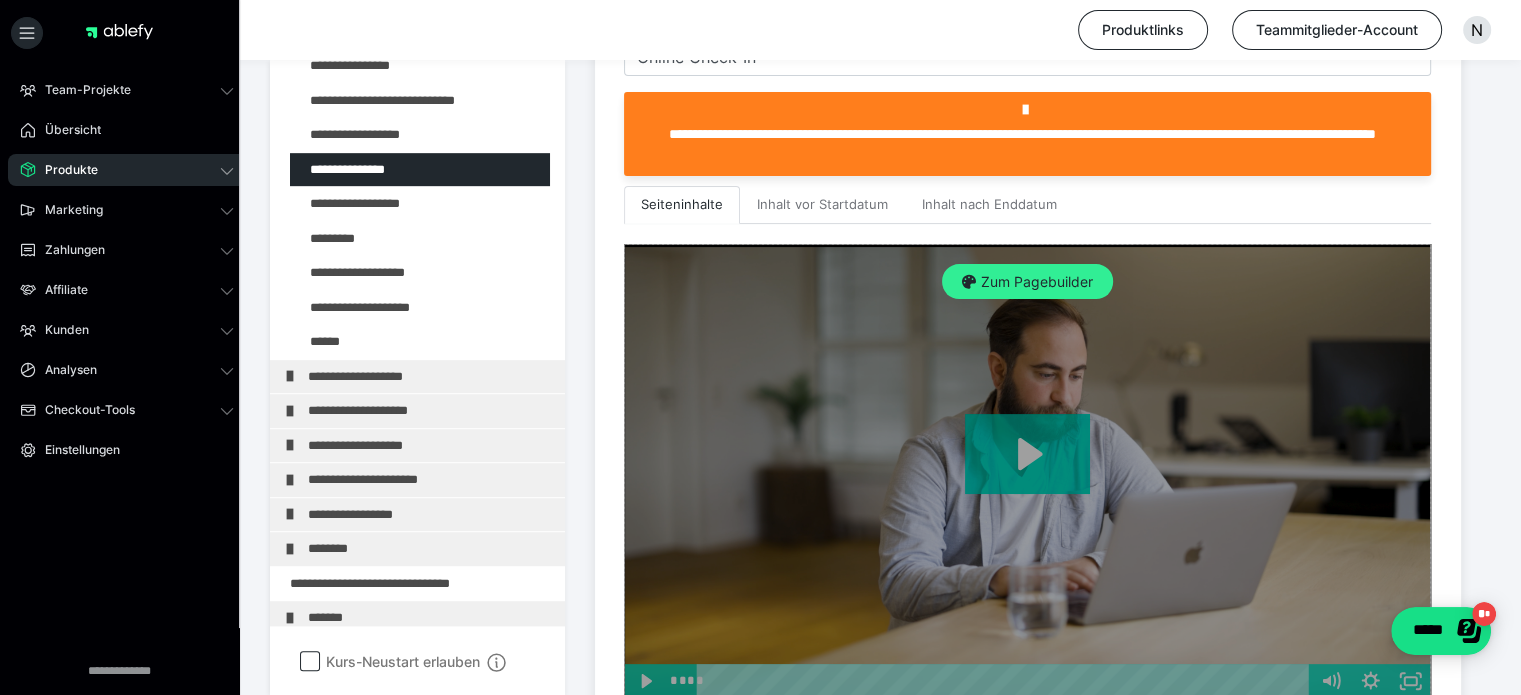 click on "Zum Pagebuilder" at bounding box center [1027, 282] 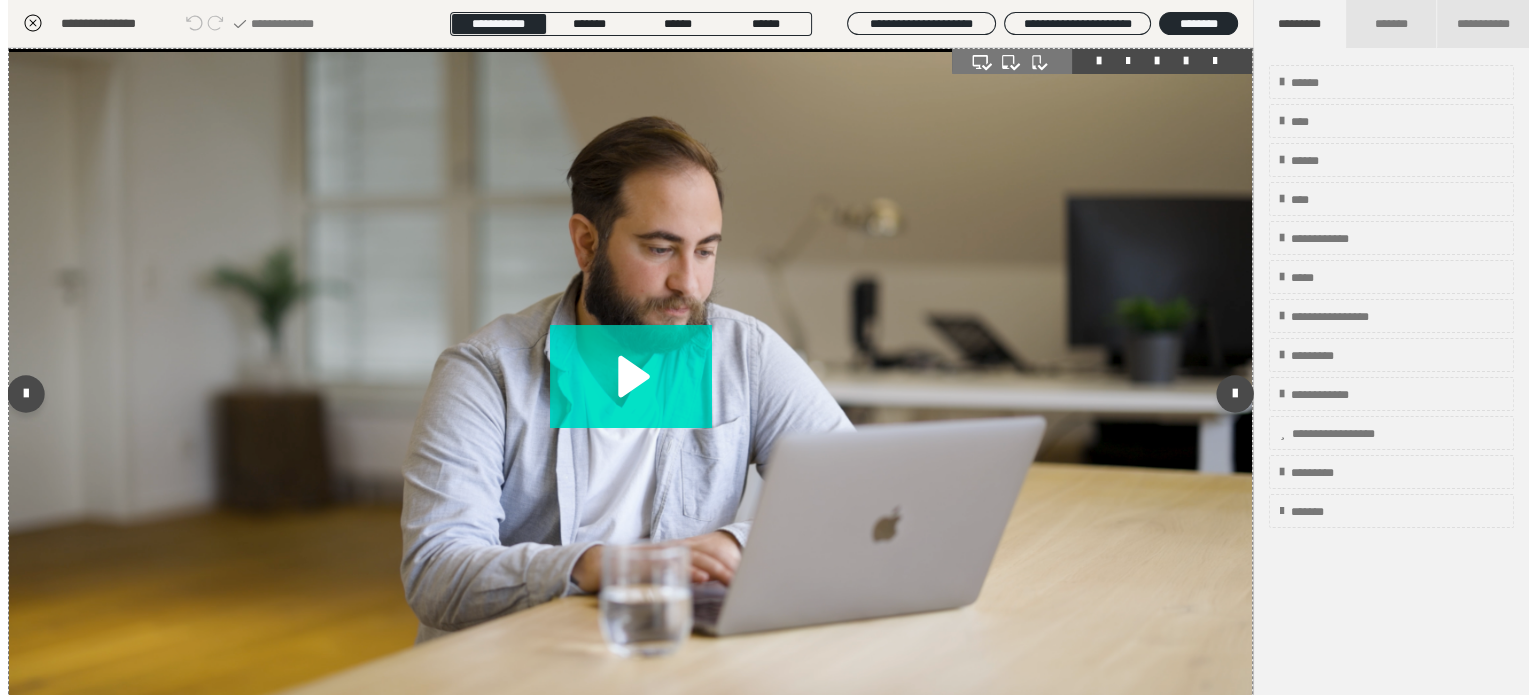 scroll, scrollTop: 311, scrollLeft: 0, axis: vertical 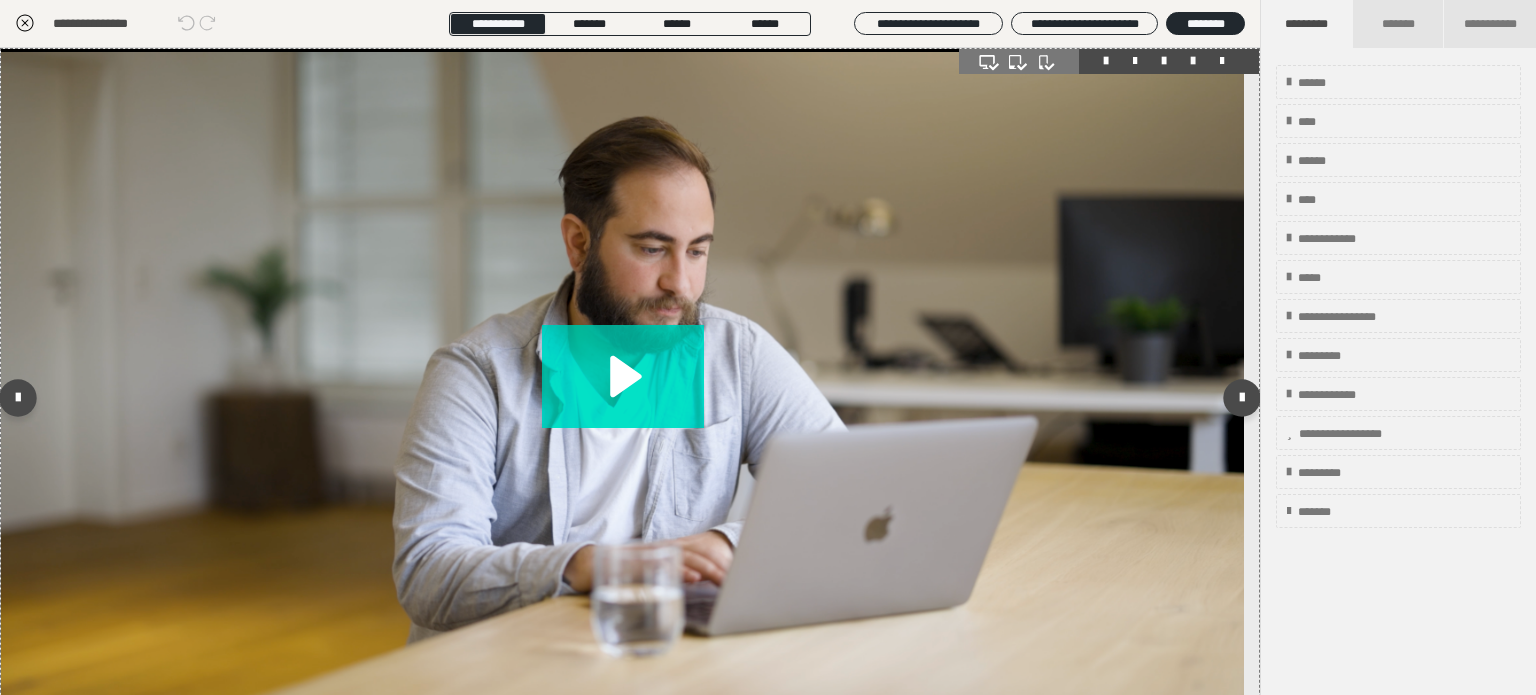 click at bounding box center (1193, 61) 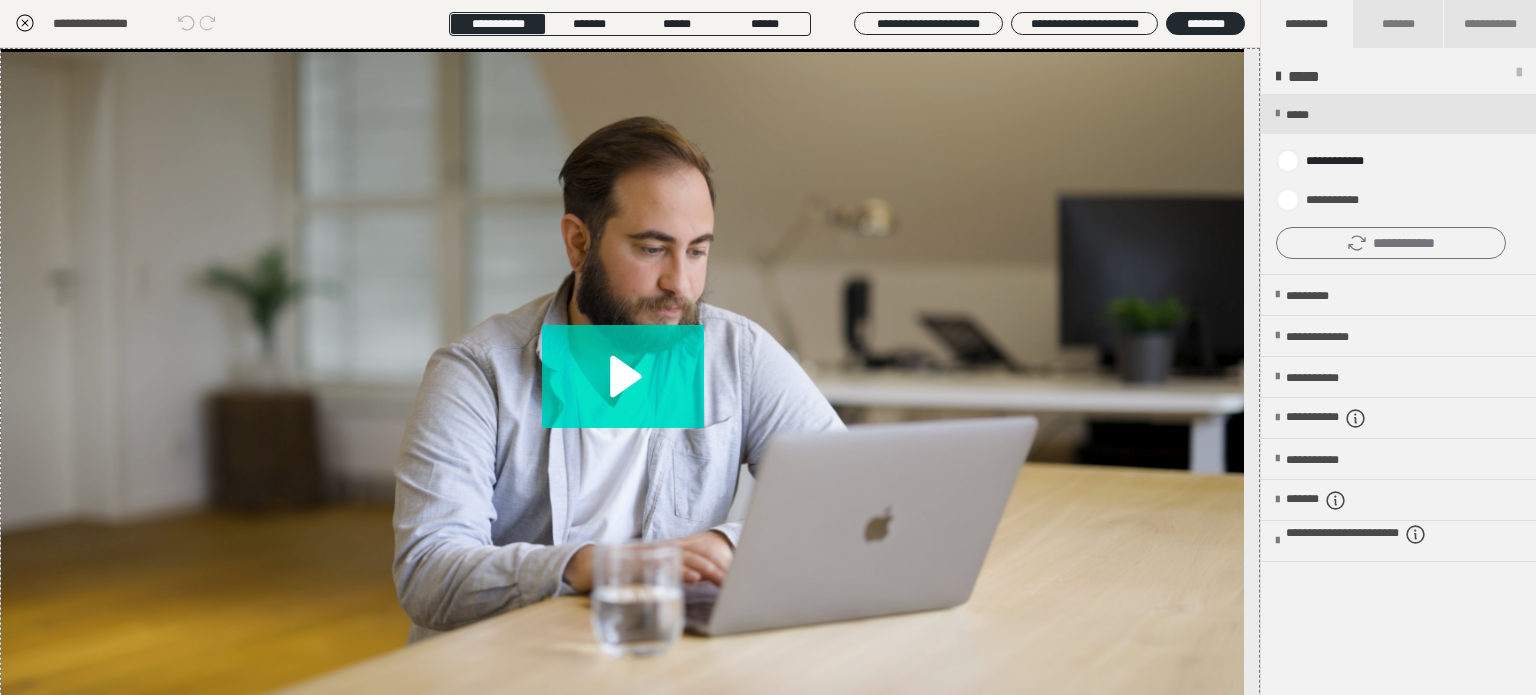 click on "**********" at bounding box center (1391, 243) 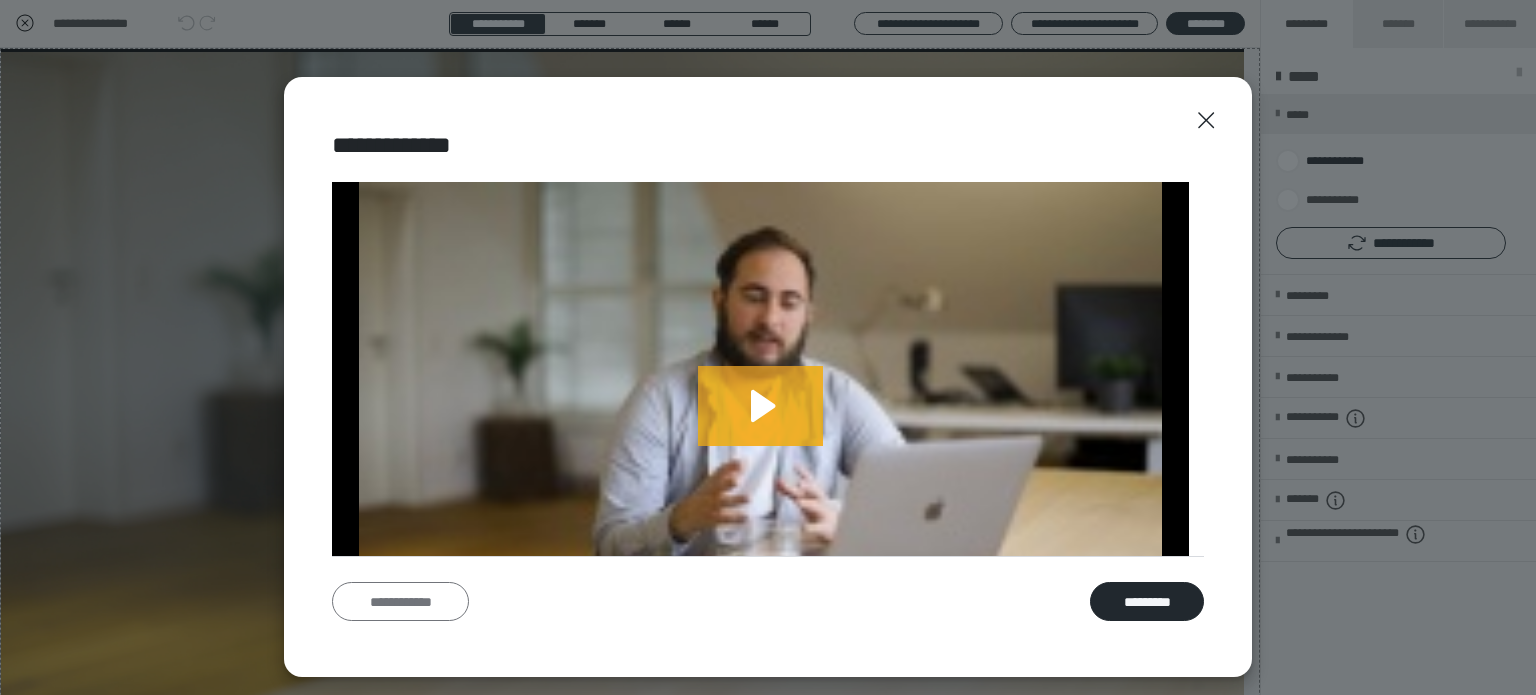 click on "**********" at bounding box center (400, 602) 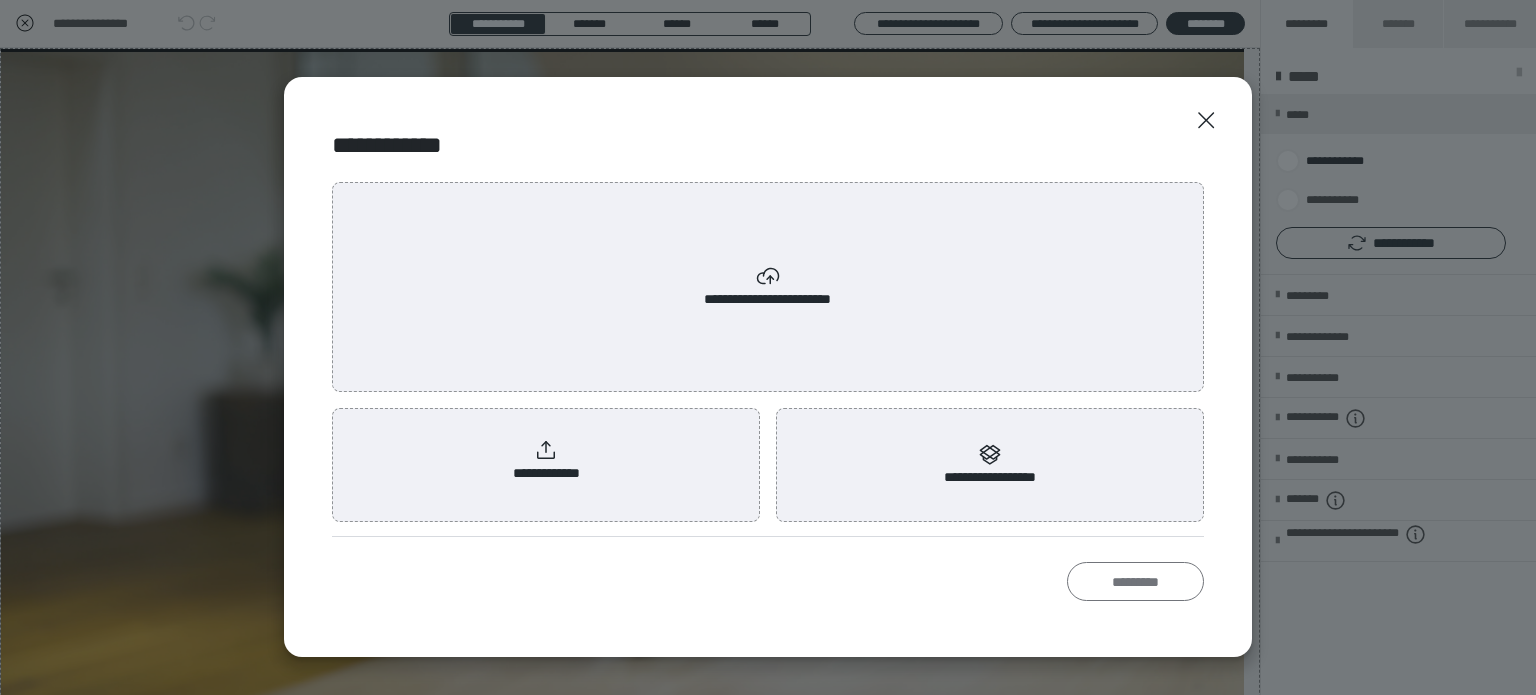 scroll, scrollTop: 0, scrollLeft: 0, axis: both 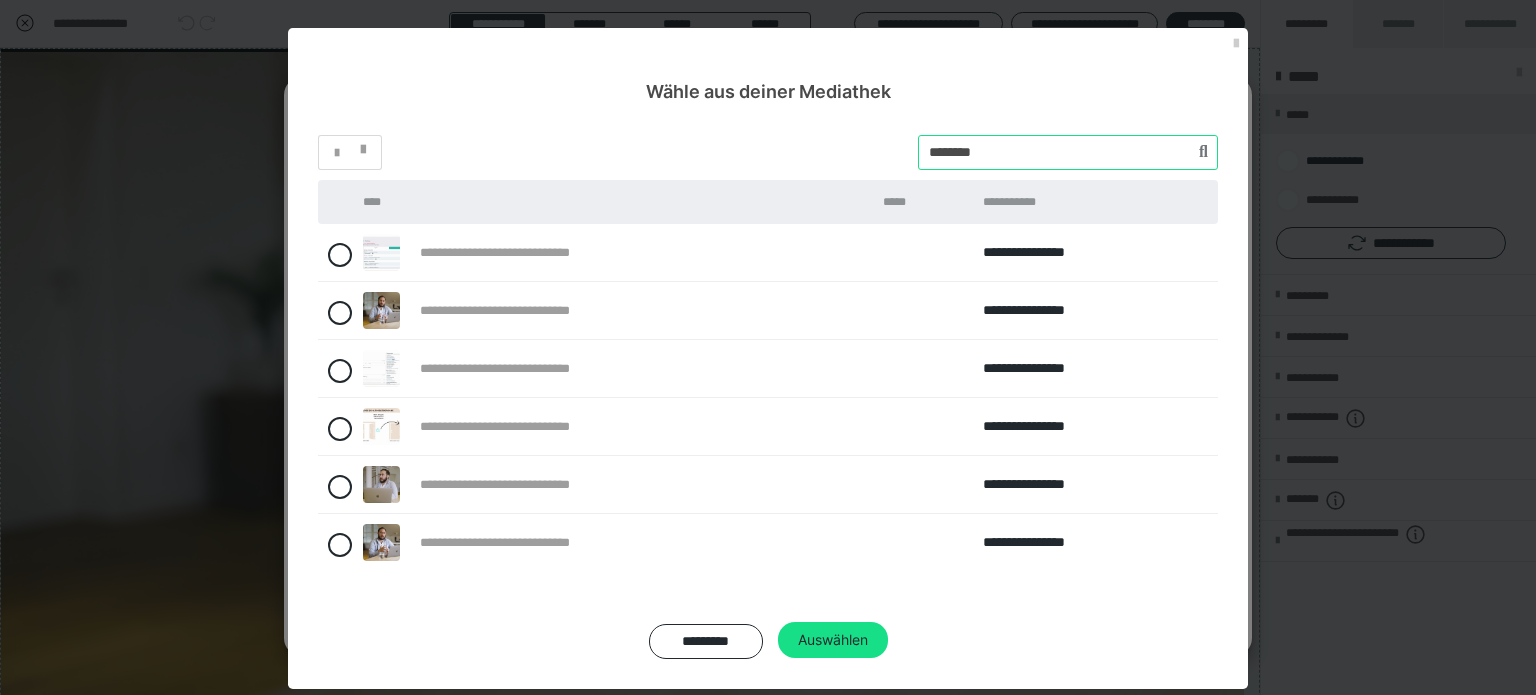 click on "*" at bounding box center (768, 152) 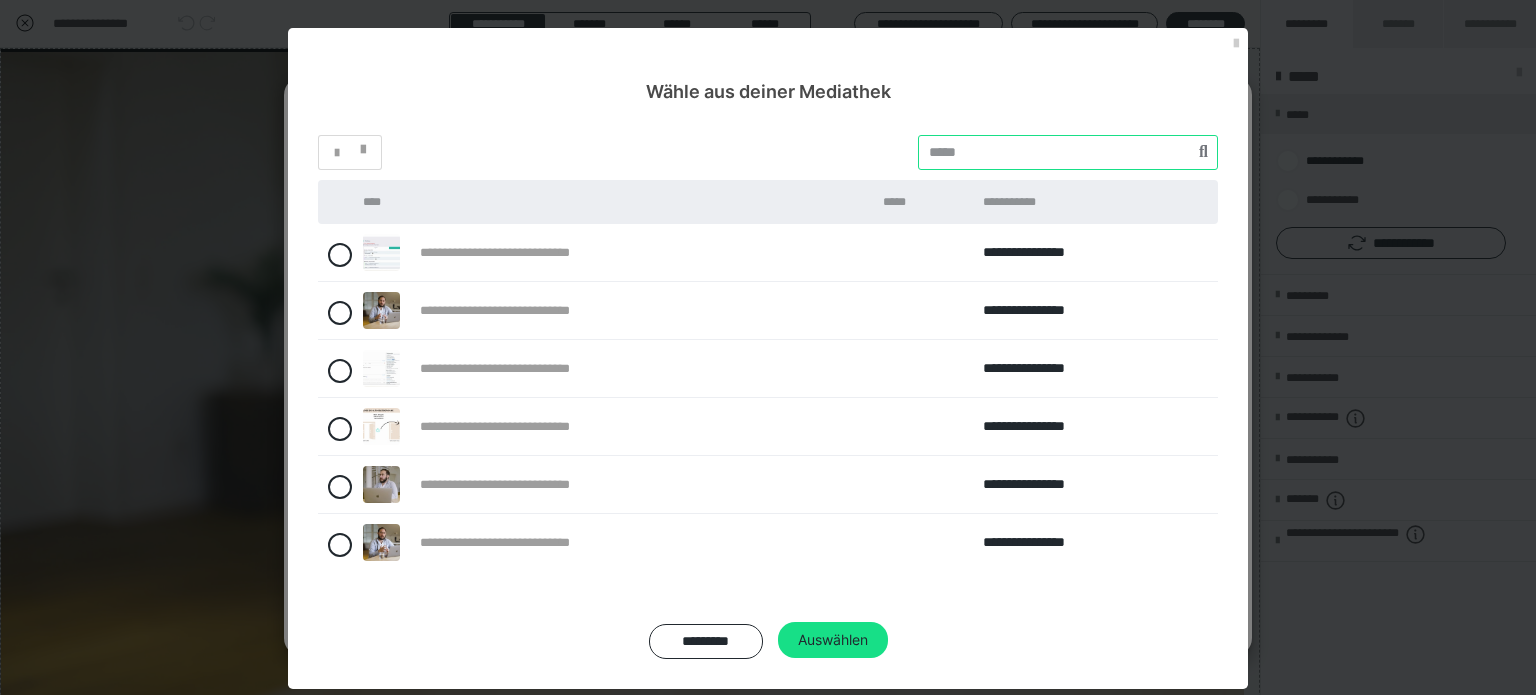 paste on "********" 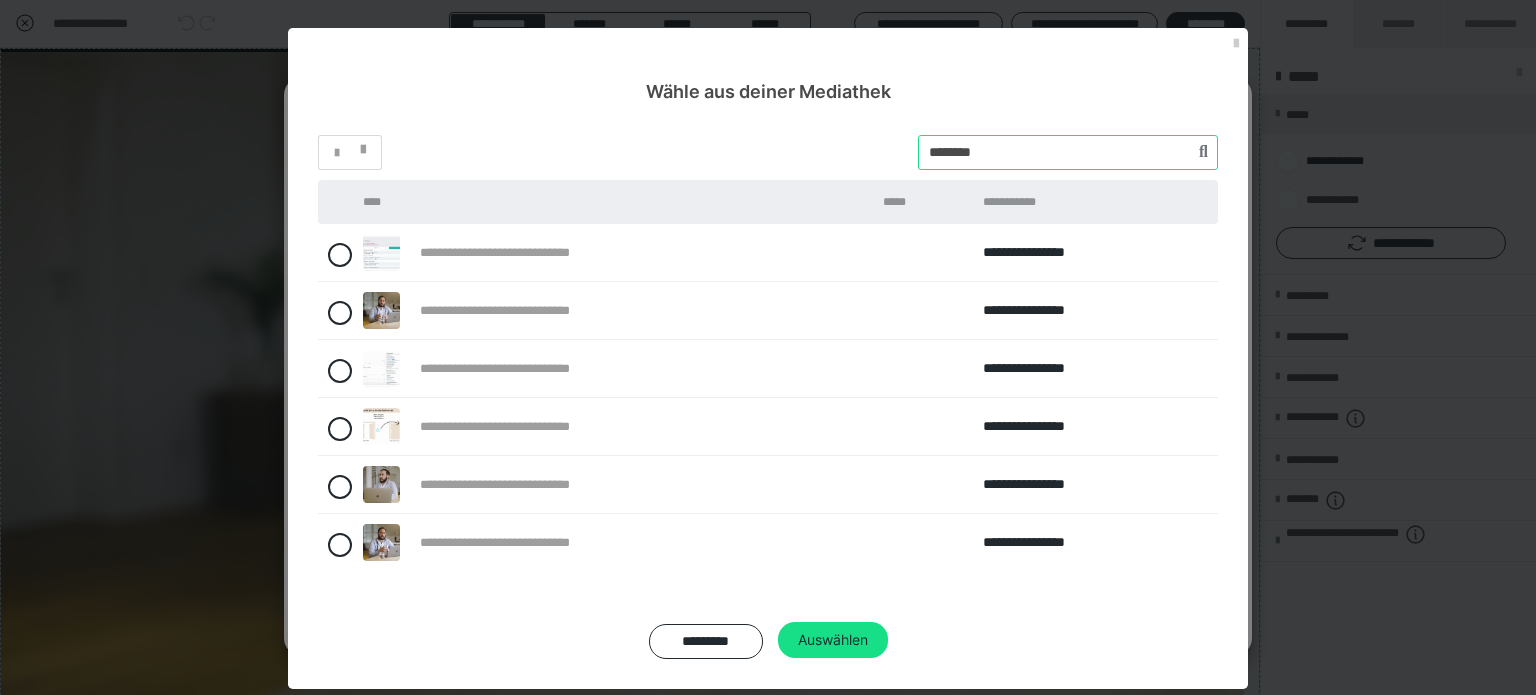 type on "********" 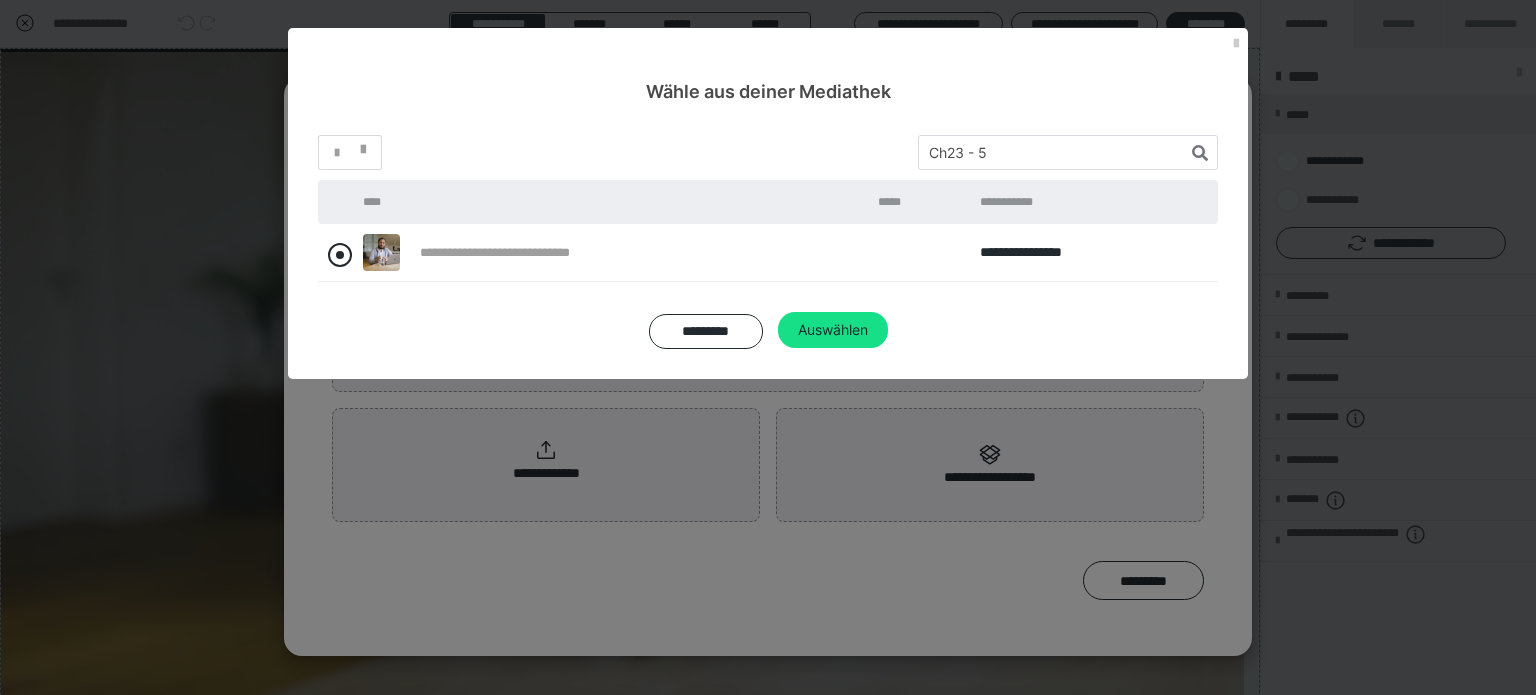 click at bounding box center [340, 255] 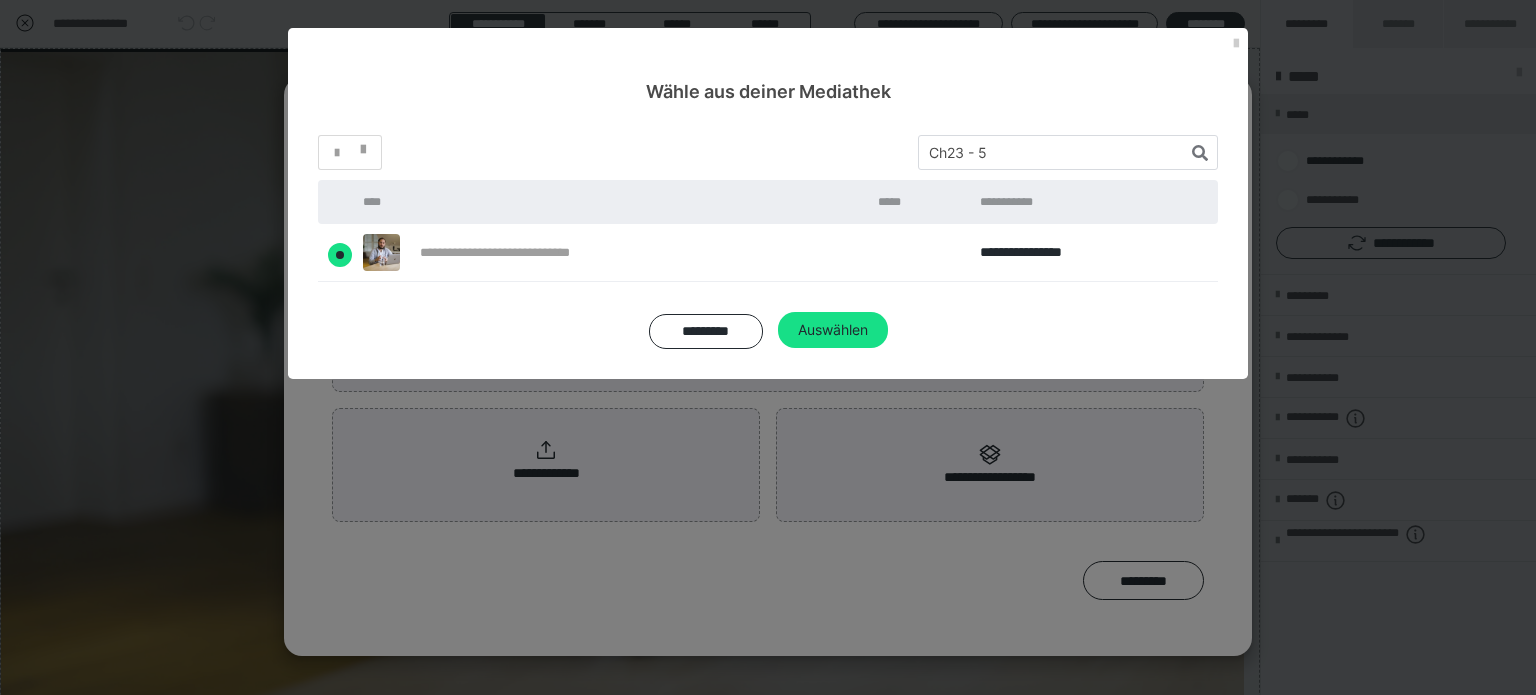 radio on "****" 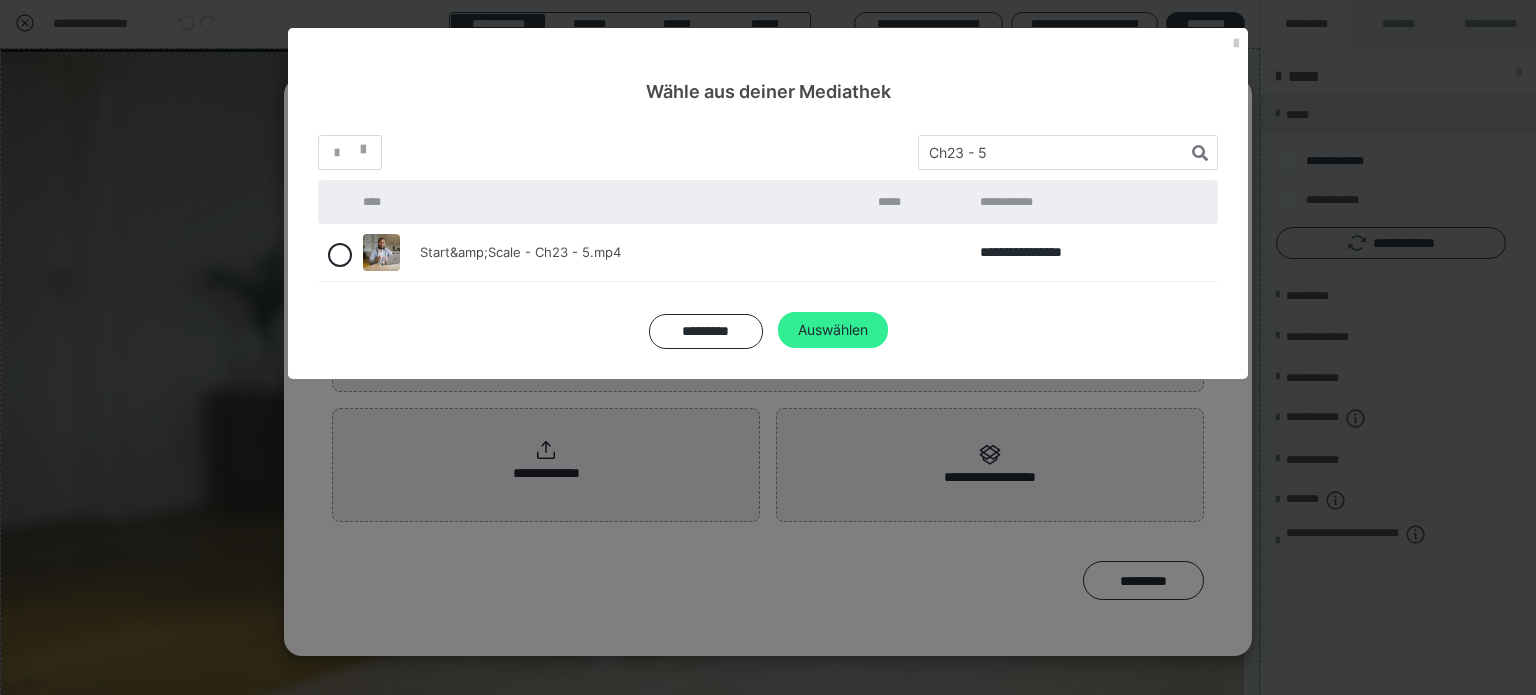 click on "Auswählen" at bounding box center (833, 330) 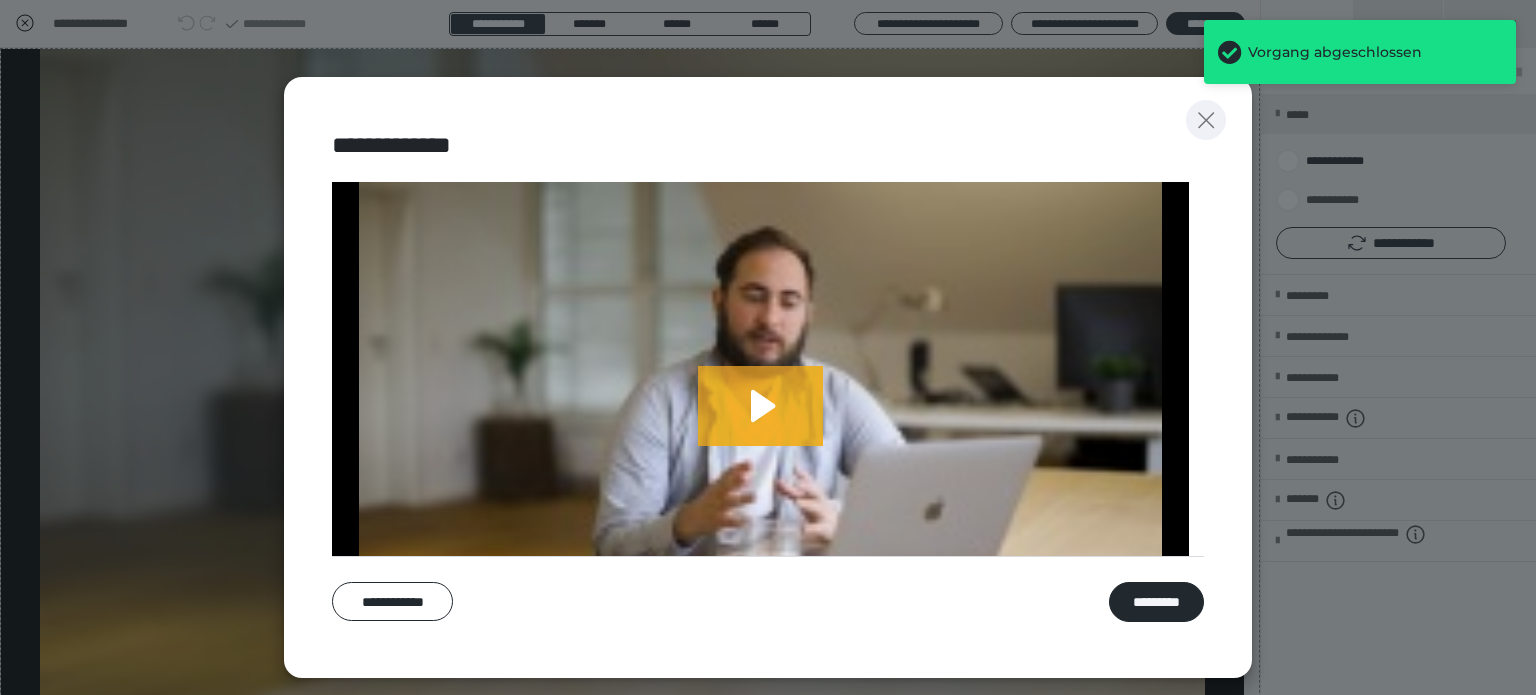 click 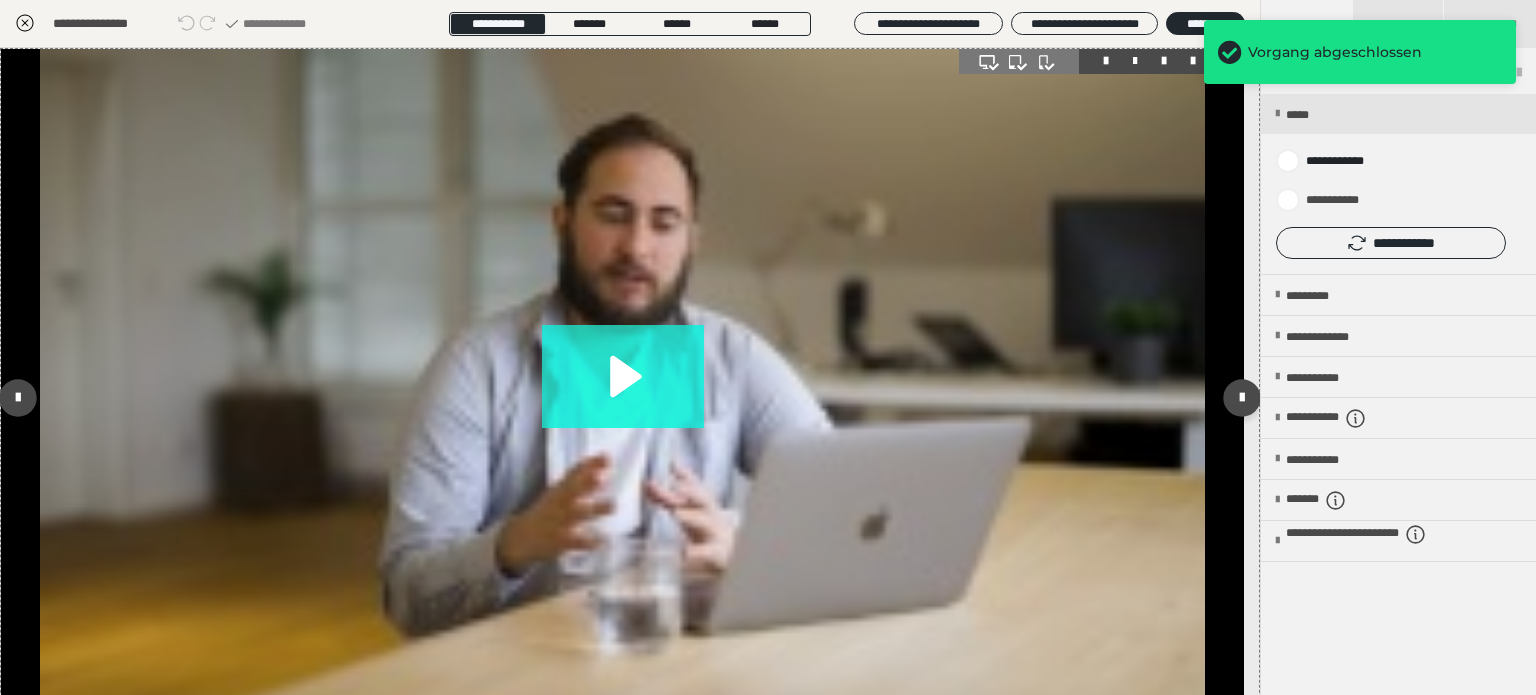 click 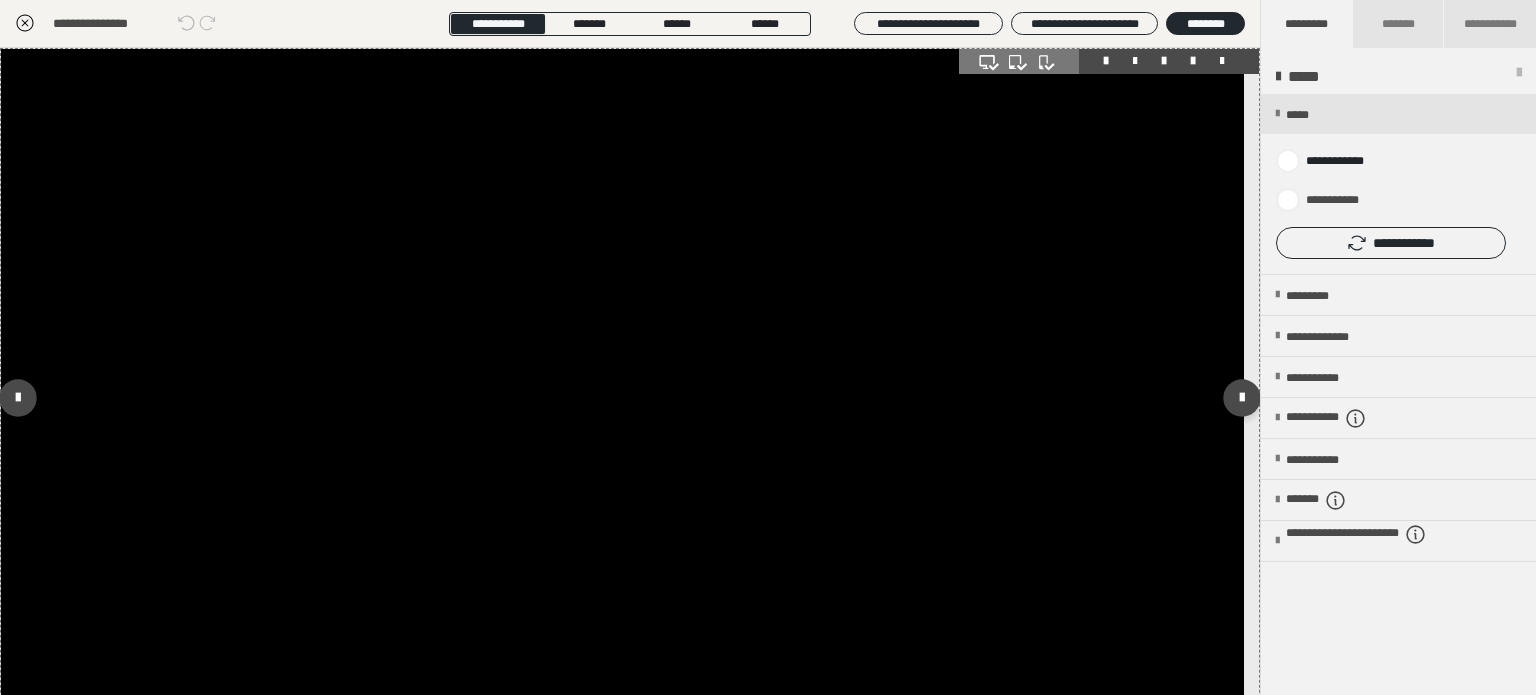 click at bounding box center [622, 398] 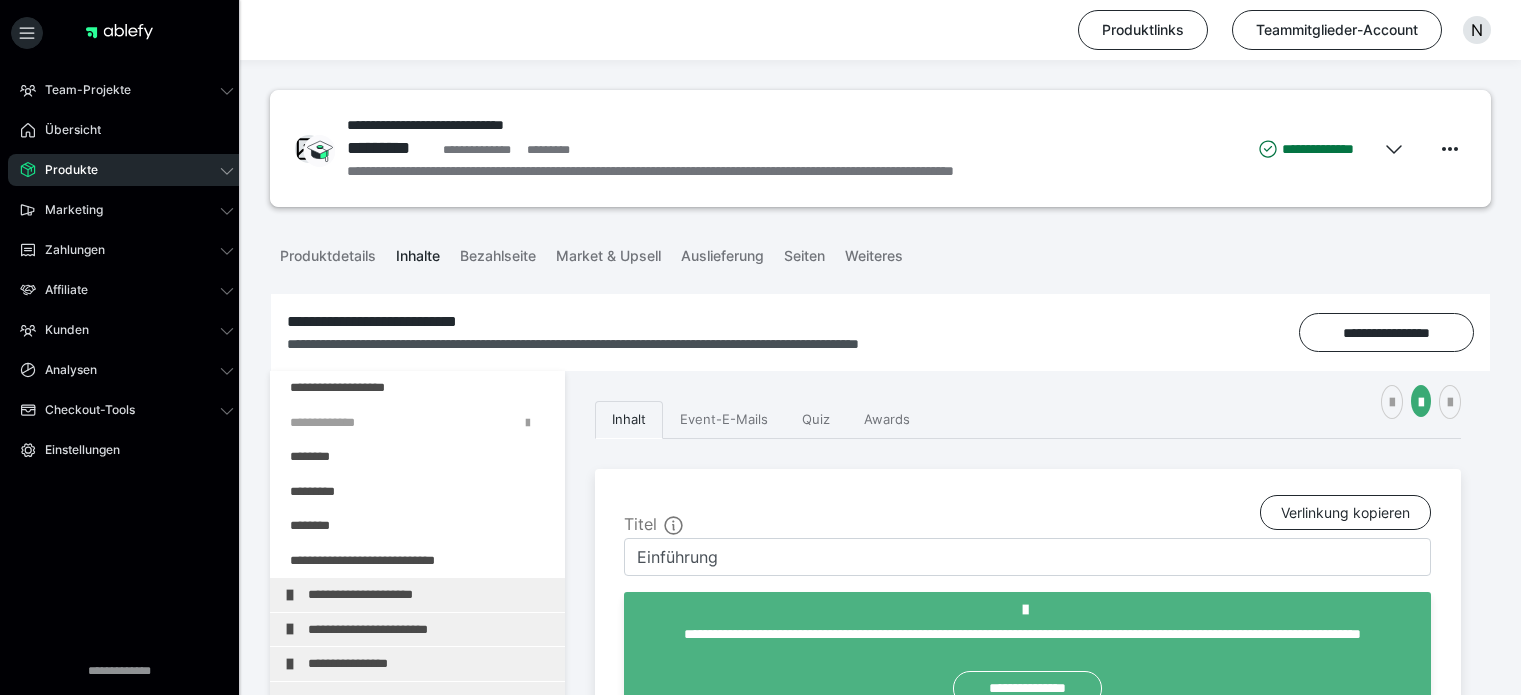 click at bounding box center [375, 1501] 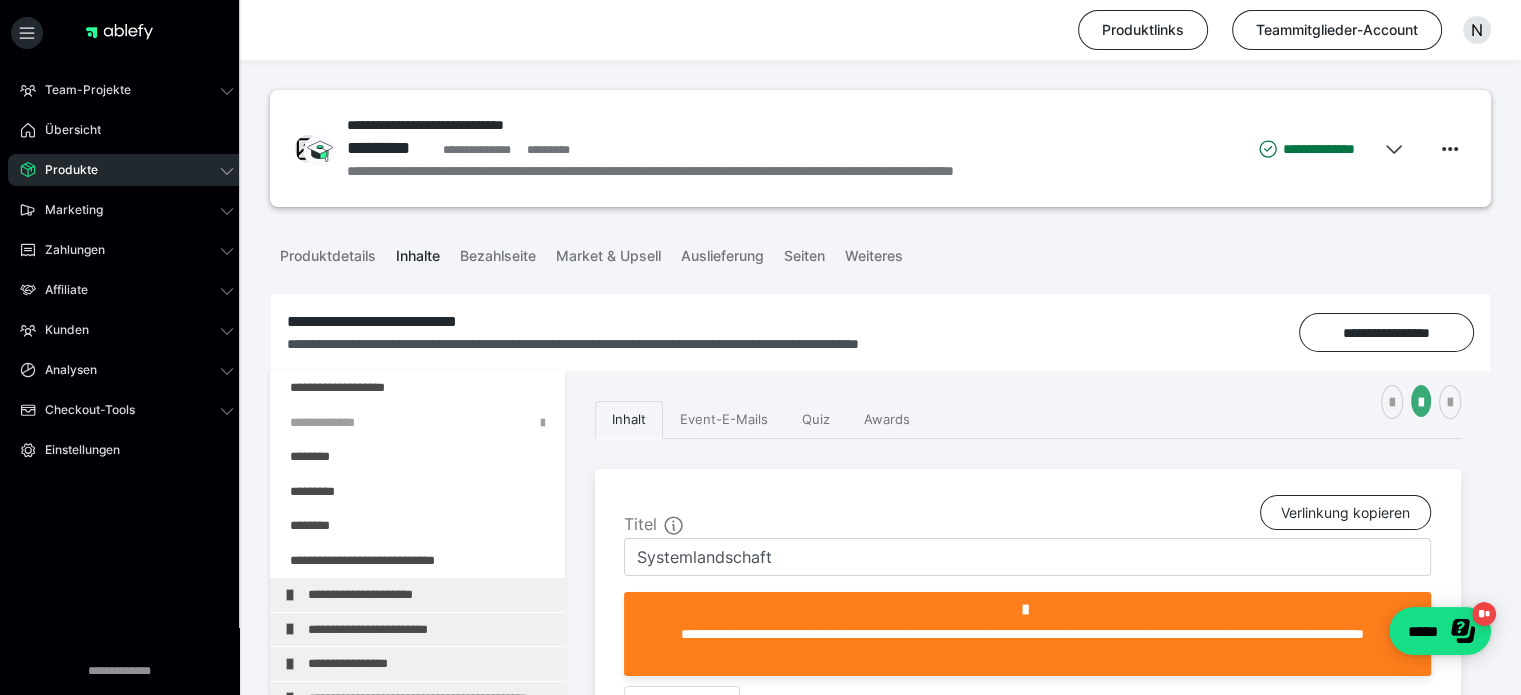 scroll, scrollTop: 319, scrollLeft: 0, axis: vertical 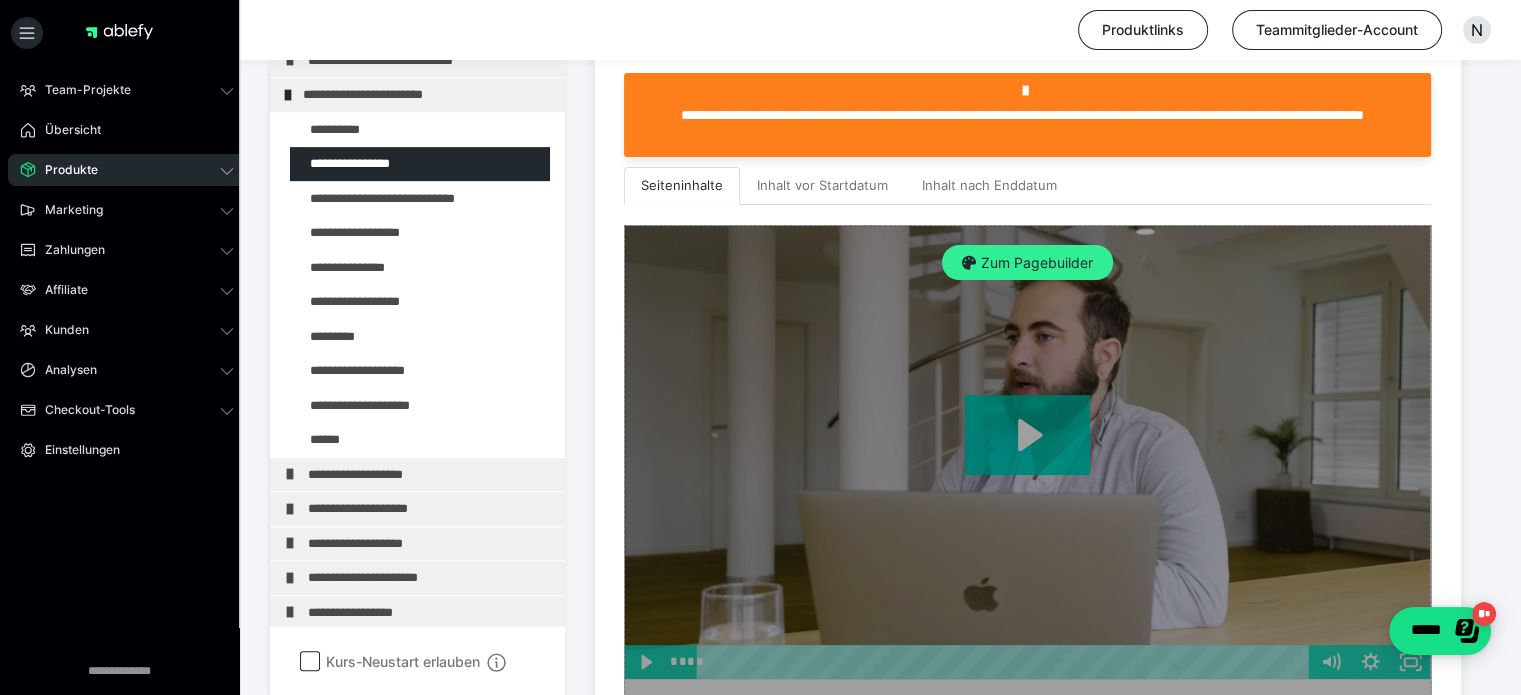 click on "Zum Pagebuilder" at bounding box center [1027, 263] 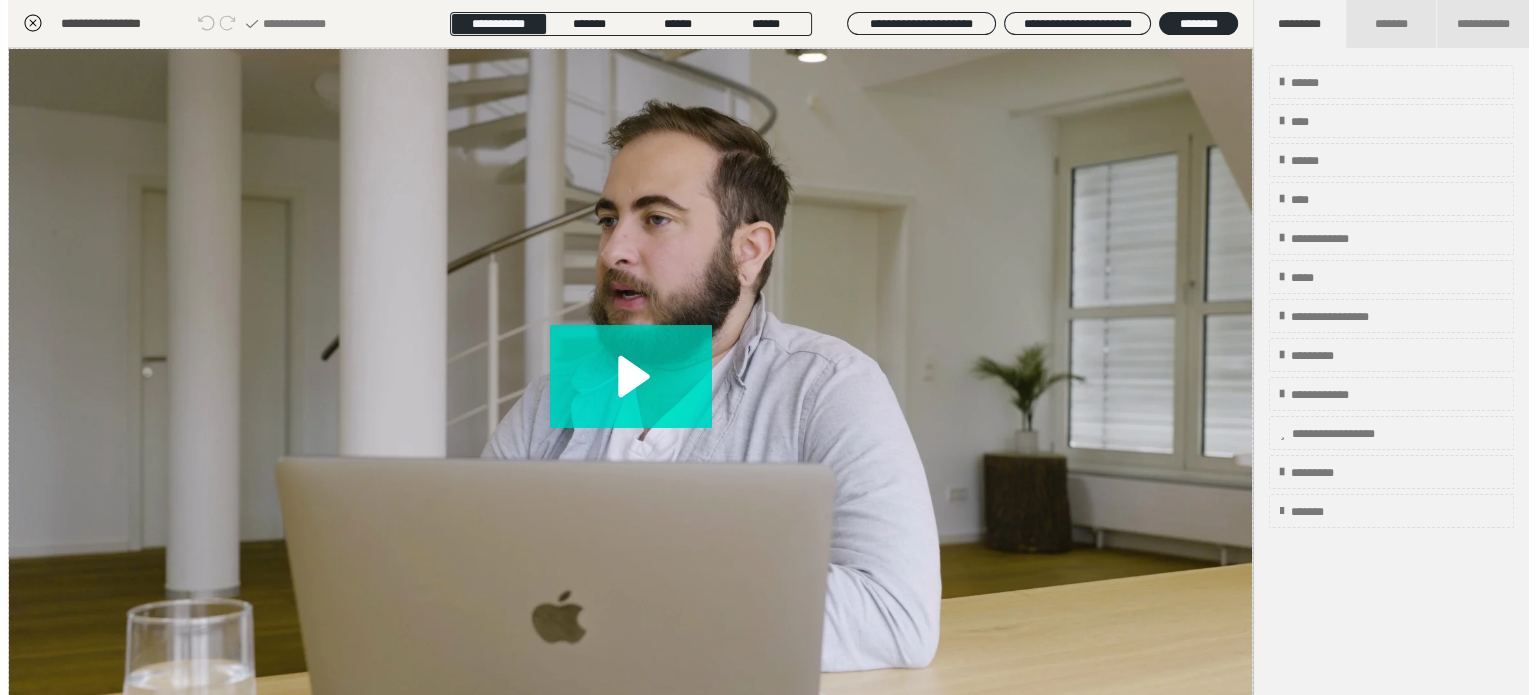 scroll, scrollTop: 311, scrollLeft: 0, axis: vertical 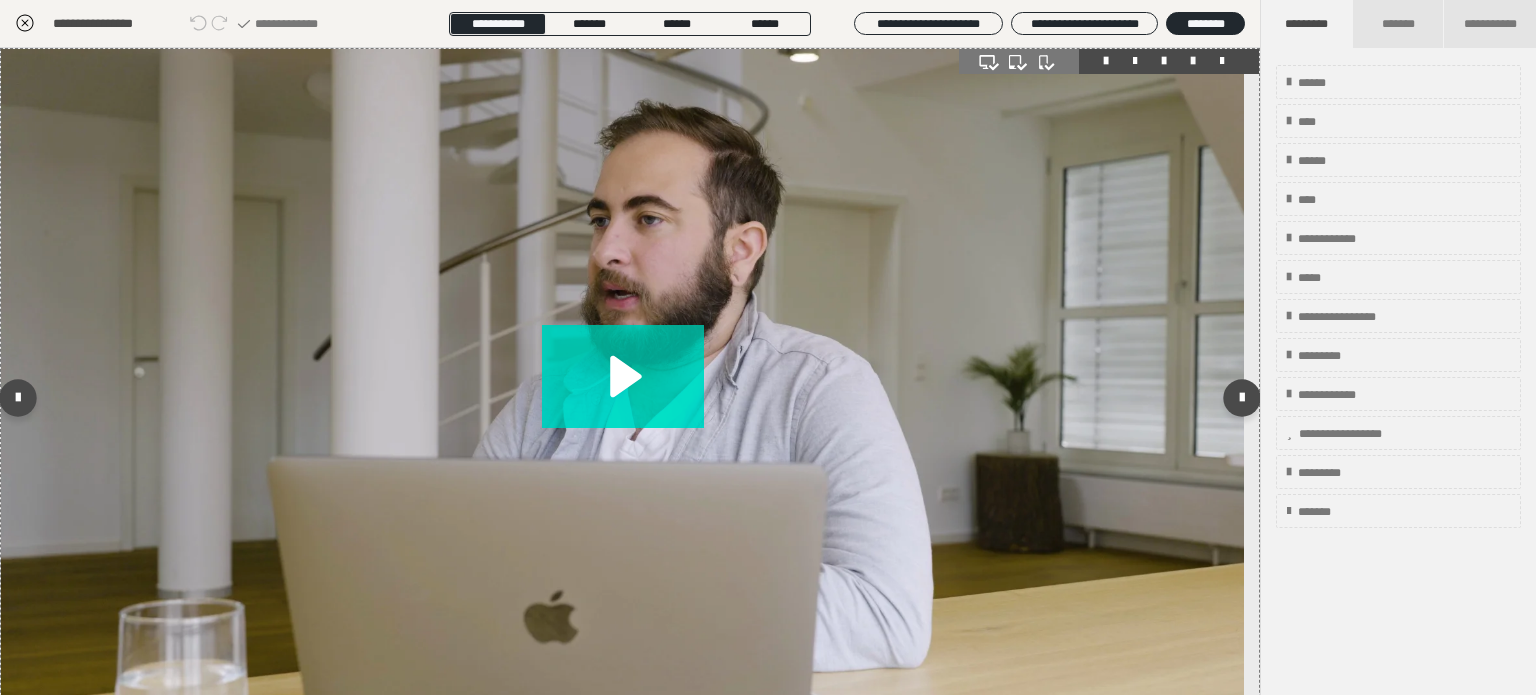 click at bounding box center (1193, 61) 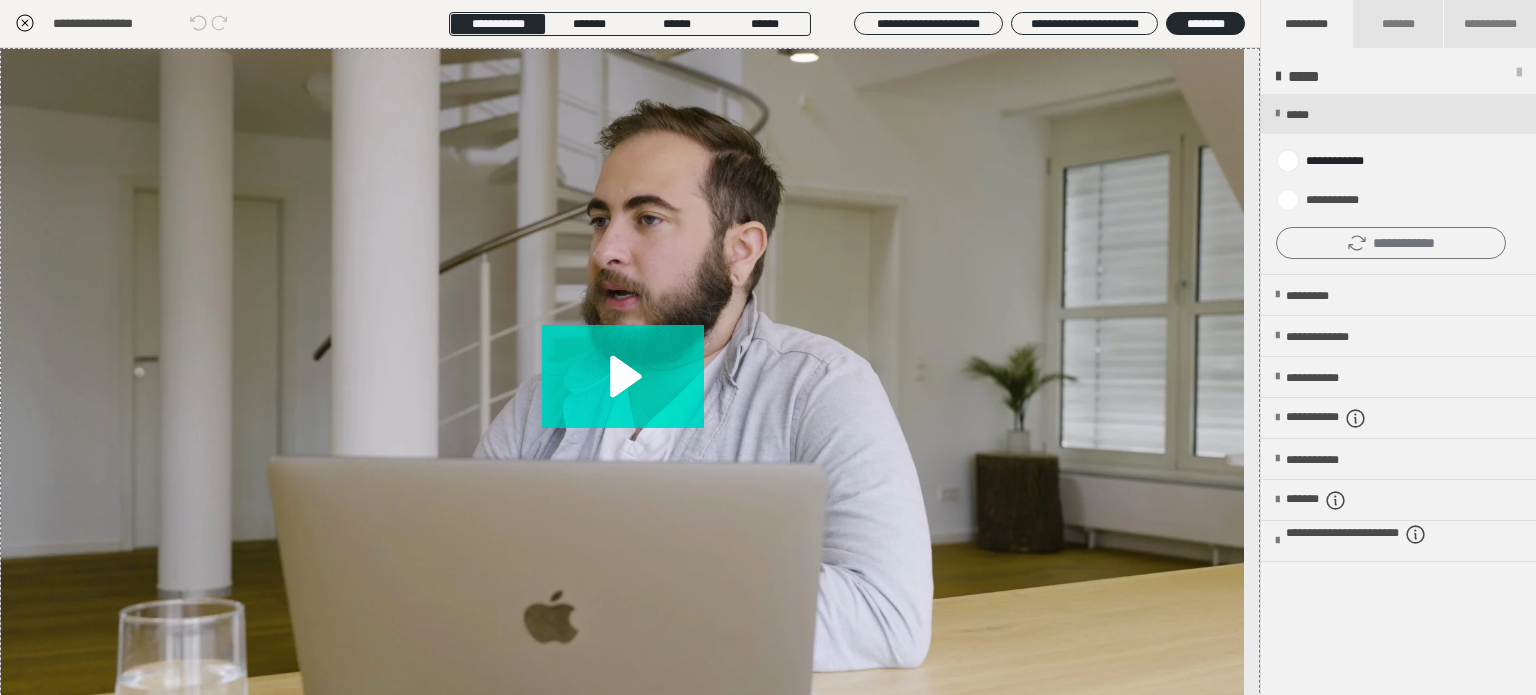 click on "**********" at bounding box center [1391, 243] 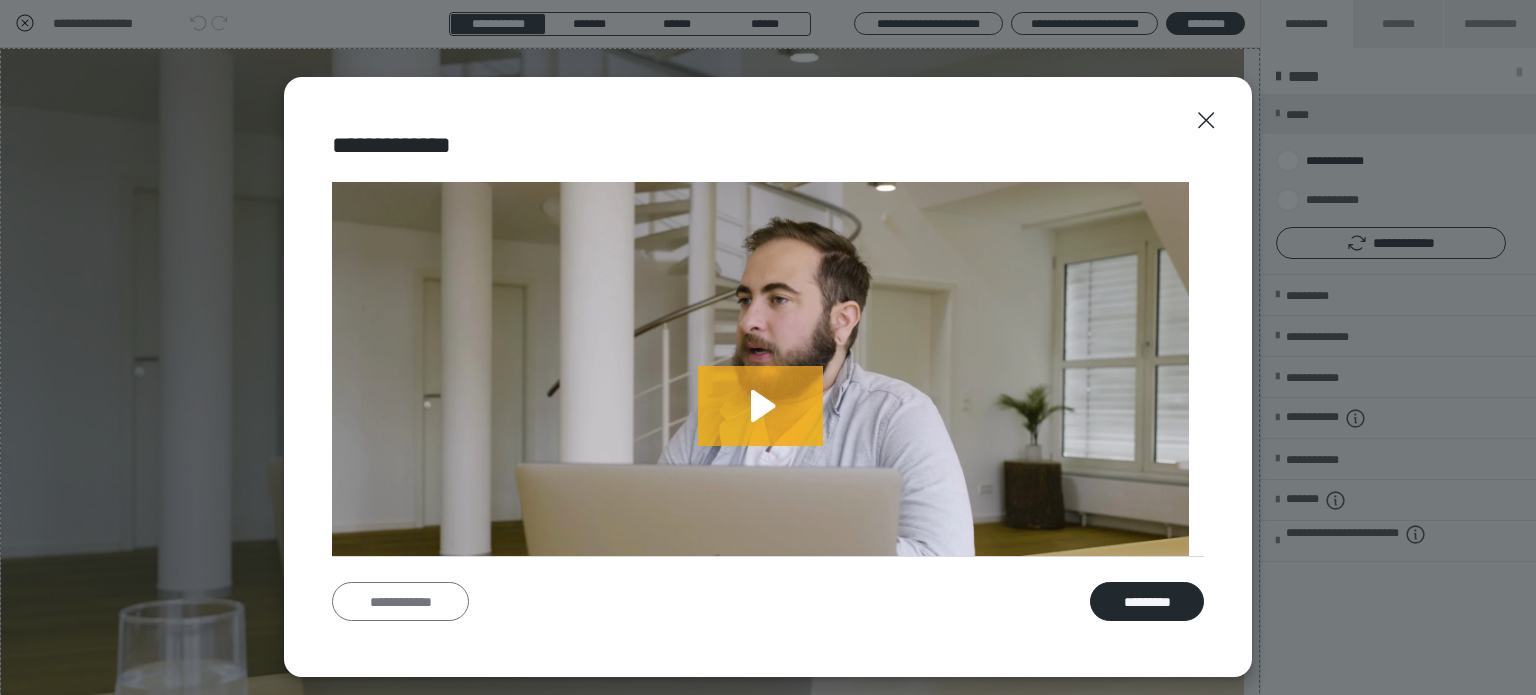 click on "**********" at bounding box center (400, 602) 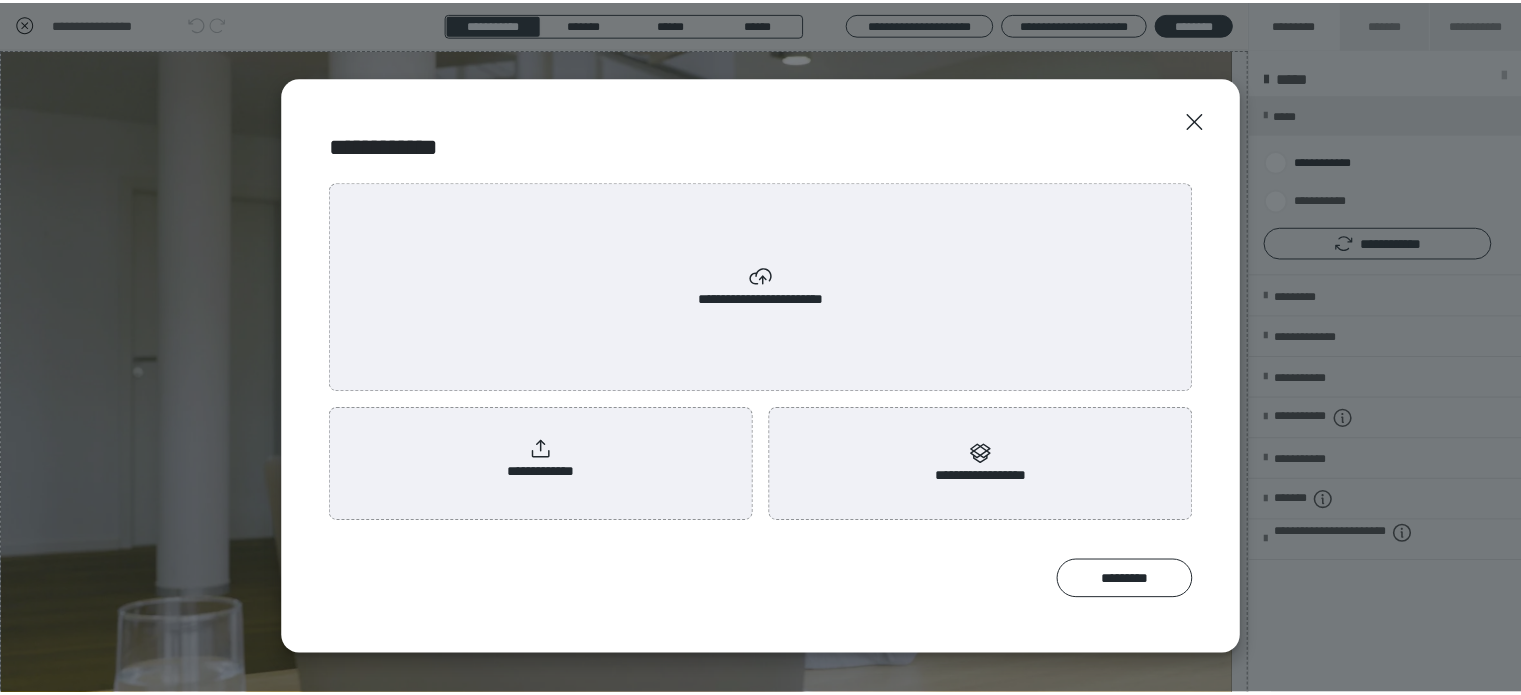 scroll, scrollTop: 0, scrollLeft: 0, axis: both 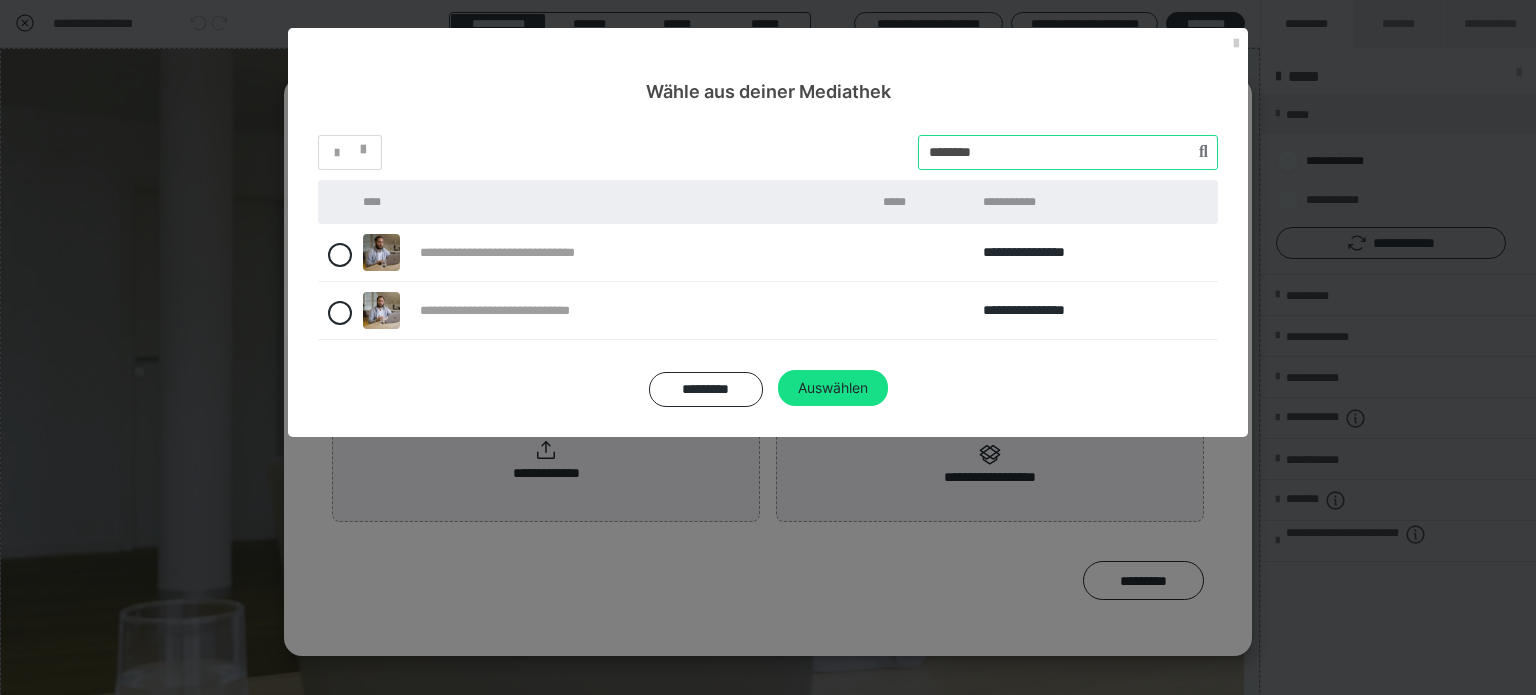 drag, startPoint x: 1009, startPoint y: 142, endPoint x: 932, endPoint y: 143, distance: 77.00649 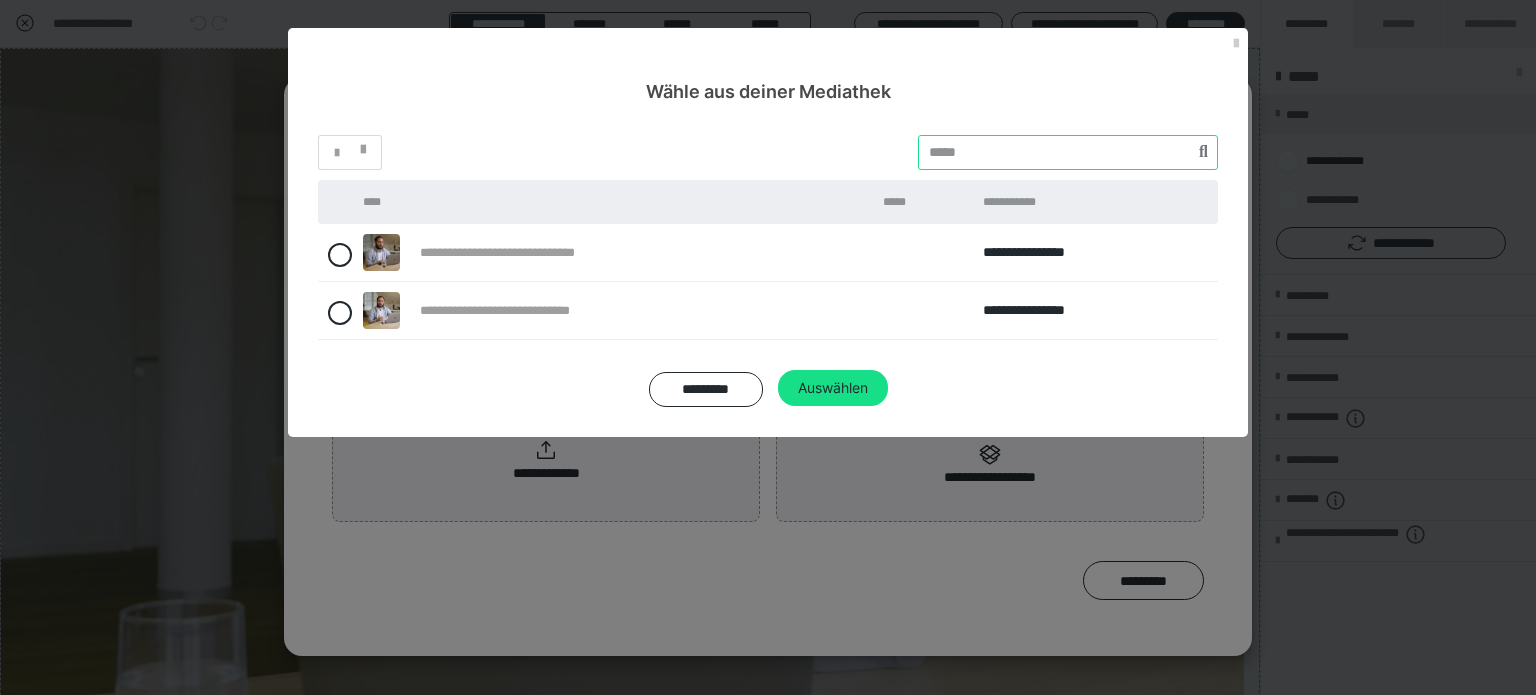 paste on "********" 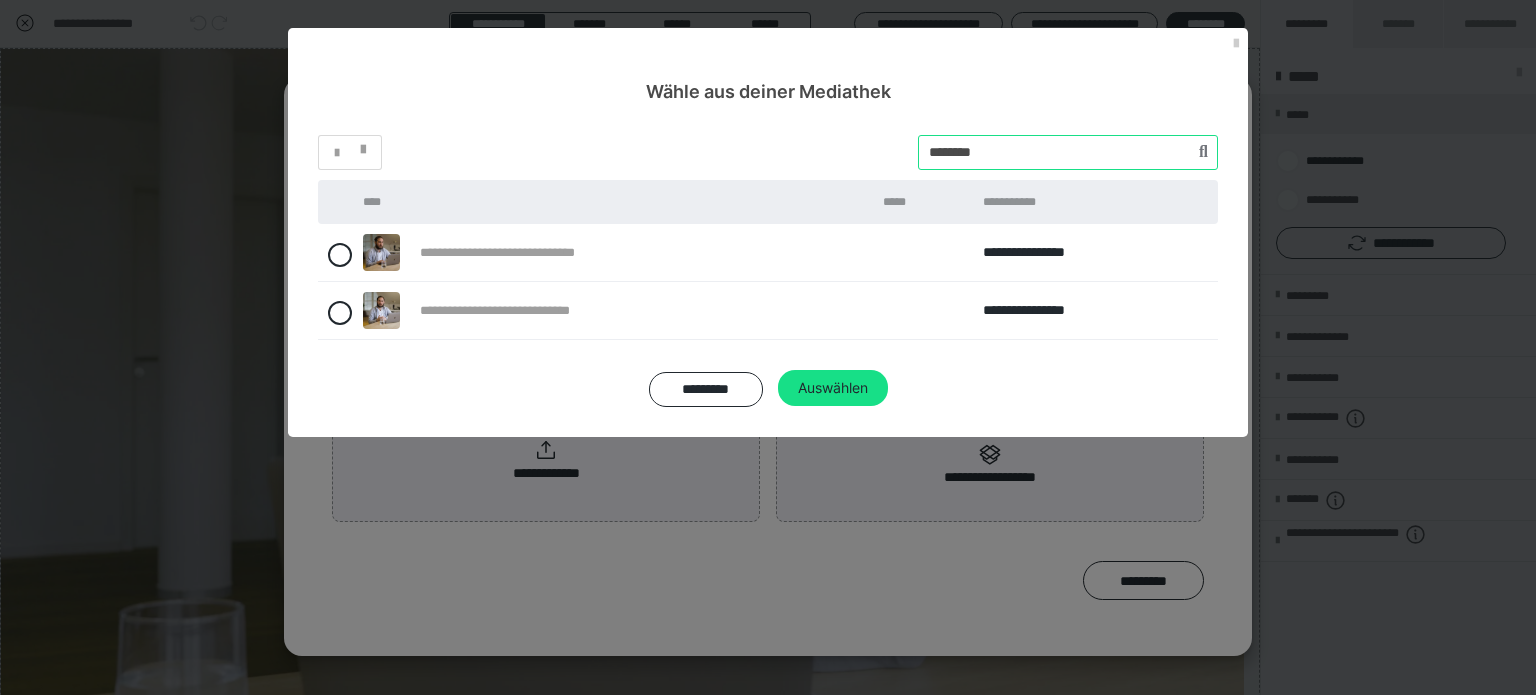 type on "********" 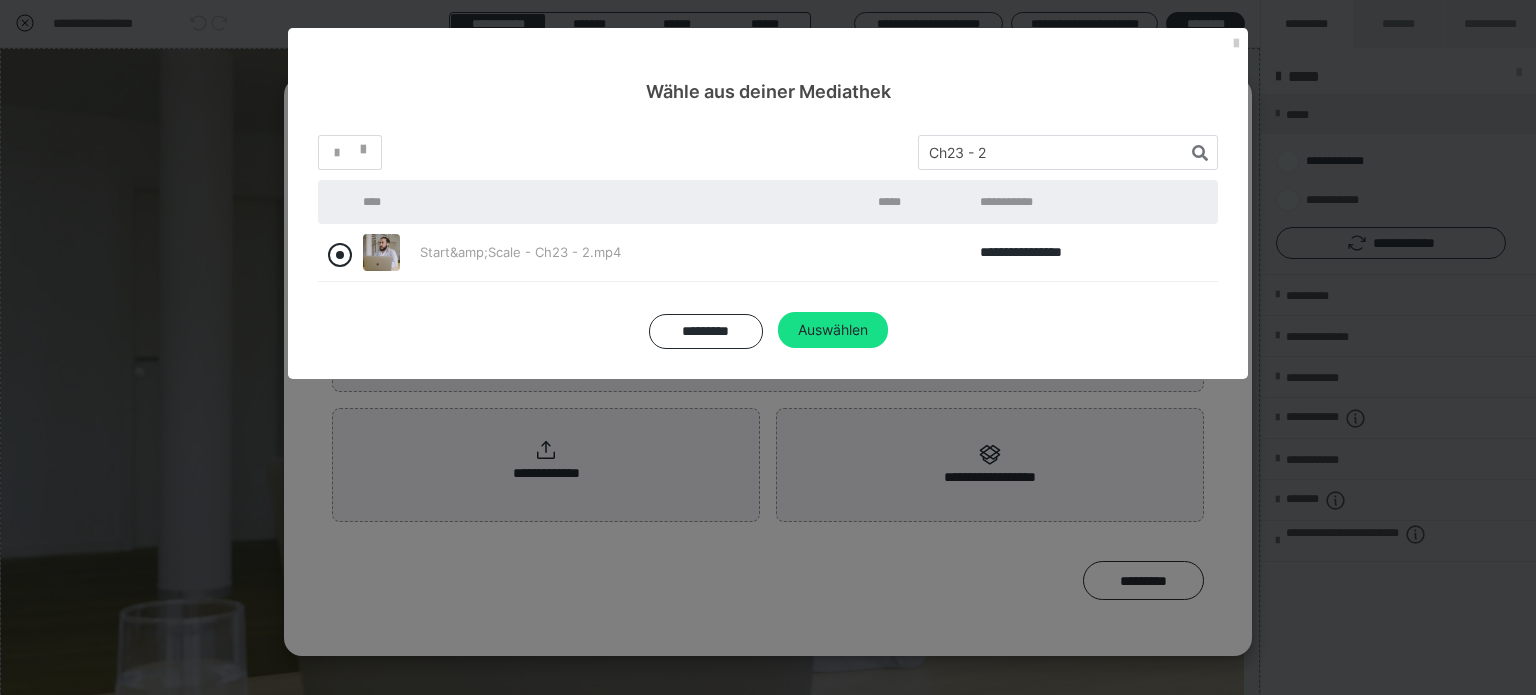 click at bounding box center (340, 255) 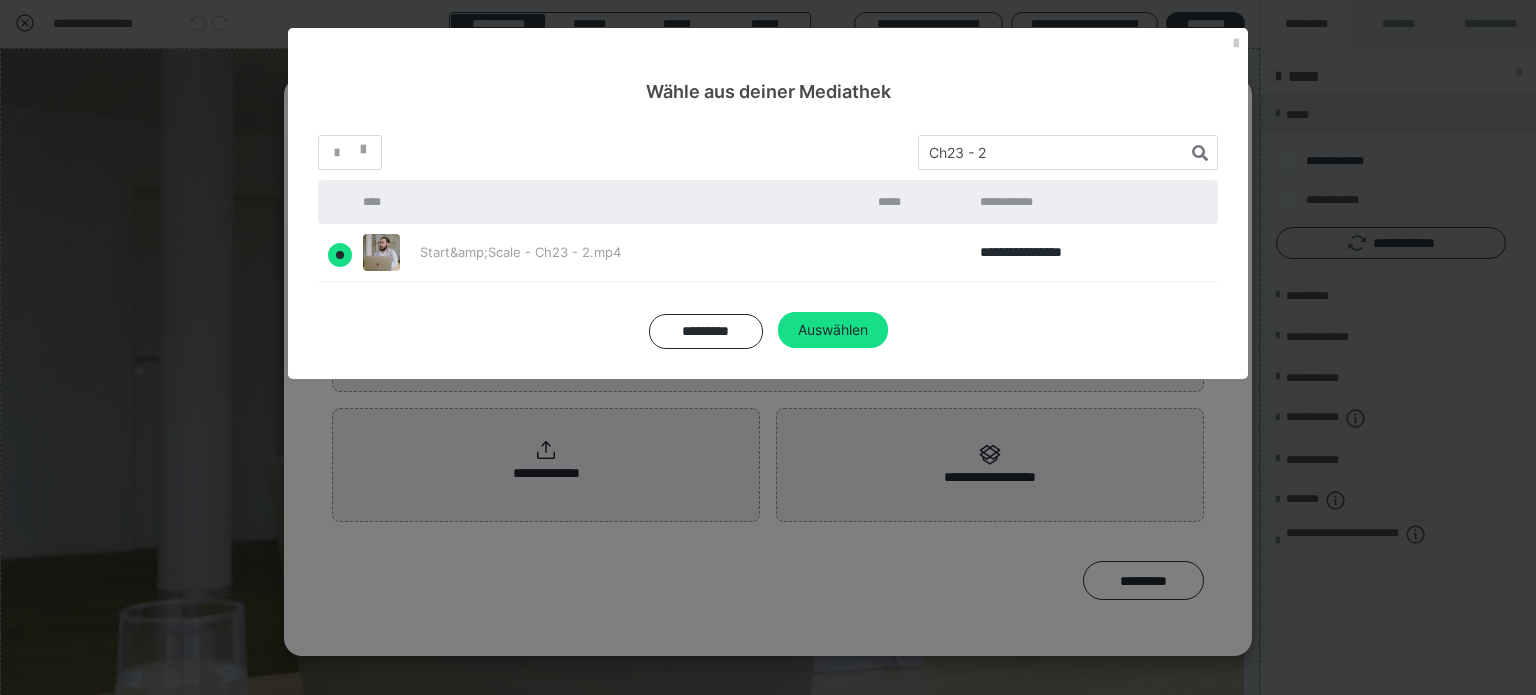 radio on "true" 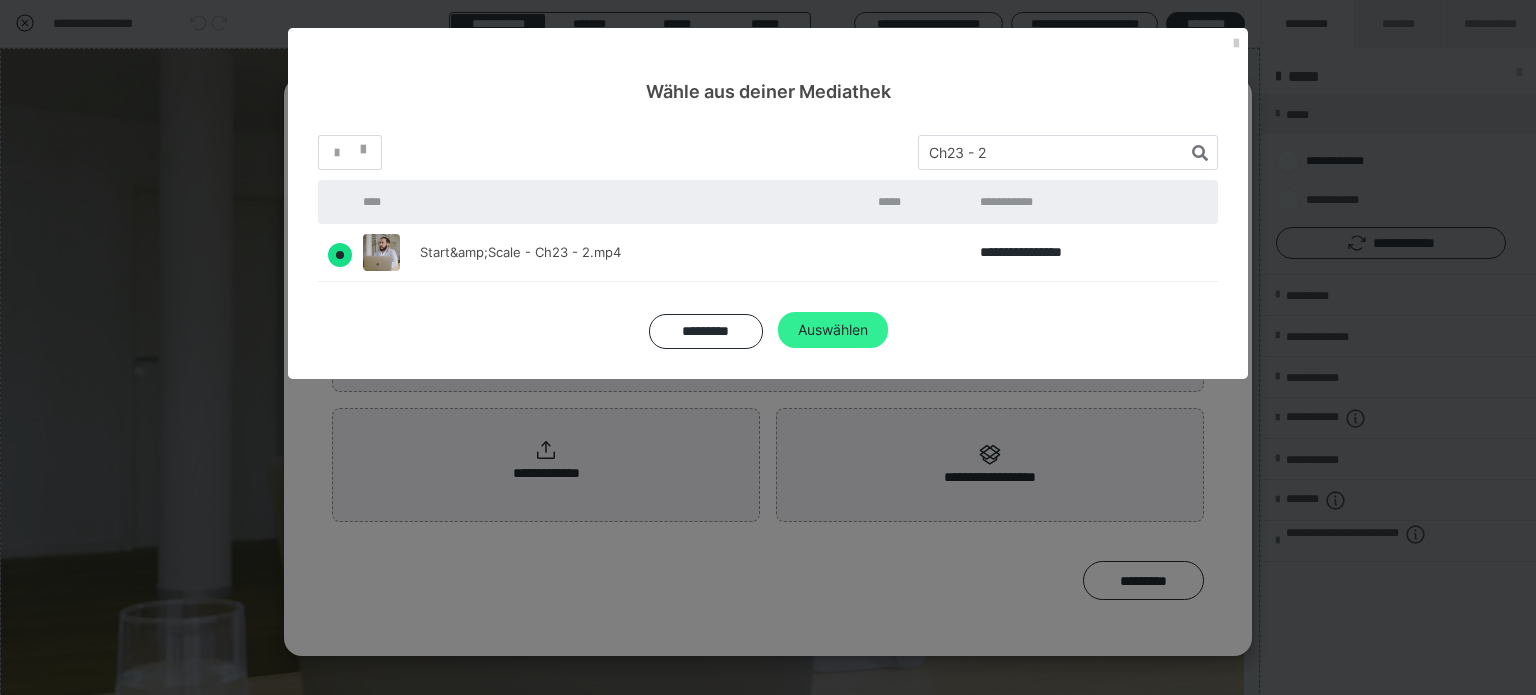click on "Auswählen" at bounding box center [833, 330] 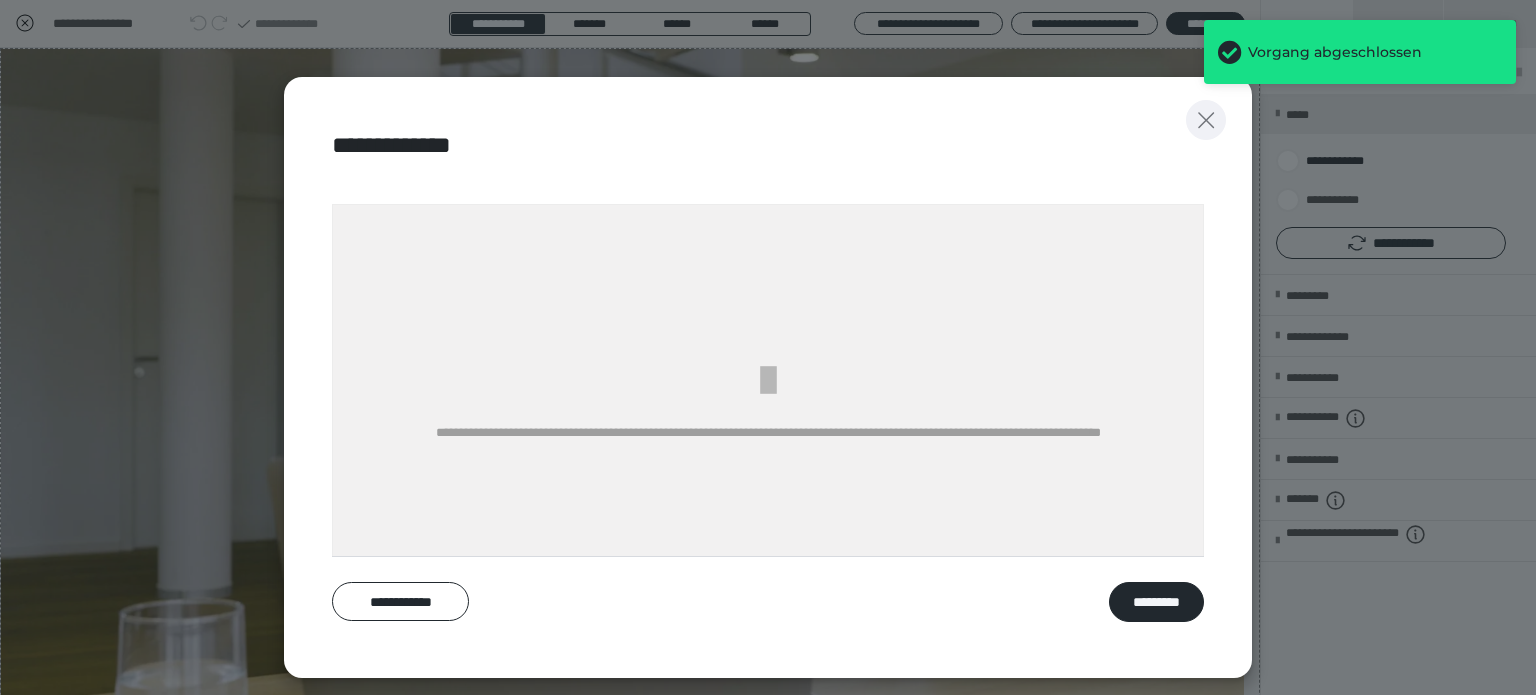 click 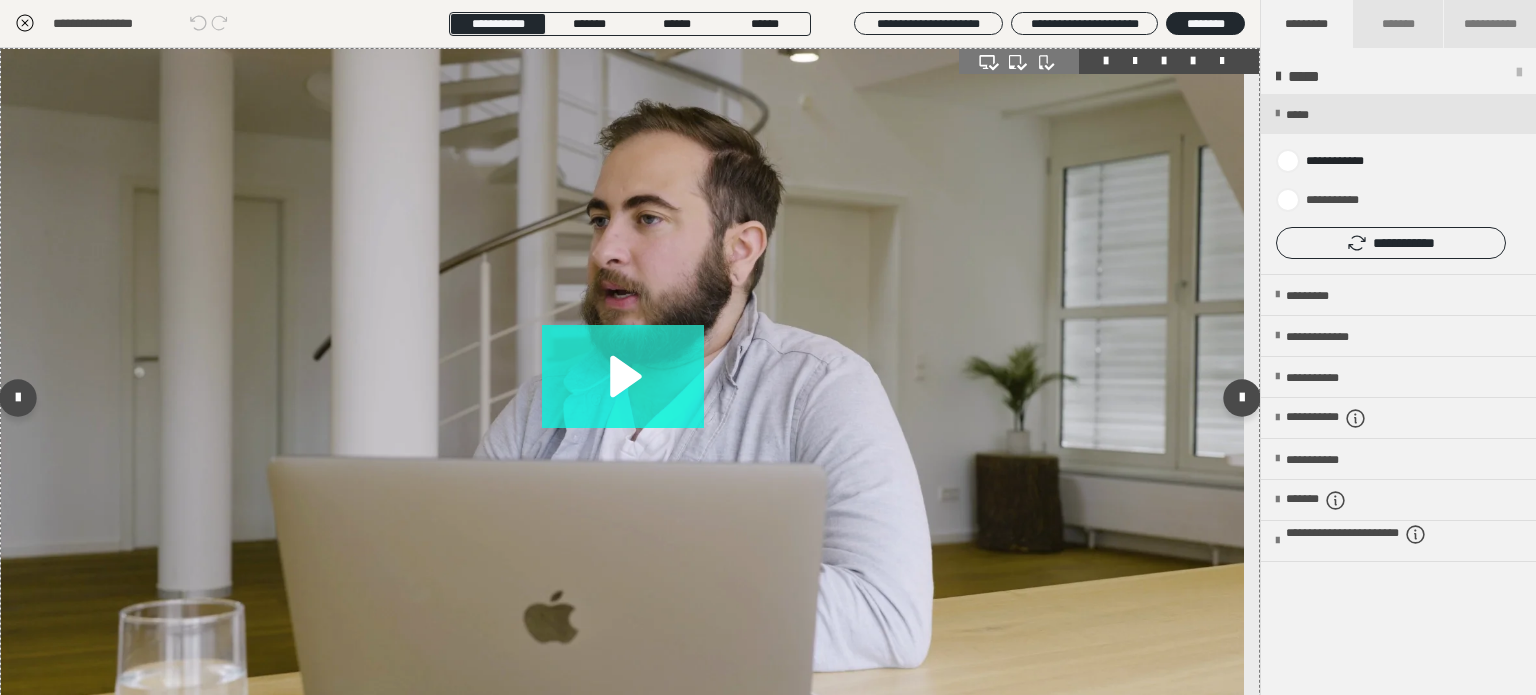 click 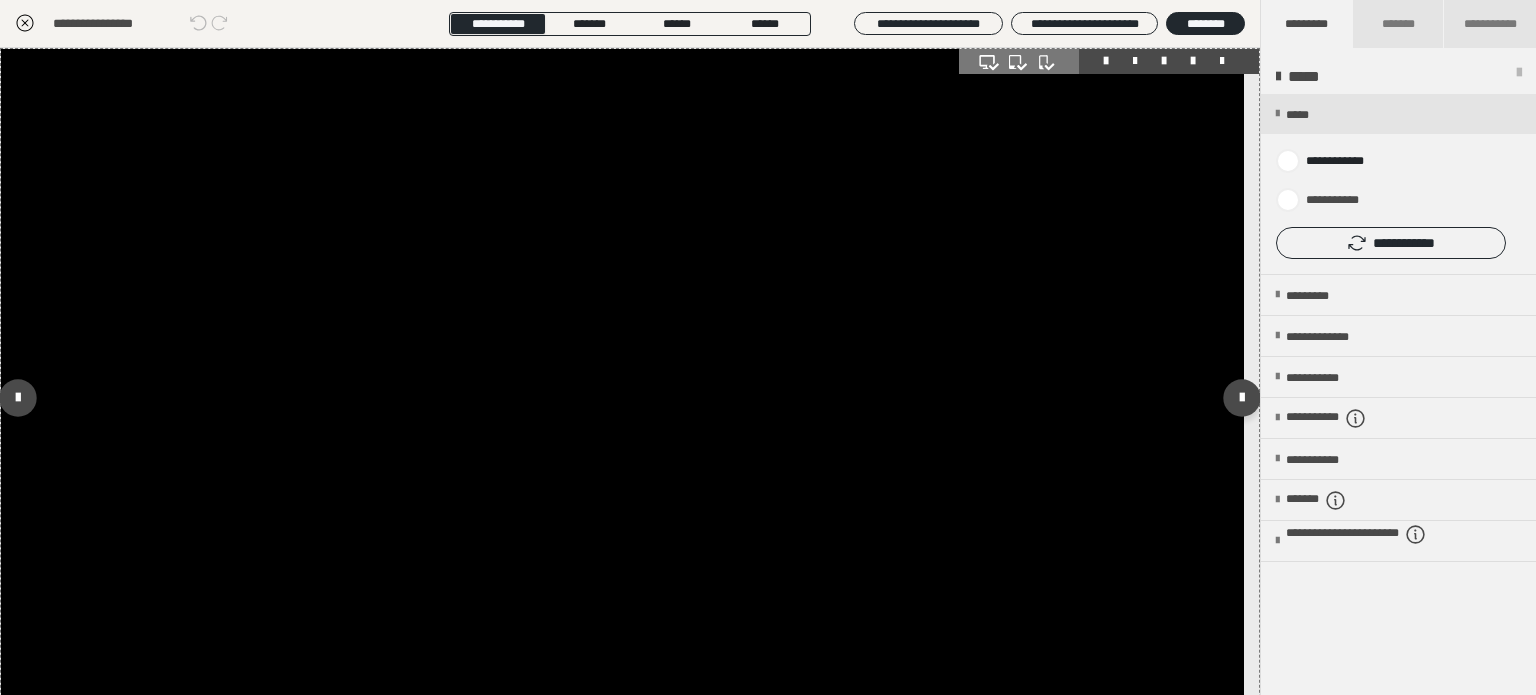 click at bounding box center [622, 398] 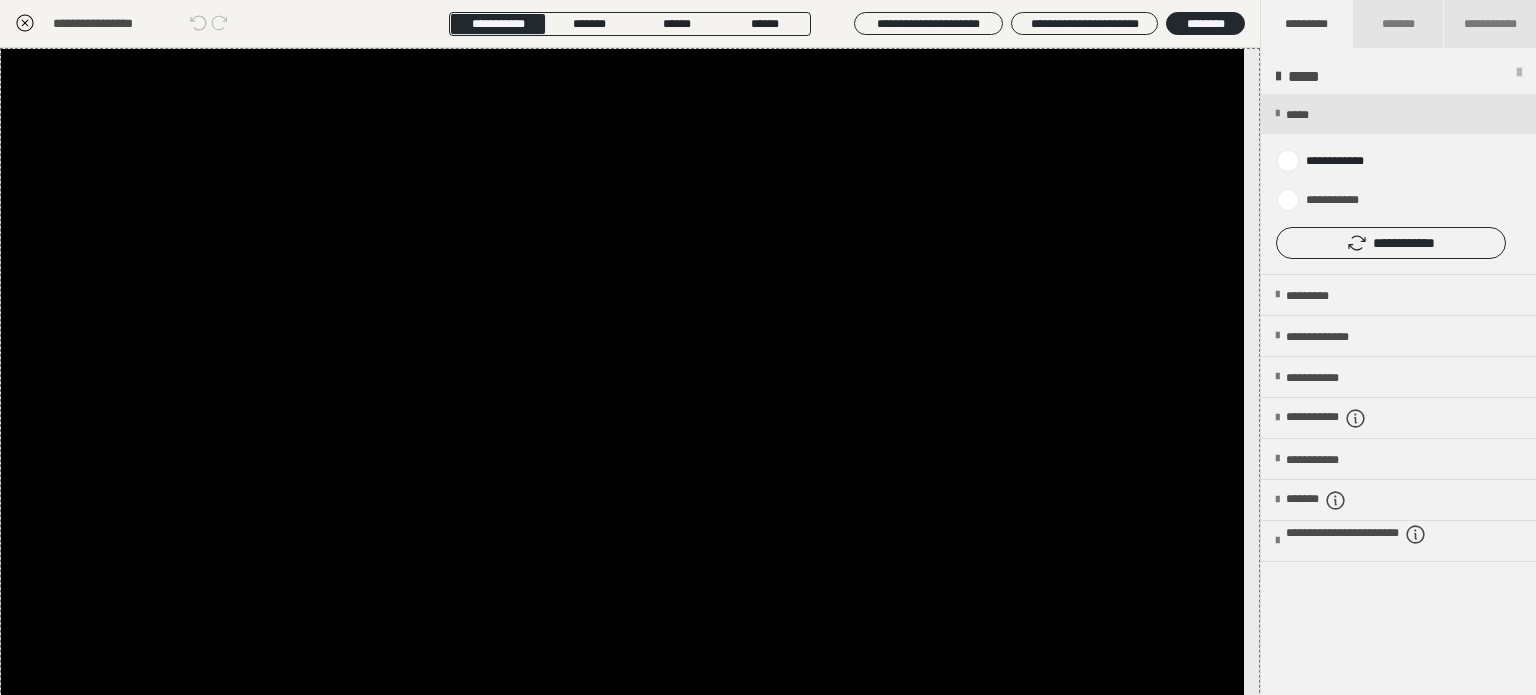 click 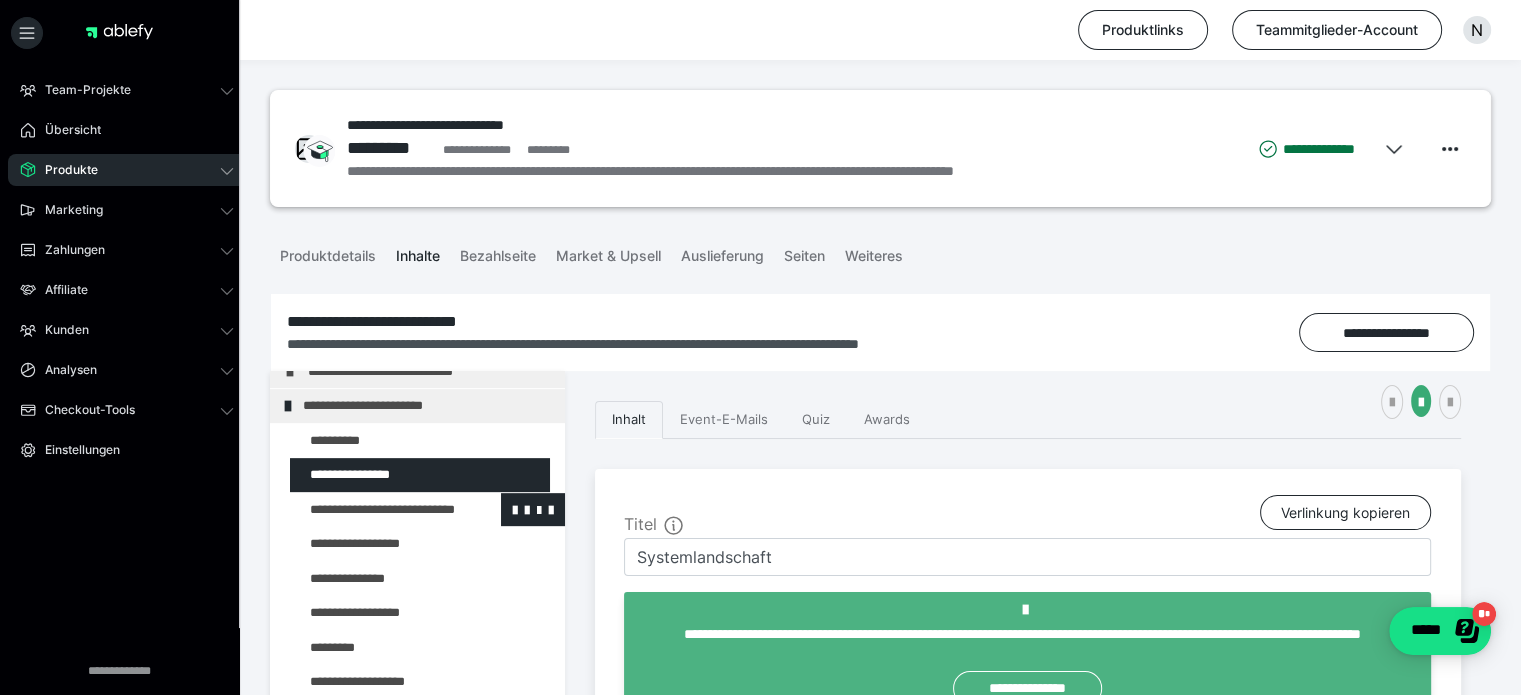 click at bounding box center [375, 510] 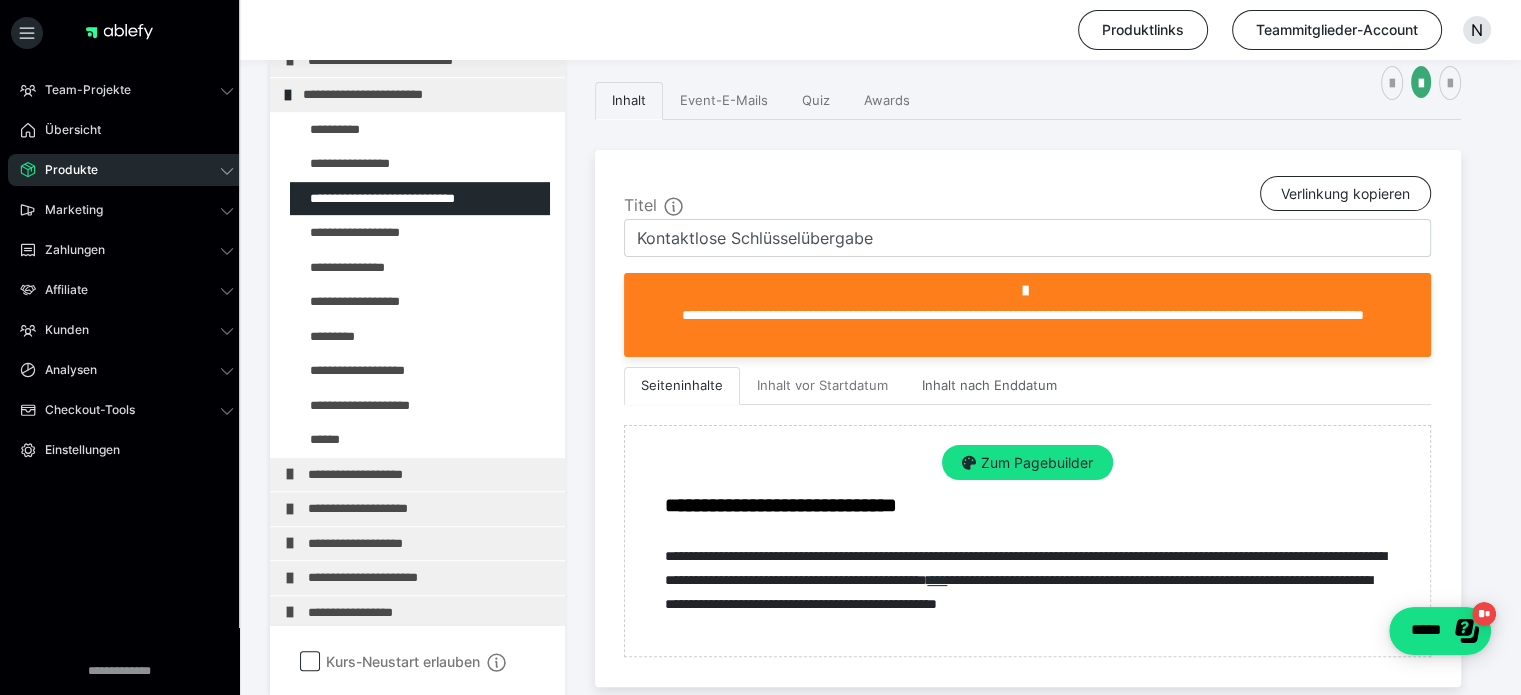 scroll, scrollTop: 419, scrollLeft: 0, axis: vertical 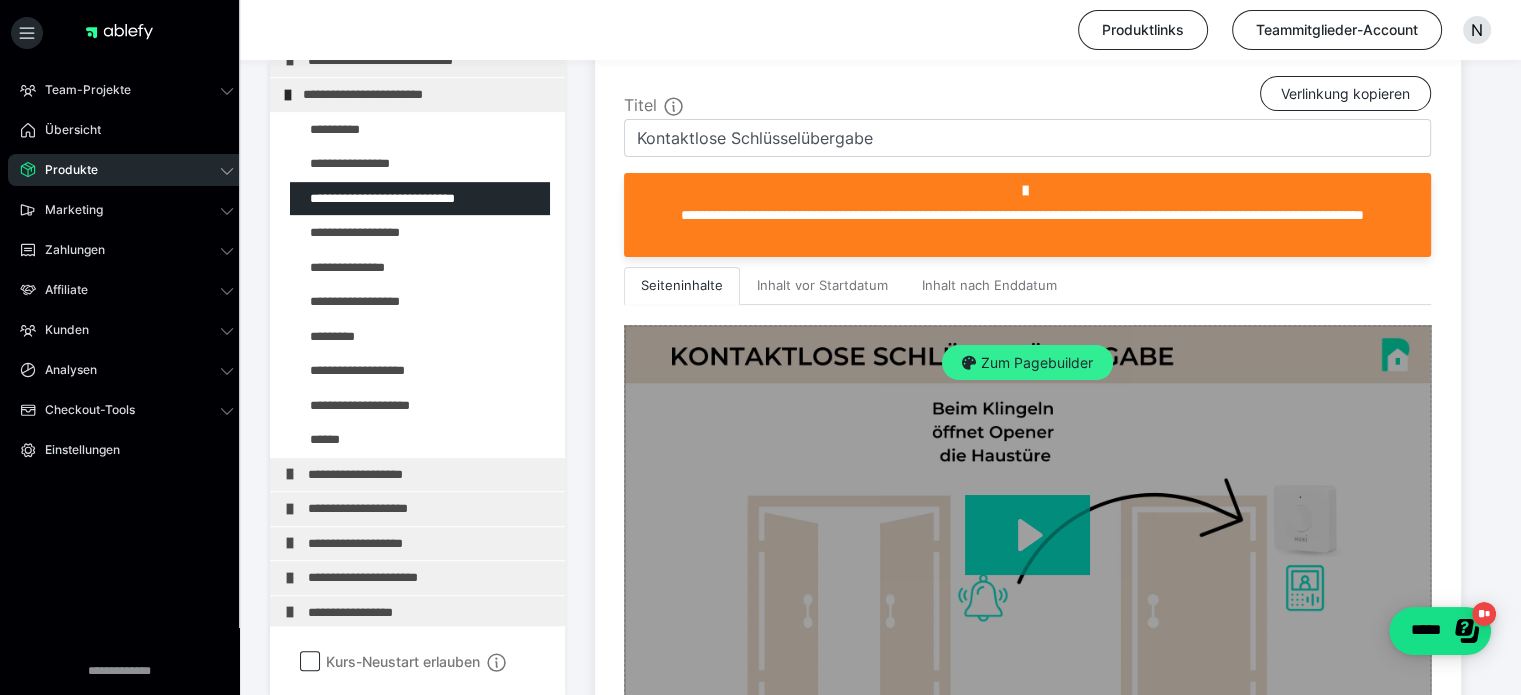 click on "Zum Pagebuilder" at bounding box center (1027, 363) 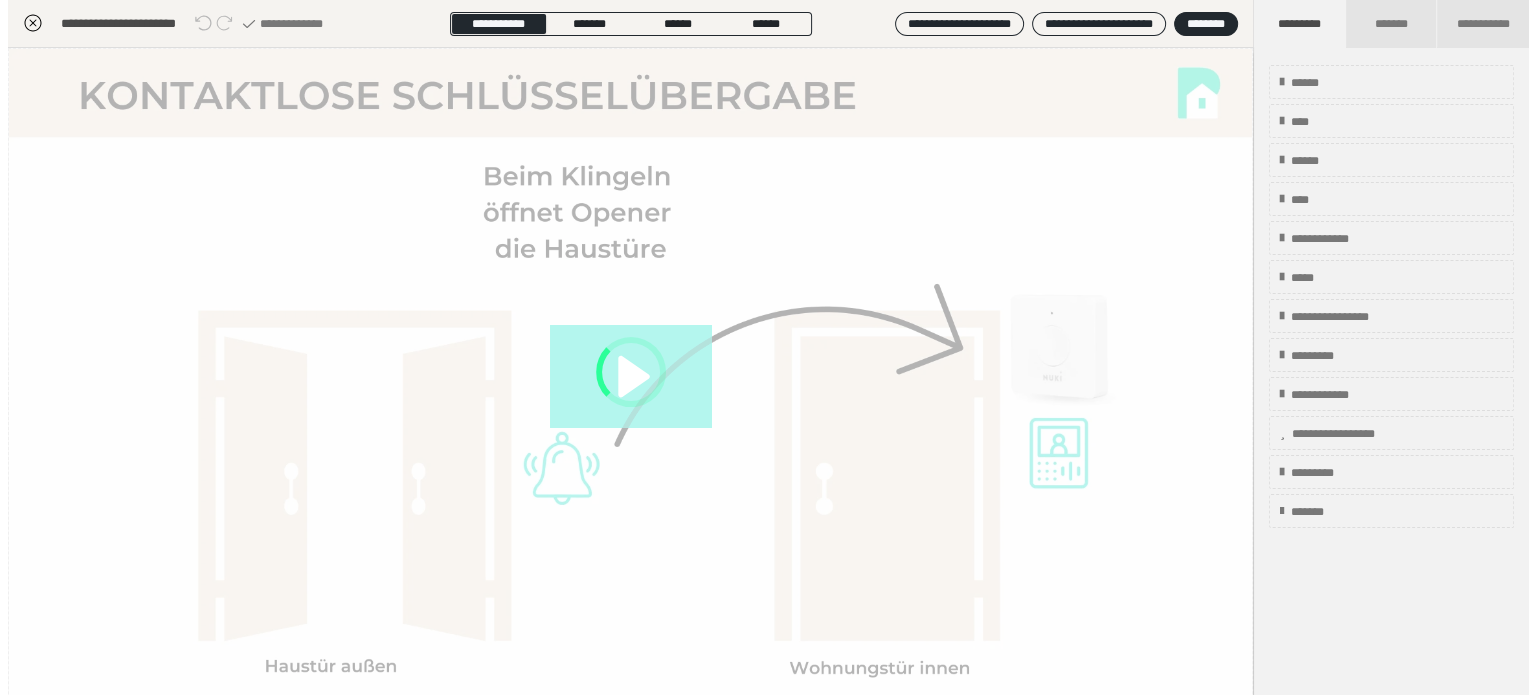 scroll, scrollTop: 311, scrollLeft: 0, axis: vertical 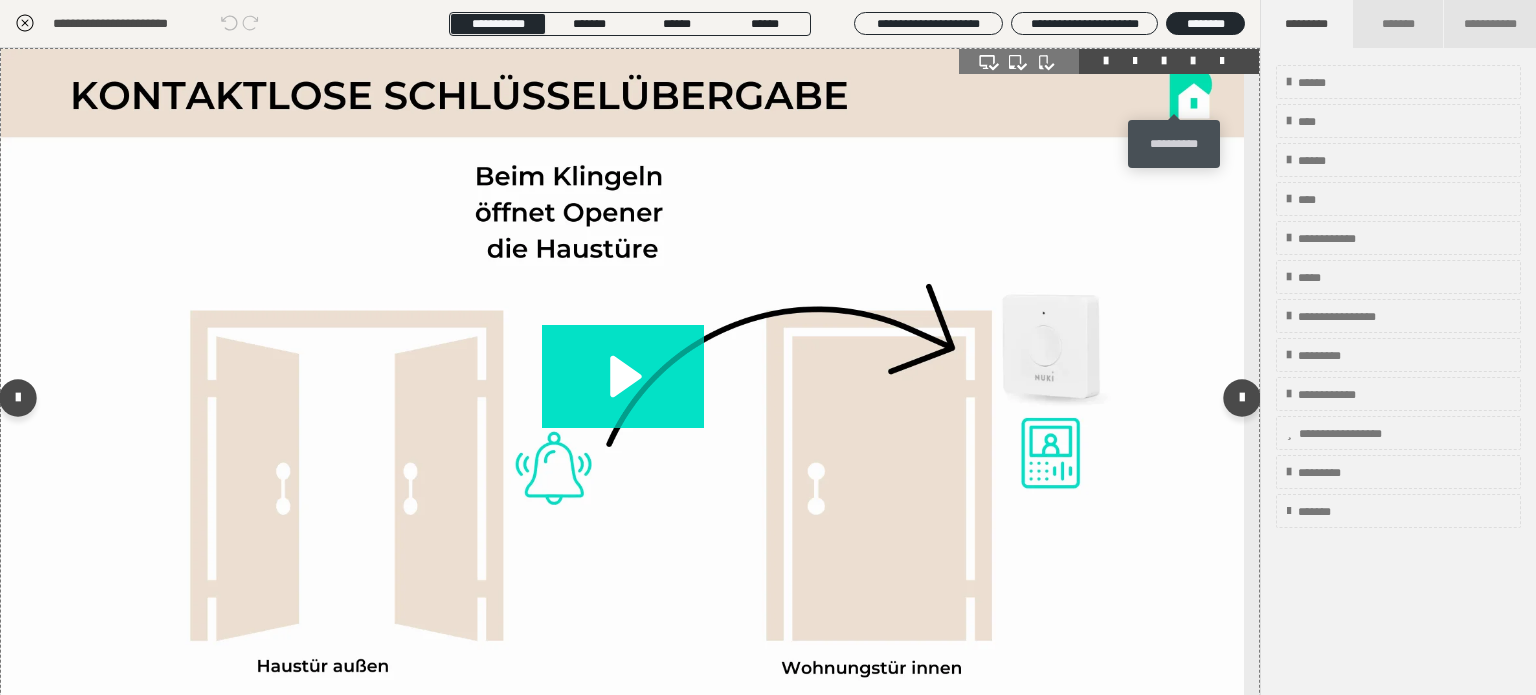 click at bounding box center [1193, 61] 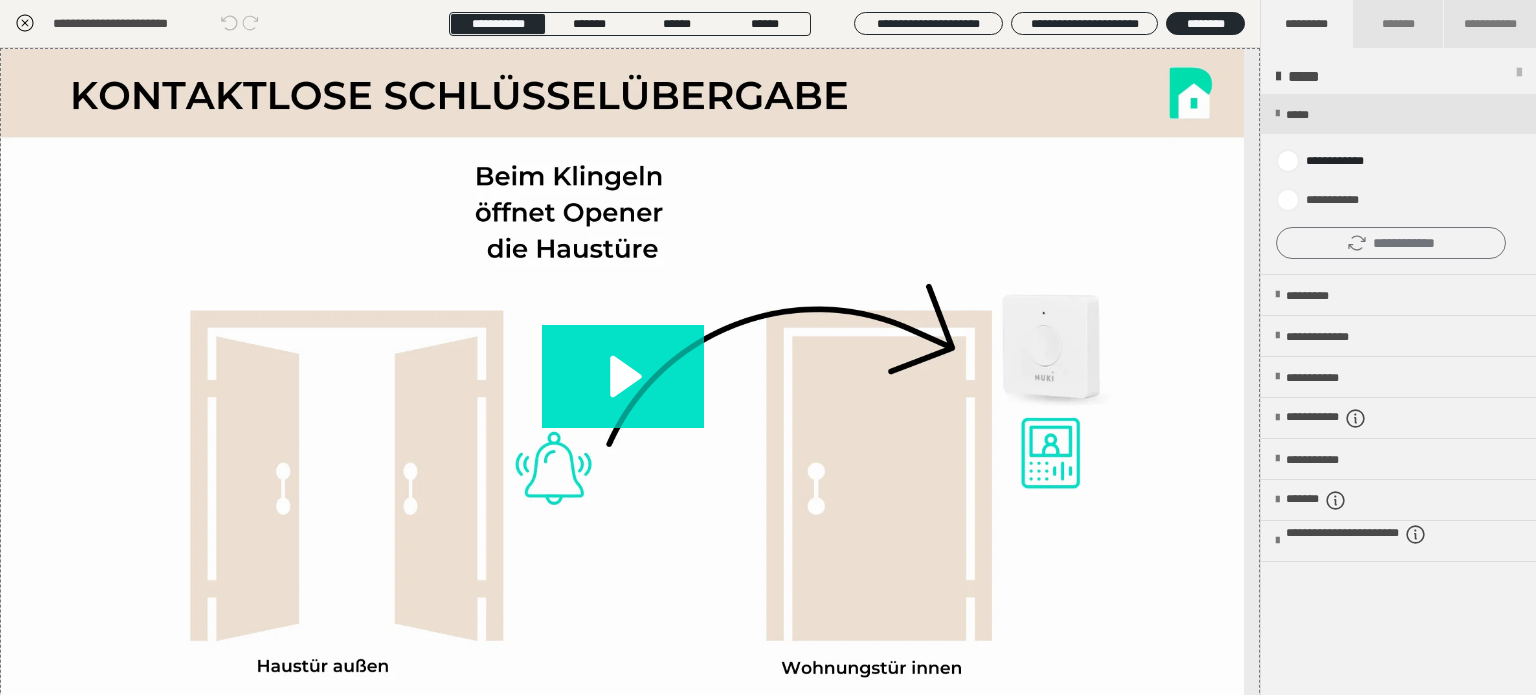 click on "**********" at bounding box center [1391, 243] 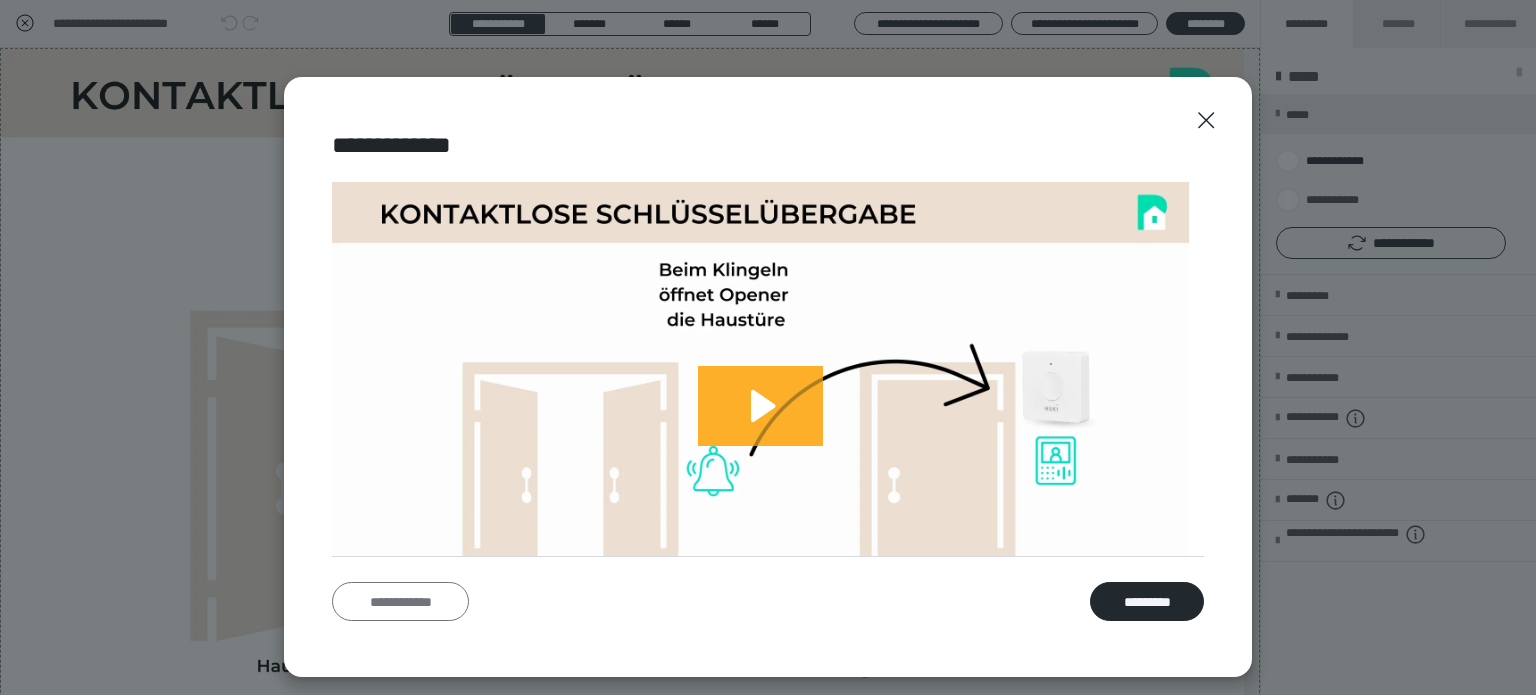 click on "**********" at bounding box center (400, 602) 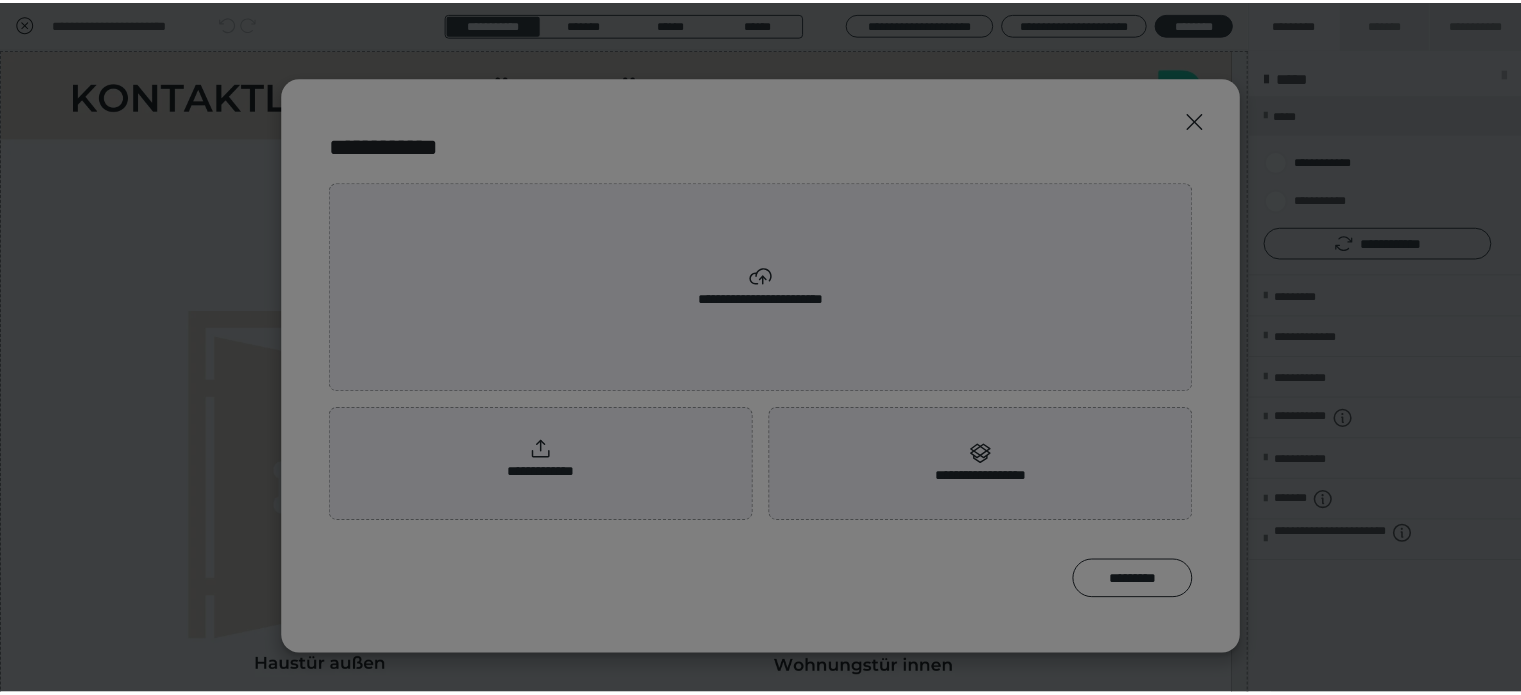 scroll, scrollTop: 0, scrollLeft: 0, axis: both 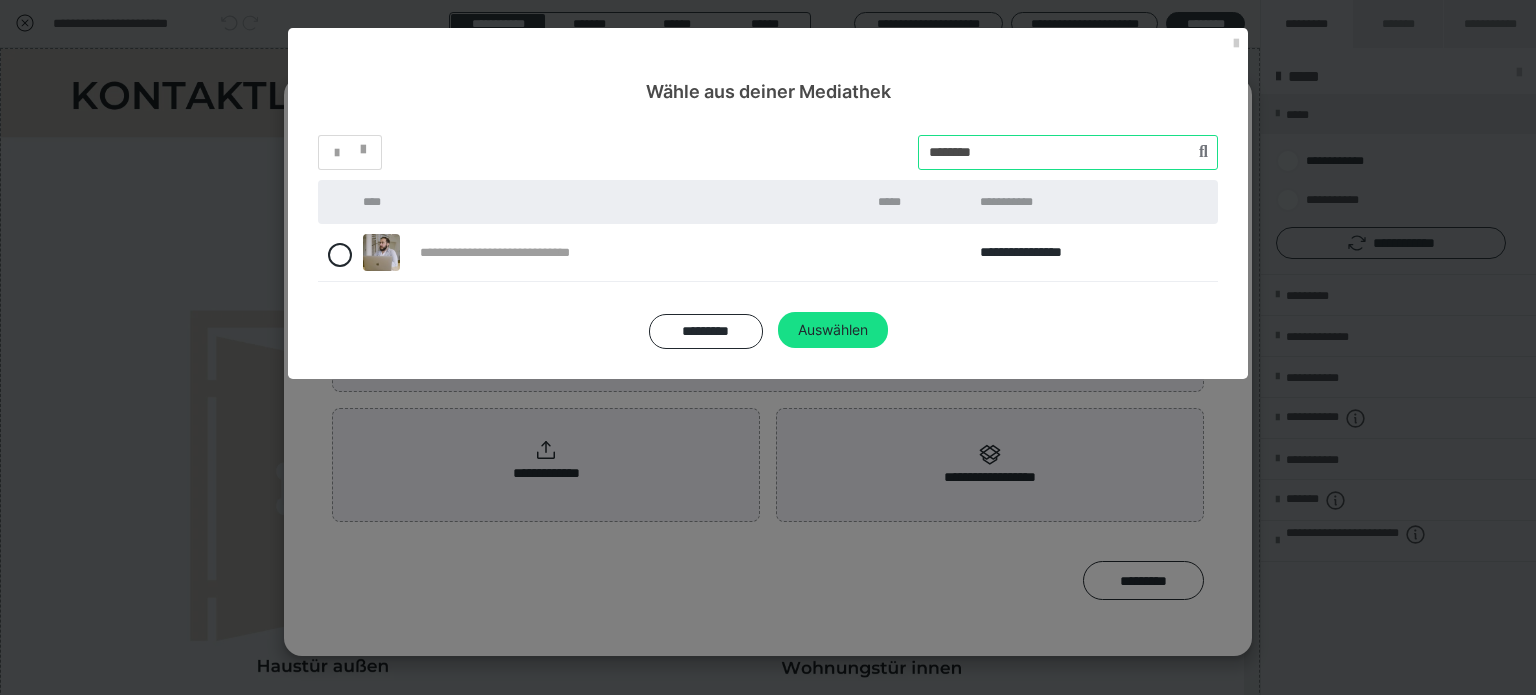 drag, startPoint x: 1032, startPoint y: 159, endPoint x: 855, endPoint y: 146, distance: 177.47676 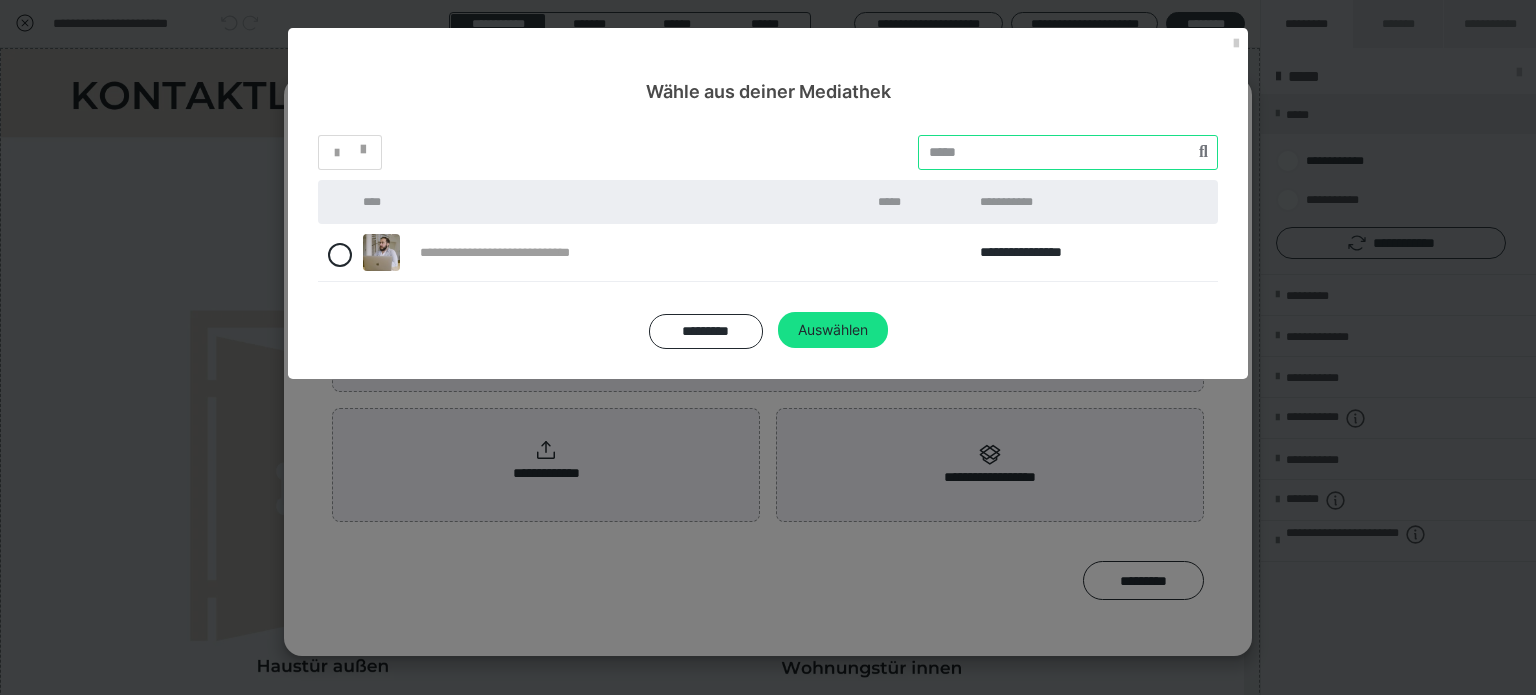 paste on "********" 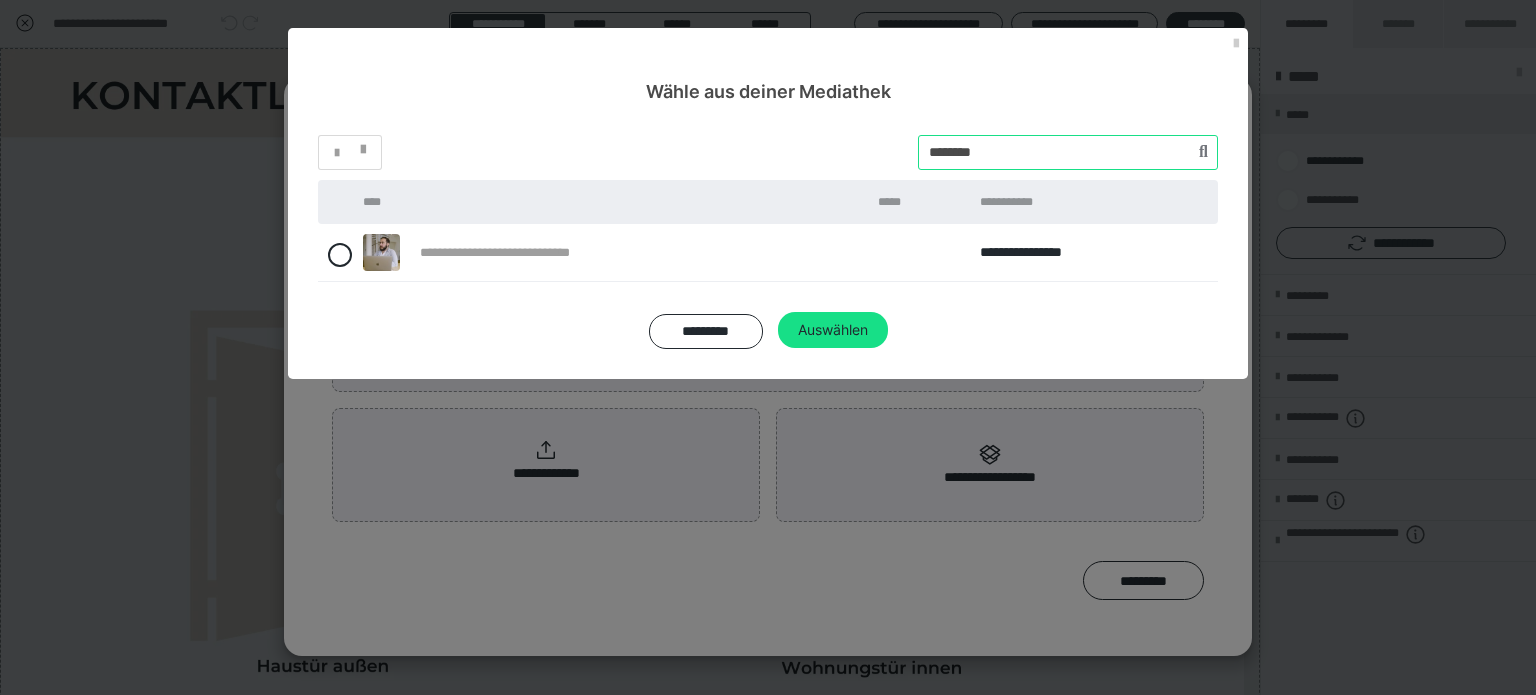 type on "********" 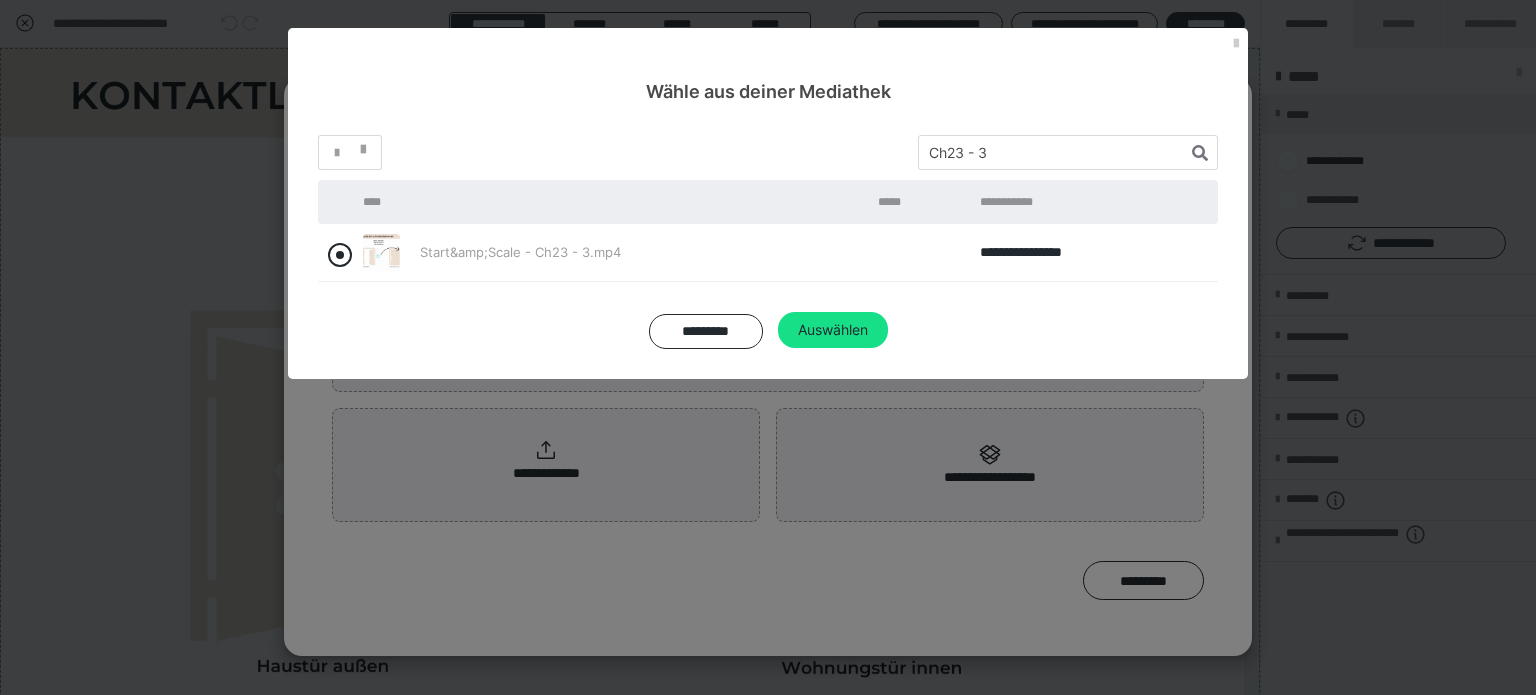 click at bounding box center (340, 255) 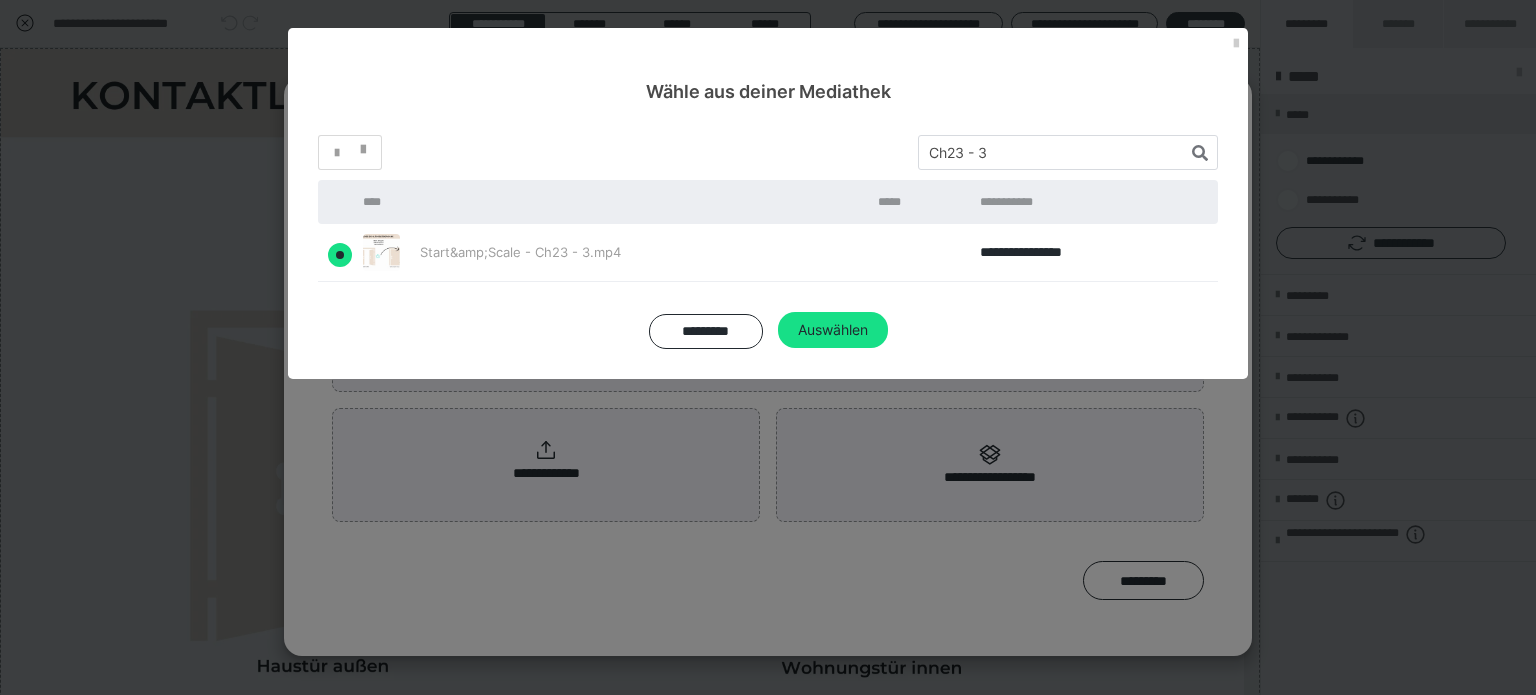radio on "true" 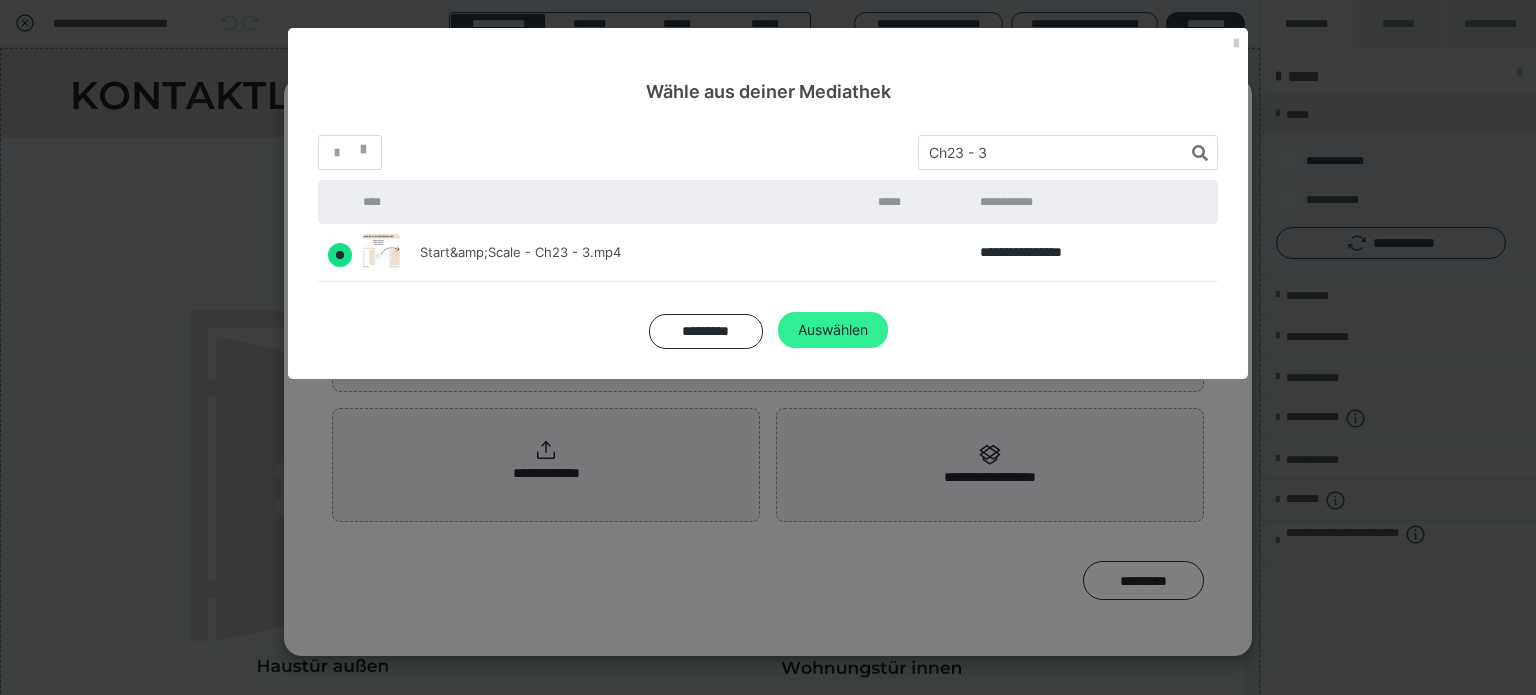 click on "Auswählen" at bounding box center (833, 330) 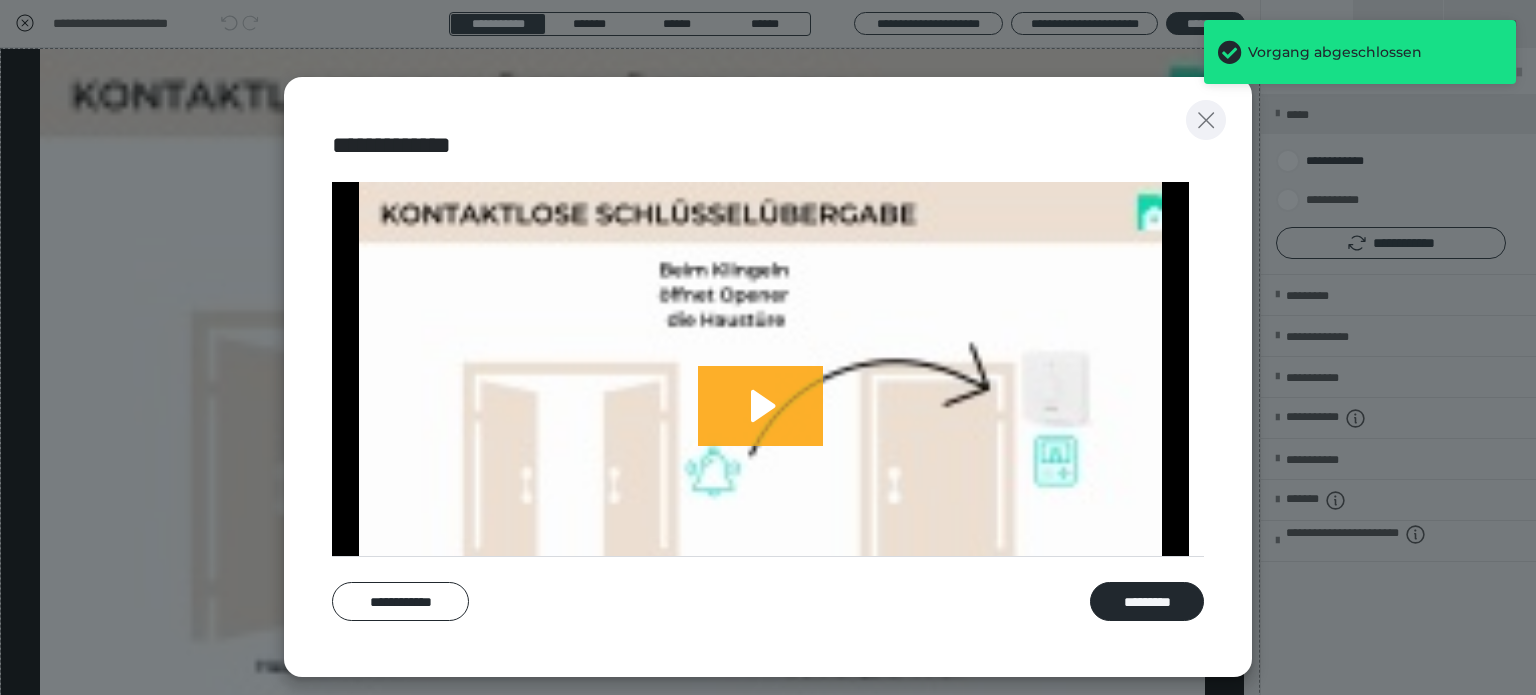 click 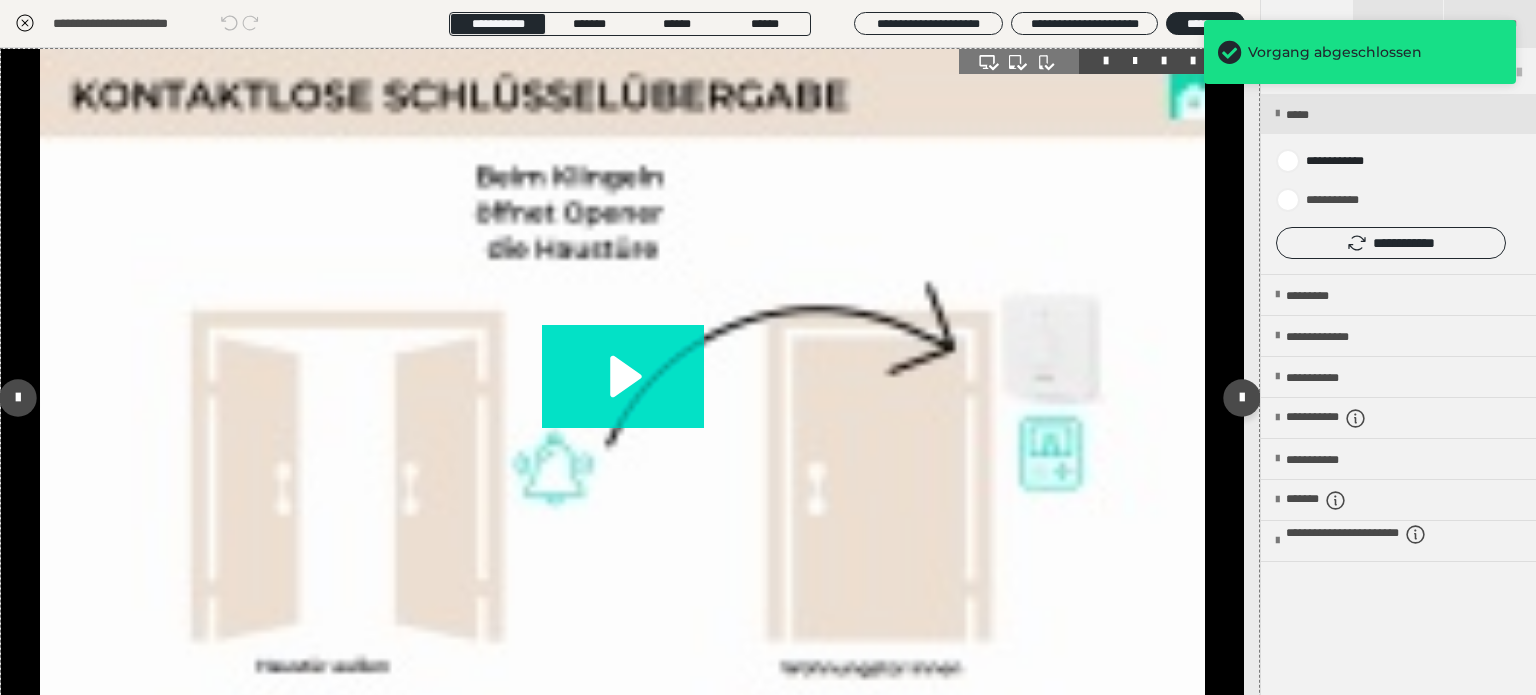 click 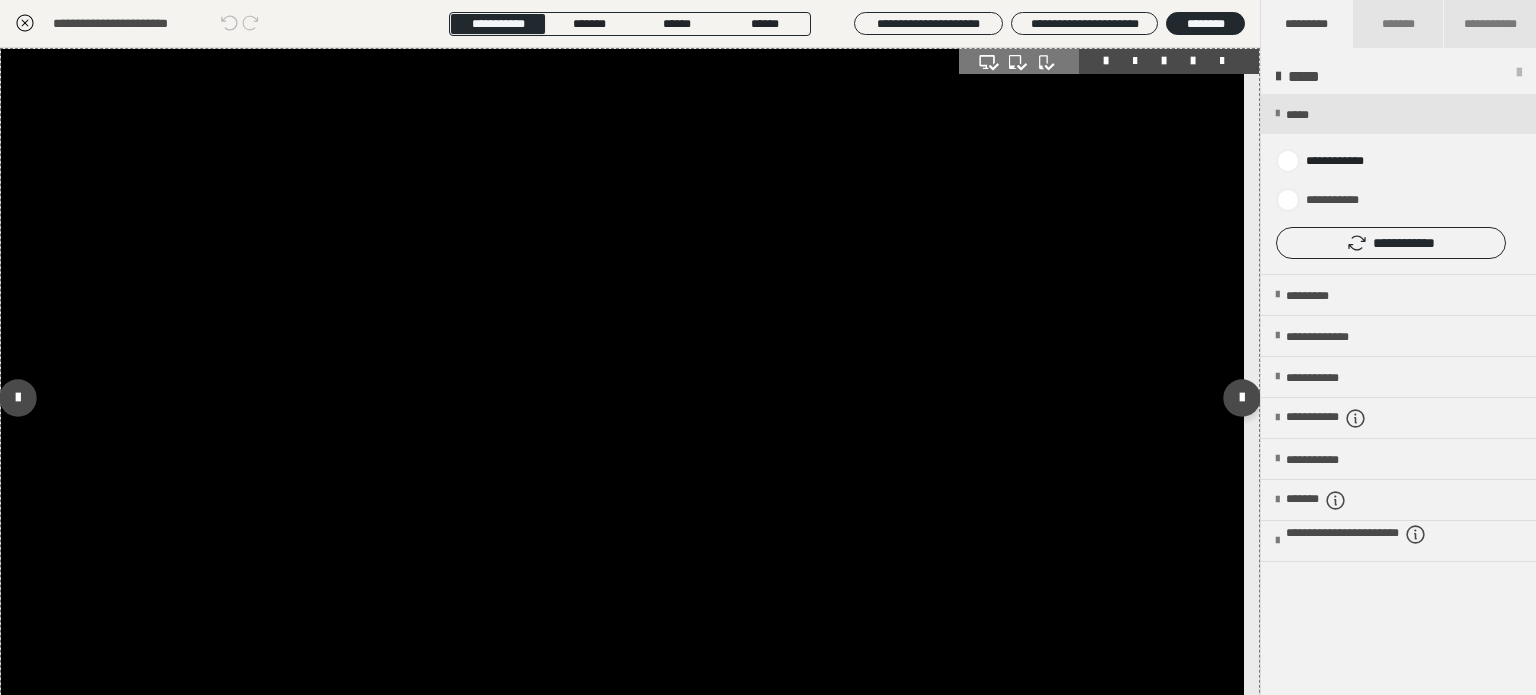 click at bounding box center [622, 398] 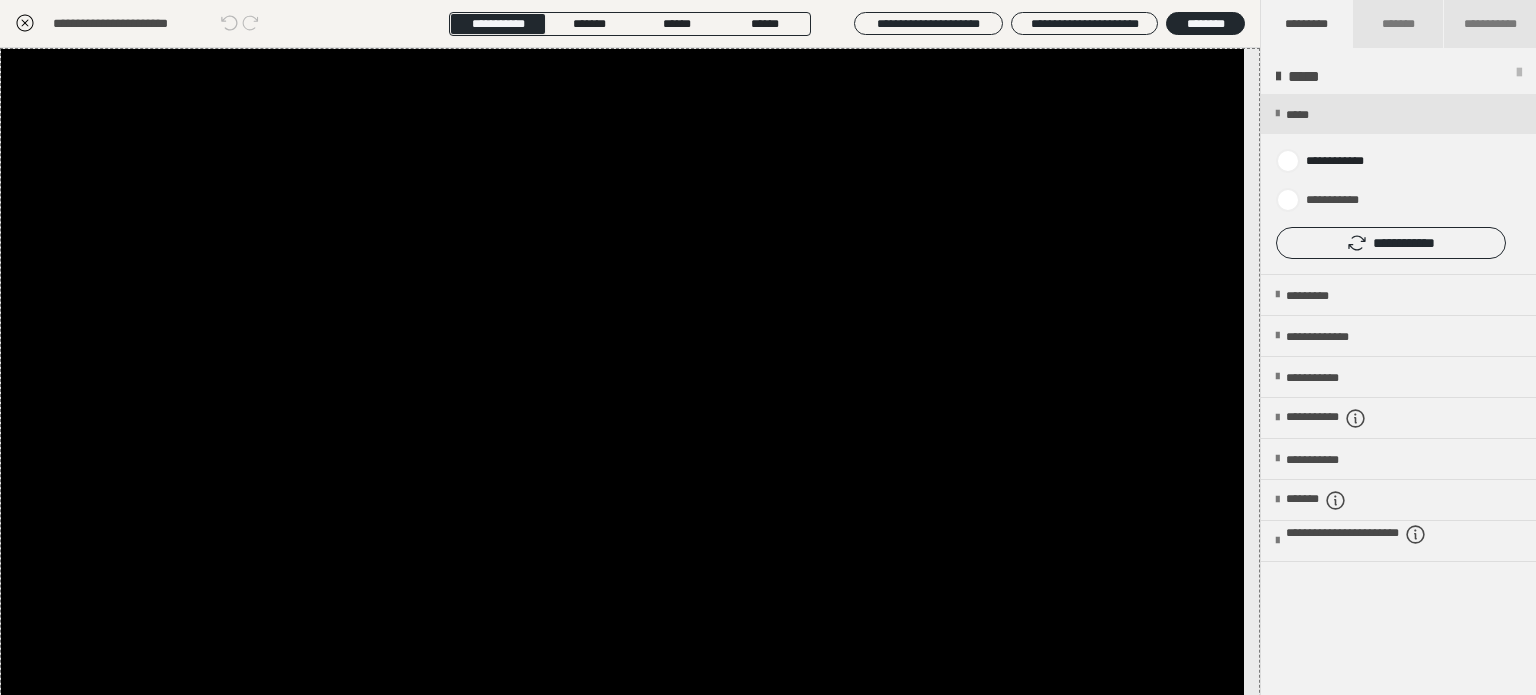 click 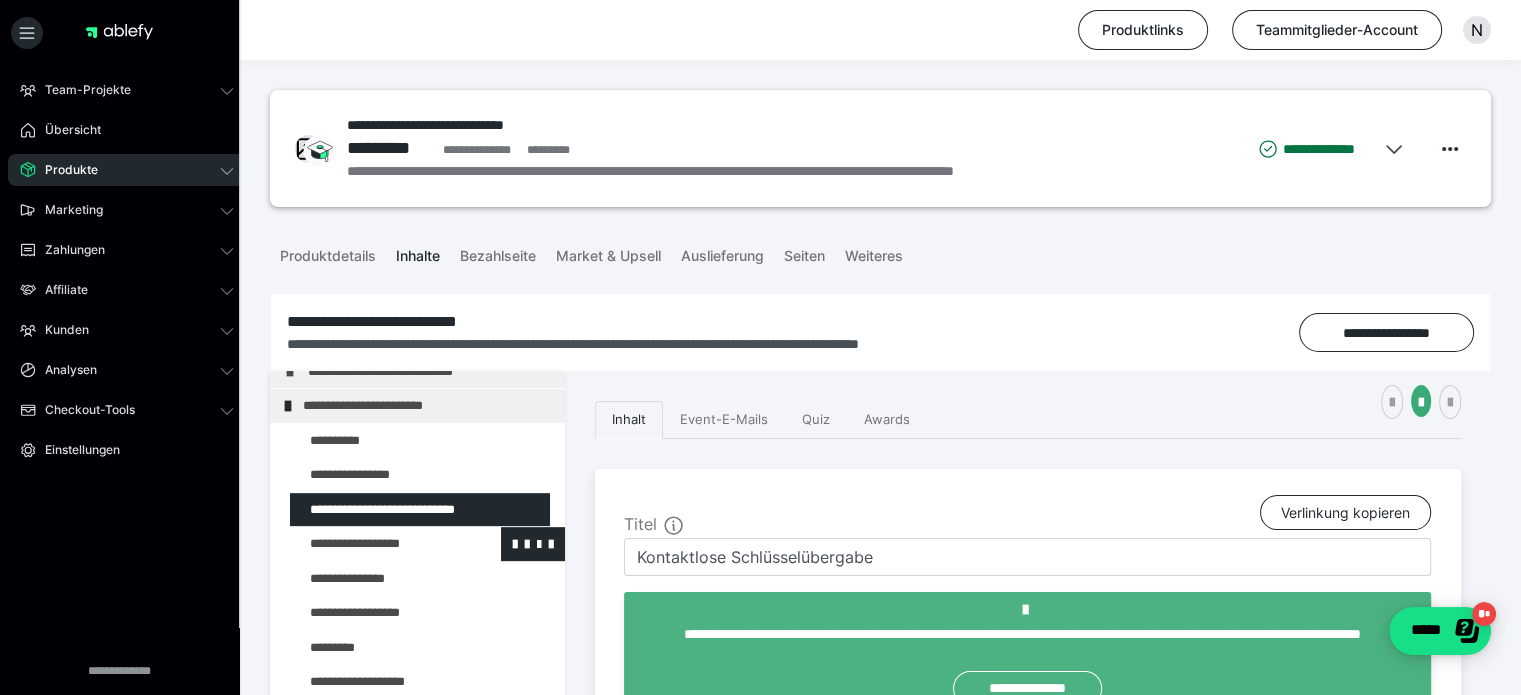 click at bounding box center (375, 544) 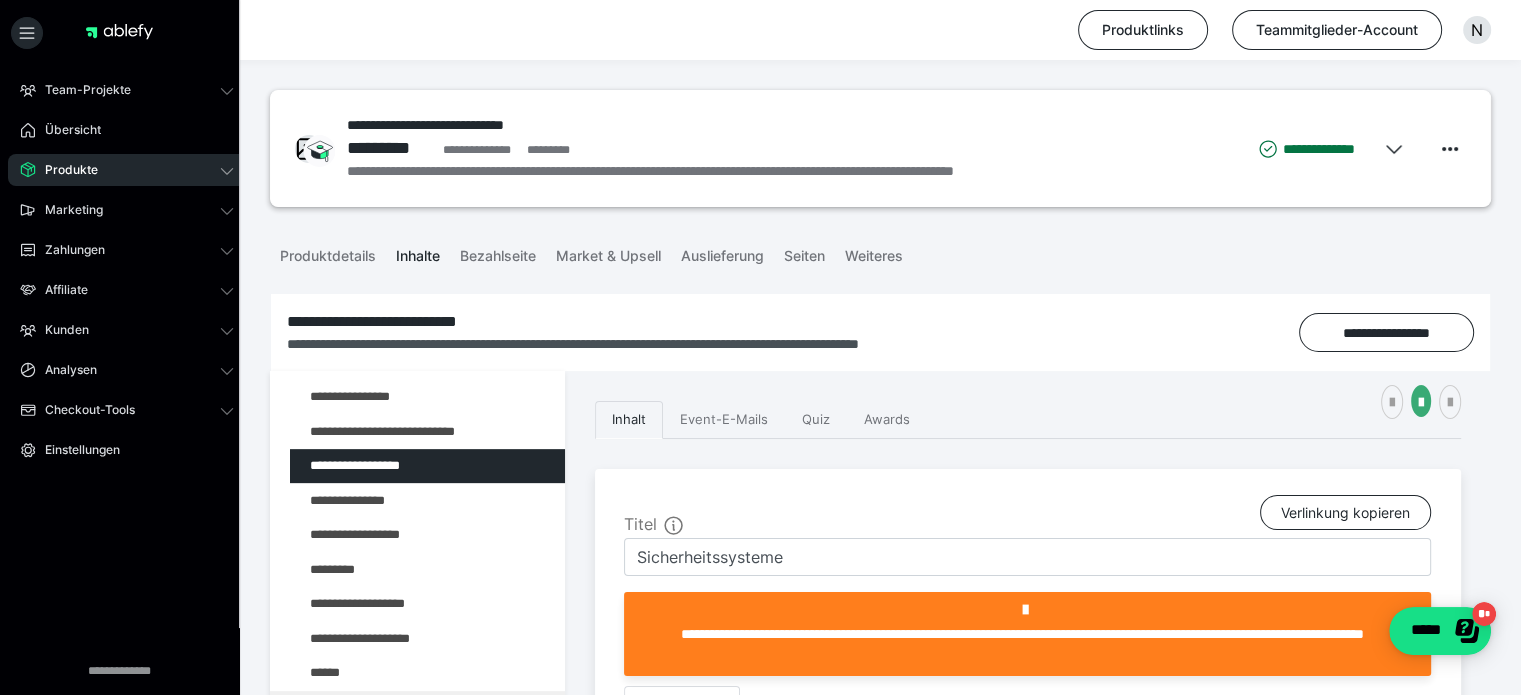 scroll, scrollTop: 519, scrollLeft: 0, axis: vertical 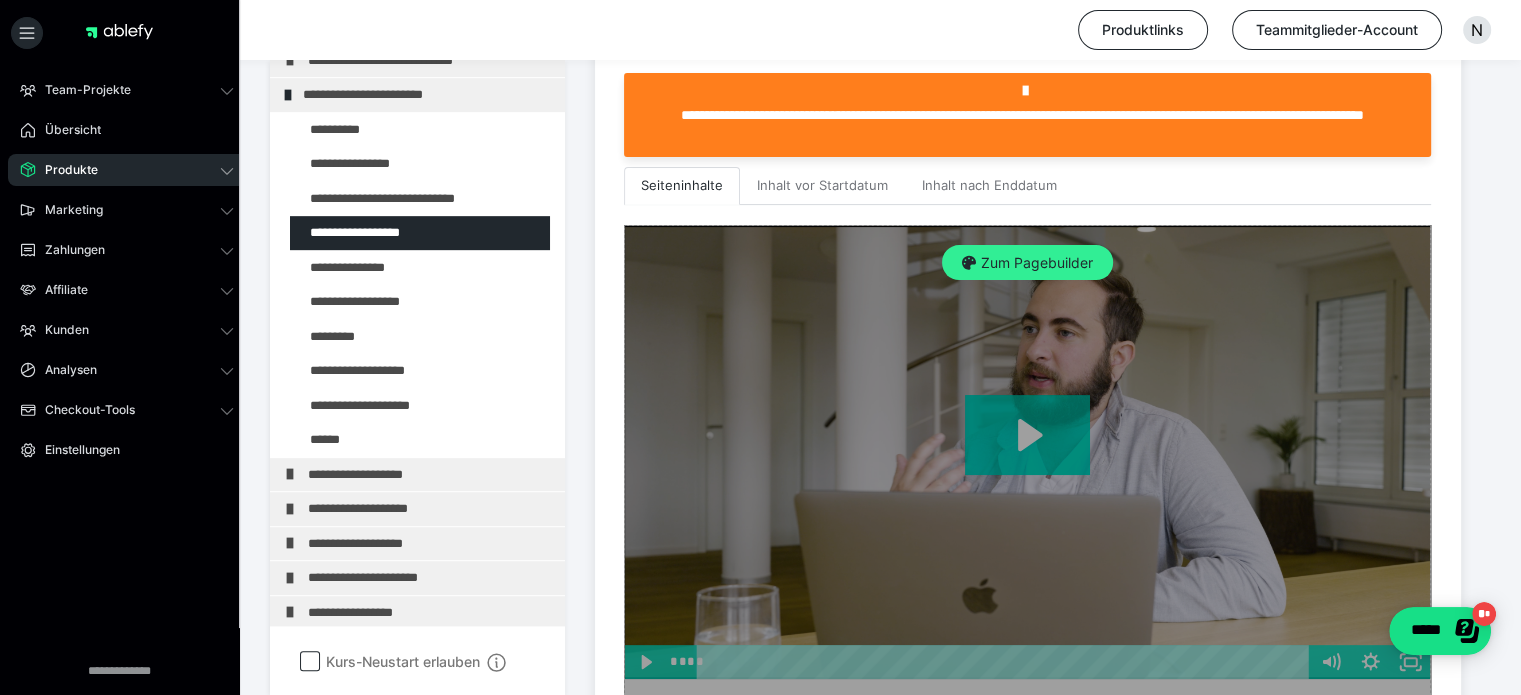 click on "Zum Pagebuilder" at bounding box center (1027, 263) 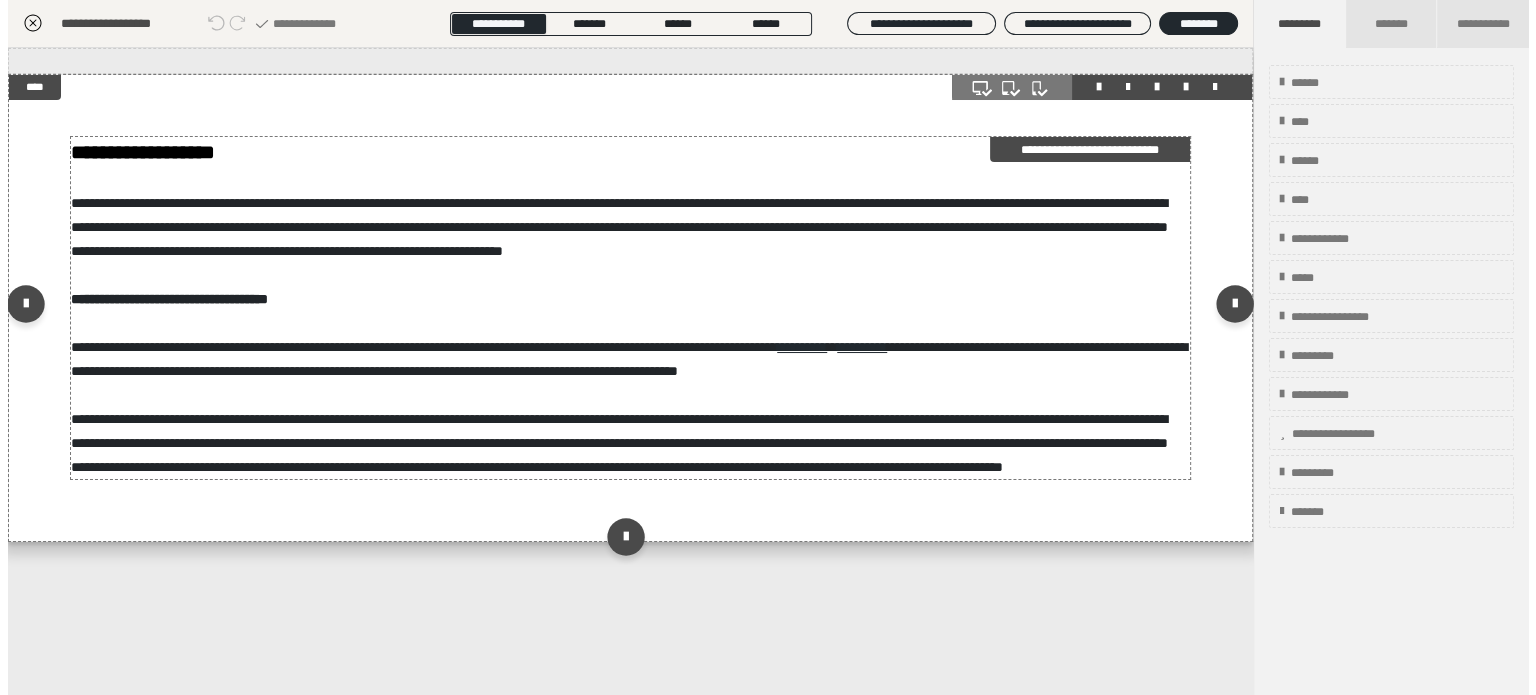 scroll, scrollTop: 311, scrollLeft: 0, axis: vertical 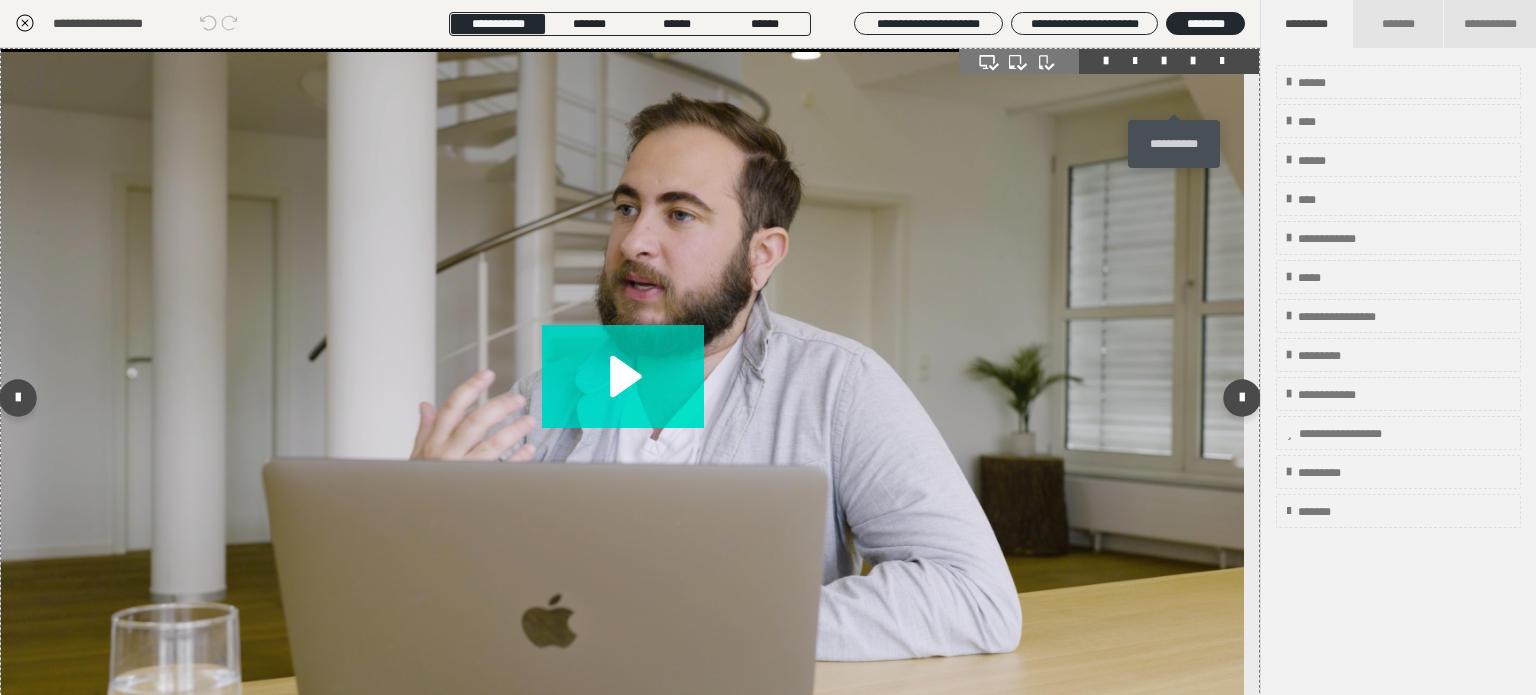 click at bounding box center (1193, 61) 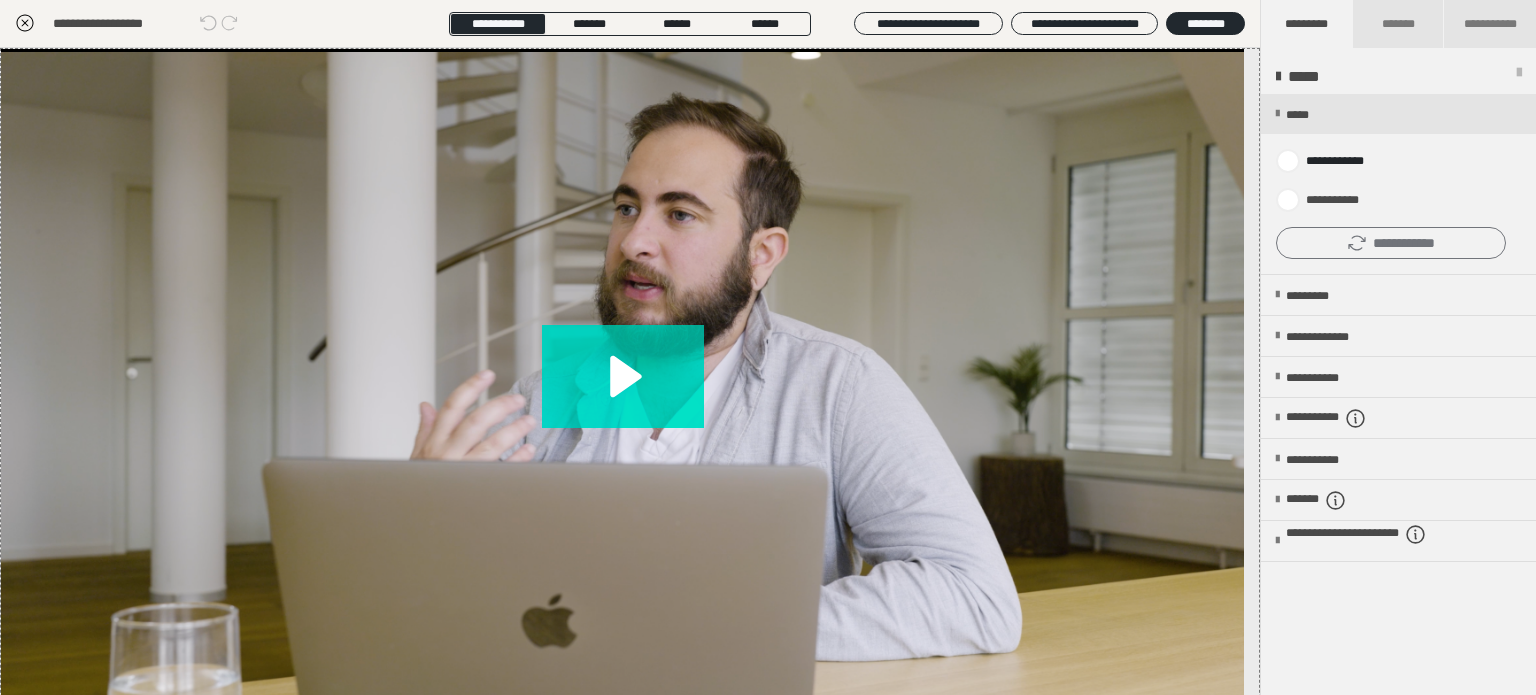 click on "**********" at bounding box center (1391, 243) 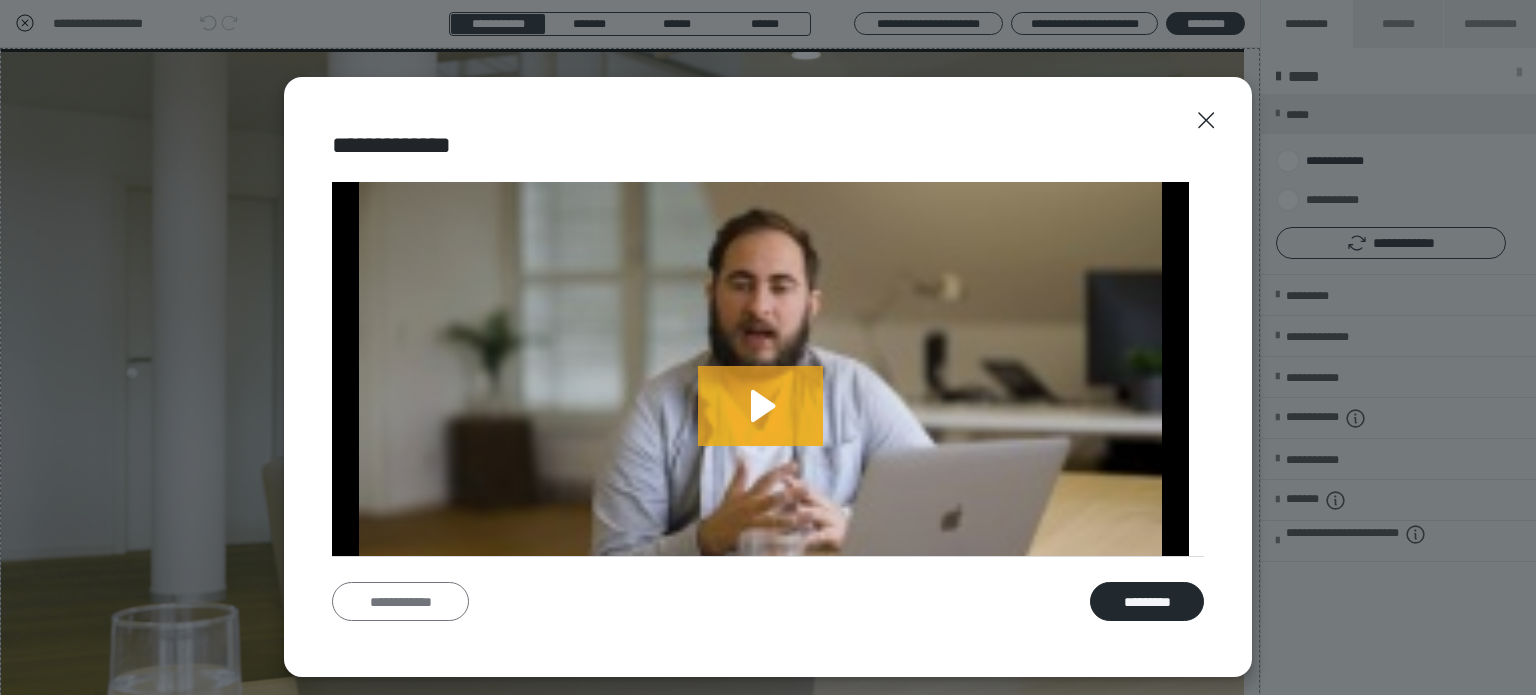 click on "**********" at bounding box center [400, 602] 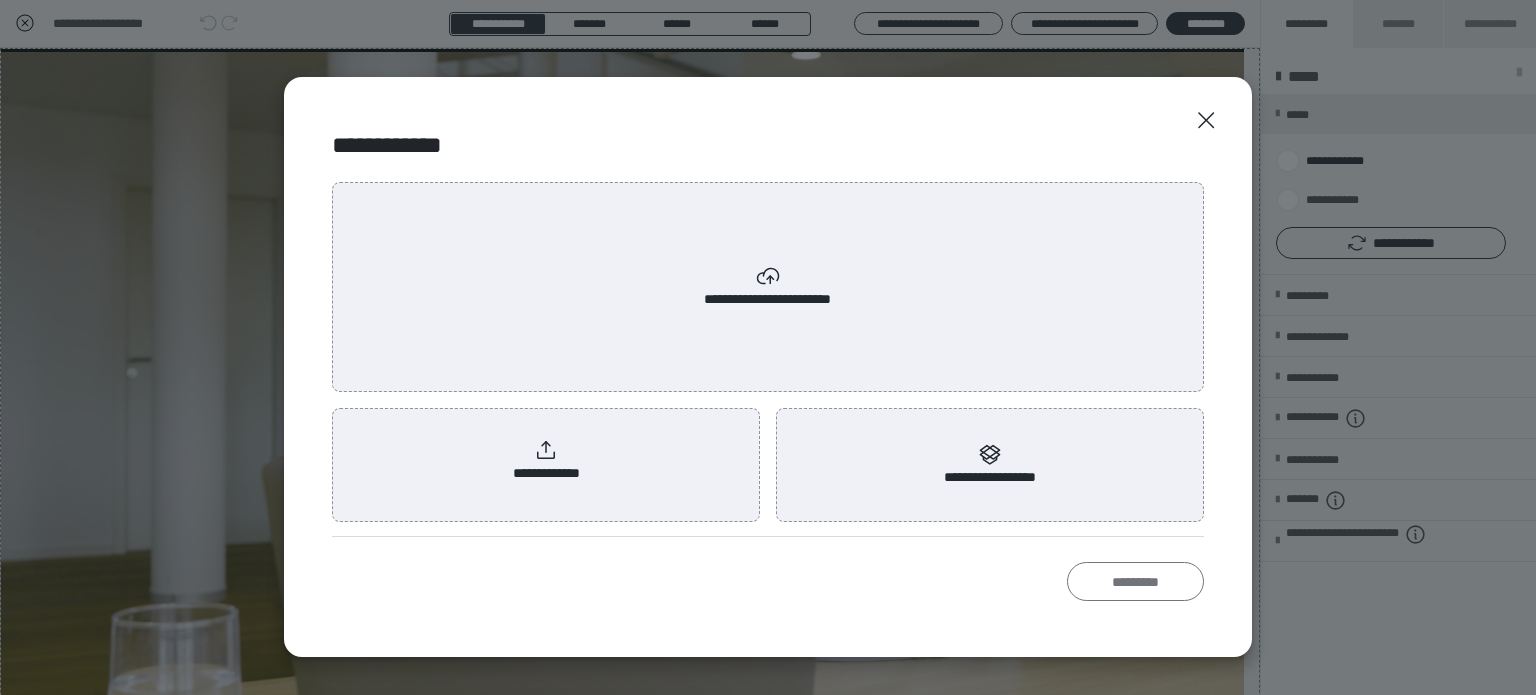 scroll, scrollTop: 0, scrollLeft: 0, axis: both 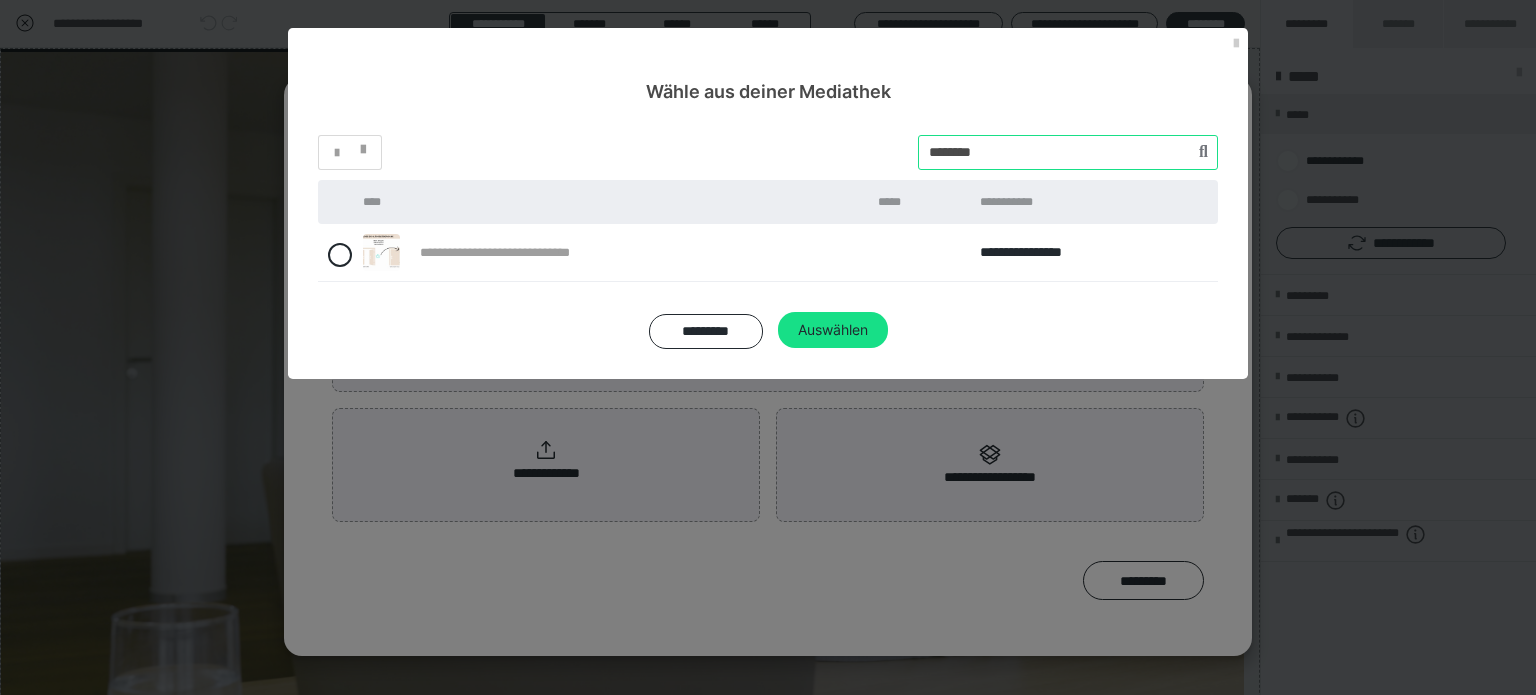 drag, startPoint x: 1057, startPoint y: 155, endPoint x: 836, endPoint y: 147, distance: 221.14474 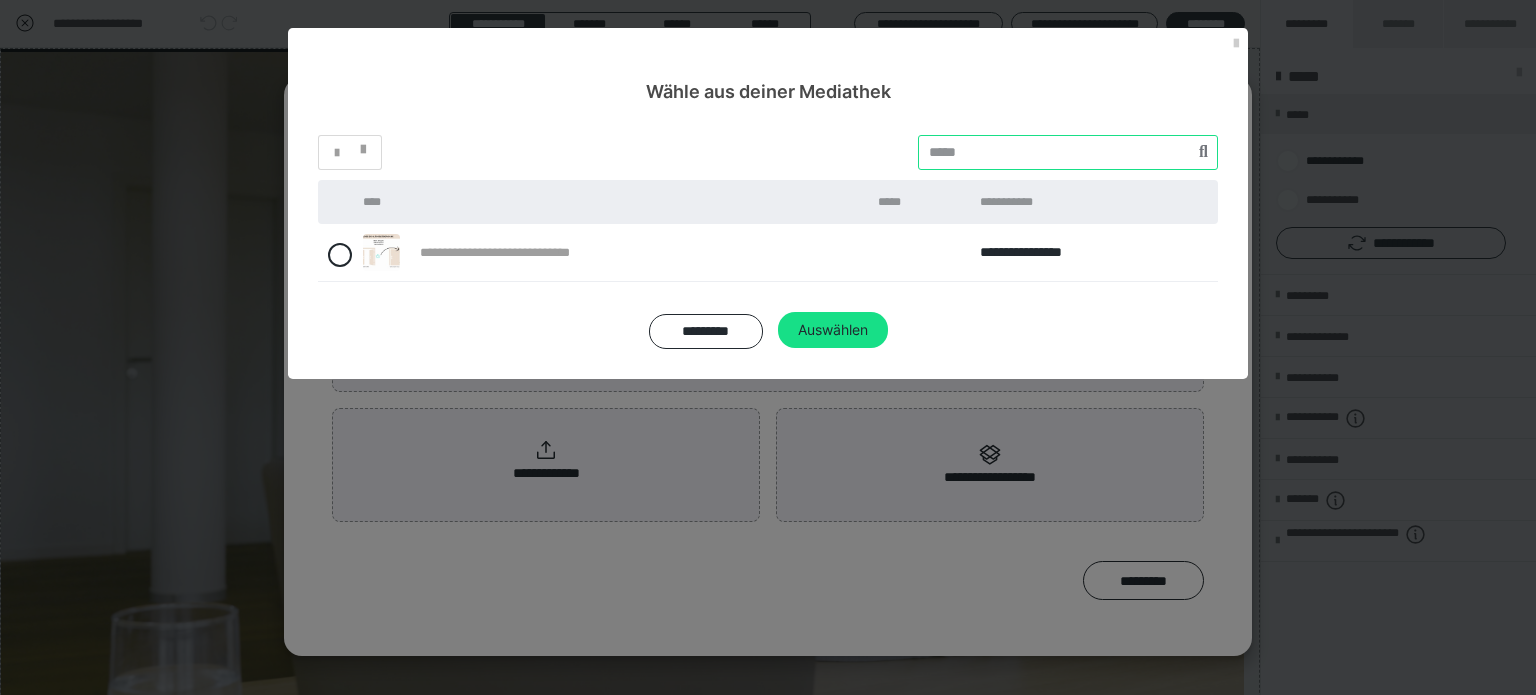 paste on "********" 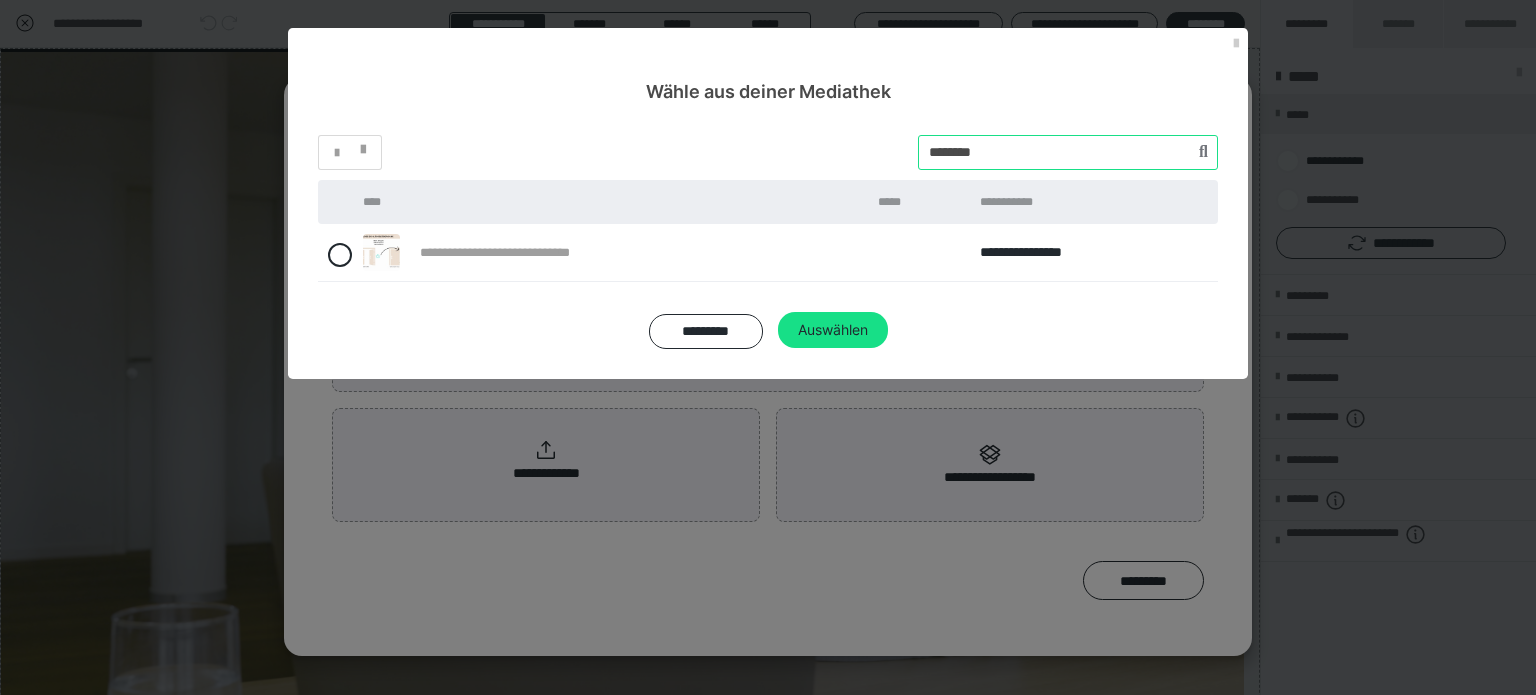 type on "********" 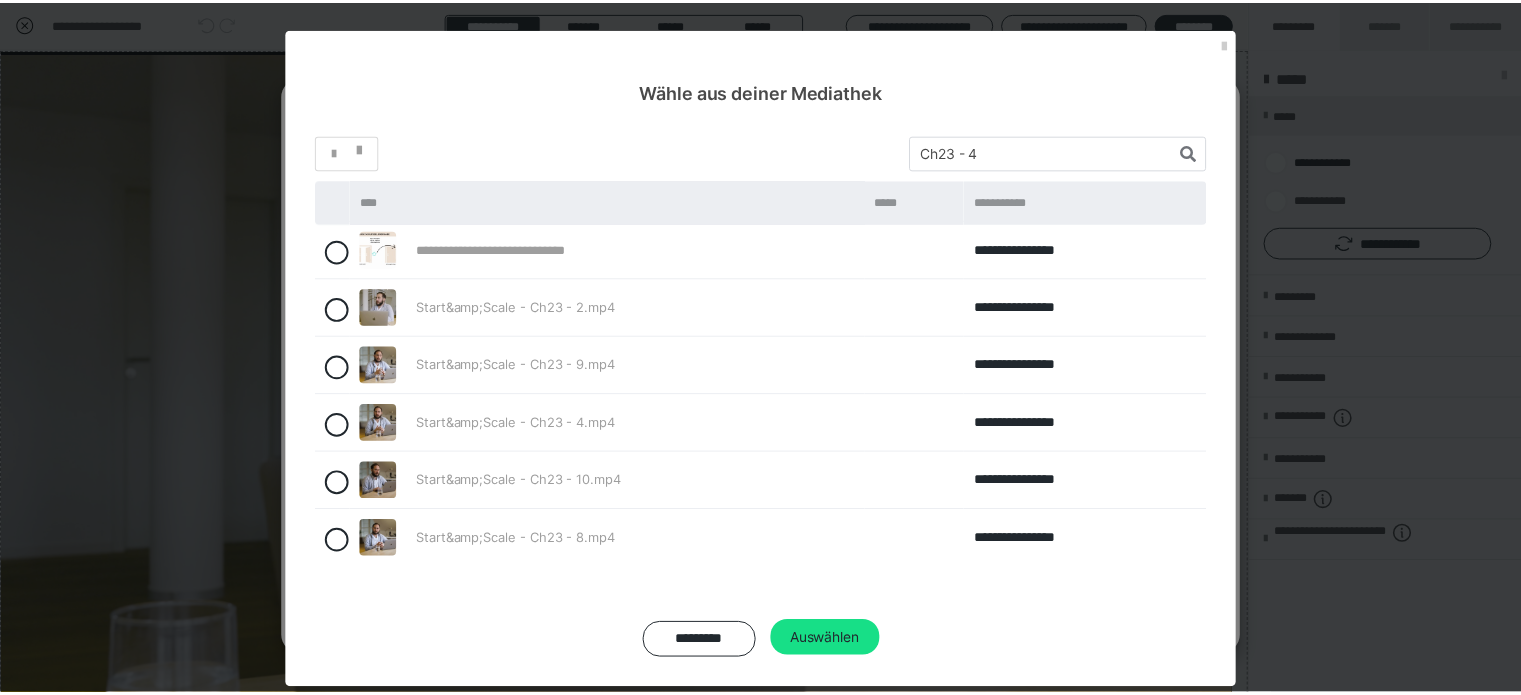 scroll, scrollTop: 240, scrollLeft: 0, axis: vertical 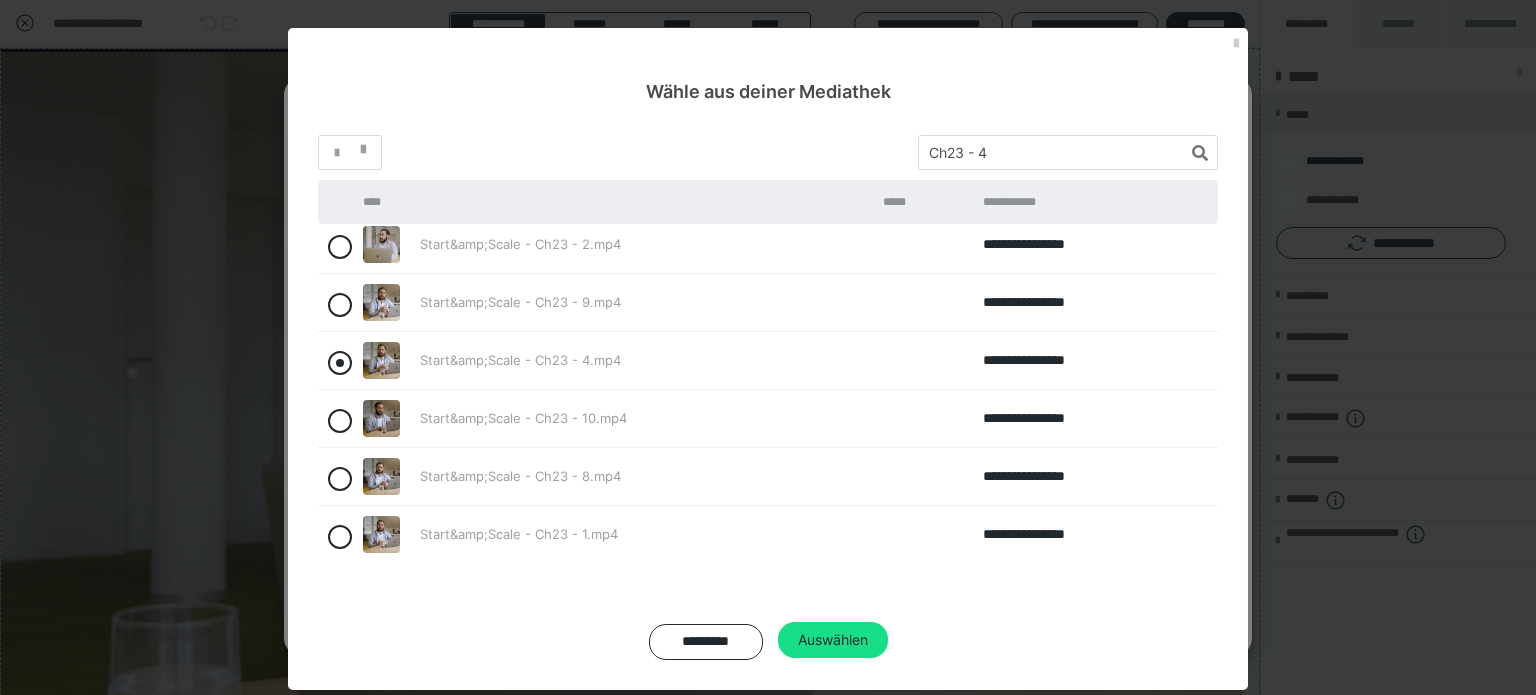 click at bounding box center (340, 363) 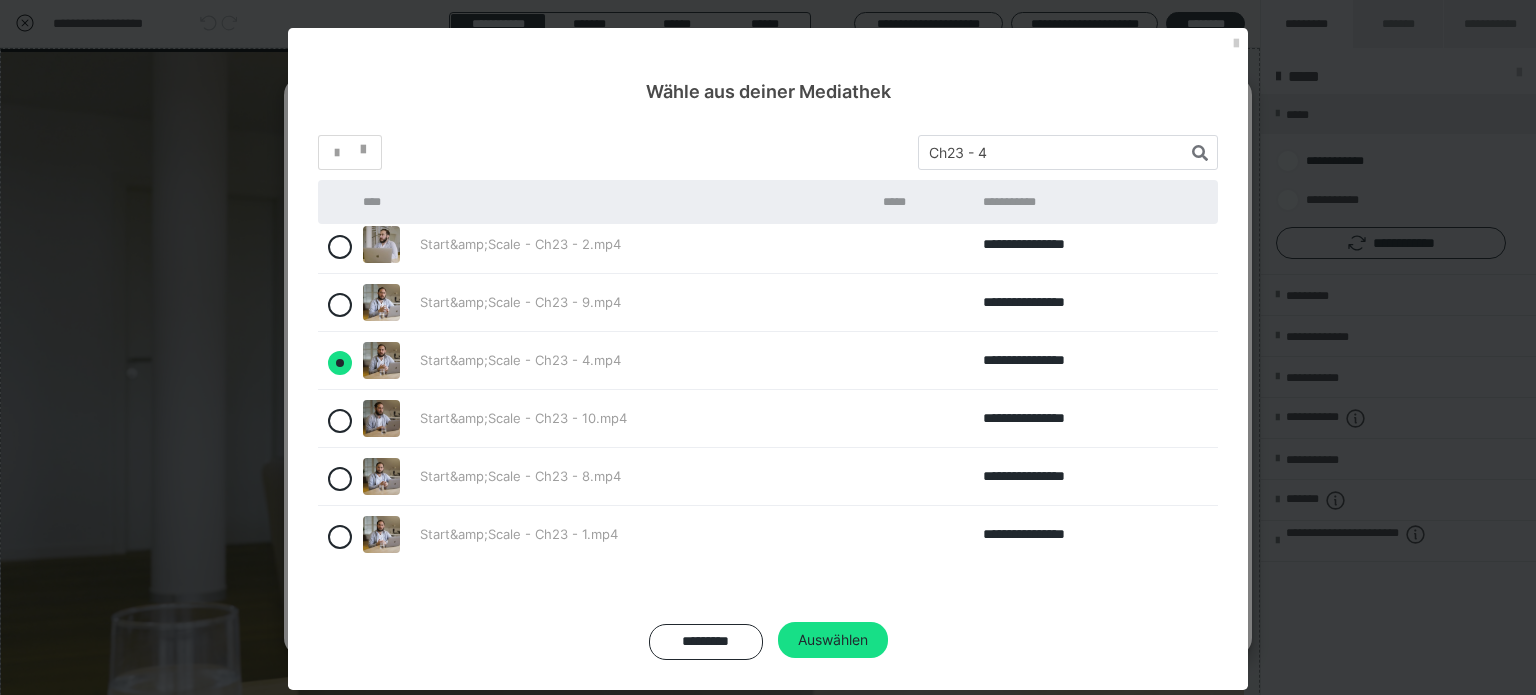 radio on "true" 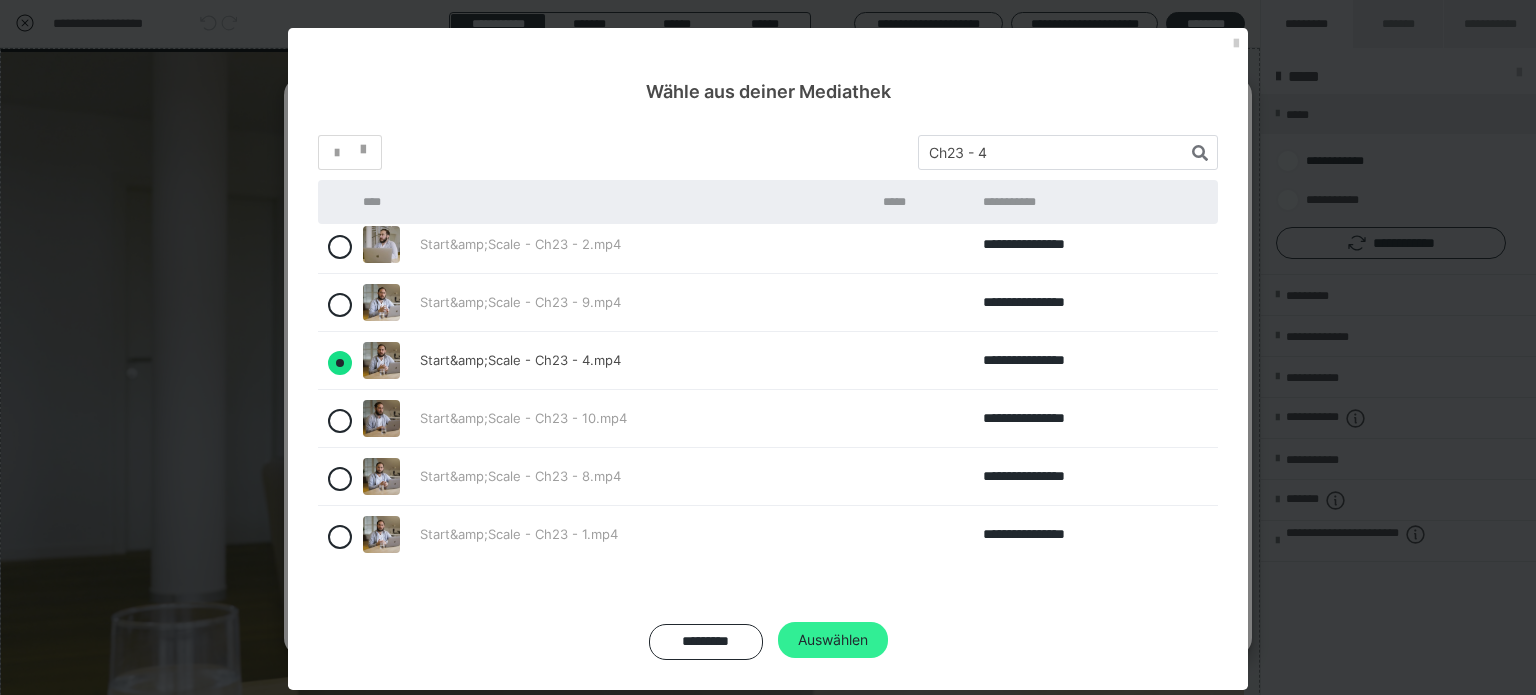 click on "Auswählen" at bounding box center [833, 640] 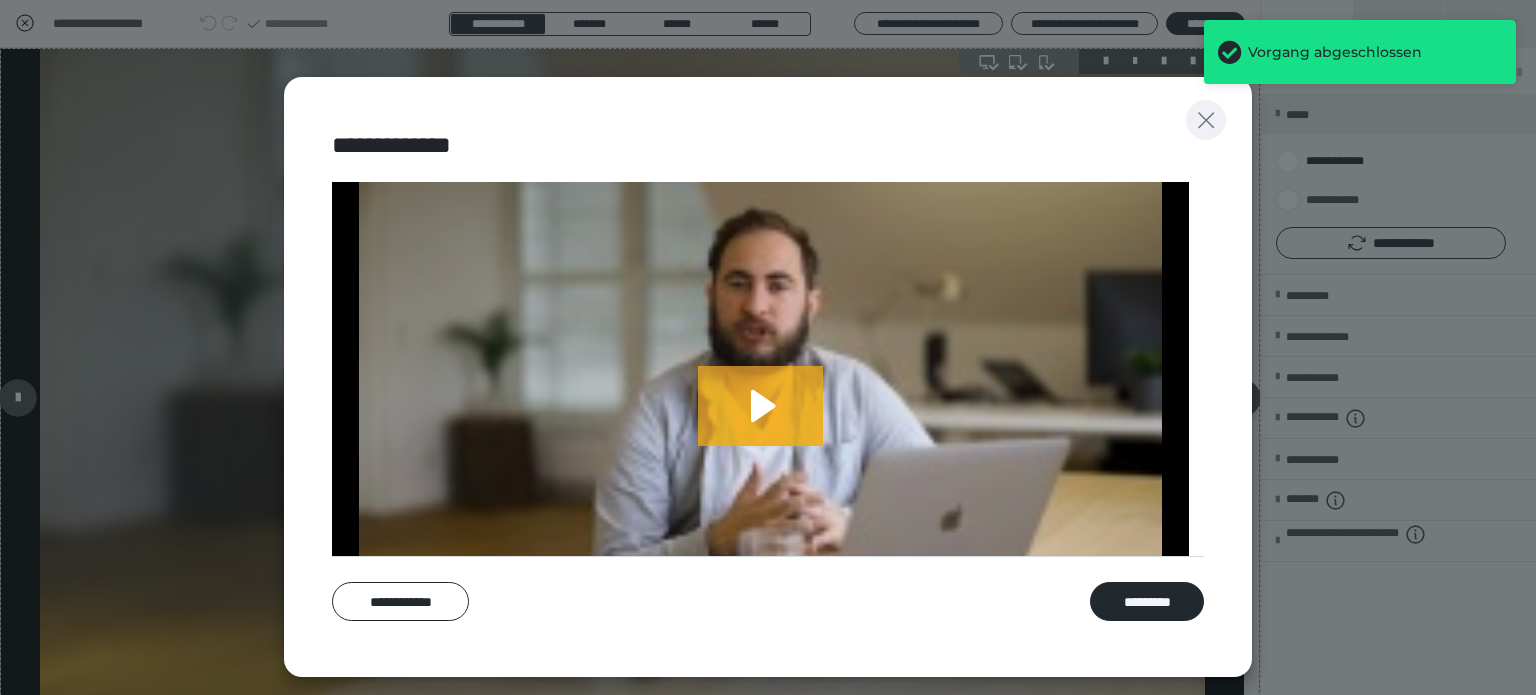 click 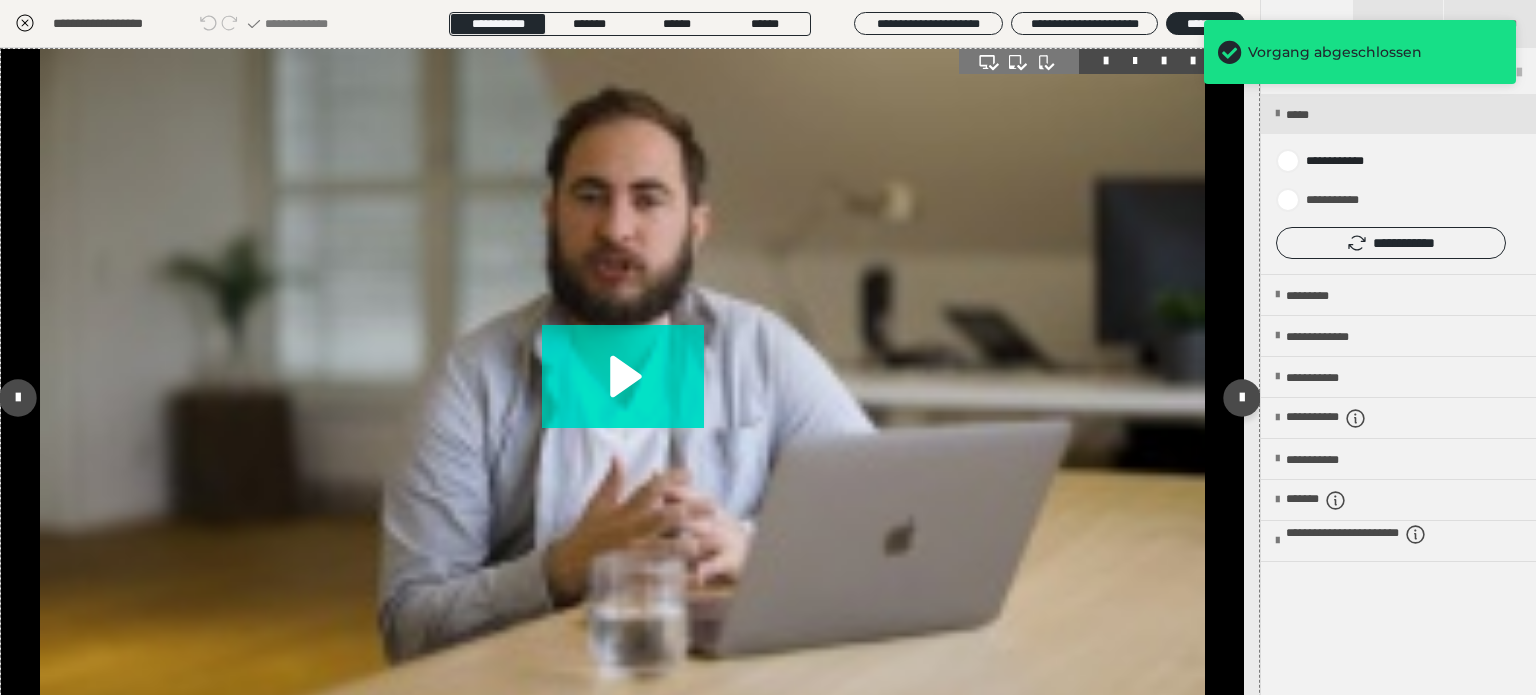 click 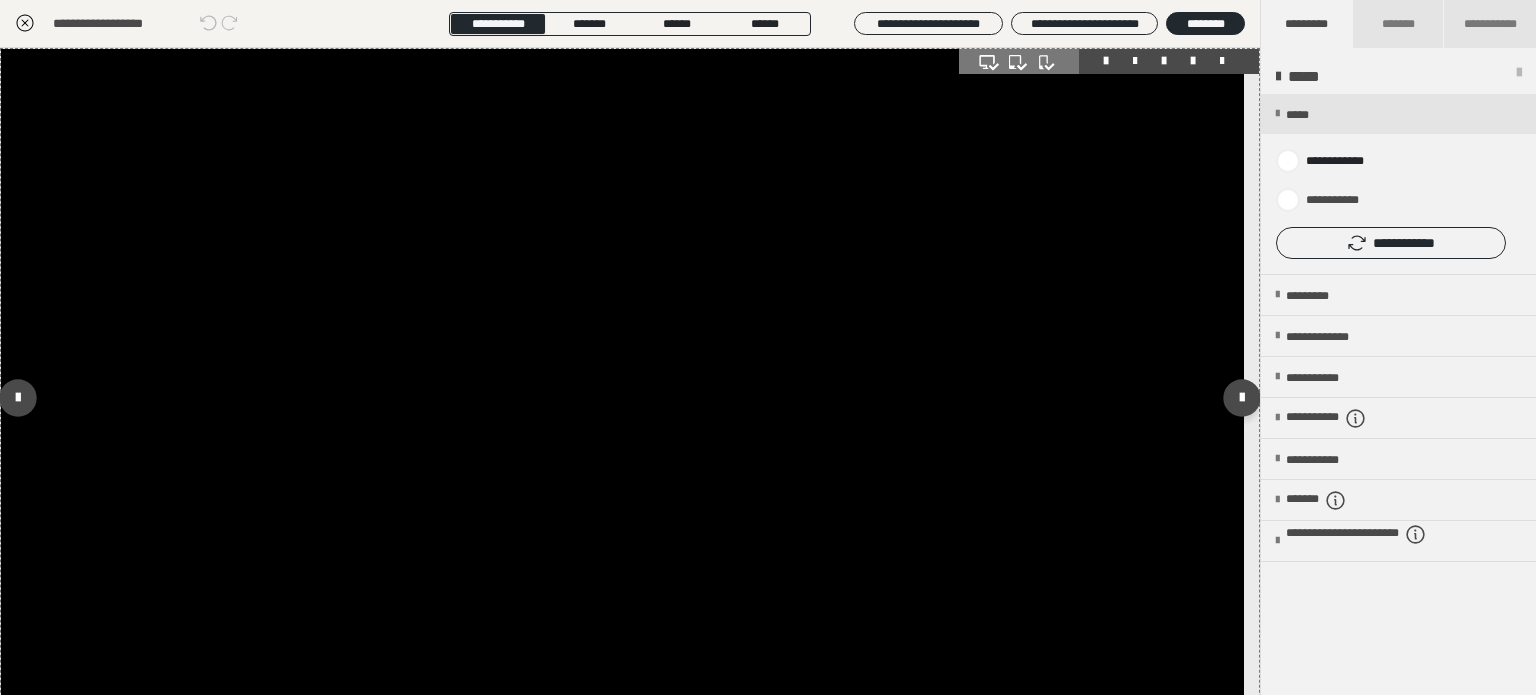 click at bounding box center (622, 398) 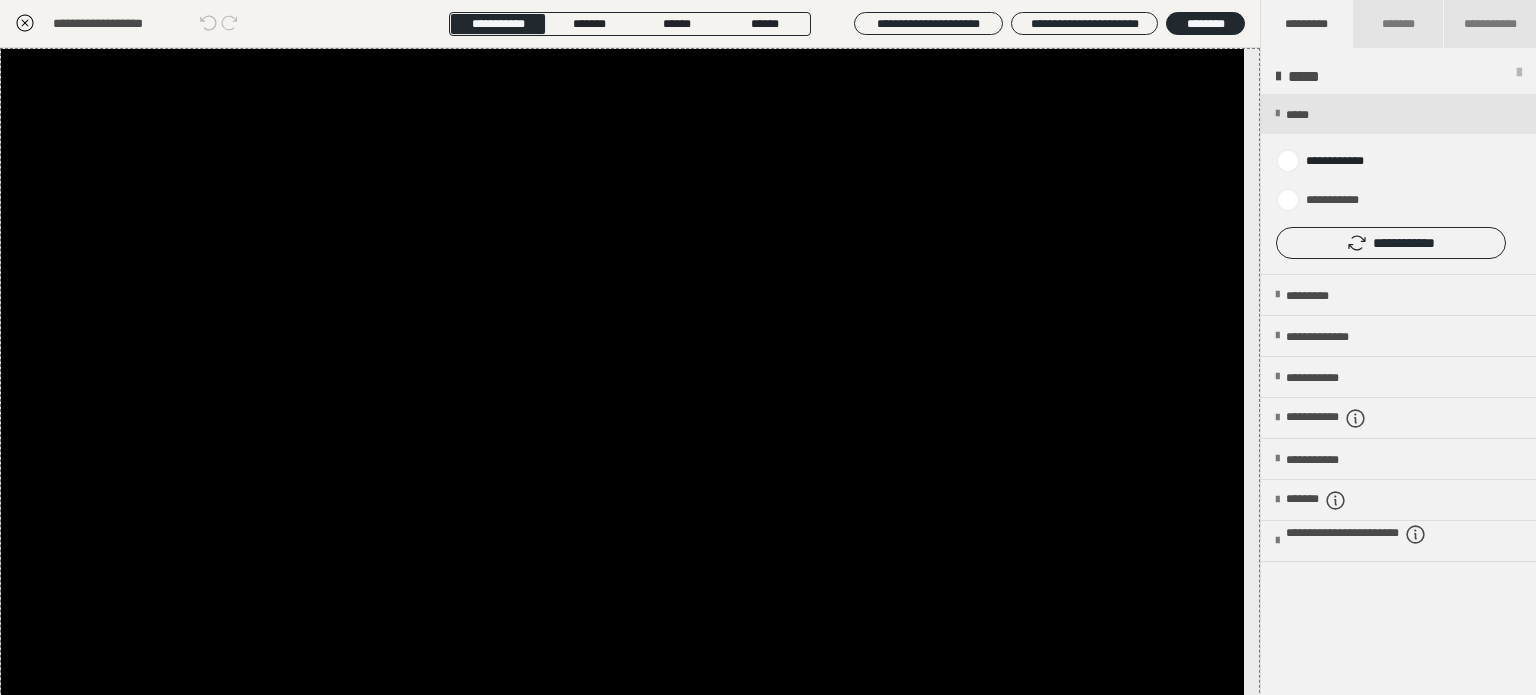 click 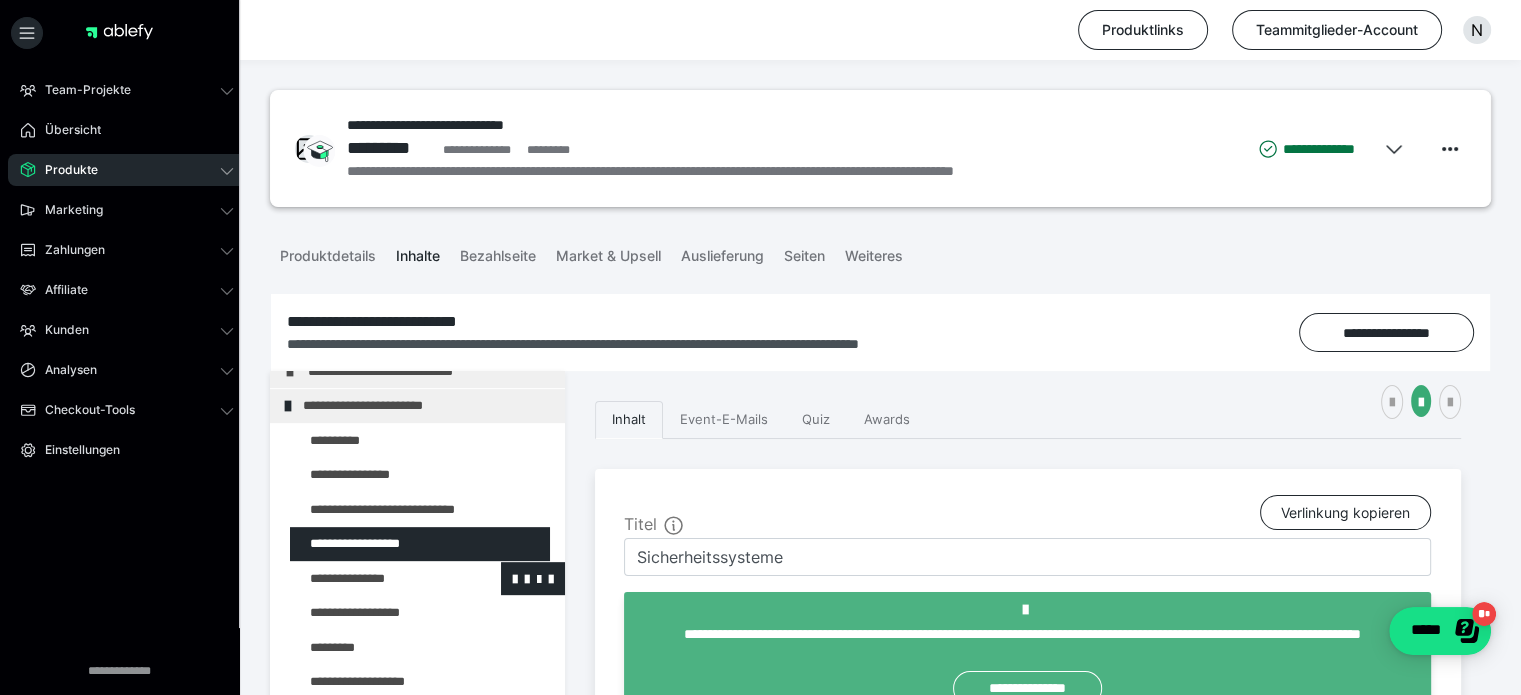 scroll, scrollTop: 1126, scrollLeft: 0, axis: vertical 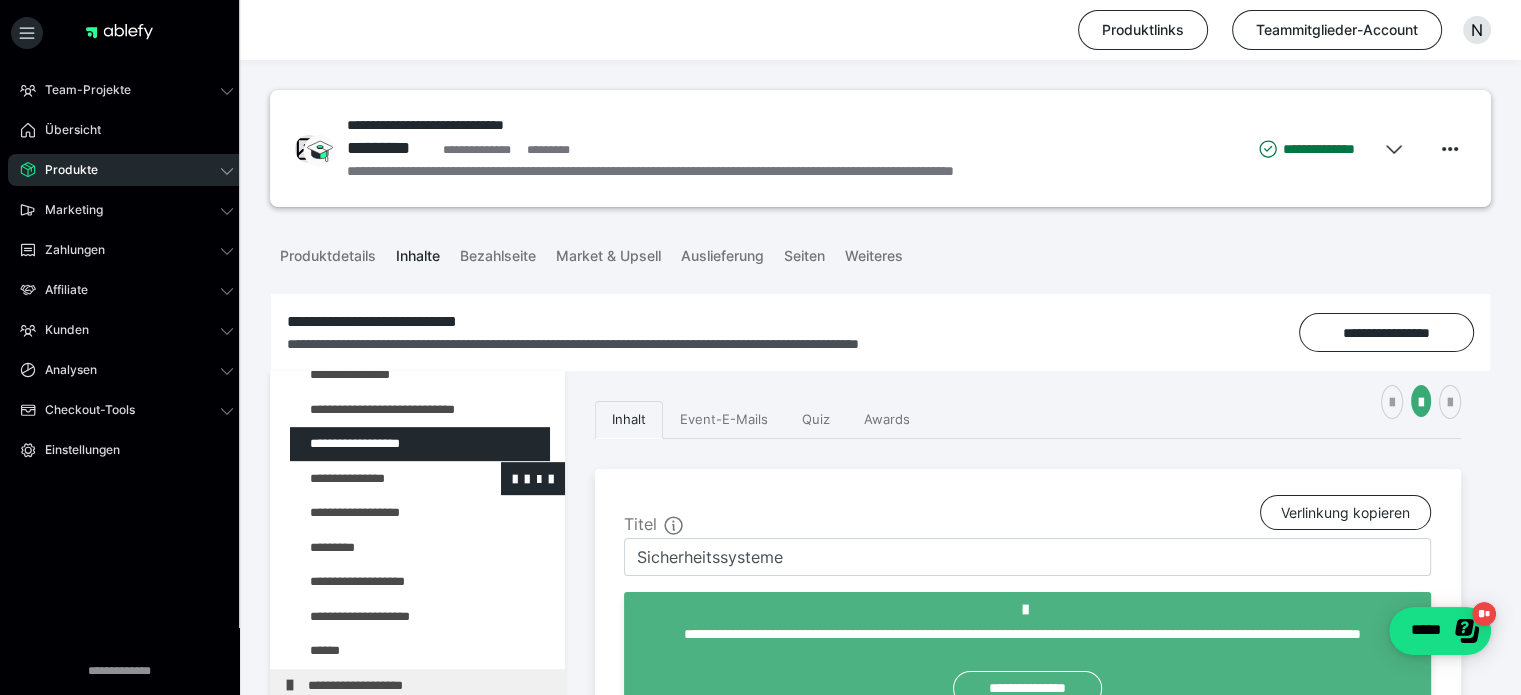 click at bounding box center [375, 479] 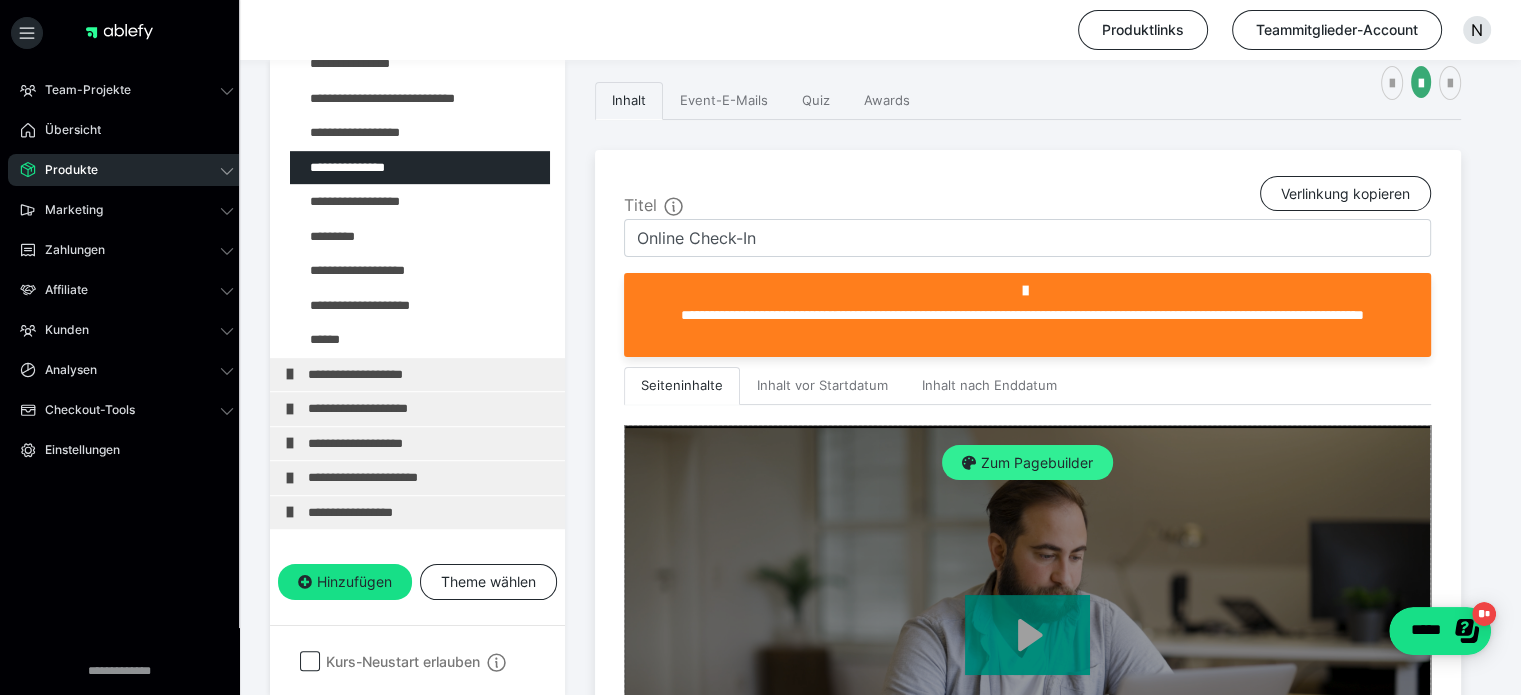scroll, scrollTop: 419, scrollLeft: 0, axis: vertical 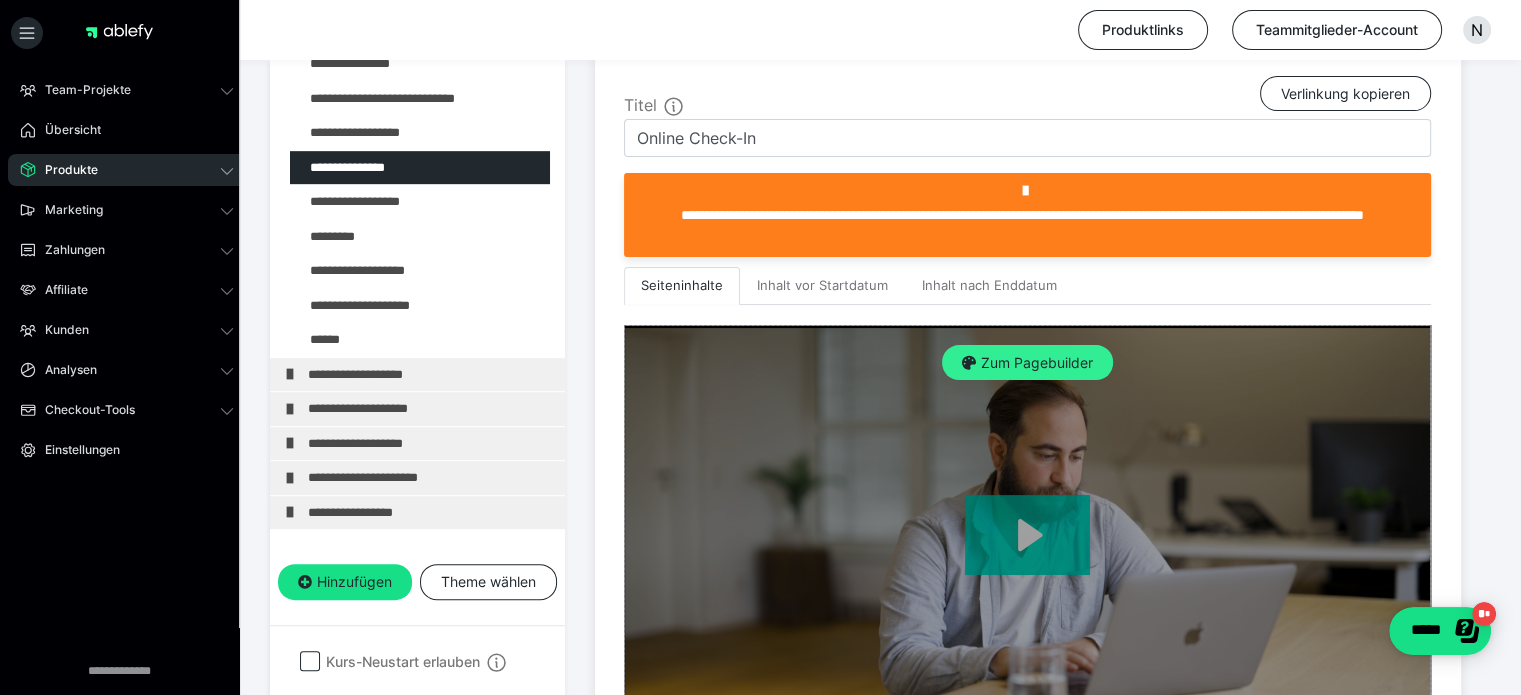 click on "Zum Pagebuilder" at bounding box center (1027, 363) 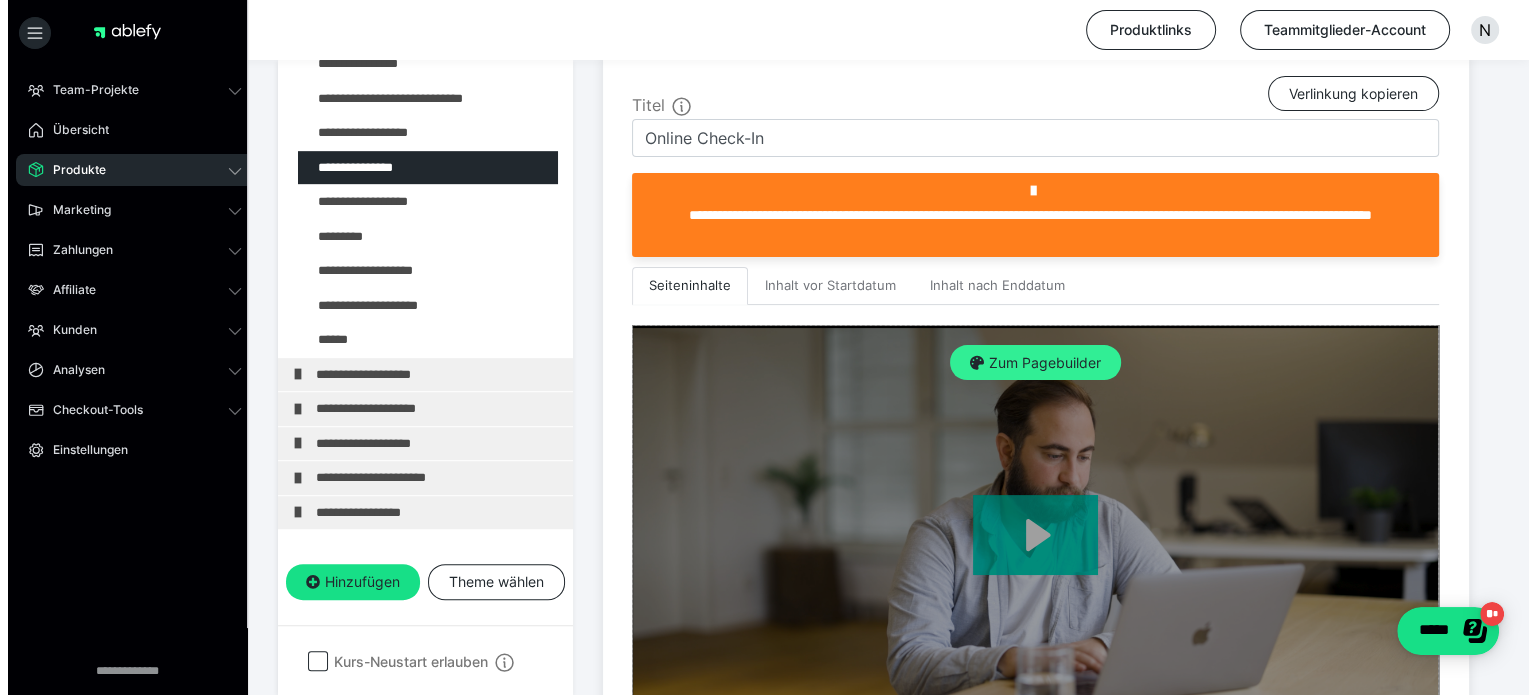scroll, scrollTop: 311, scrollLeft: 0, axis: vertical 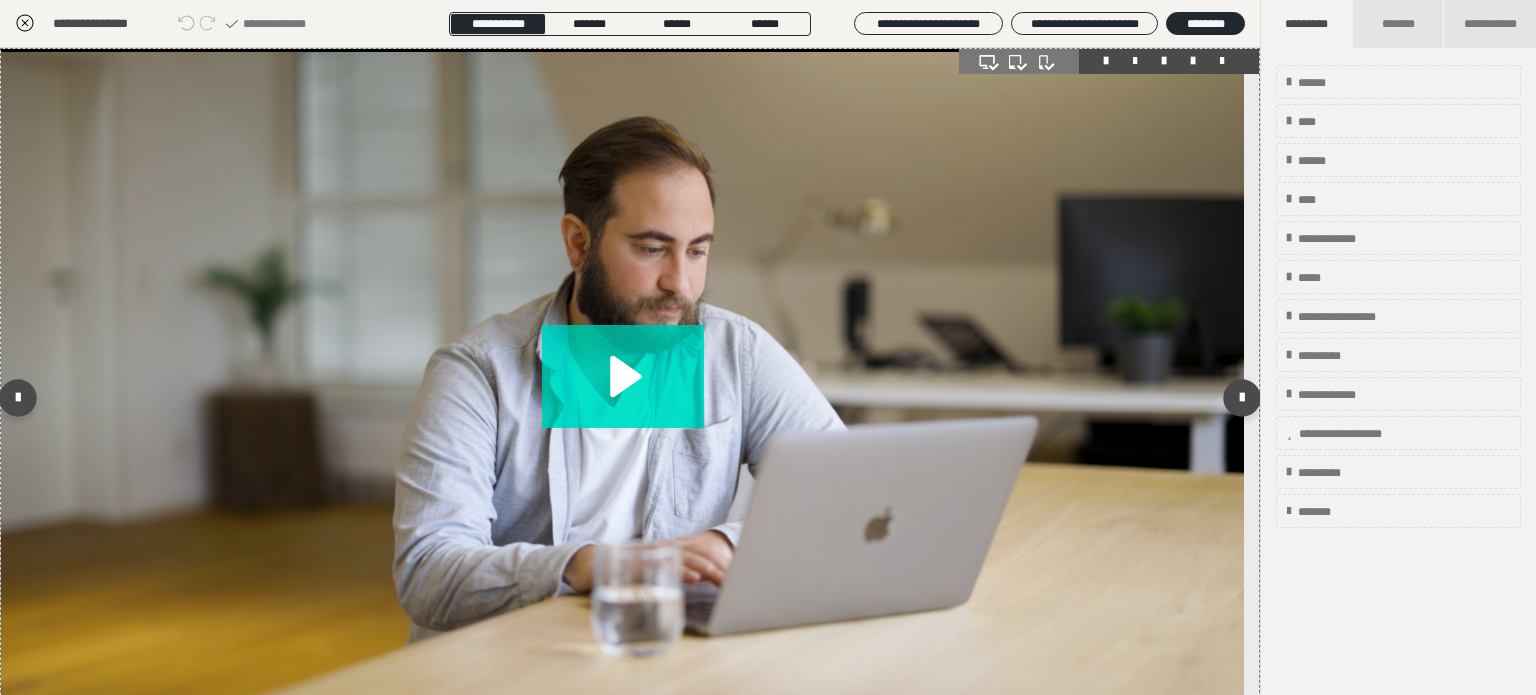 click at bounding box center [1193, 61] 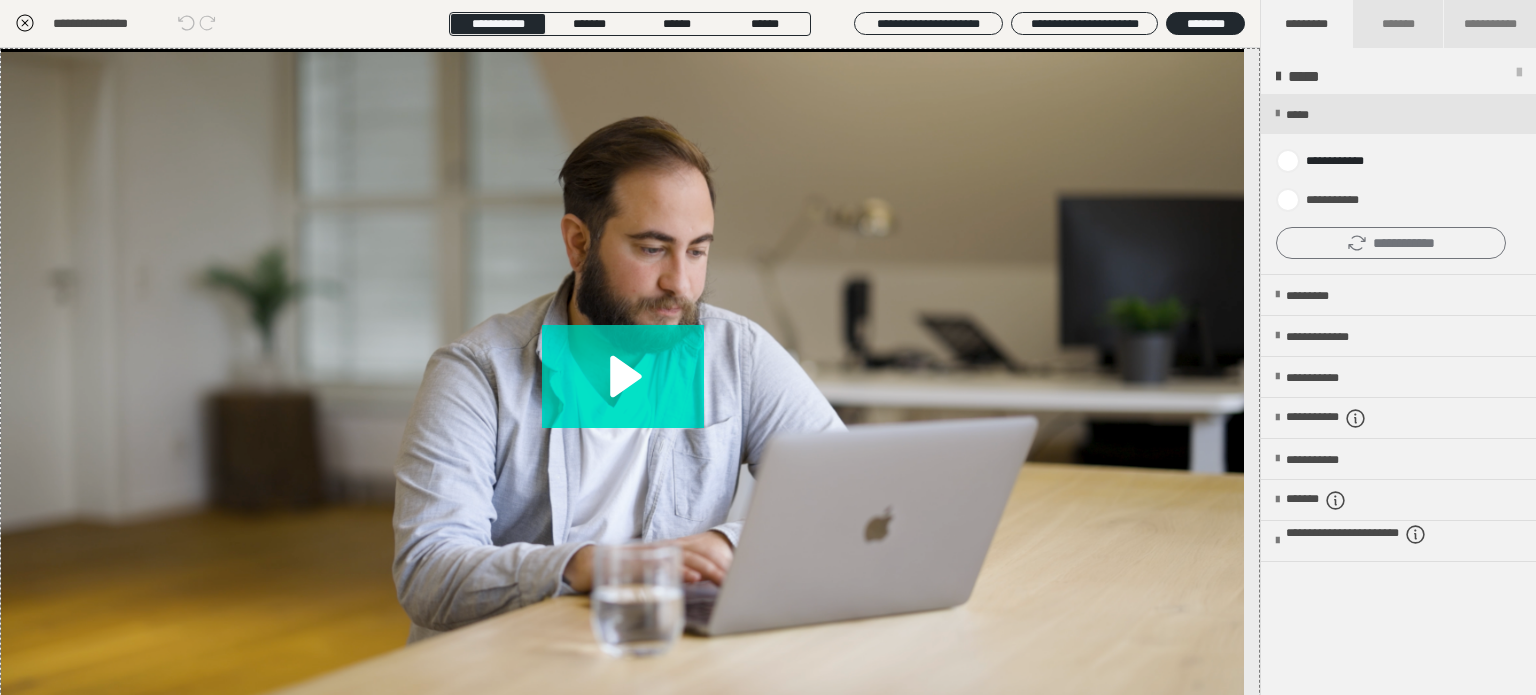 click on "**********" at bounding box center (1391, 243) 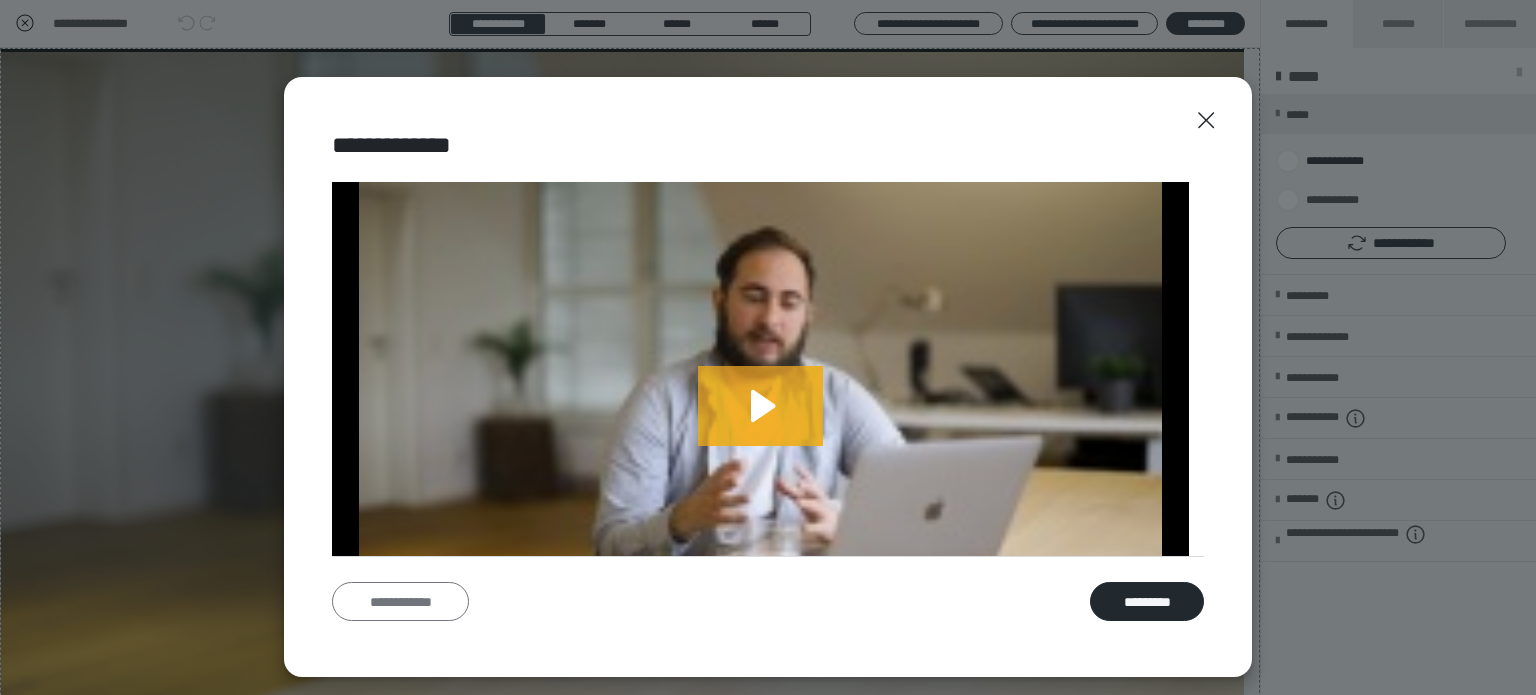 click on "**********" at bounding box center (400, 602) 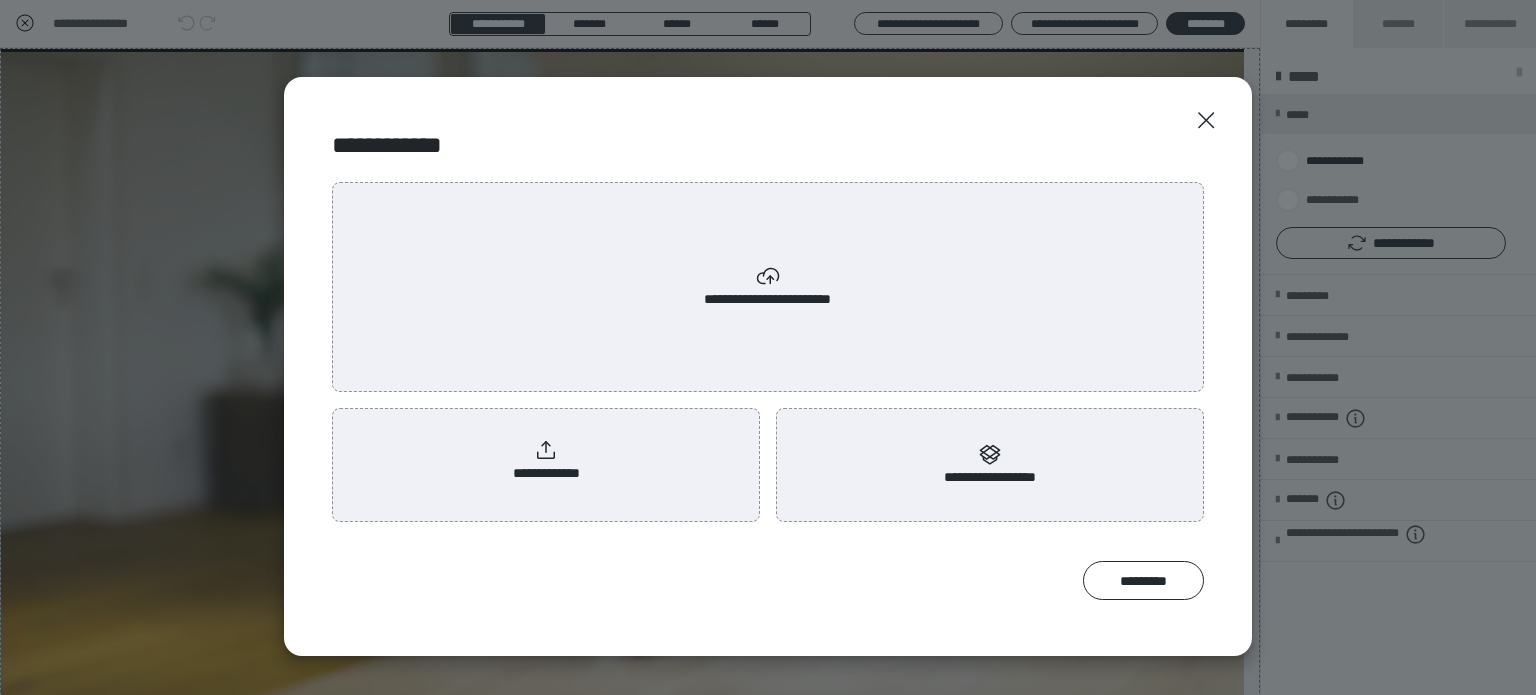 scroll, scrollTop: 0, scrollLeft: 0, axis: both 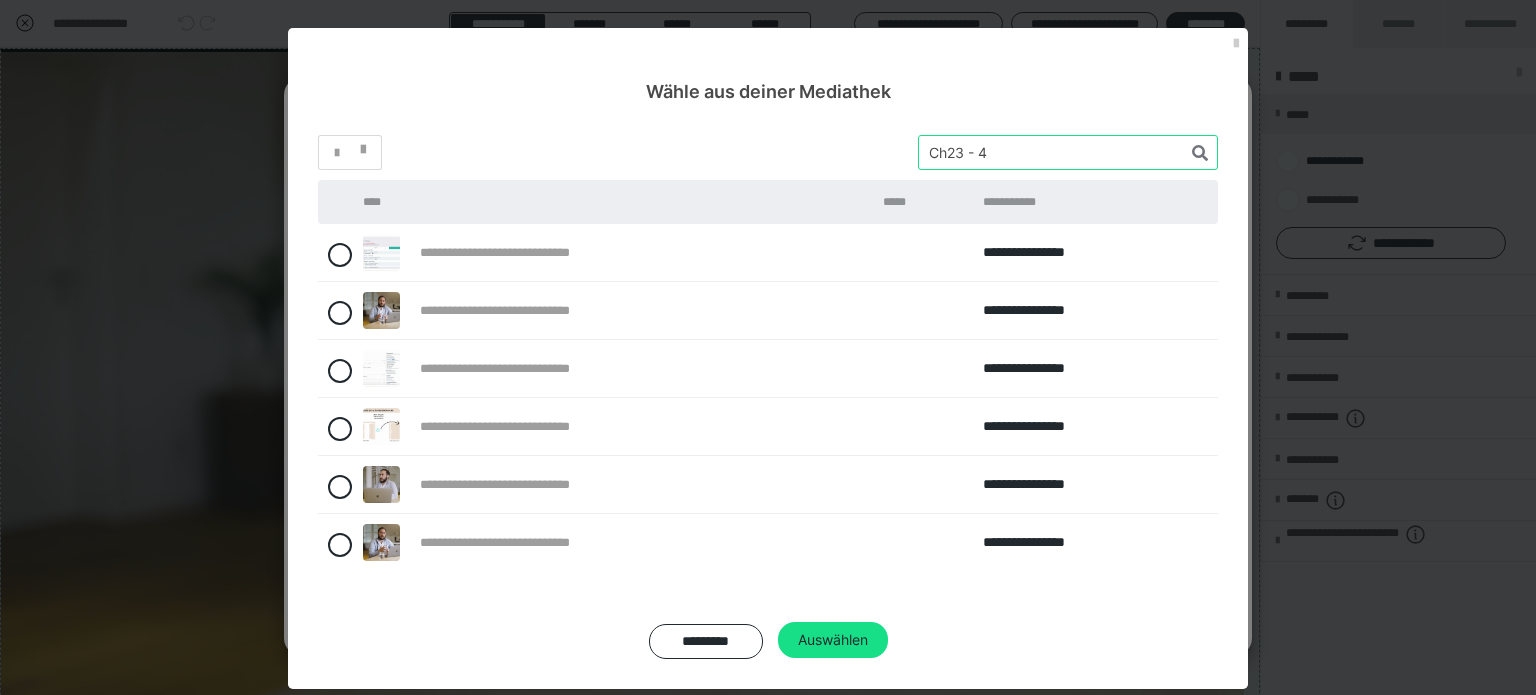 drag, startPoint x: 988, startPoint y: 144, endPoint x: 804, endPoint y: 131, distance: 184.45866 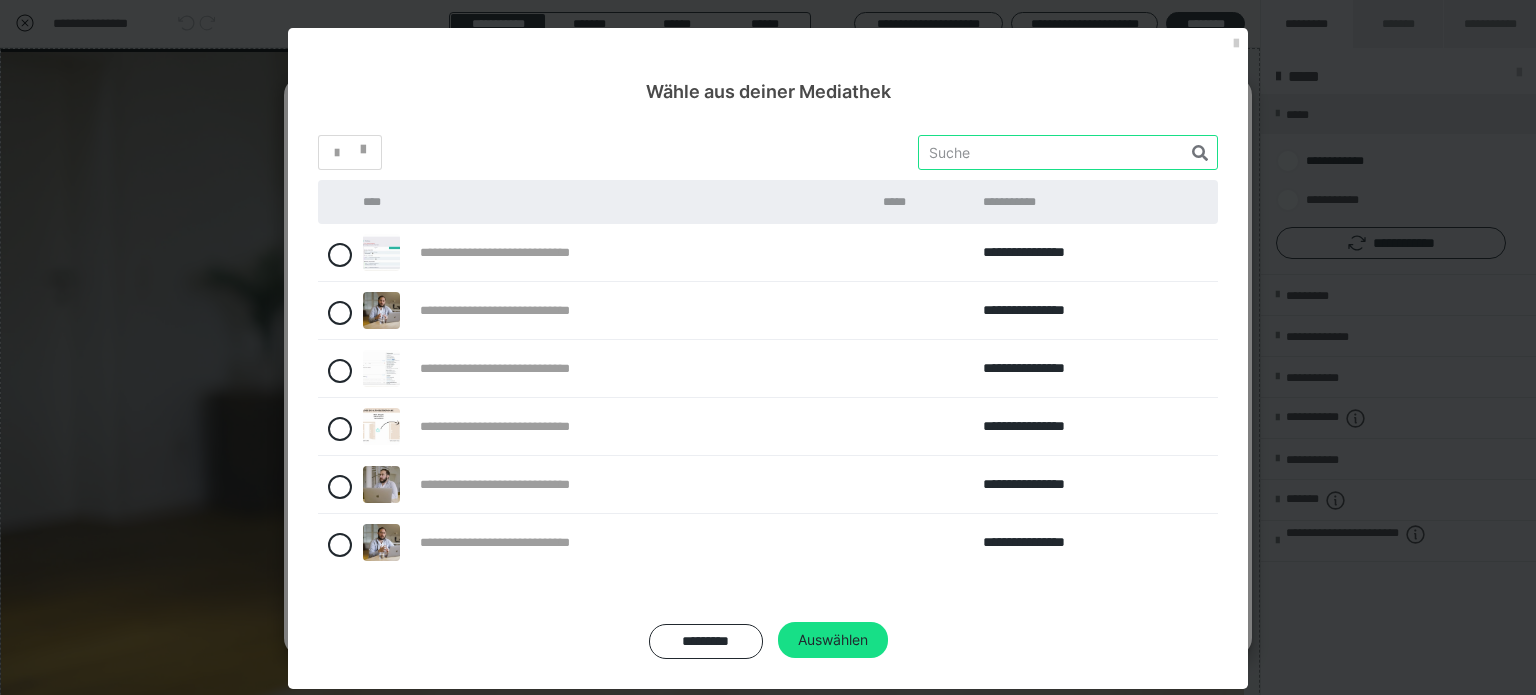paste on "Ch23 - 5" 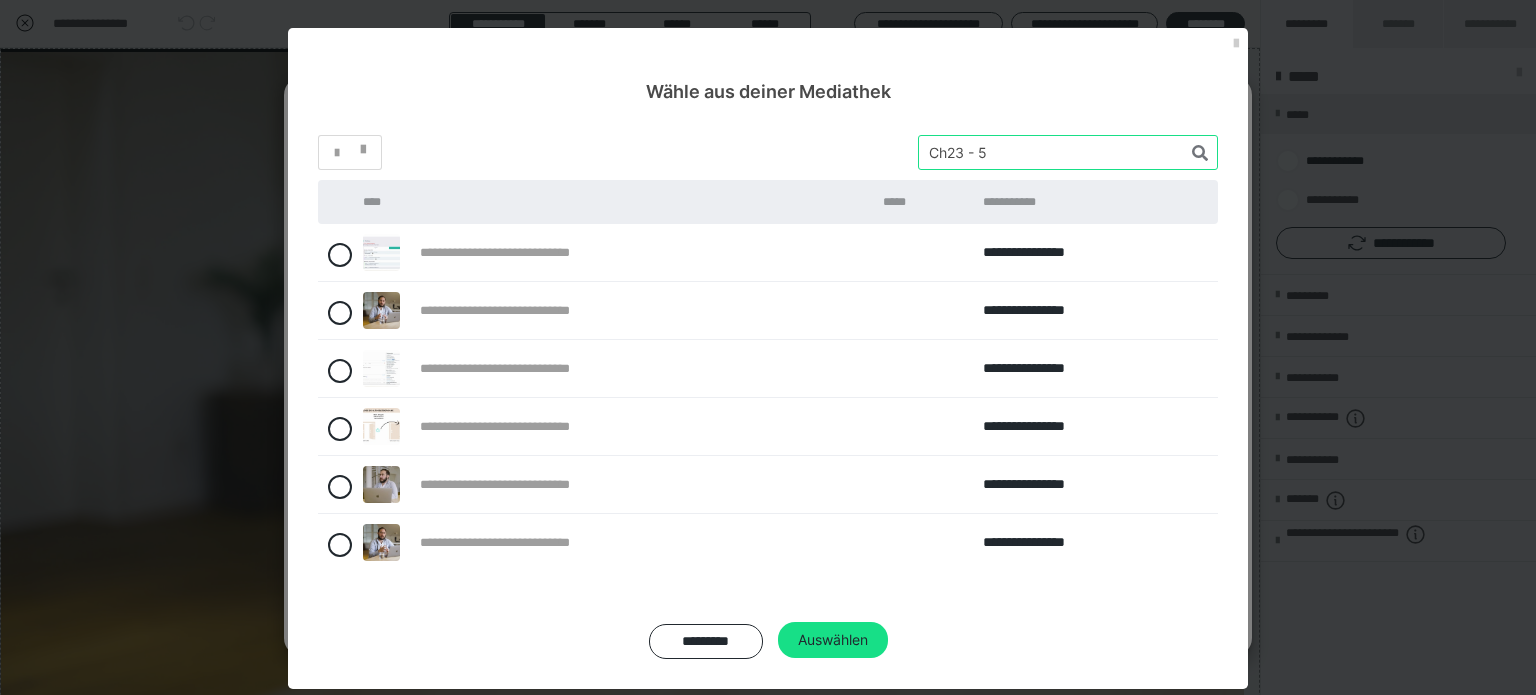type on "Ch23 - 5" 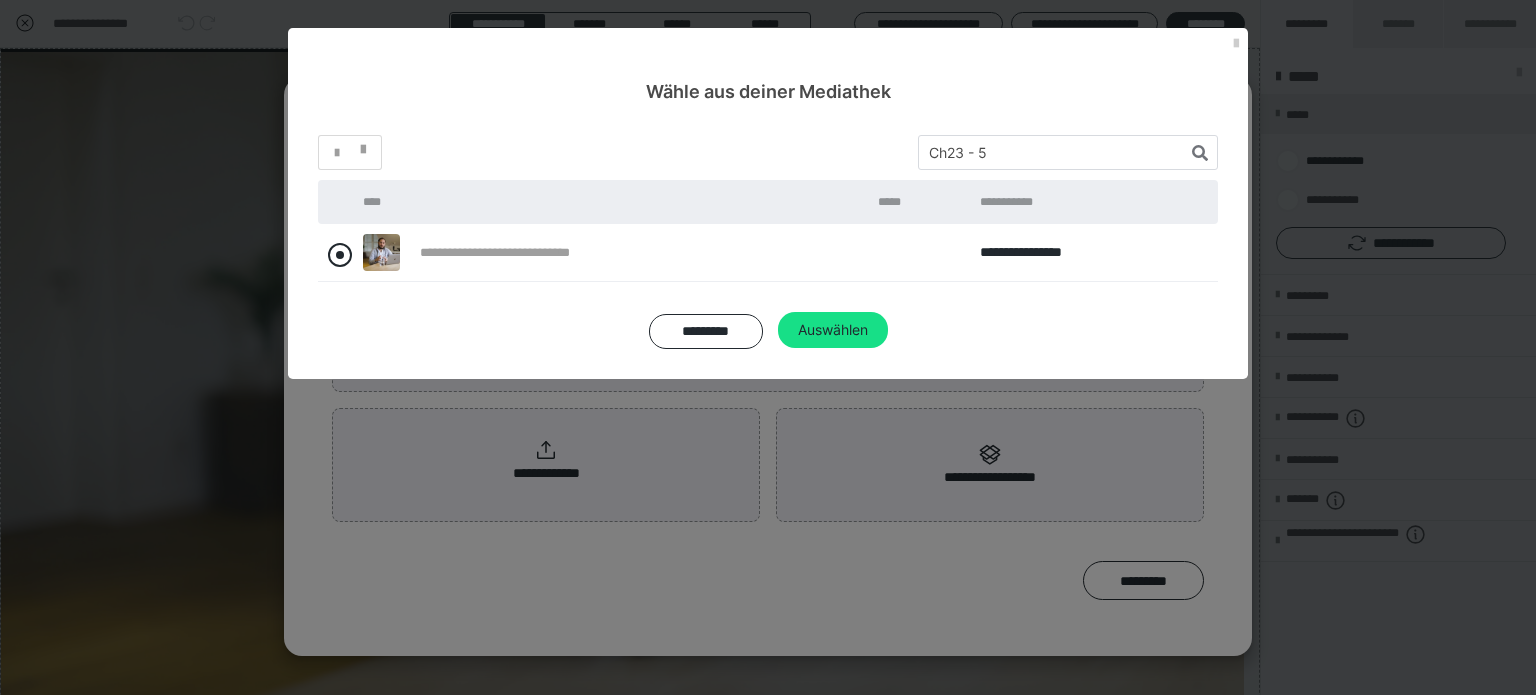 click at bounding box center (340, 255) 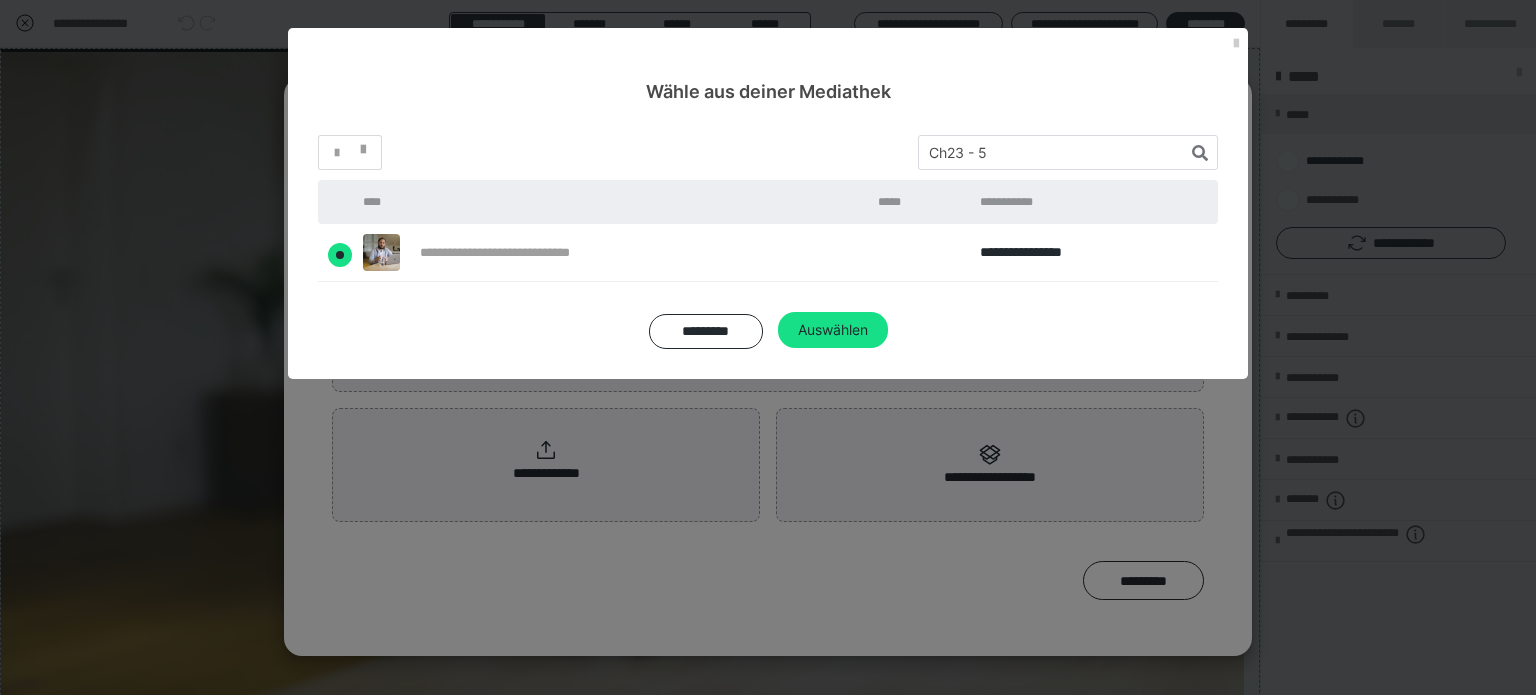 radio on "****" 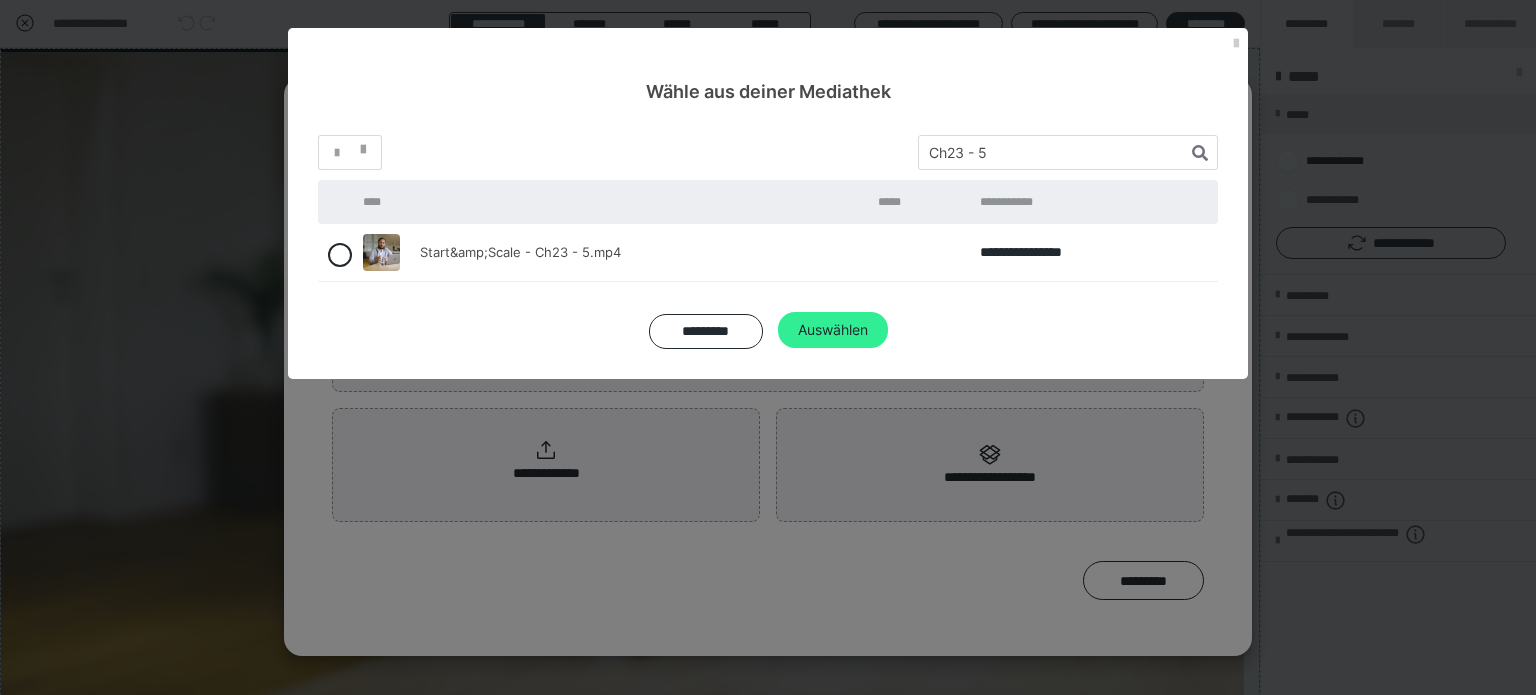 click on "Auswählen" at bounding box center (833, 330) 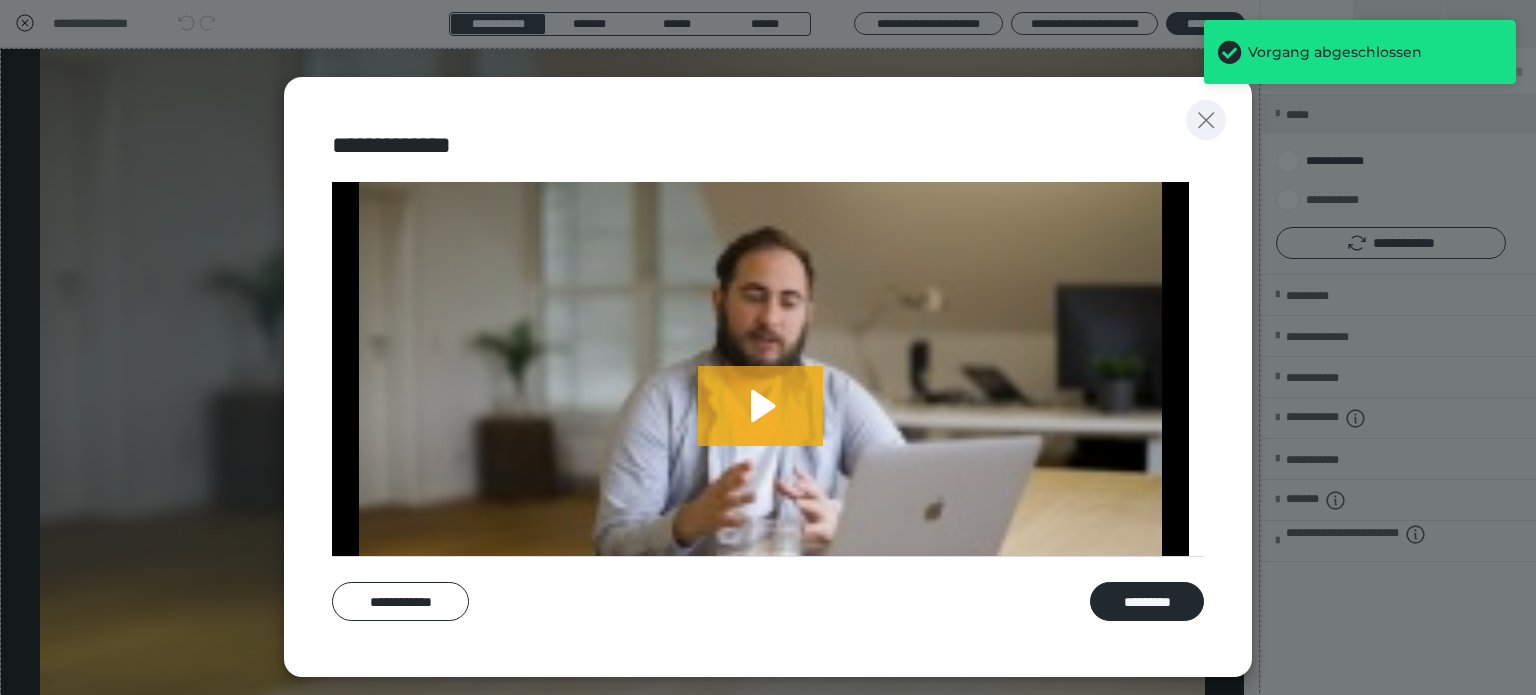 click 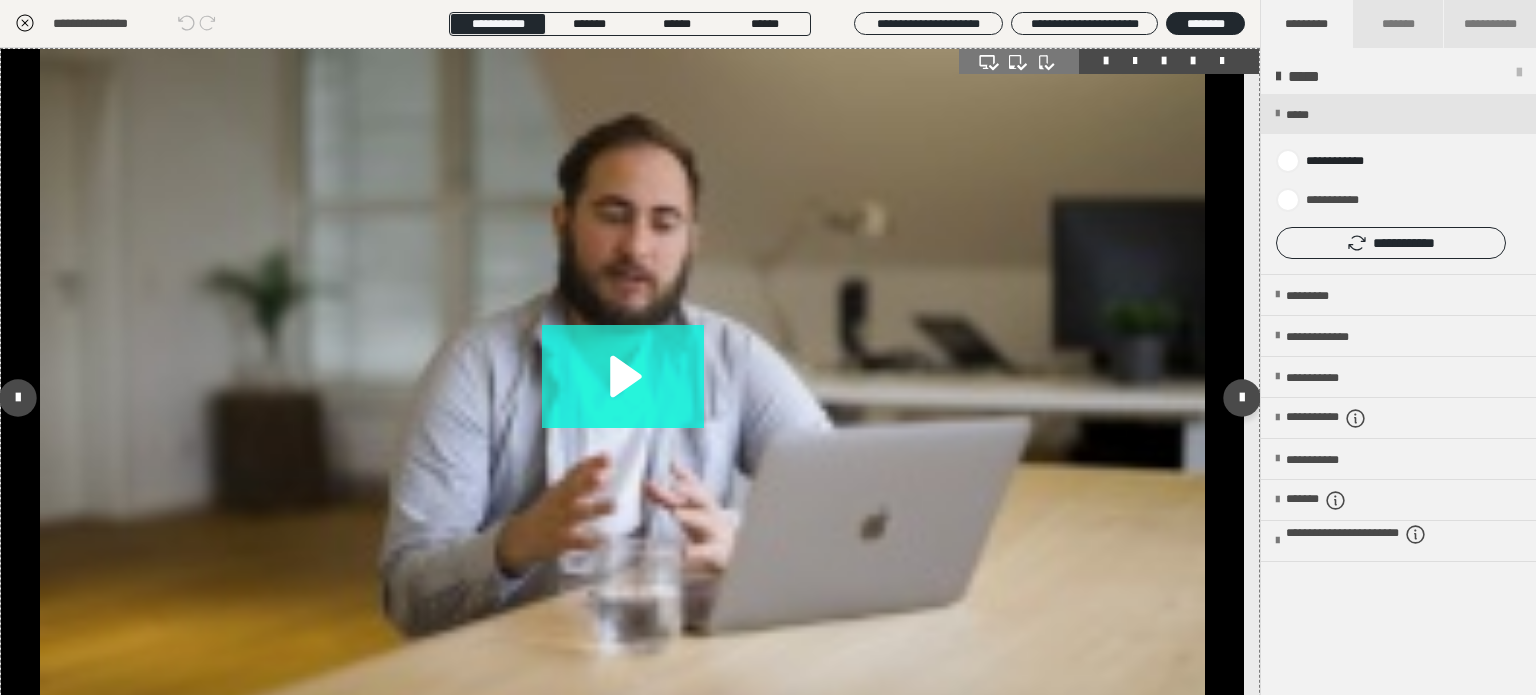 click 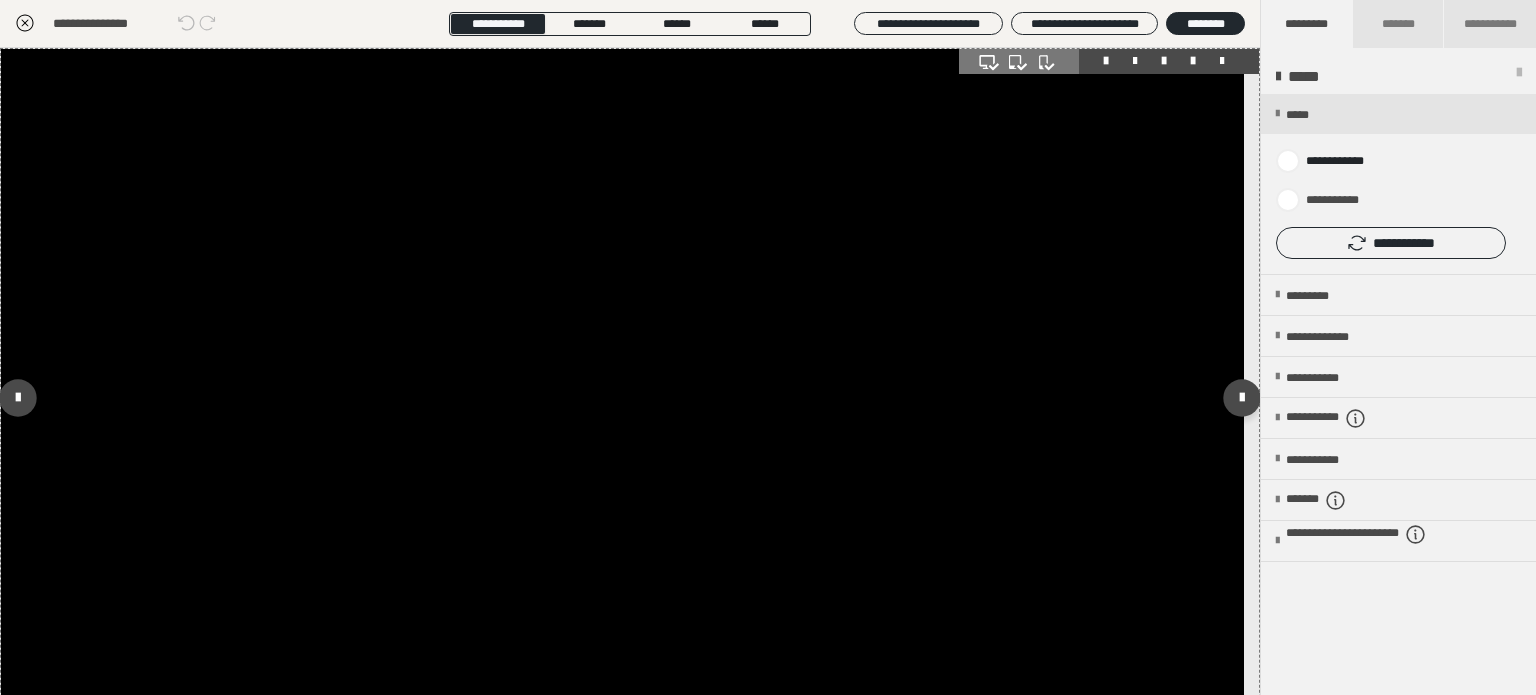 click at bounding box center (622, 398) 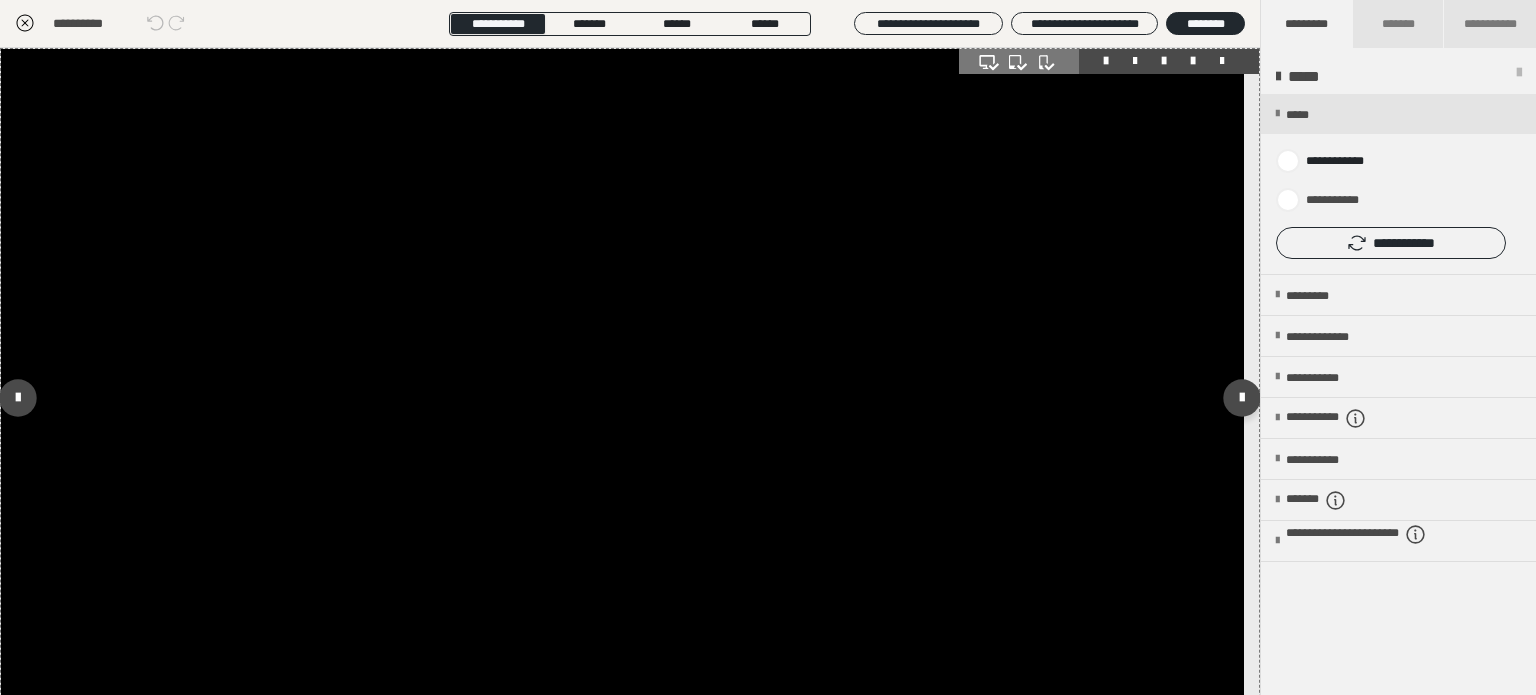 scroll, scrollTop: 0, scrollLeft: 0, axis: both 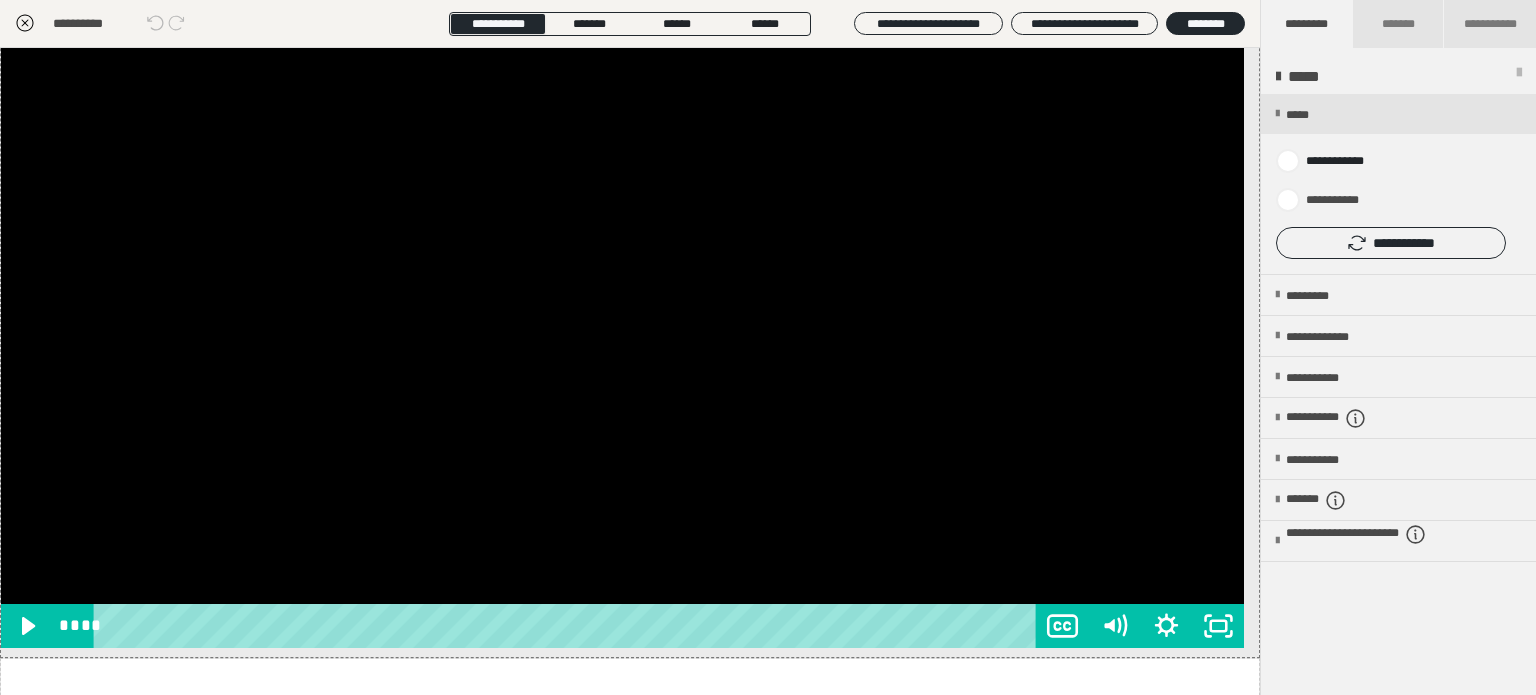 click 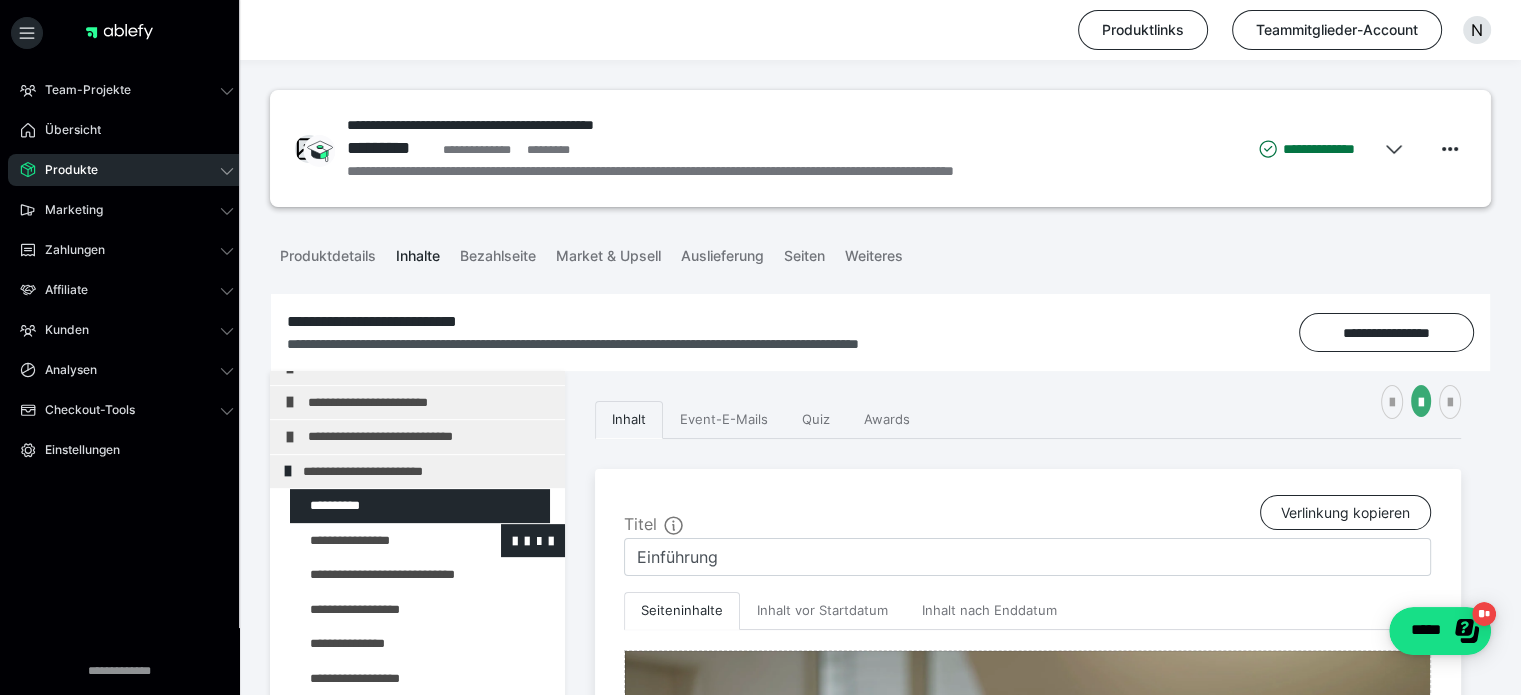 click at bounding box center (375, 541) 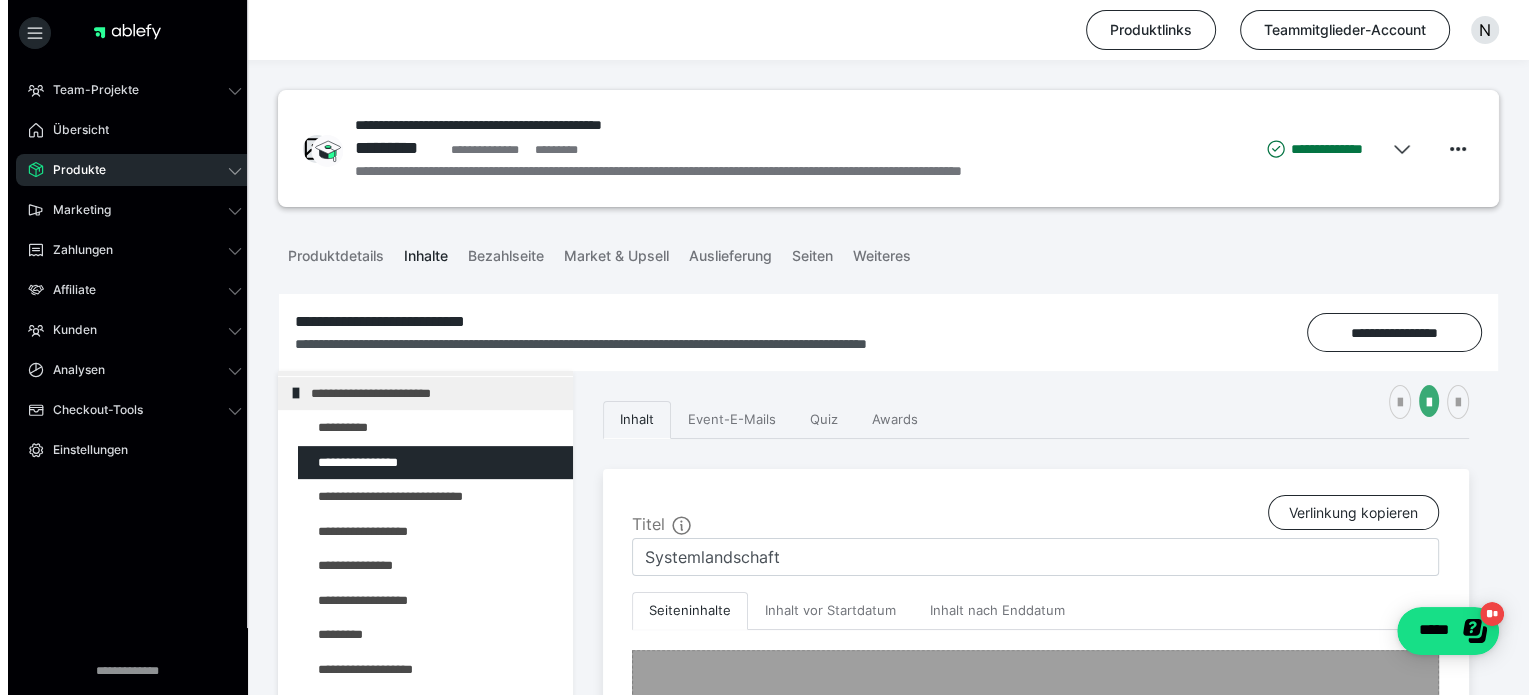 scroll, scrollTop: 311, scrollLeft: 0, axis: vertical 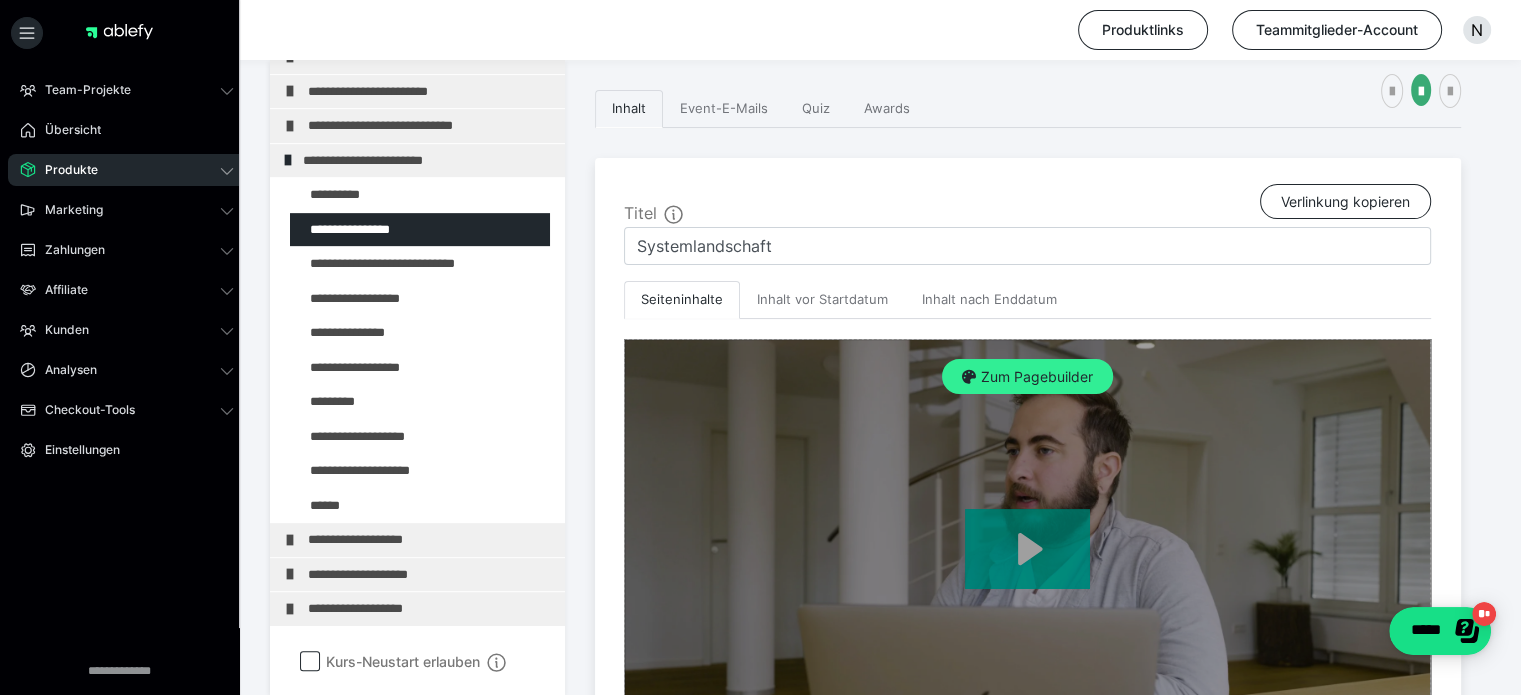 click on "Zum Pagebuilder" at bounding box center [1027, 377] 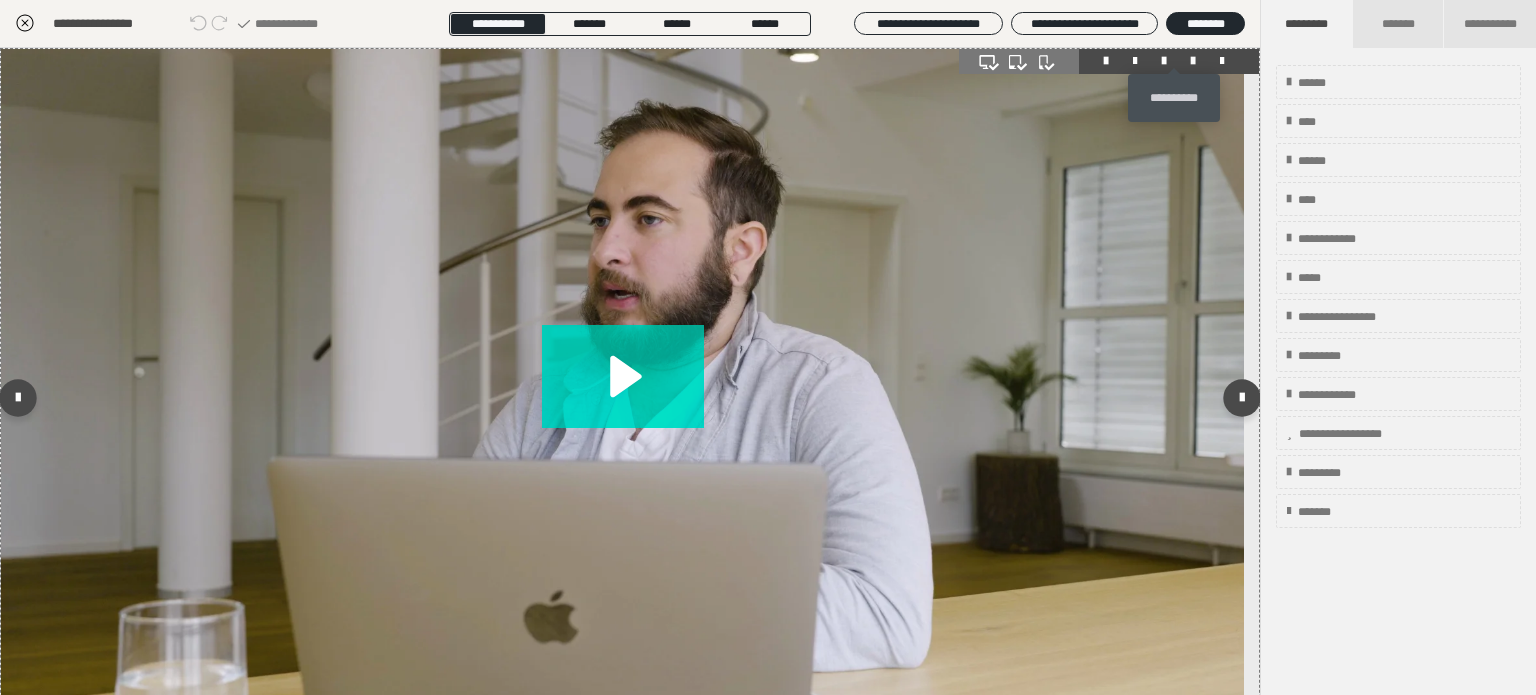 click at bounding box center (1193, 61) 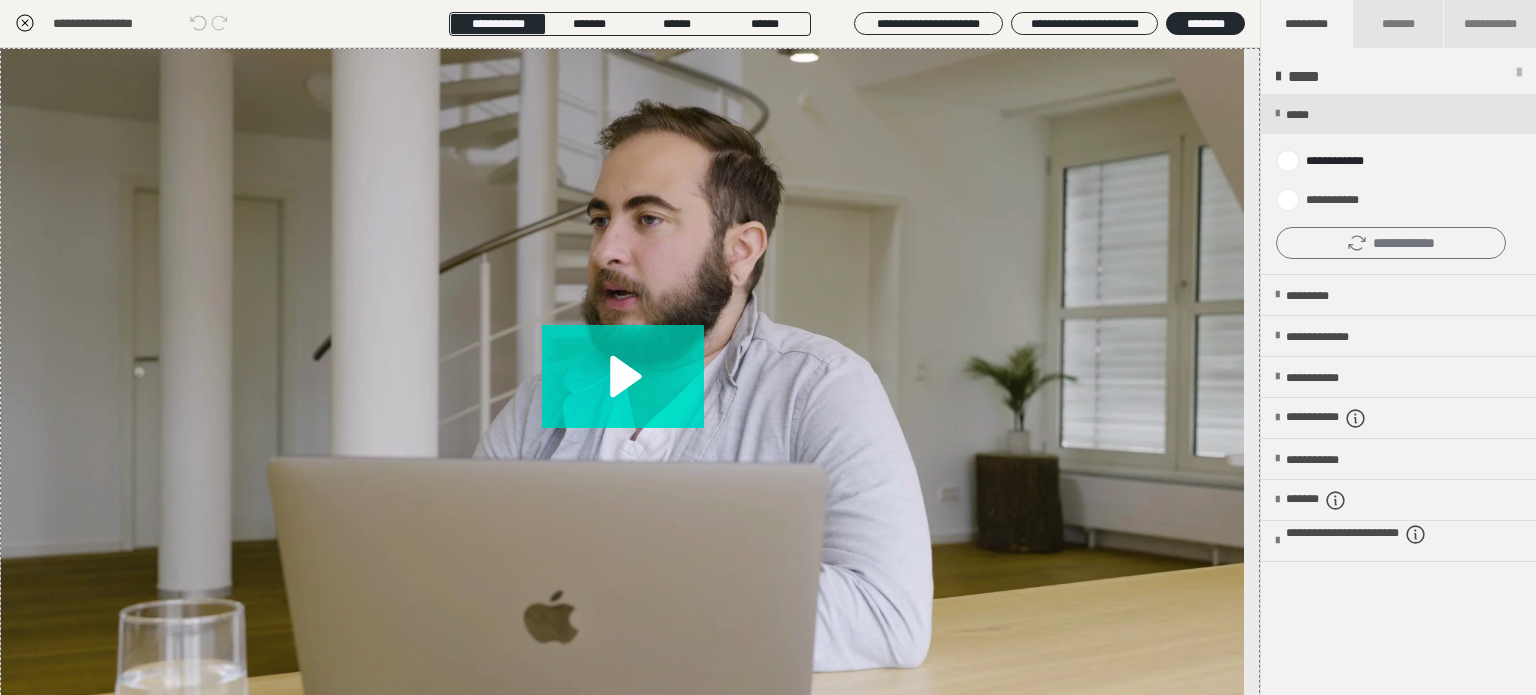 click on "**********" at bounding box center [1391, 243] 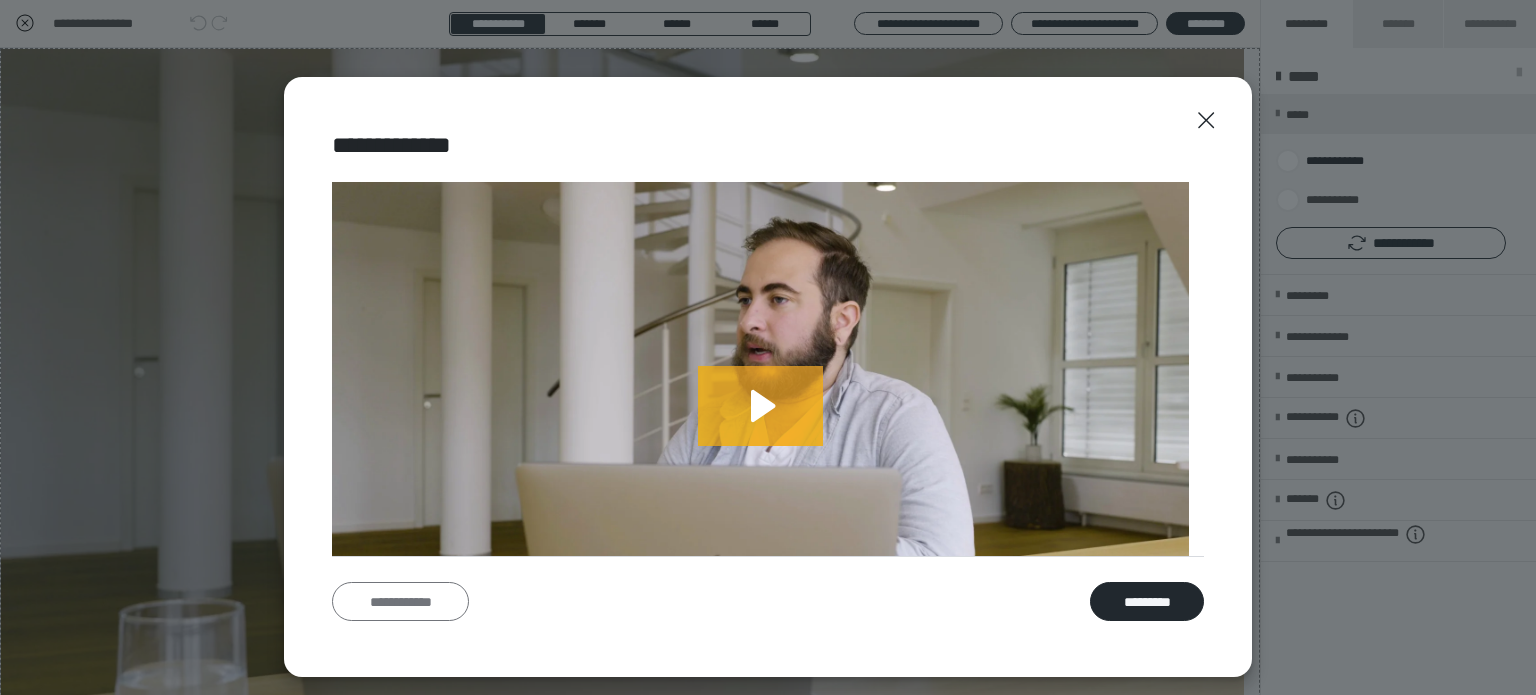 click on "**********" at bounding box center [400, 602] 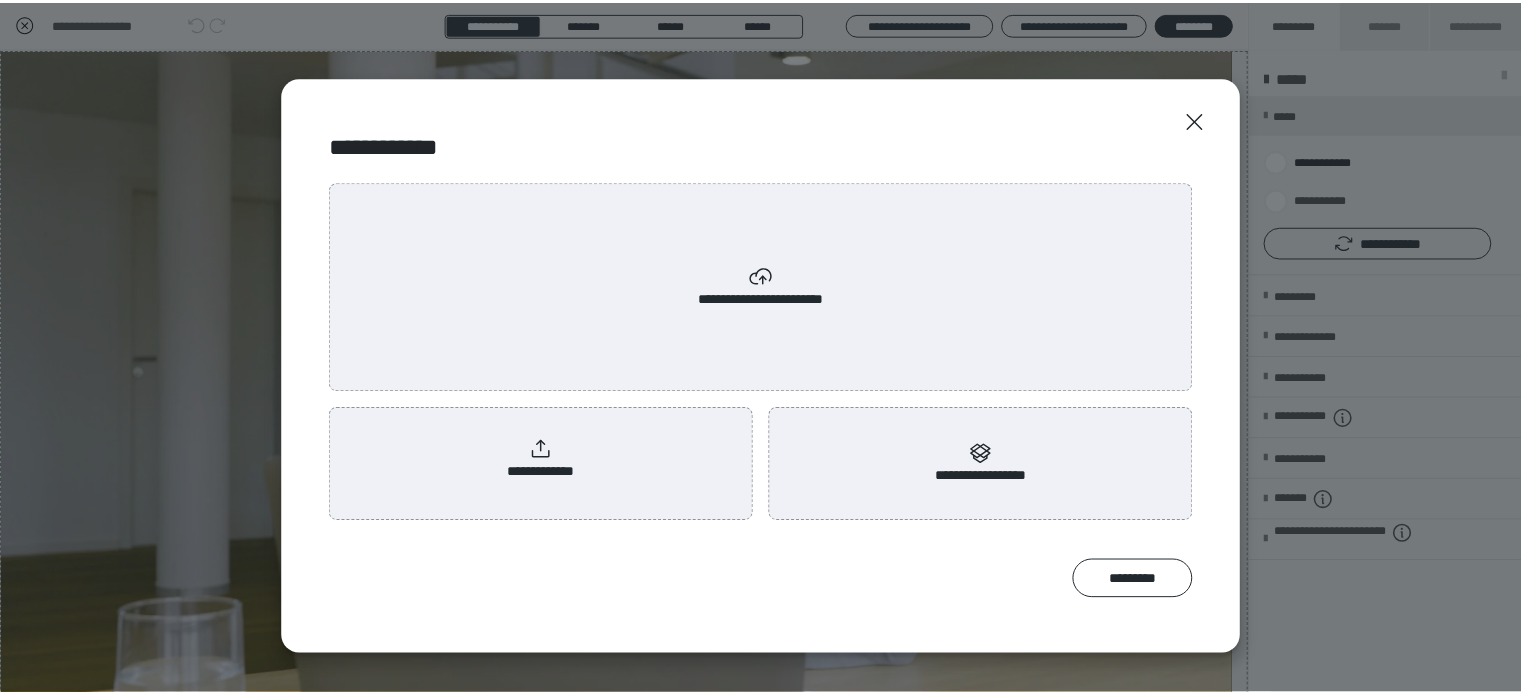 scroll, scrollTop: 0, scrollLeft: 0, axis: both 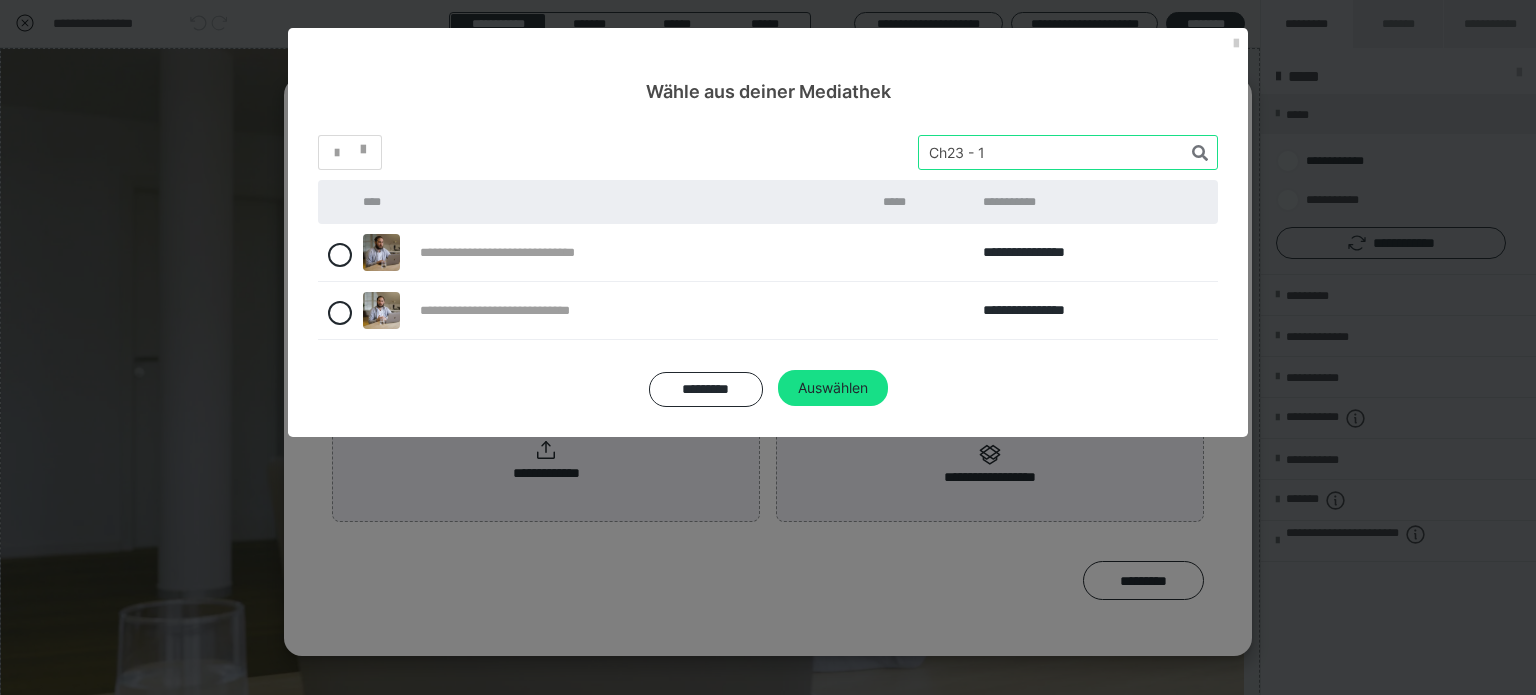 drag, startPoint x: 984, startPoint y: 154, endPoint x: 860, endPoint y: 142, distance: 124.57929 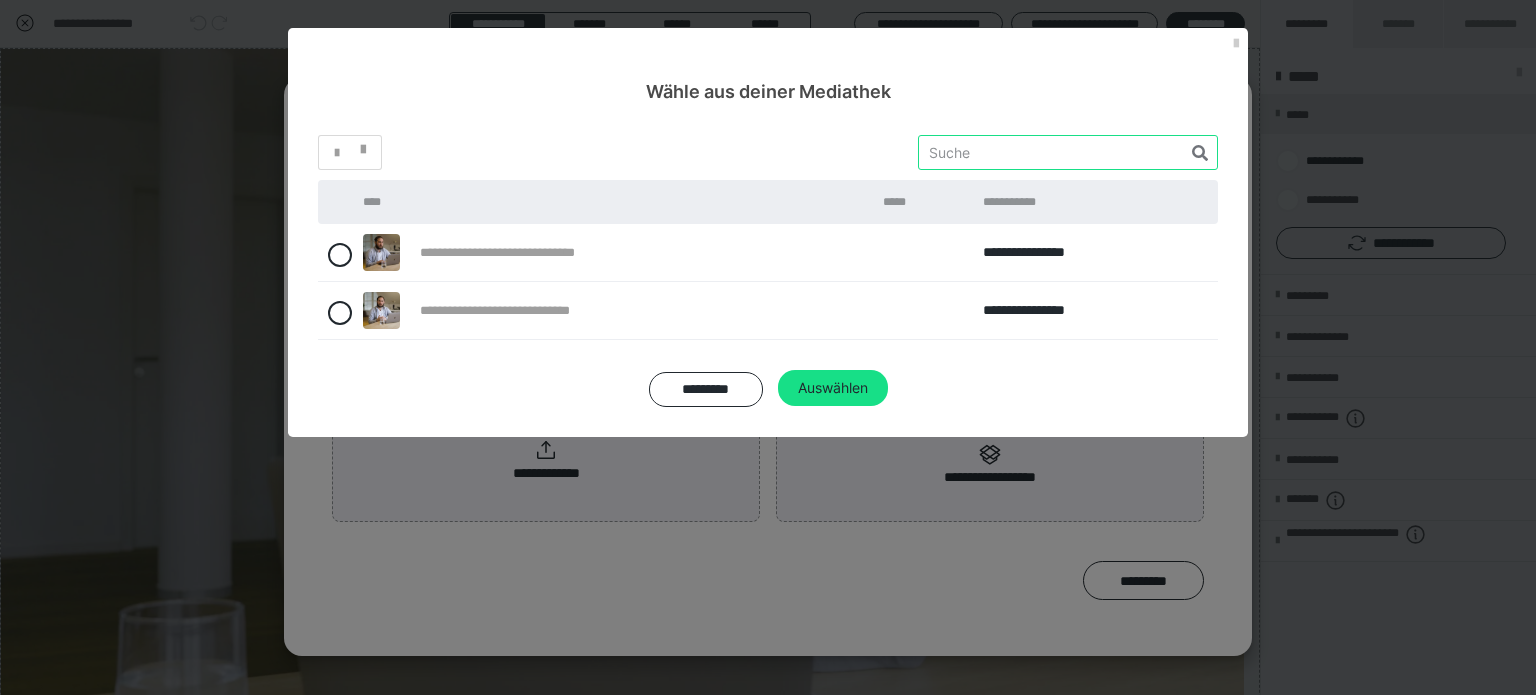 paste on "Ch23 - 2" 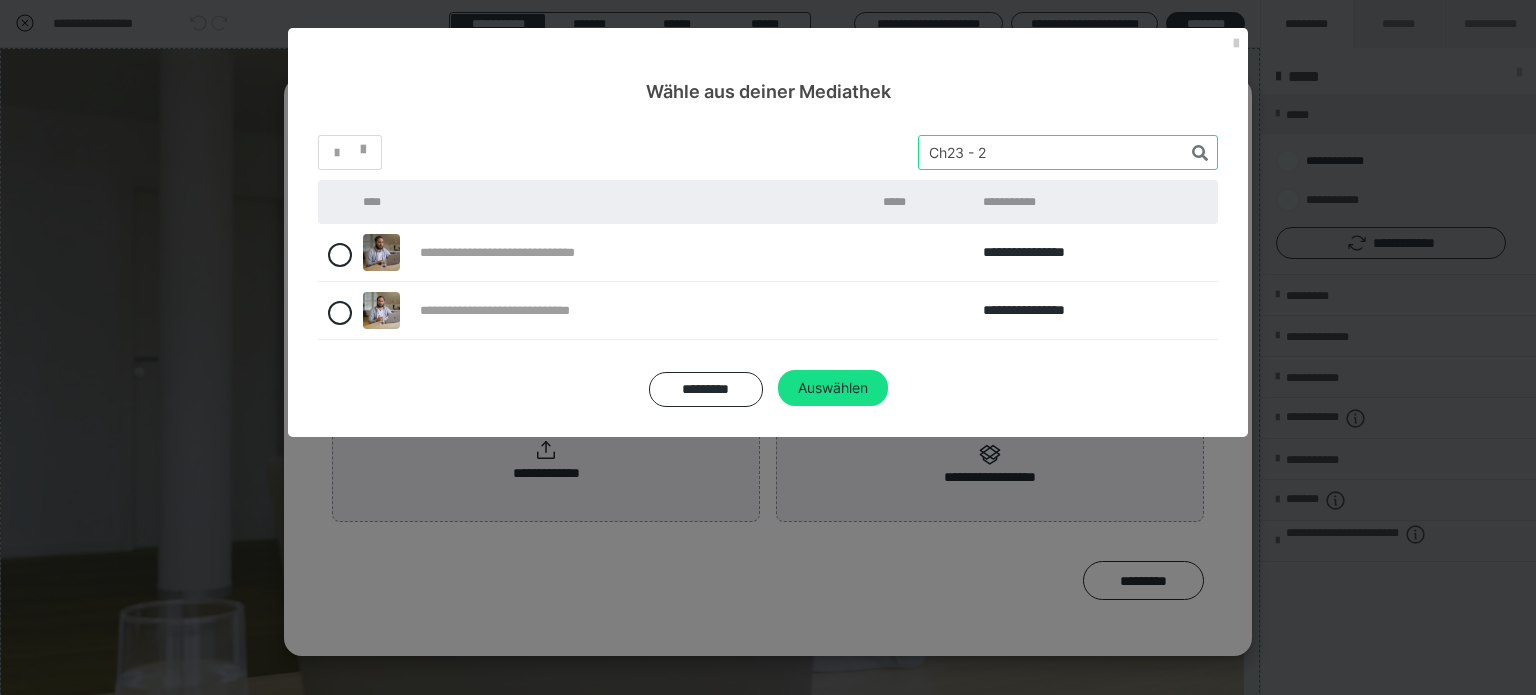 type on "Ch23 - 2" 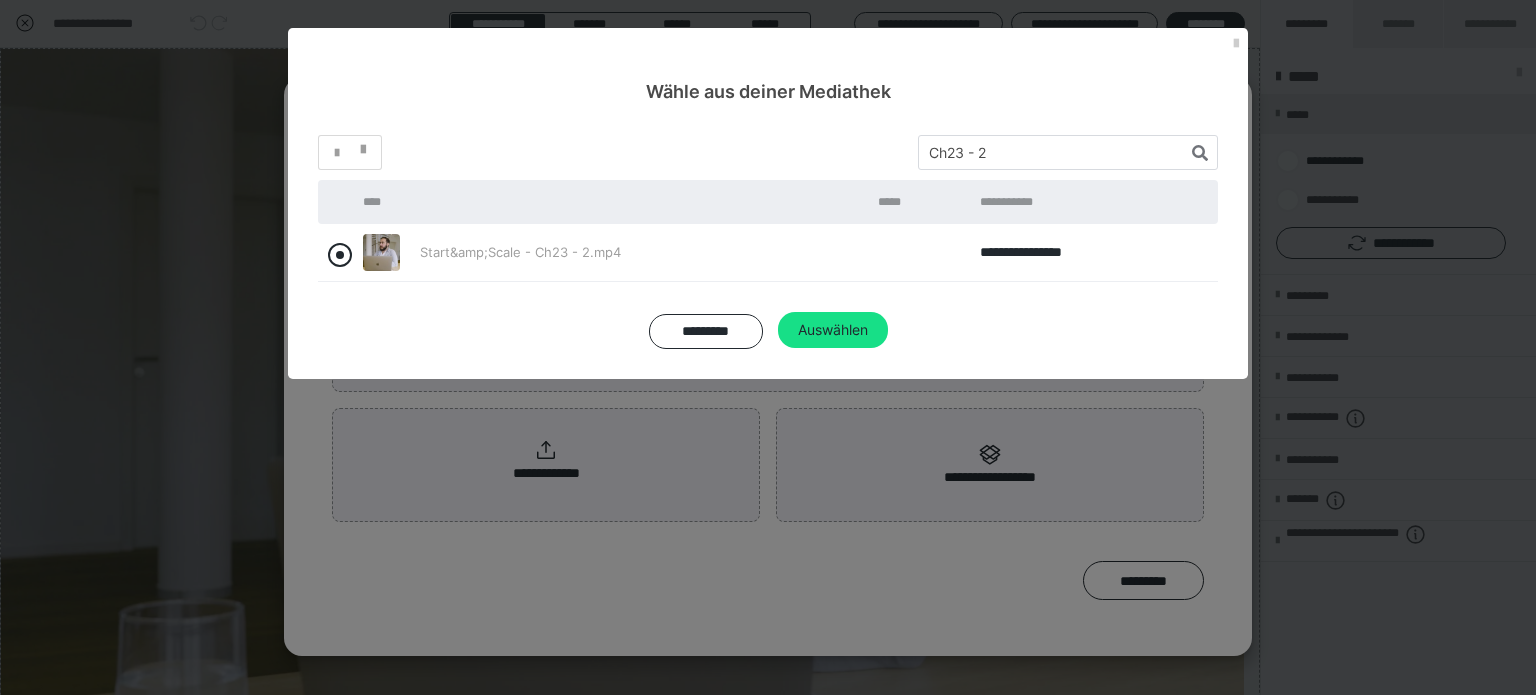 click at bounding box center [340, 255] 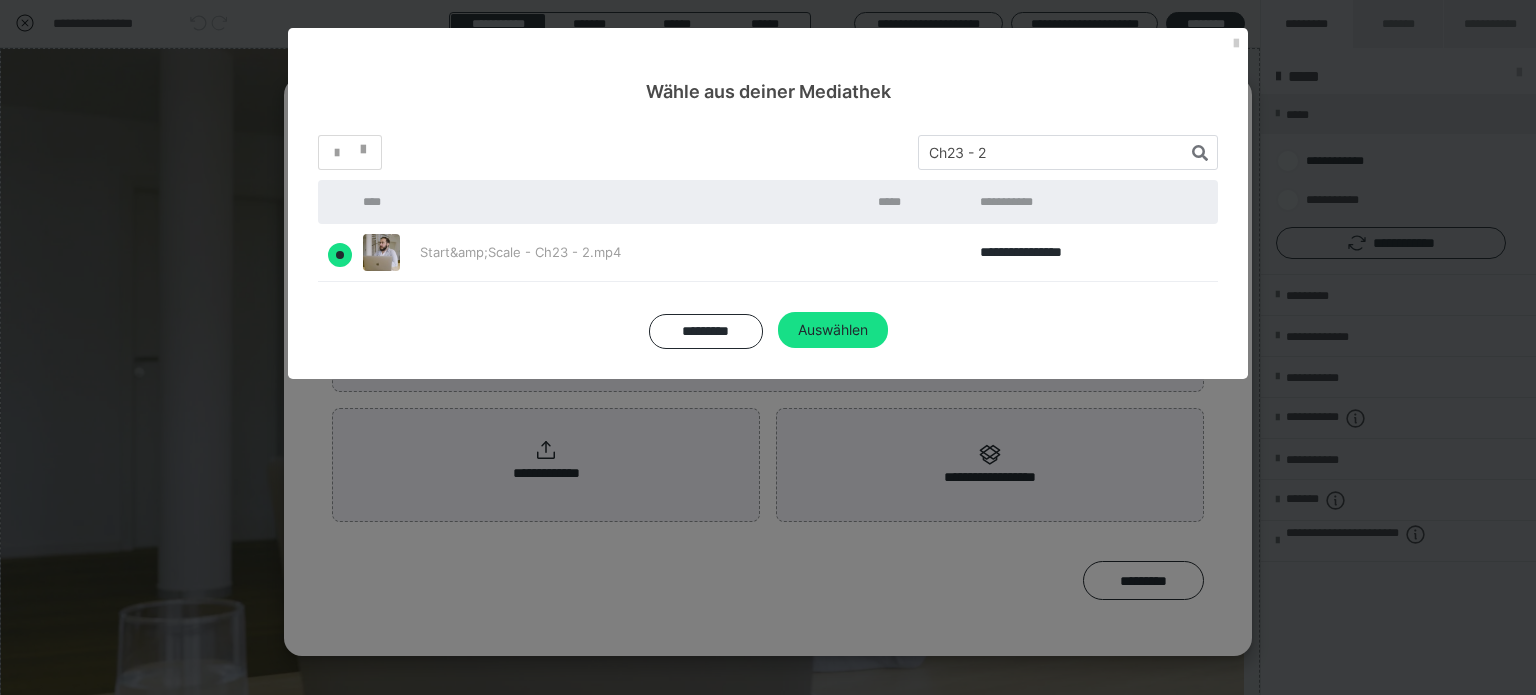 radio on "true" 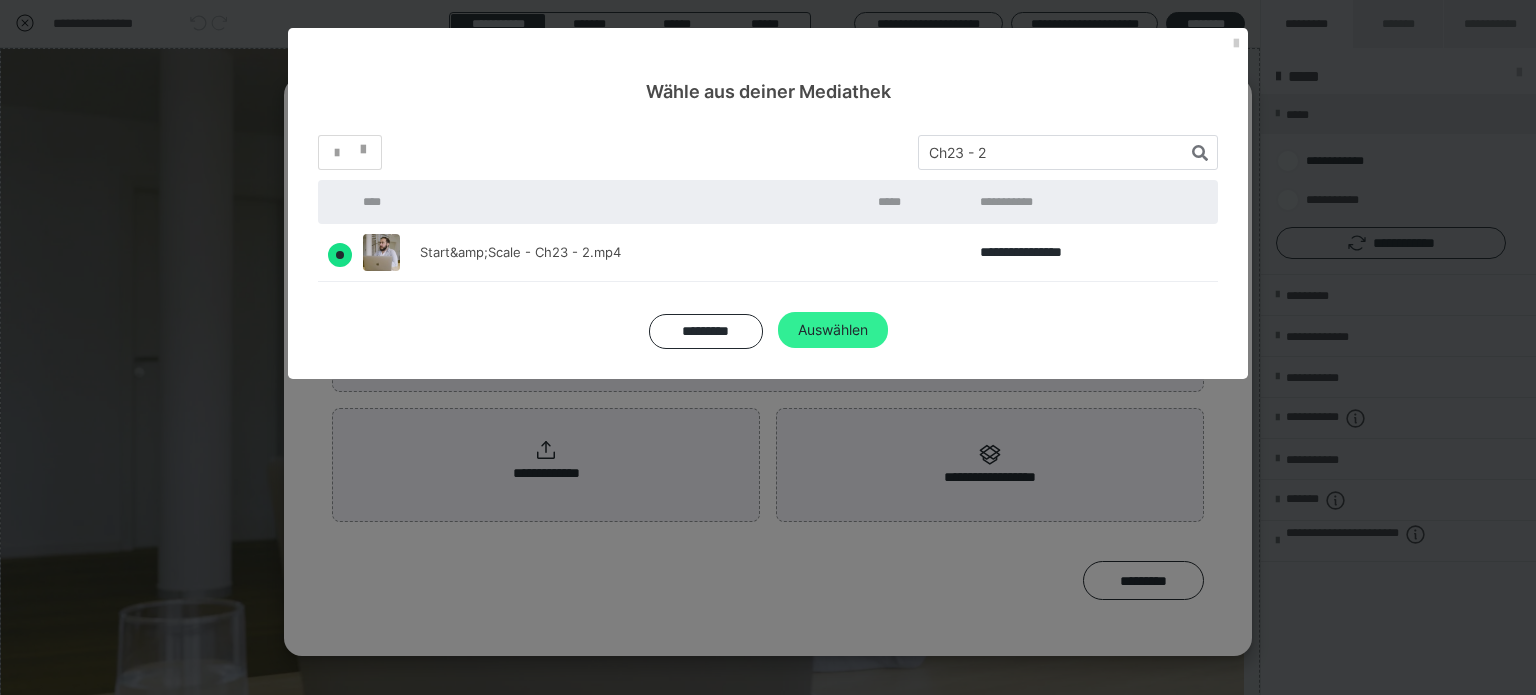 click on "Auswählen" at bounding box center [833, 330] 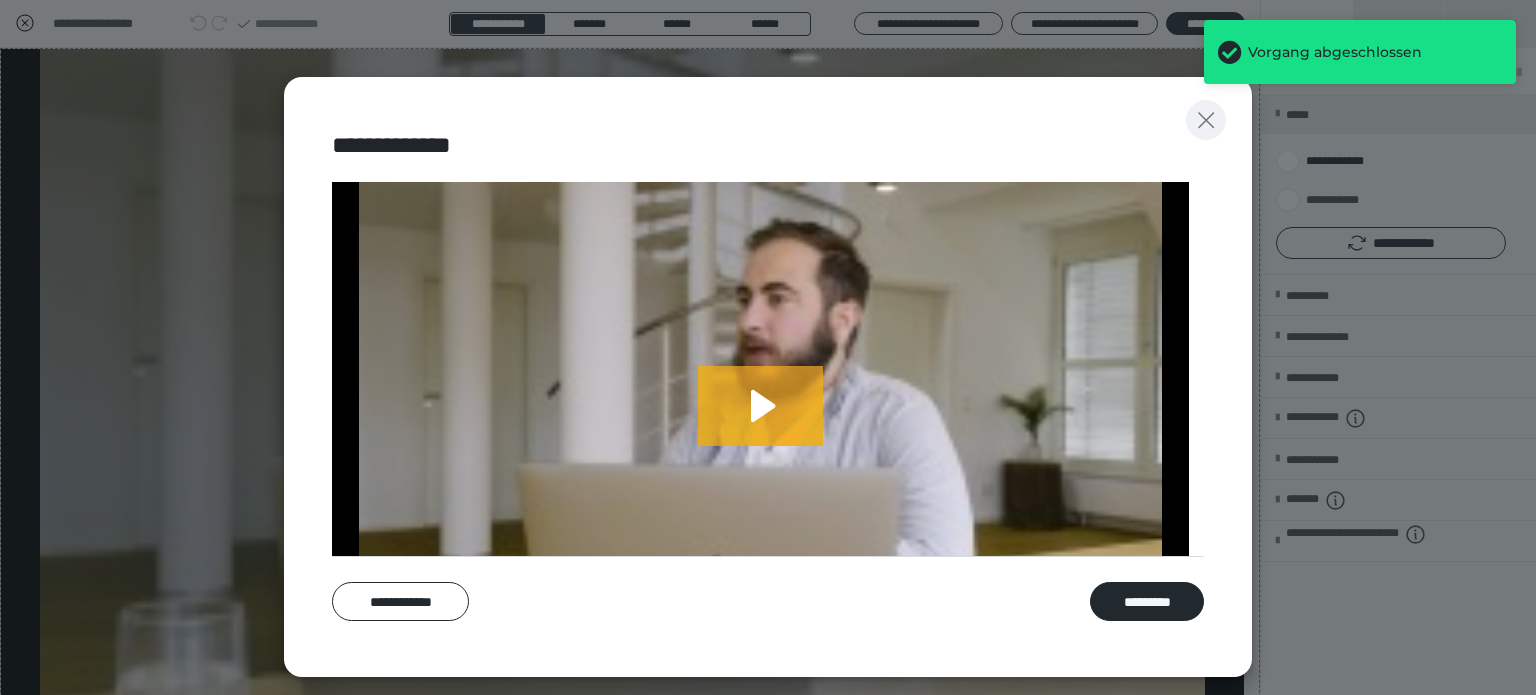 click 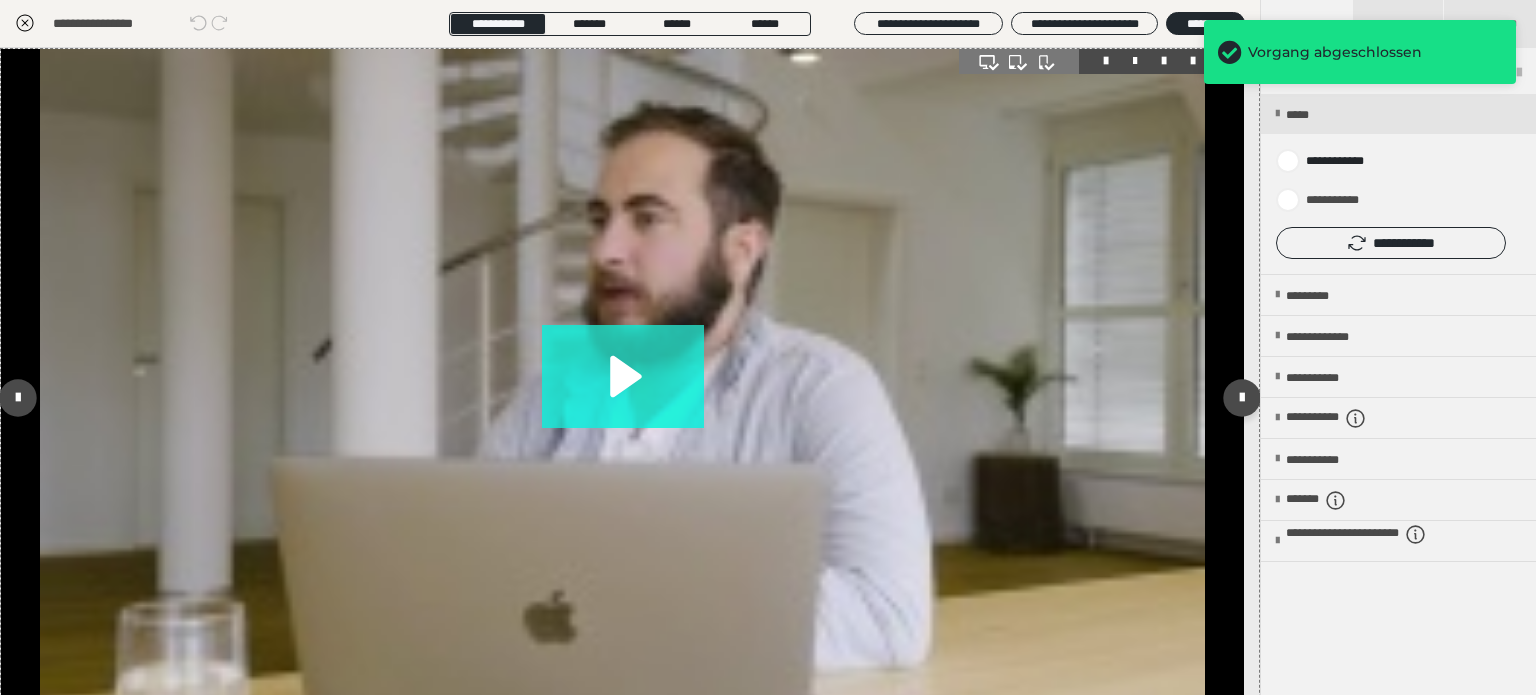 click 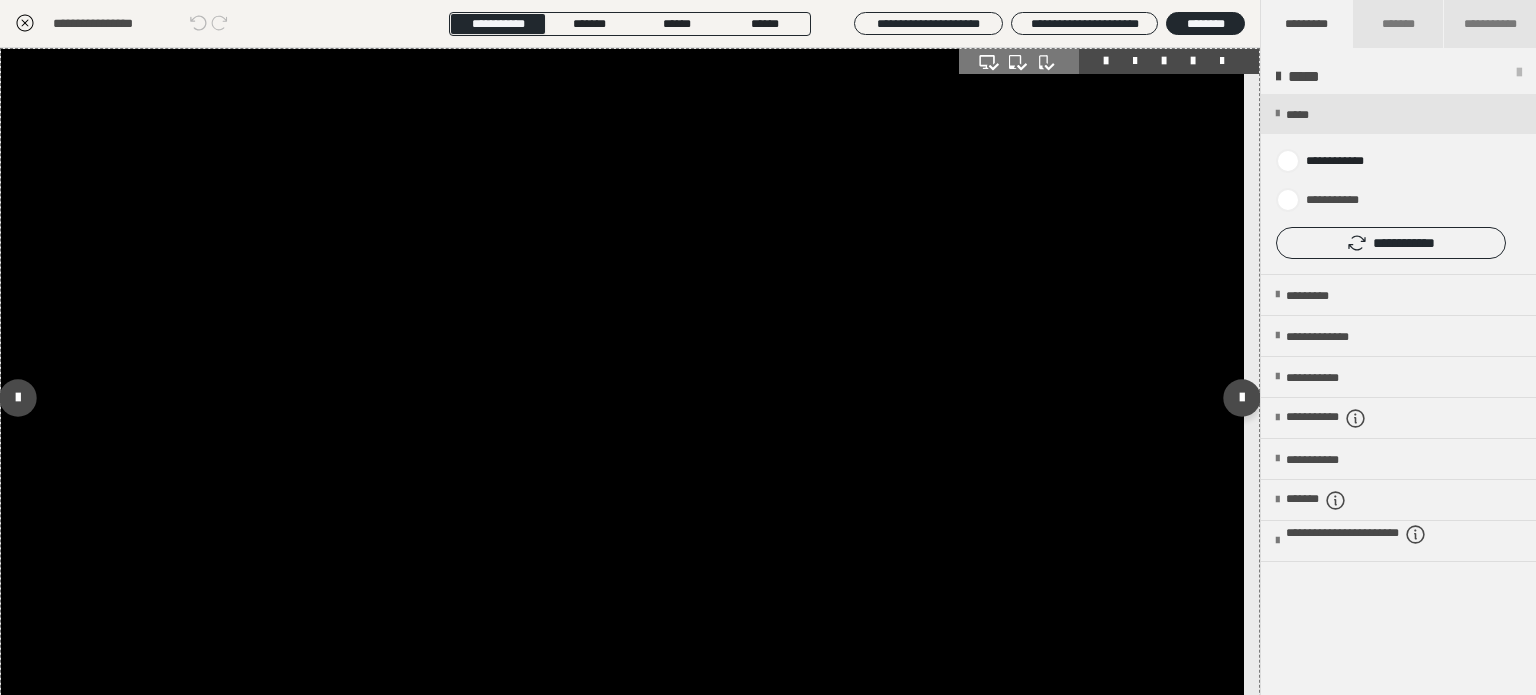 click at bounding box center (622, 398) 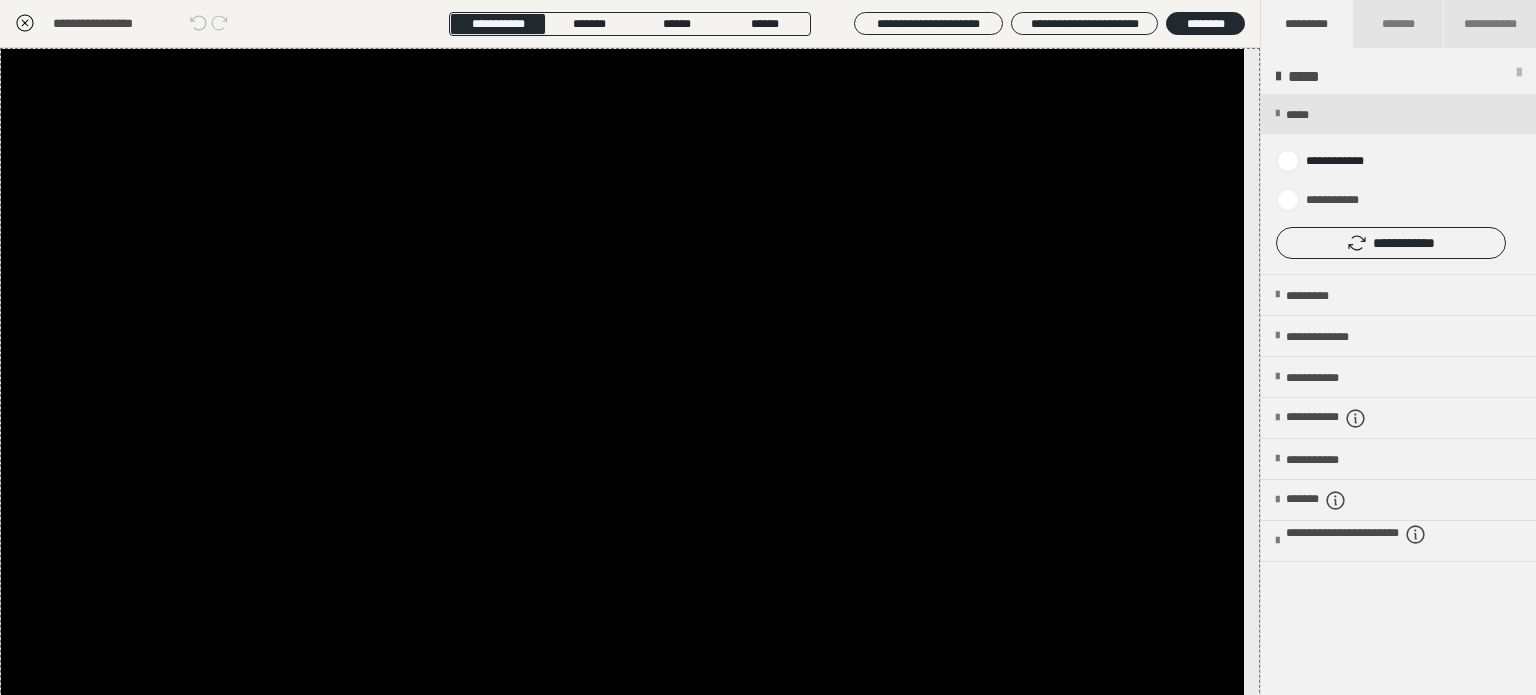 click 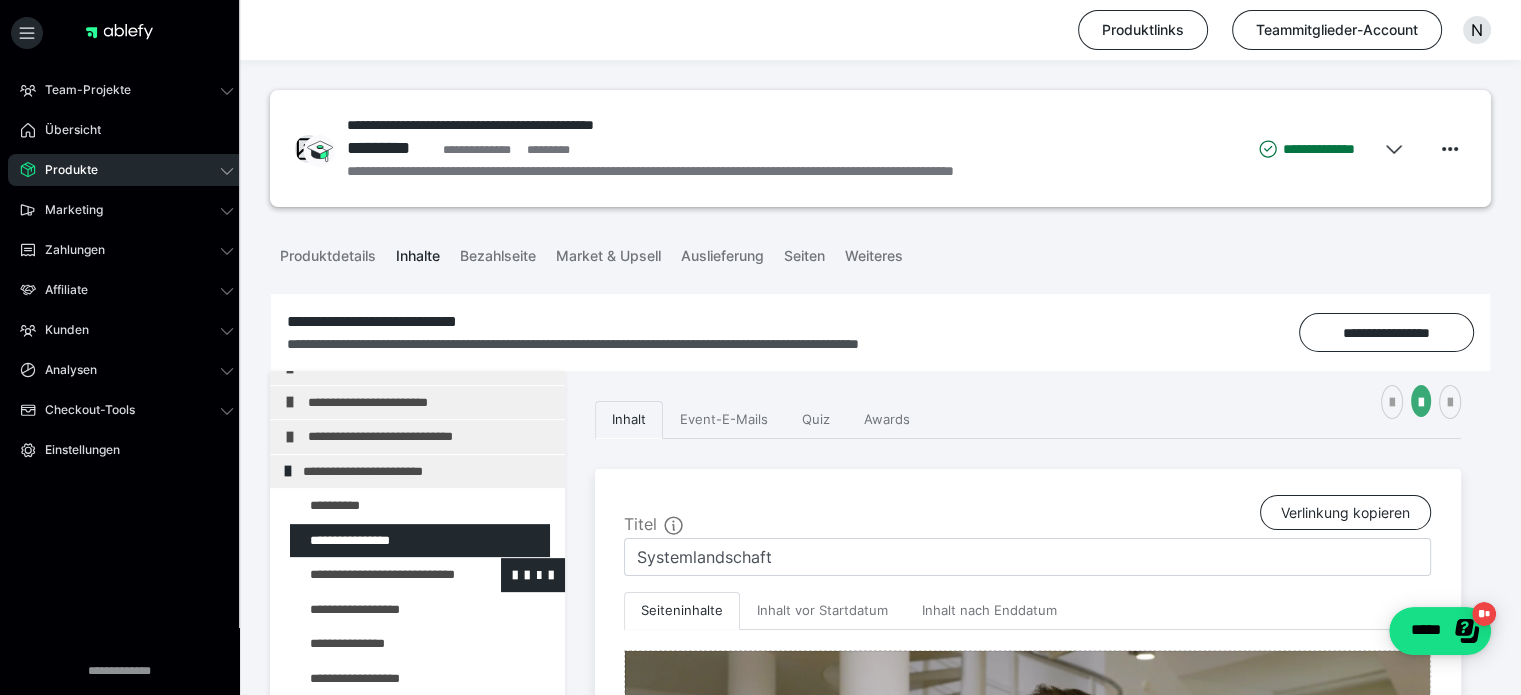 click at bounding box center [375, 575] 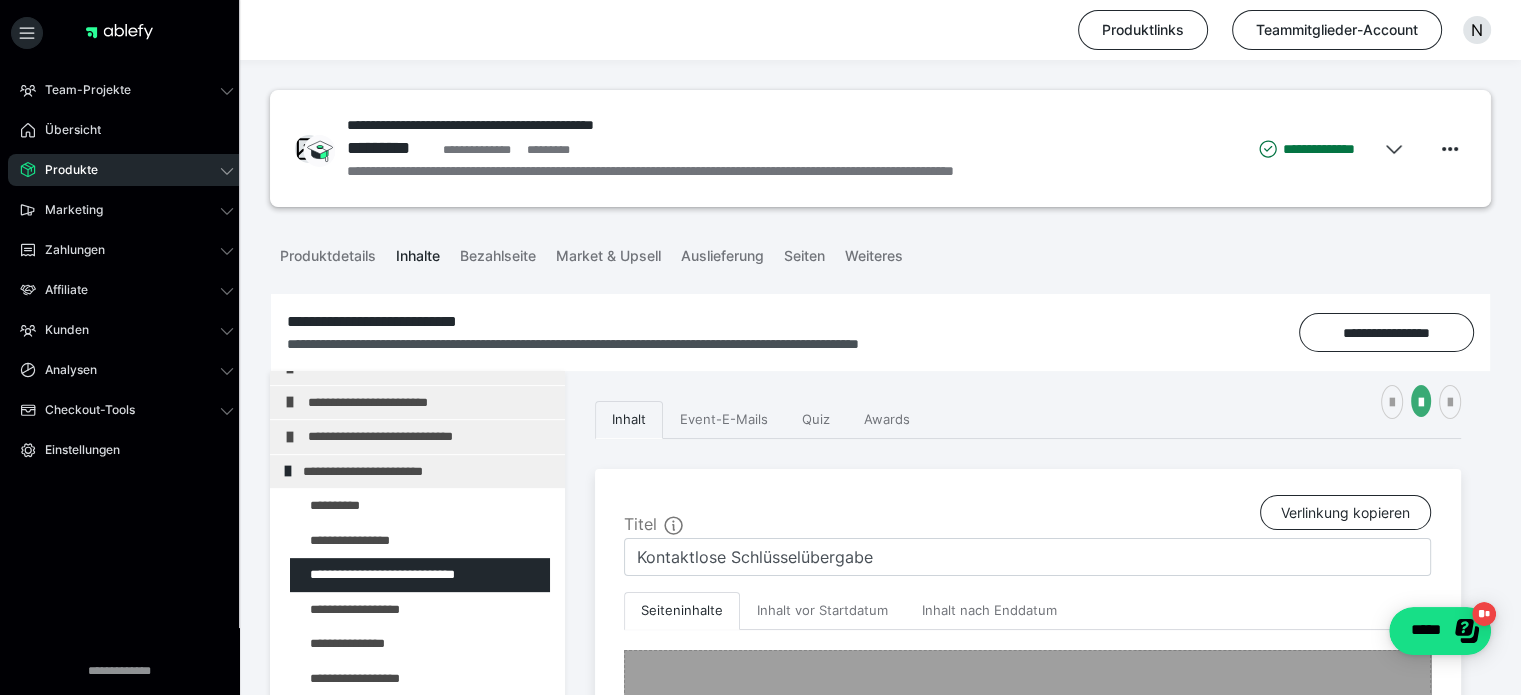 scroll, scrollTop: 400, scrollLeft: 0, axis: vertical 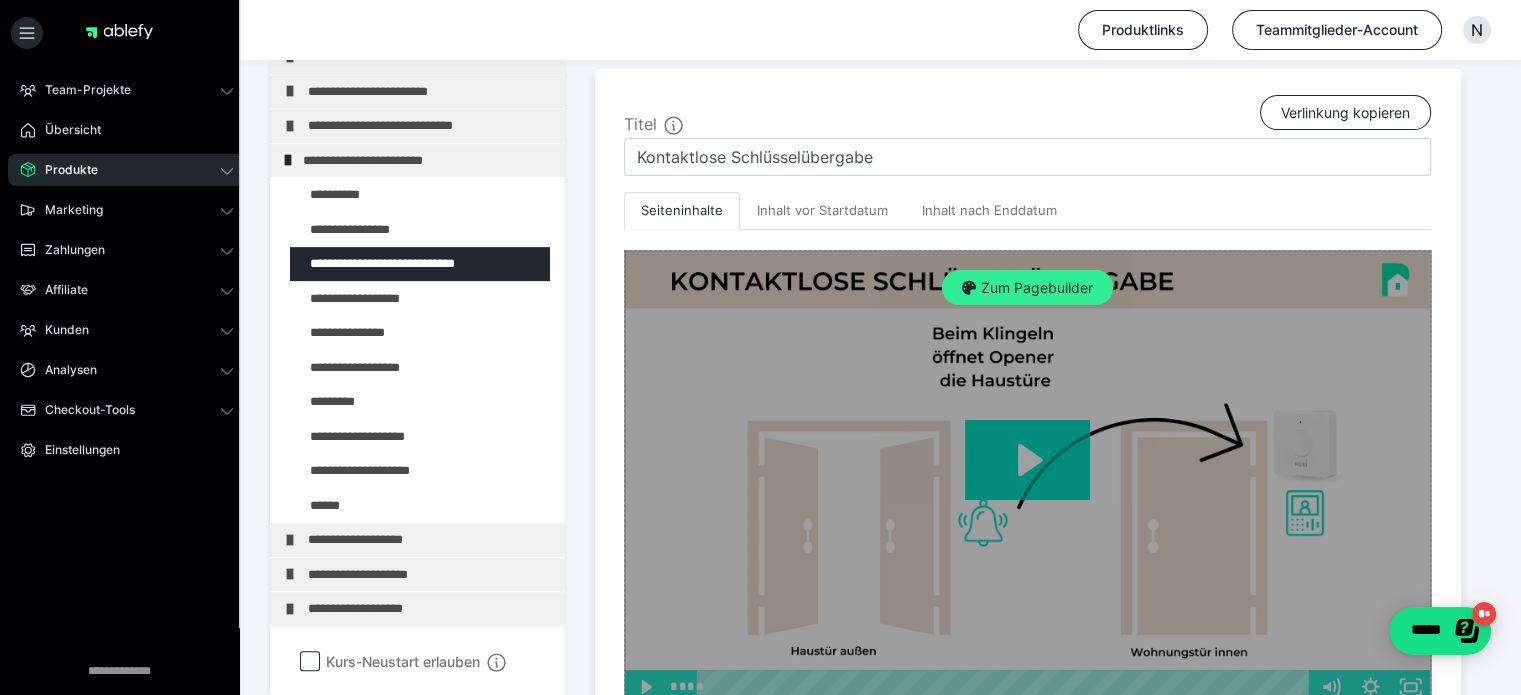 click on "Zum Pagebuilder" at bounding box center [1027, 288] 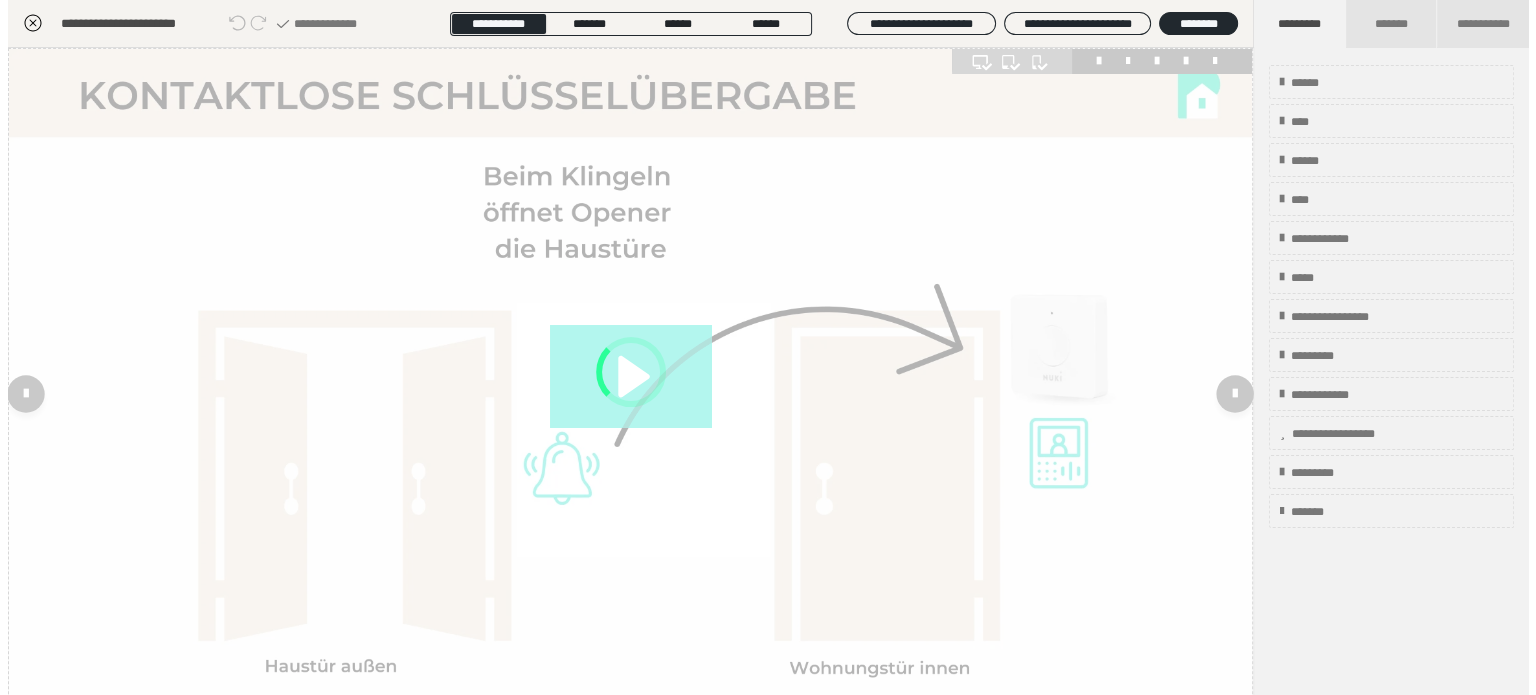 scroll, scrollTop: 311, scrollLeft: 0, axis: vertical 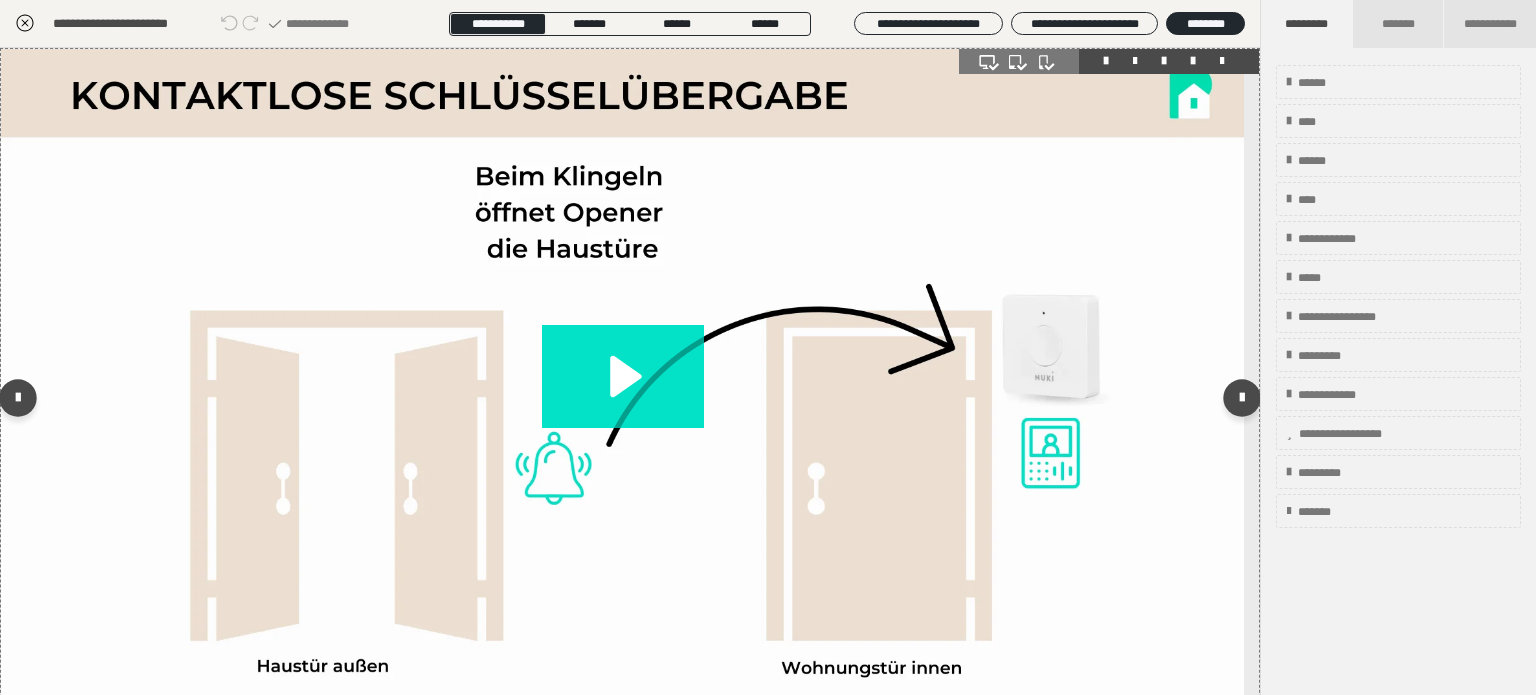 click at bounding box center (1193, 61) 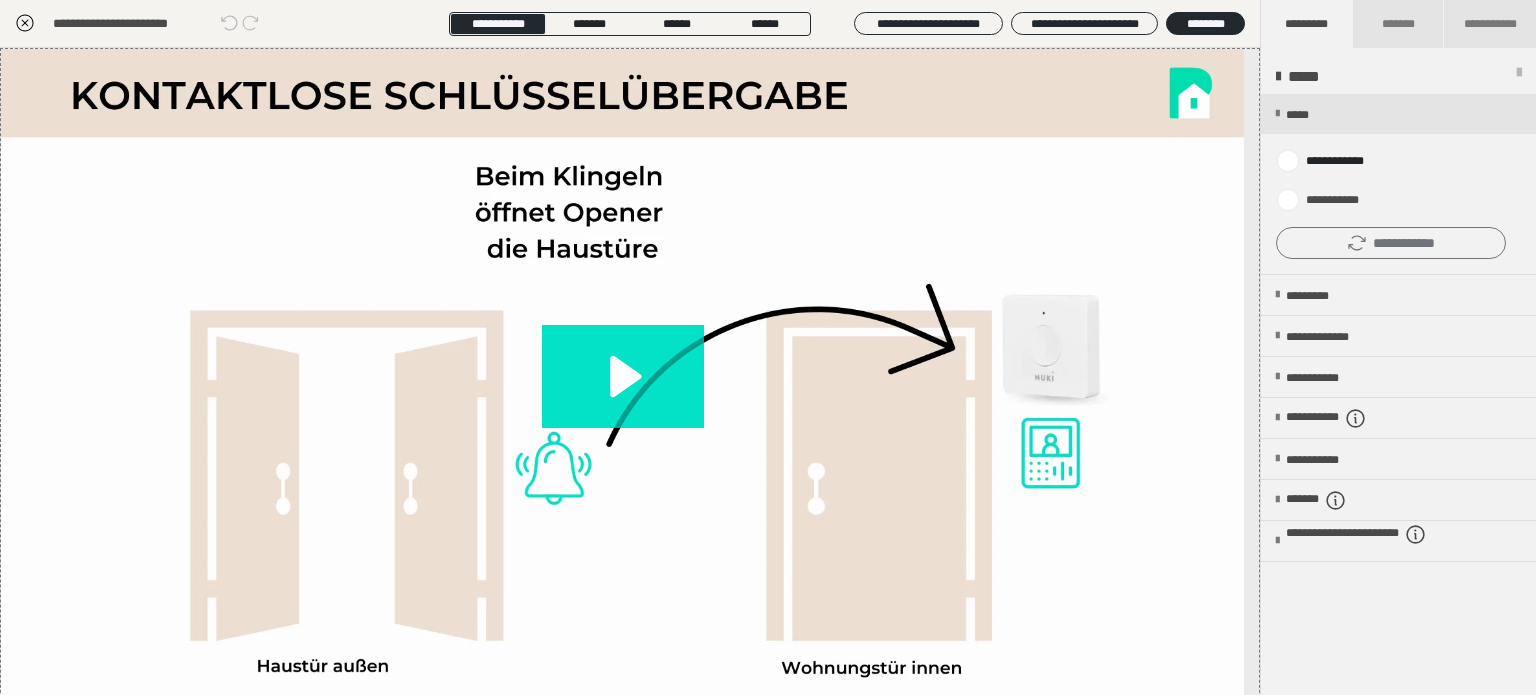 click on "**********" at bounding box center [1391, 243] 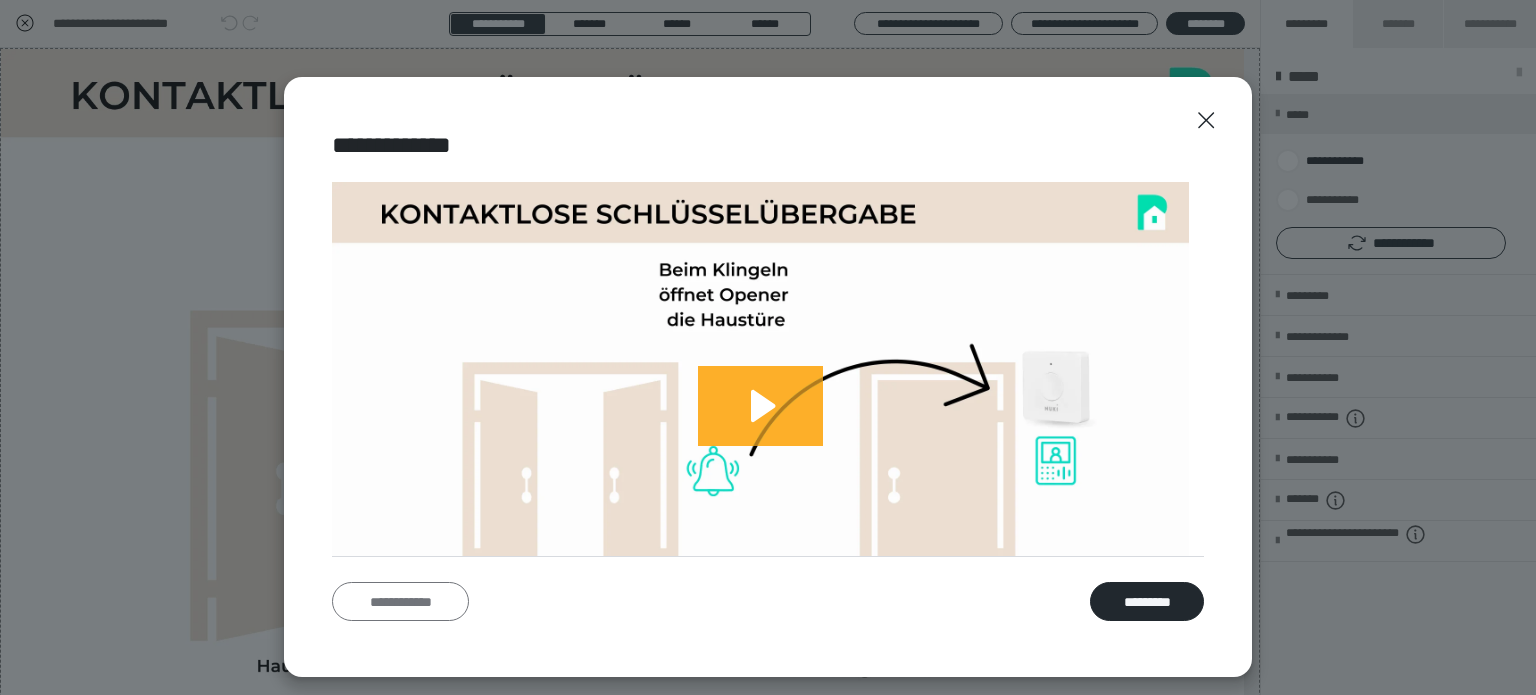 click on "**********" at bounding box center [400, 602] 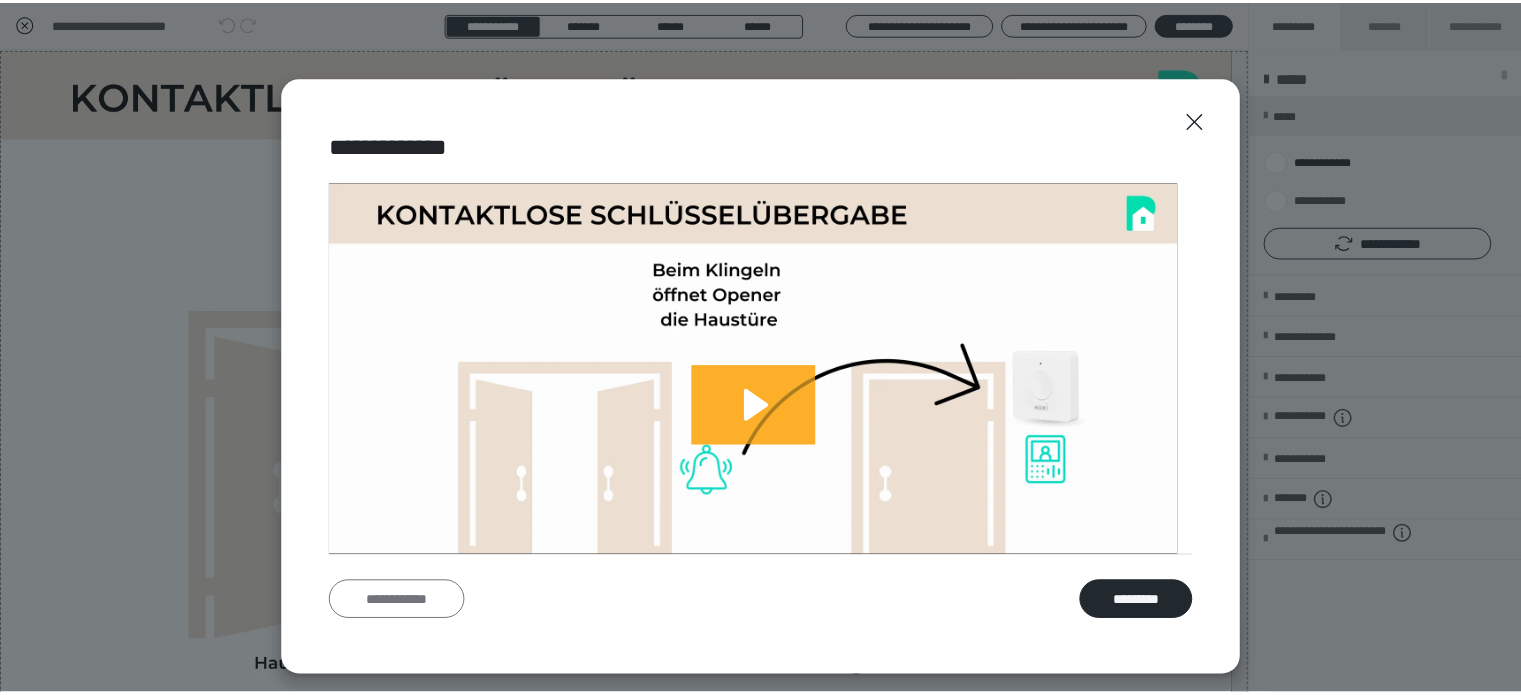 scroll, scrollTop: 0, scrollLeft: 0, axis: both 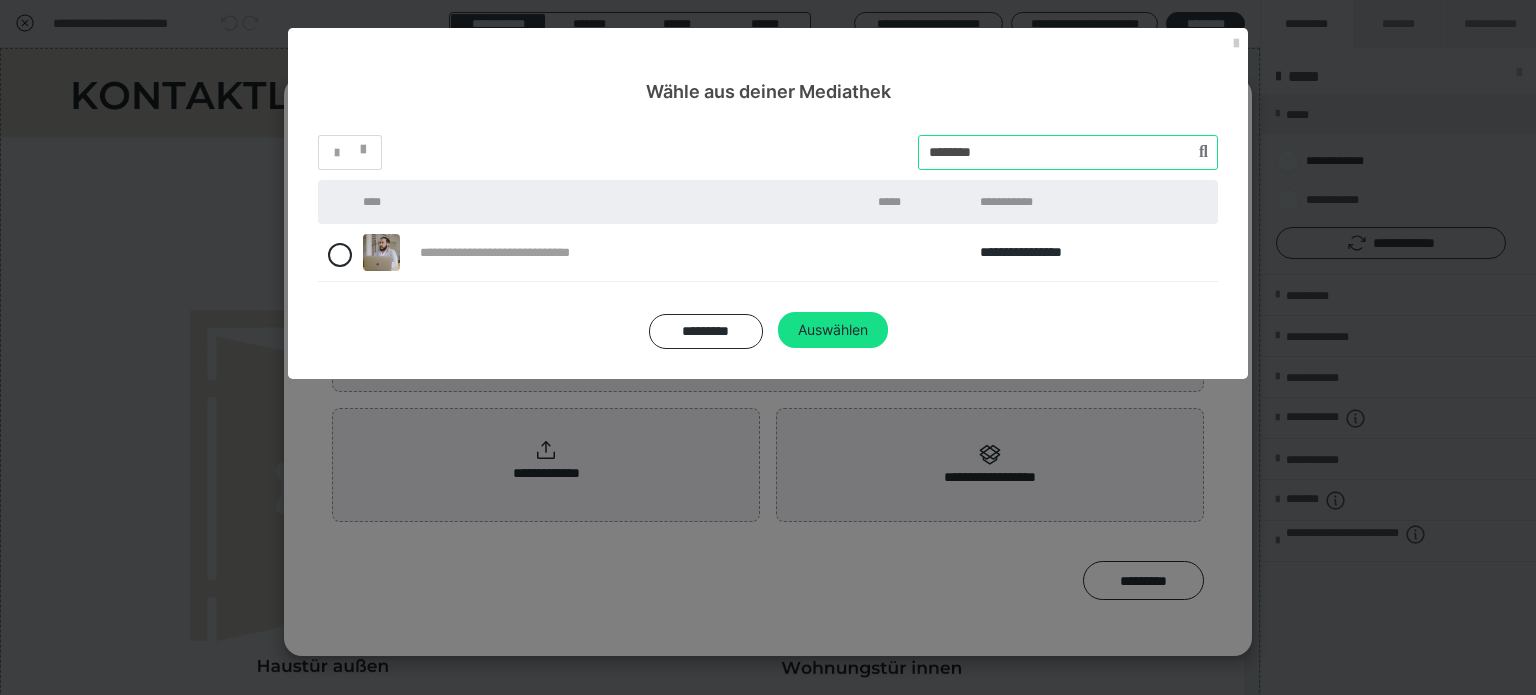 drag, startPoint x: 992, startPoint y: 147, endPoint x: 826, endPoint y: 147, distance: 166 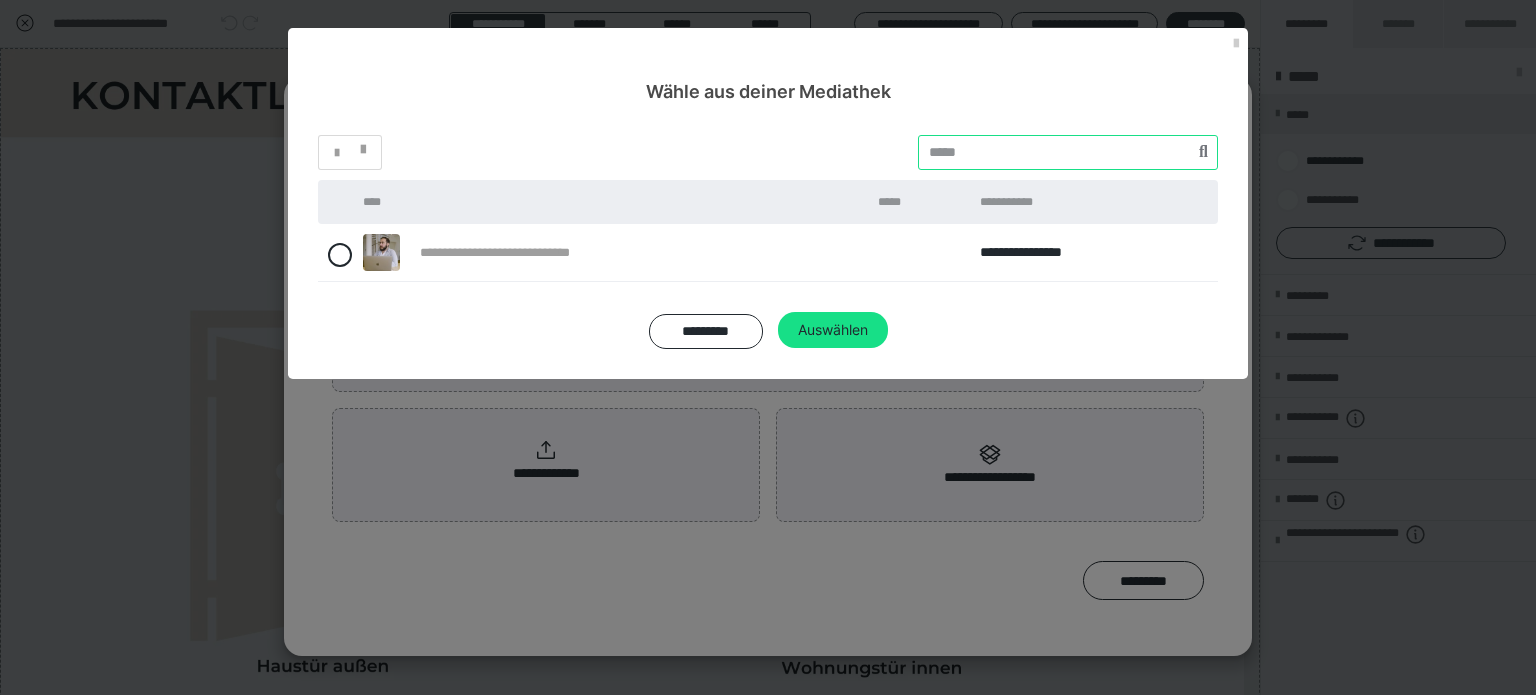 paste on "********" 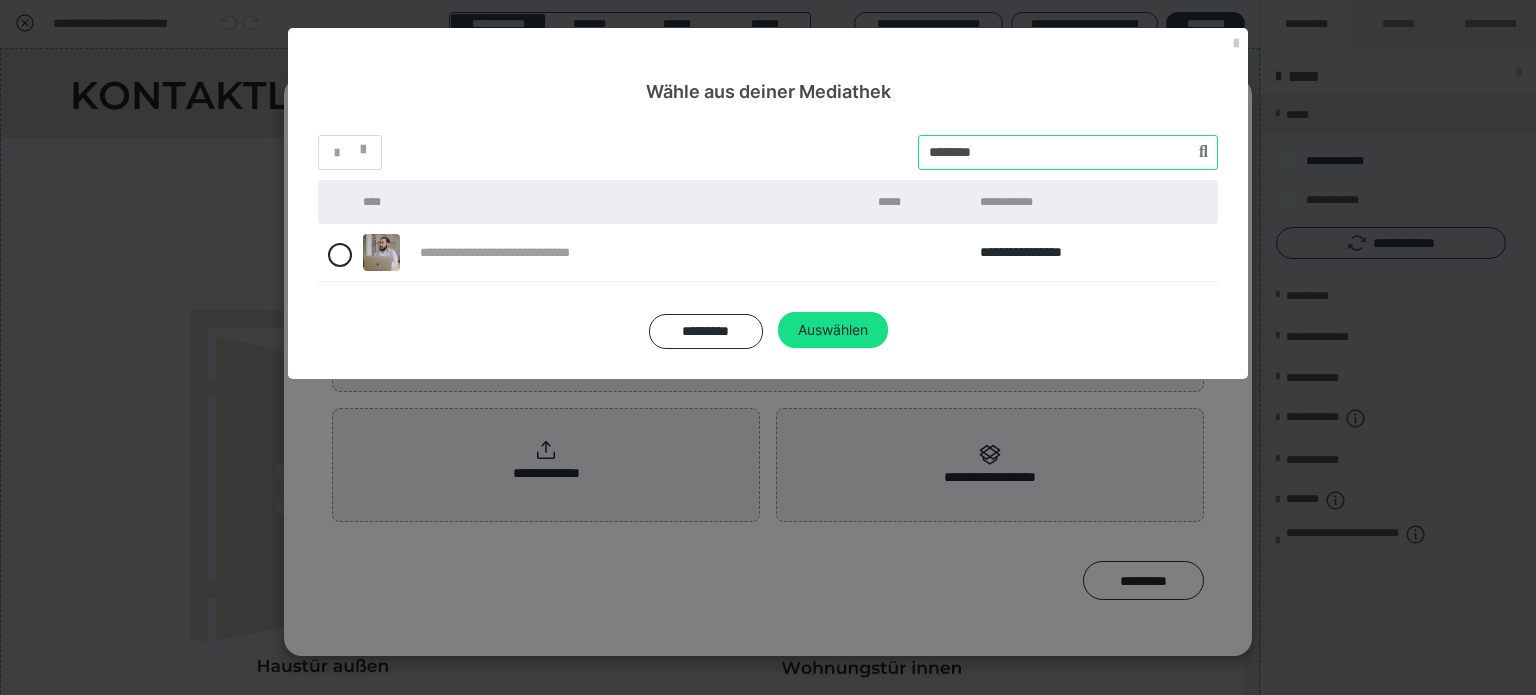 type on "********" 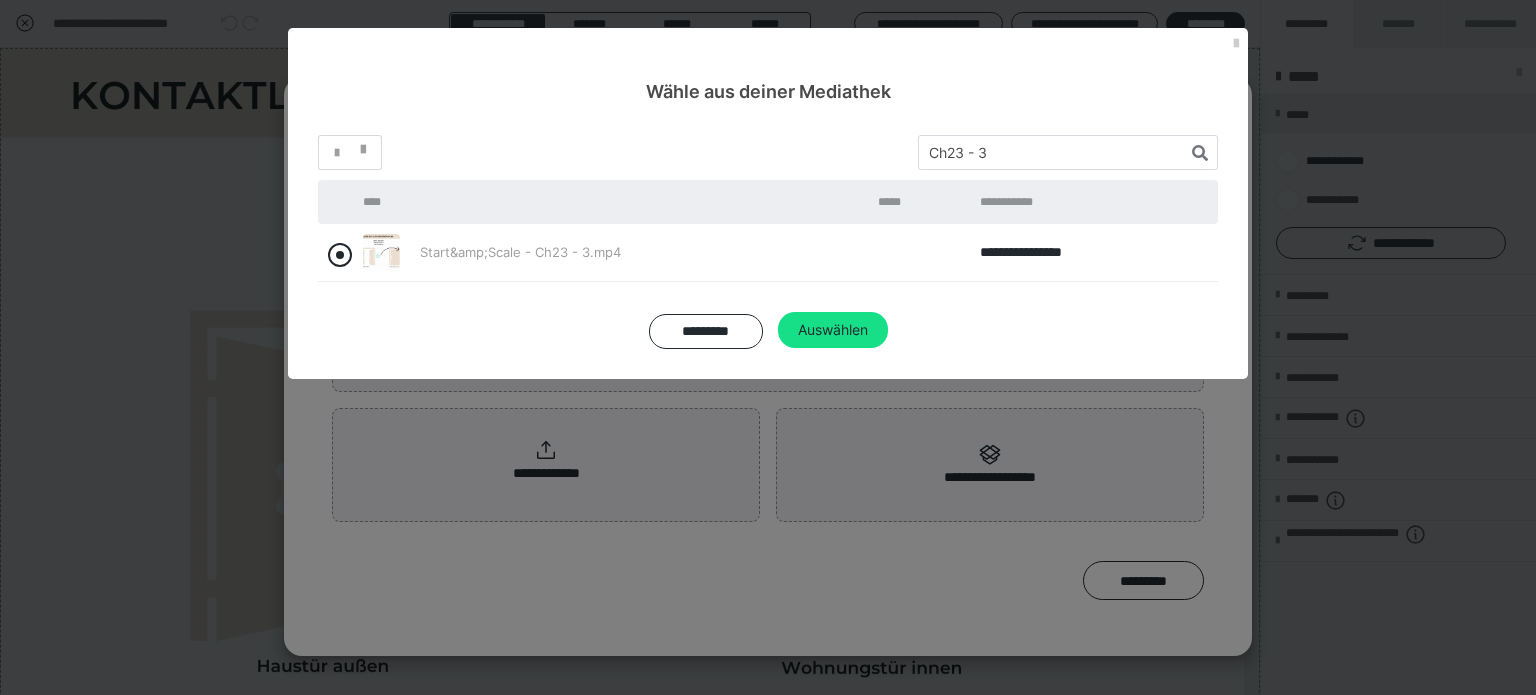 click at bounding box center [340, 255] 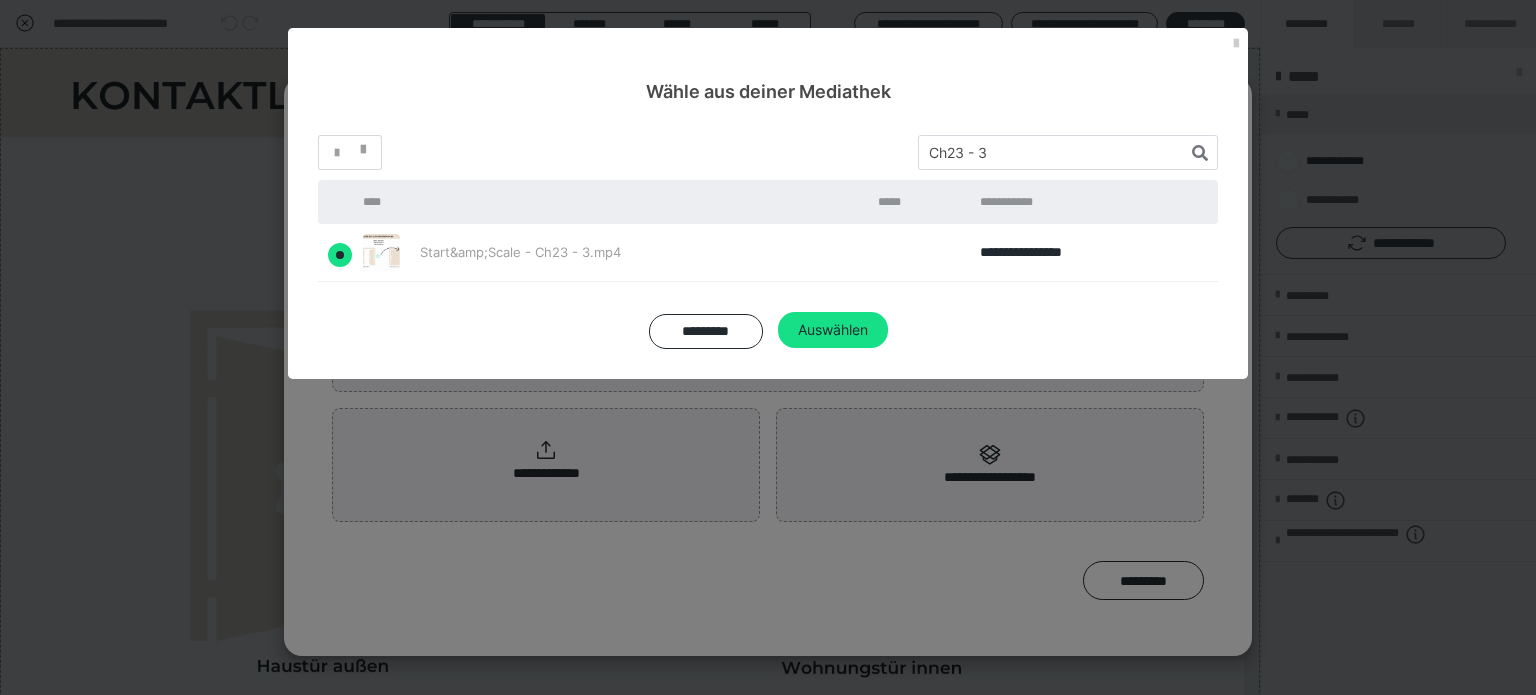radio on "true" 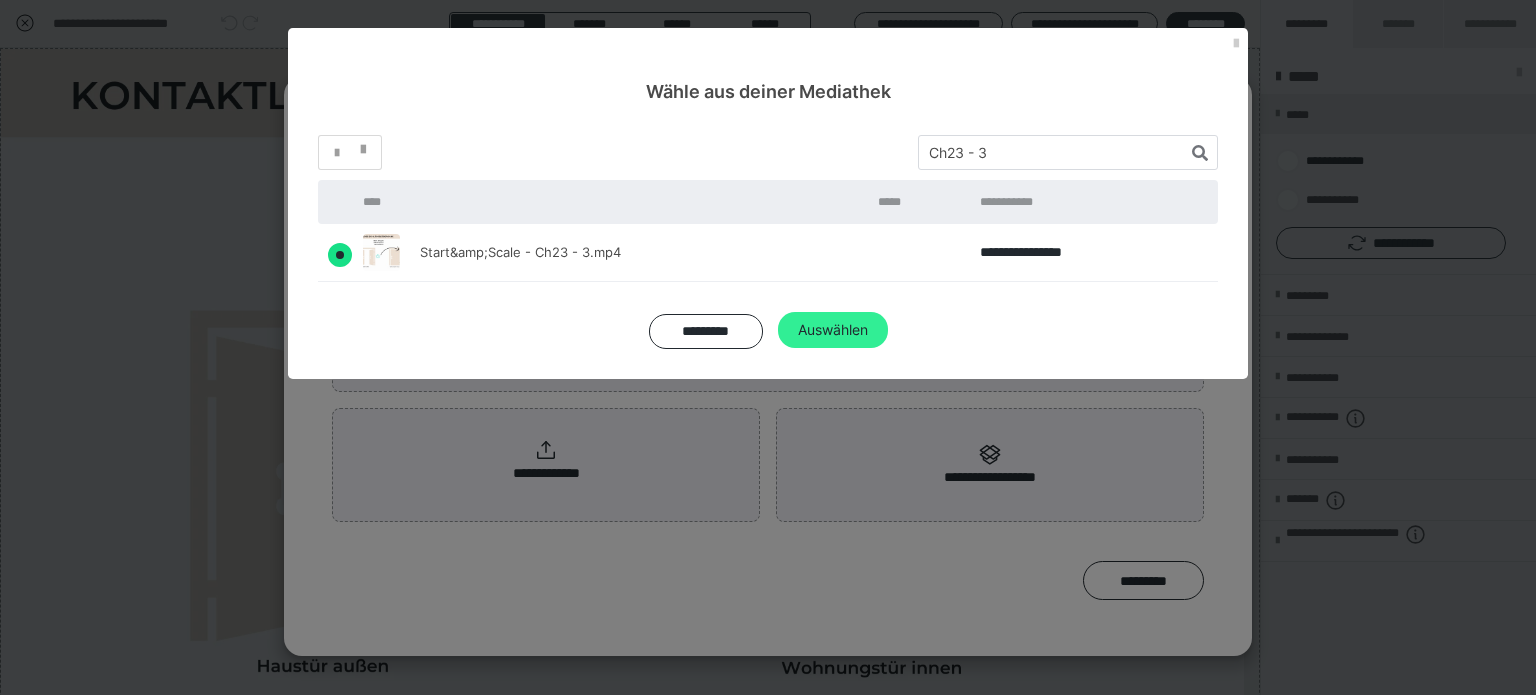 click on "Auswählen" at bounding box center [833, 330] 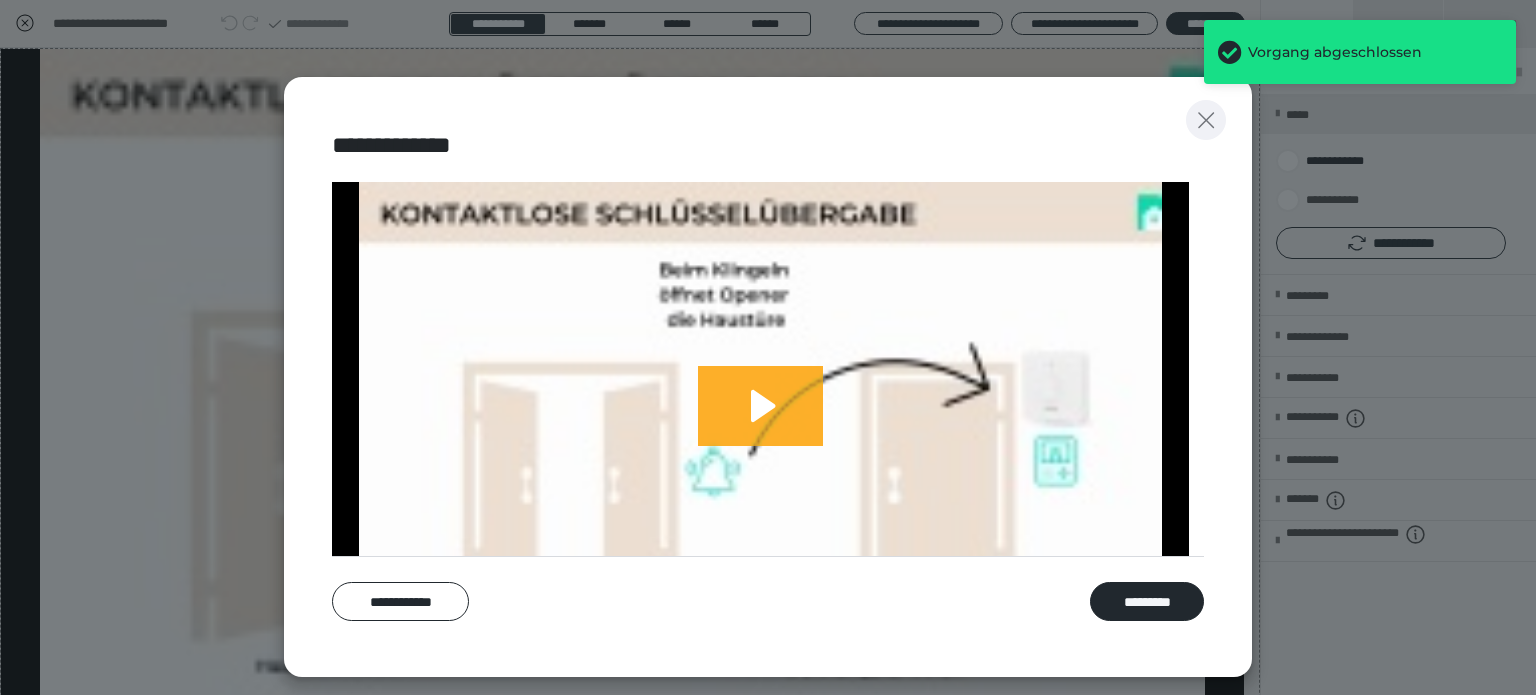 click 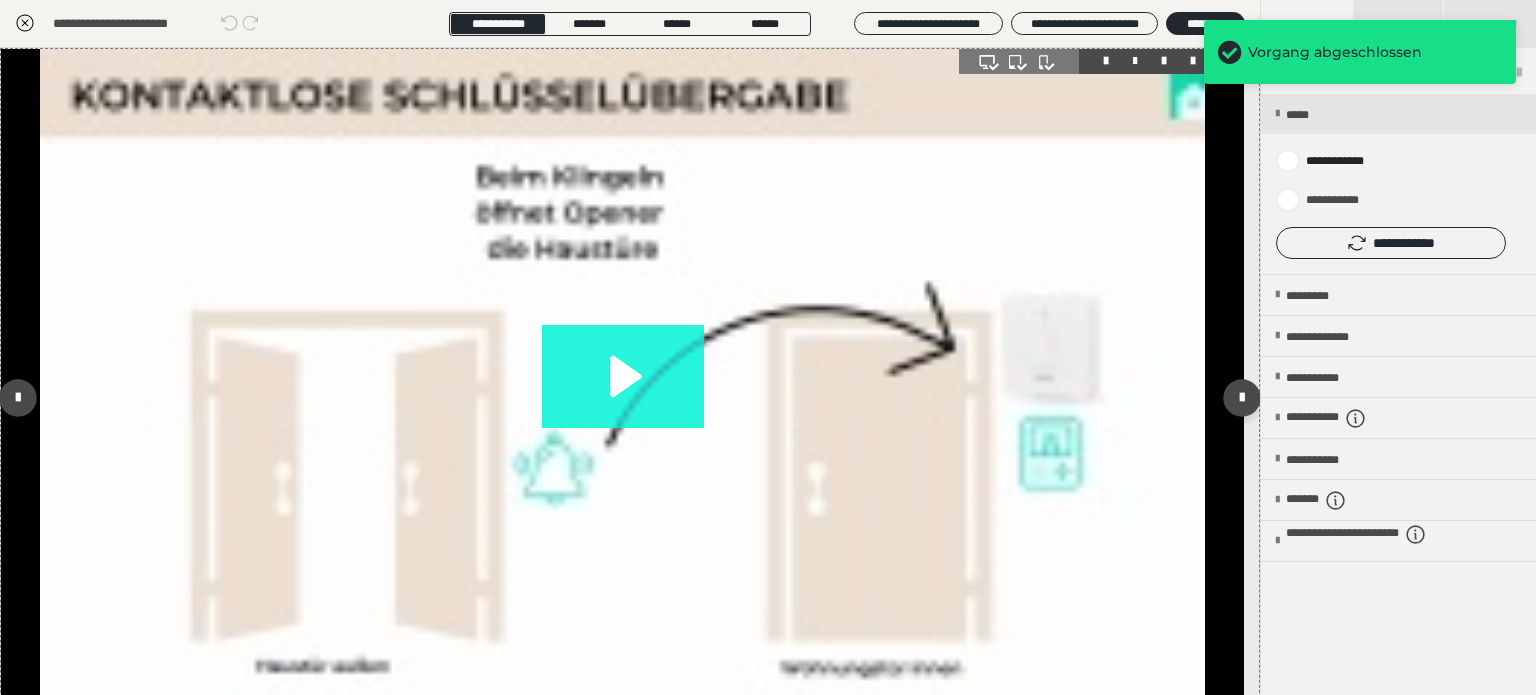 click 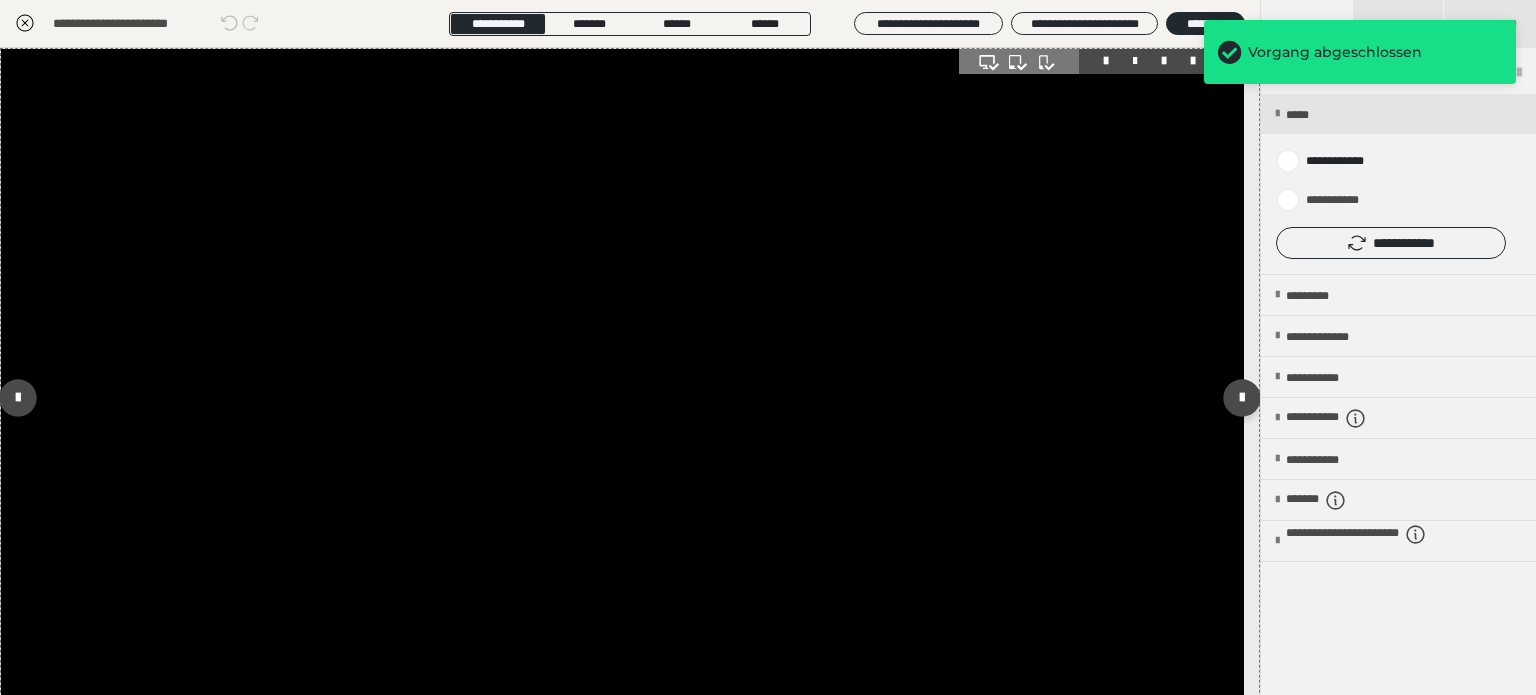 click at bounding box center (622, 398) 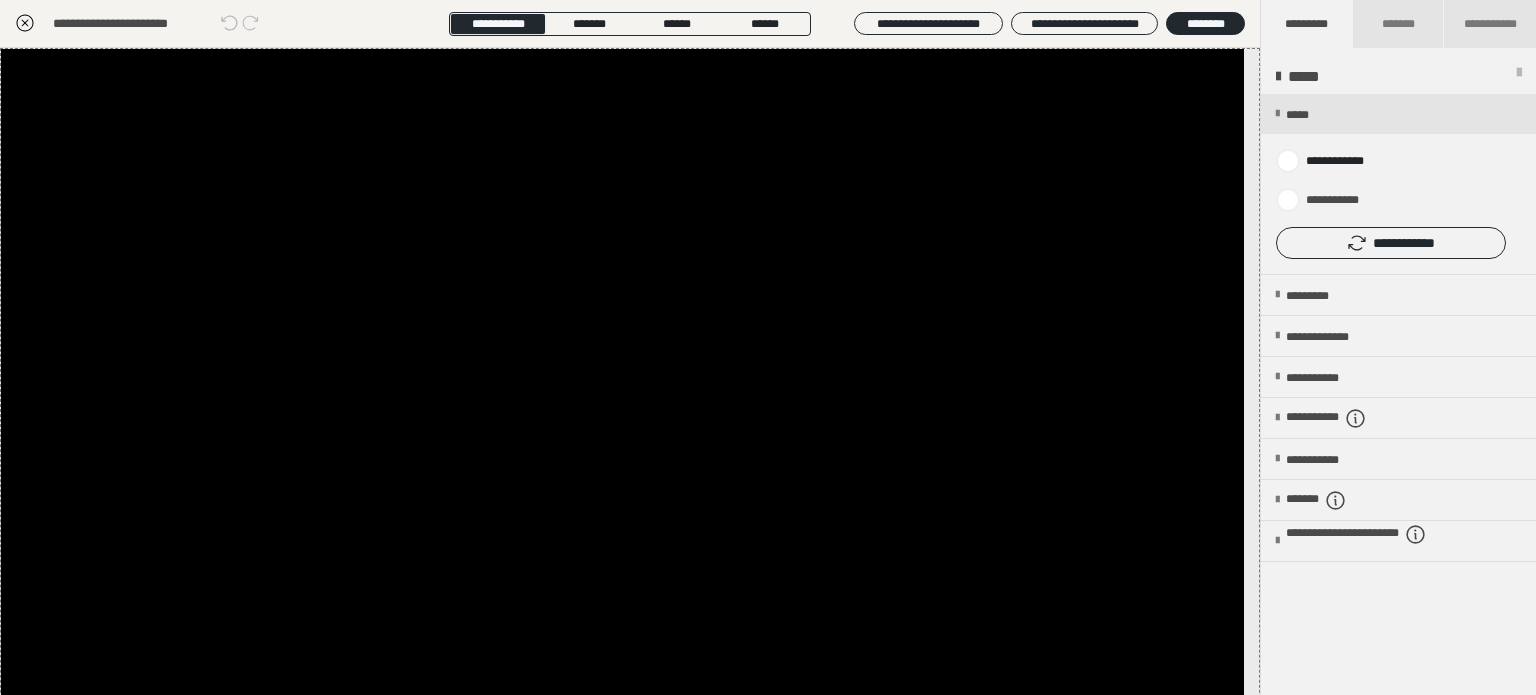 click 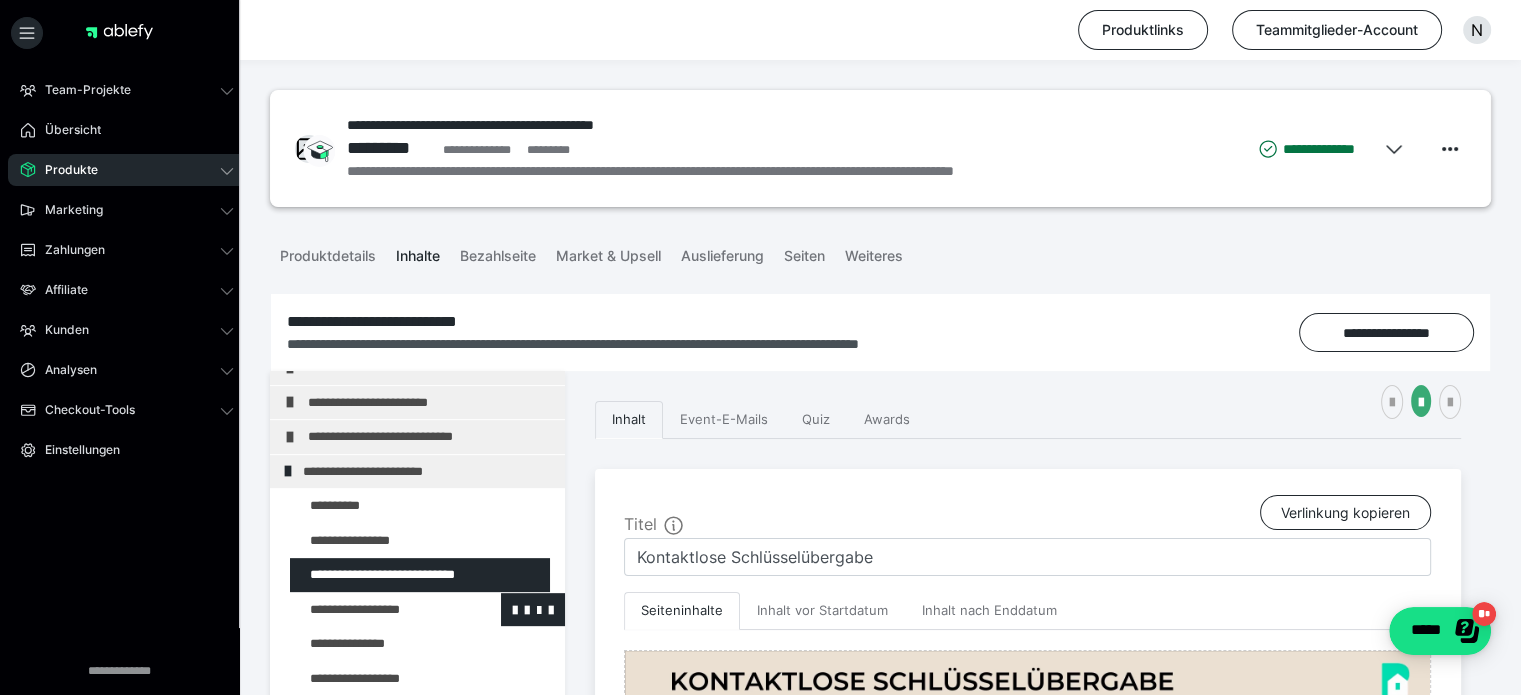 scroll, scrollTop: 1026, scrollLeft: 0, axis: vertical 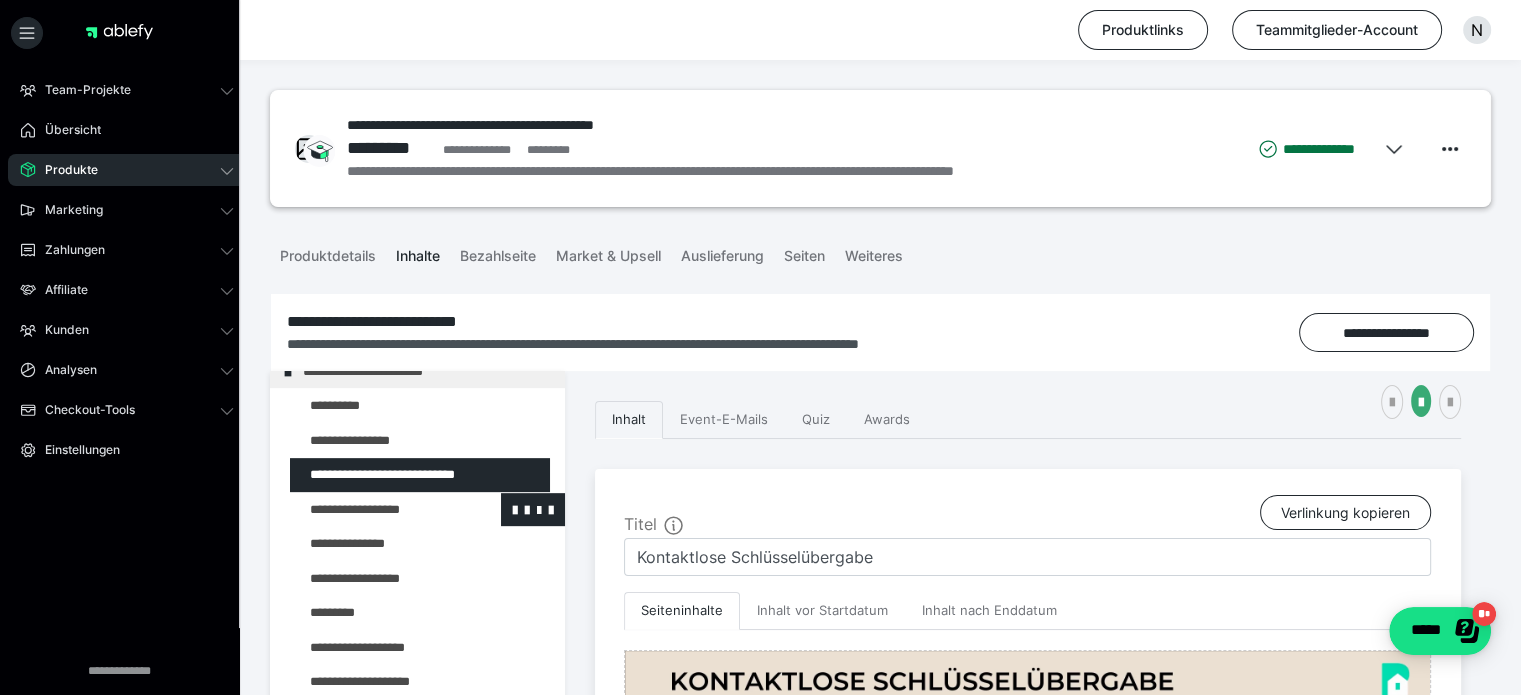 click at bounding box center (375, 510) 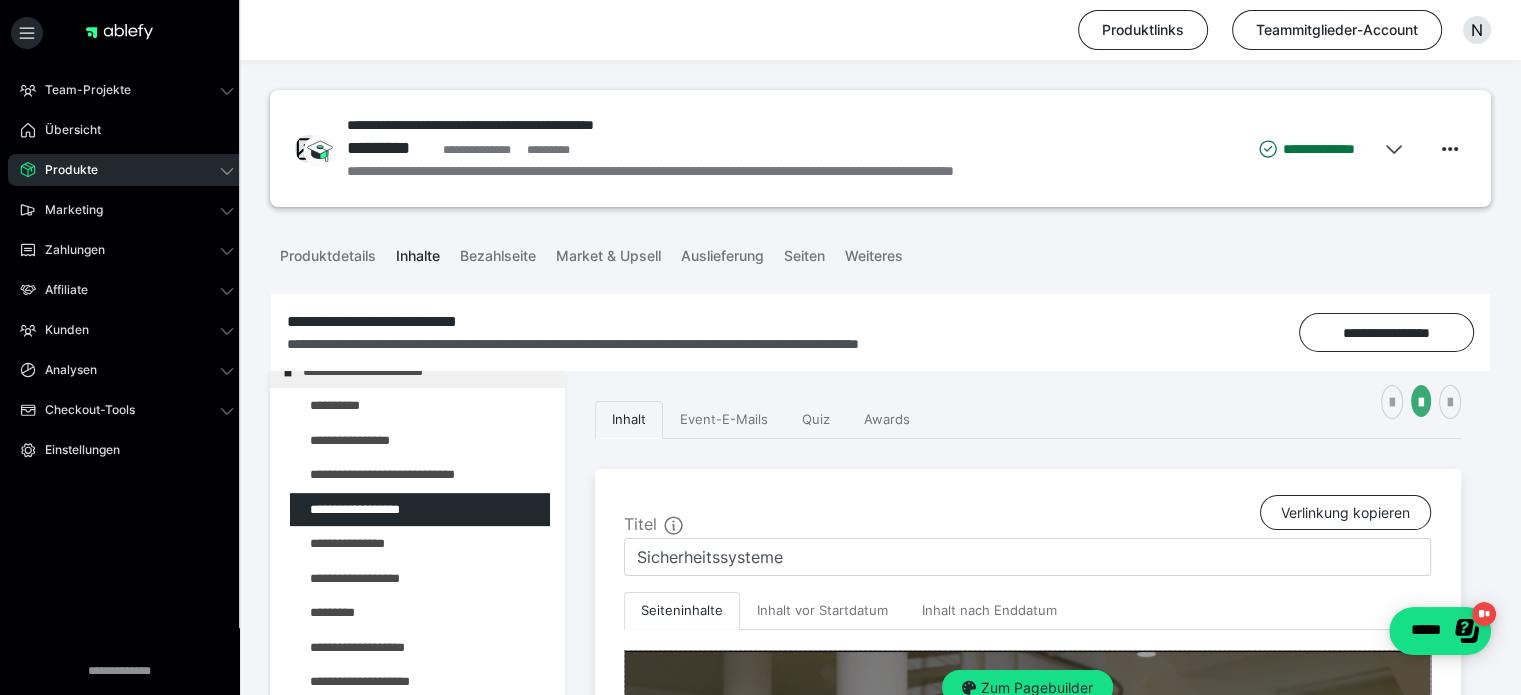 scroll, scrollTop: 500, scrollLeft: 0, axis: vertical 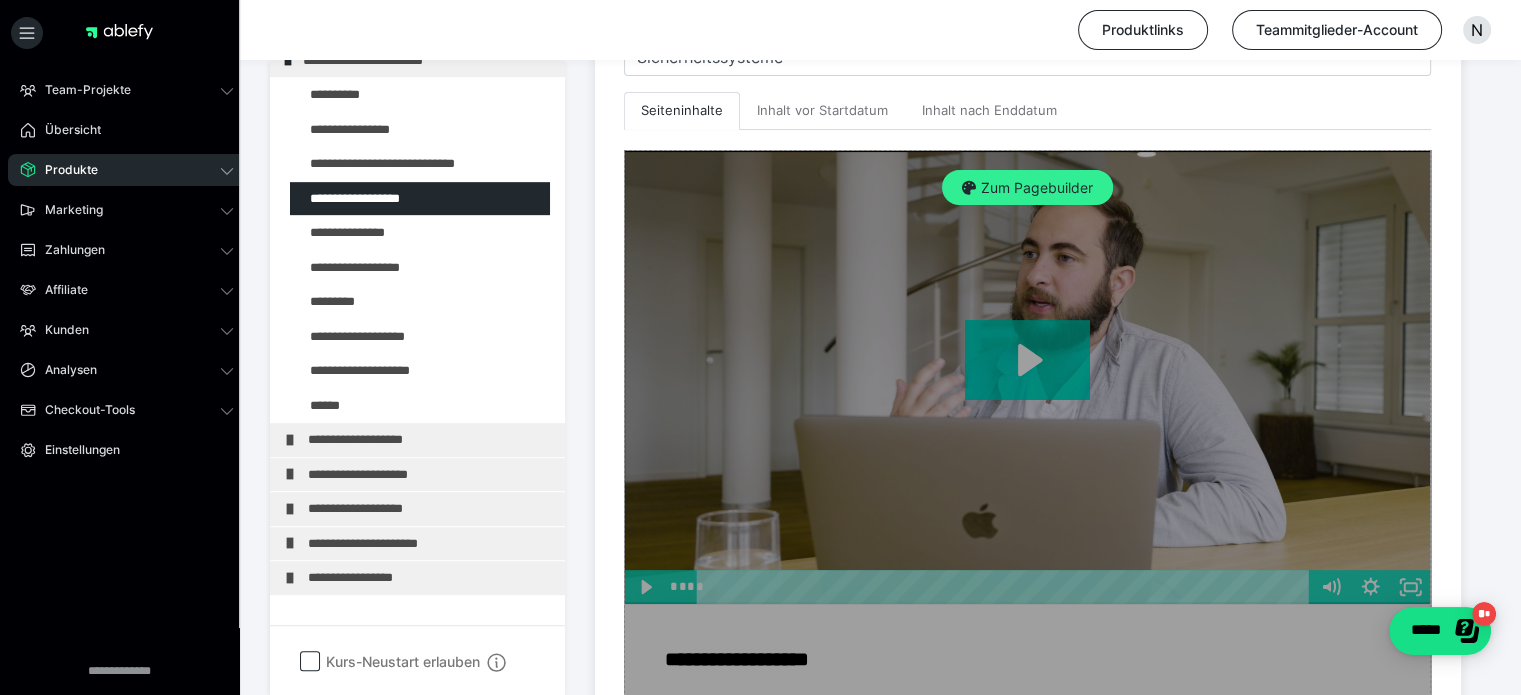 click on "Zum Pagebuilder" at bounding box center [1027, 188] 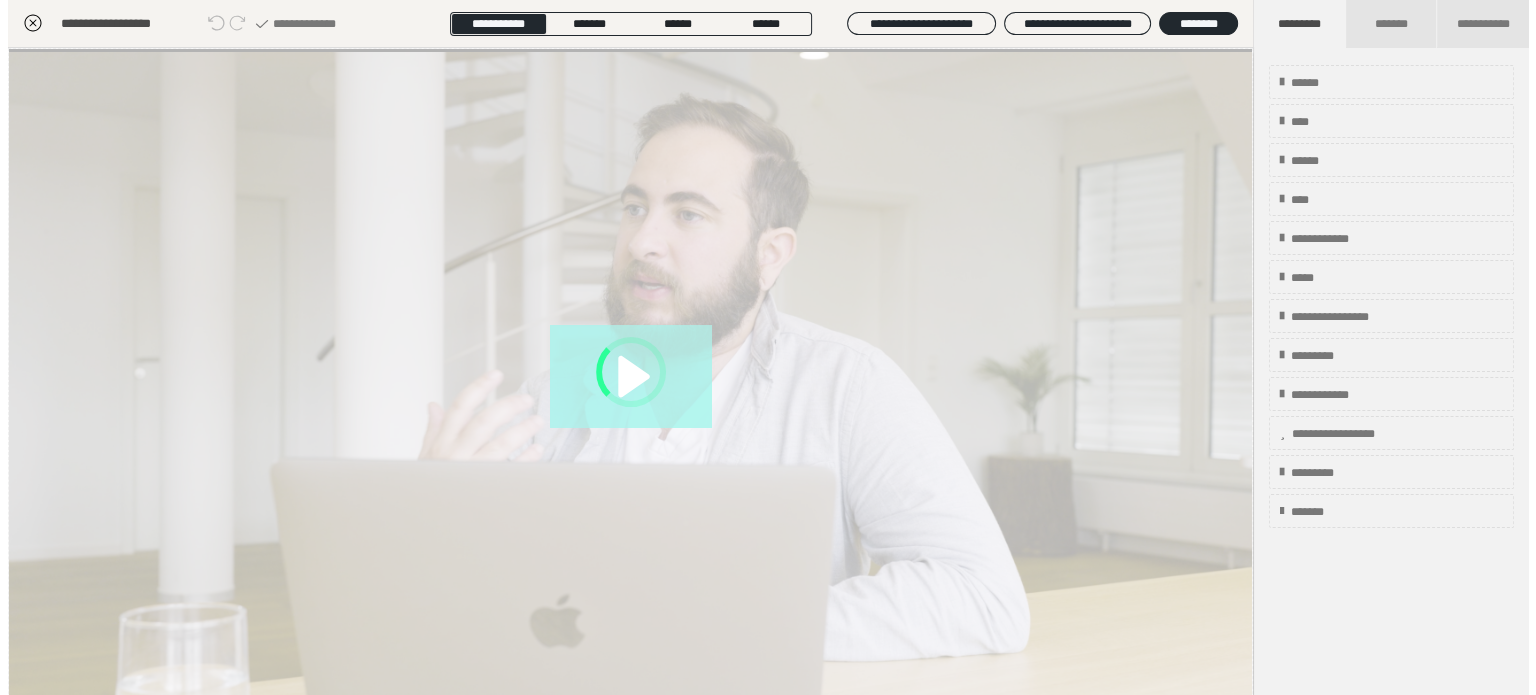 scroll, scrollTop: 311, scrollLeft: 0, axis: vertical 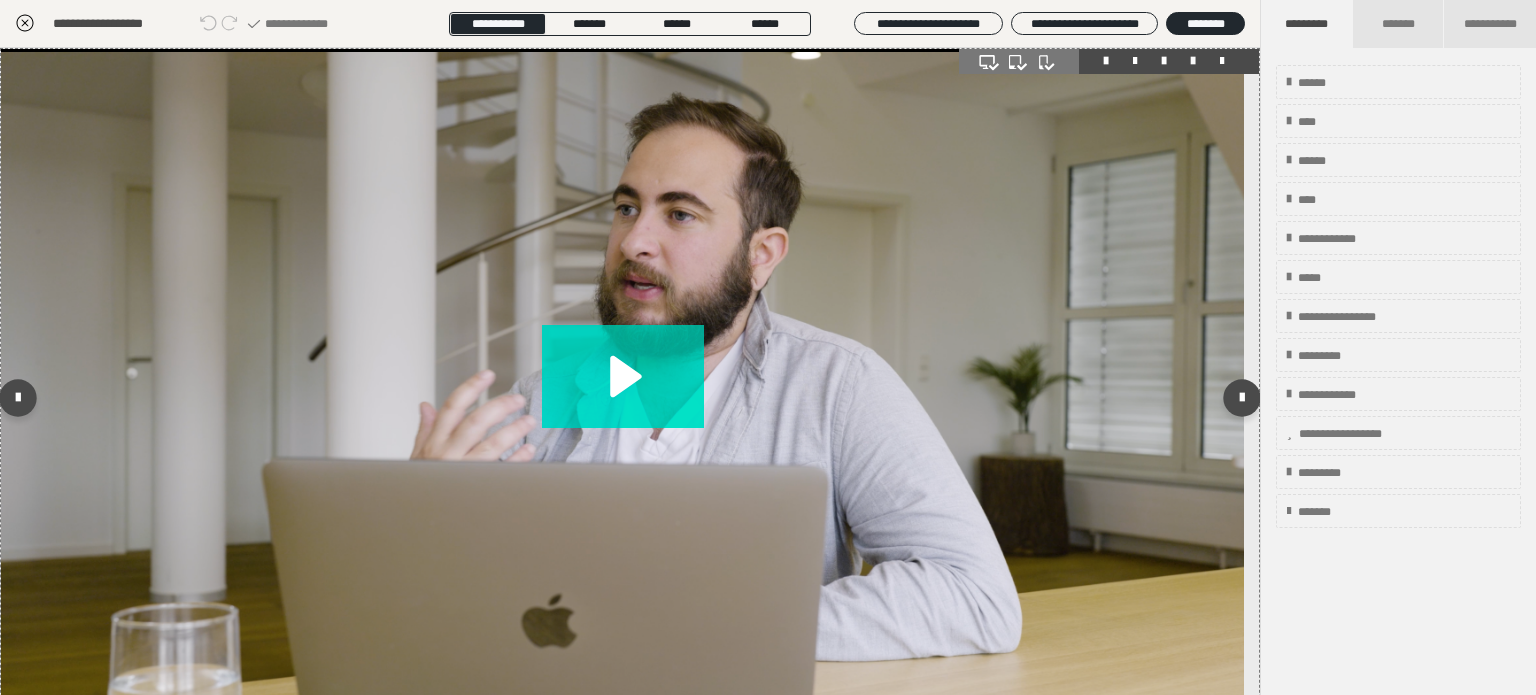 click at bounding box center [1193, 61] 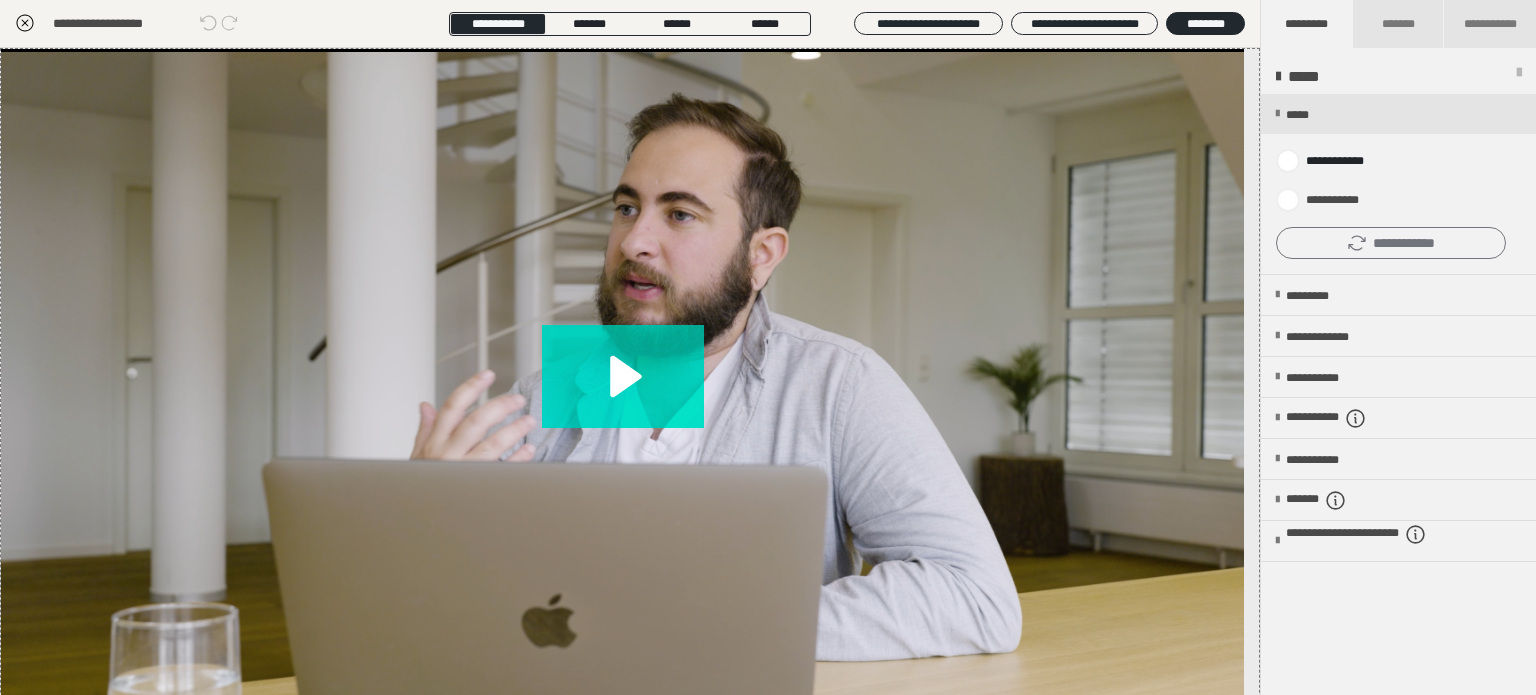 click on "**********" at bounding box center [1391, 243] 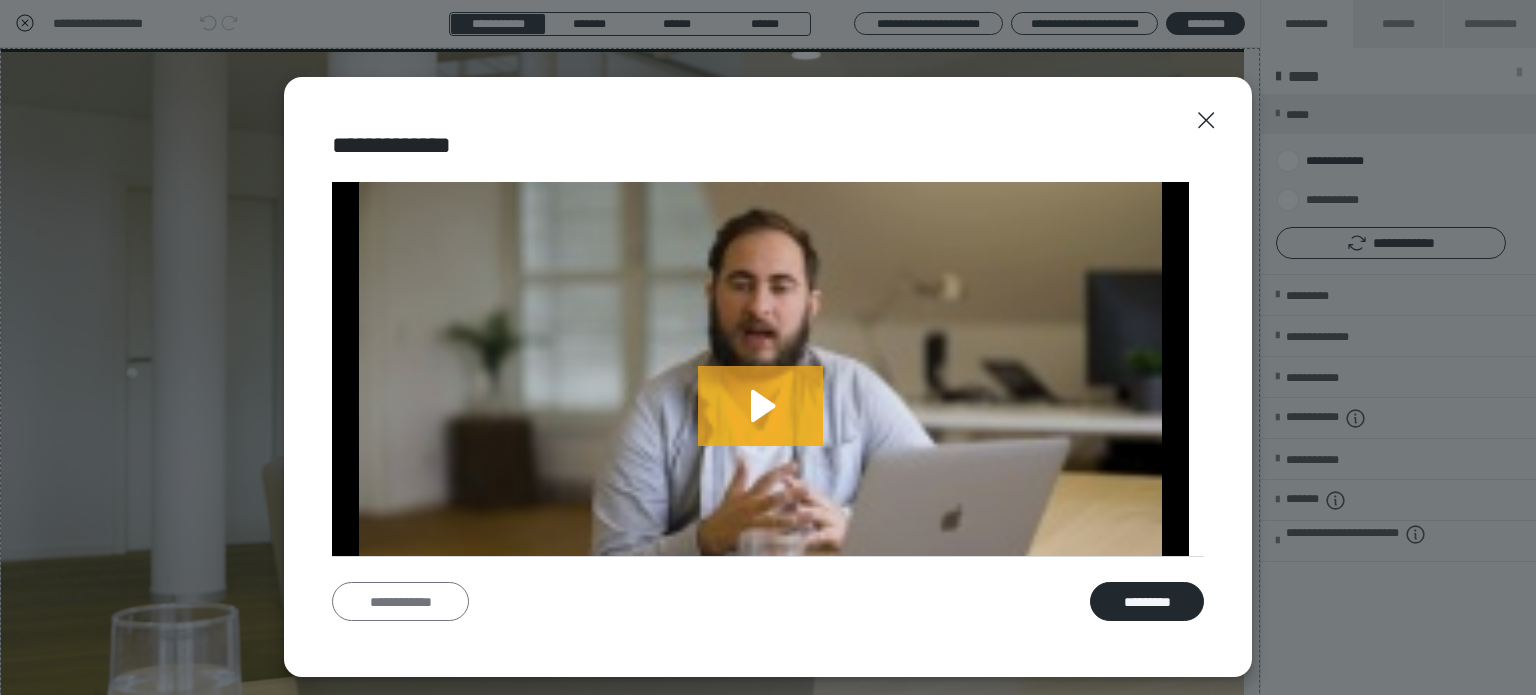click on "**********" at bounding box center (400, 602) 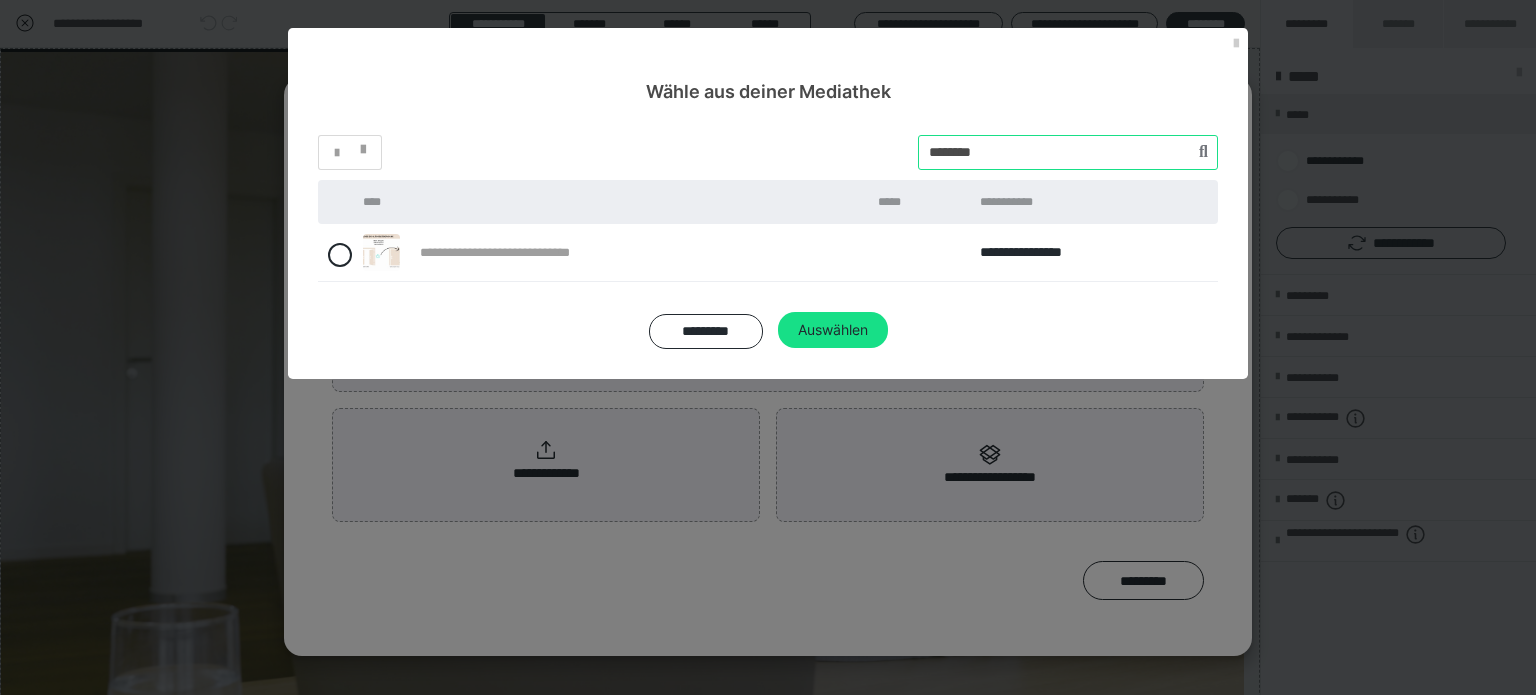 drag, startPoint x: 1008, startPoint y: 152, endPoint x: 862, endPoint y: 146, distance: 146.12323 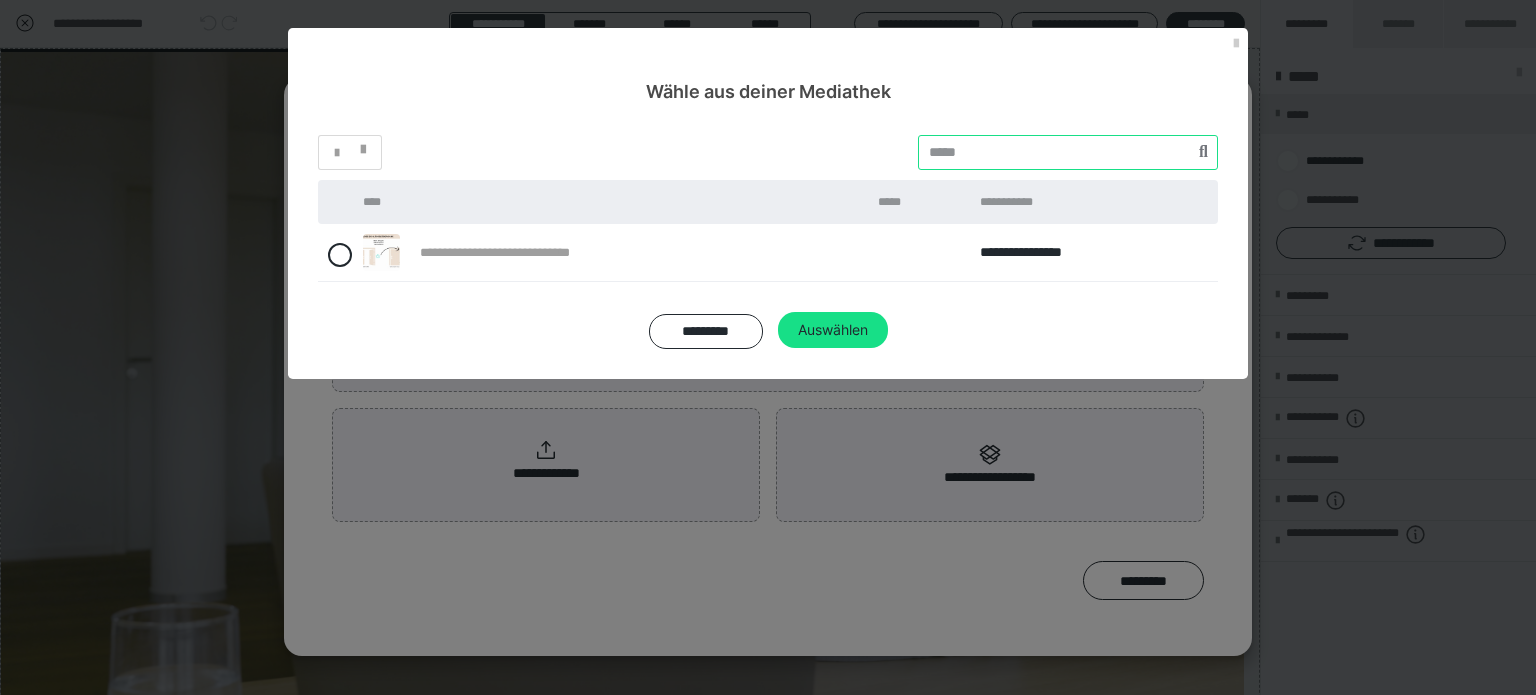 paste on "********" 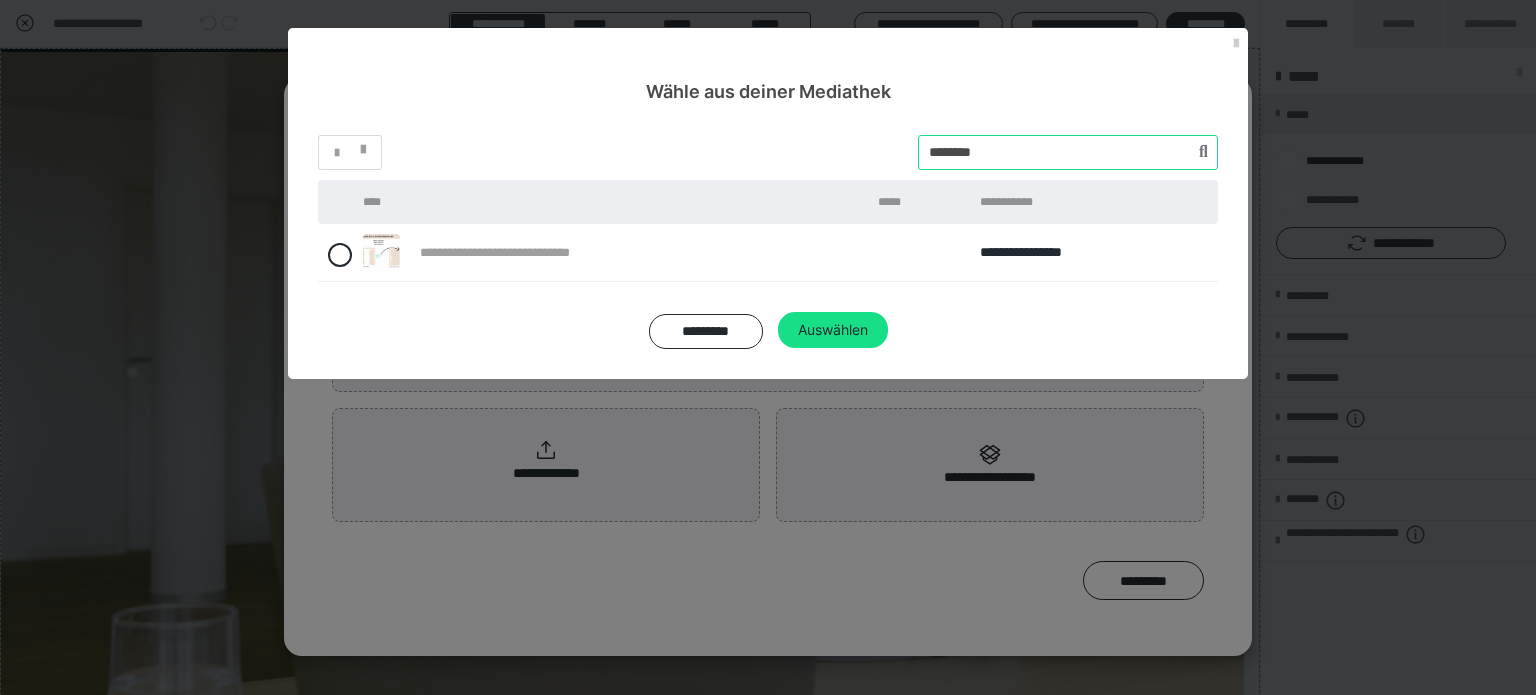 type on "********" 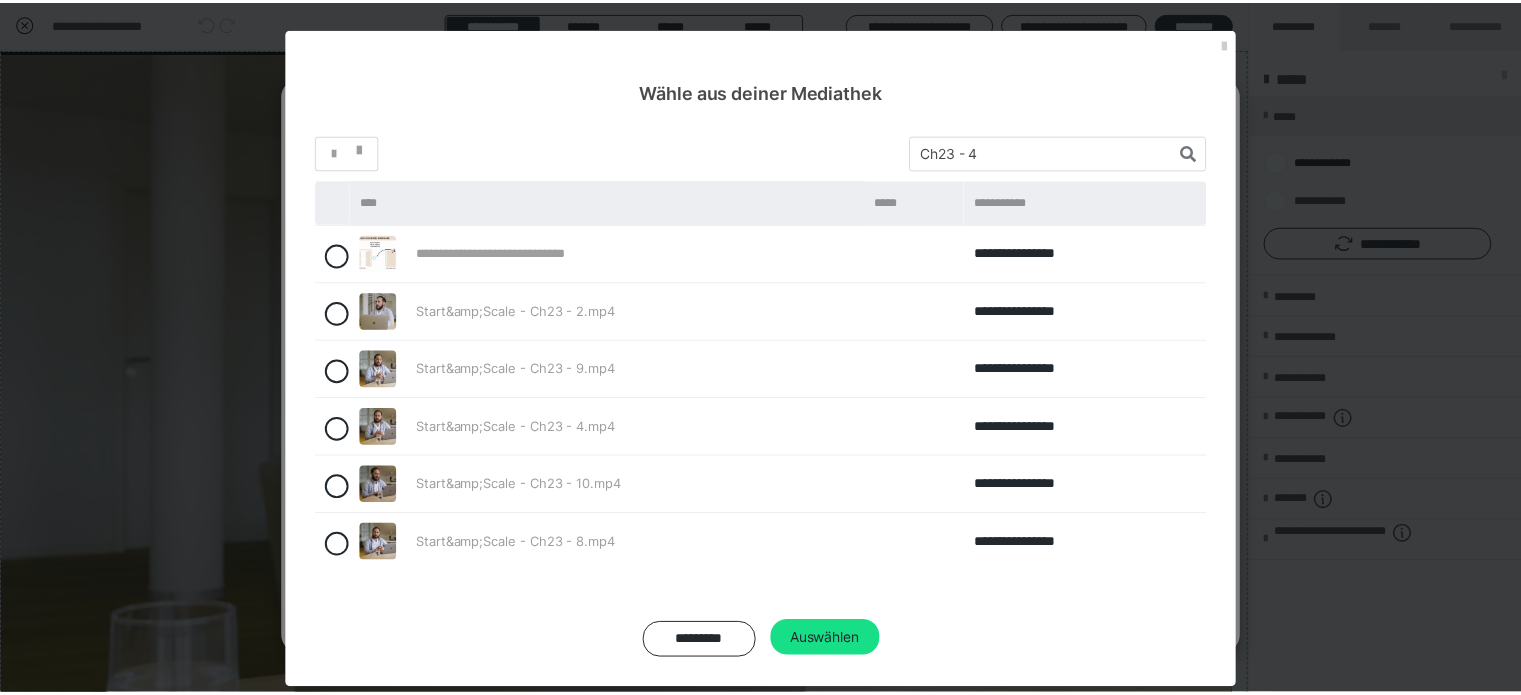 scroll, scrollTop: 240, scrollLeft: 0, axis: vertical 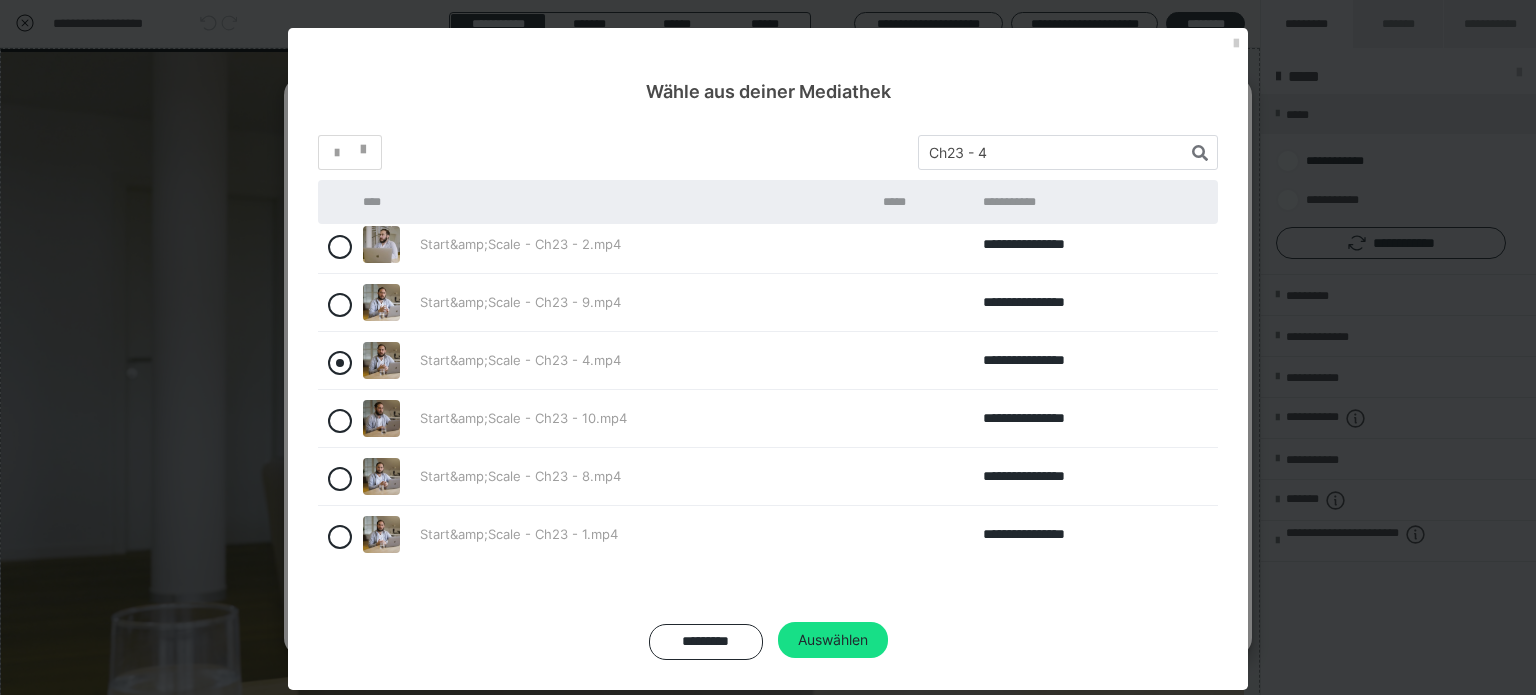 click at bounding box center (340, 363) 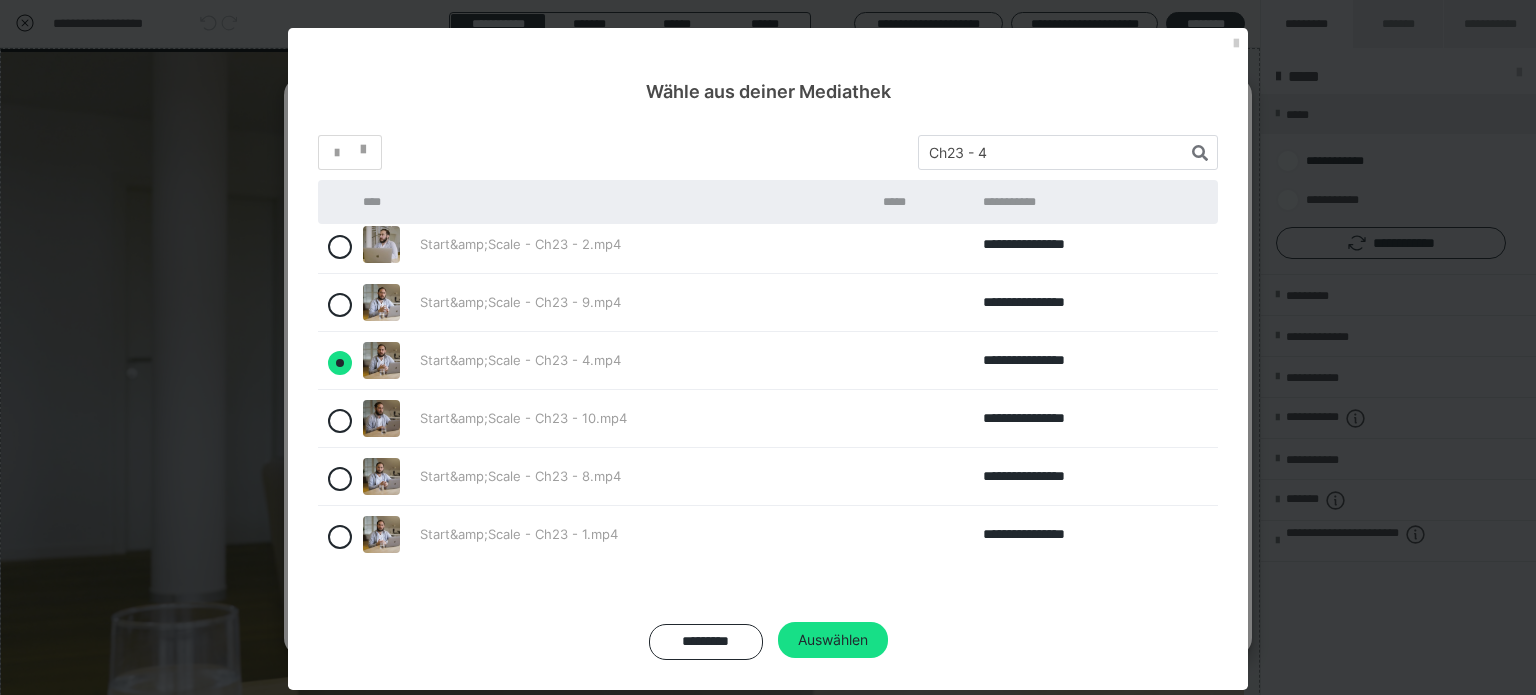 radio on "true" 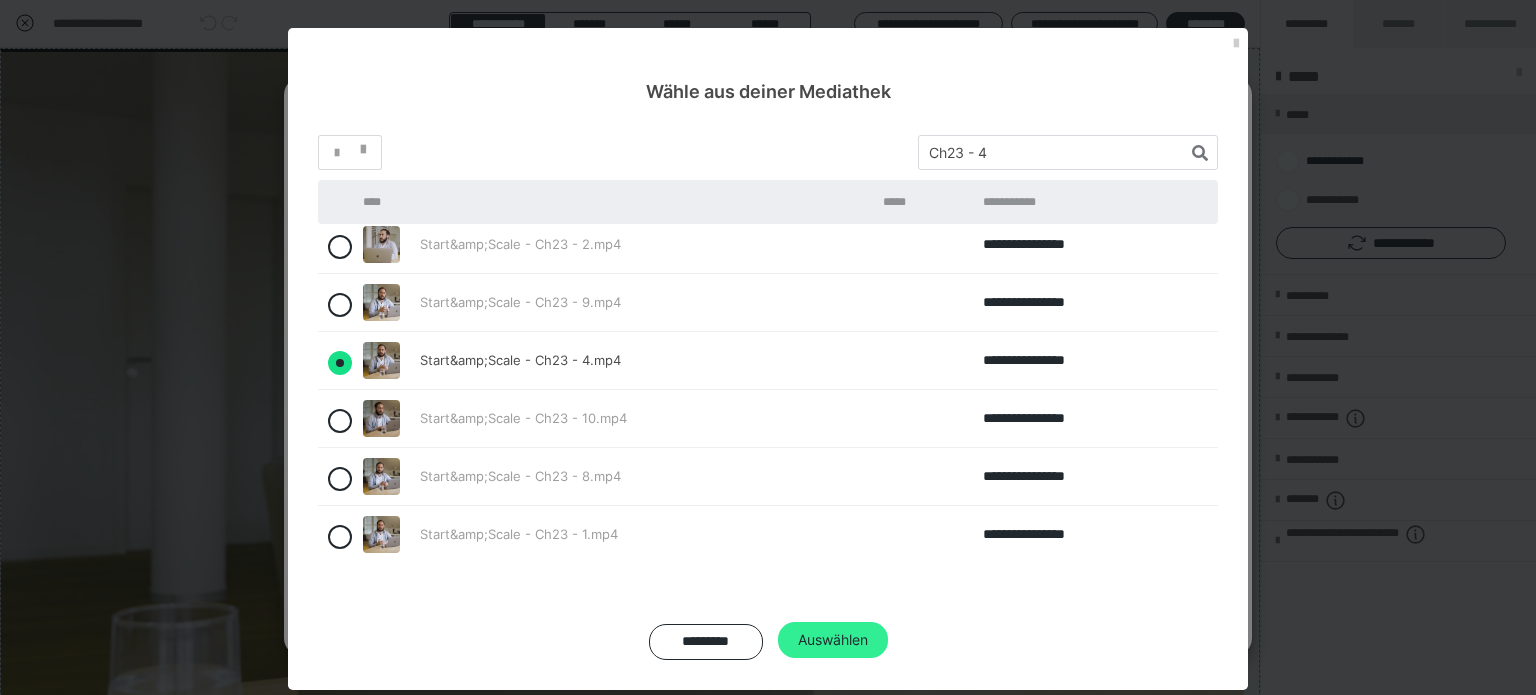 click on "Auswählen" at bounding box center (833, 640) 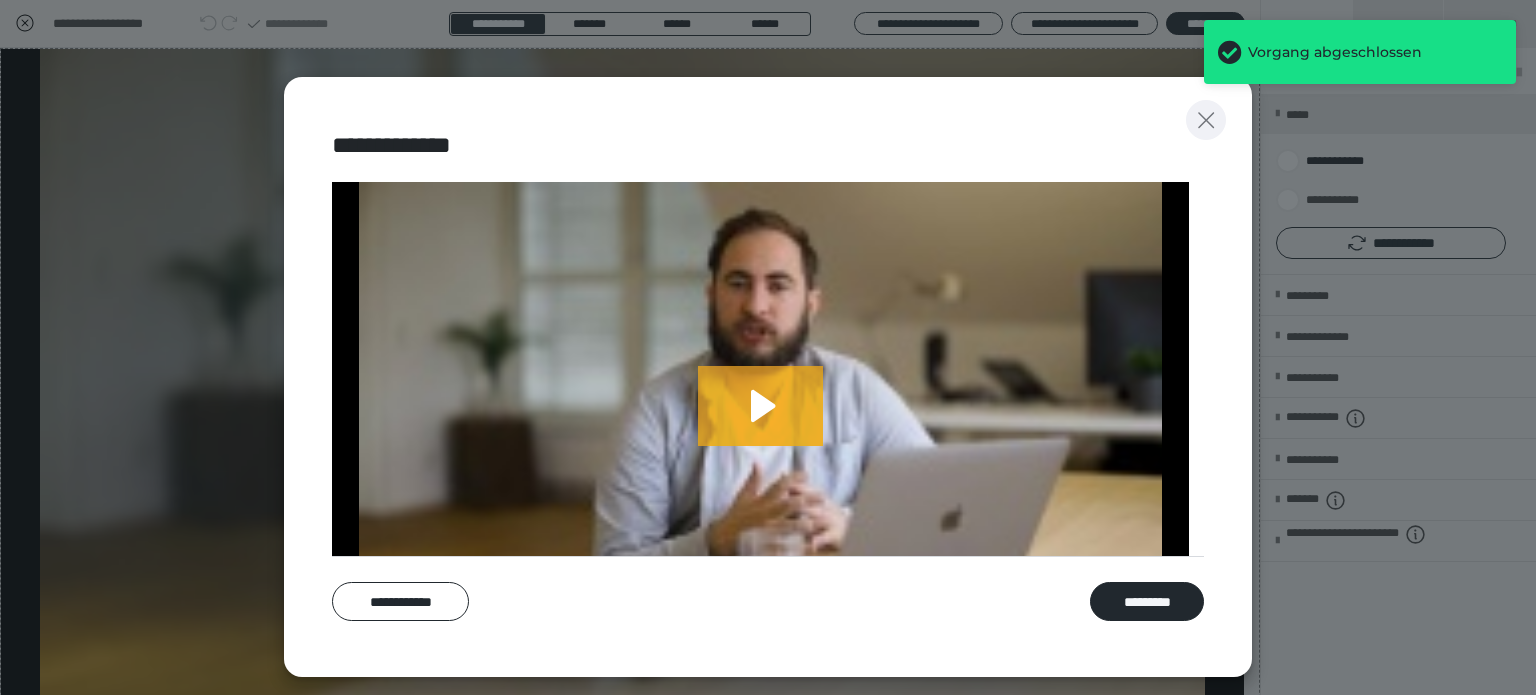 click 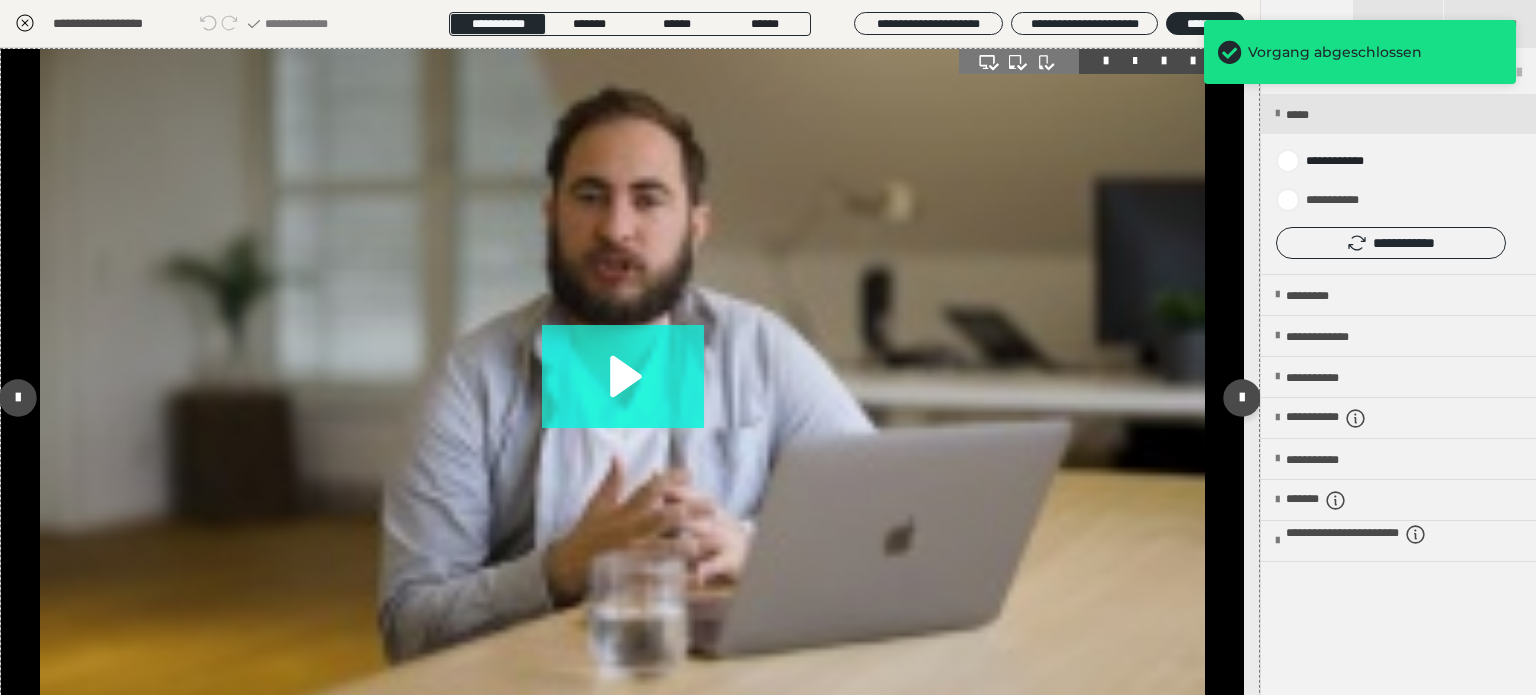 click 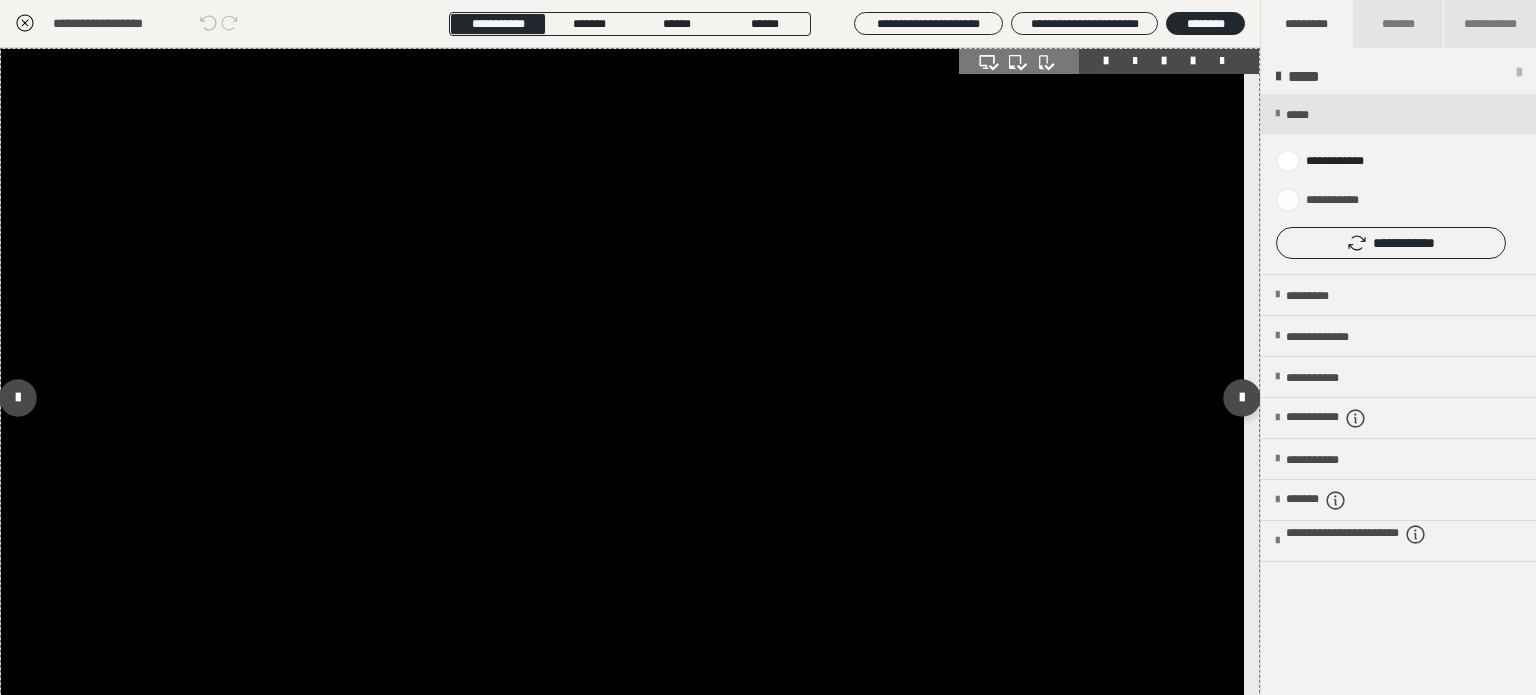 click at bounding box center [622, 398] 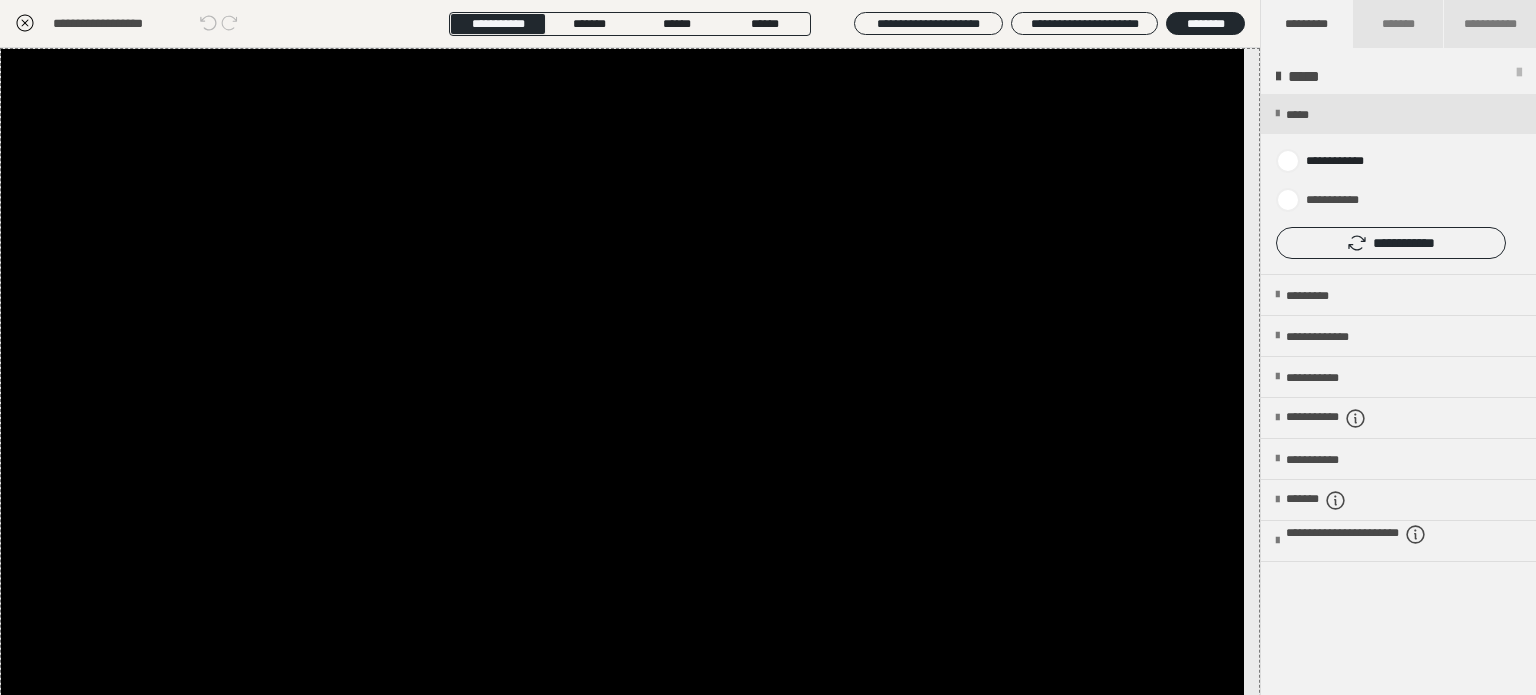 click 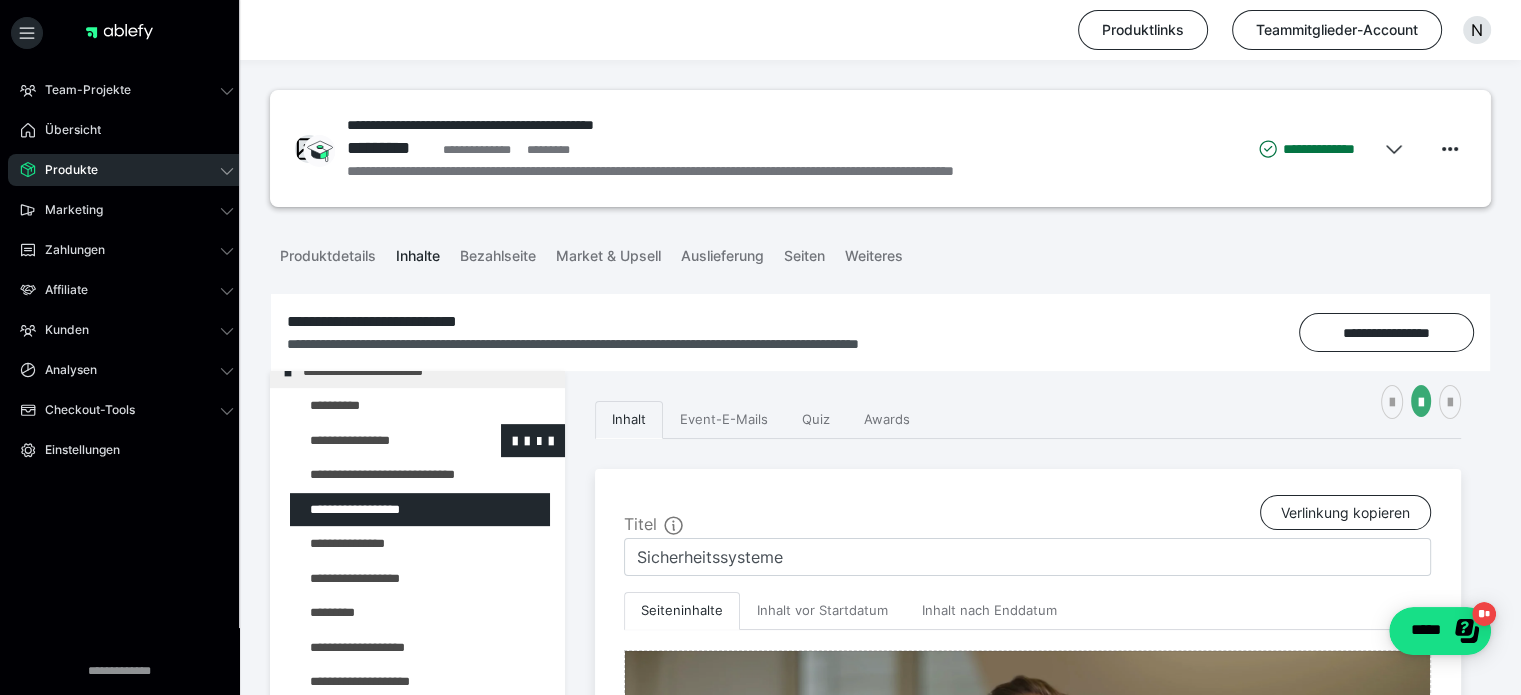 scroll, scrollTop: 1126, scrollLeft: 0, axis: vertical 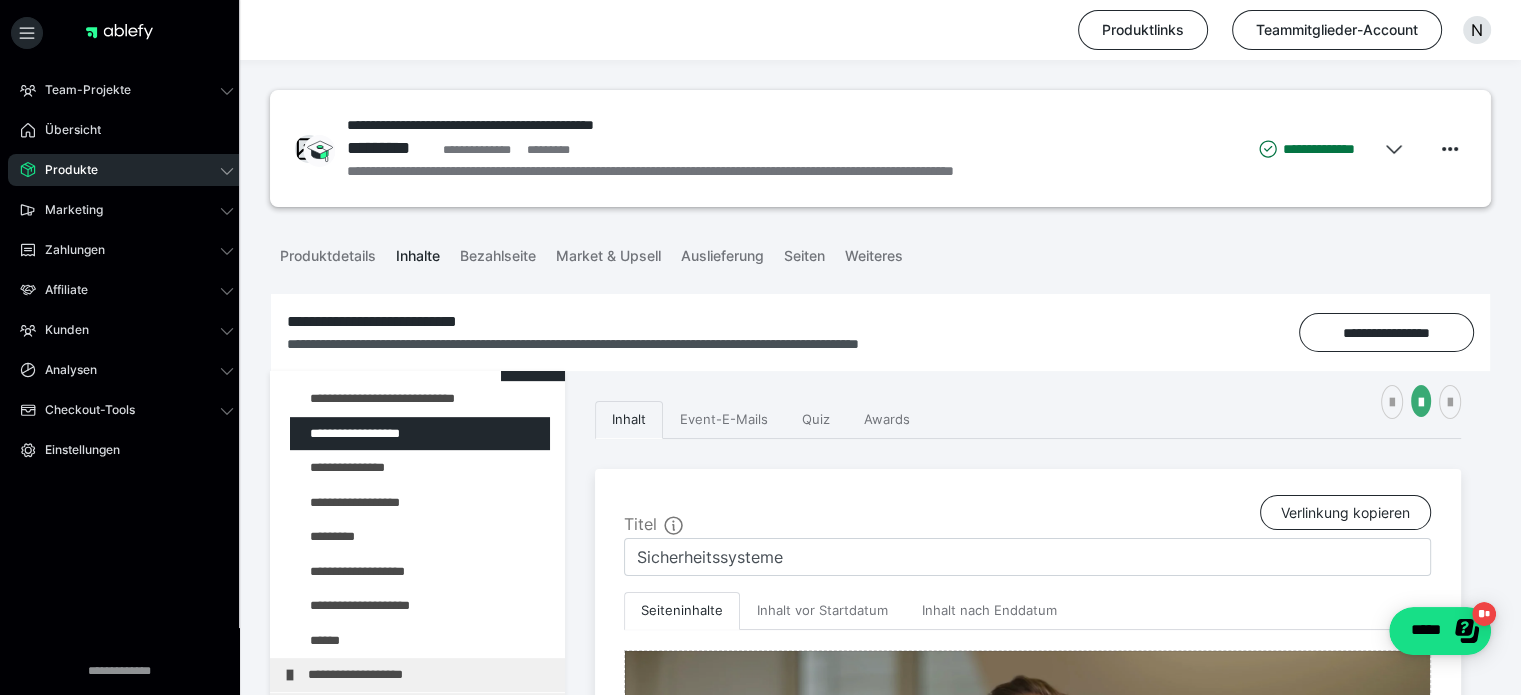 click at bounding box center [375, 468] 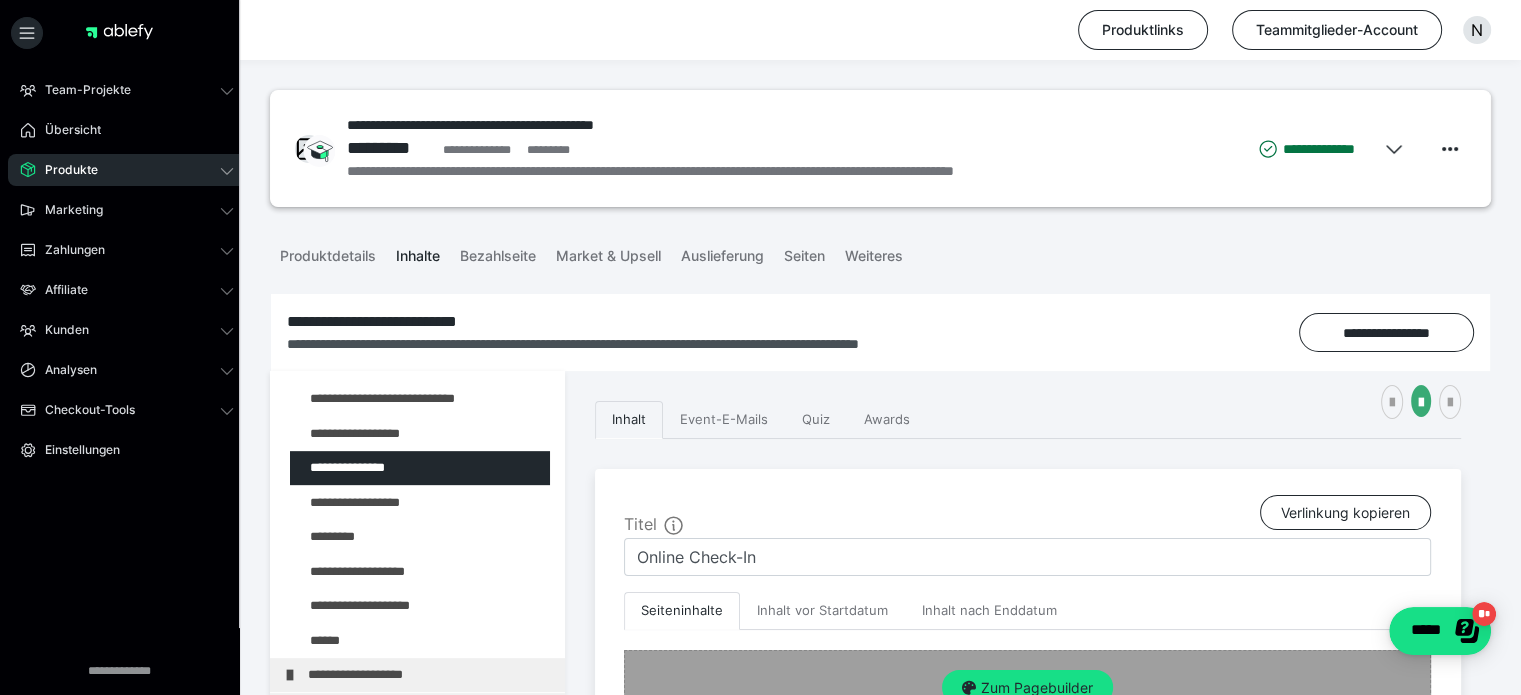 scroll, scrollTop: 382, scrollLeft: 0, axis: vertical 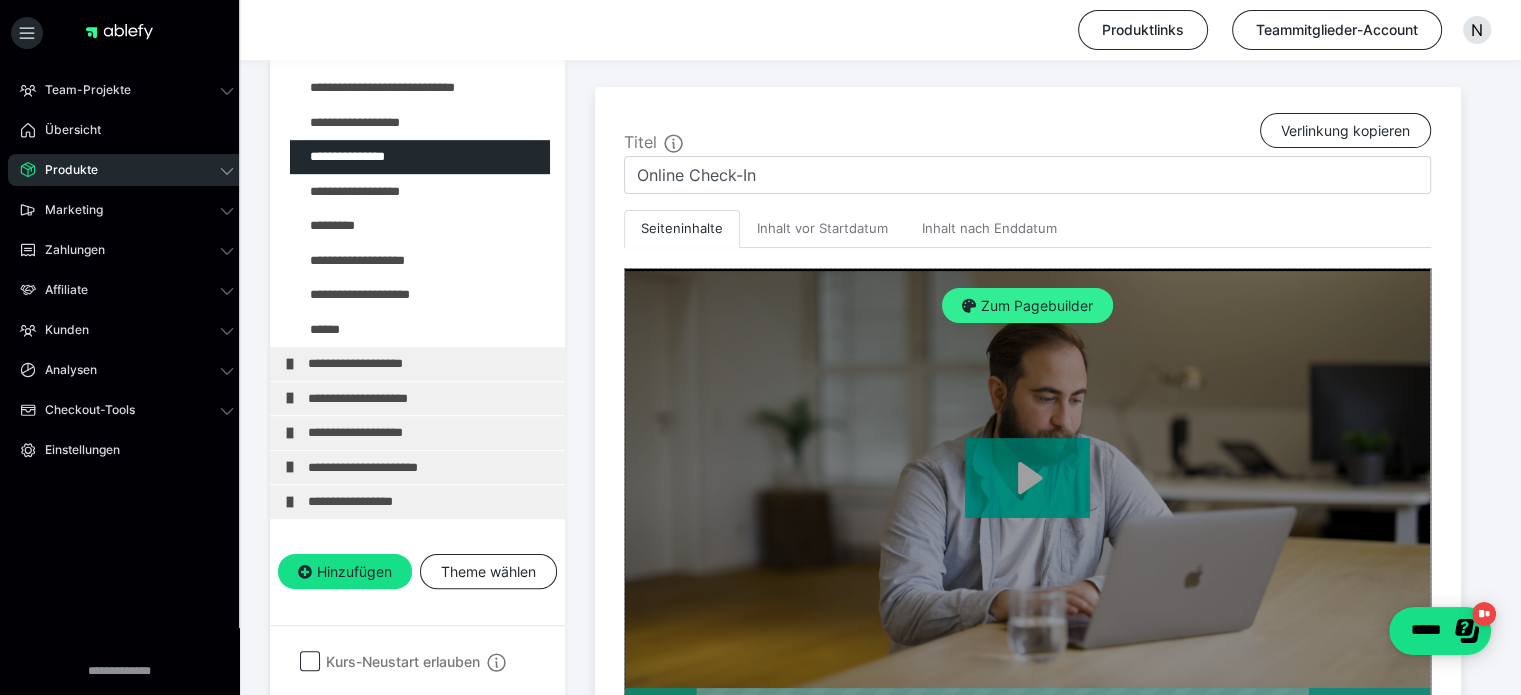 click on "Zum Pagebuilder" at bounding box center [1027, 306] 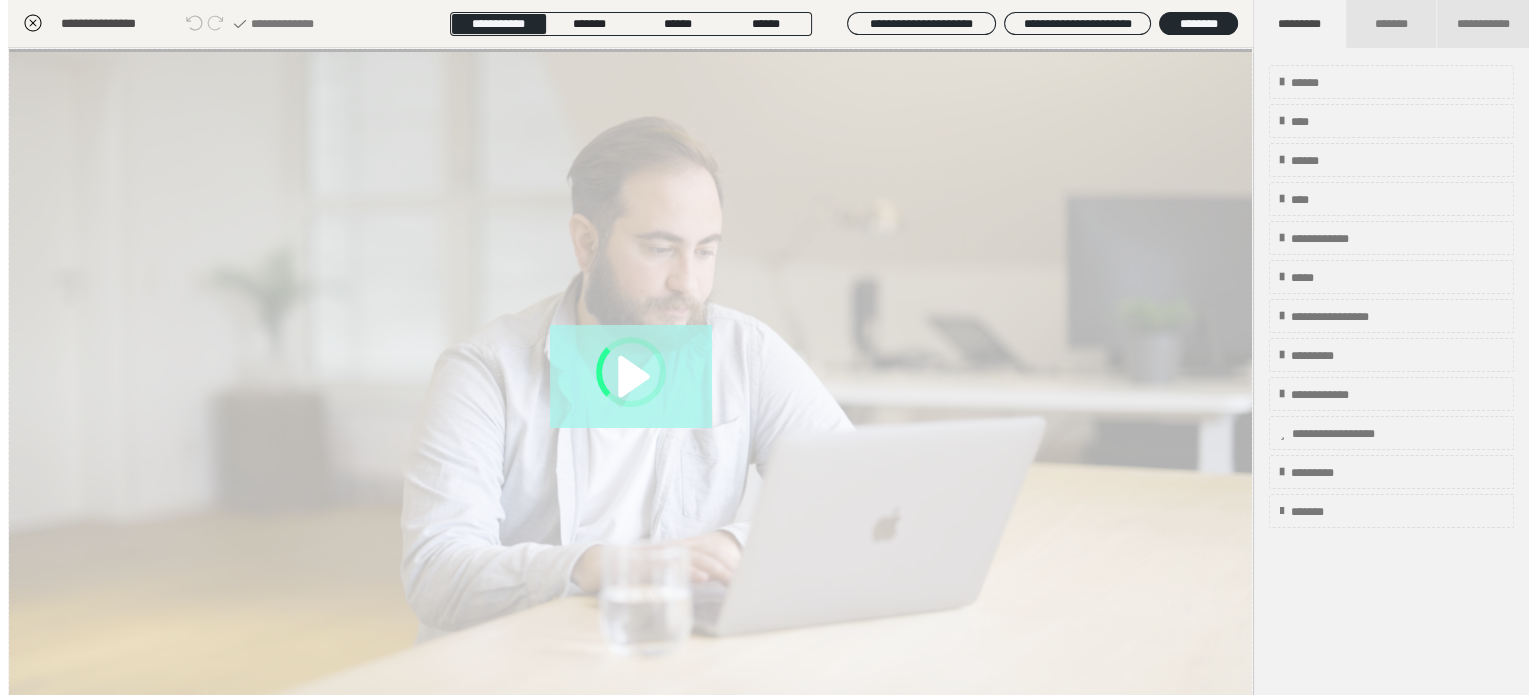 scroll, scrollTop: 311, scrollLeft: 0, axis: vertical 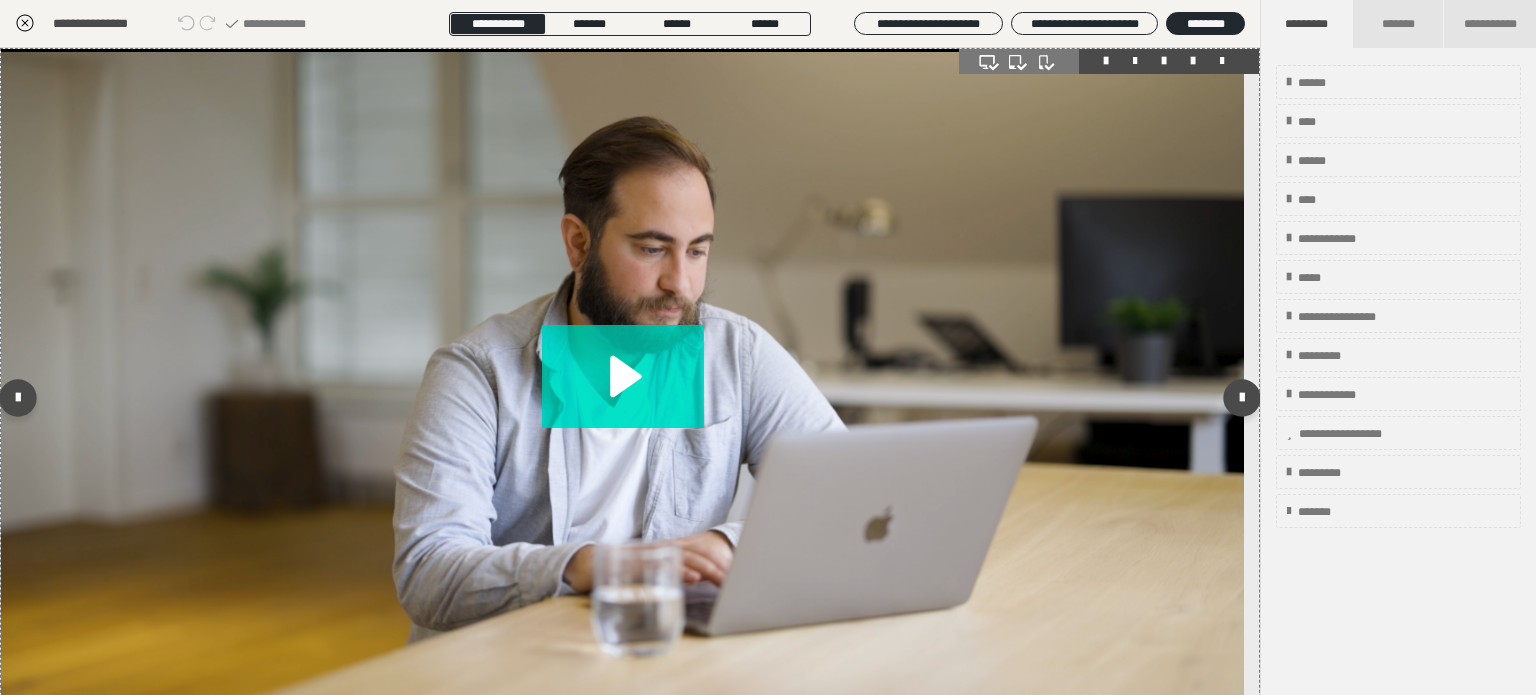 click at bounding box center (1193, 61) 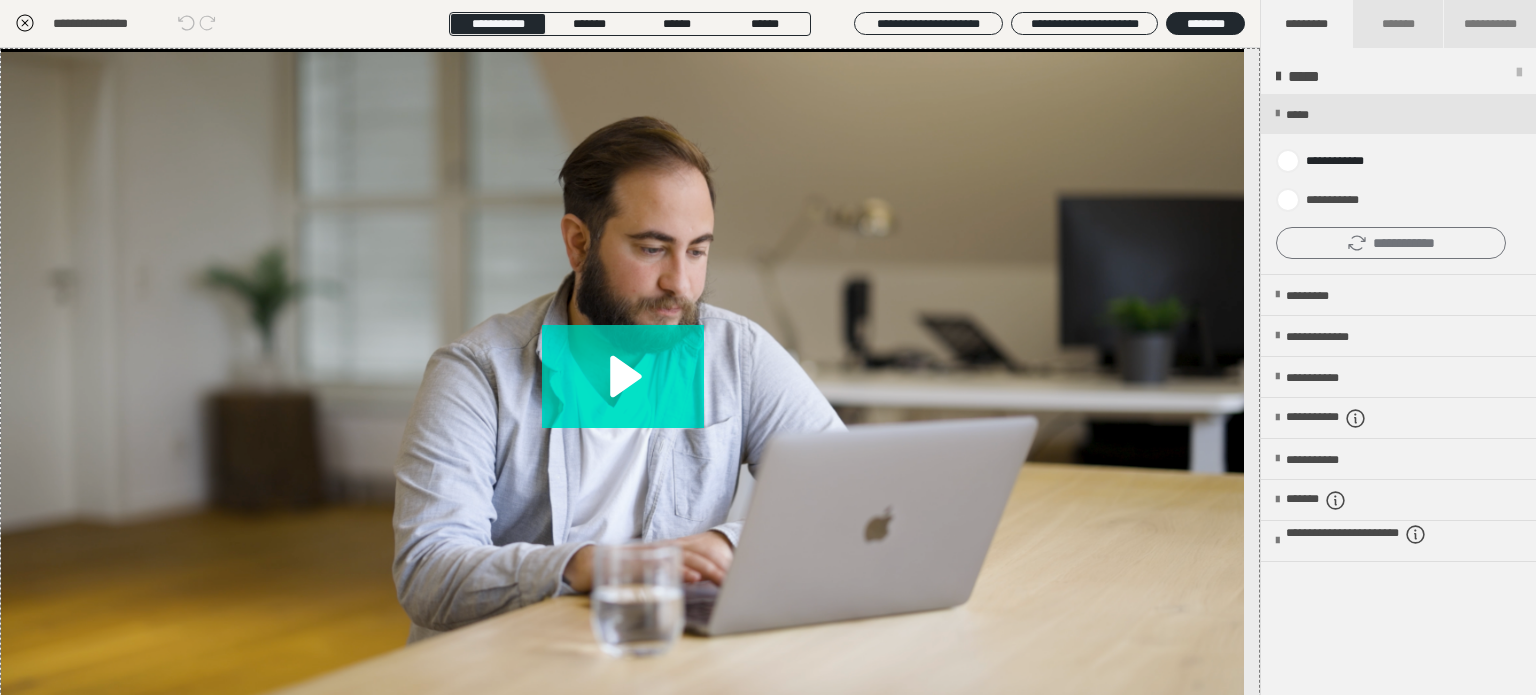 click on "**********" at bounding box center [1391, 243] 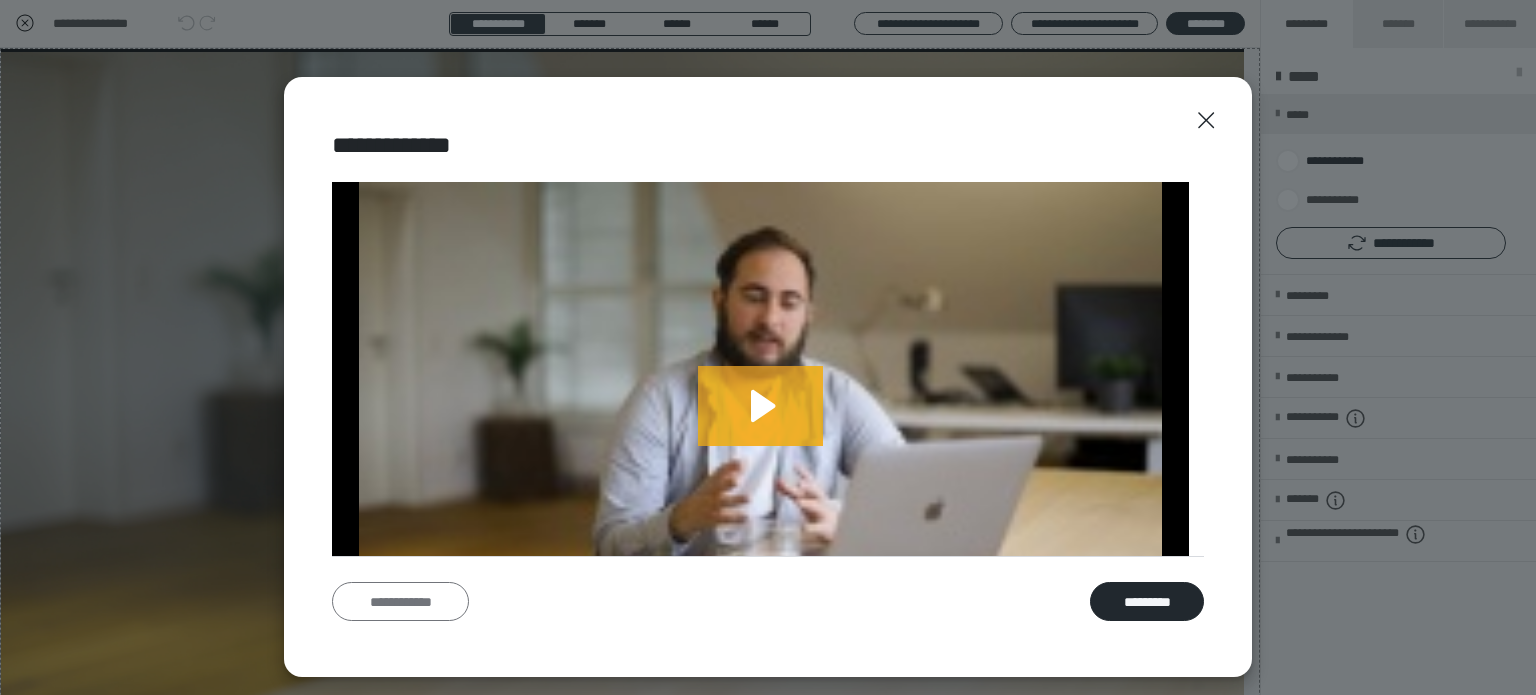 click on "**********" at bounding box center (400, 602) 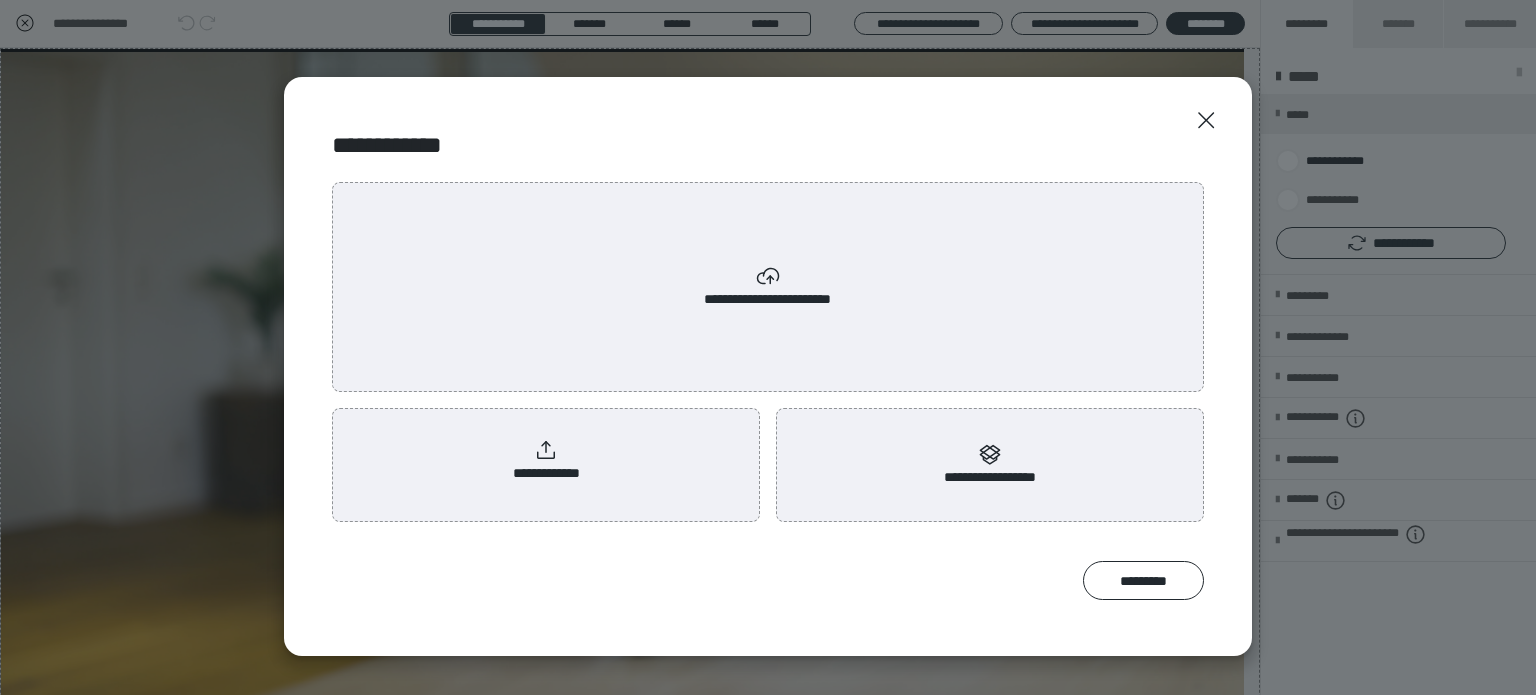 scroll, scrollTop: 0, scrollLeft: 0, axis: both 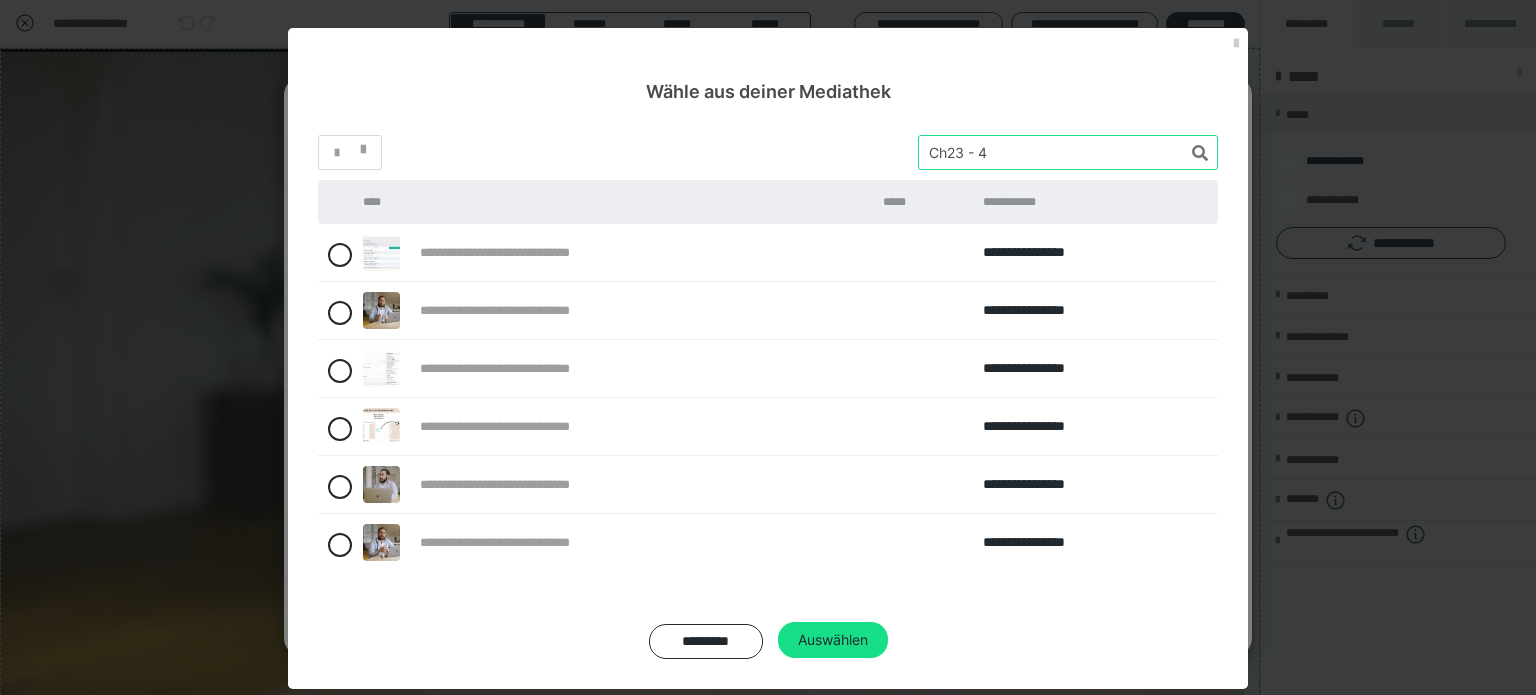 drag, startPoint x: 763, startPoint y: 139, endPoint x: 748, endPoint y: 138, distance: 15.033297 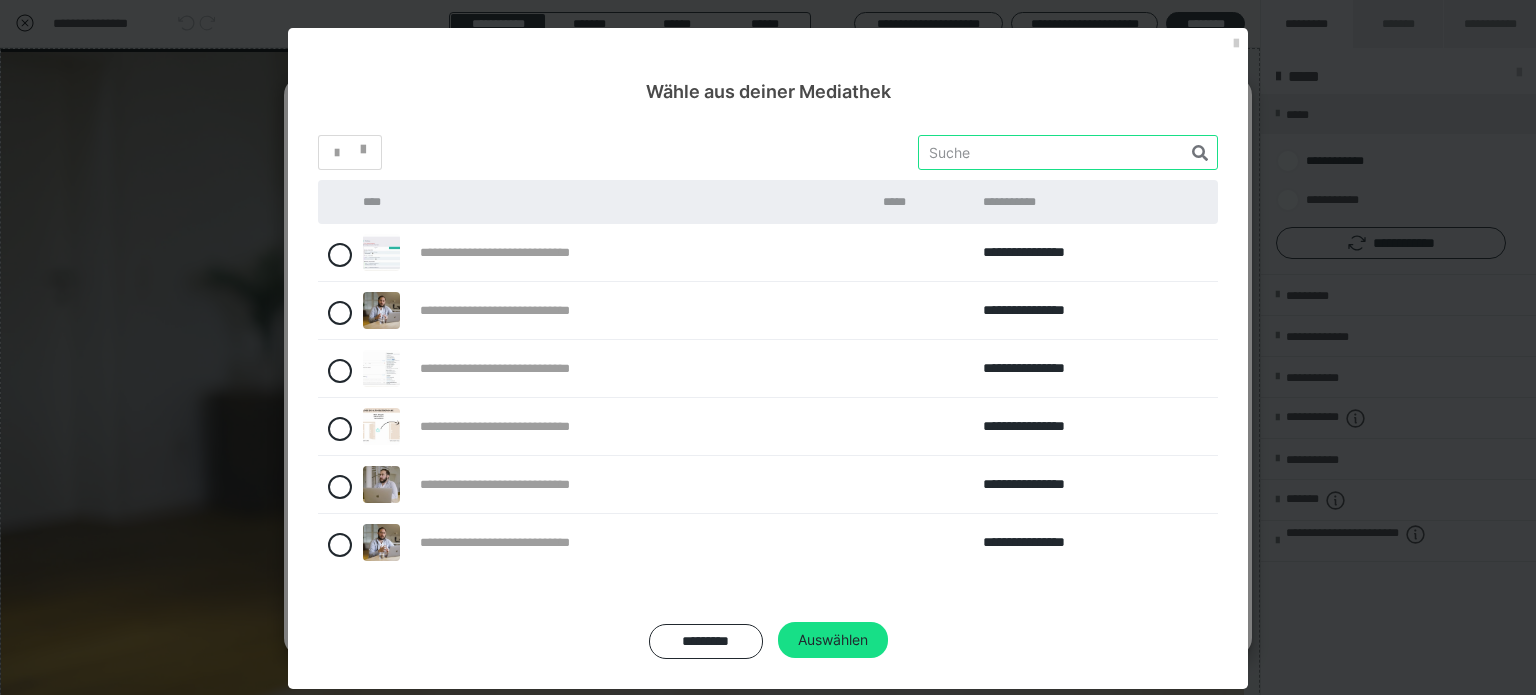paste on "Ch23 - 5" 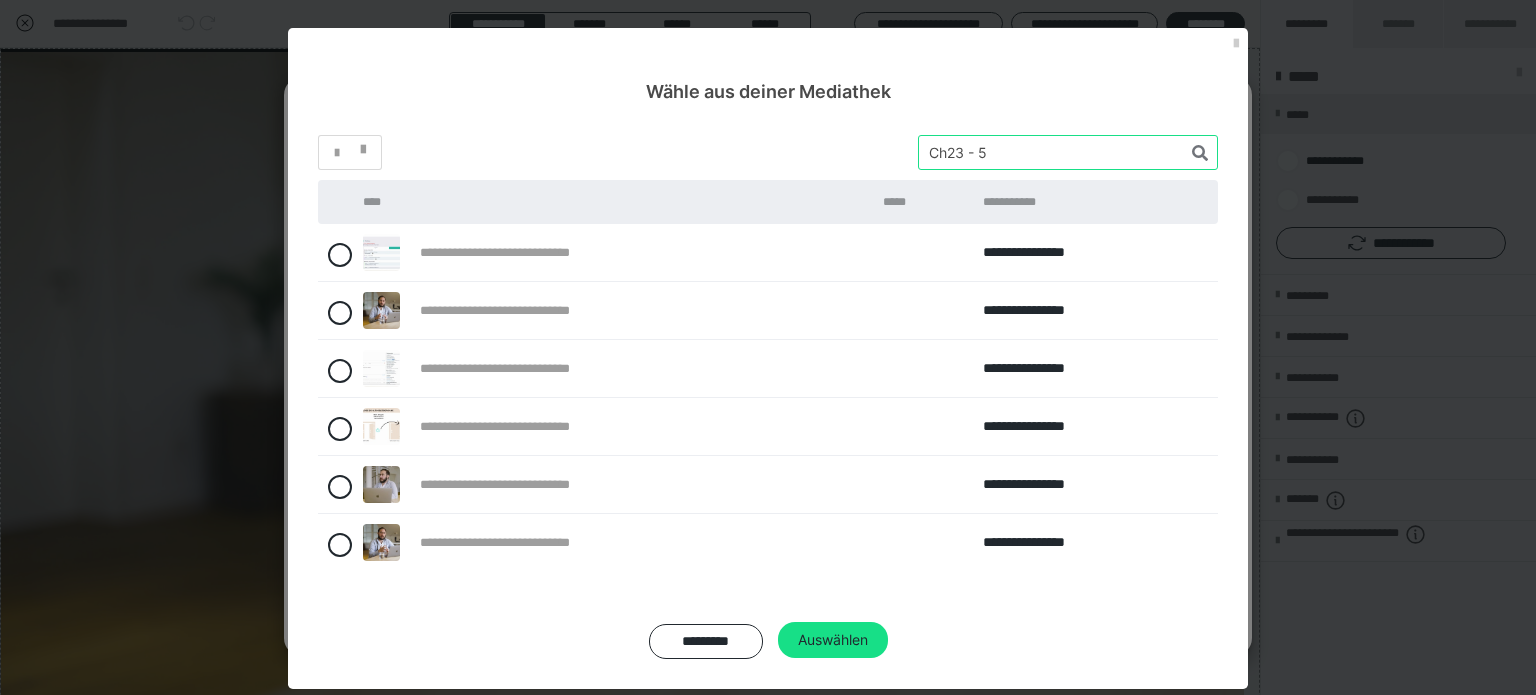 type on "Ch23 - 5" 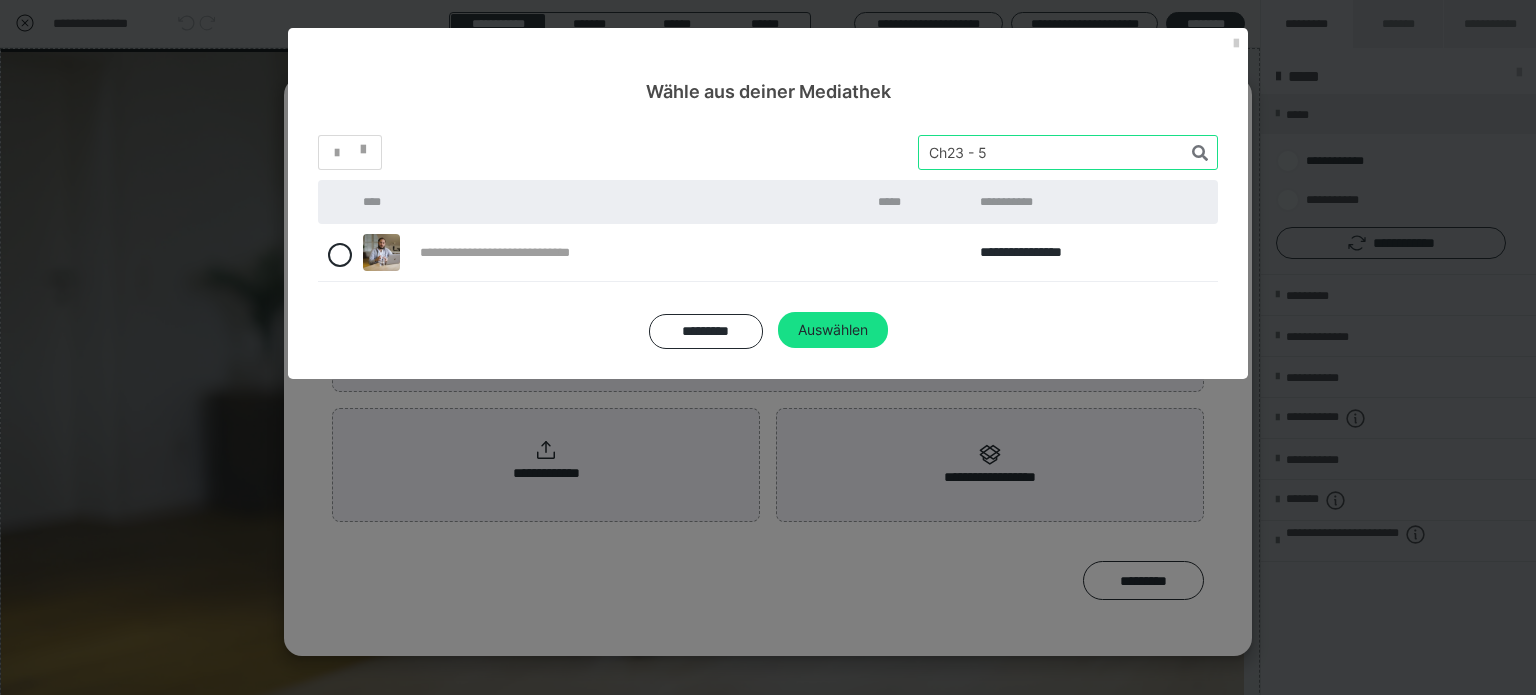 drag, startPoint x: 1052, startPoint y: 151, endPoint x: 840, endPoint y: 147, distance: 212.03773 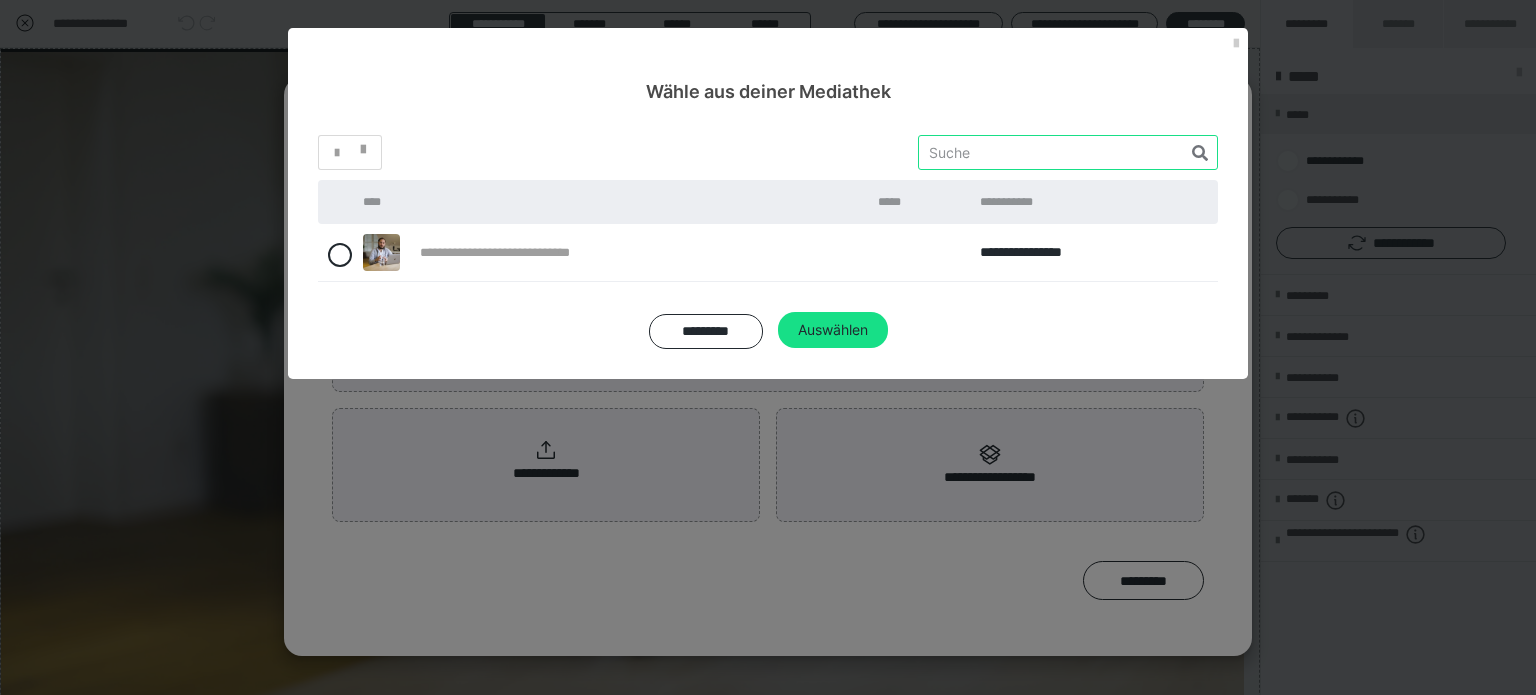 paste on "Ch23 - 5" 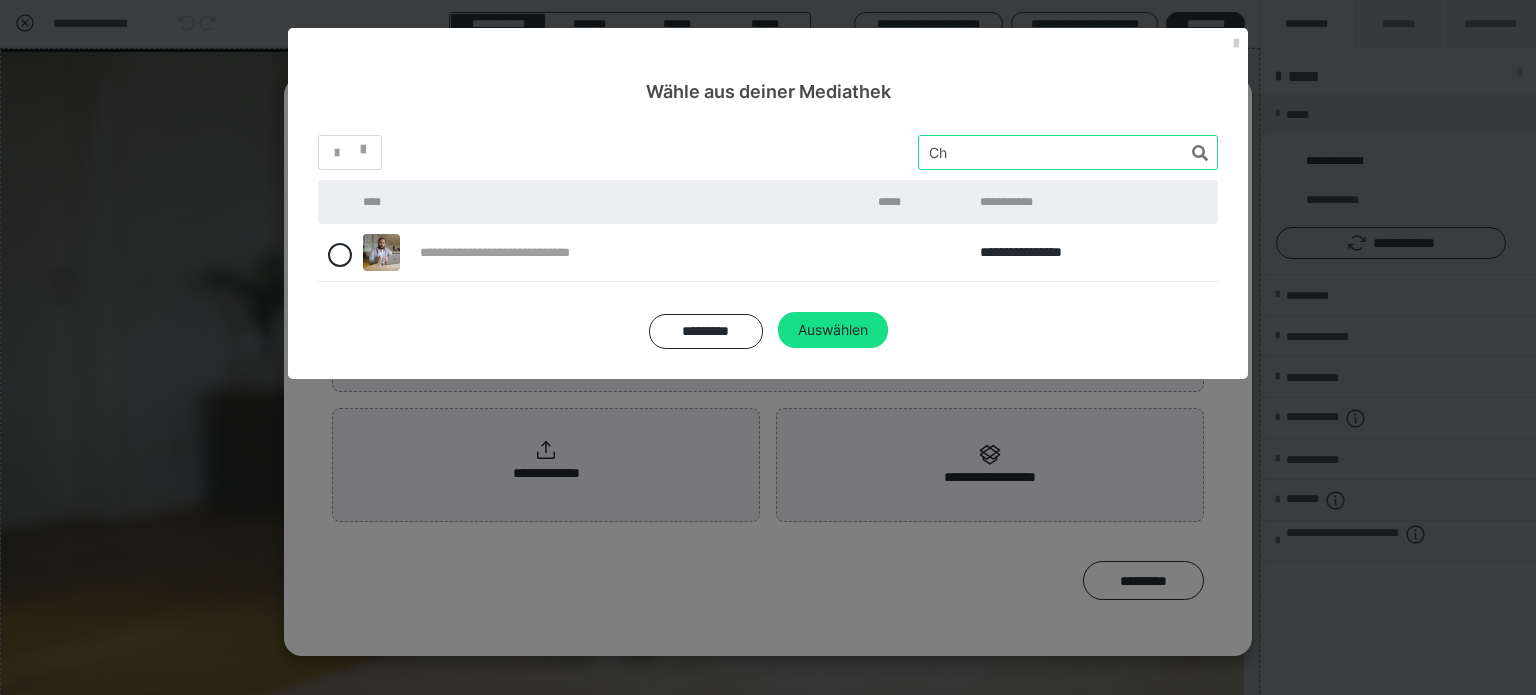 type on "C" 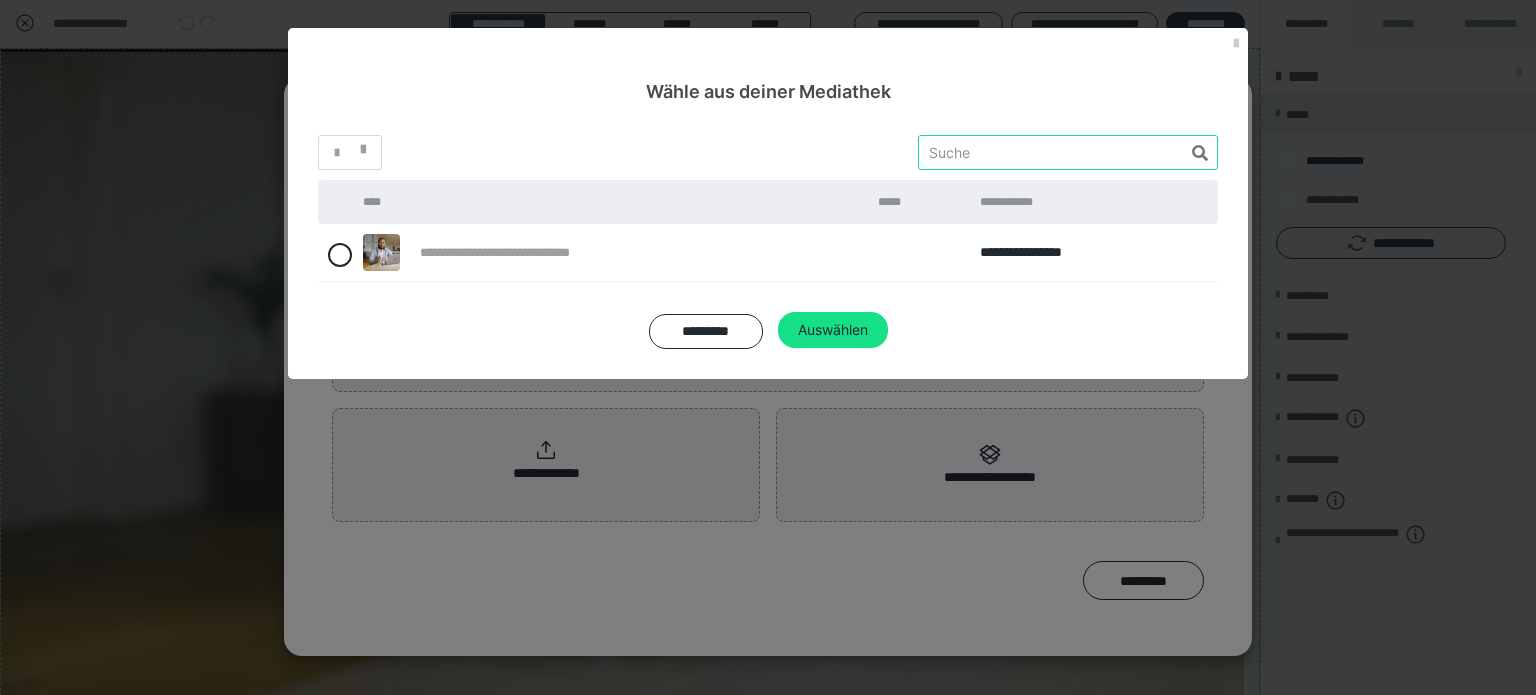 paste on "Ch23 - 5" 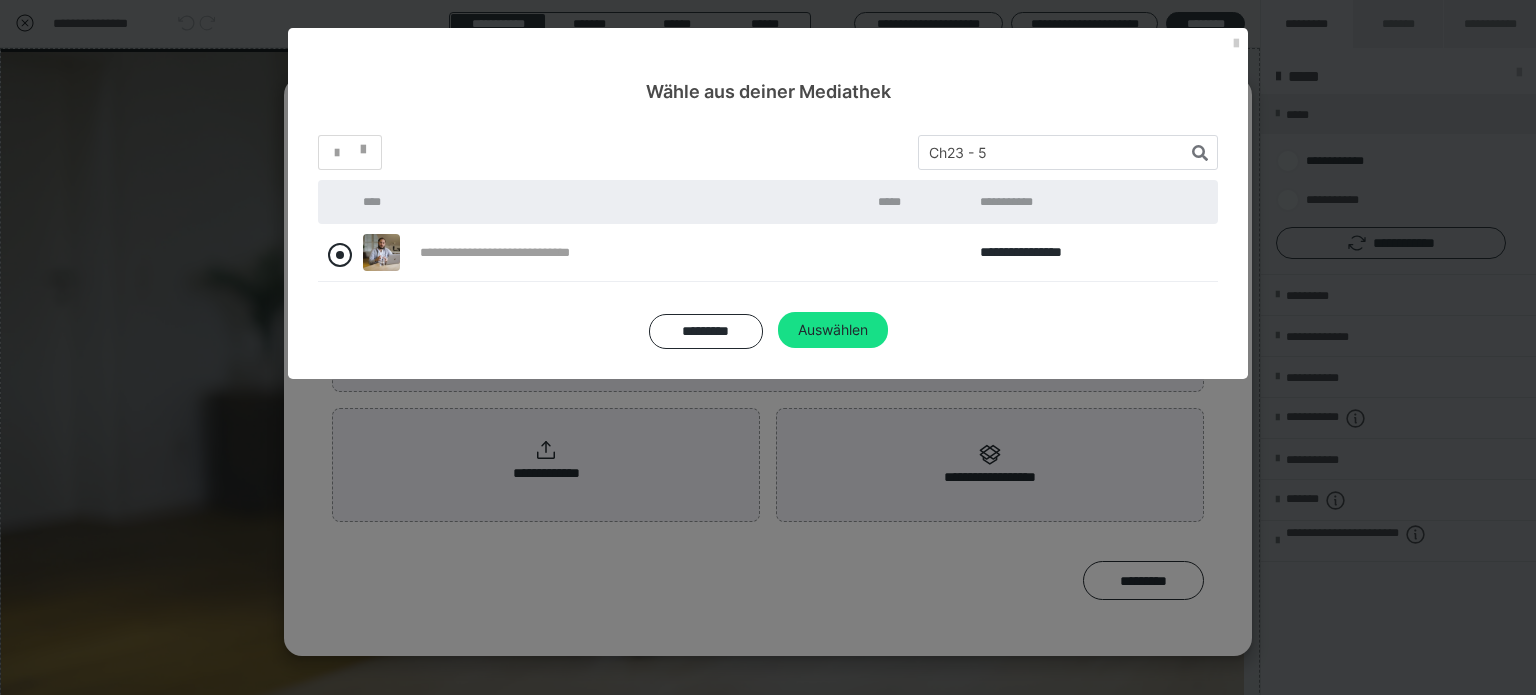 click at bounding box center (340, 255) 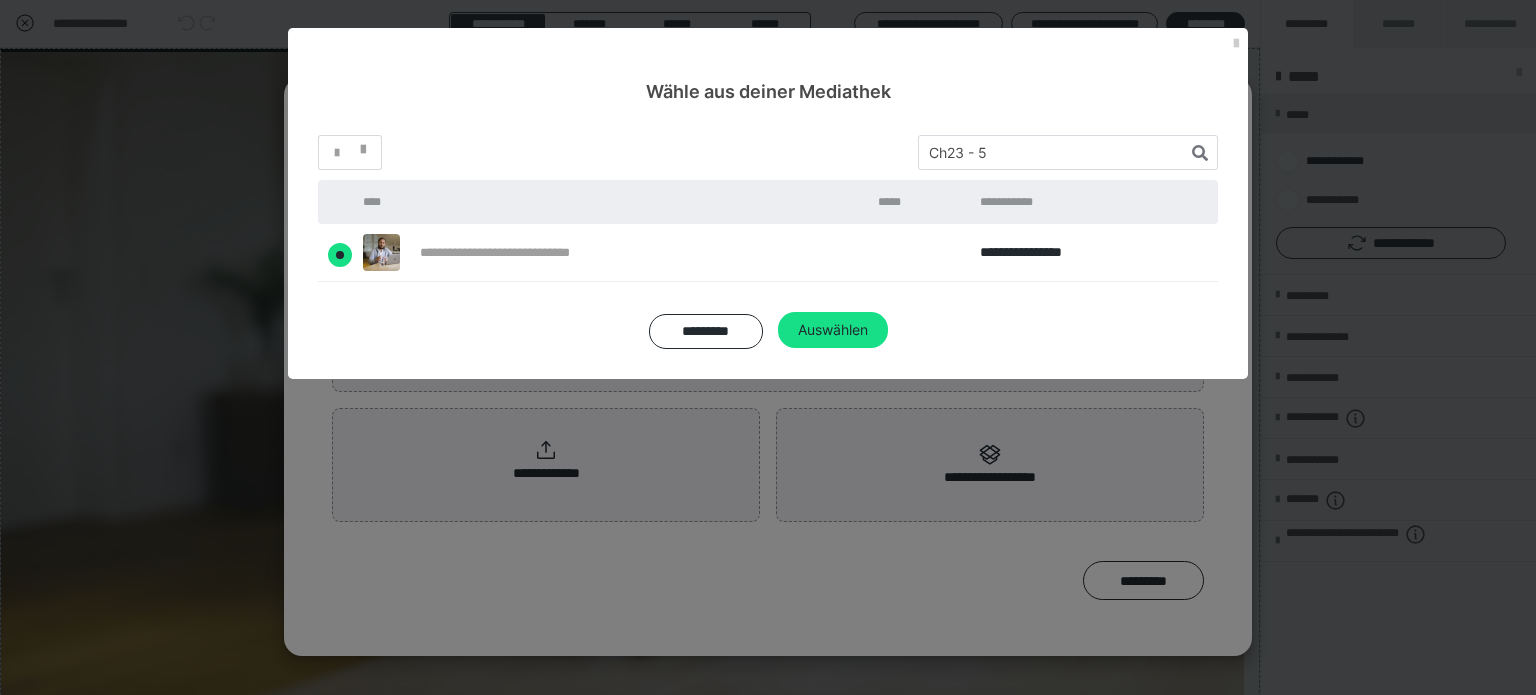 radio on "****" 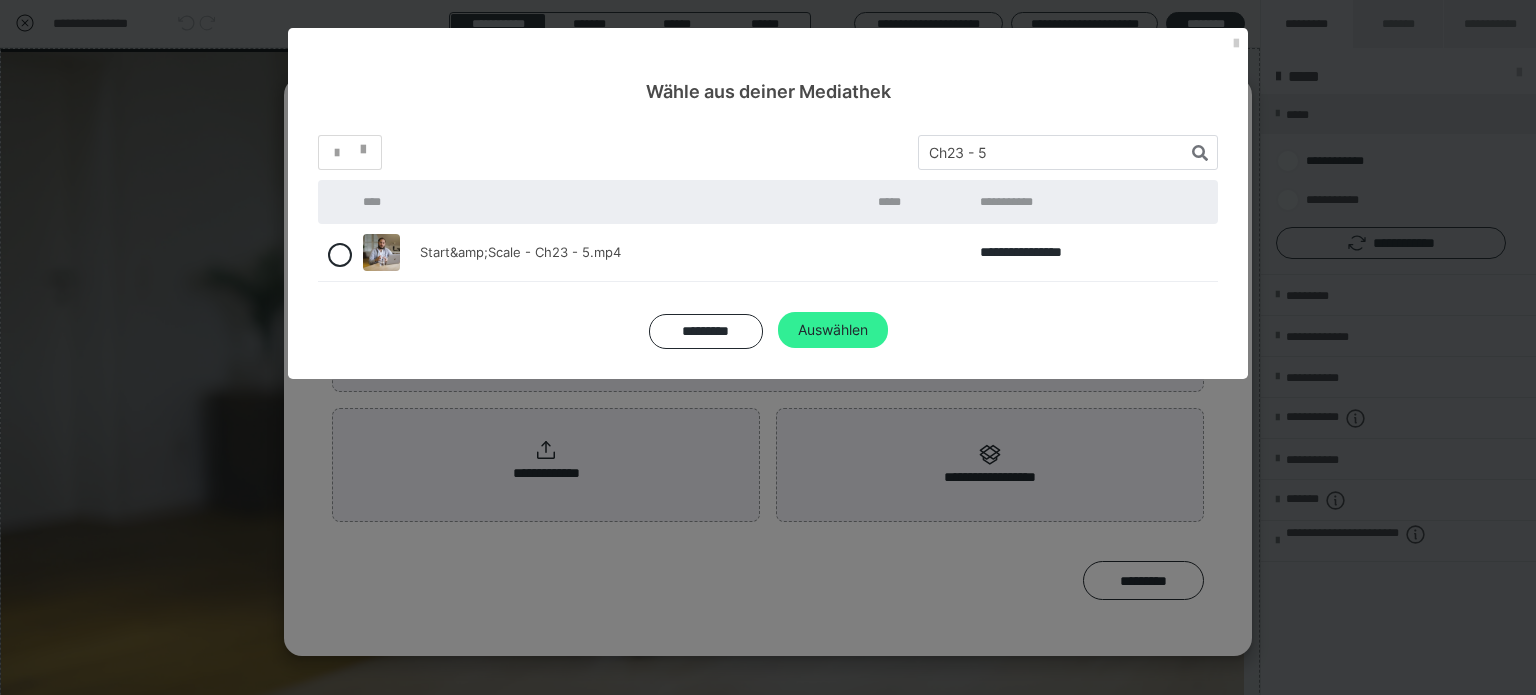 click on "Auswählen" at bounding box center (833, 330) 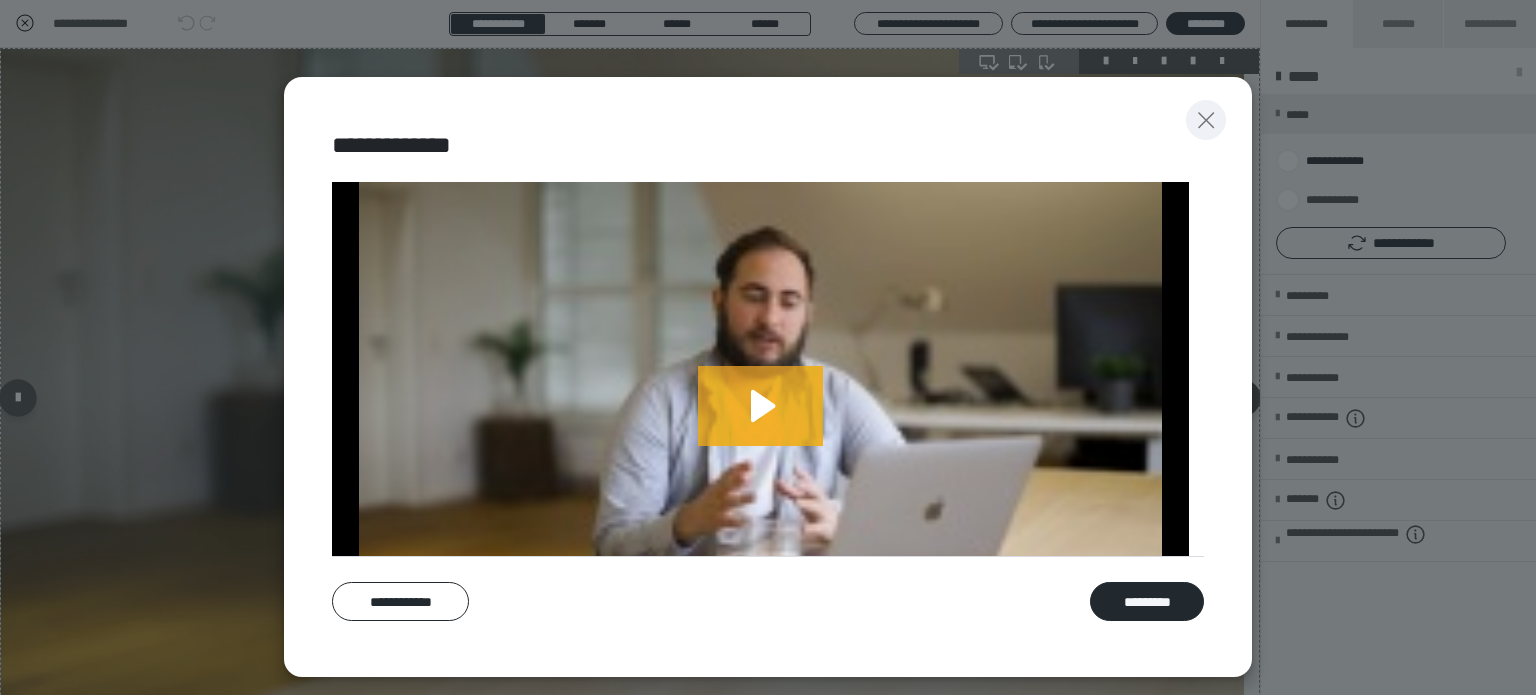 click 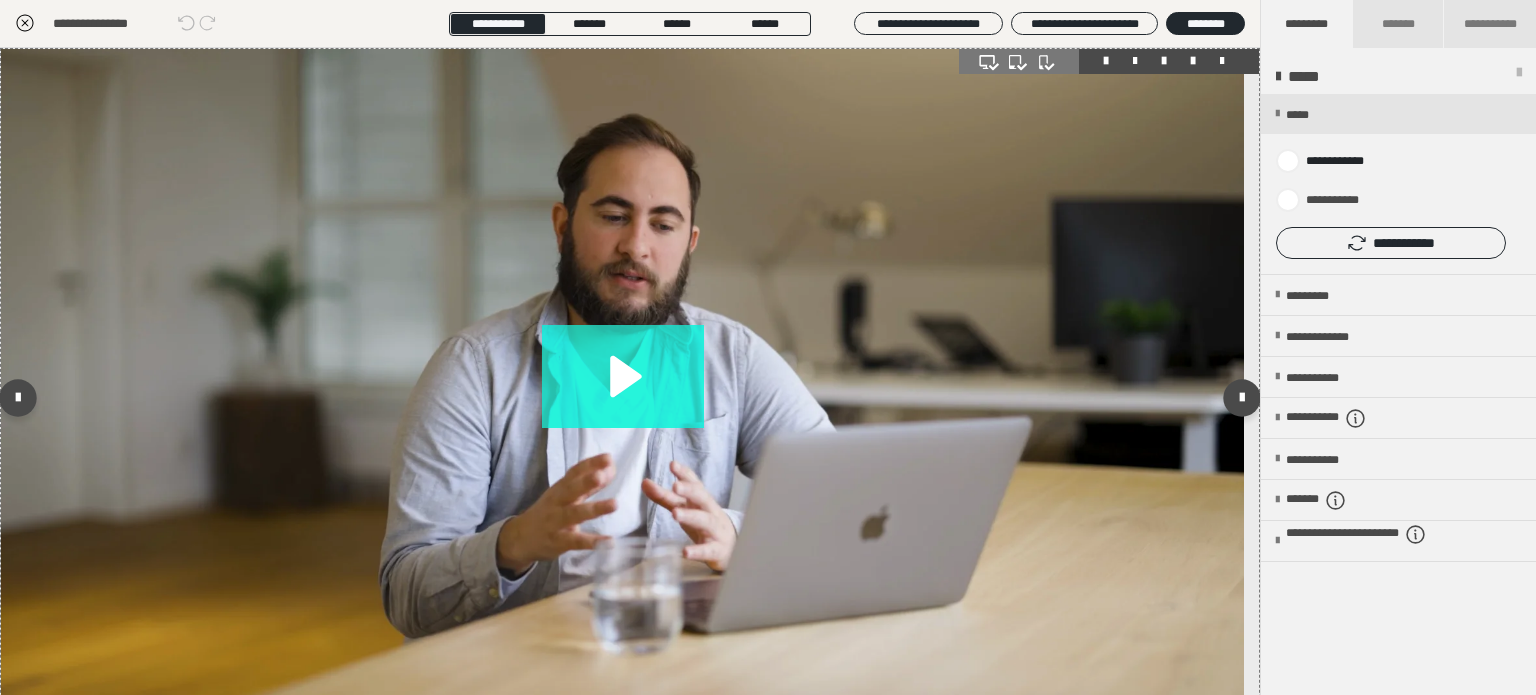 click 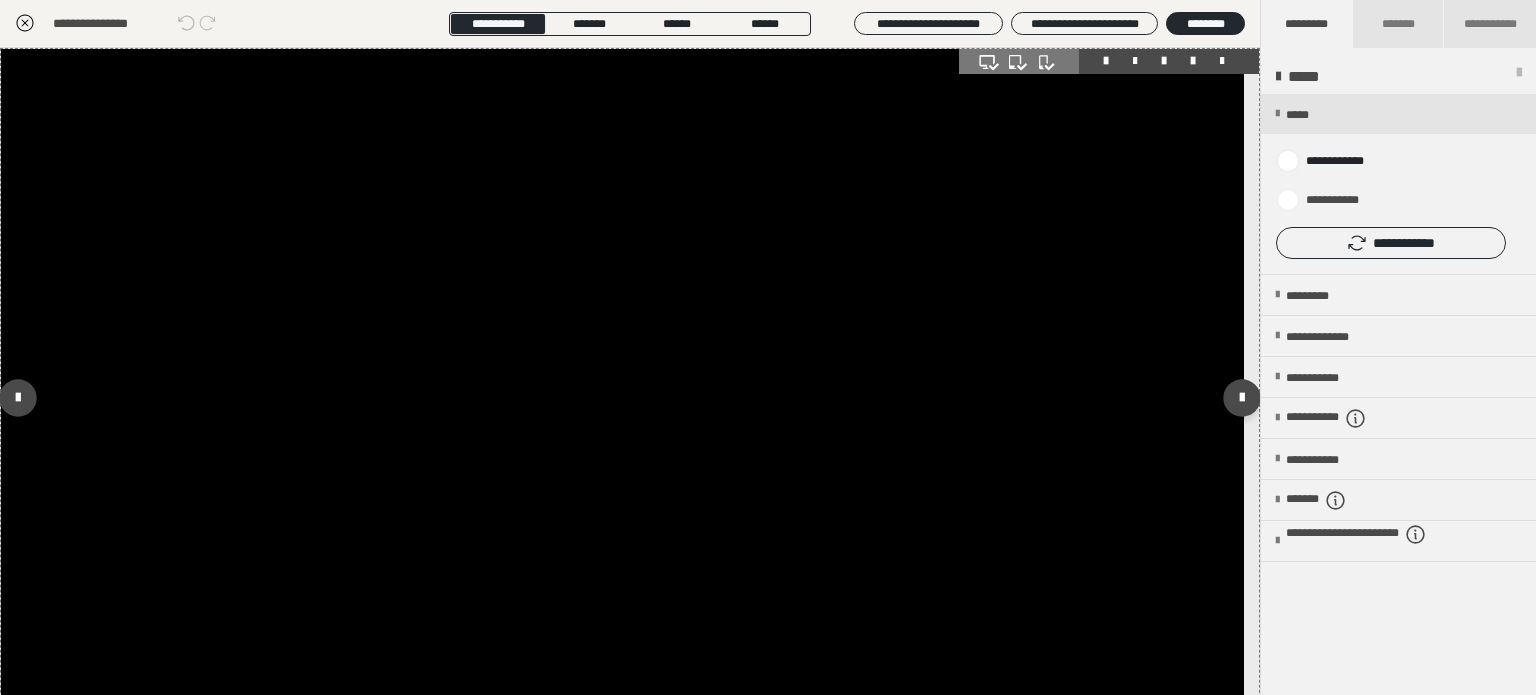 click at bounding box center [622, 398] 